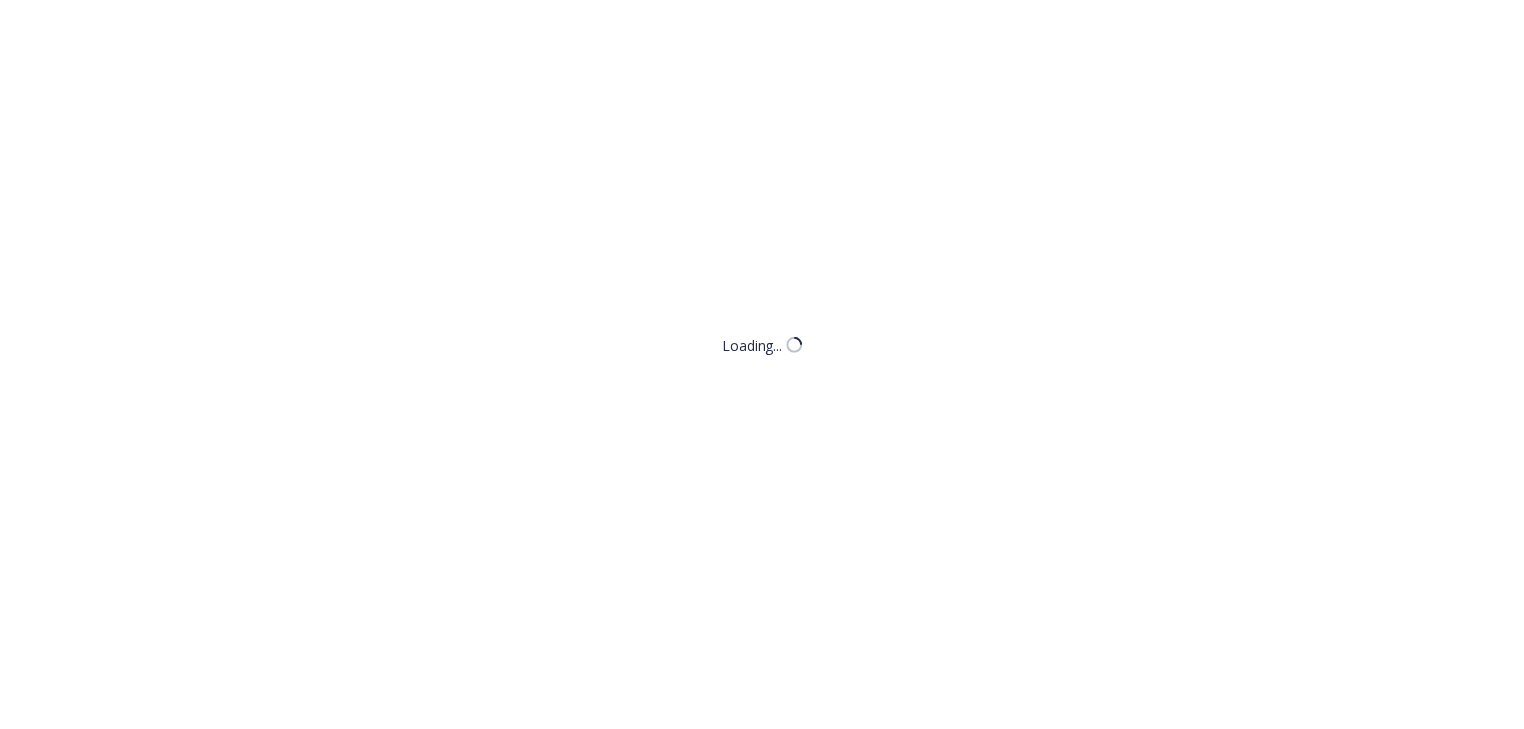 scroll, scrollTop: 0, scrollLeft: 0, axis: both 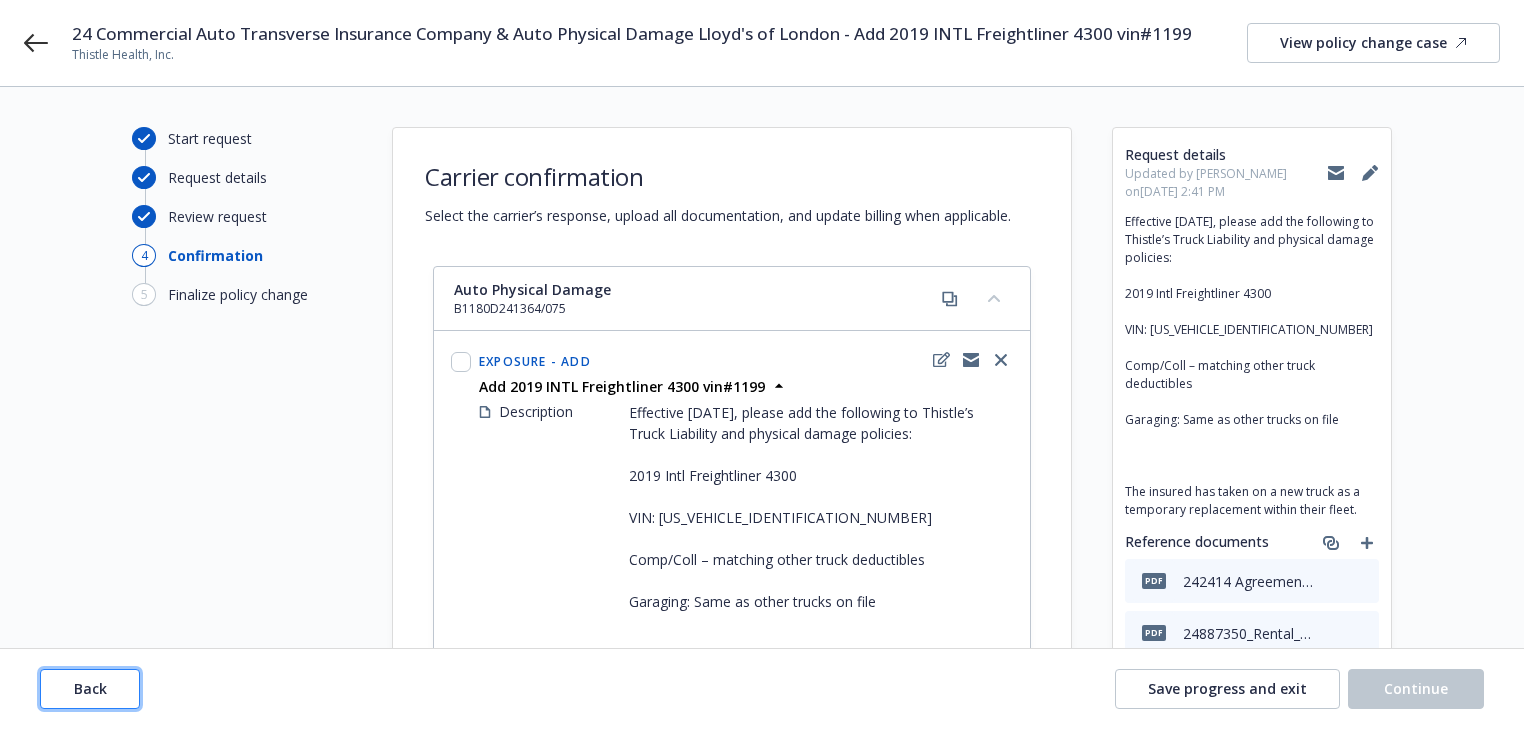 click on "Back" at bounding box center (90, 689) 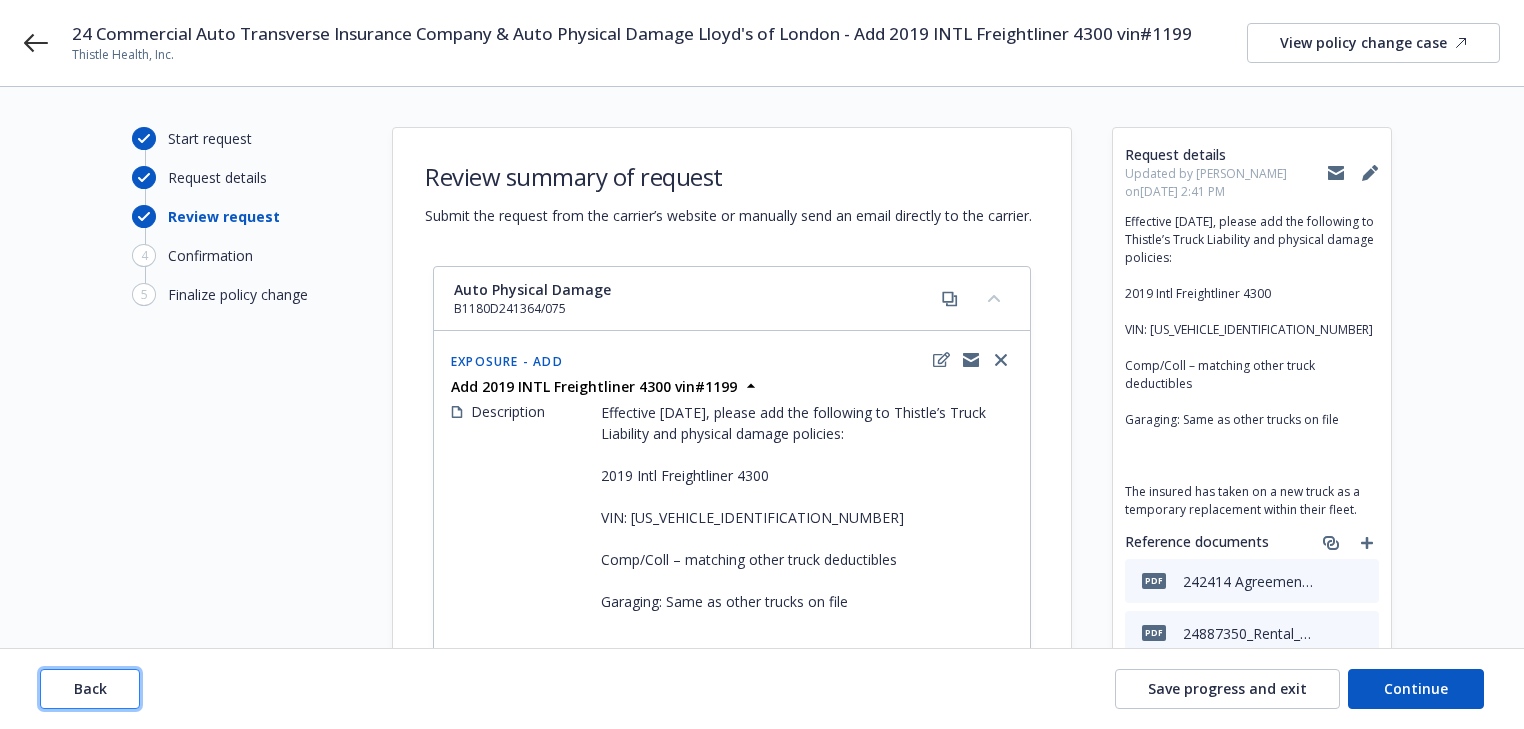 click on "Back" at bounding box center [90, 689] 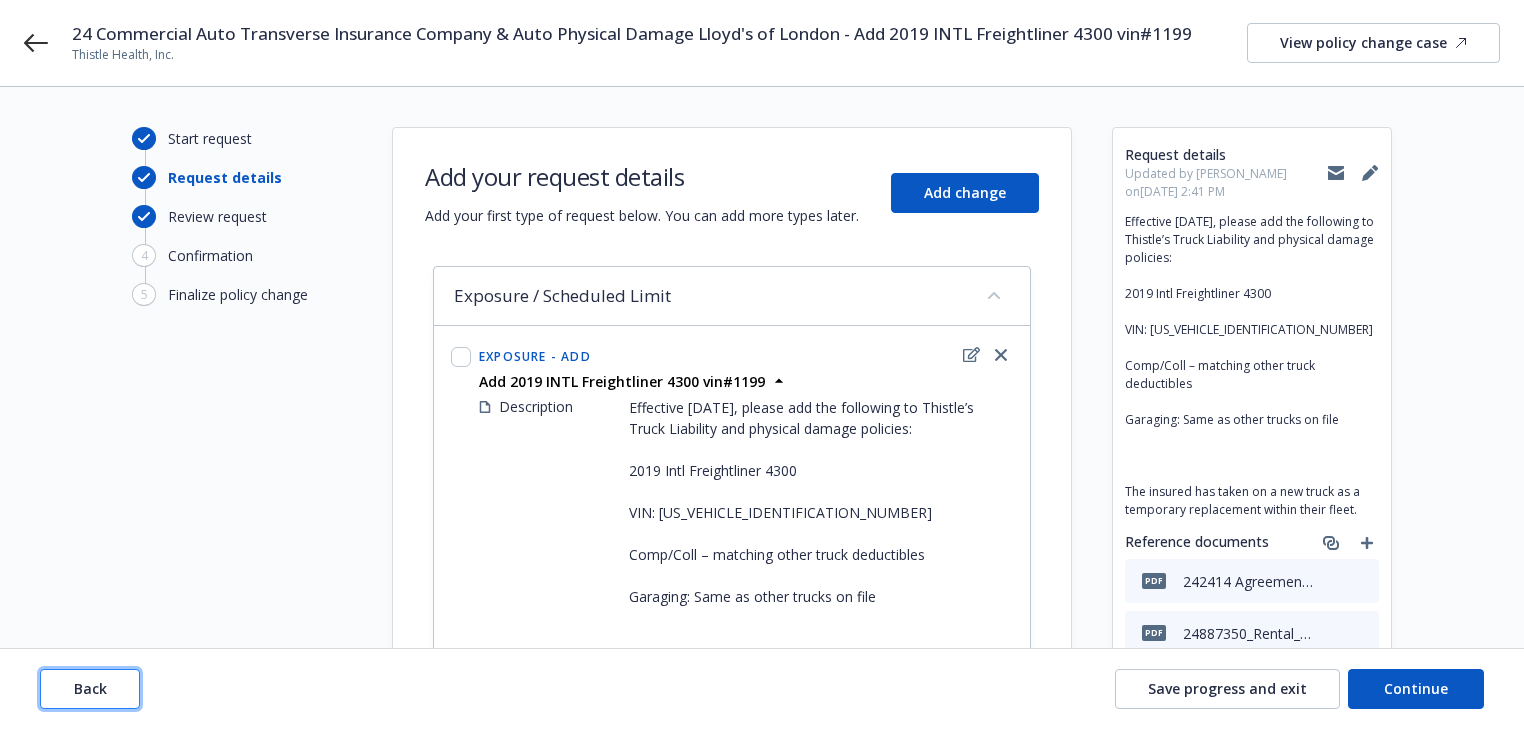 click on "Back" at bounding box center [90, 689] 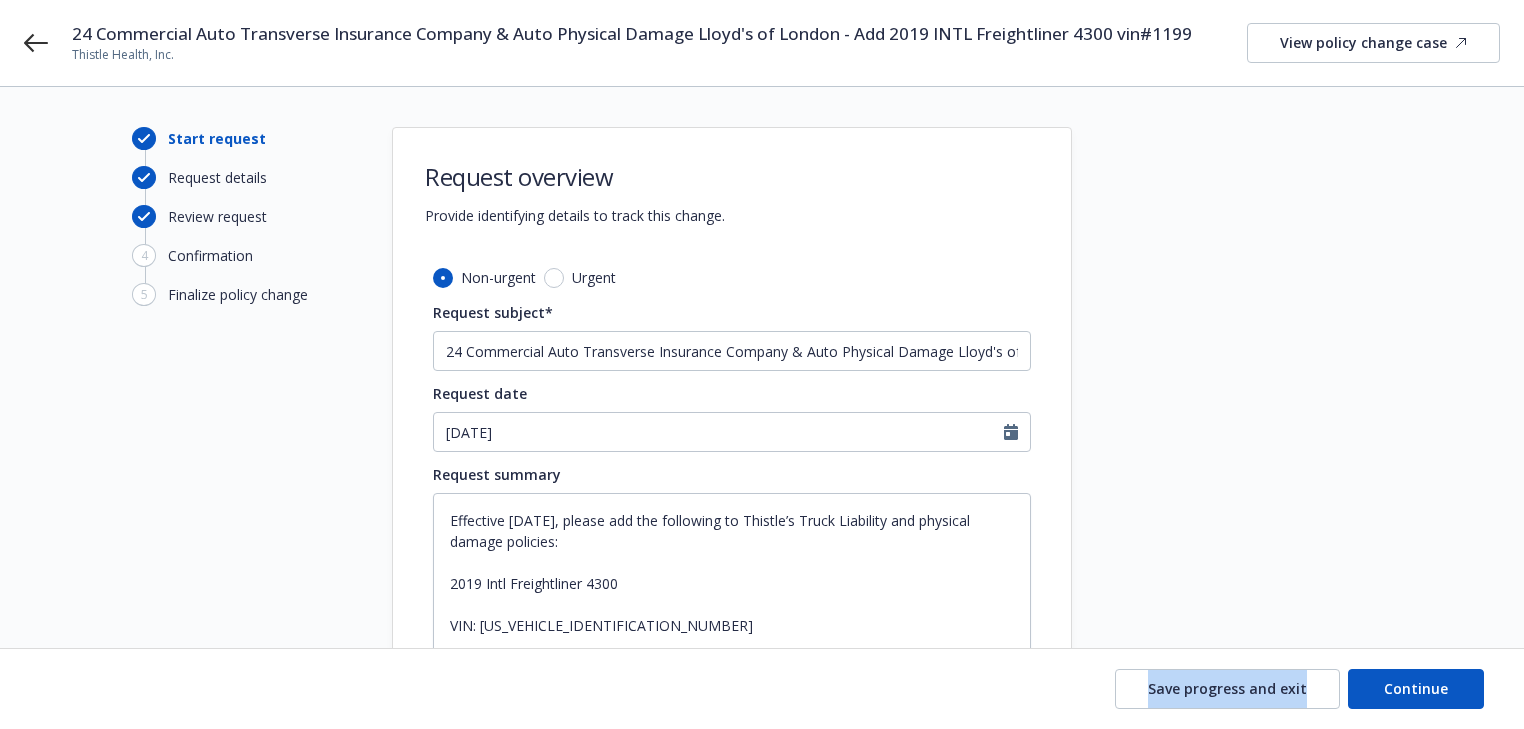 click on "Save progress and exit Continue" at bounding box center [762, 689] 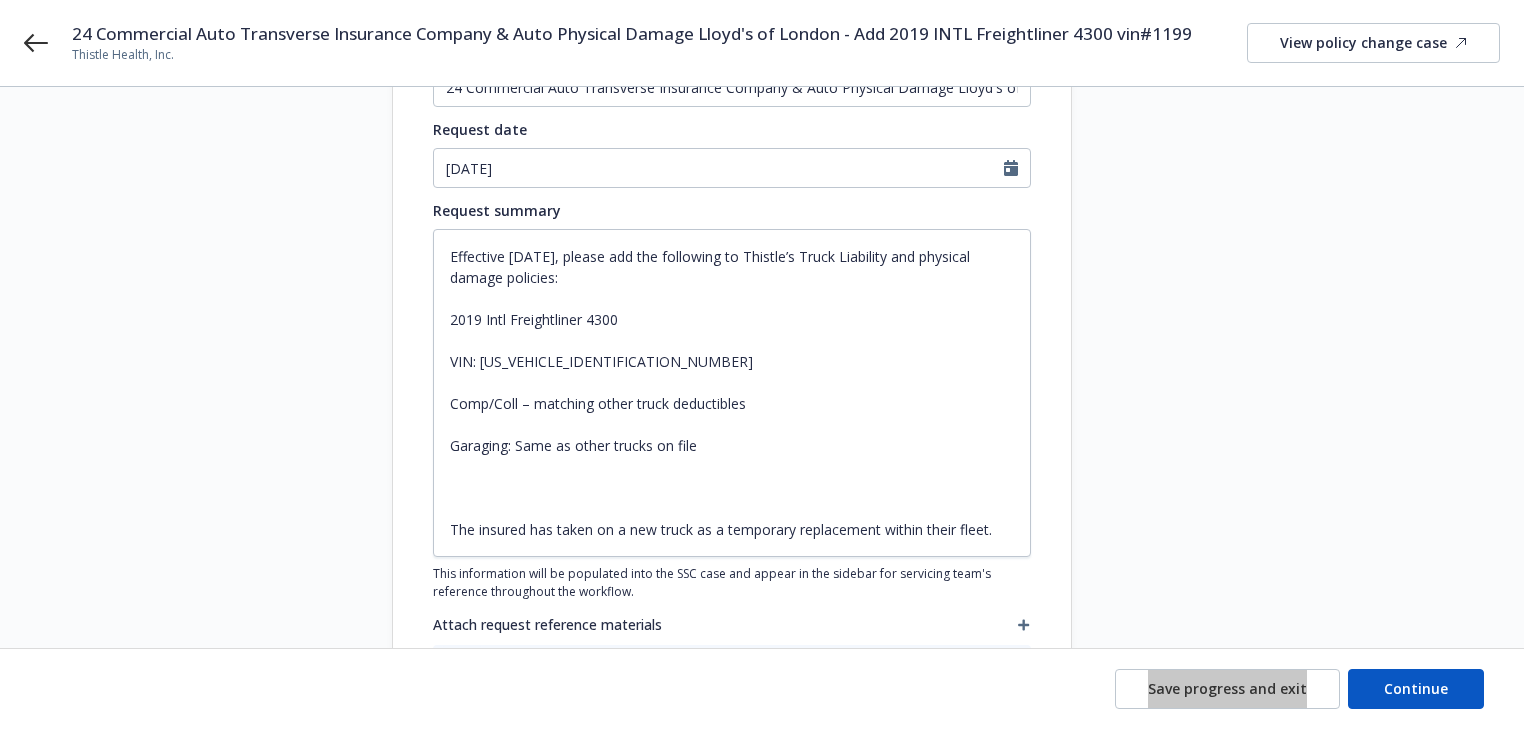 scroll, scrollTop: 320, scrollLeft: 0, axis: vertical 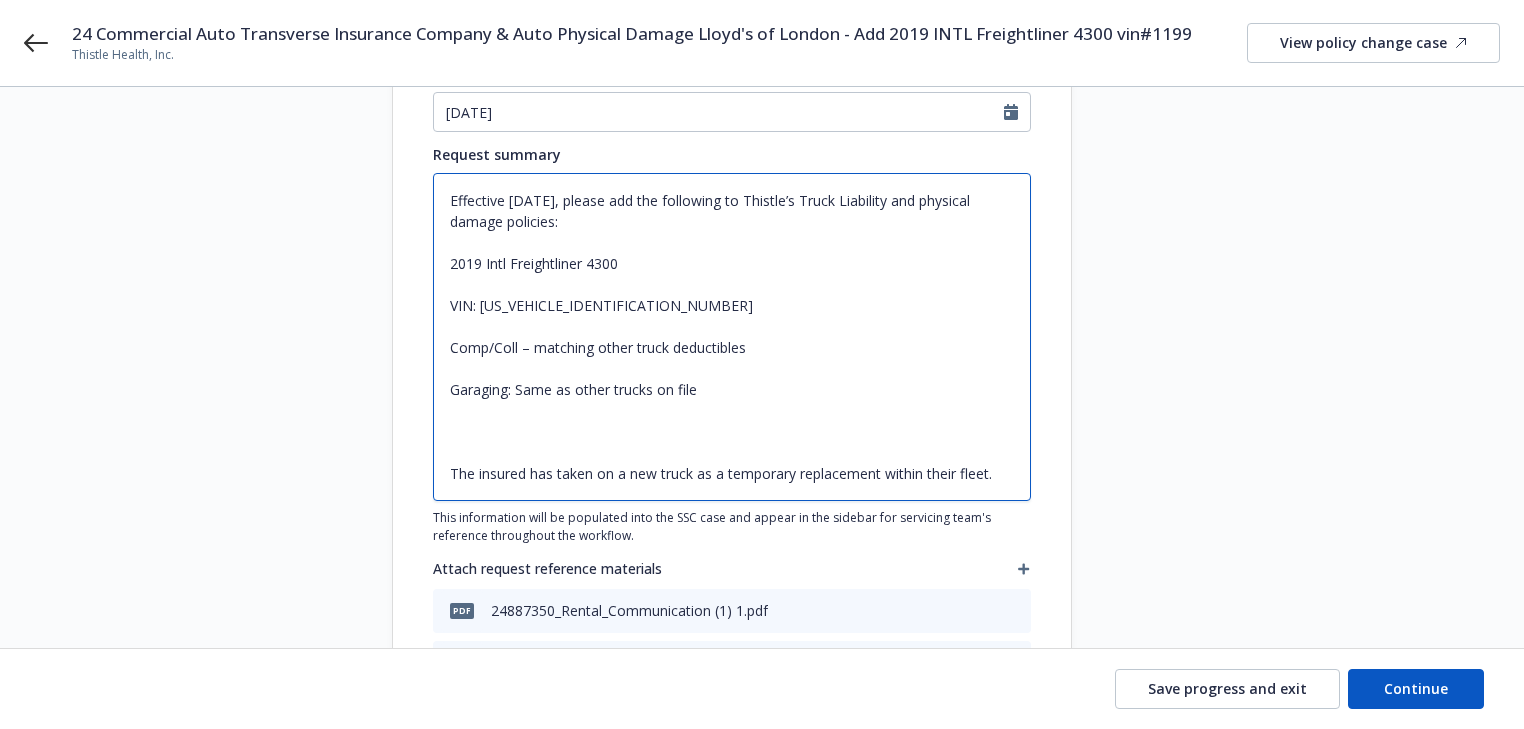 drag, startPoint x: 480, startPoint y: 302, endPoint x: 654, endPoint y: 301, distance: 174.00287 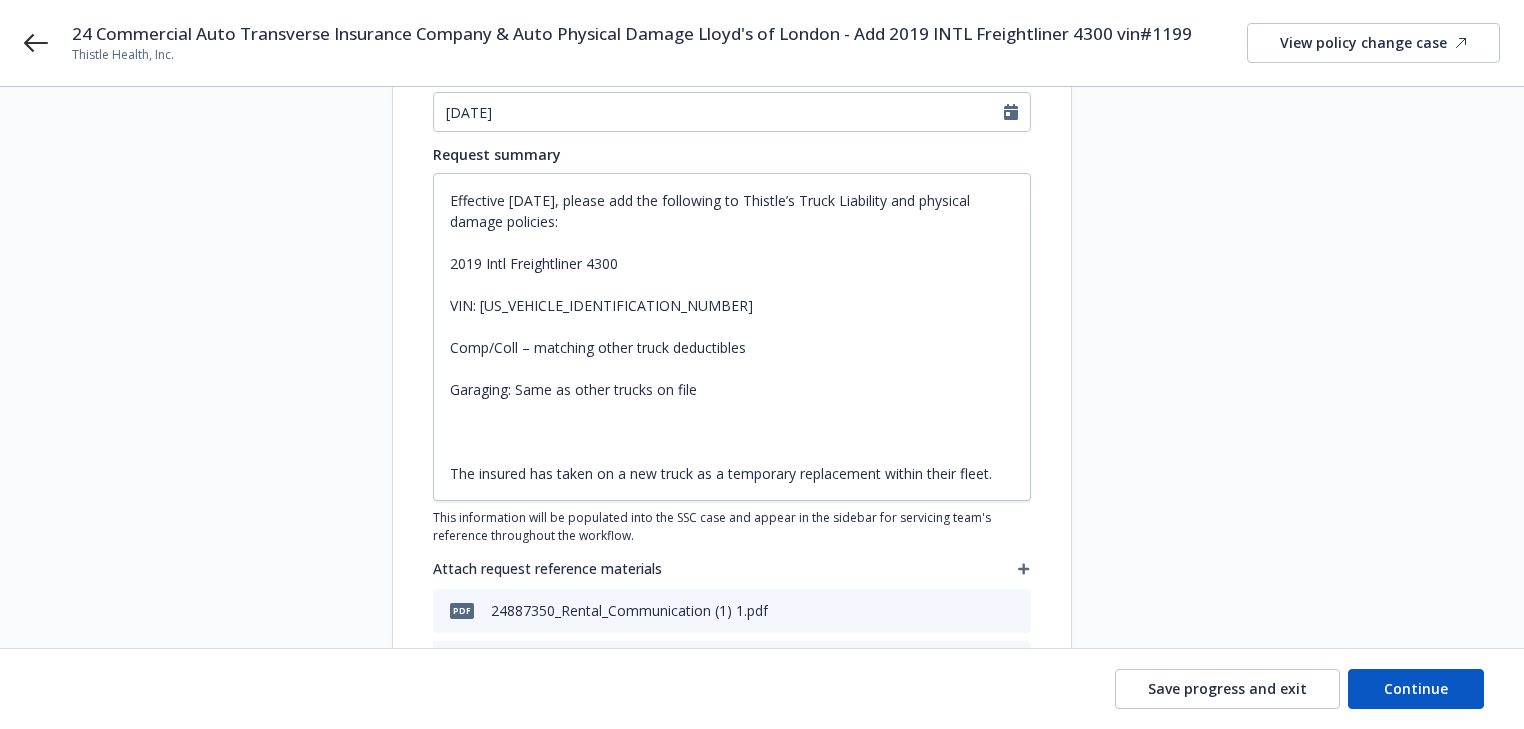 click at bounding box center (1252, 288) 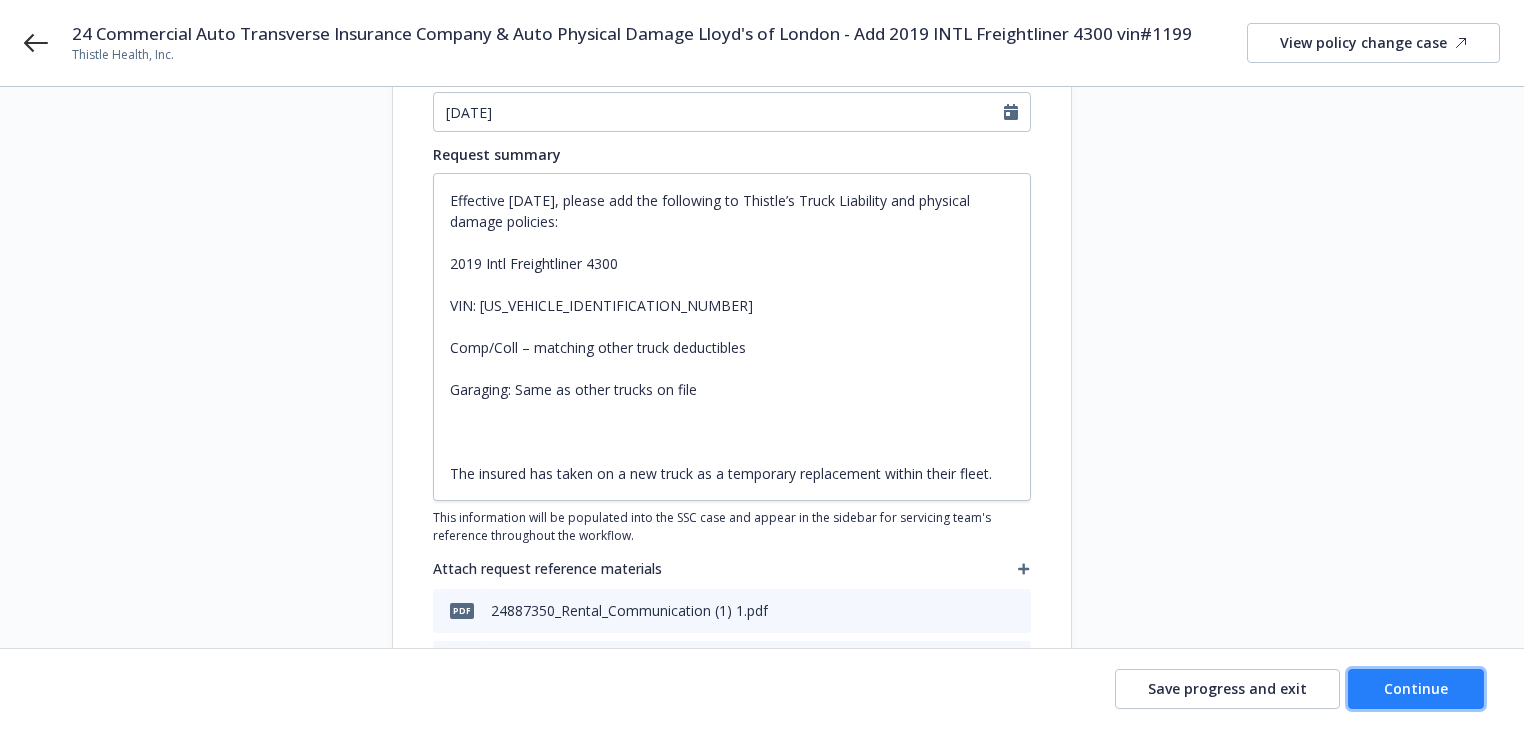 click on "Continue" at bounding box center [1416, 689] 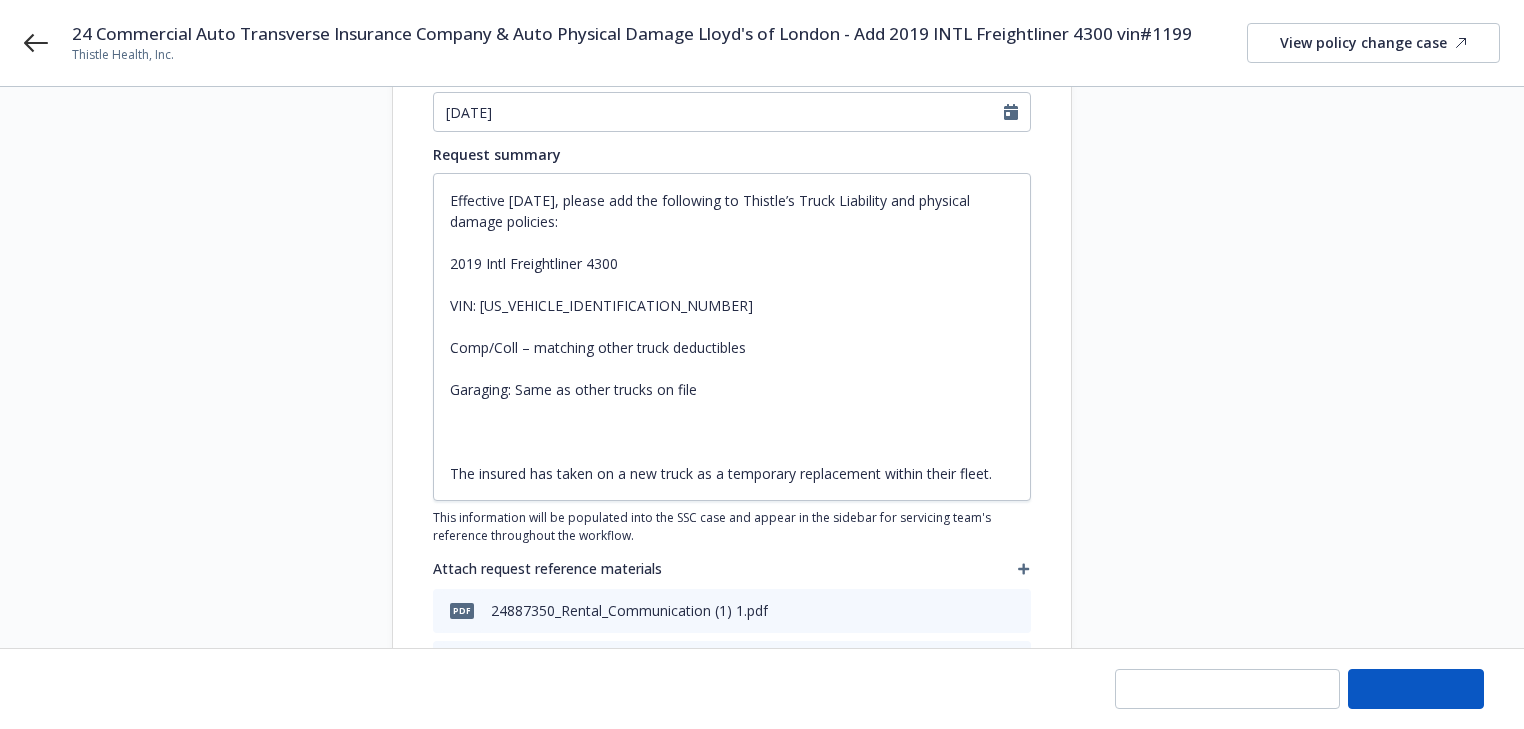 type on "x" 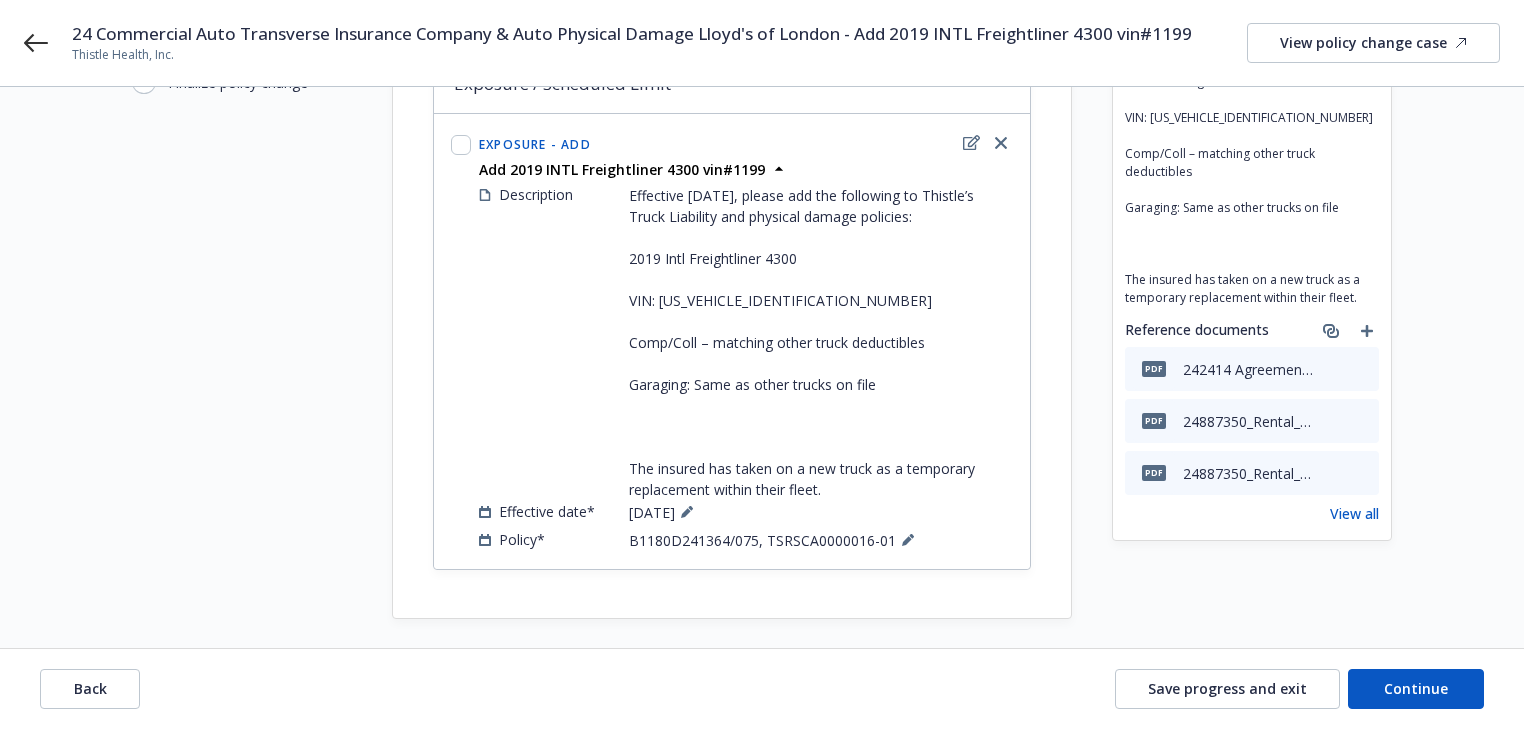 scroll, scrollTop: 220, scrollLeft: 0, axis: vertical 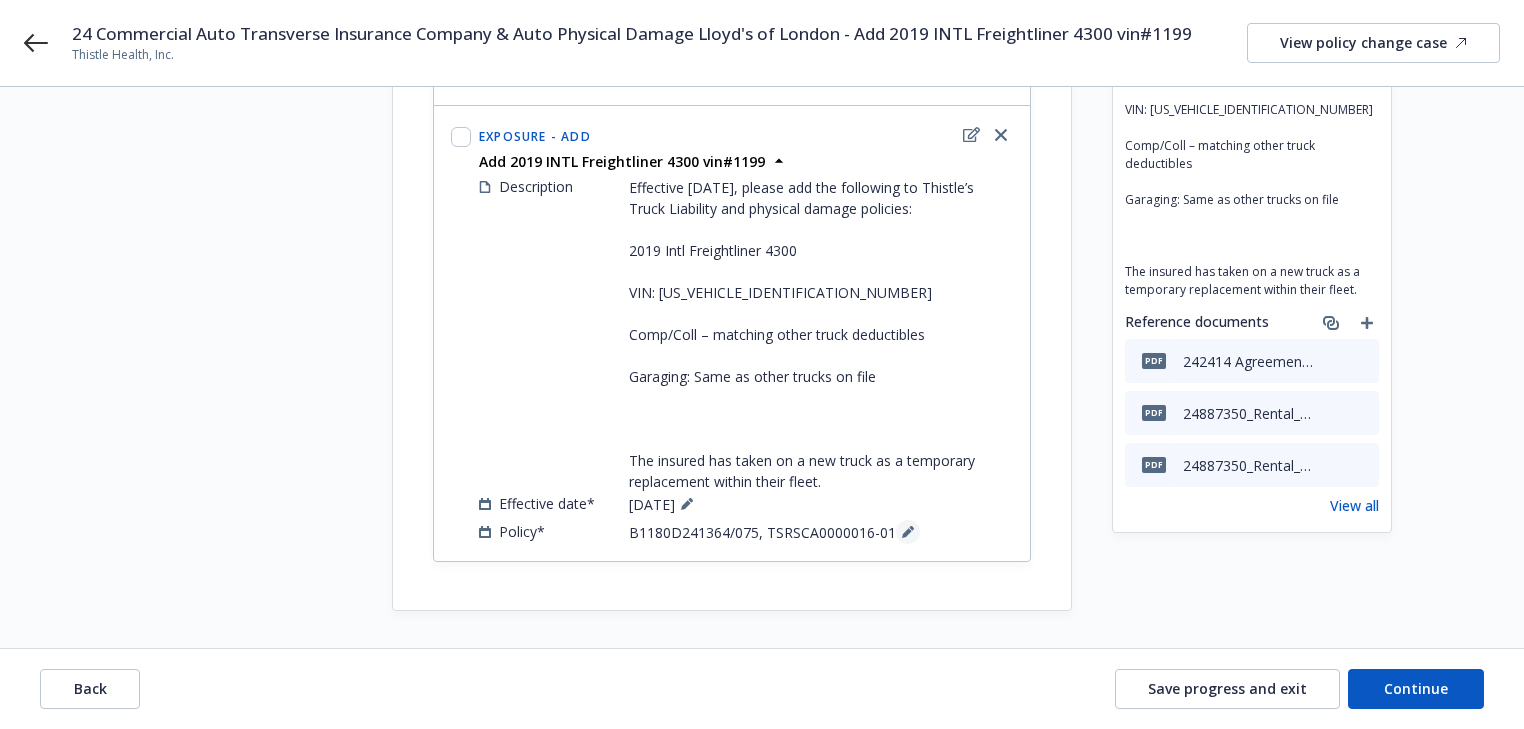 click at bounding box center [908, 532] 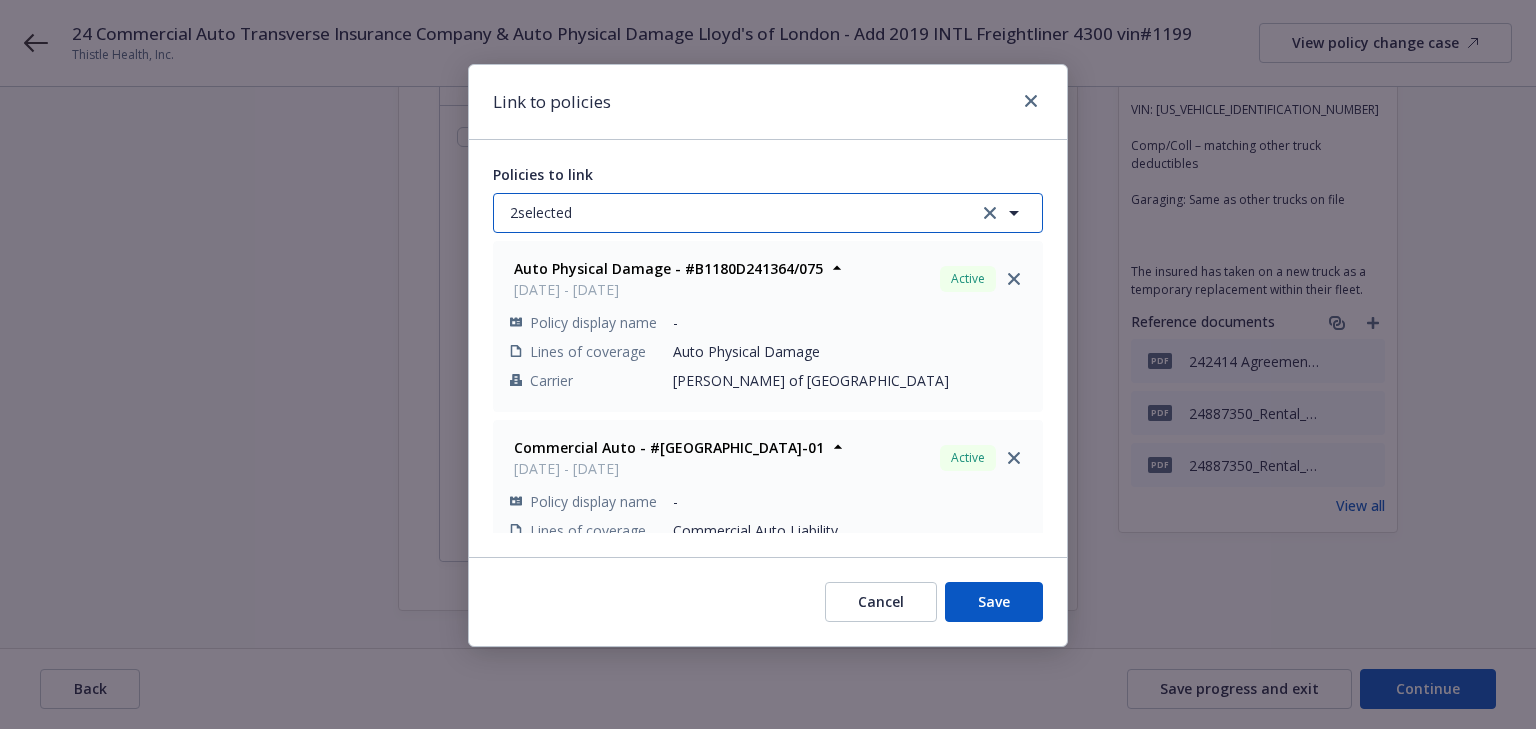 click on "2  selected" at bounding box center (768, 213) 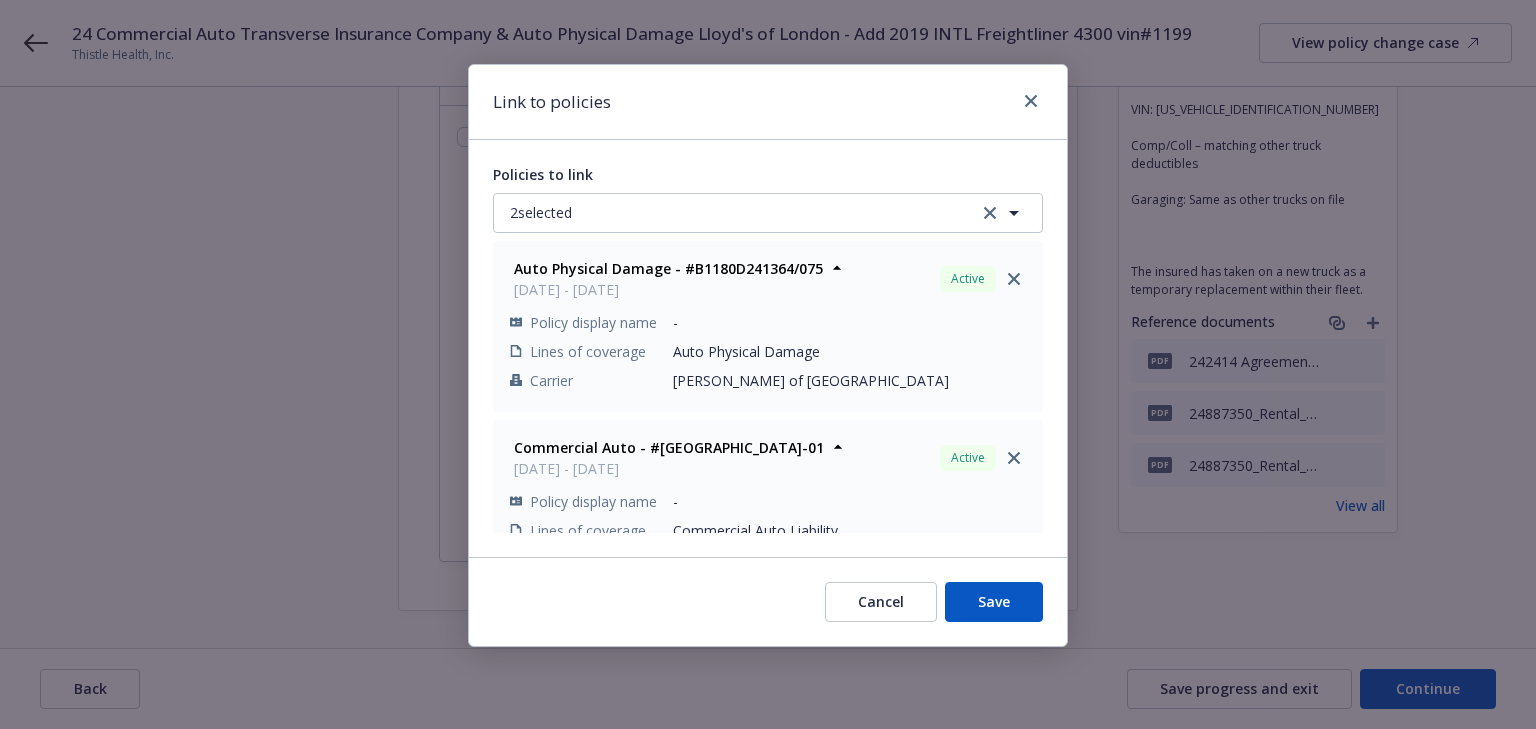 select on "ACTIVE" 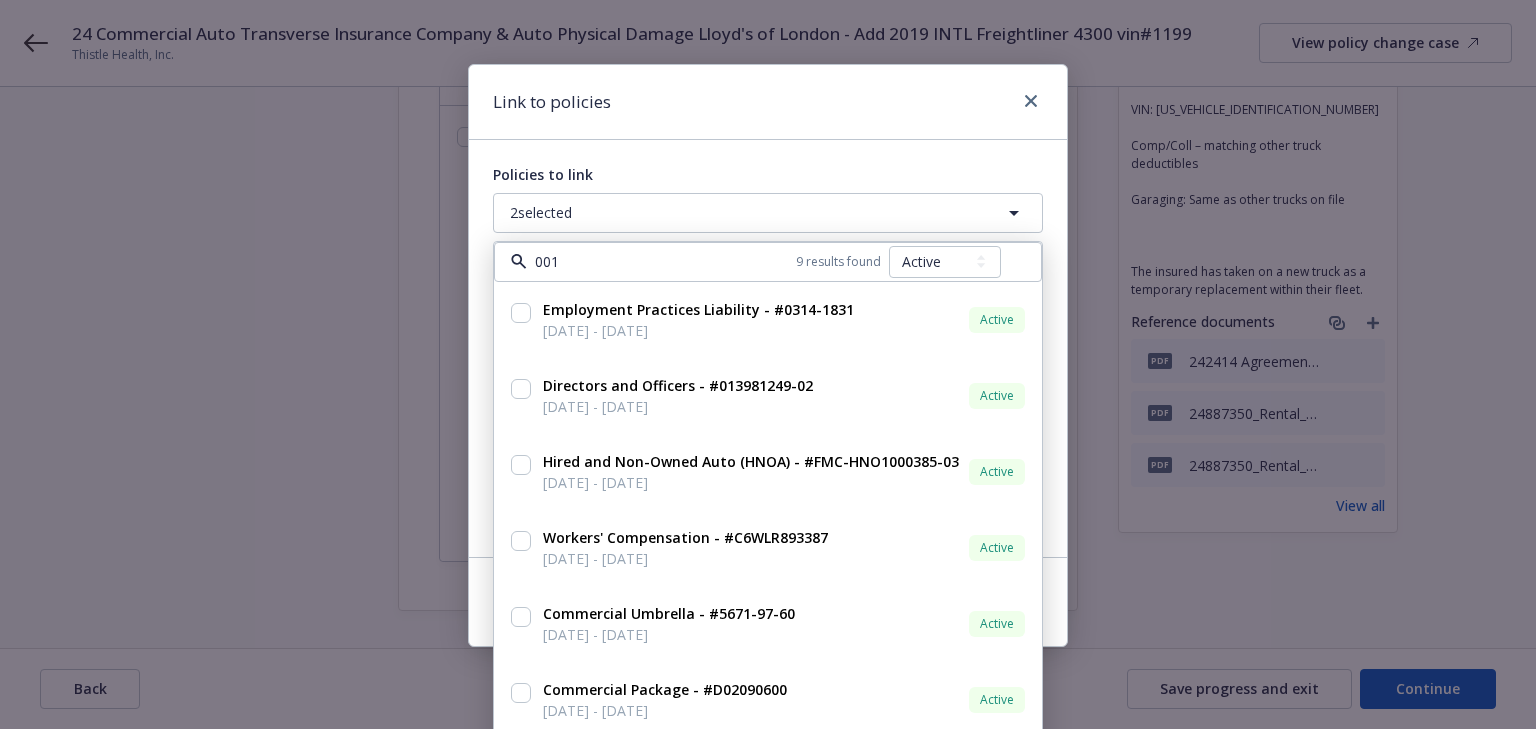 type on "0016" 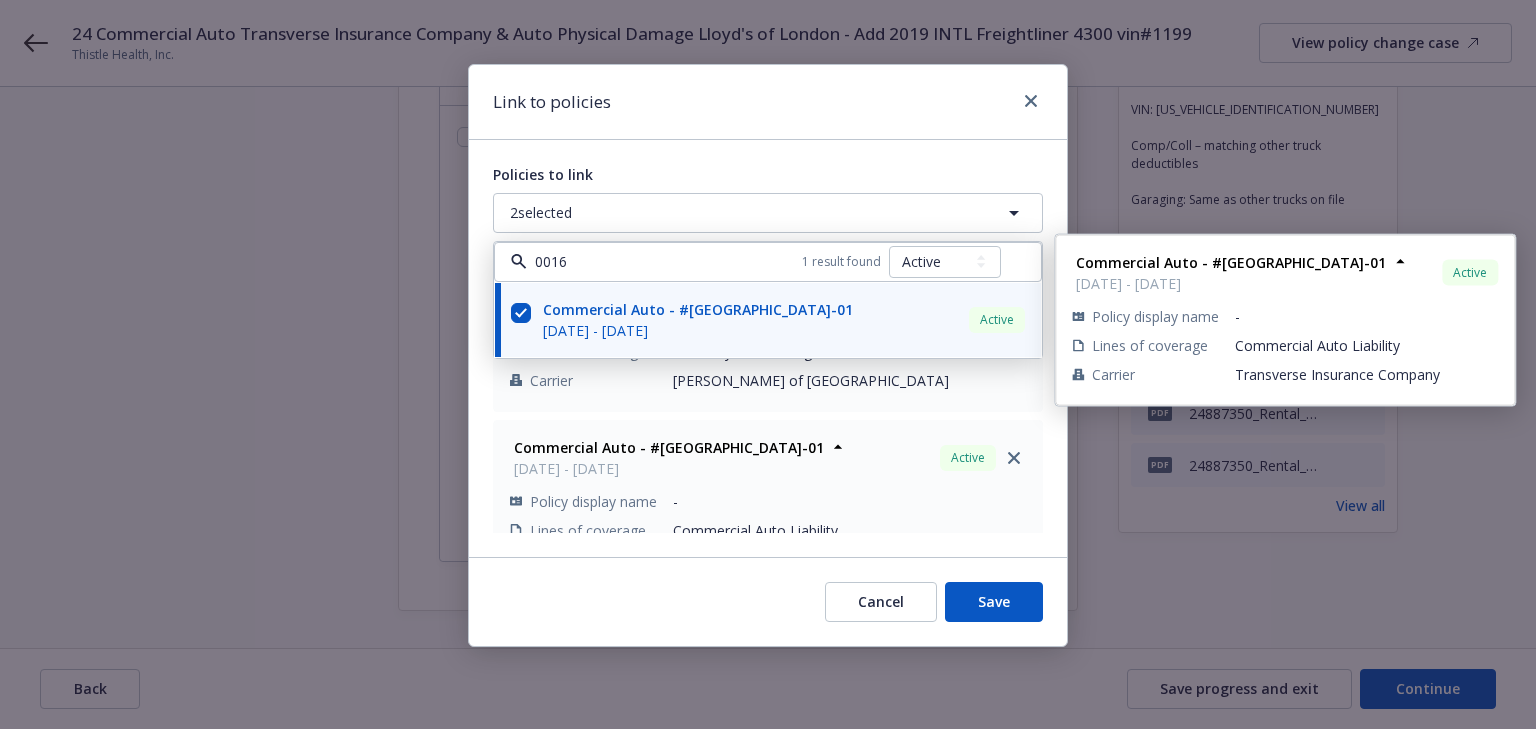 click at bounding box center (521, 313) 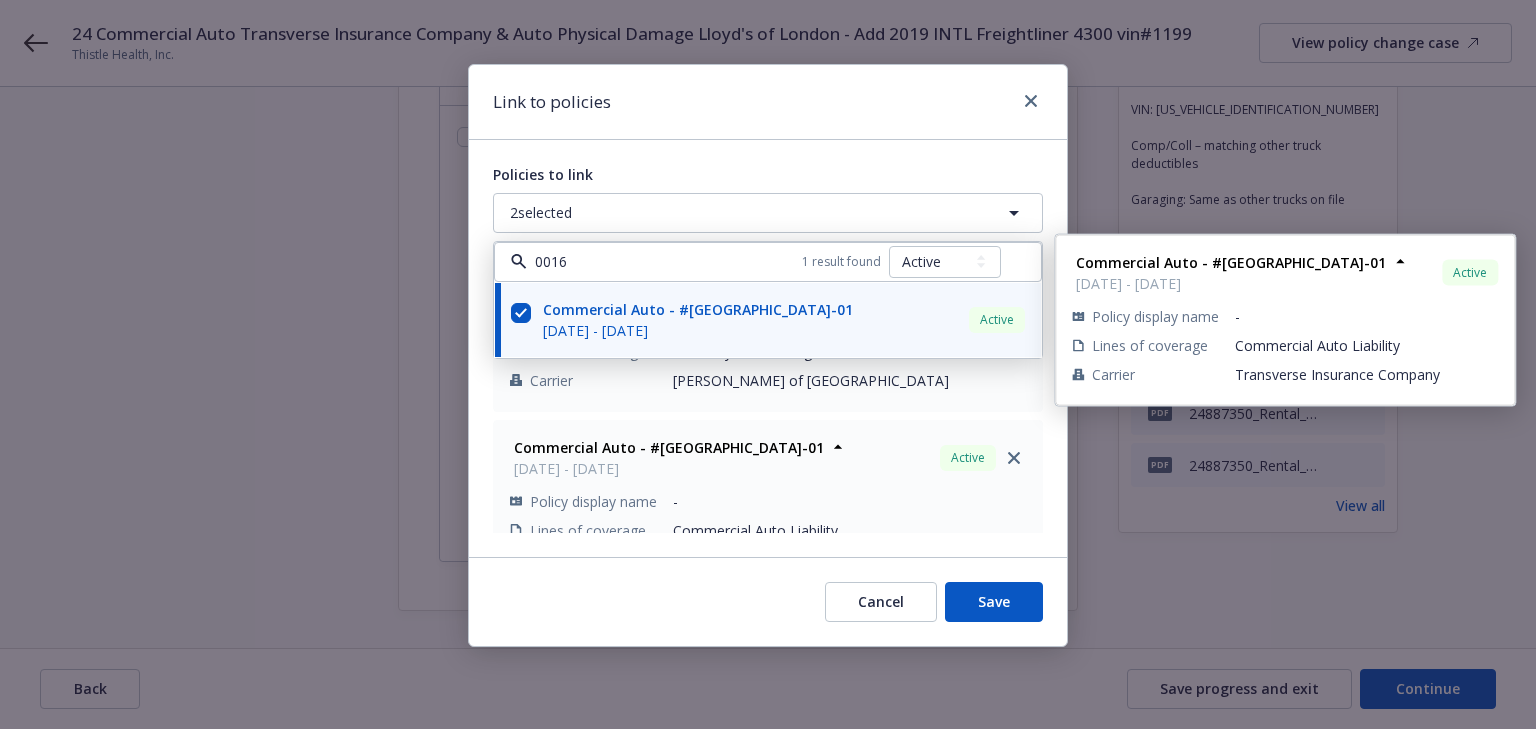 checkbox on "false" 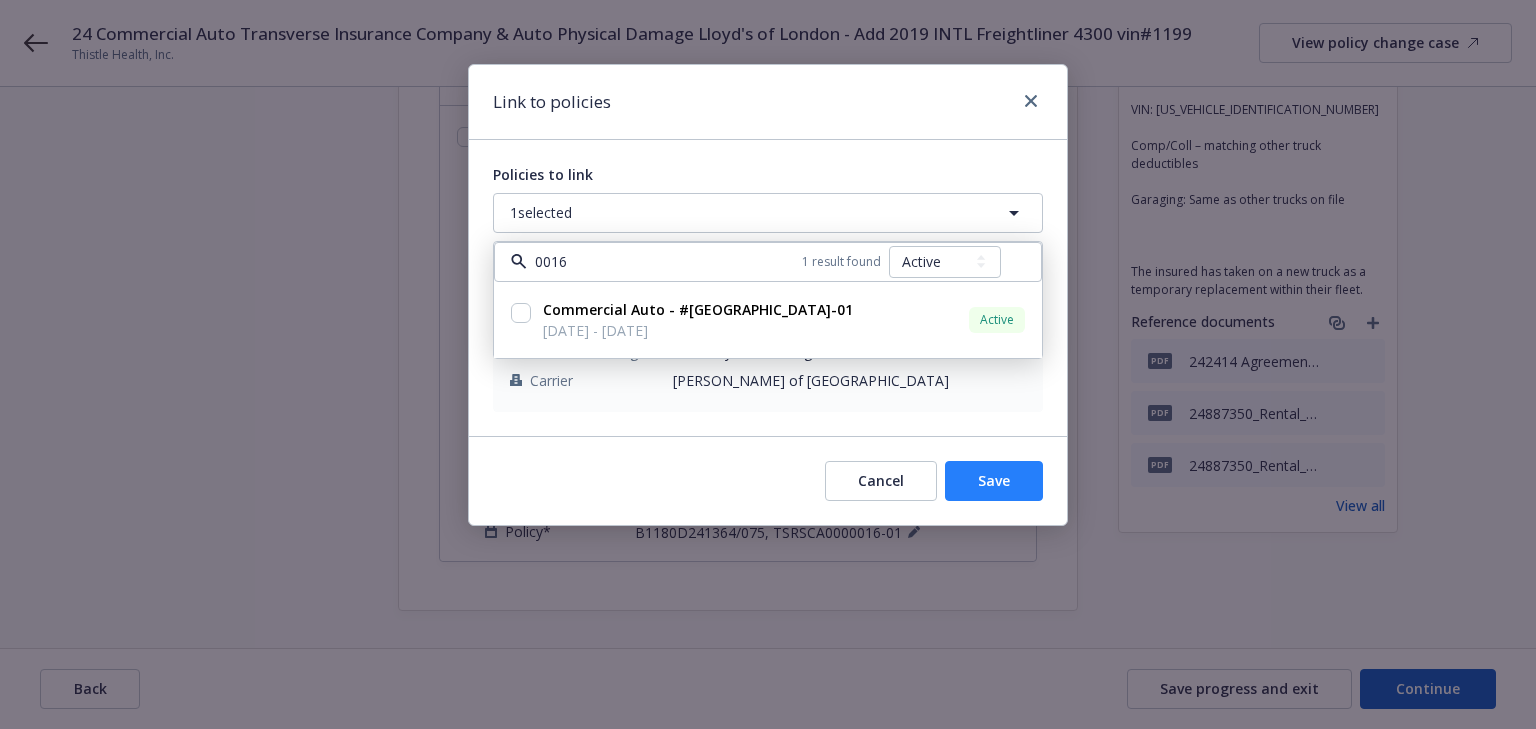 type on "0016" 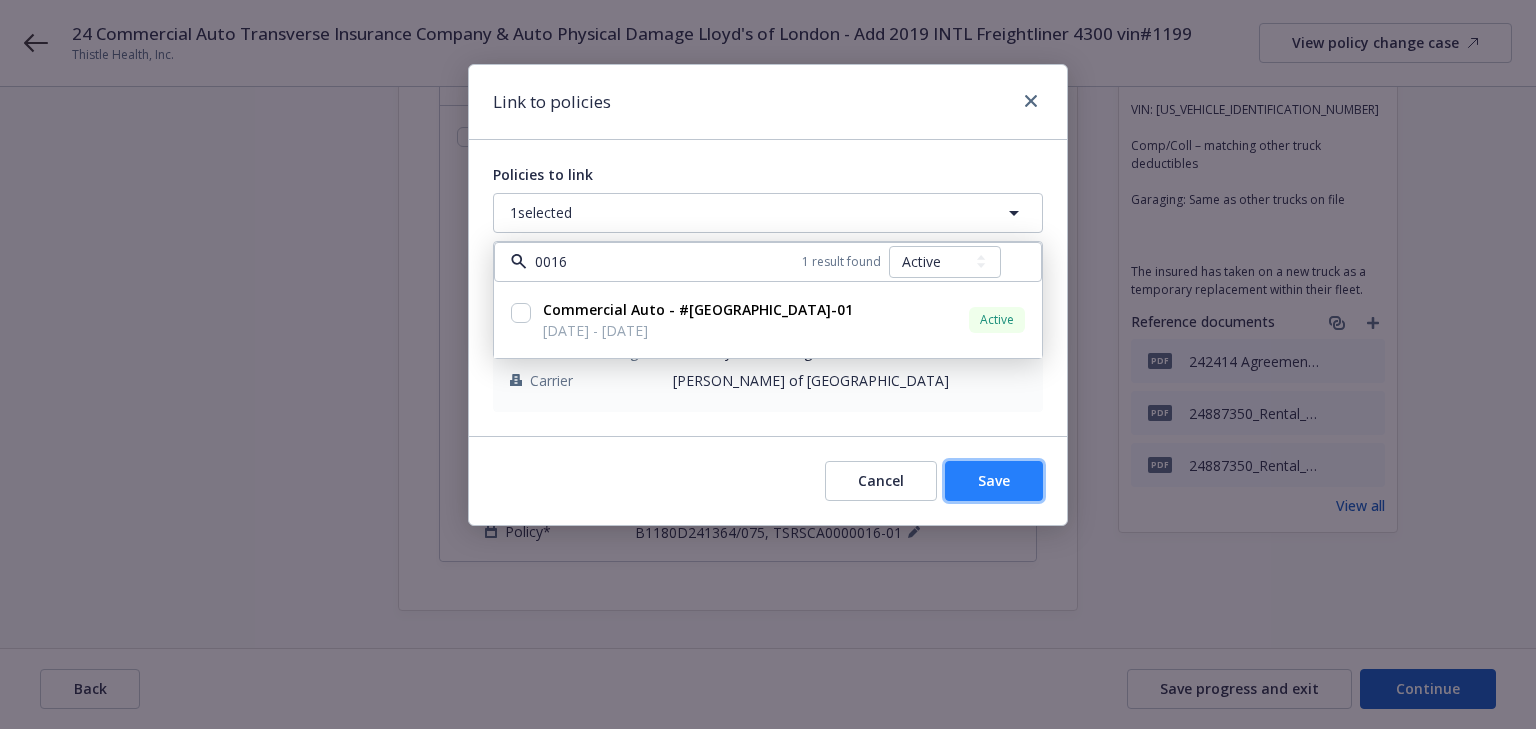 click on "Save" at bounding box center [994, 481] 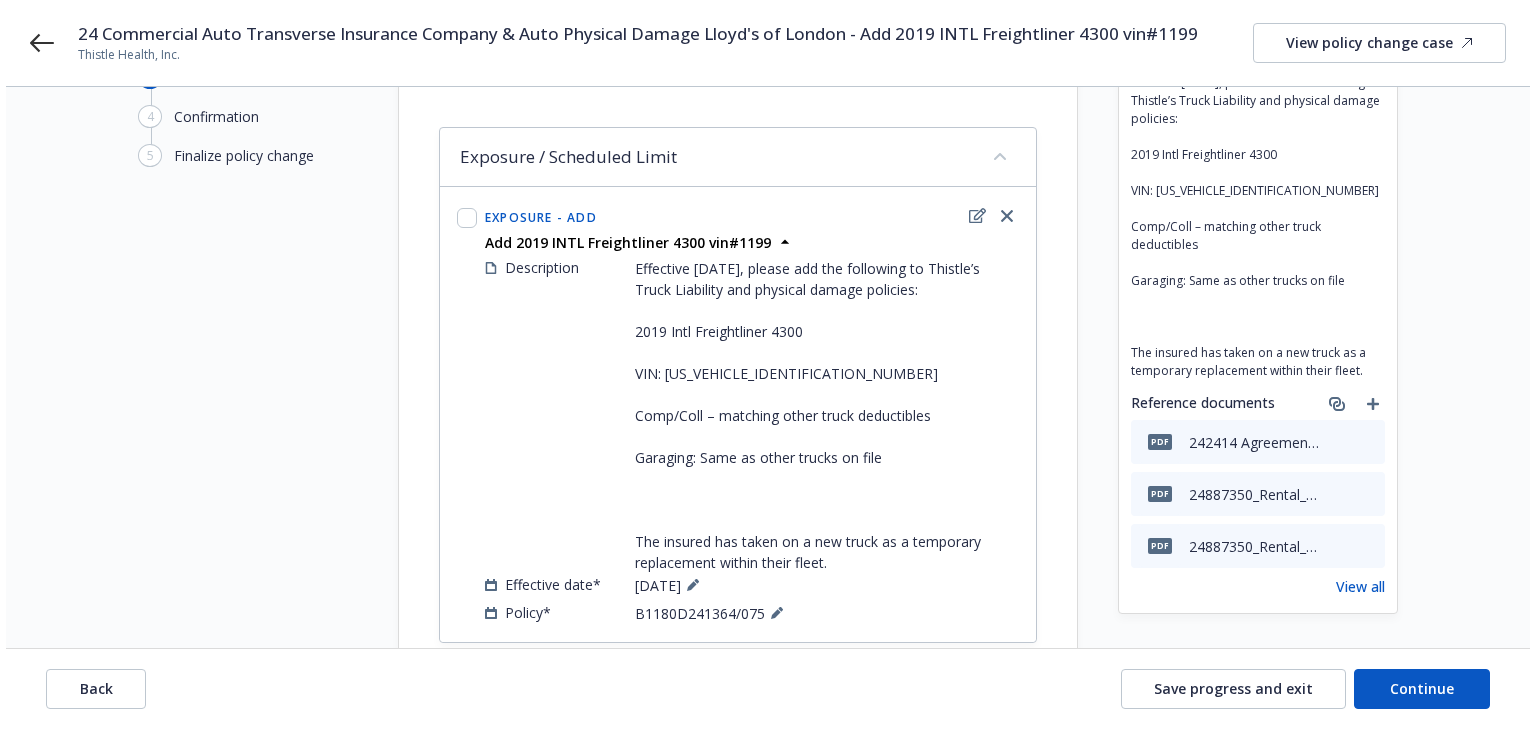 scroll, scrollTop: 0, scrollLeft: 0, axis: both 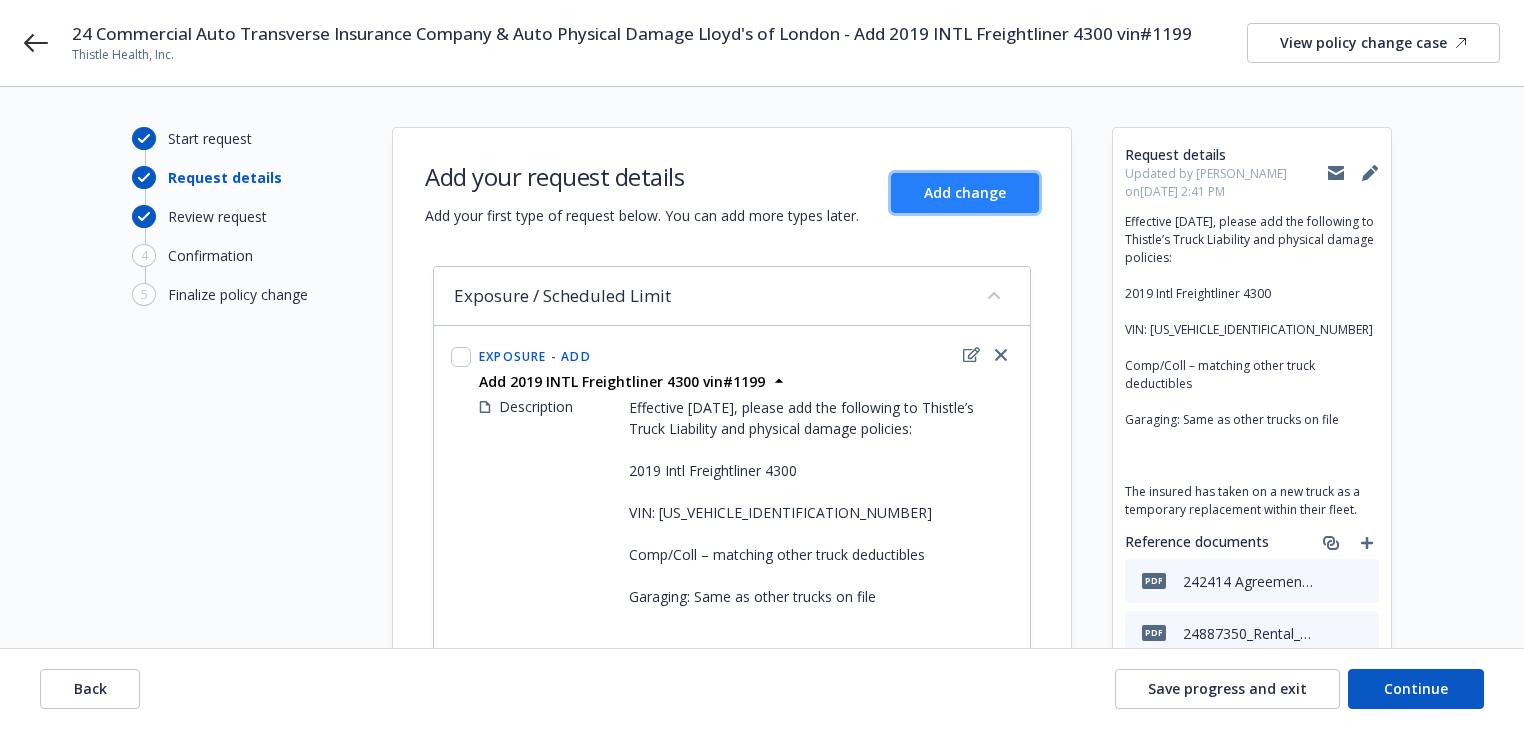 click on "Add change" at bounding box center [965, 192] 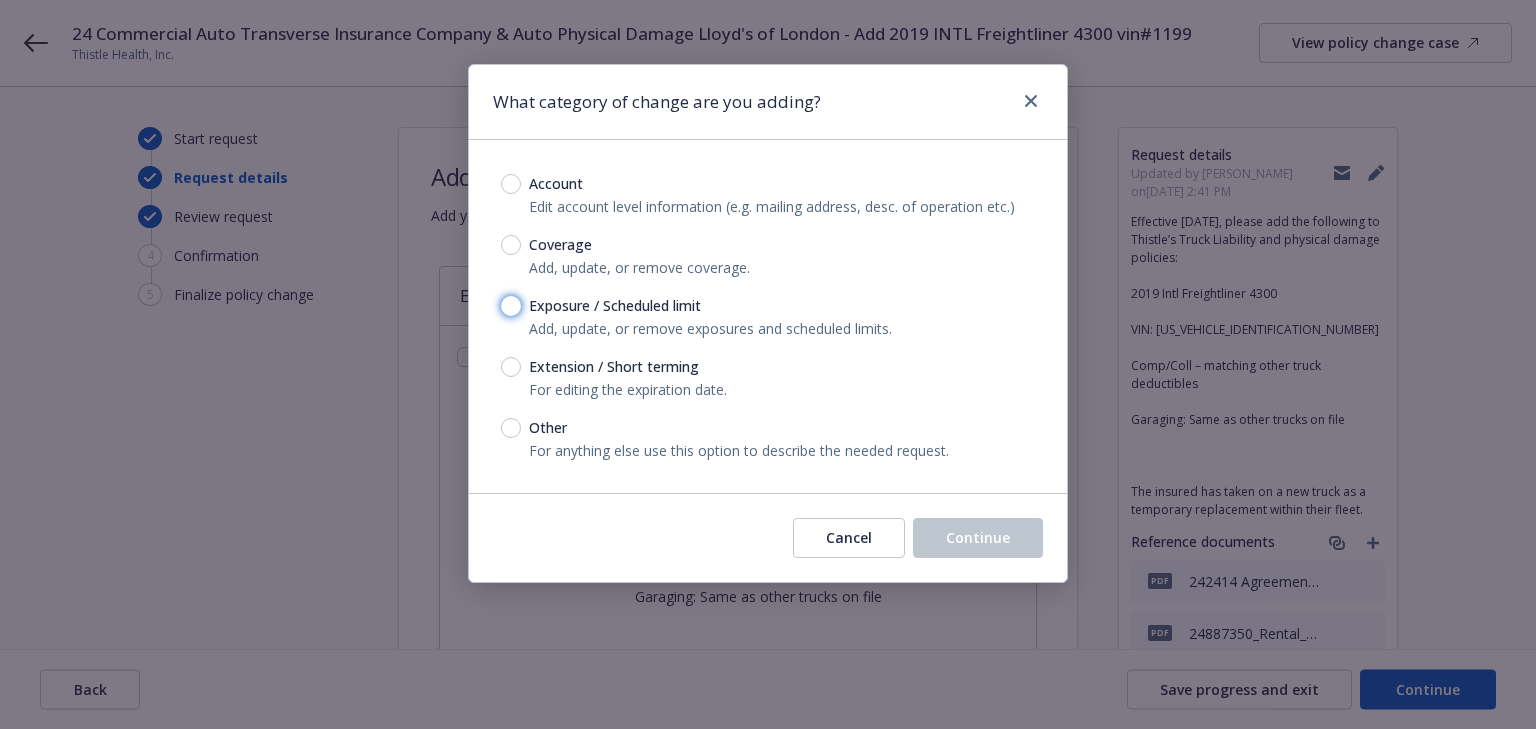 click on "Exposure / Scheduled limit" at bounding box center [511, 306] 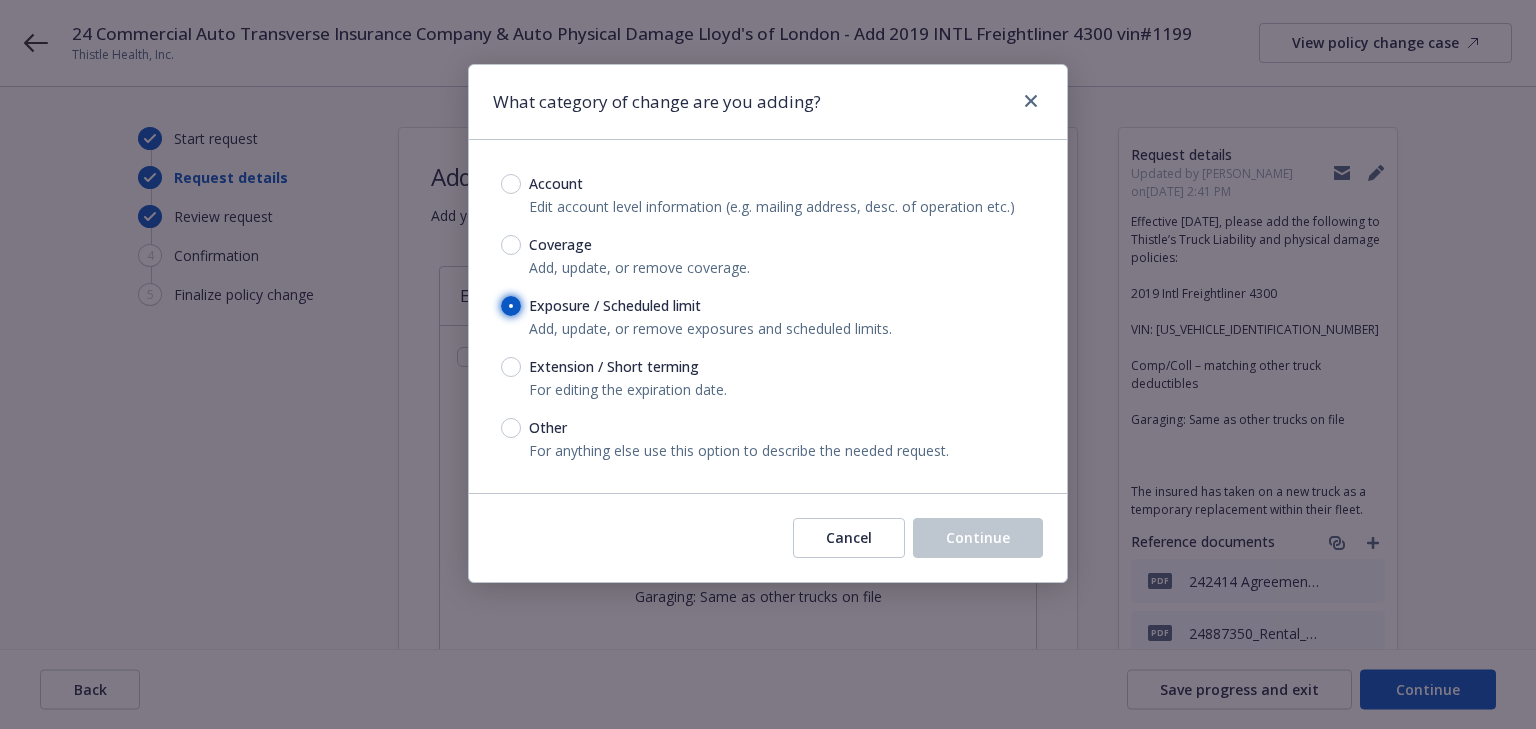 radio on "true" 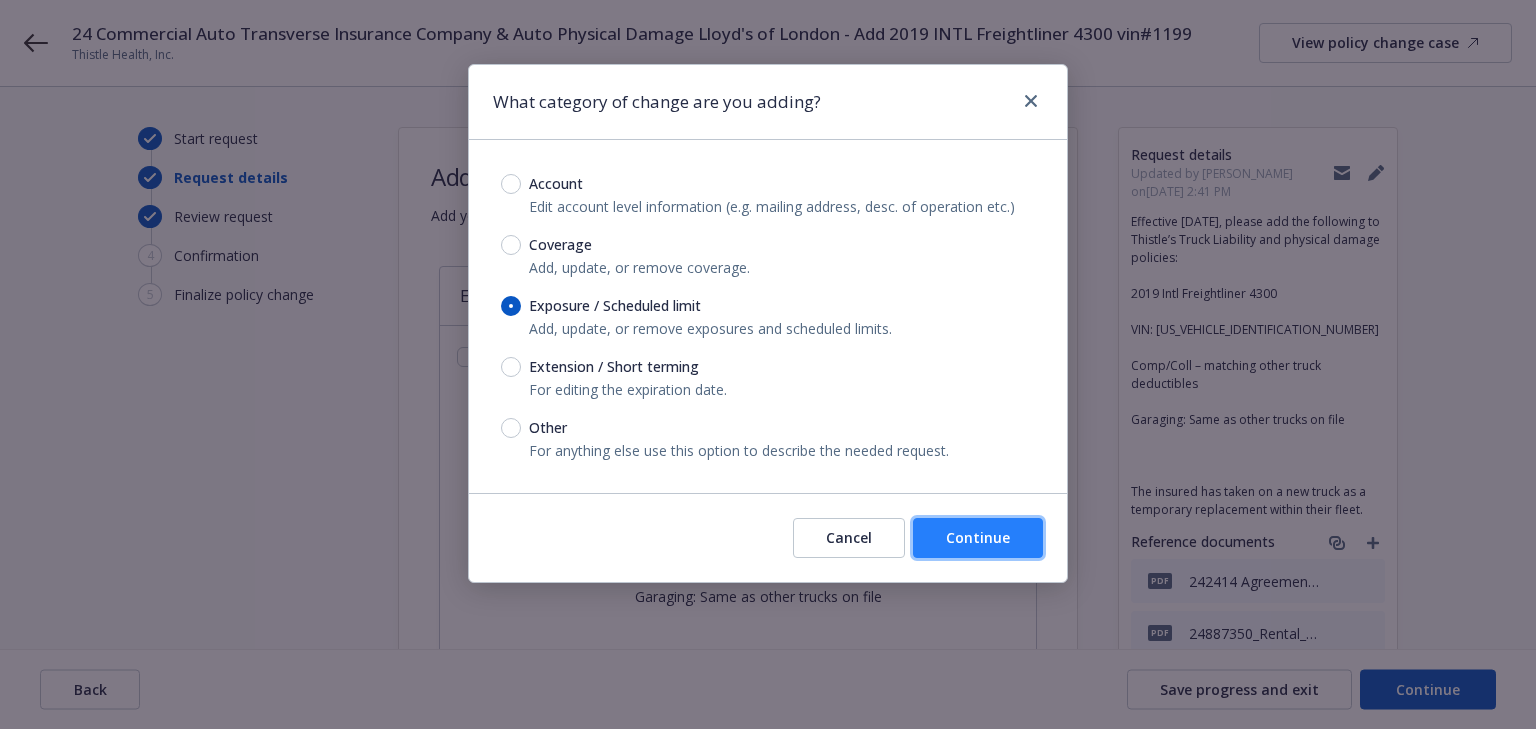 click on "Continue" at bounding box center [978, 538] 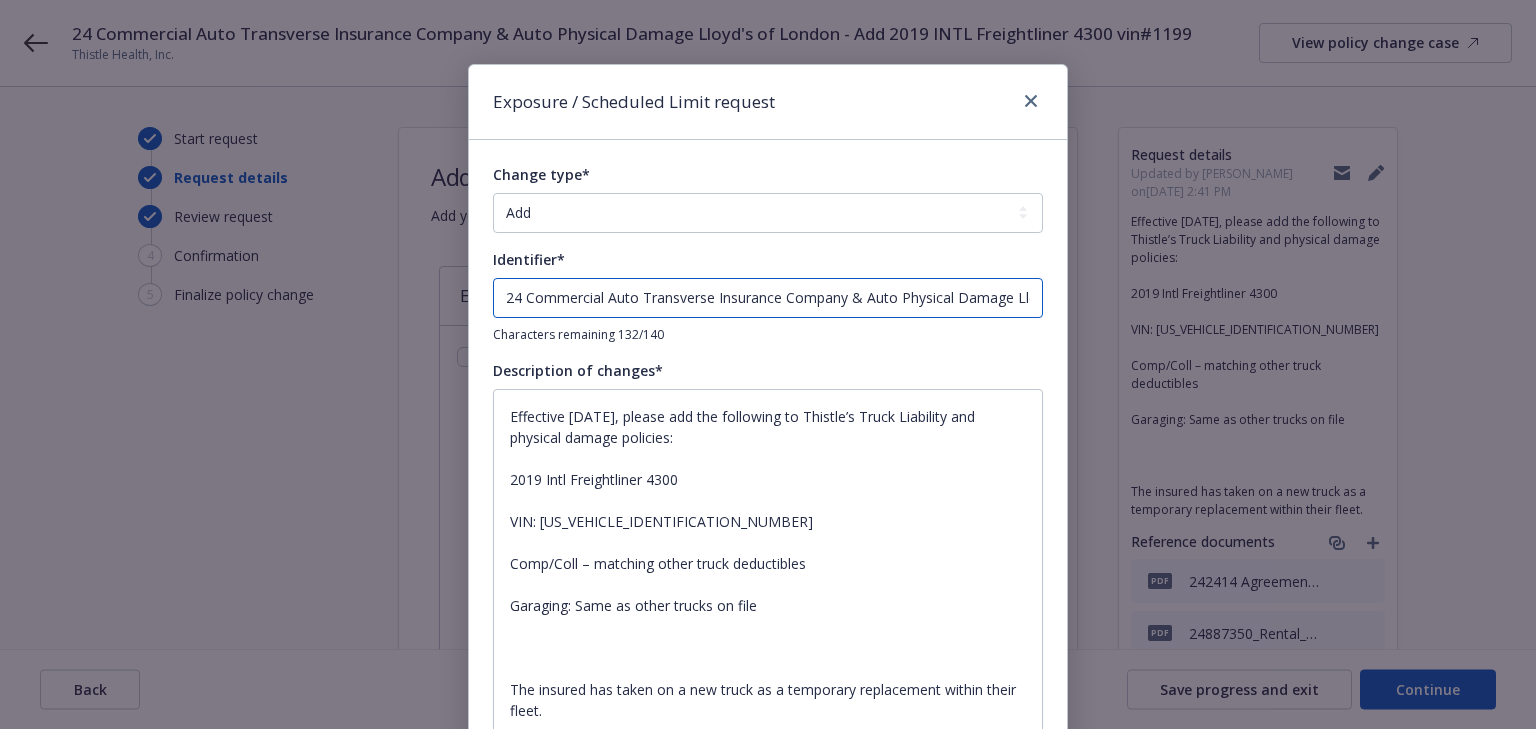 drag, startPoint x: 878, startPoint y: 294, endPoint x: 88, endPoint y: 289, distance: 790.0158 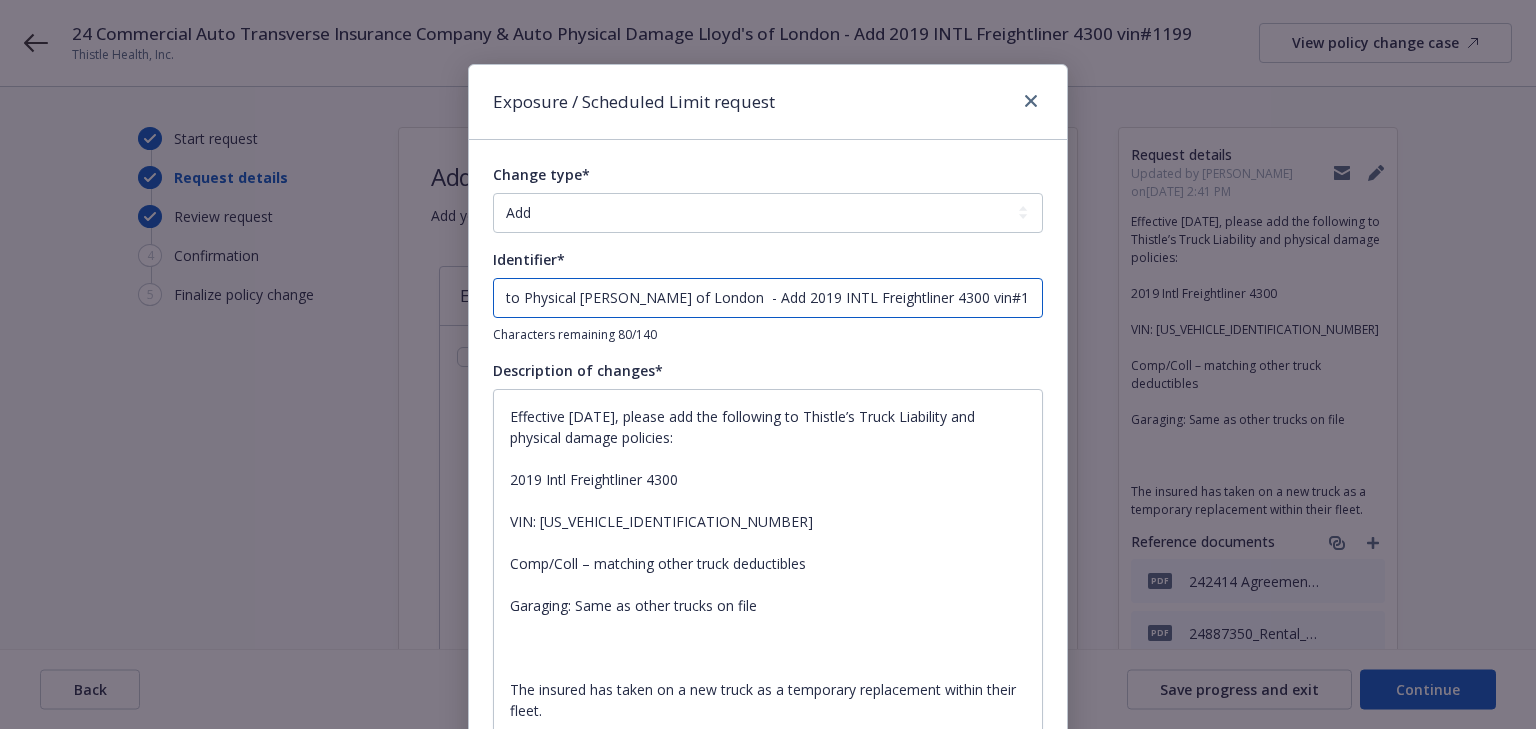 drag, startPoint x: 748, startPoint y: 295, endPoint x: -694, endPoint y: 259, distance: 1442.4493 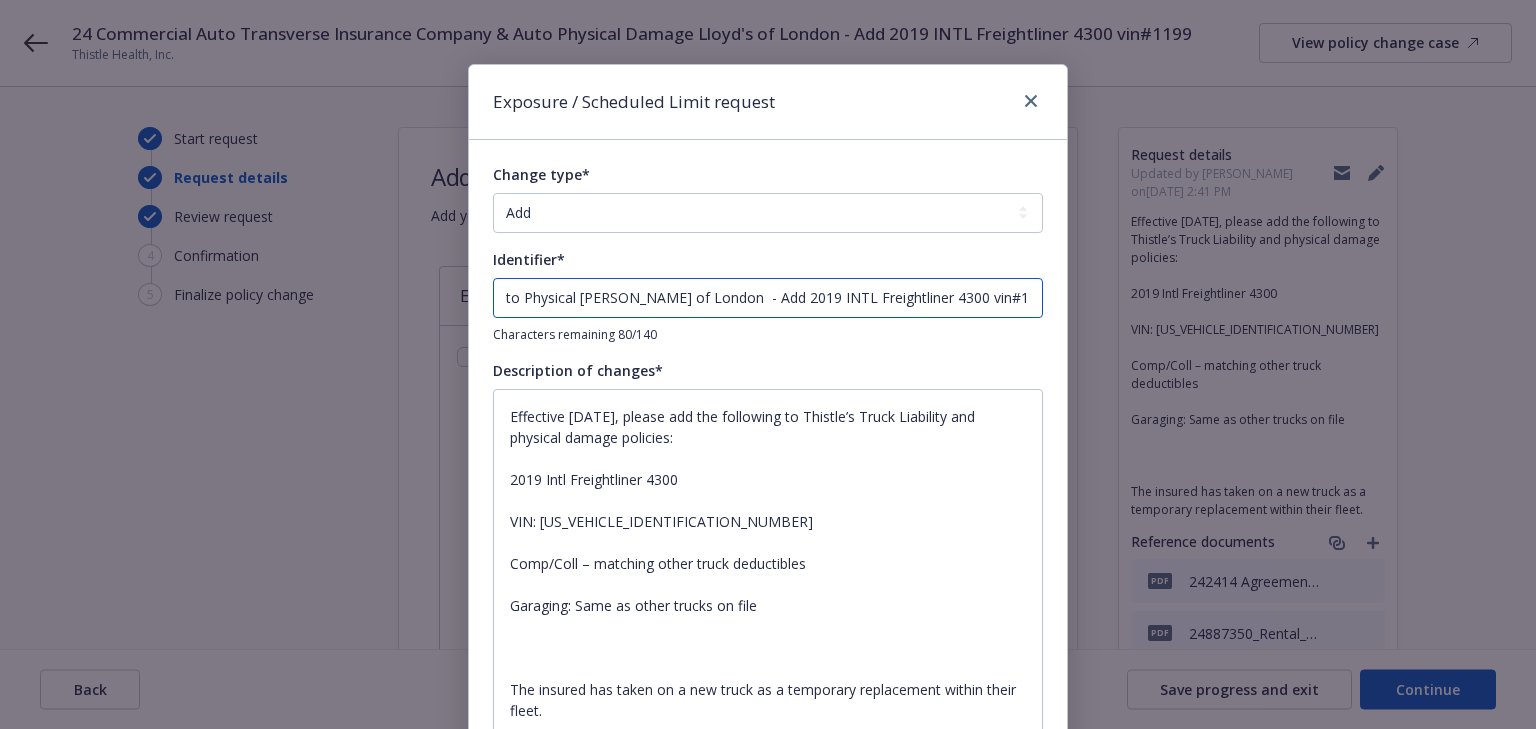 drag, startPoint x: 750, startPoint y: 293, endPoint x: -631, endPoint y: 239, distance: 1382.0553 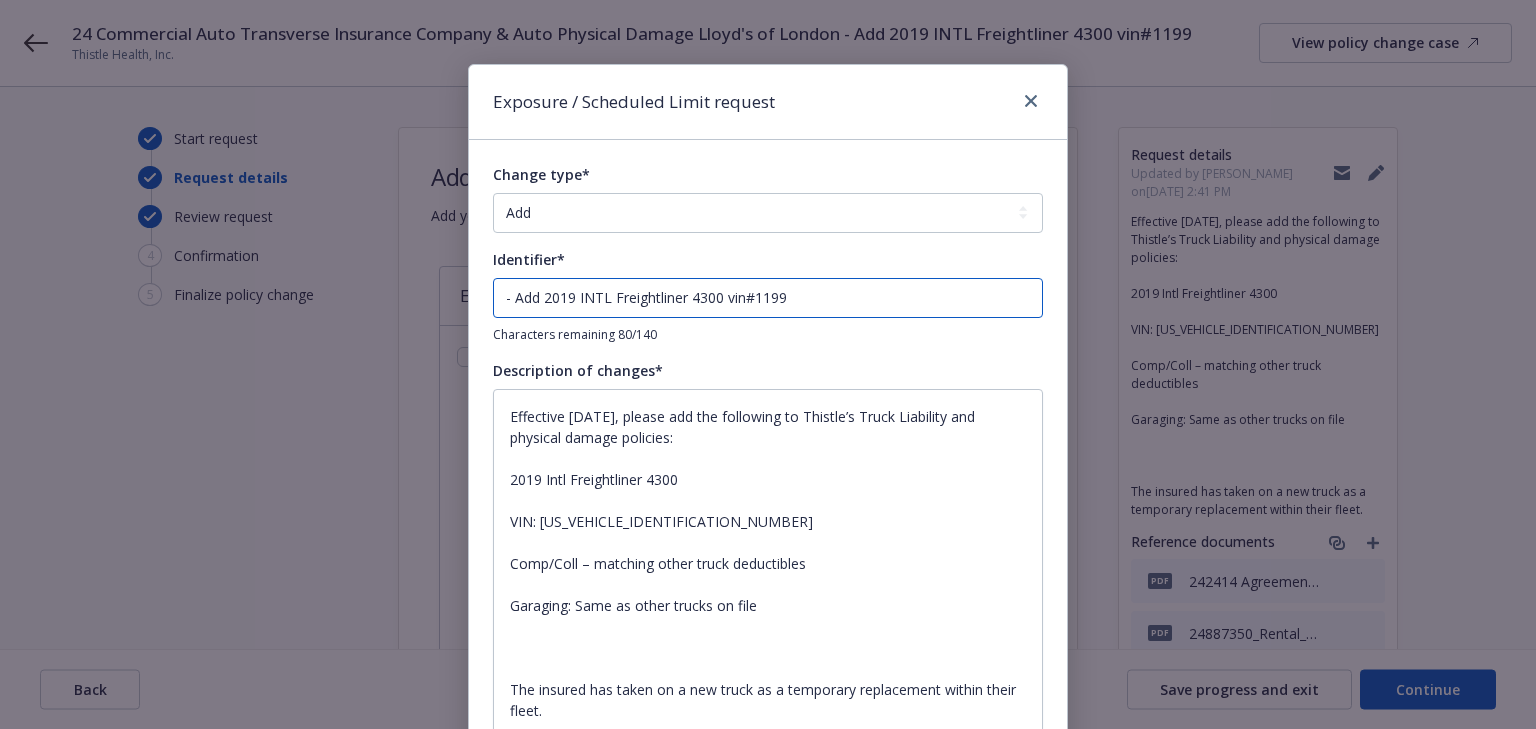type on "x" 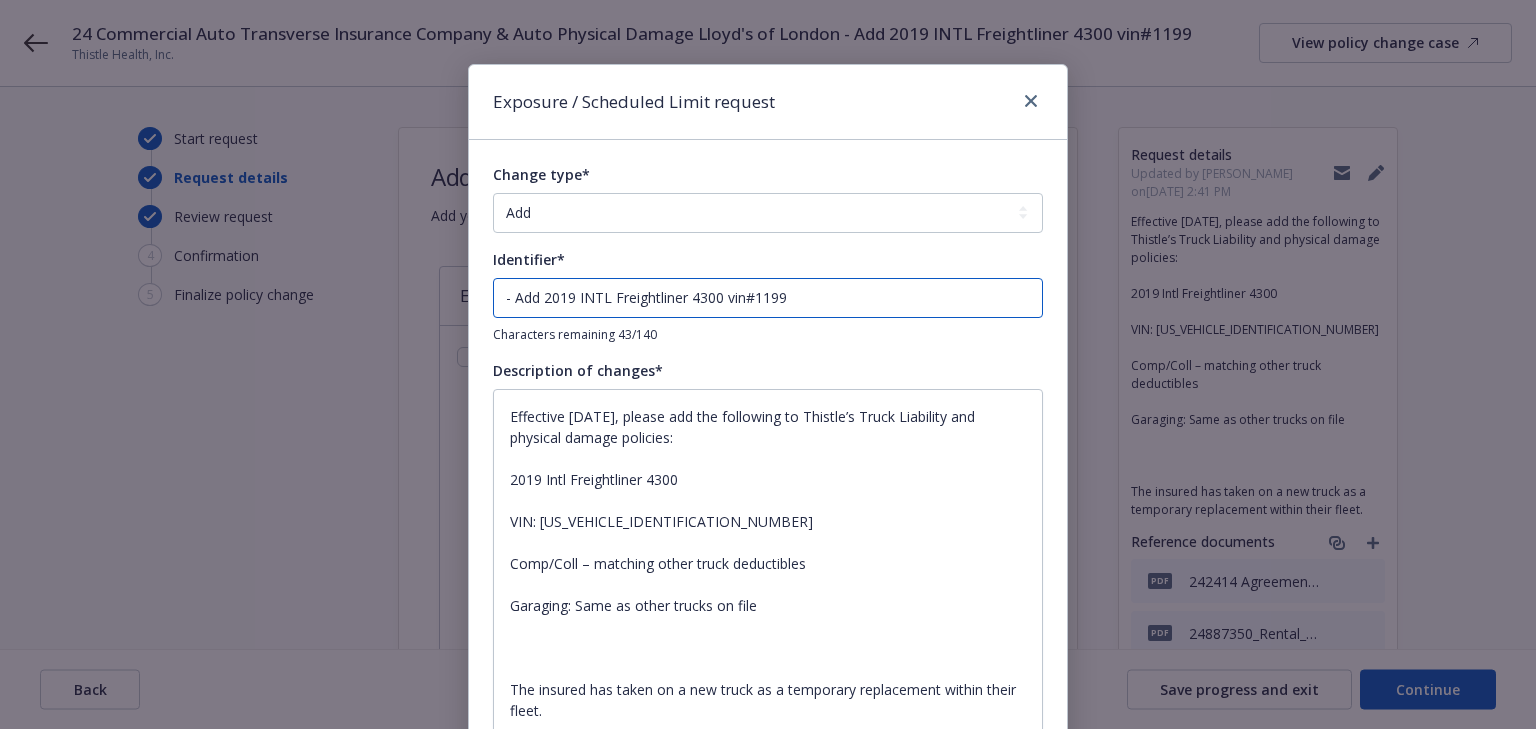 click on "- Add 2019 INTL Freightliner 4300 vin#1199" at bounding box center [768, 298] 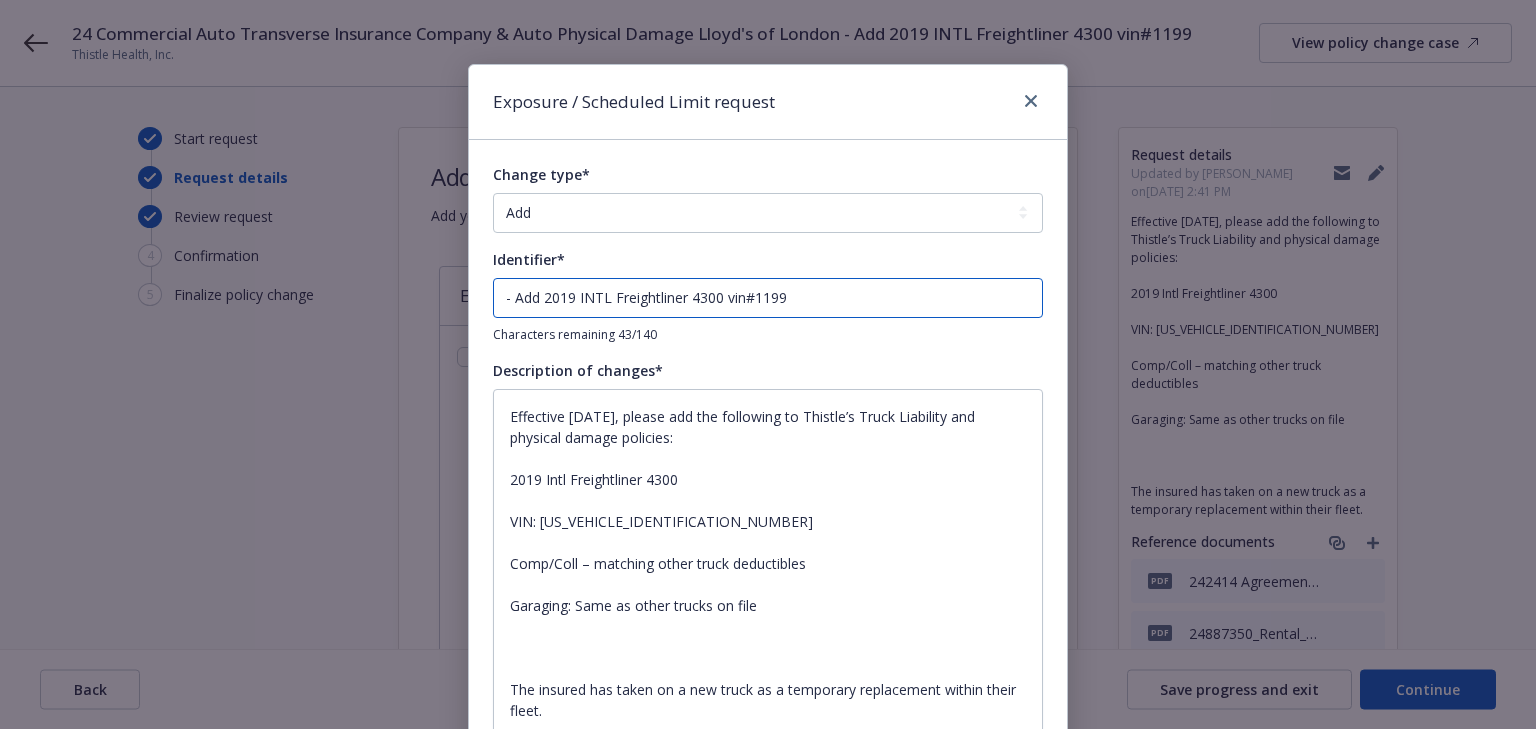 type on "x" 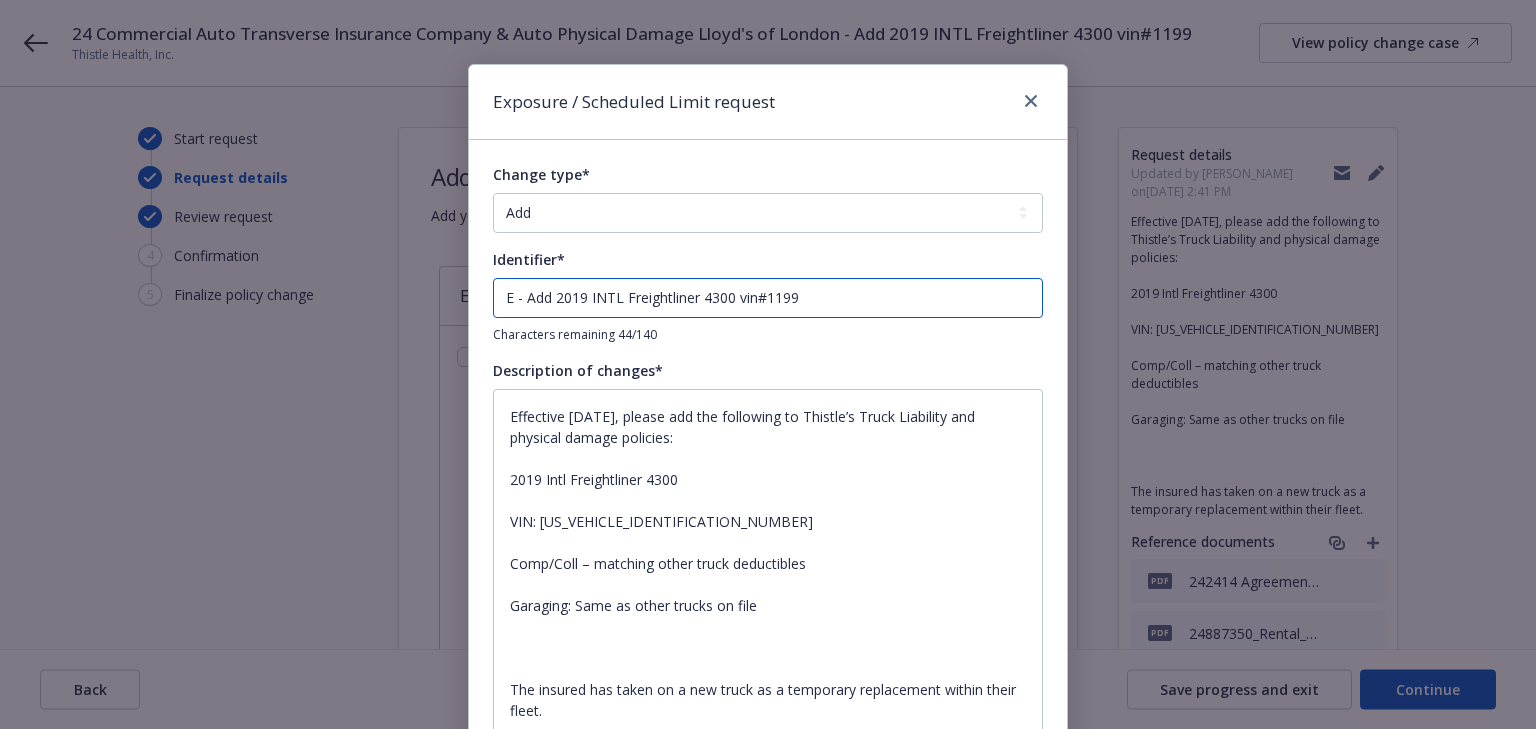 type on "EN - Add 2019 INTL Freightliner 4300 vin#1199" 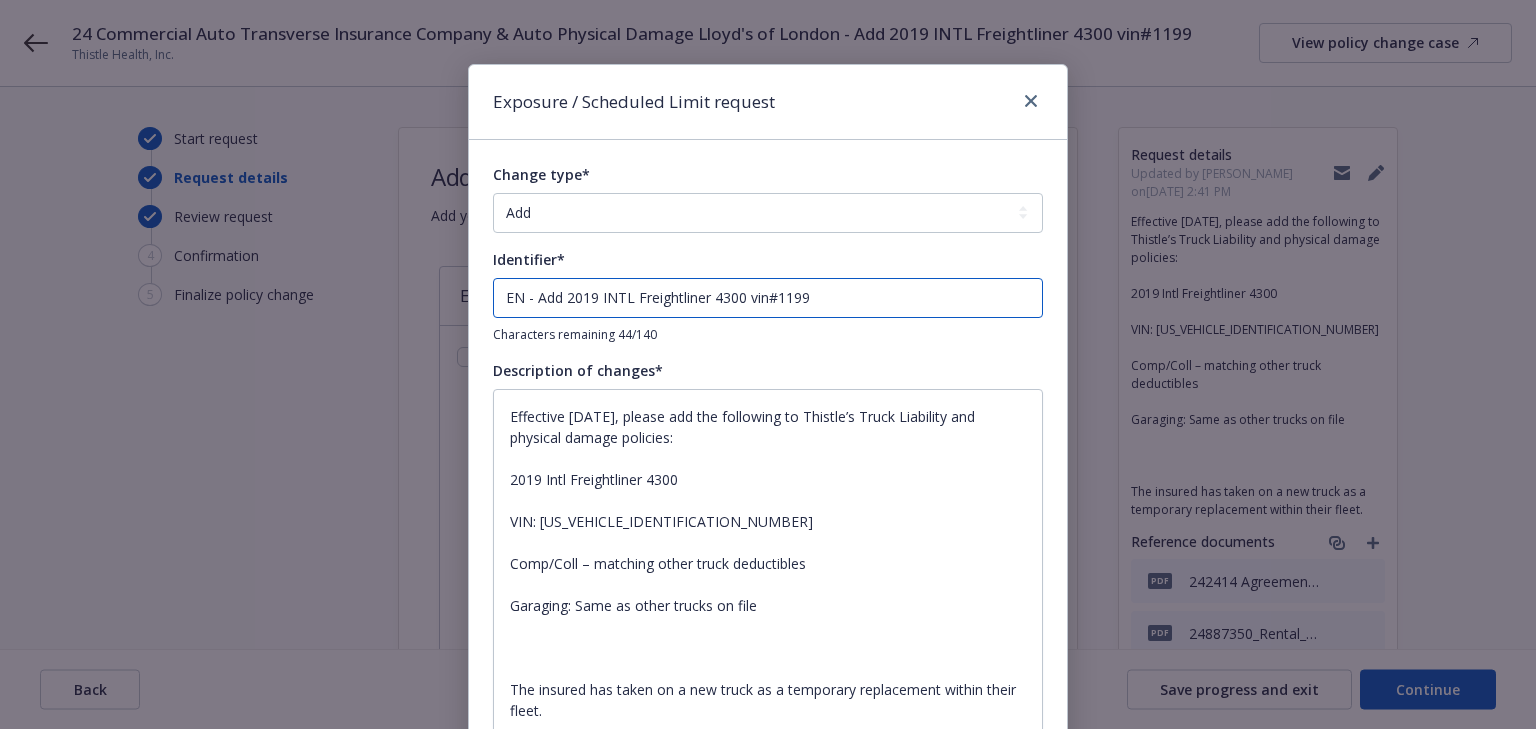 type on "x" 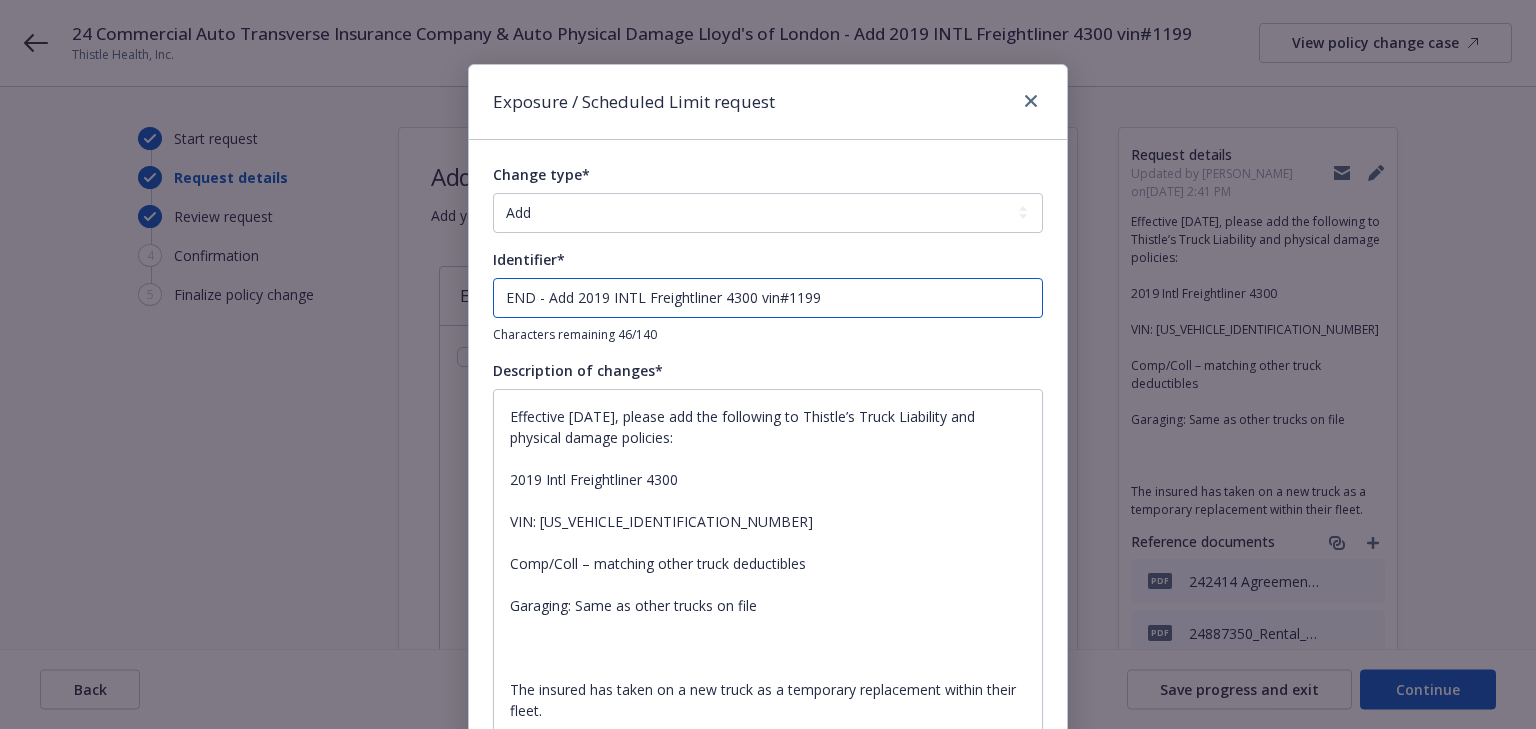 type on "x" 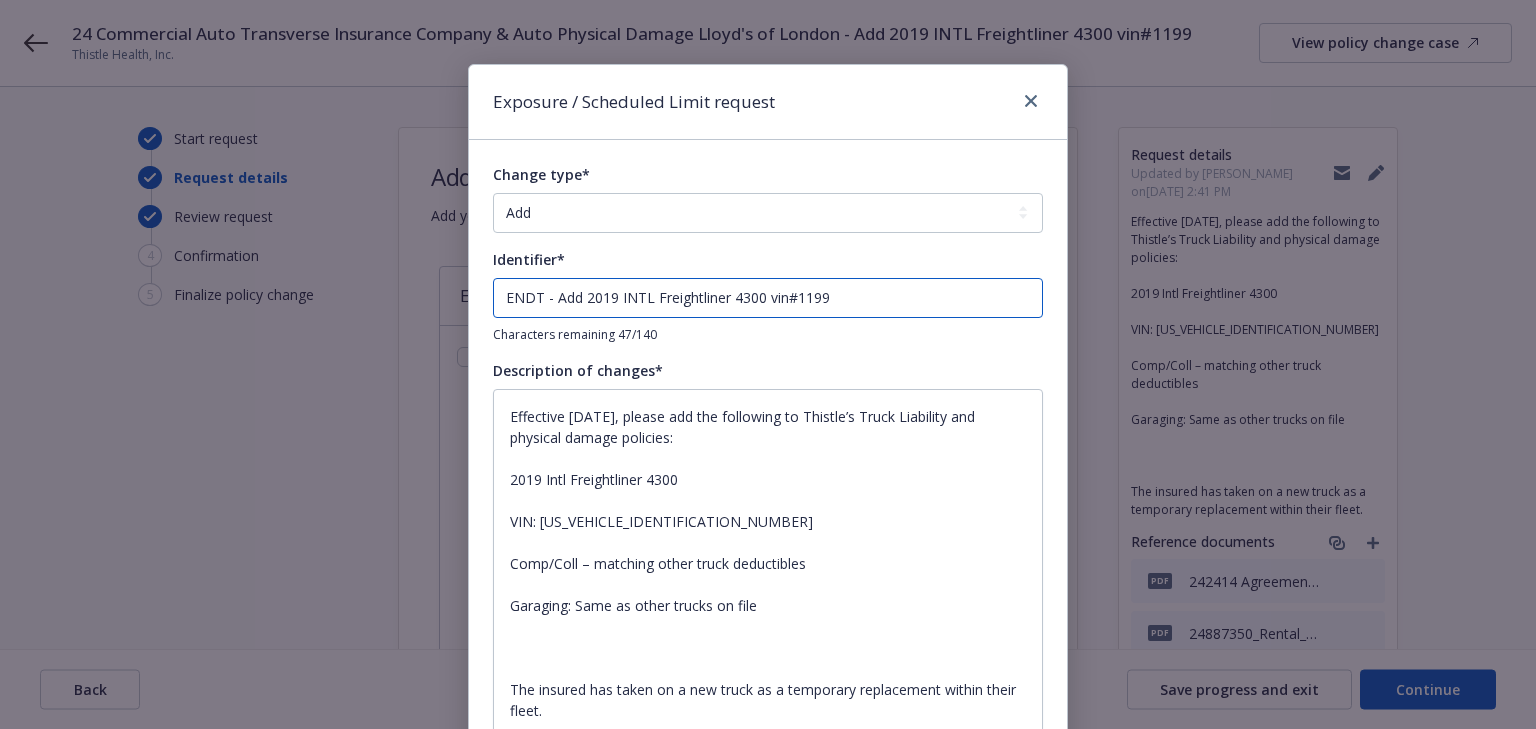type on "x" 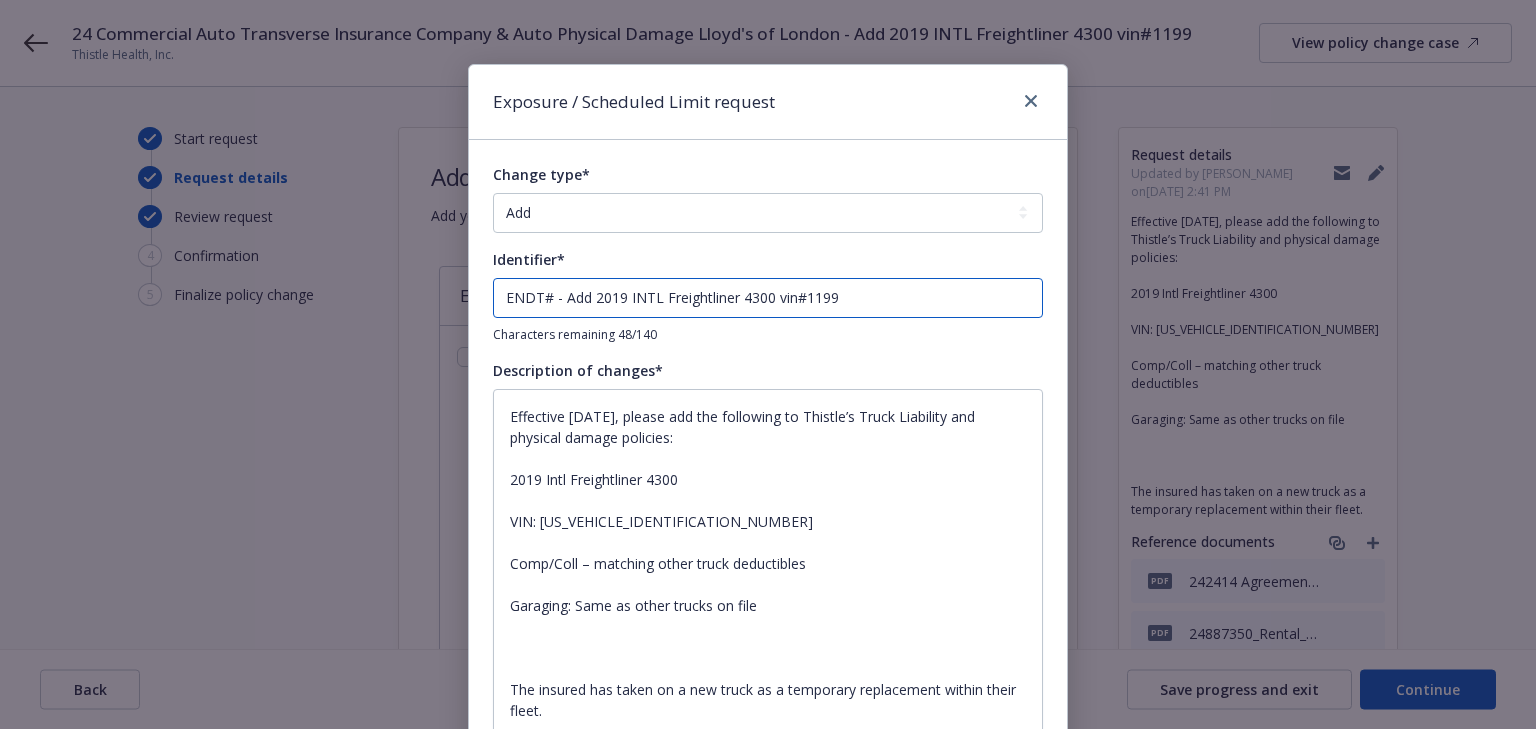 type on "x" 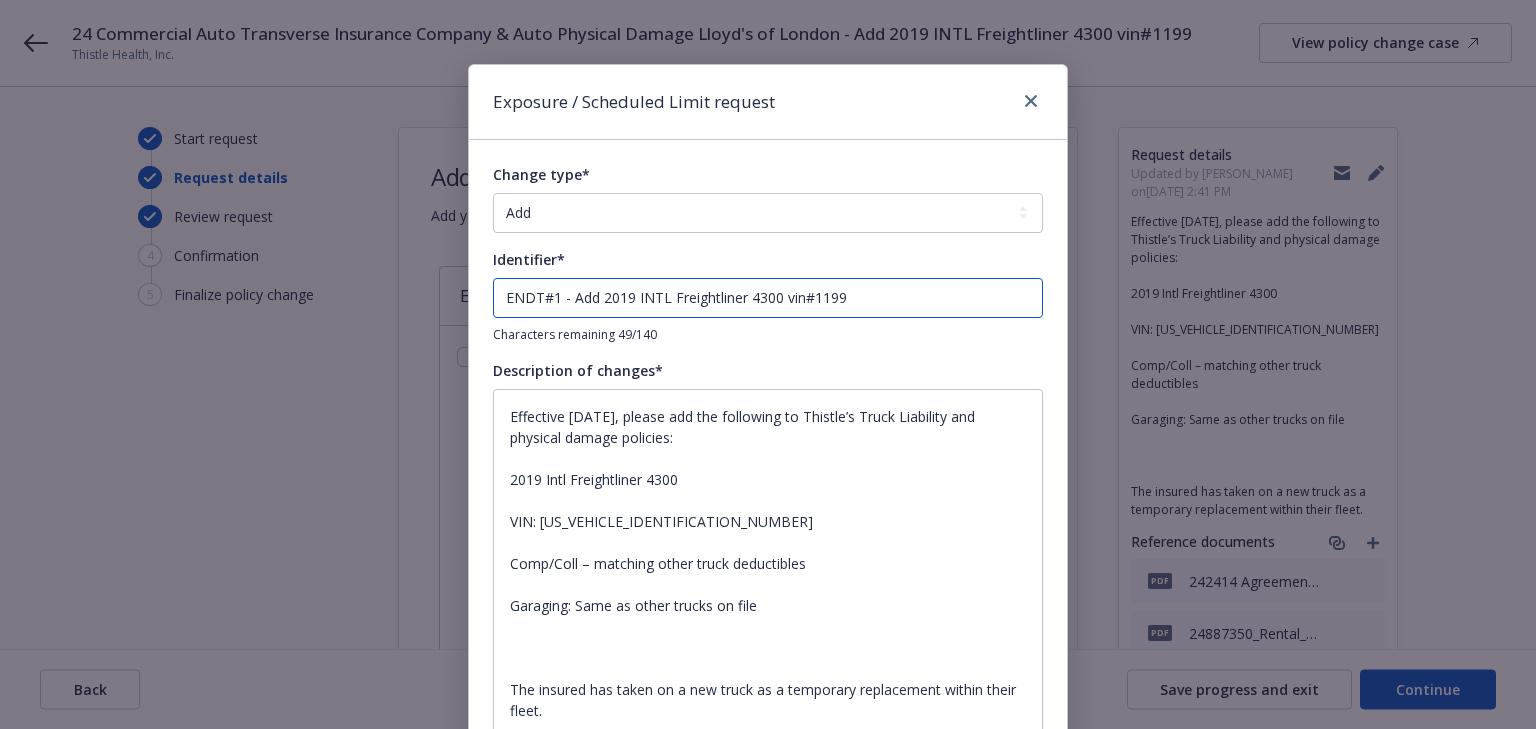 type on "x" 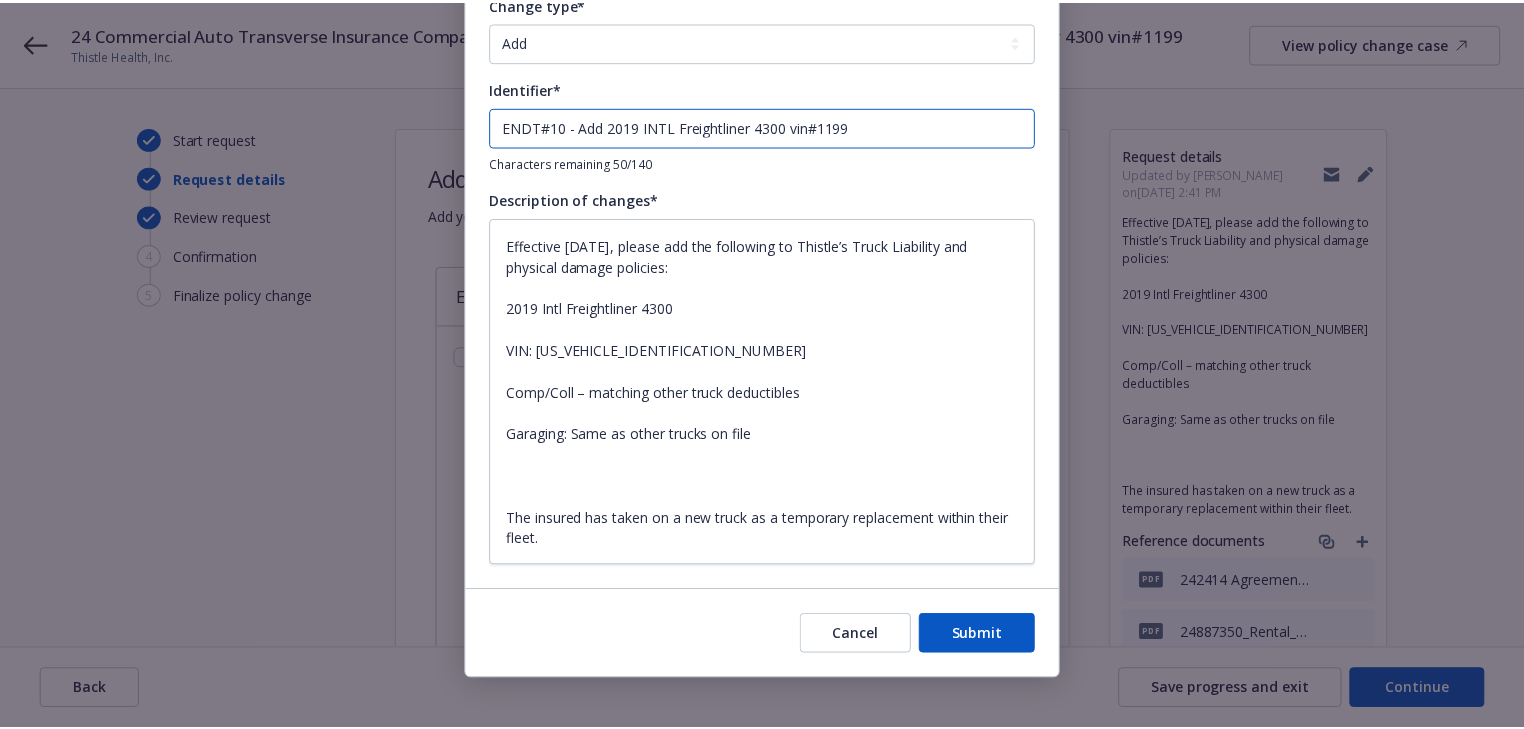 scroll, scrollTop: 185, scrollLeft: 0, axis: vertical 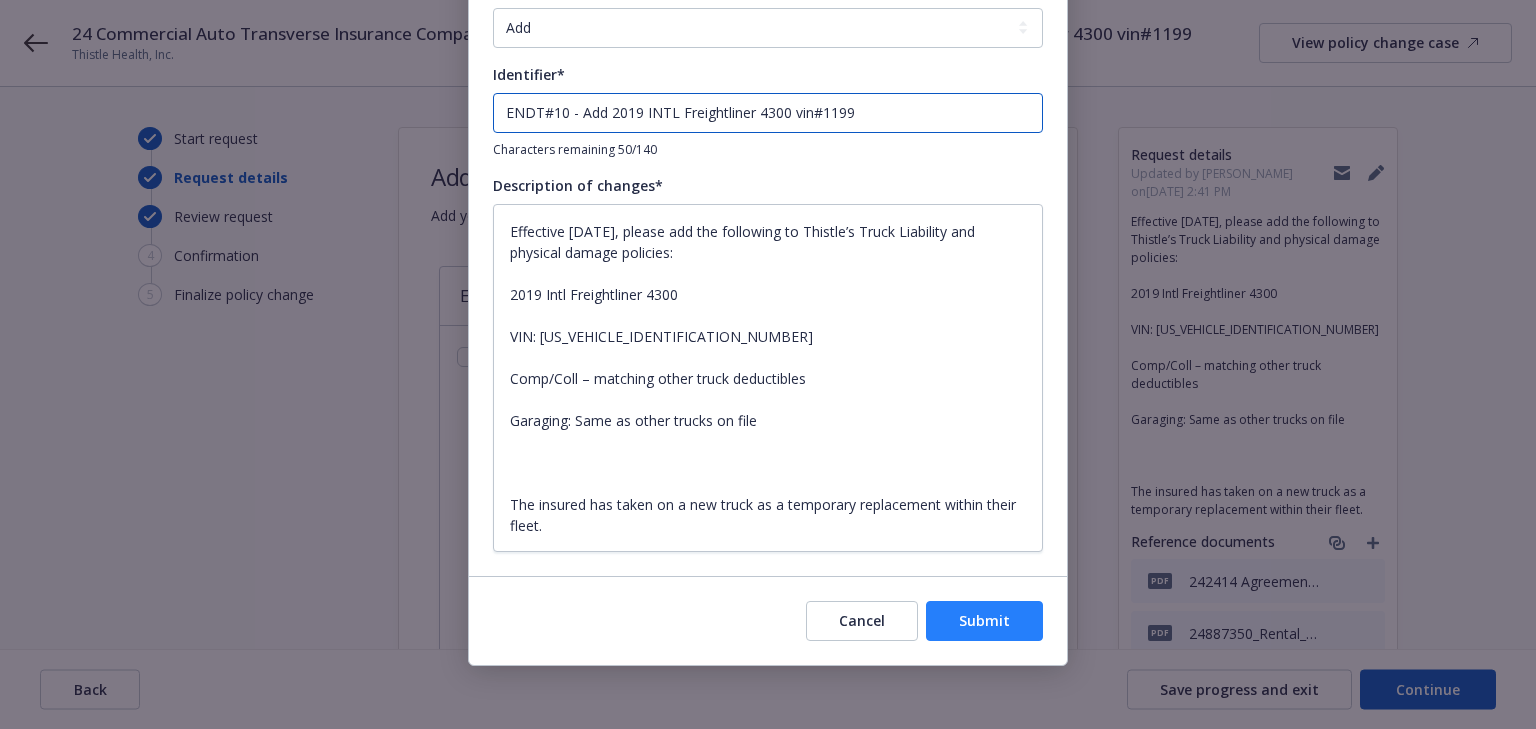 type on "ENDT#10 - Add 2019 INTL Freightliner 4300 vin#1199" 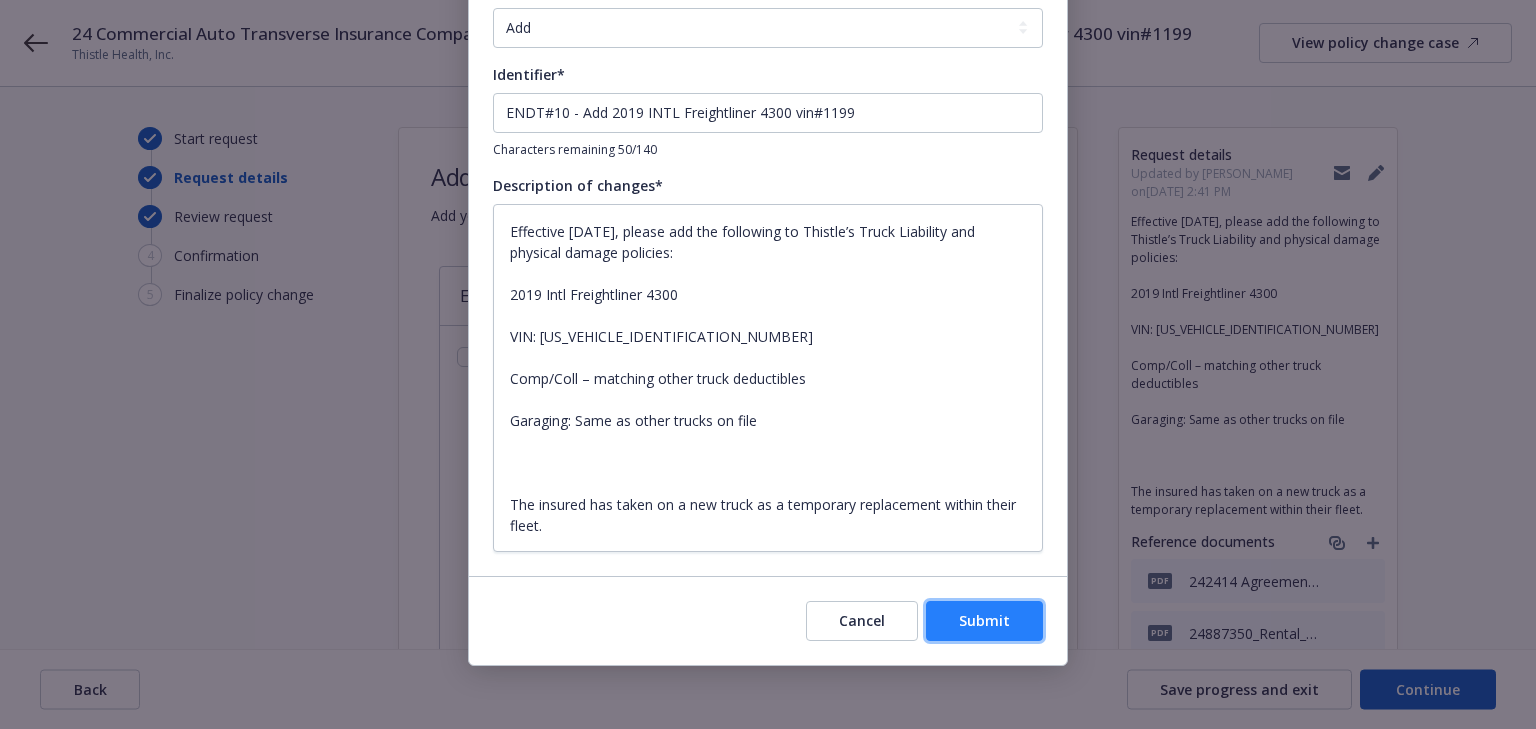 click on "Submit" at bounding box center [984, 620] 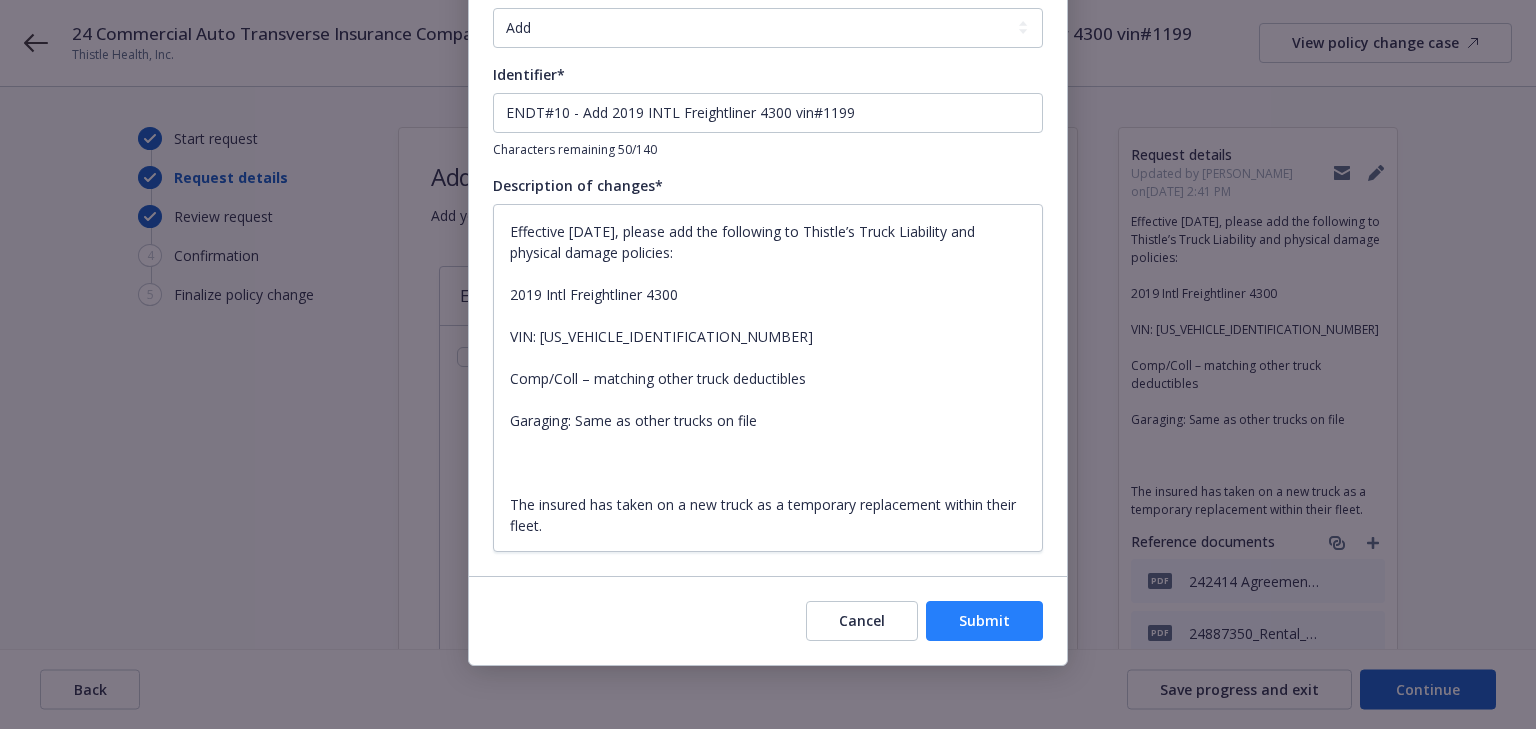 type on "x" 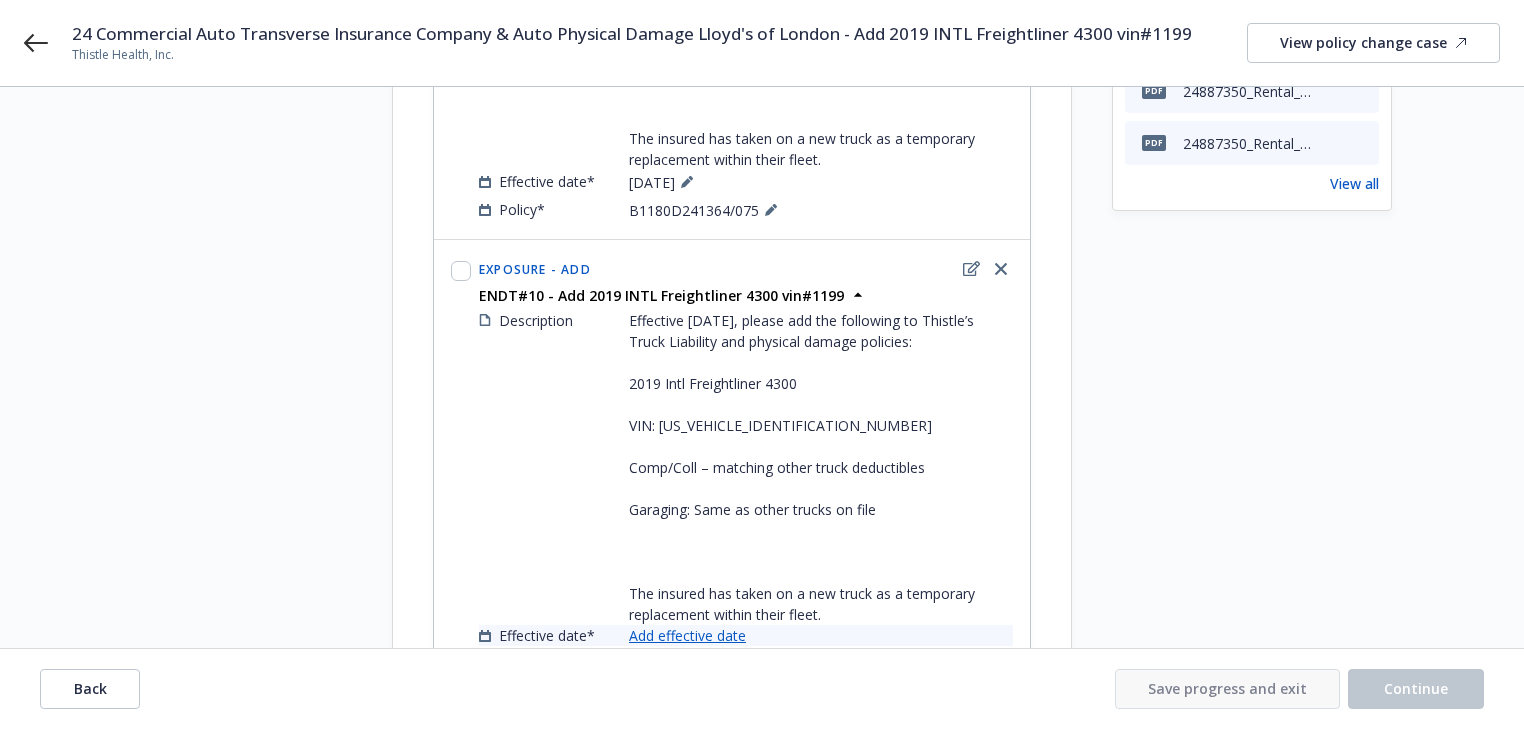 scroll, scrollTop: 669, scrollLeft: 0, axis: vertical 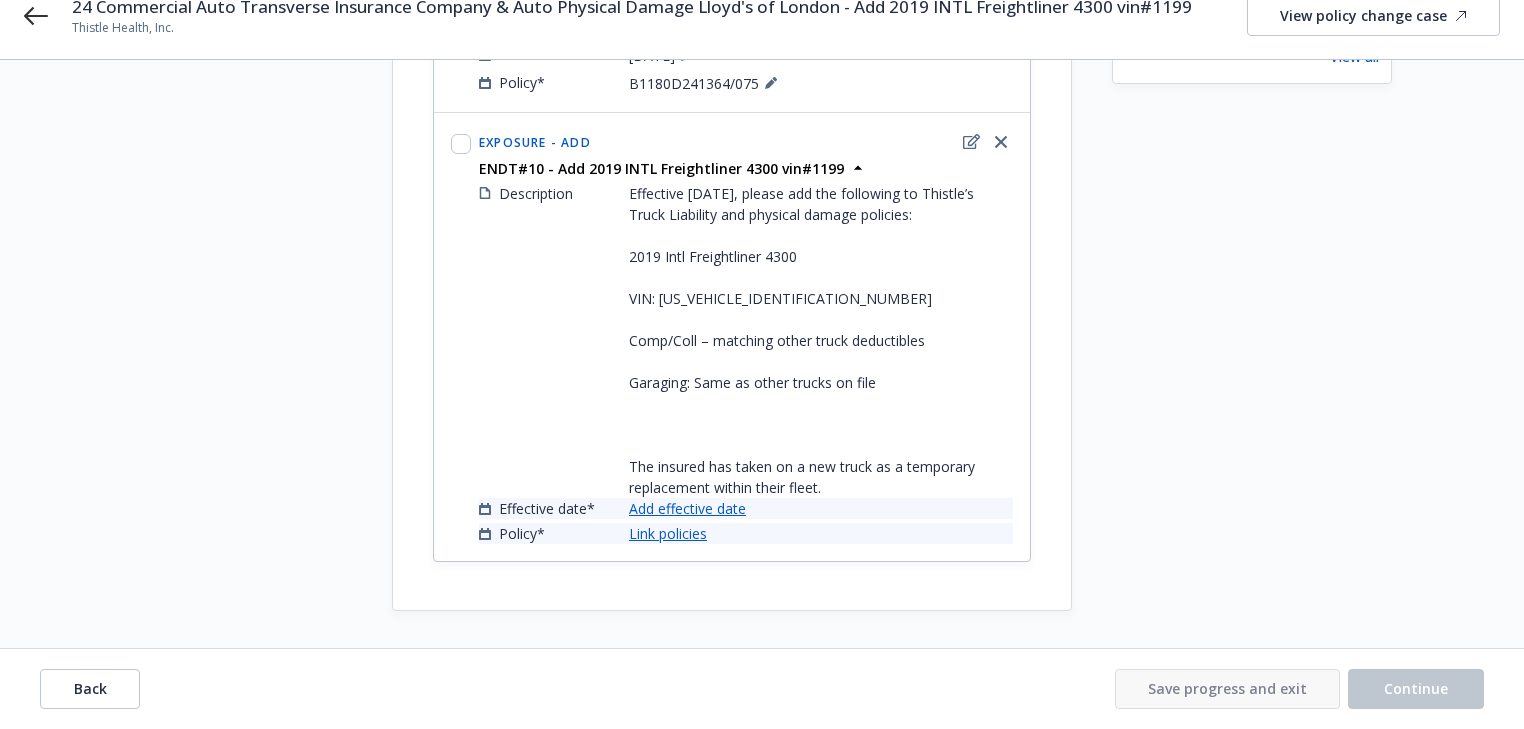 click on "Add effective date" at bounding box center [687, 508] 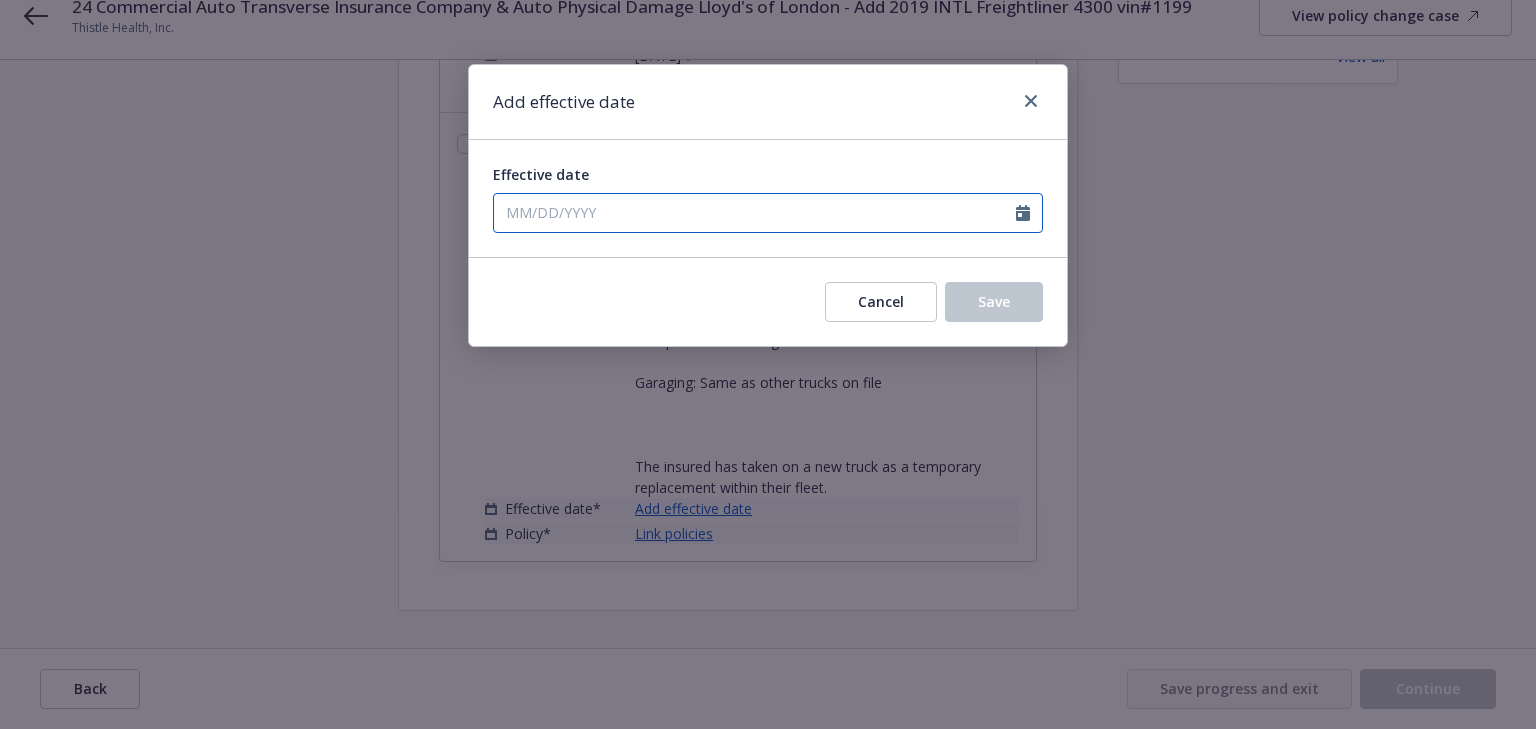 click on "Effective date" at bounding box center (755, 213) 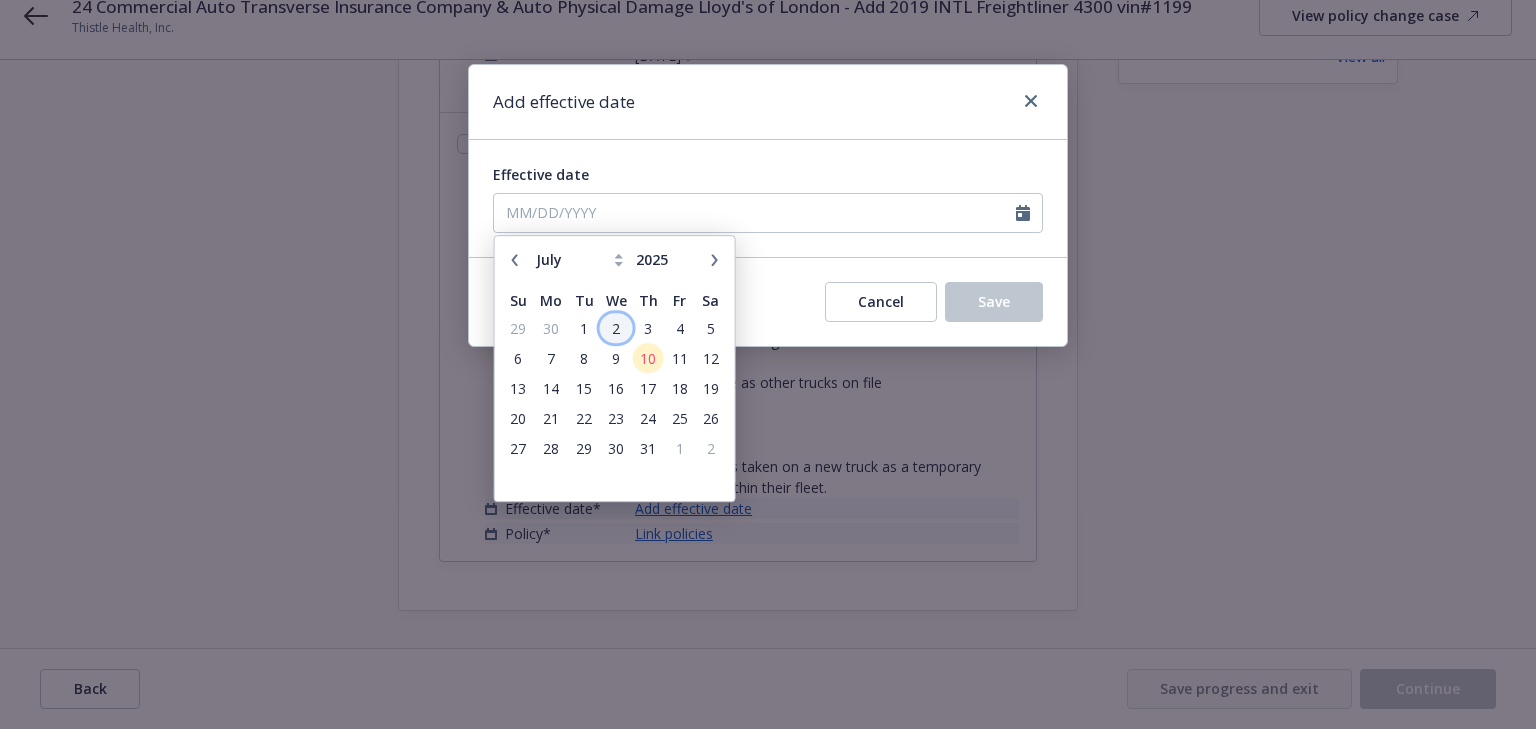 click on "2" at bounding box center [616, 328] 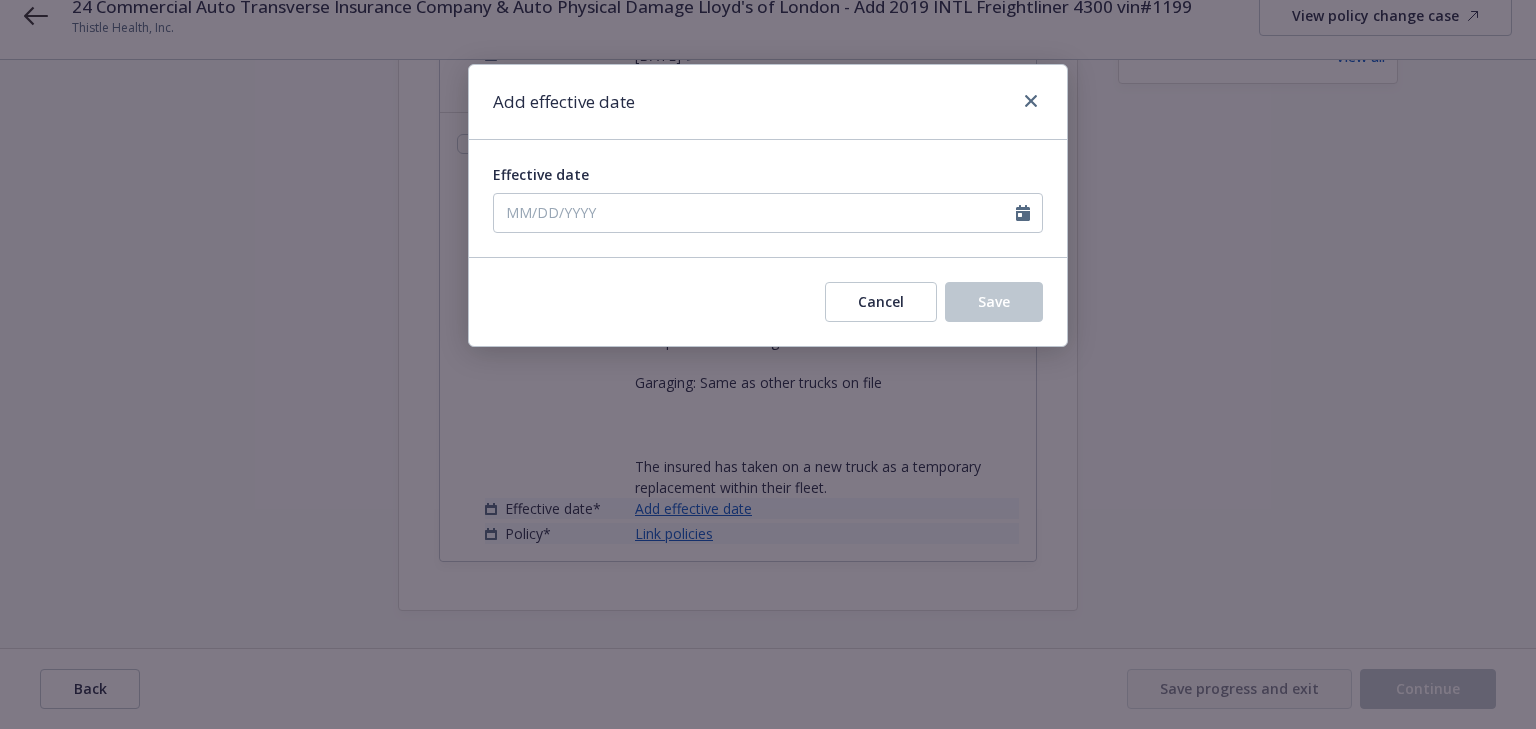 type on "[DATE]" 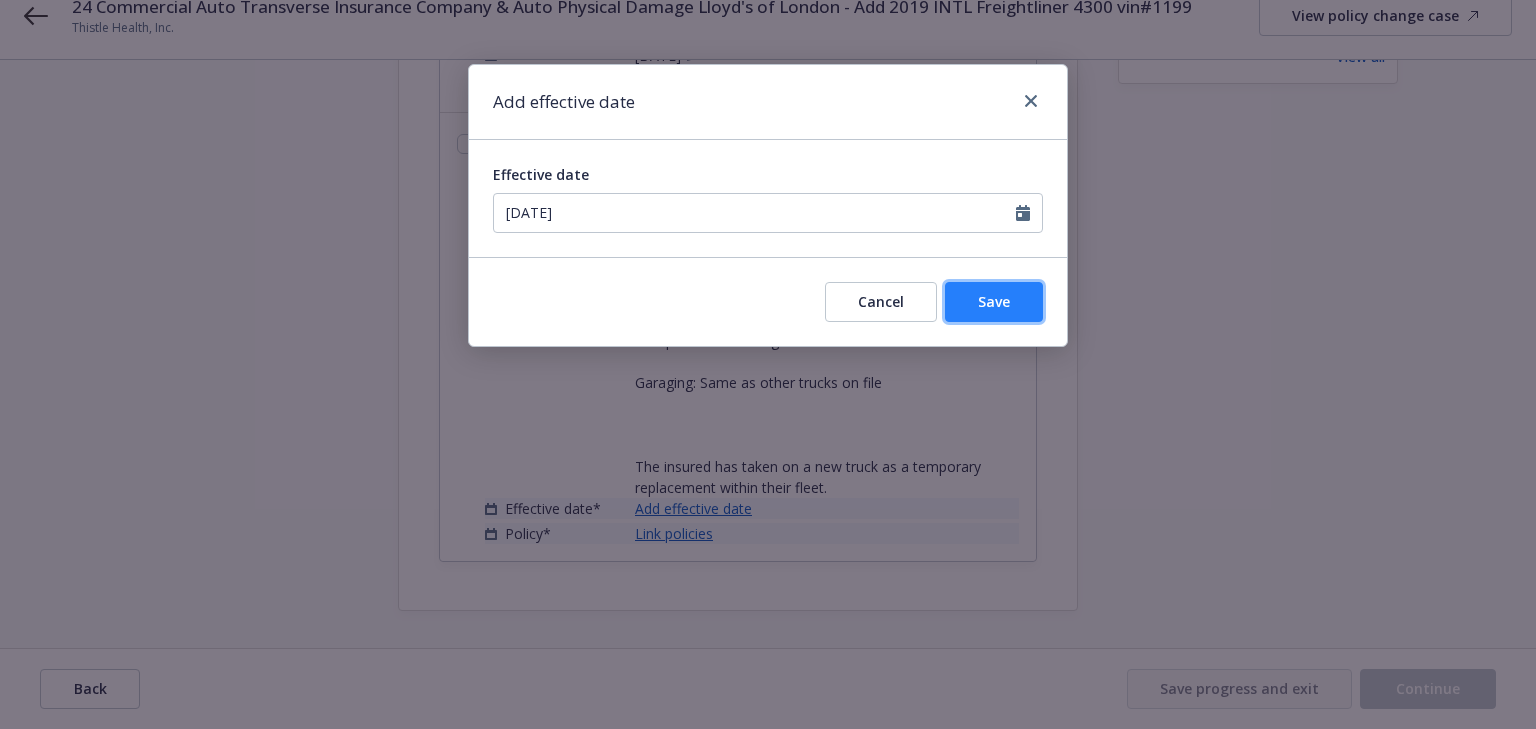 click on "Save" at bounding box center (994, 302) 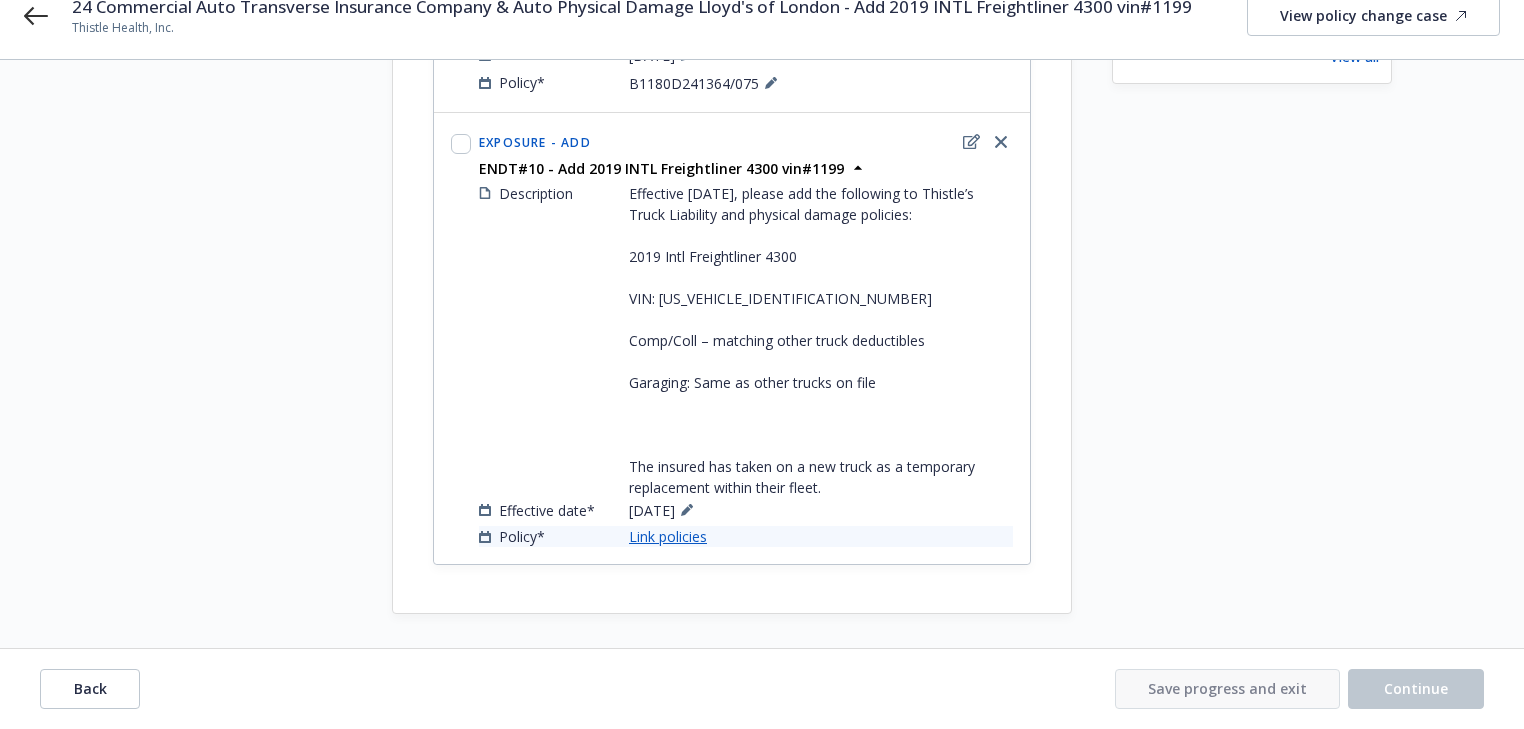 click on "Link policies" at bounding box center (668, 536) 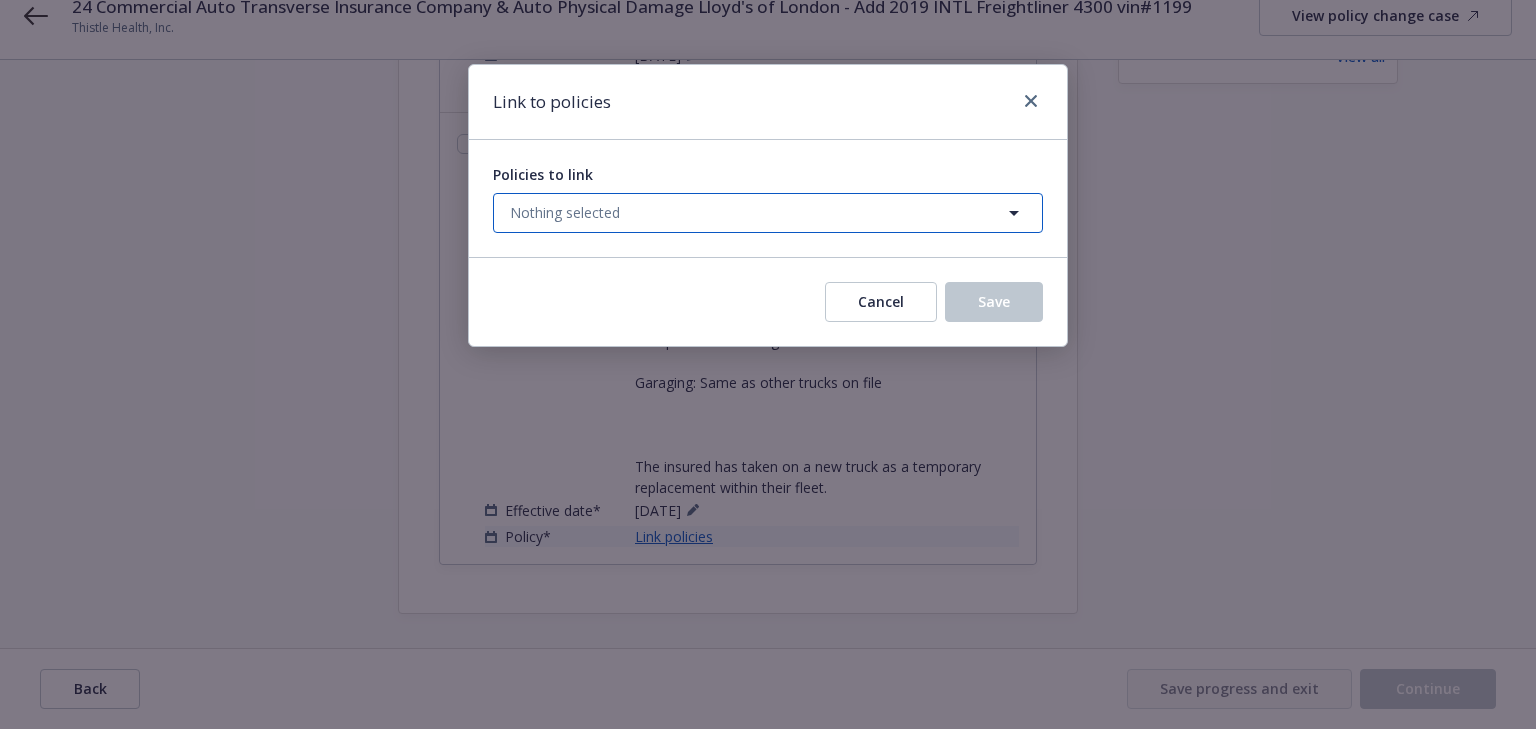 click on "Nothing selected" at bounding box center (768, 213) 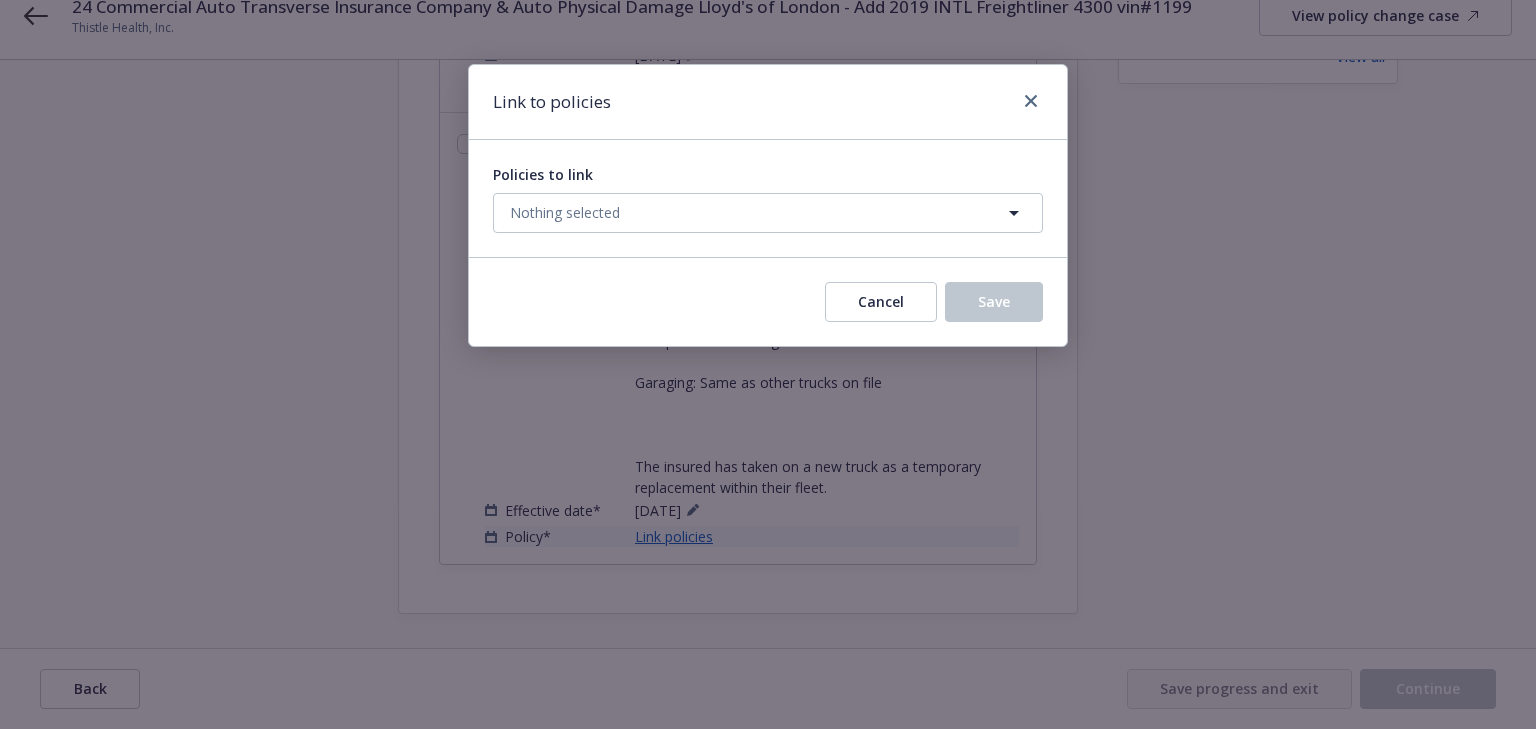 select on "ACTIVE" 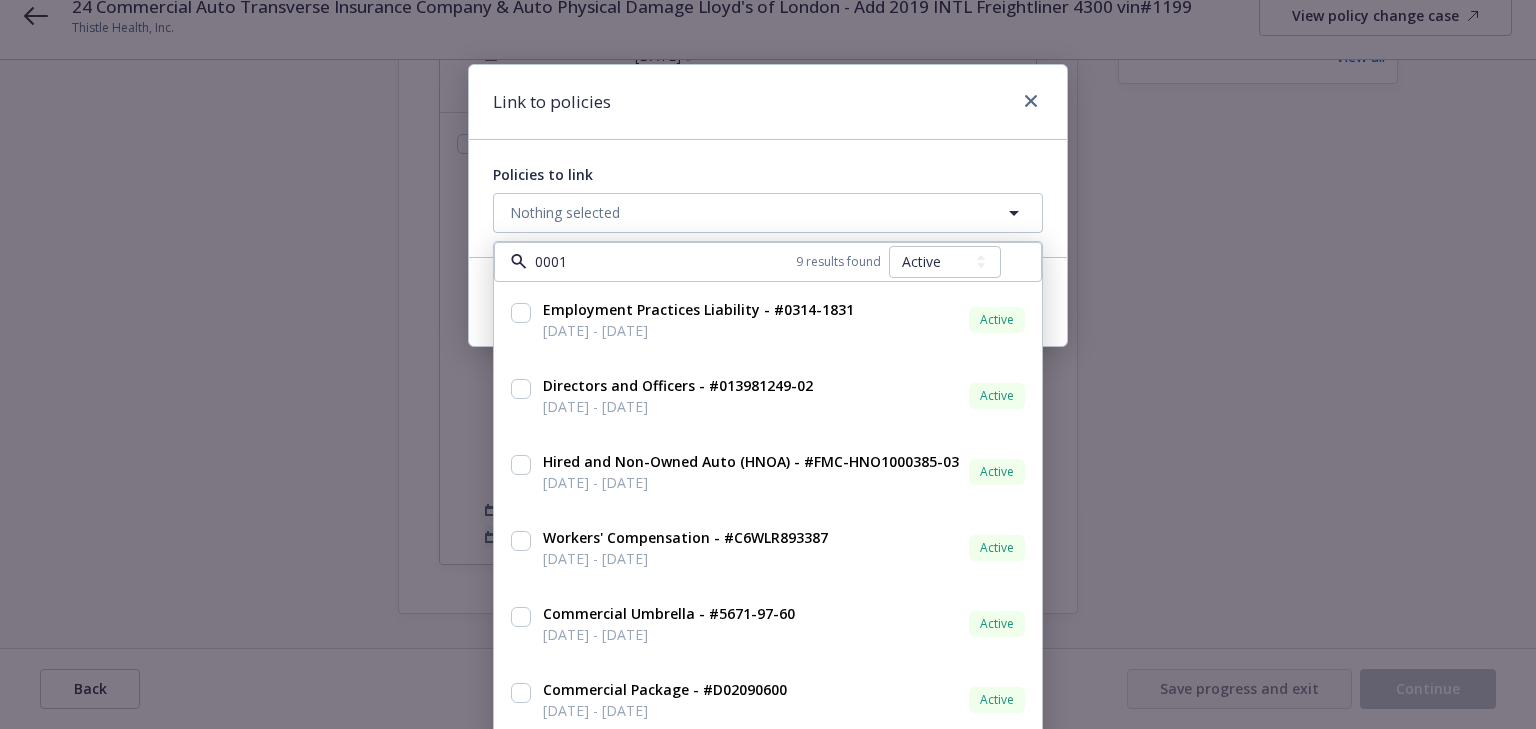 type on "00016" 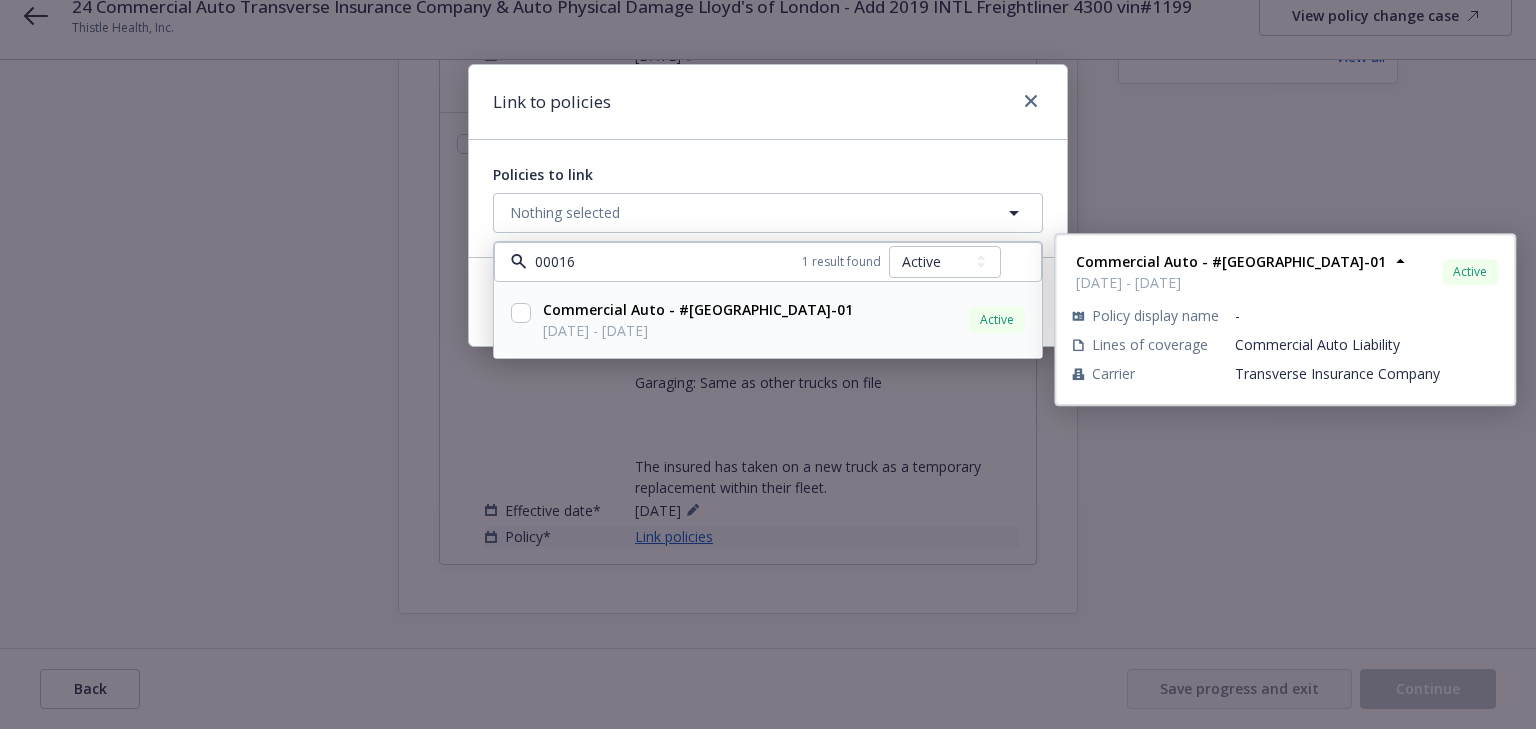 click at bounding box center [521, 313] 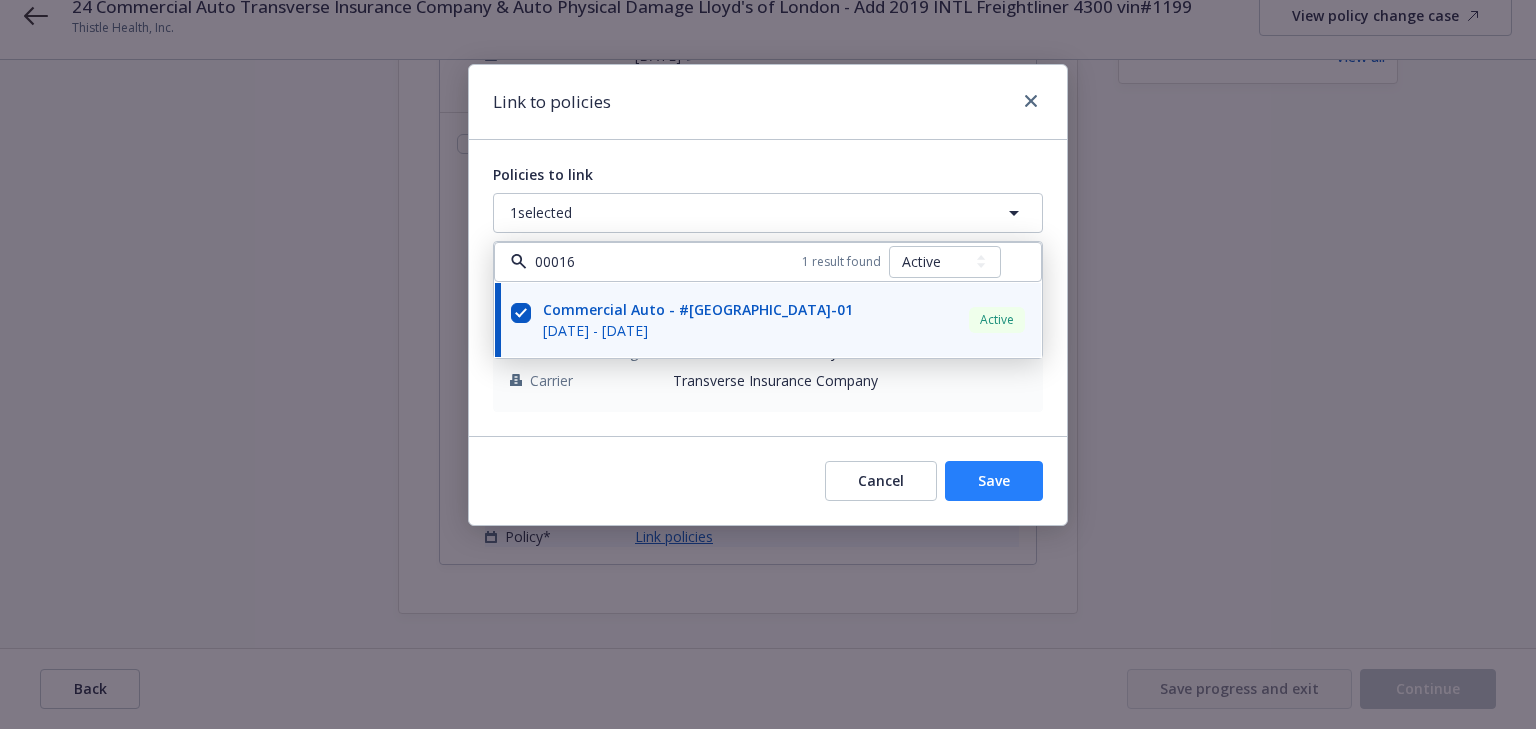 type on "00016" 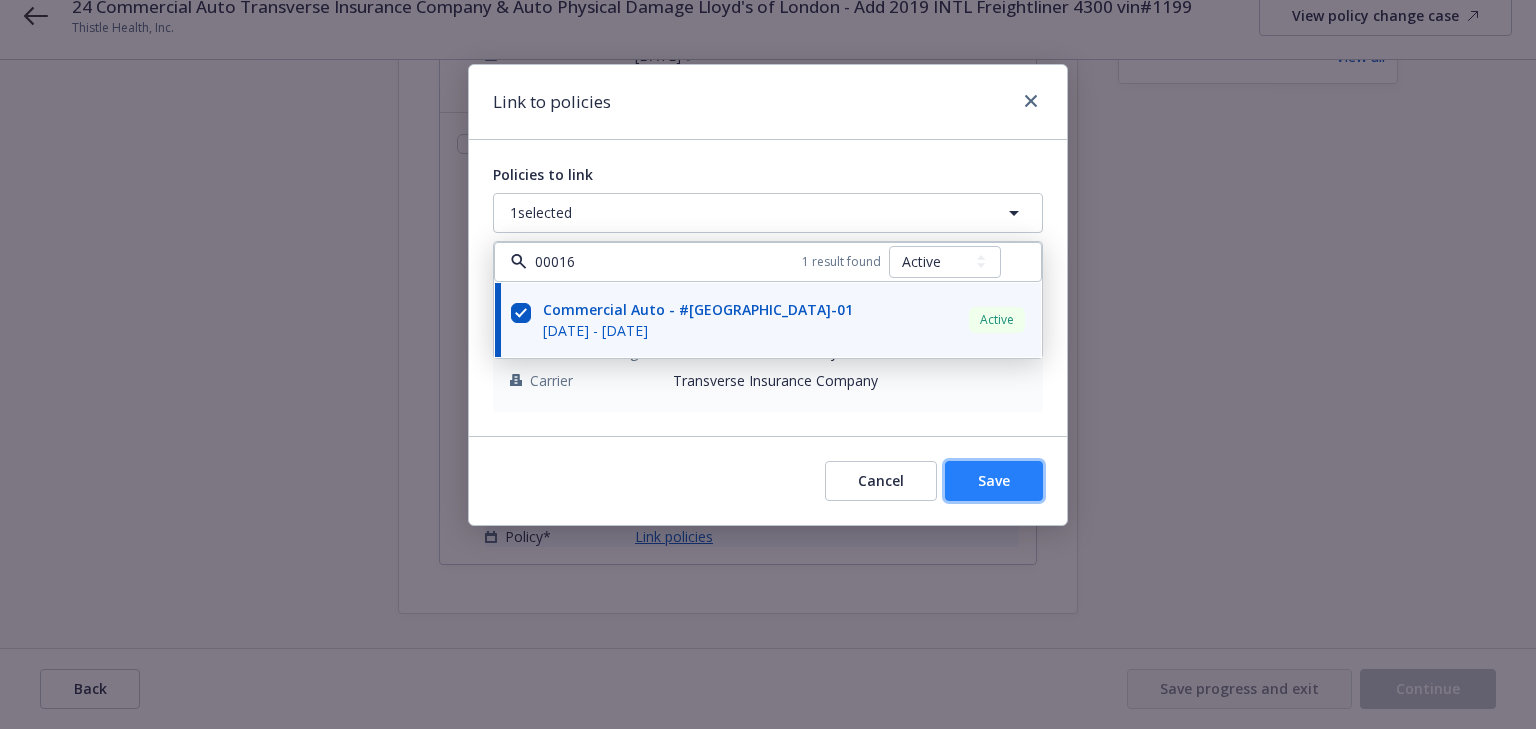 click on "Save" at bounding box center [994, 480] 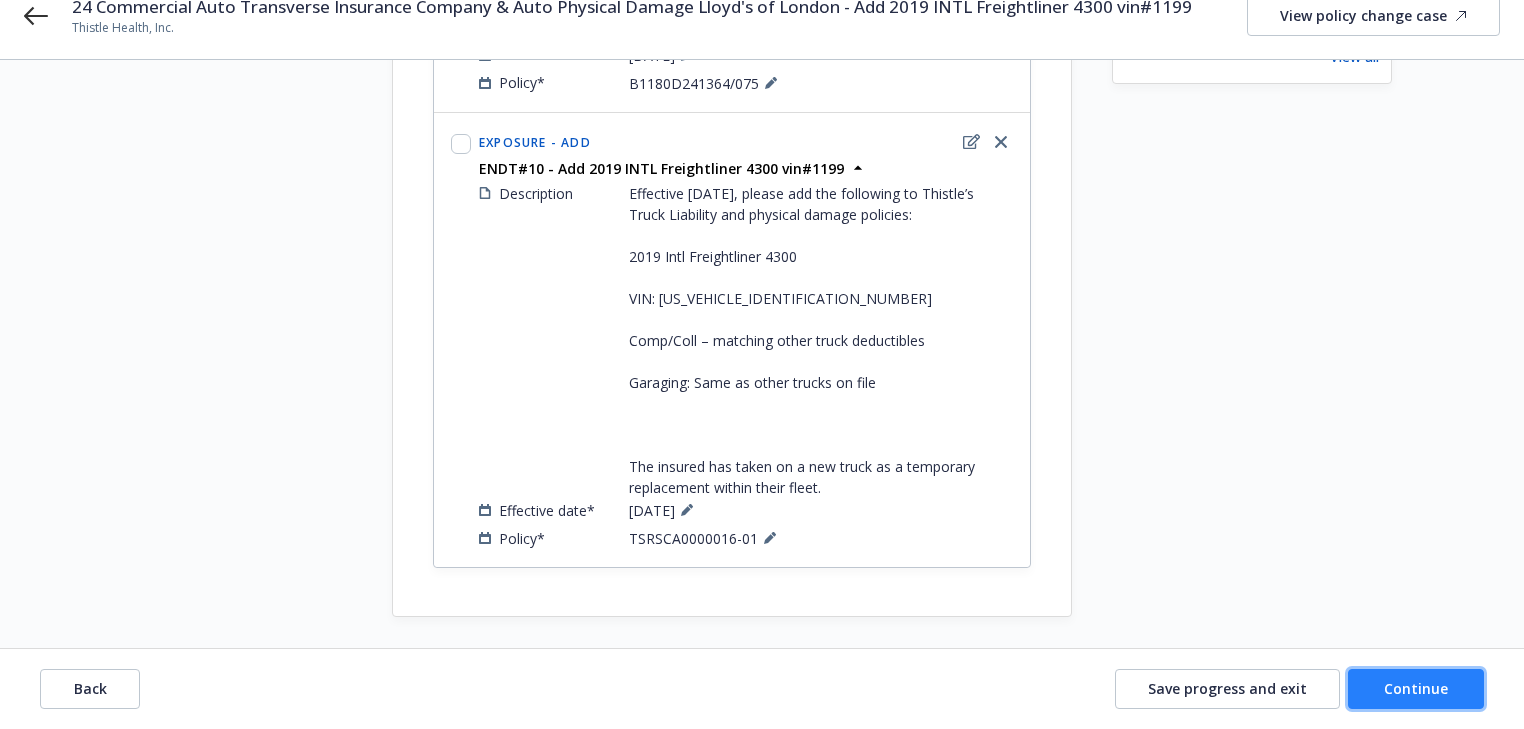 click on "Continue" at bounding box center [1416, 689] 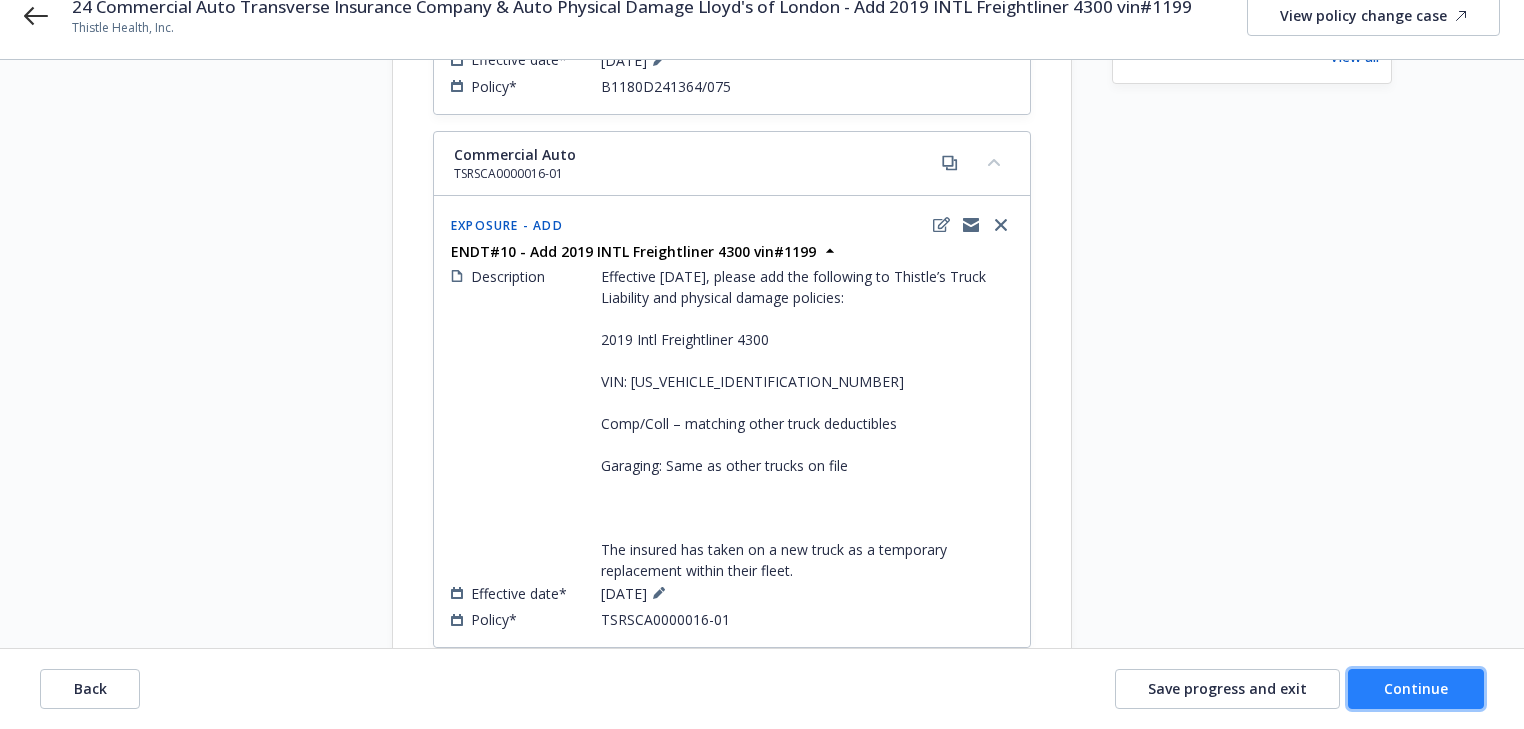 click on "Continue" at bounding box center [1416, 689] 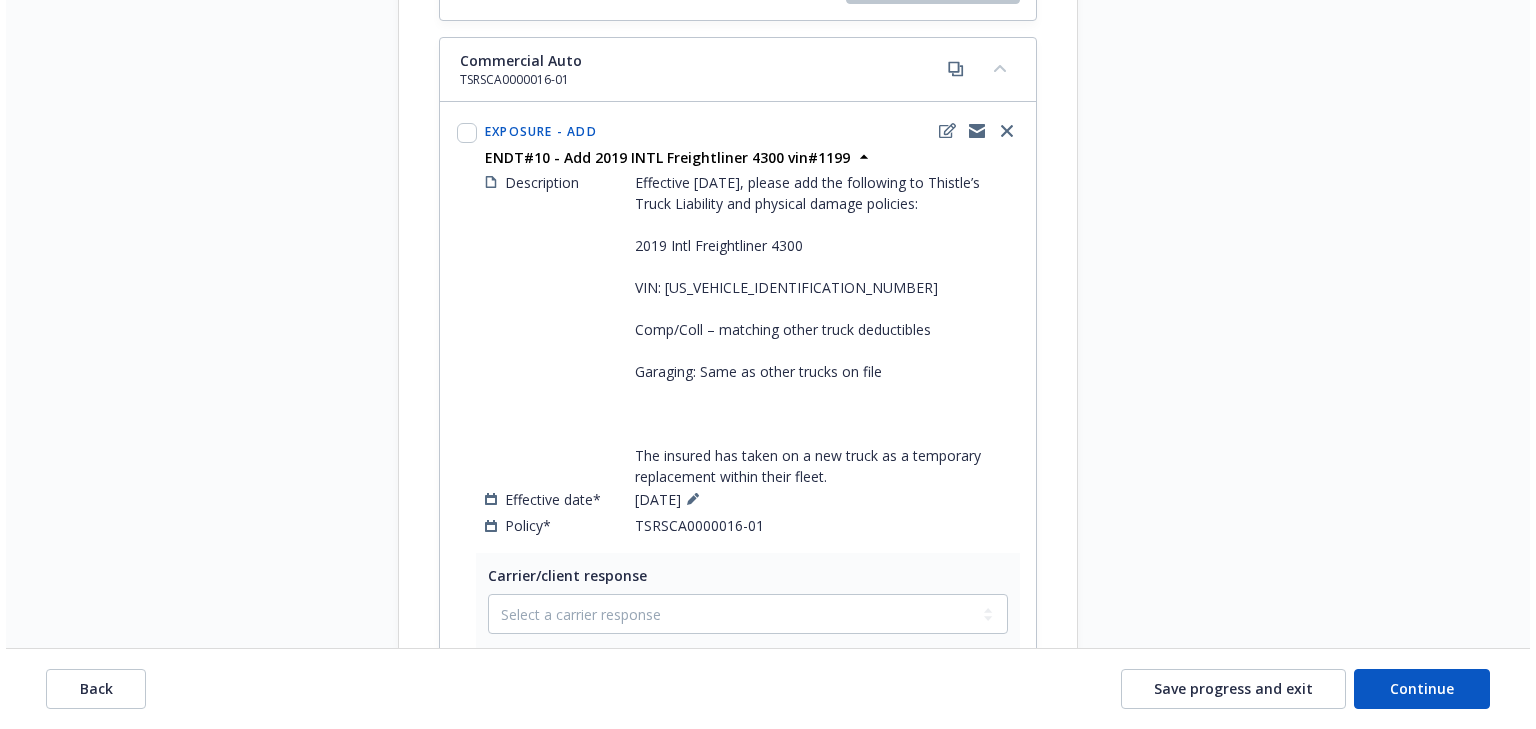 scroll, scrollTop: 1520, scrollLeft: 0, axis: vertical 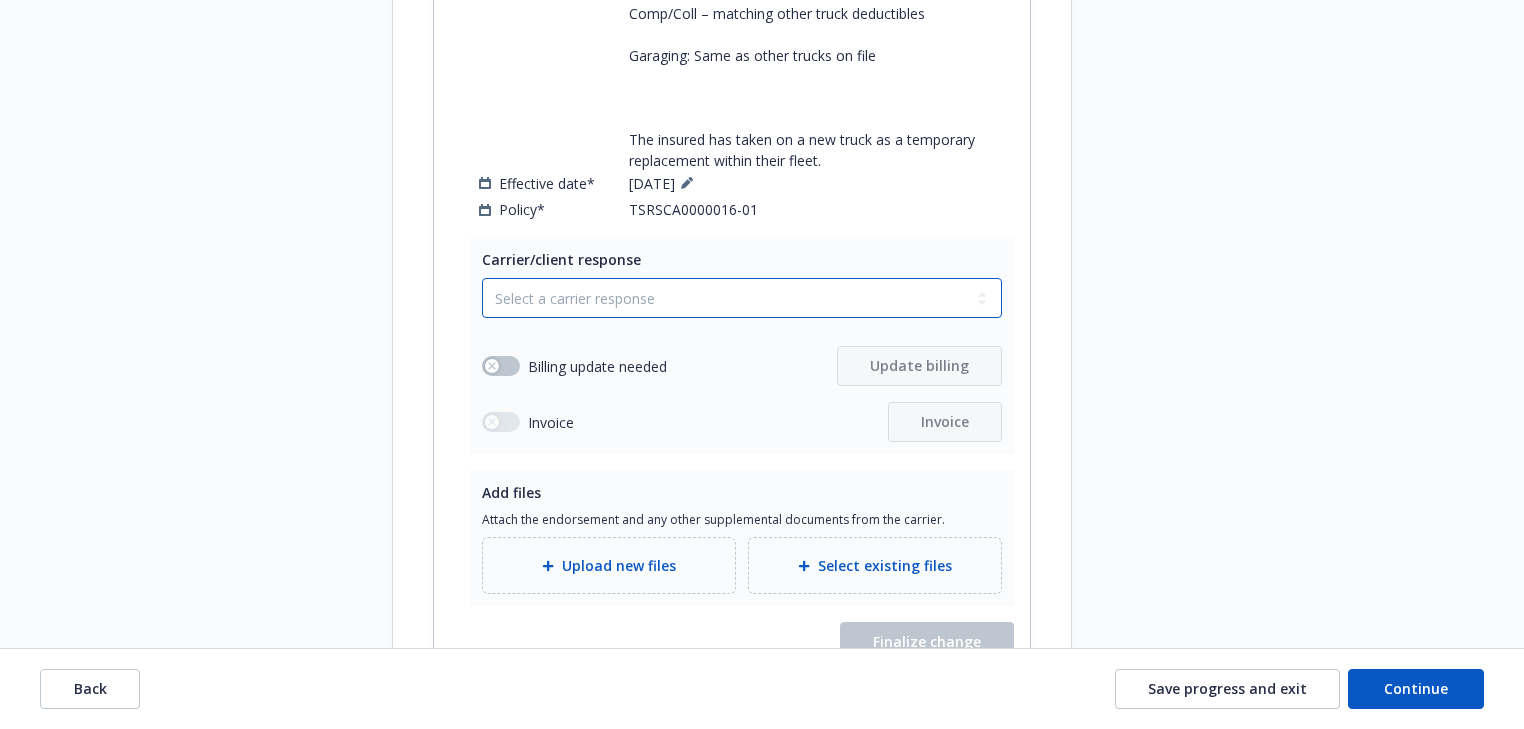 click on "Select a carrier response Accepted Accepted with revision No endorsement needed Declined by carrier Rejected by client" at bounding box center [742, 298] 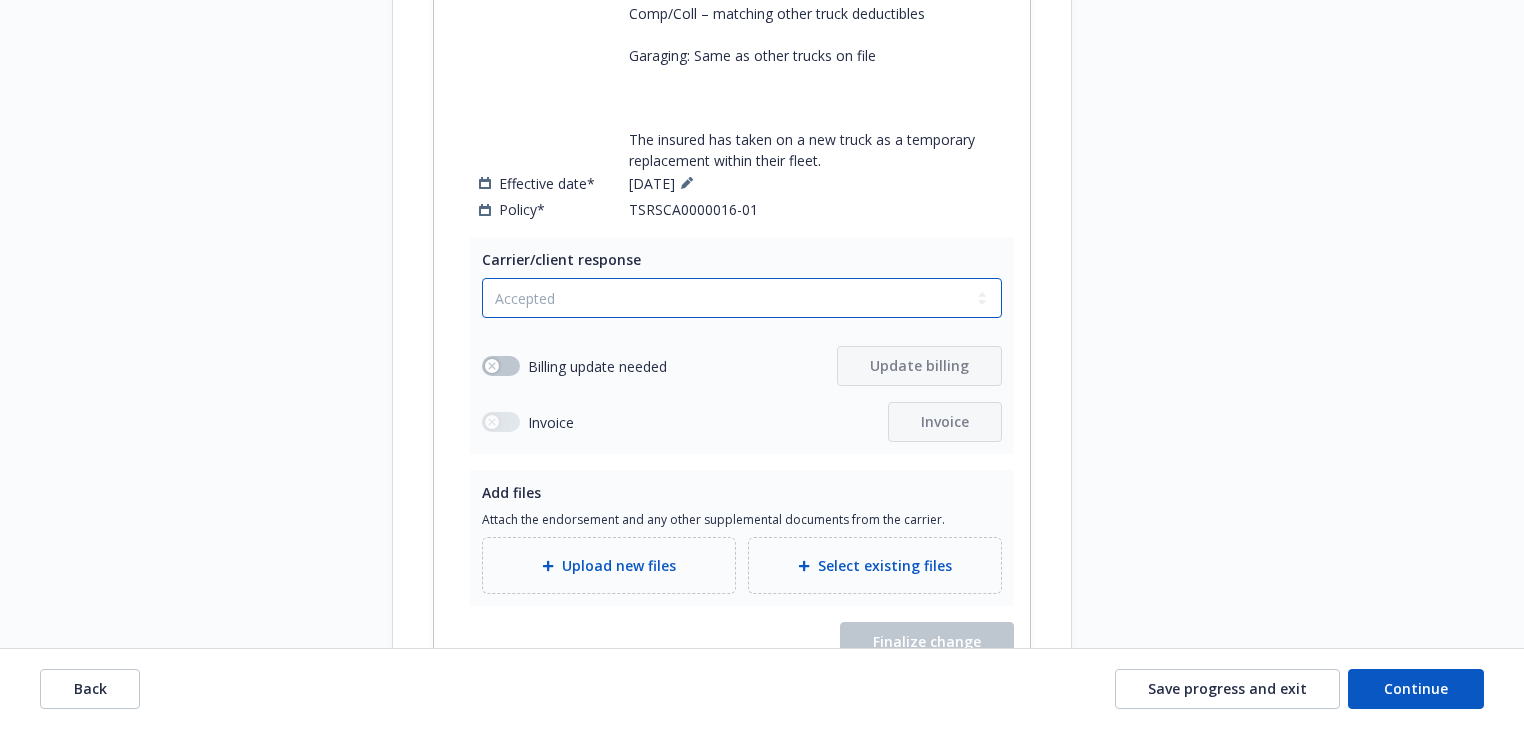 click on "Select a carrier response Accepted Accepted with revision No endorsement needed Declined by carrier Rejected by client" at bounding box center (742, 298) 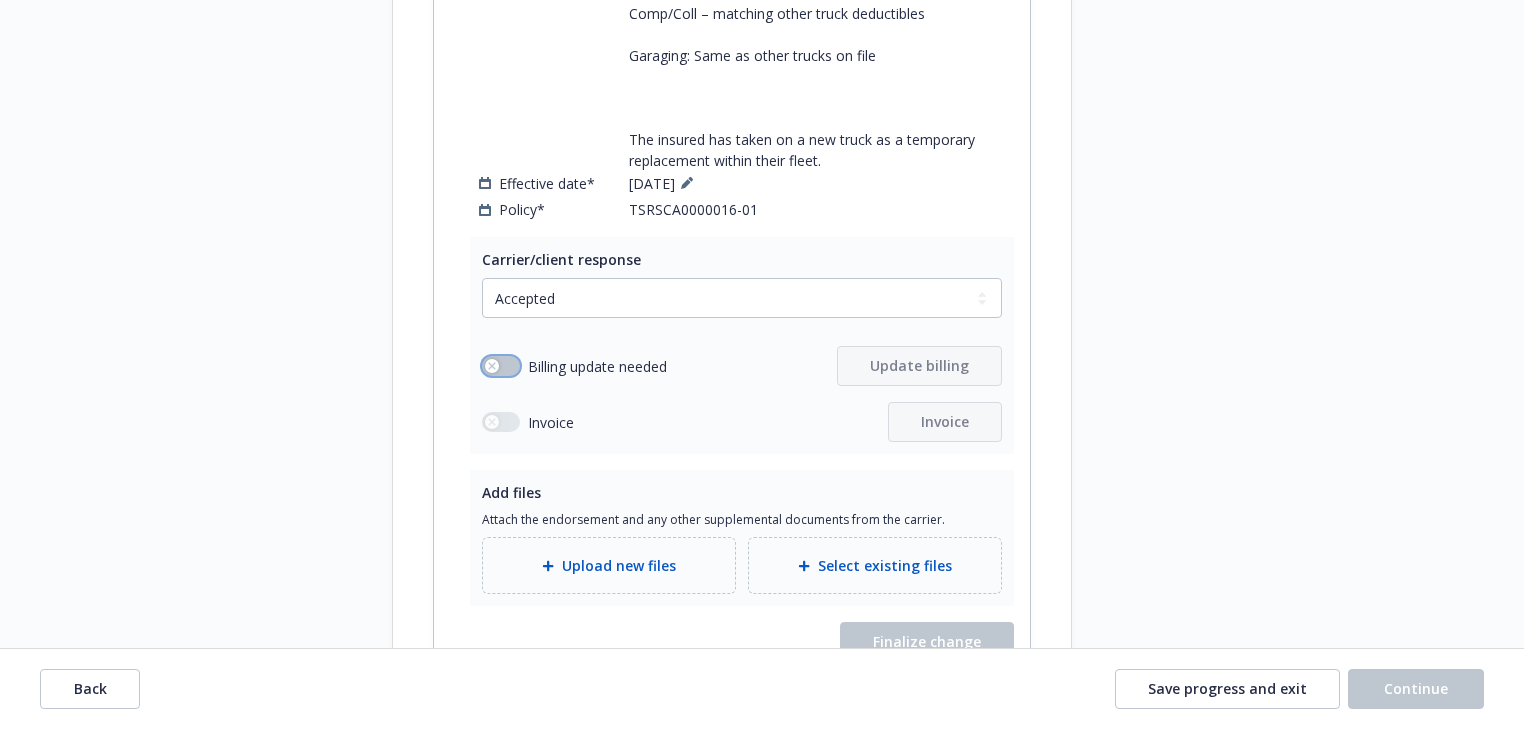 click at bounding box center [501, 366] 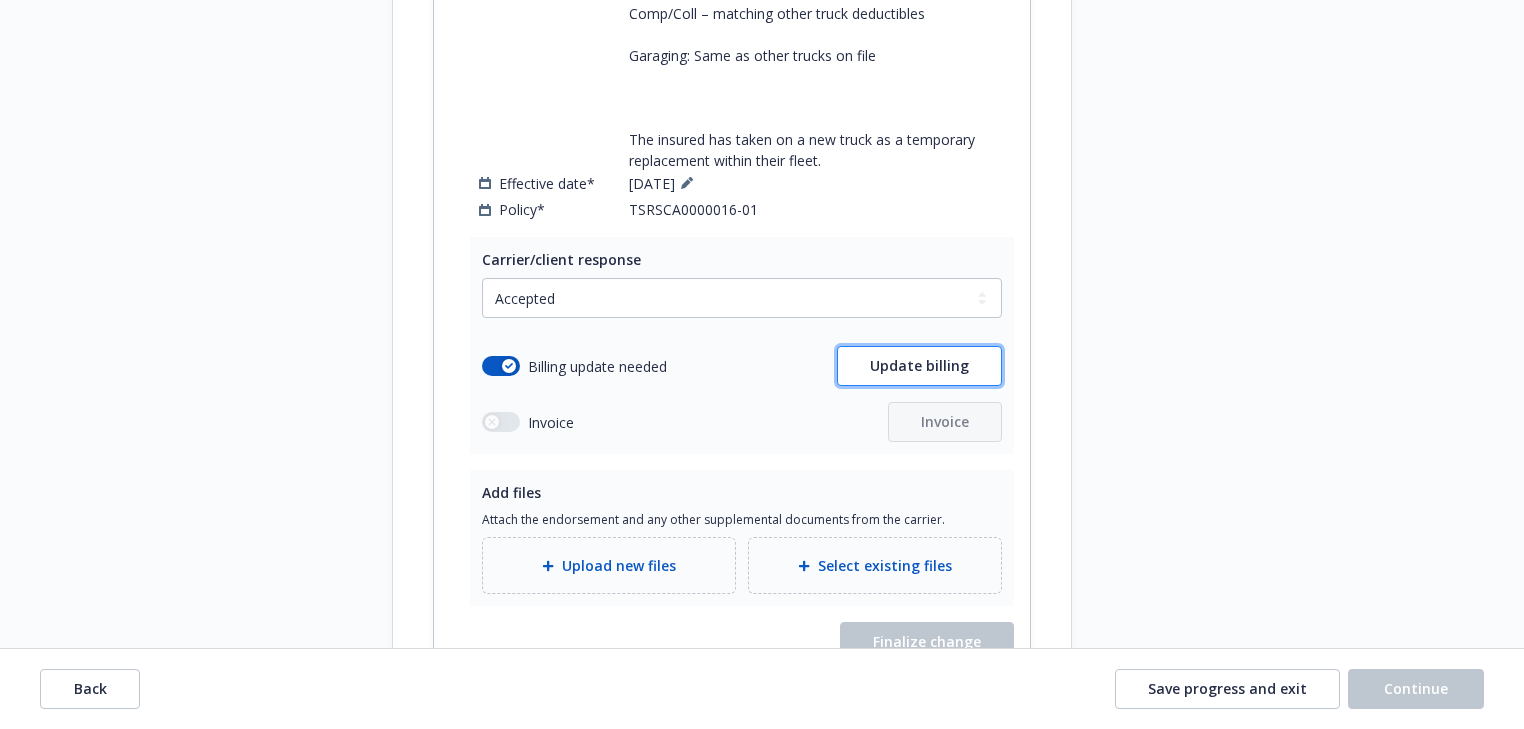 click on "Update billing" at bounding box center [919, 366] 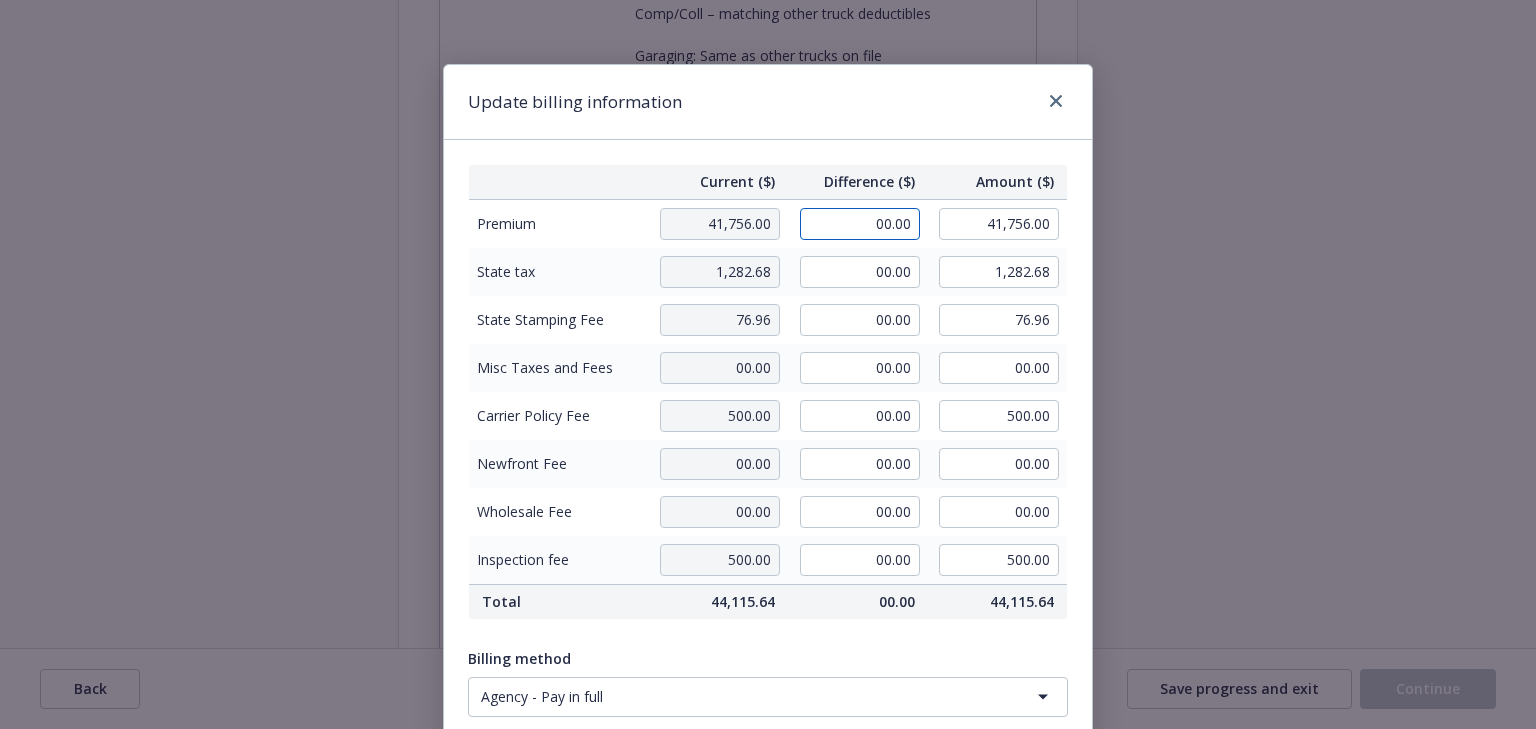 click on "00.00" at bounding box center (860, 224) 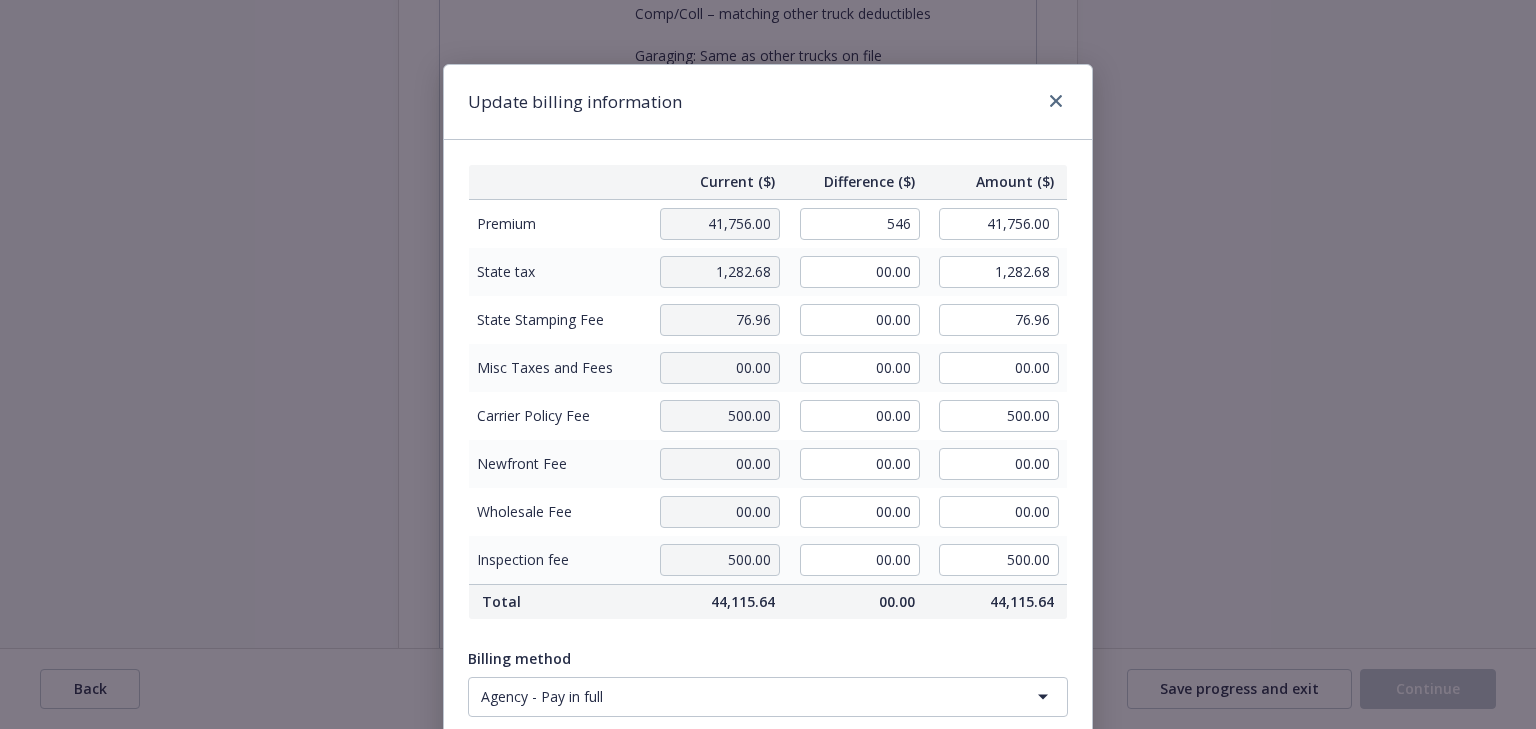 type on "546.00" 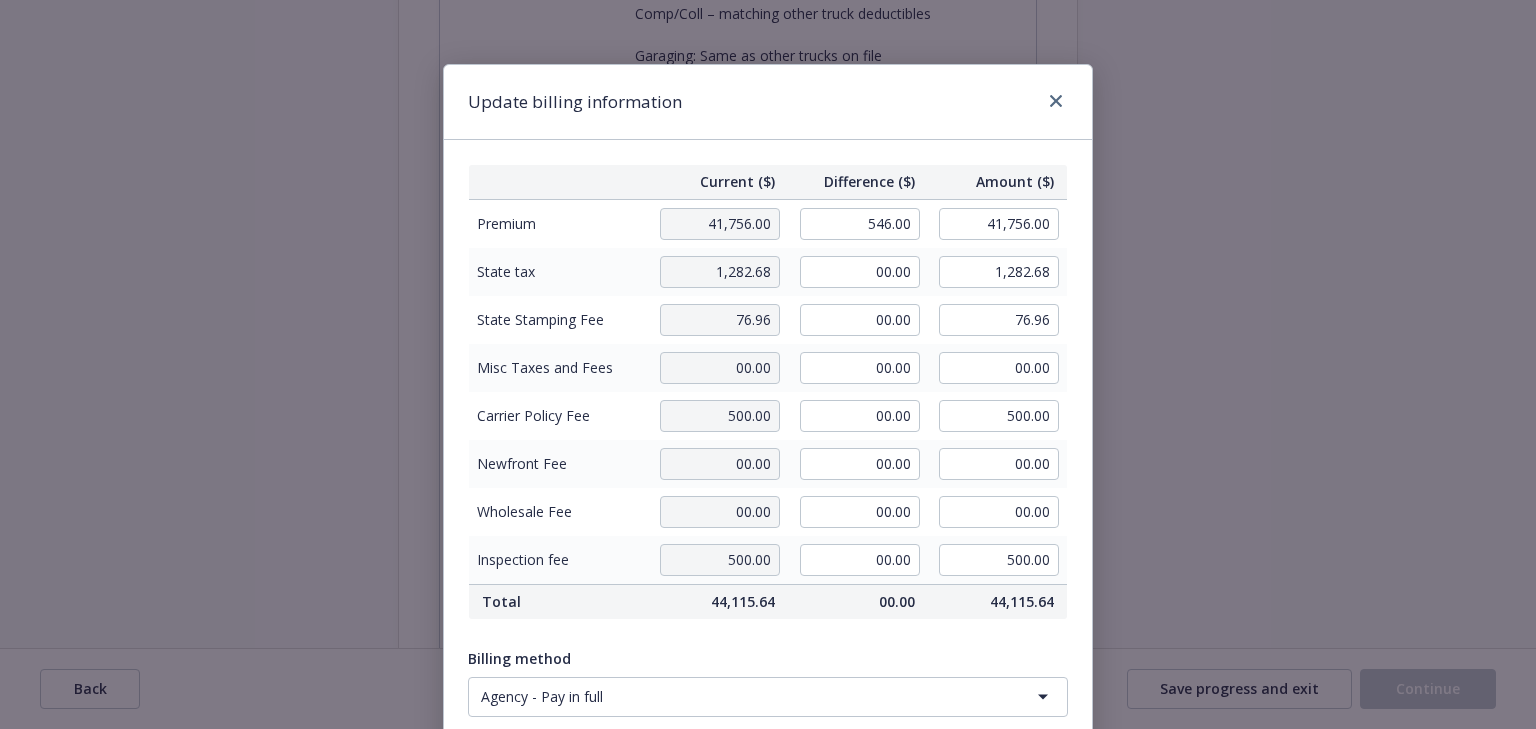 type on "42,302.00" 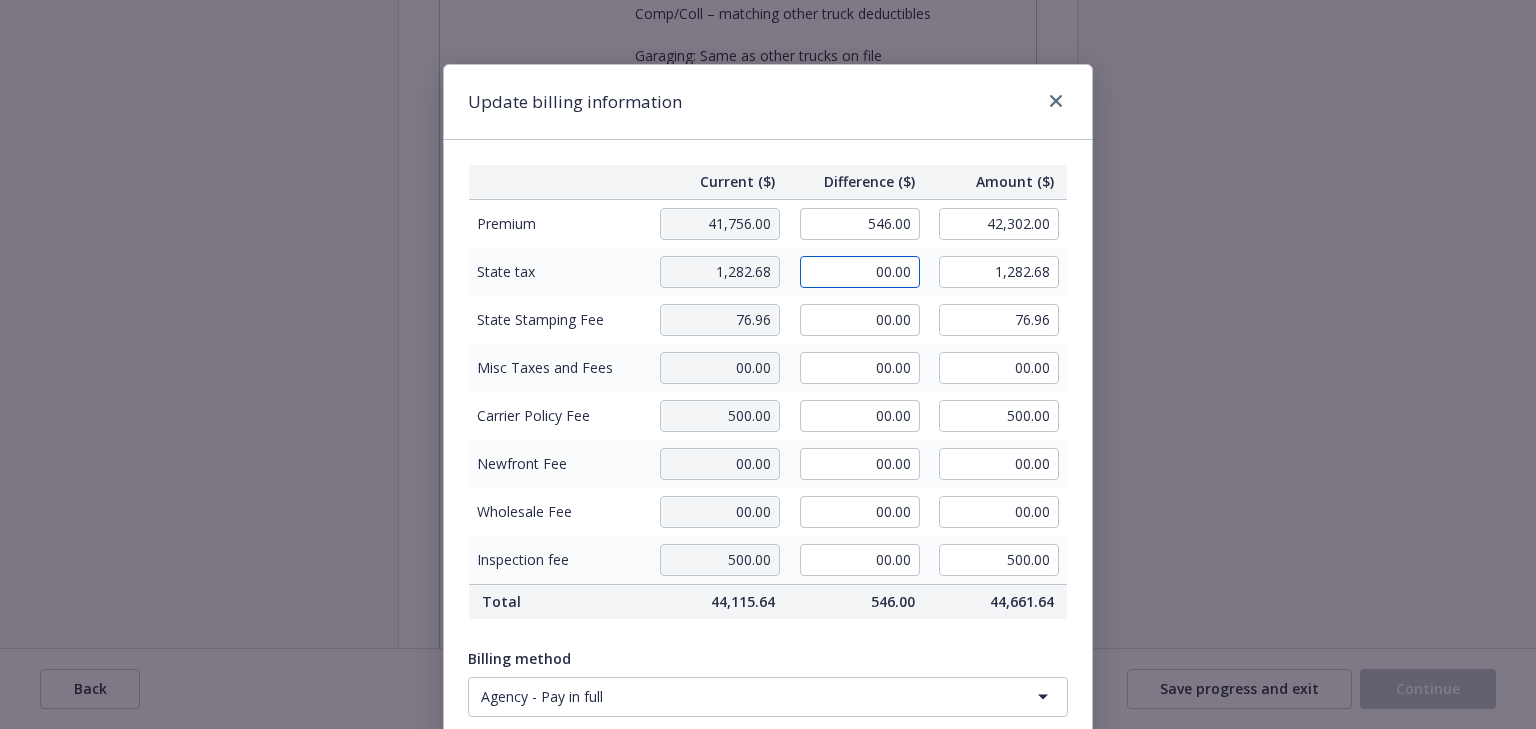 click on "00.00" at bounding box center [860, 272] 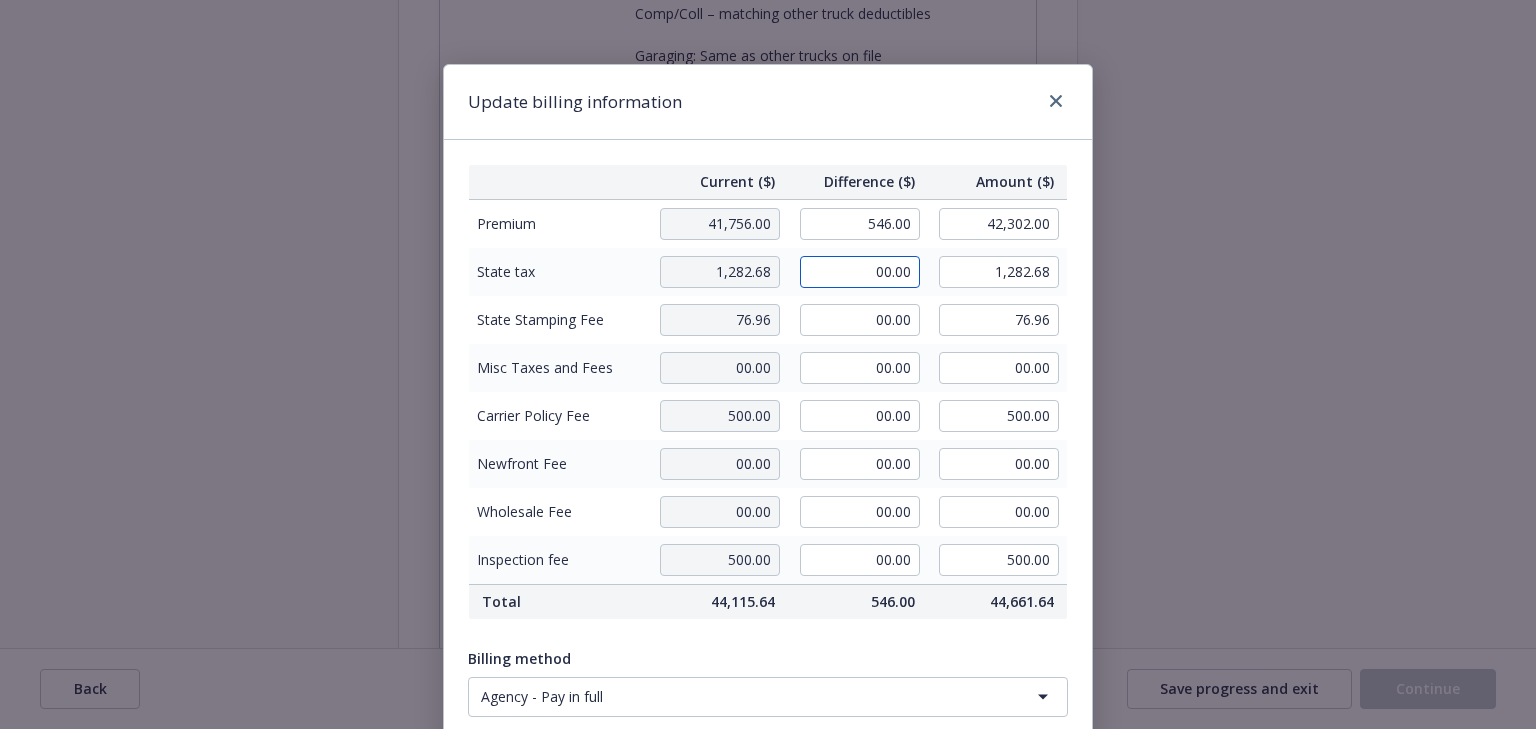 paste on "16.38" 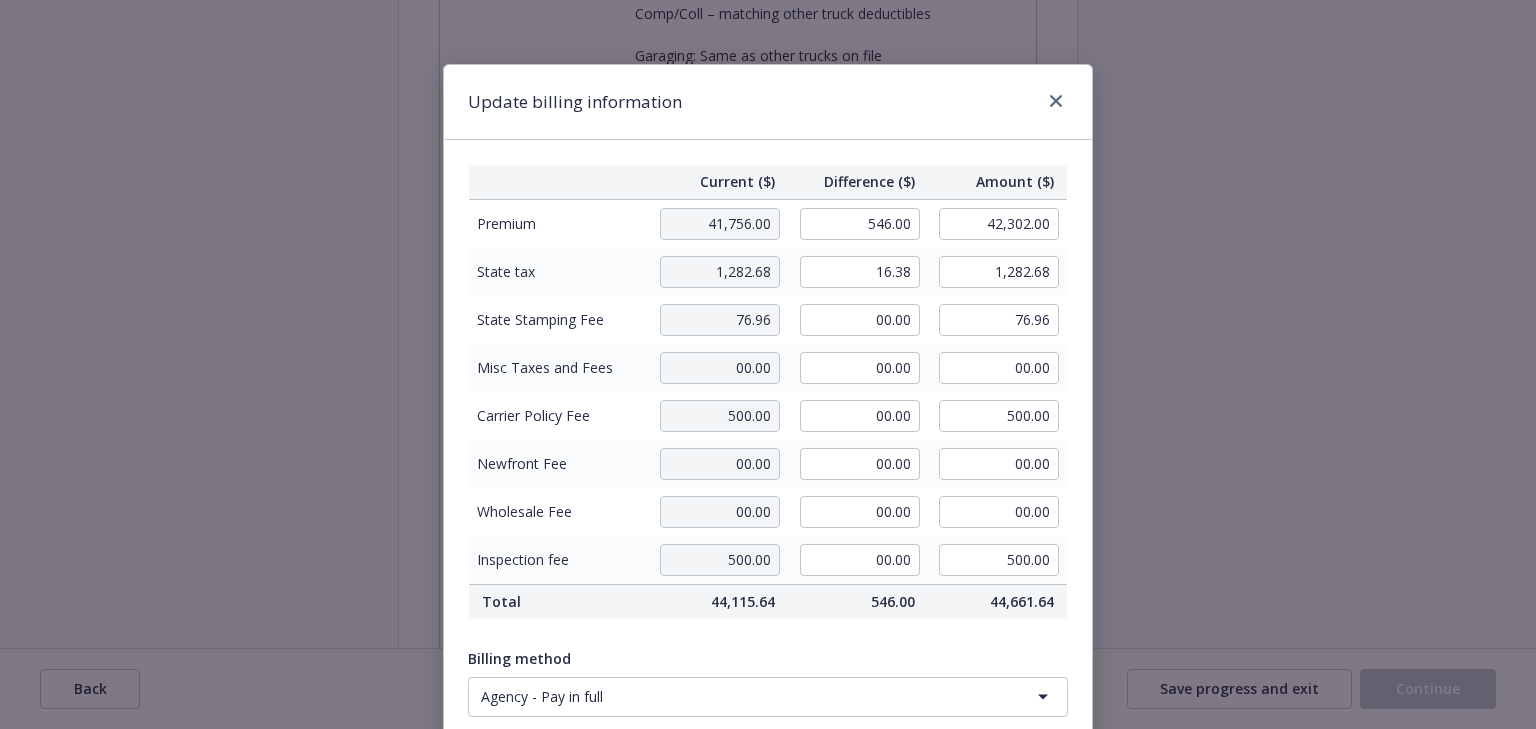 type on "16.38" 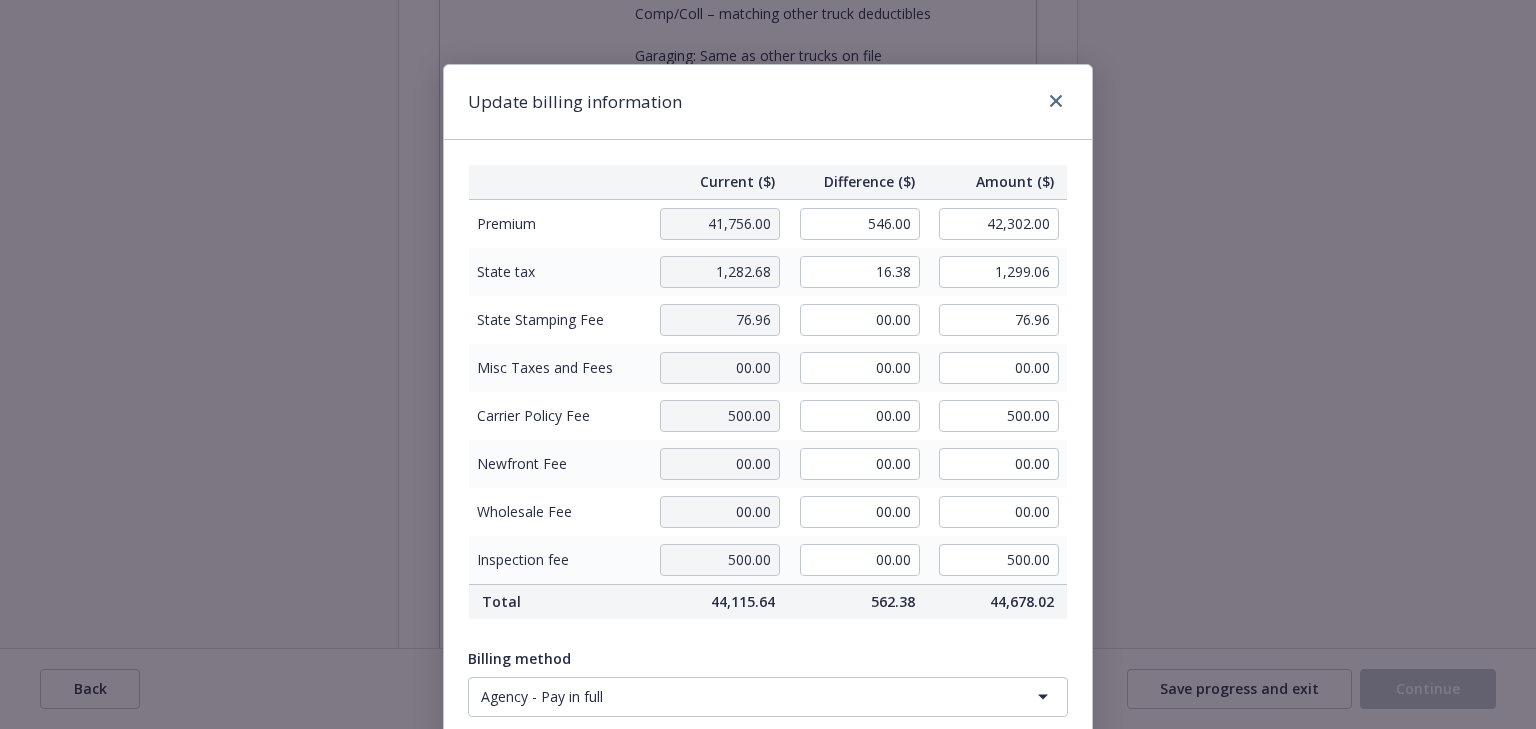 click on "Current ($) Difference ($) Amount ($) Premium 41,756.00 546.00 42,302.00 State tax 1,282.68 16.38 1,299.06 State Stamping Fee 76.96 00.00 76.96 Misc Taxes and Fees 00.00 00.00 00.00 Carrier Policy Fee 500.00 00.00 500.00 Newfront Fee 00.00 00.00 00.00 Wholesale Fee 00.00 00.00 00.00 Inspection fee 500.00 00.00 500.00 Total 44,115.64 562.38 44,678.02 Billing method Agency - Pay in full The selected billing method will be applied to this endorsement. The linked policy will maintain its current billing method. Policy change commission 10 % 54.6 $" at bounding box center (768, 535) 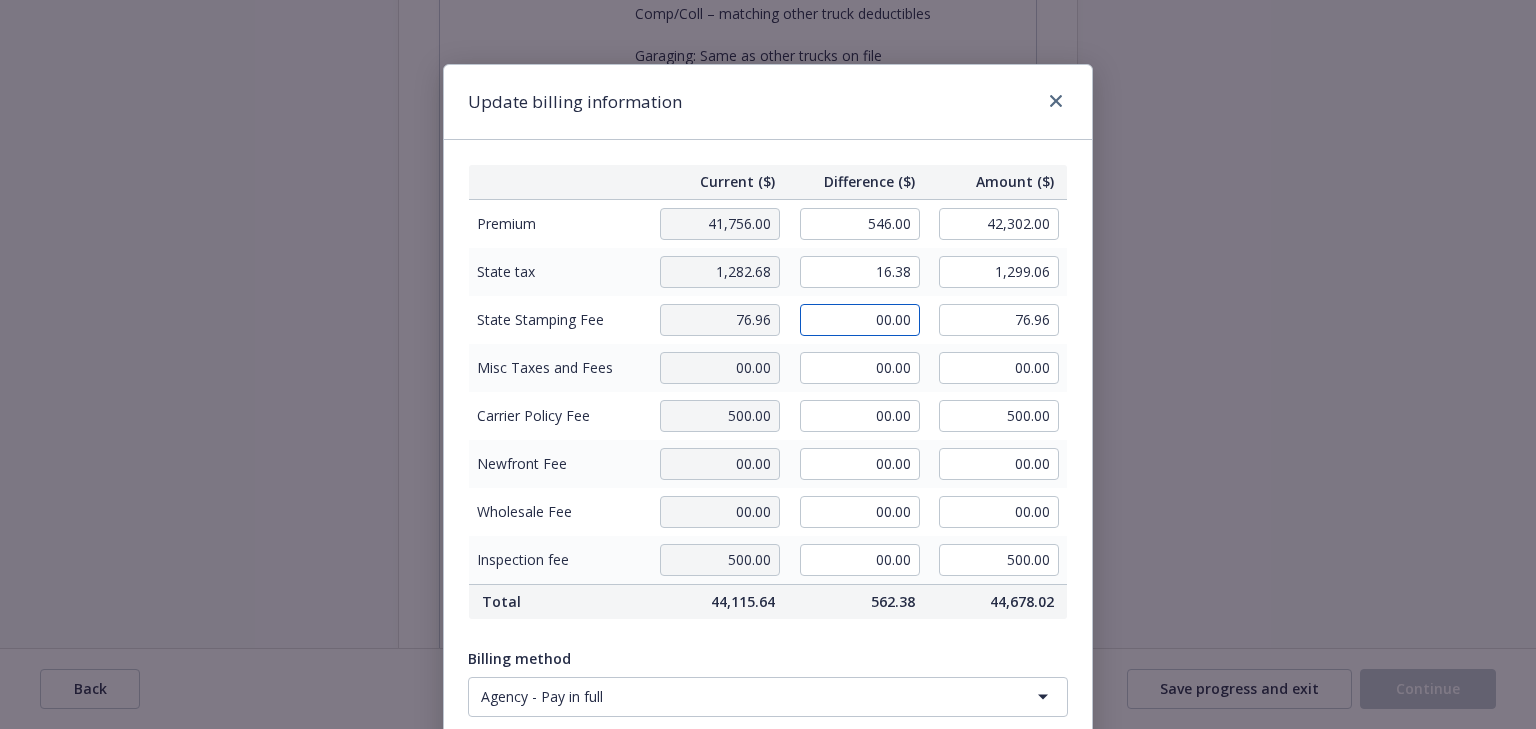 click on "00.00" at bounding box center [860, 320] 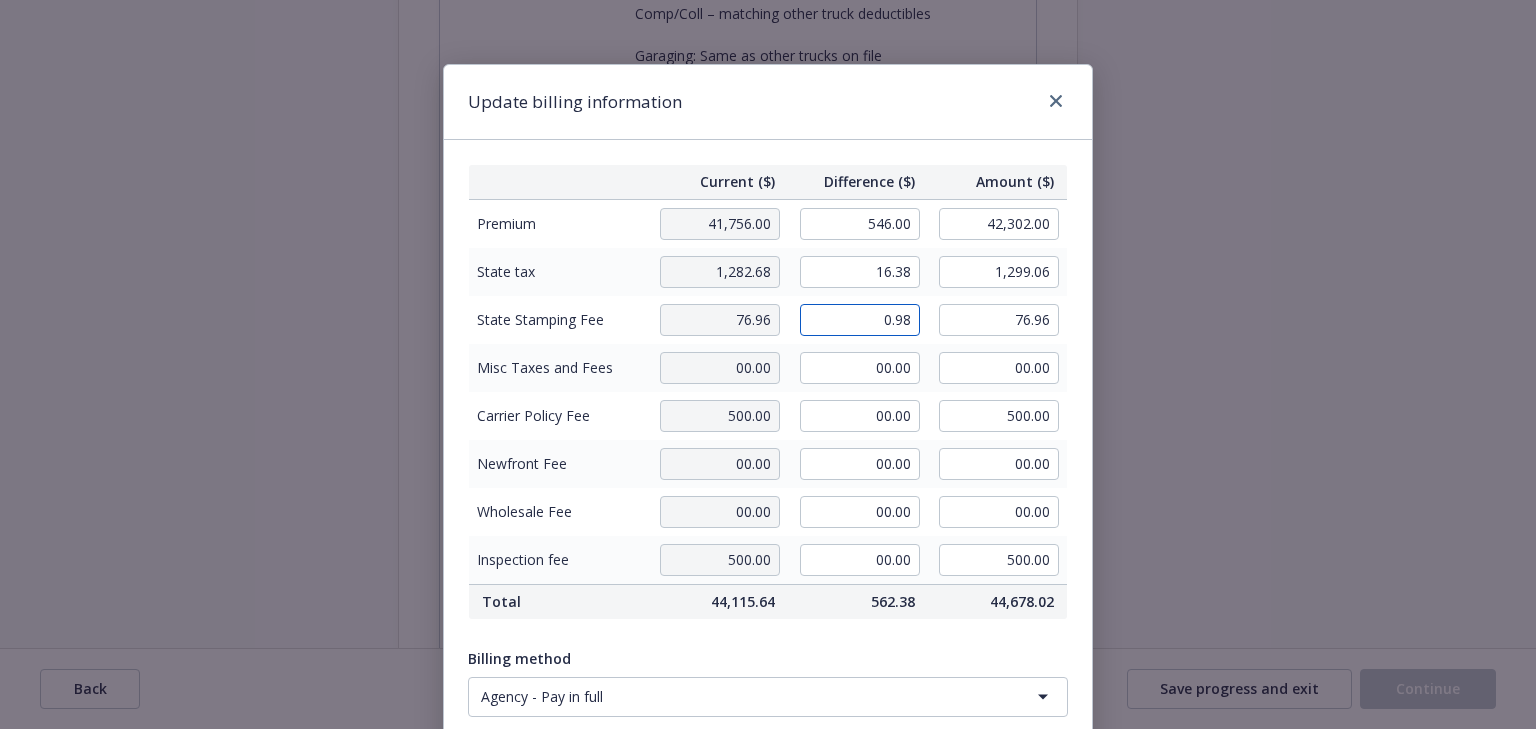 type on "0.98" 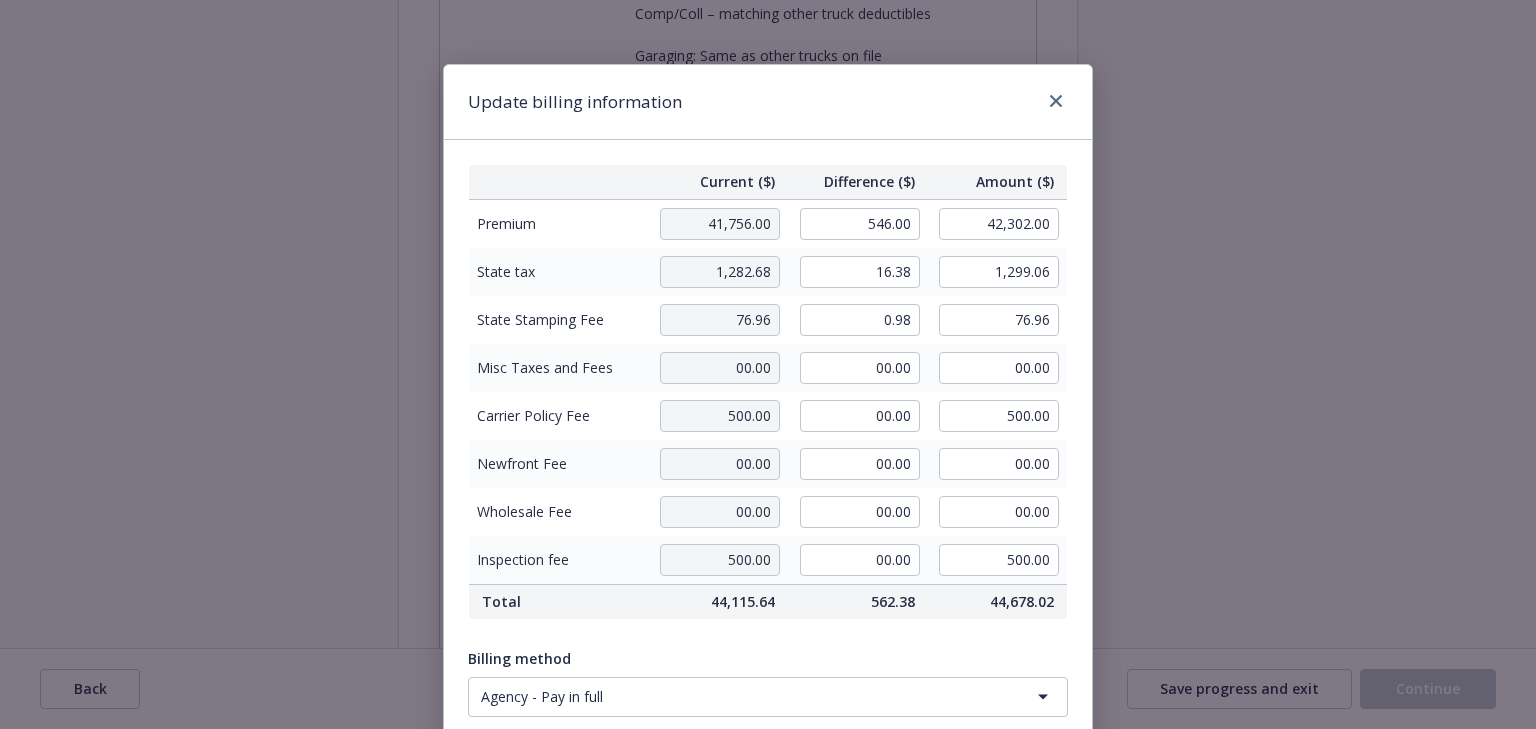 type on "77.94" 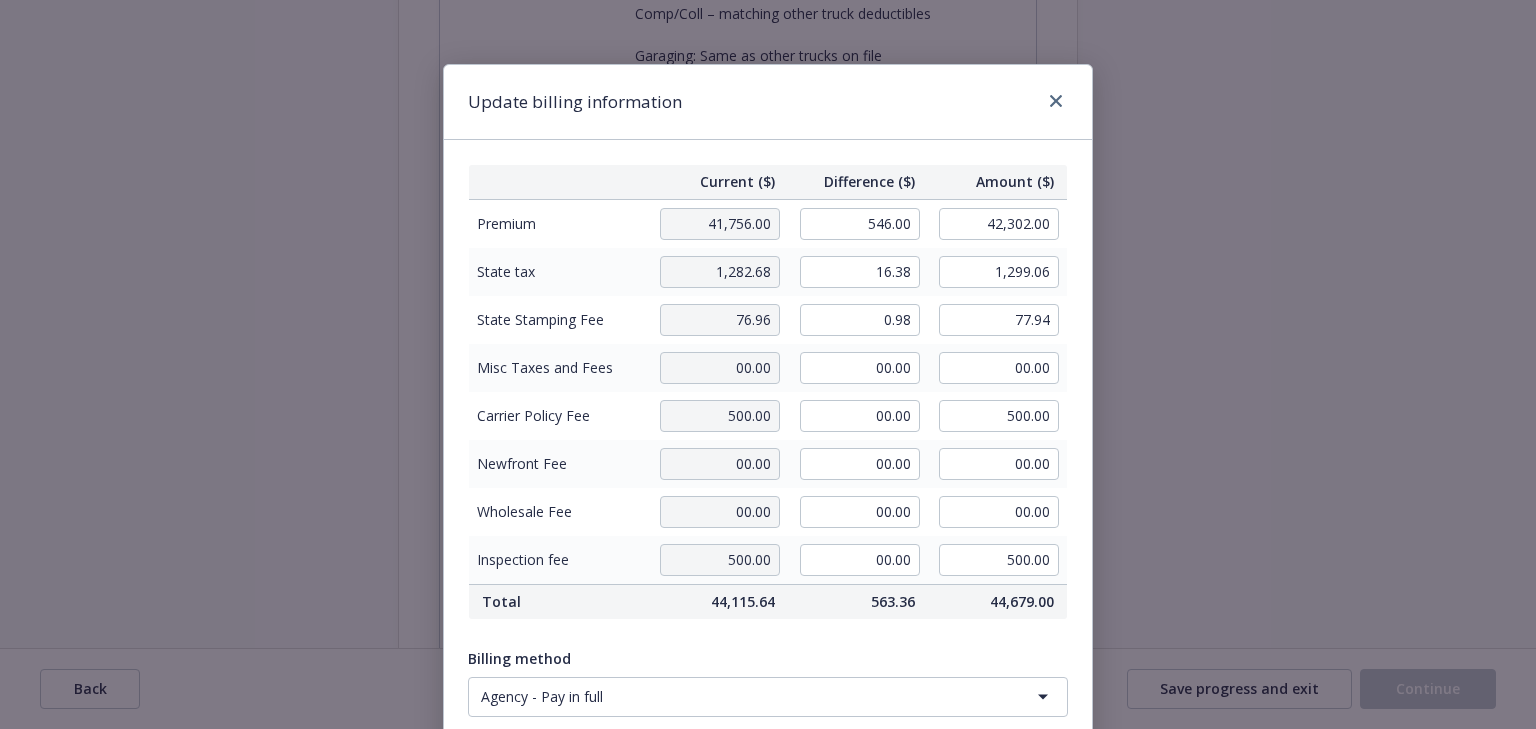 click on "Update billing information" at bounding box center [768, 102] 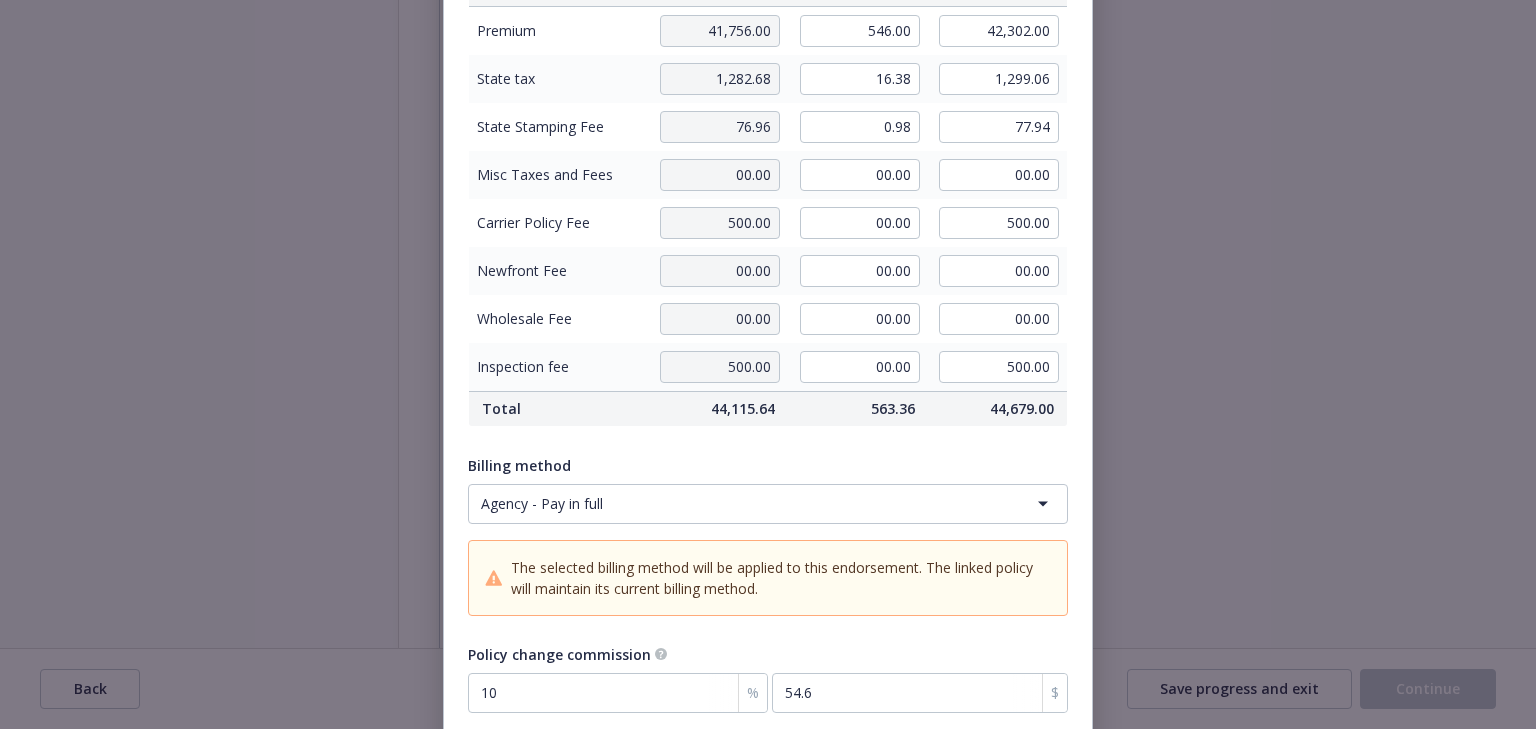 scroll, scrollTop: 320, scrollLeft: 0, axis: vertical 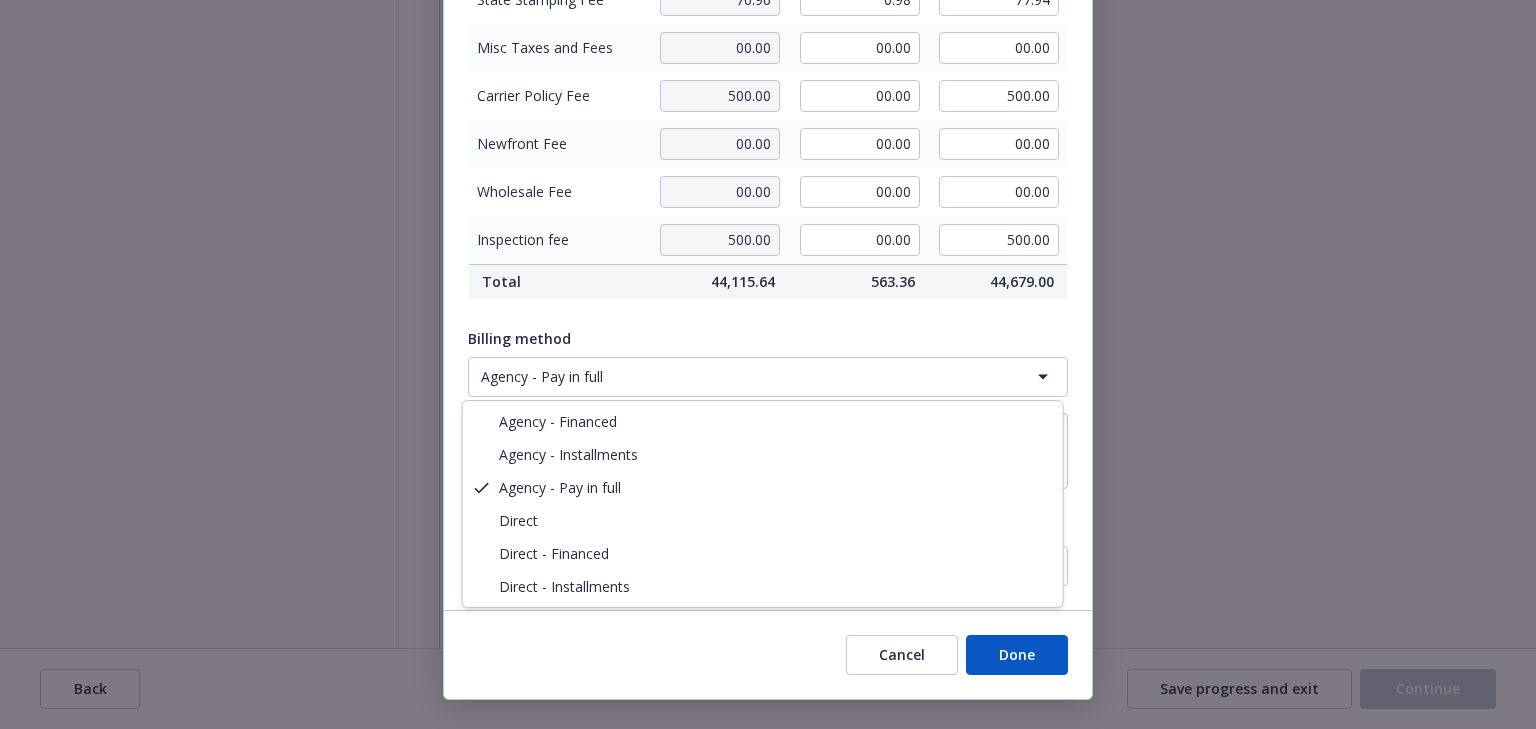 click on "24 Commercial Auto Transverse Insurance Company & Auto Physical Damage Lloyd's of London  - Add 2019 INTL Freightliner 4300 vin#1199 Thistle Health, Inc. View policy change case Start request Request details Review request 4 Confirmation   5 Finalize policy change Carrier confirmation Select the carrier’s response, upload all documentation, and update billing  when applicable. Auto Physical Damage B1180D241364/075 Exposure - Add Add 2019 INTL Freightliner 4300 vin#1199   Description Effective 07/02/25, please add the following to Thistle’s Truck Liability and physical damage policies:
2019 Intl Freightliner 4300
VIN: 1HTMMMMNXKH561199
Comp/Coll – matching other truck deductibles
Garaging: Same as other trucks on file
The insured has taken on a new truck as a temporary replacement within their fleet.   Effective date* 07/02/2025   Policy* B1180D241364/075 Carrier/client response Select a carrier response Accepted Accepted with revision No endorsement needed Declined by carrier Rejected by client" at bounding box center [768, -1156] 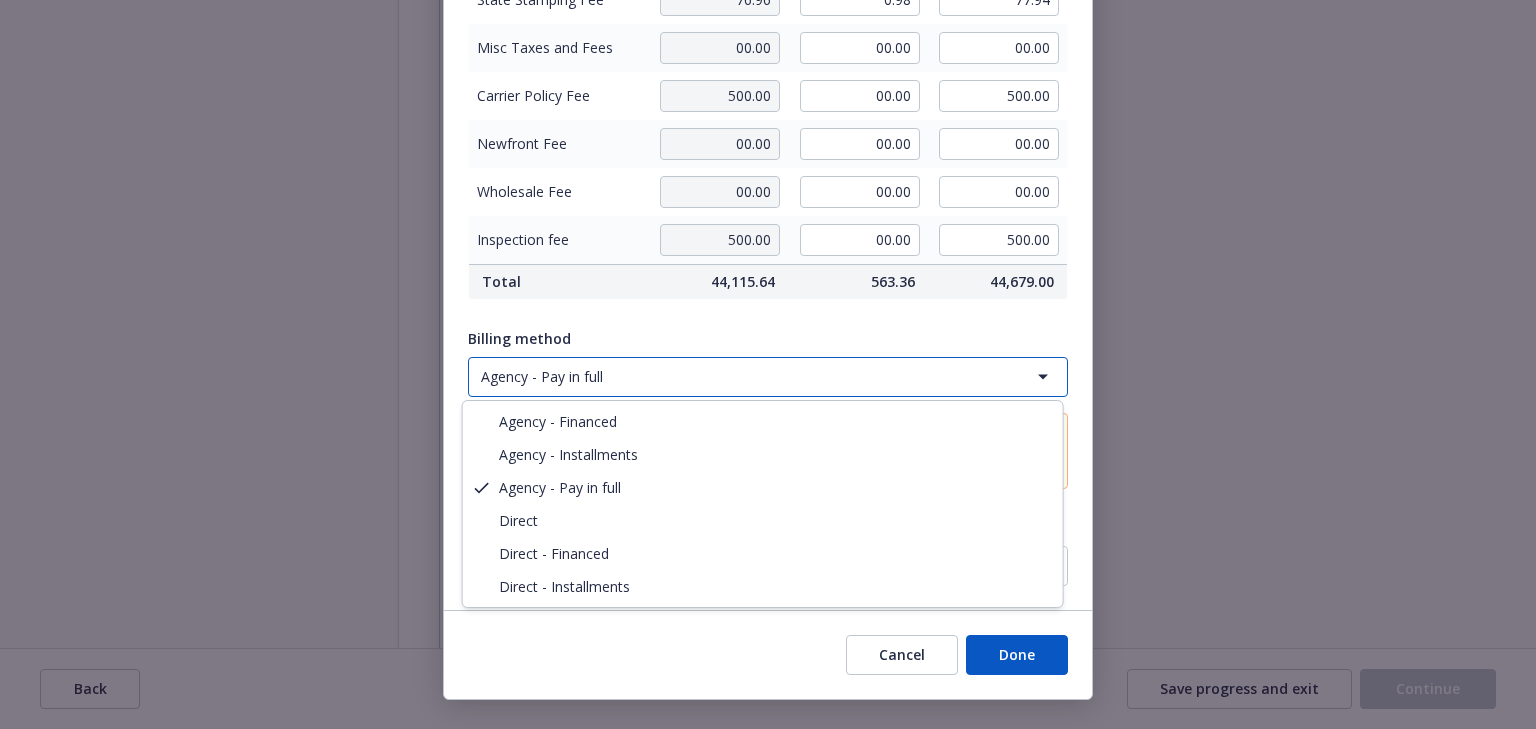 click on "24 Commercial Auto Transverse Insurance Company & Auto Physical Damage Lloyd's of London  - Add 2019 INTL Freightliner 4300 vin#1199 Thistle Health, Inc. View policy change case Start request Request details Review request 4 Confirmation   5 Finalize policy change Carrier confirmation Select the carrier’s response, upload all documentation, and update billing  when applicable. Auto Physical Damage B1180D241364/075 Exposure - Add Add 2019 INTL Freightliner 4300 vin#1199   Description Effective 07/02/25, please add the following to Thistle’s Truck Liability and physical damage policies:
2019 Intl Freightliner 4300
VIN: 1HTMMMMNXKH561199
Comp/Coll – matching other truck deductibles
Garaging: Same as other trucks on file
The insured has taken on a new truck as a temporary replacement within their fleet.   Effective date* 07/02/2025   Policy* B1180D241364/075 Carrier/client response Select a carrier response Accepted Accepted with revision No endorsement needed Declined by carrier Rejected by client" at bounding box center [768, -1156] 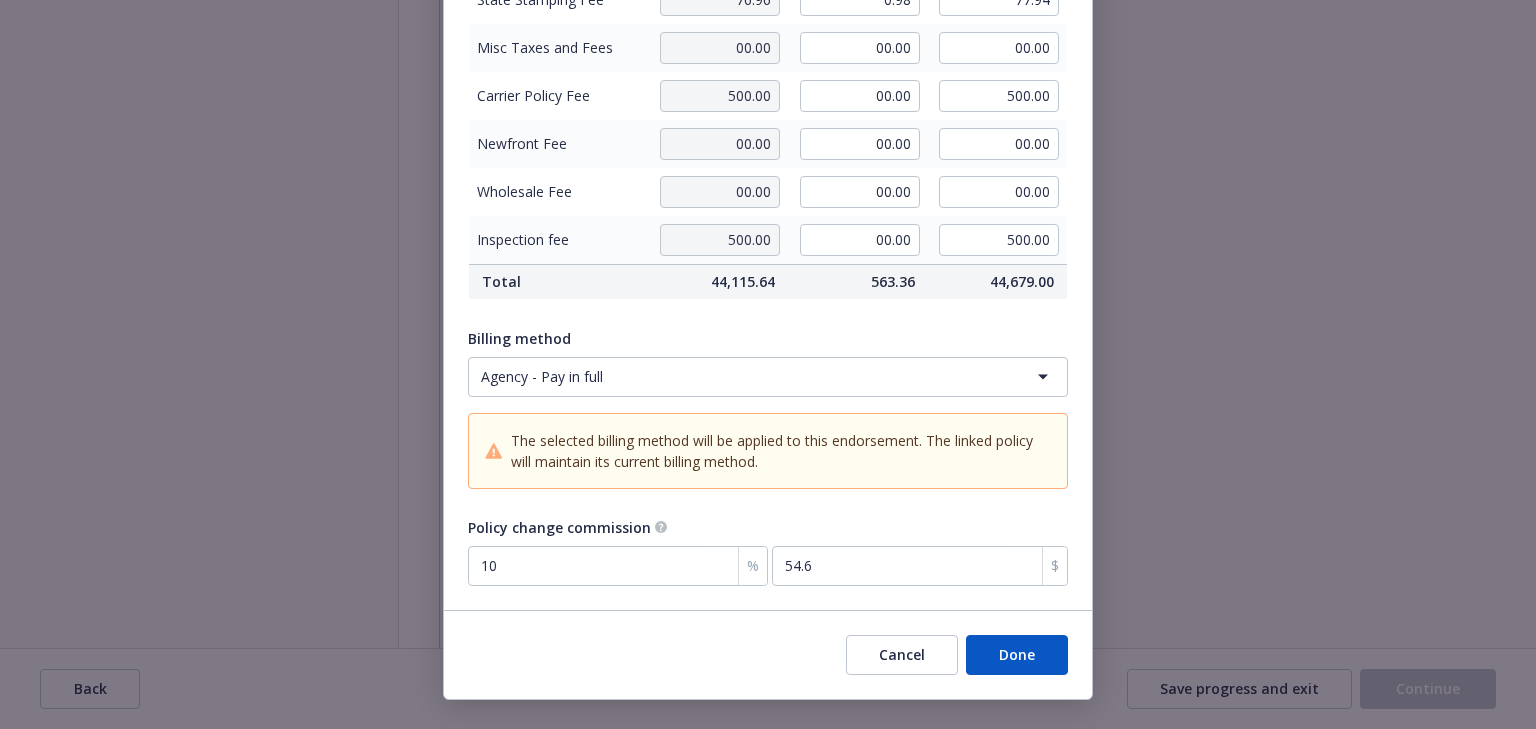 click on "24 Commercial Auto Transverse Insurance Company & Auto Physical Damage Lloyd's of London  - Add 2019 INTL Freightliner 4300 vin#1199 Thistle Health, Inc. View policy change case Start request Request details Review request 4 Confirmation   5 Finalize policy change Carrier confirmation Select the carrier’s response, upload all documentation, and update billing  when applicable. Auto Physical Damage B1180D241364/075 Exposure - Add Add 2019 INTL Freightliner 4300 vin#1199   Description Effective 07/02/25, please add the following to Thistle’s Truck Liability and physical damage policies:
2019 Intl Freightliner 4300
VIN: 1HTMMMMNXKH561199
Comp/Coll – matching other truck deductibles
Garaging: Same as other trucks on file
The insured has taken on a new truck as a temporary replacement within their fleet.   Effective date* 07/02/2025   Policy* B1180D241364/075 Carrier/client response Select a carrier response Accepted Accepted with revision No endorsement needed Declined by carrier Rejected by client" at bounding box center [768, -1156] 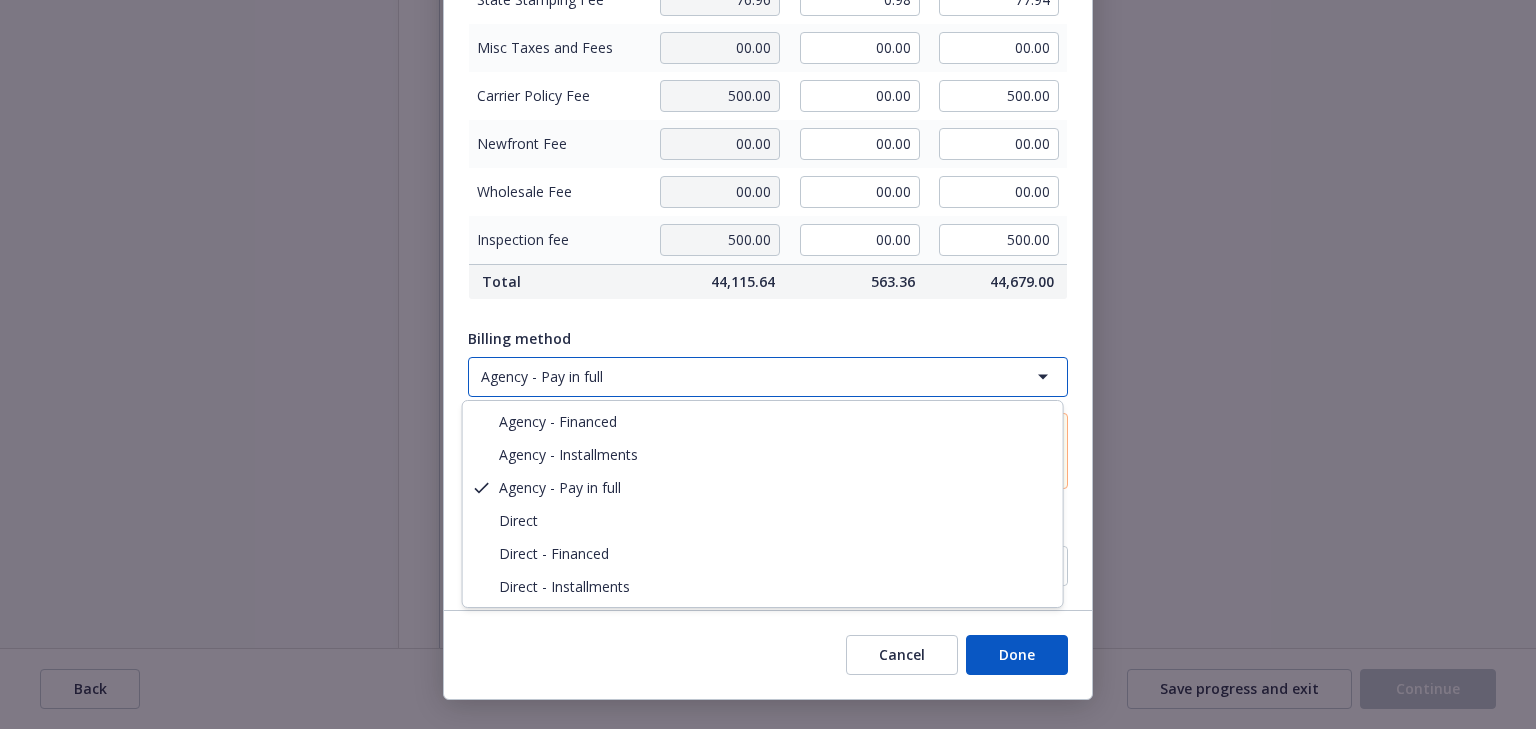 click on "24 Commercial Auto Transverse Insurance Company & Auto Physical Damage Lloyd's of London  - Add 2019 INTL Freightliner 4300 vin#1199 Thistle Health, Inc. View policy change case Start request Request details Review request 4 Confirmation   5 Finalize policy change Carrier confirmation Select the carrier’s response, upload all documentation, and update billing  when applicable. Auto Physical Damage B1180D241364/075 Exposure - Add Add 2019 INTL Freightliner 4300 vin#1199   Description Effective 07/02/25, please add the following to Thistle’s Truck Liability and physical damage policies:
2019 Intl Freightliner 4300
VIN: 1HTMMMMNXKH561199
Comp/Coll – matching other truck deductibles
Garaging: Same as other trucks on file
The insured has taken on a new truck as a temporary replacement within their fleet.   Effective date* 07/02/2025   Policy* B1180D241364/075 Carrier/client response Select a carrier response Accepted Accepted with revision No endorsement needed Declined by carrier Rejected by client" at bounding box center (768, -1156) 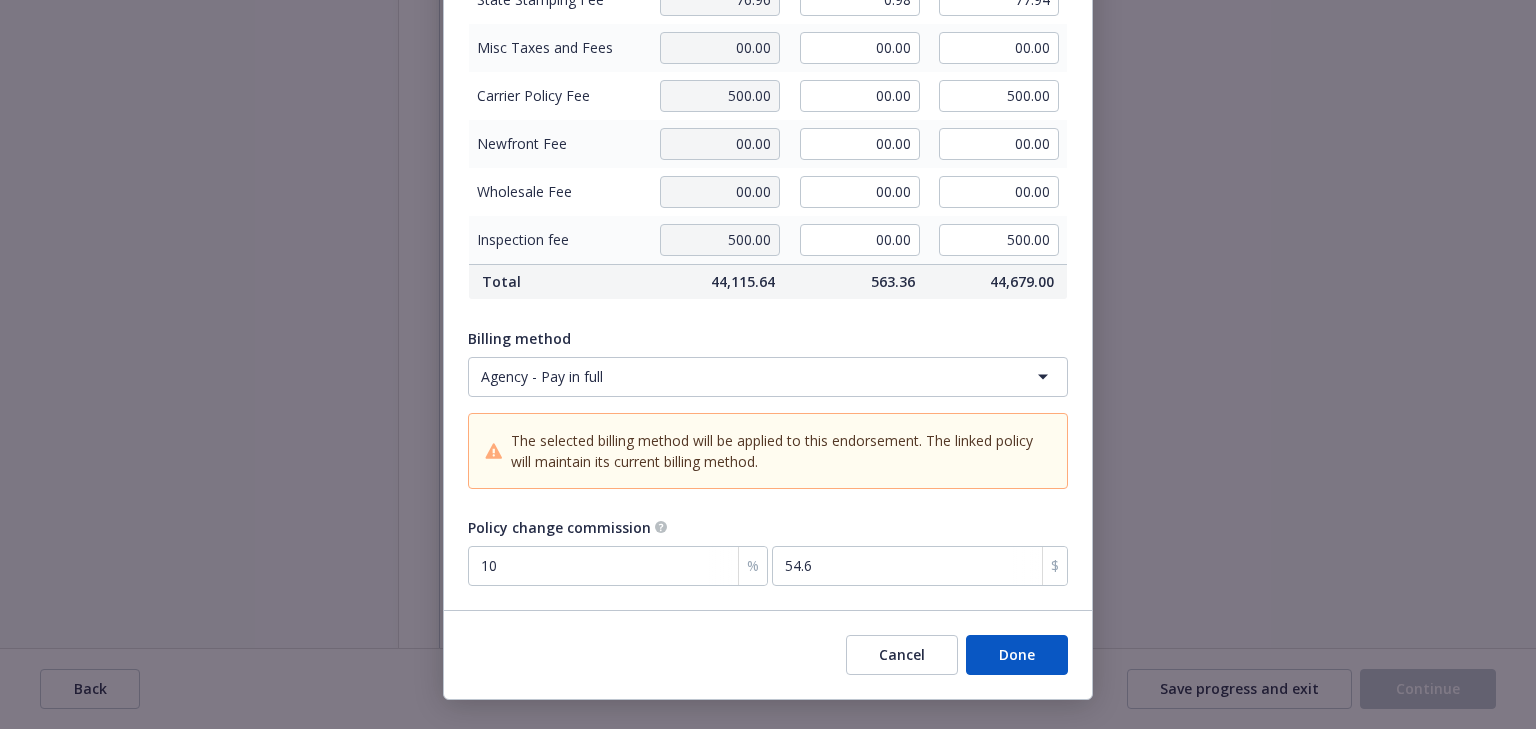 click on "24 Commercial Auto Transverse Insurance Company & Auto Physical Damage Lloyd's of London  - Add 2019 INTL Freightliner 4300 vin#1199 Thistle Health, Inc. View policy change case Start request Request details Review request 4 Confirmation   5 Finalize policy change Carrier confirmation Select the carrier’s response, upload all documentation, and update billing  when applicable. Auto Physical Damage B1180D241364/075 Exposure - Add Add 2019 INTL Freightliner 4300 vin#1199   Description Effective 07/02/25, please add the following to Thistle’s Truck Liability and physical damage policies:
2019 Intl Freightliner 4300
VIN: 1HTMMMMNXKH561199
Comp/Coll – matching other truck deductibles
Garaging: Same as other trucks on file
The insured has taken on a new truck as a temporary replacement within their fleet.   Effective date* 07/02/2025   Policy* B1180D241364/075 Carrier/client response Select a carrier response Accepted Accepted with revision No endorsement needed Declined by carrier Rejected by client" at bounding box center (768, -1156) 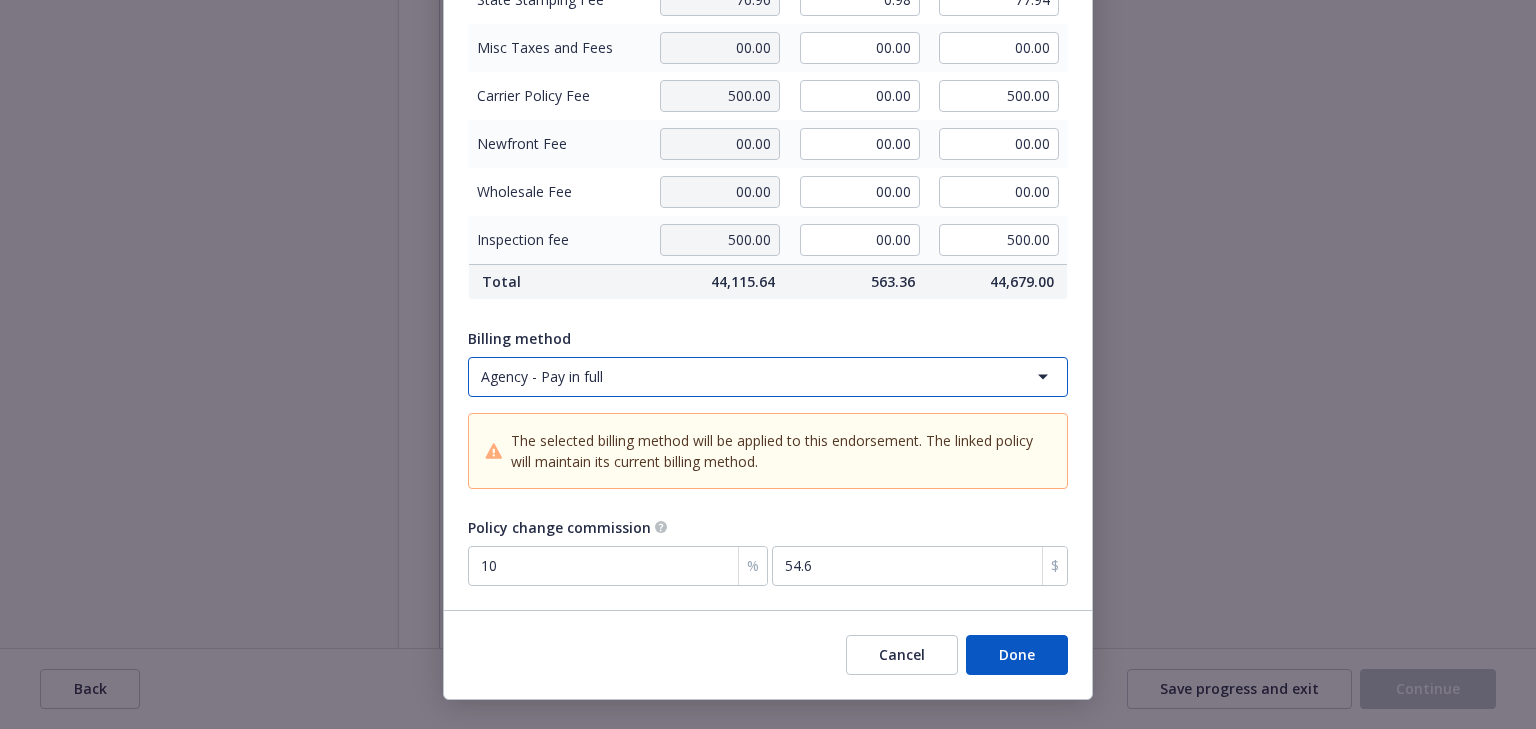 click on "24 Commercial Auto Transverse Insurance Company & Auto Physical Damage Lloyd's of London  - Add 2019 INTL Freightliner 4300 vin#1199 Thistle Health, Inc. View policy change case Start request Request details Review request 4 Confirmation   5 Finalize policy change Carrier confirmation Select the carrier’s response, upload all documentation, and update billing  when applicable. Auto Physical Damage B1180D241364/075 Exposure - Add Add 2019 INTL Freightliner 4300 vin#1199   Description Effective 07/02/25, please add the following to Thistle’s Truck Liability and physical damage policies:
2019 Intl Freightliner 4300
VIN: 1HTMMMMNXKH561199
Comp/Coll – matching other truck deductibles
Garaging: Same as other trucks on file
The insured has taken on a new truck as a temporary replacement within their fleet.   Effective date* 07/02/2025   Policy* B1180D241364/075 Carrier/client response Select a carrier response Accepted Accepted with revision No endorsement needed Declined by carrier Rejected by client" at bounding box center (768, -1156) 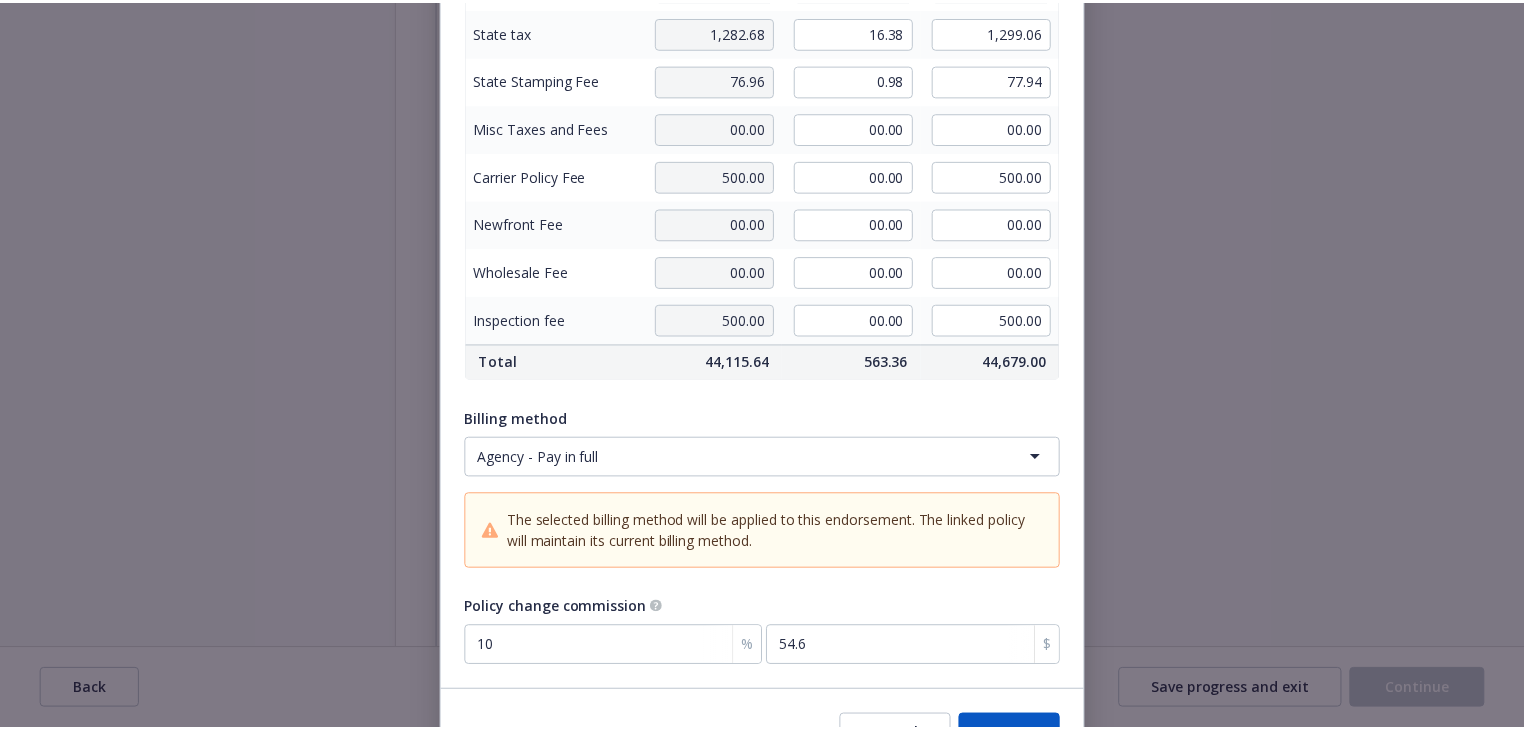scroll, scrollTop: 352, scrollLeft: 0, axis: vertical 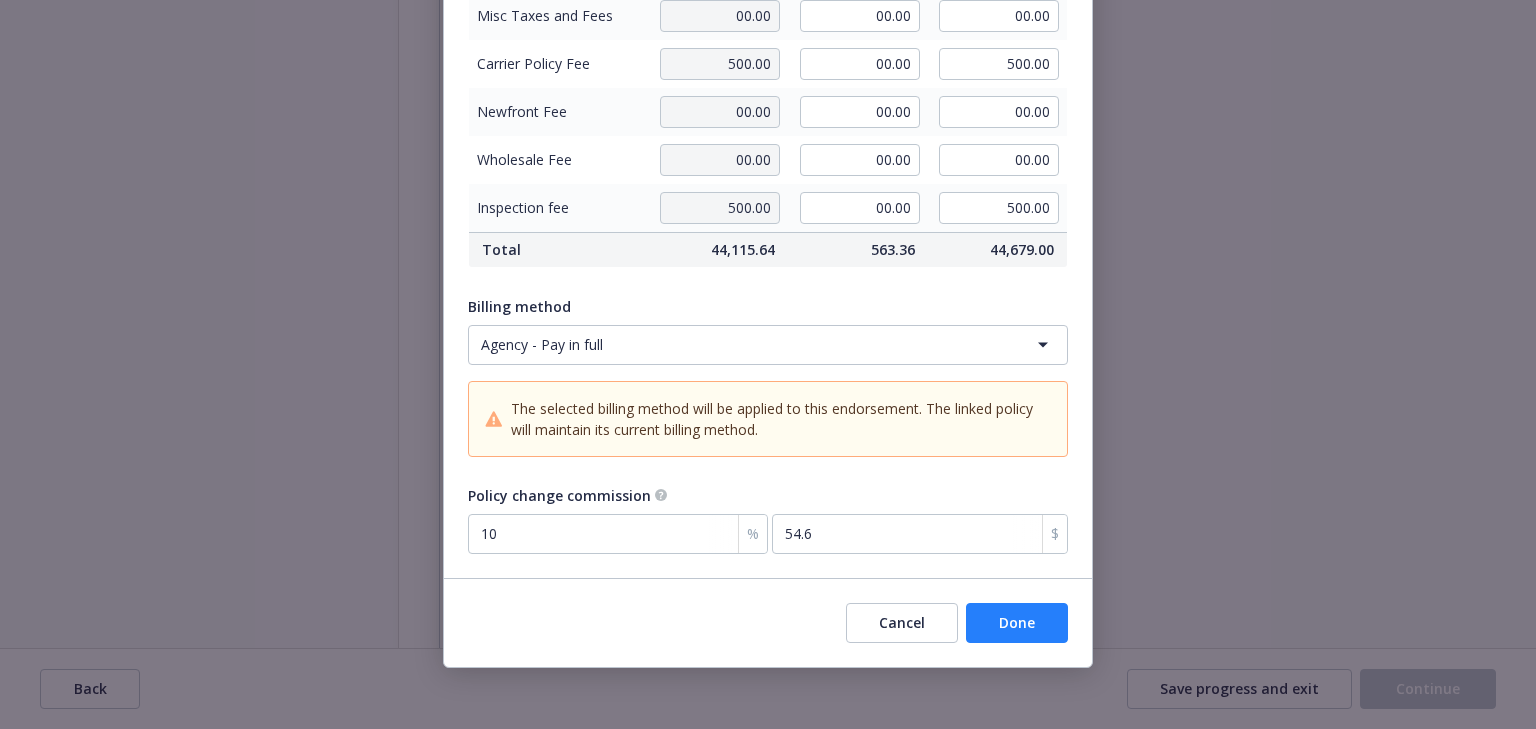 click on "Done" at bounding box center (1017, 623) 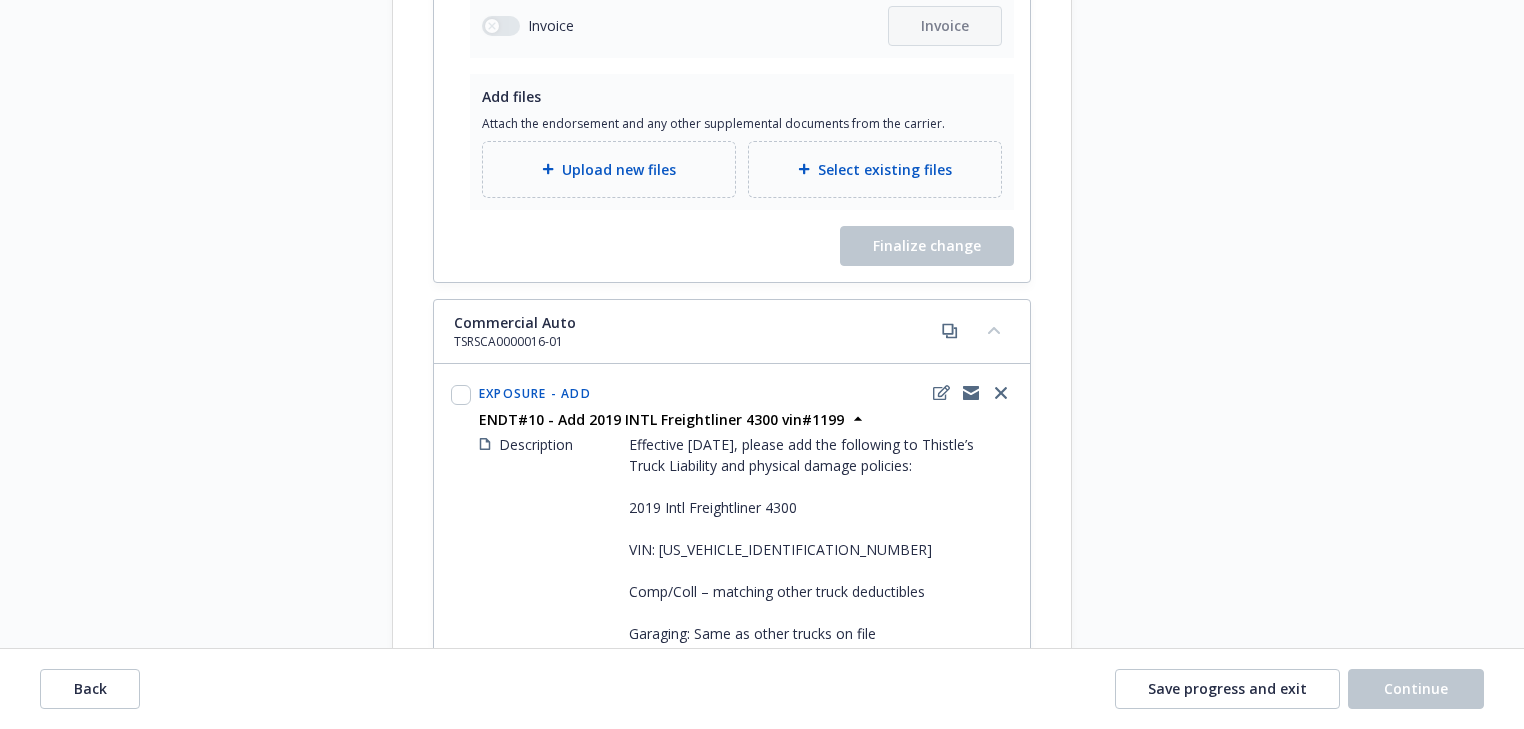 scroll, scrollTop: 916, scrollLeft: 0, axis: vertical 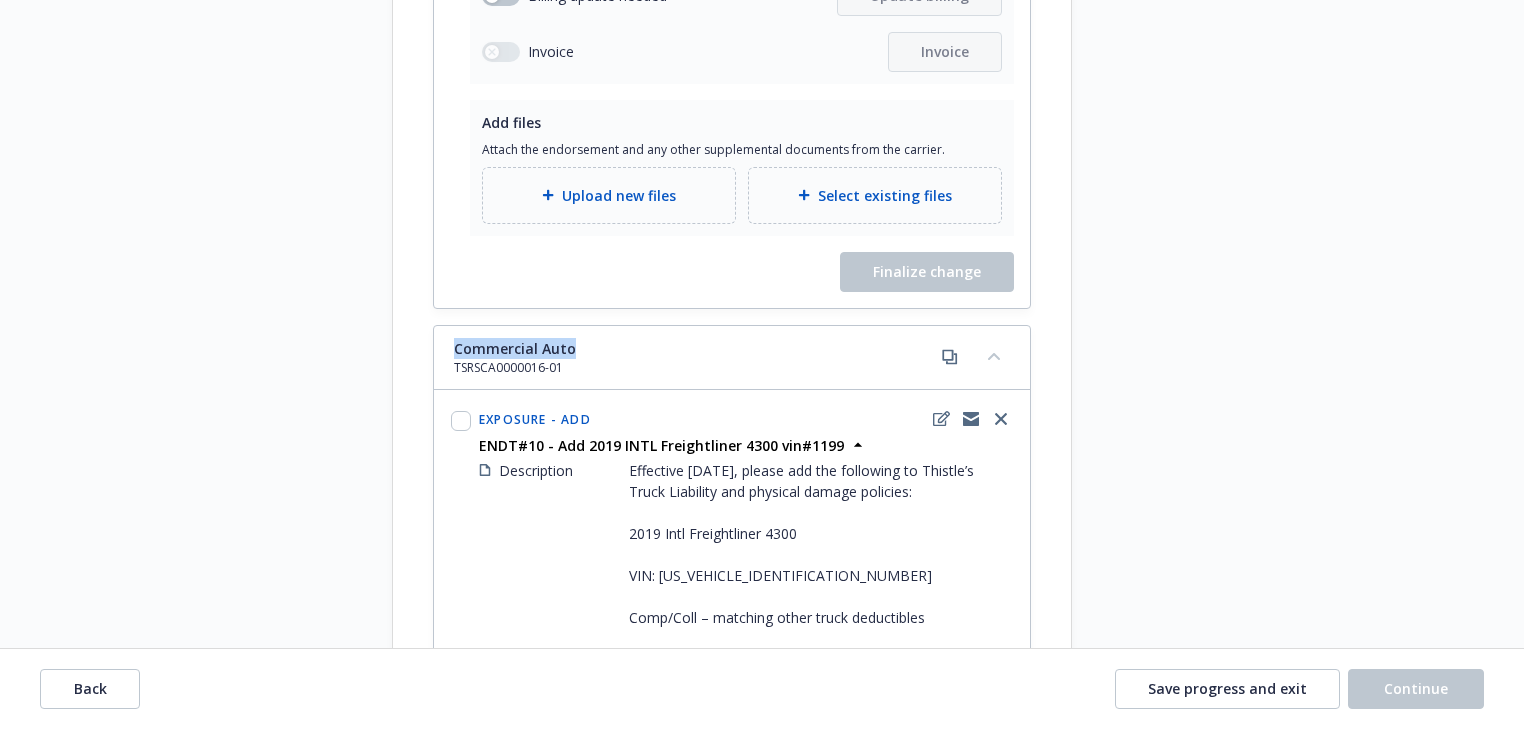 copy on "Commercial Auto" 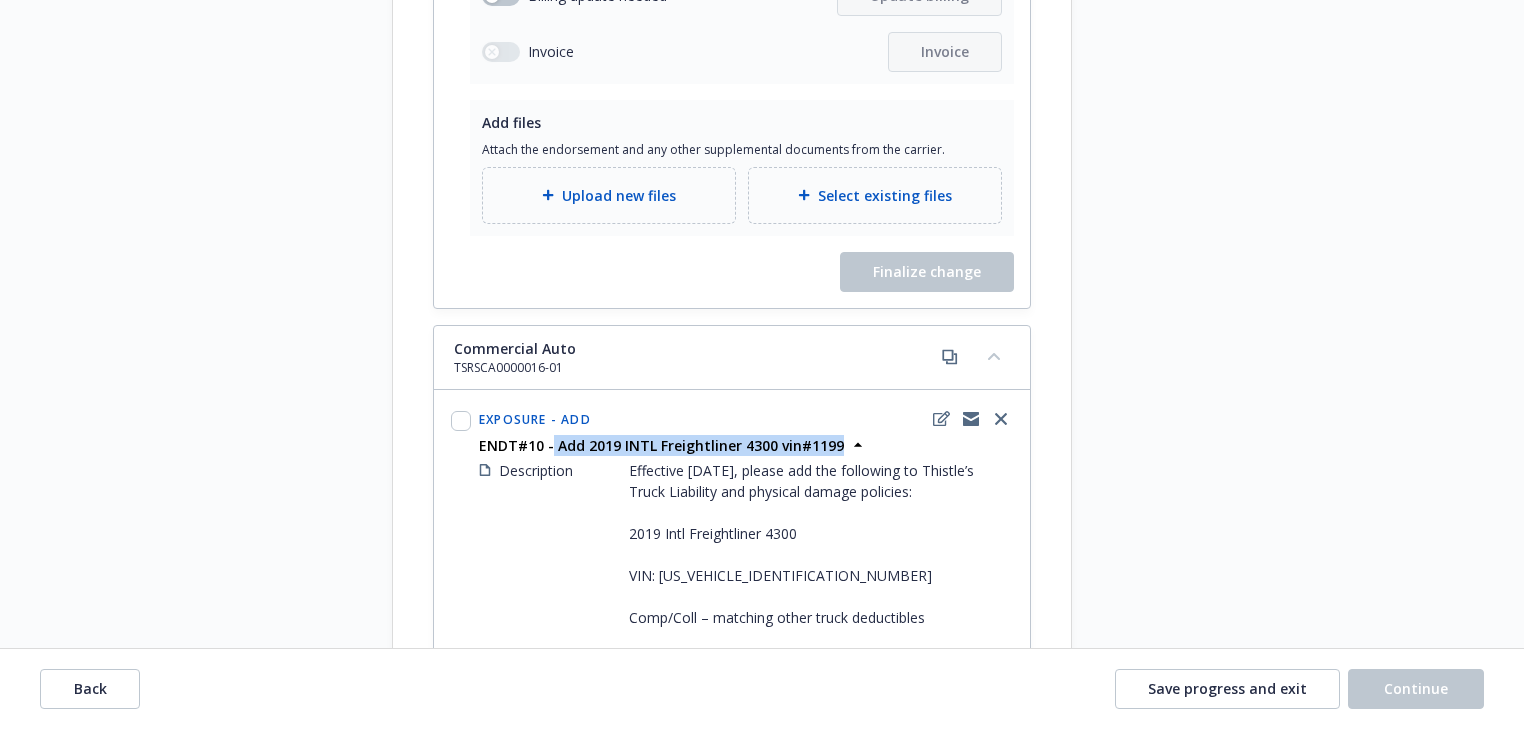 copy on "Add 2019 INTL Freightliner 4300 vin#1199" 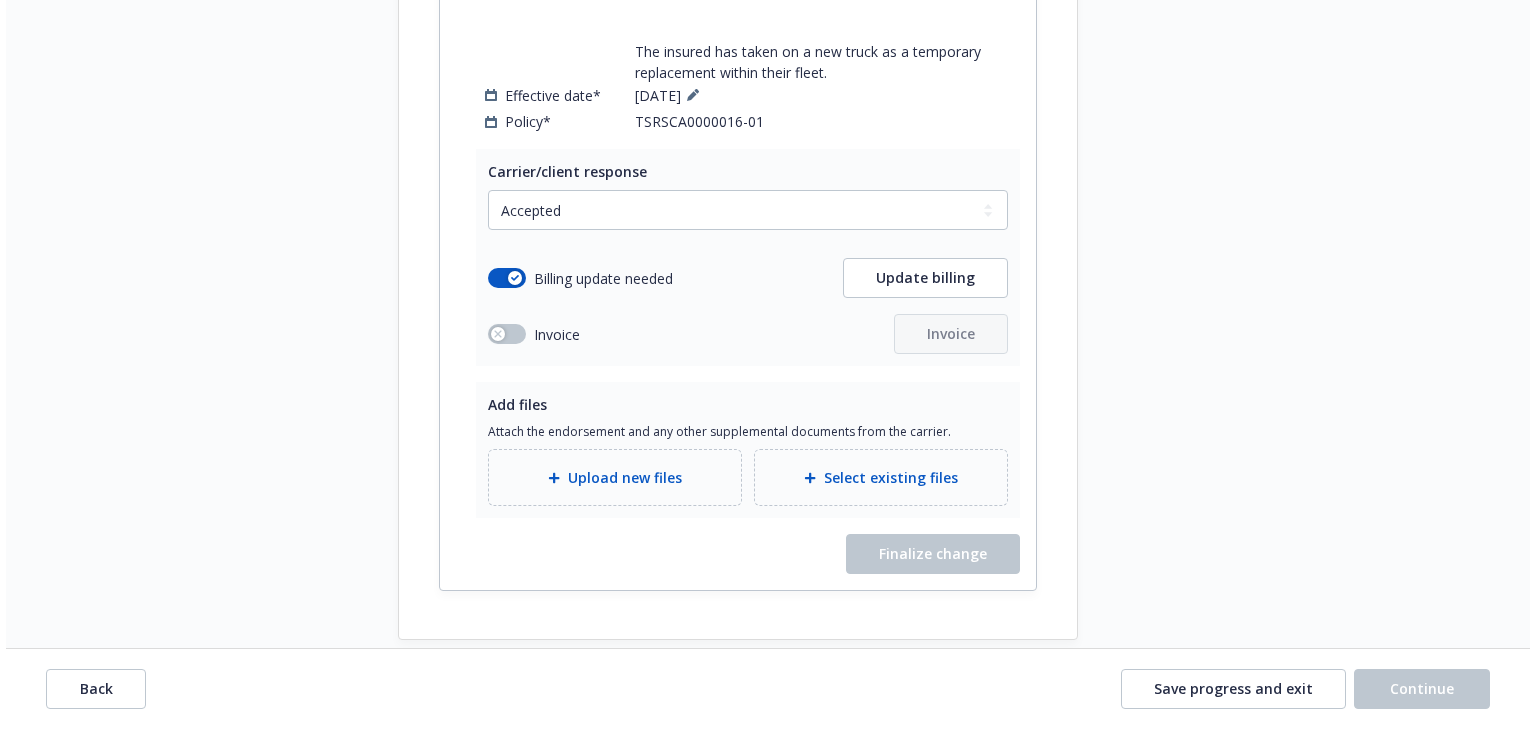 scroll, scrollTop: 1636, scrollLeft: 0, axis: vertical 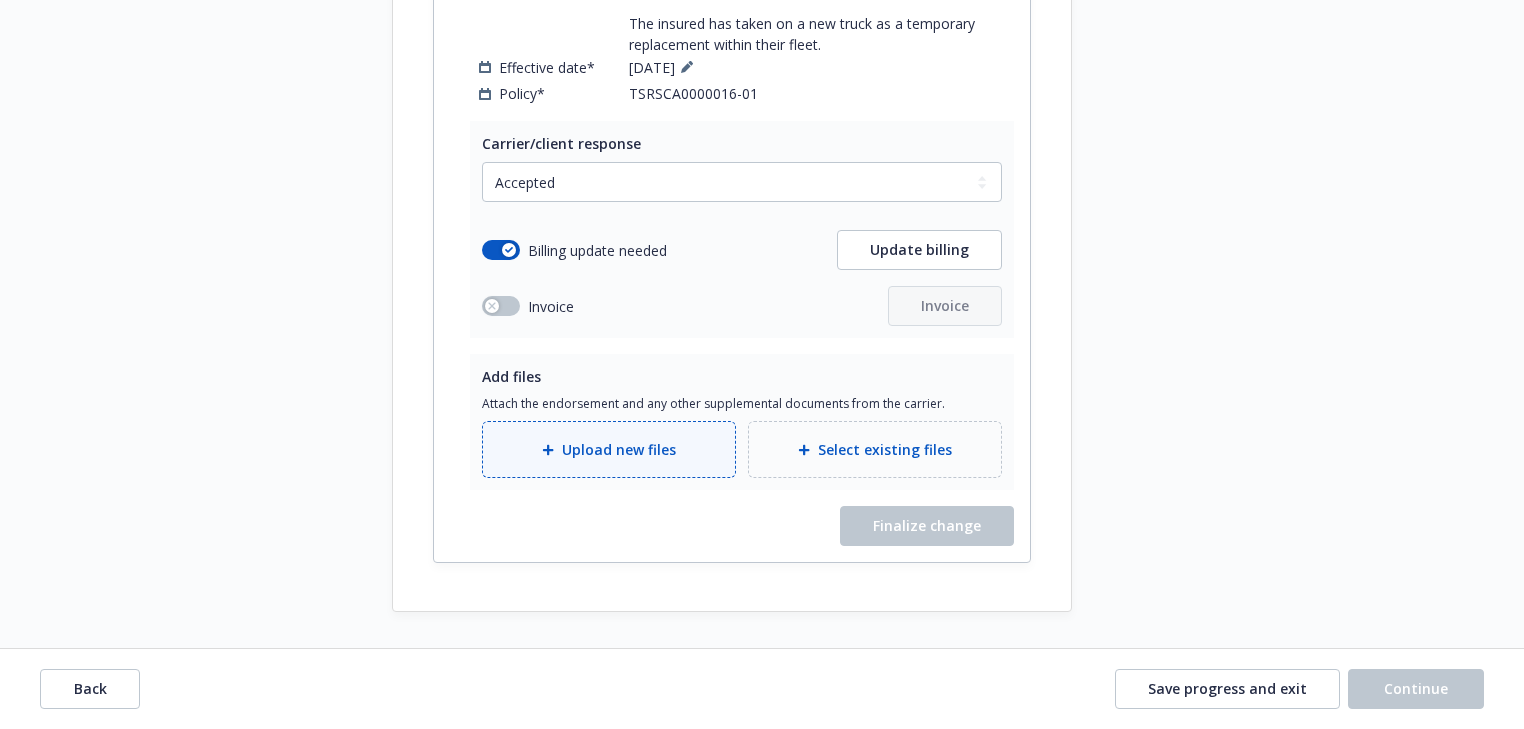 click on "Upload new files" at bounding box center [609, 449] 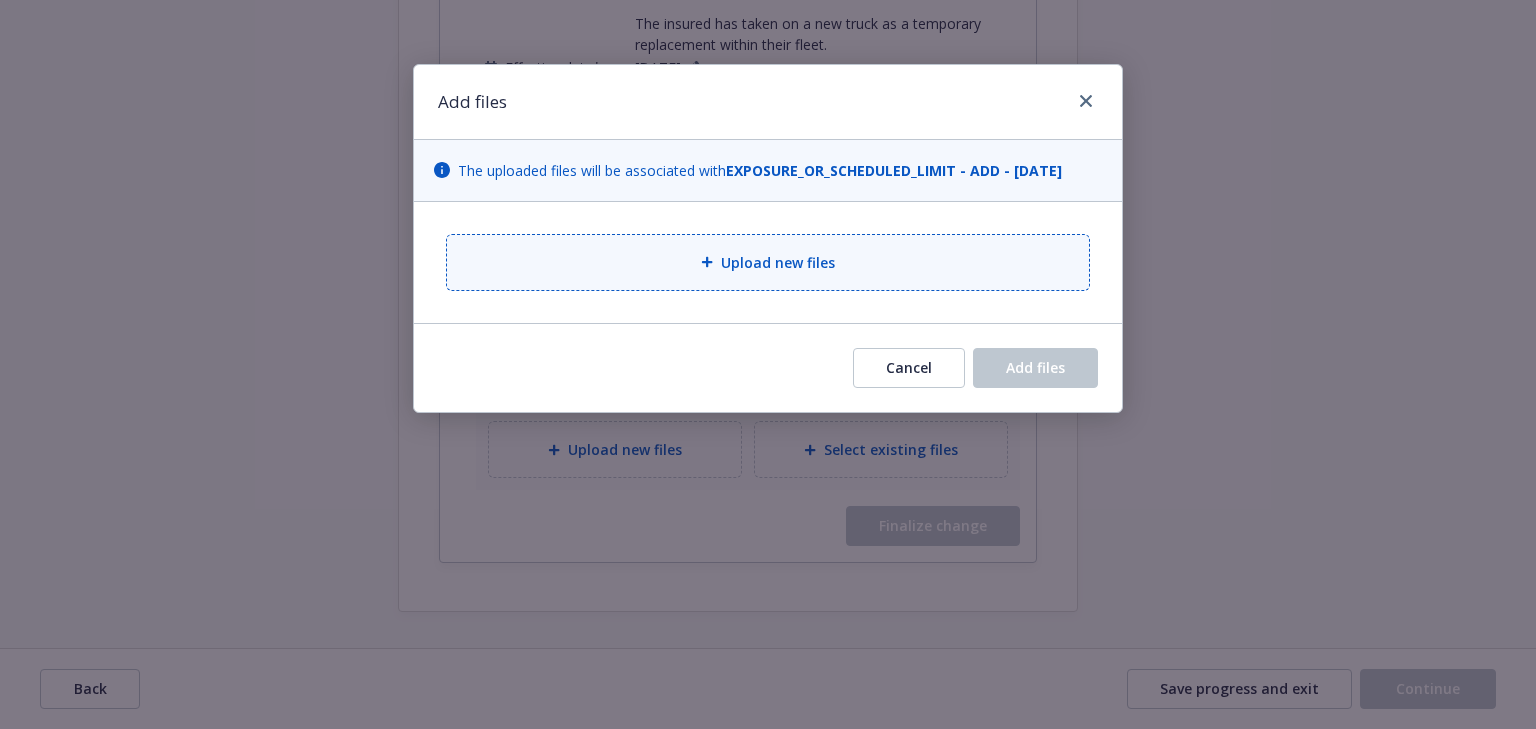 click on "Upload new files" at bounding box center (768, 262) 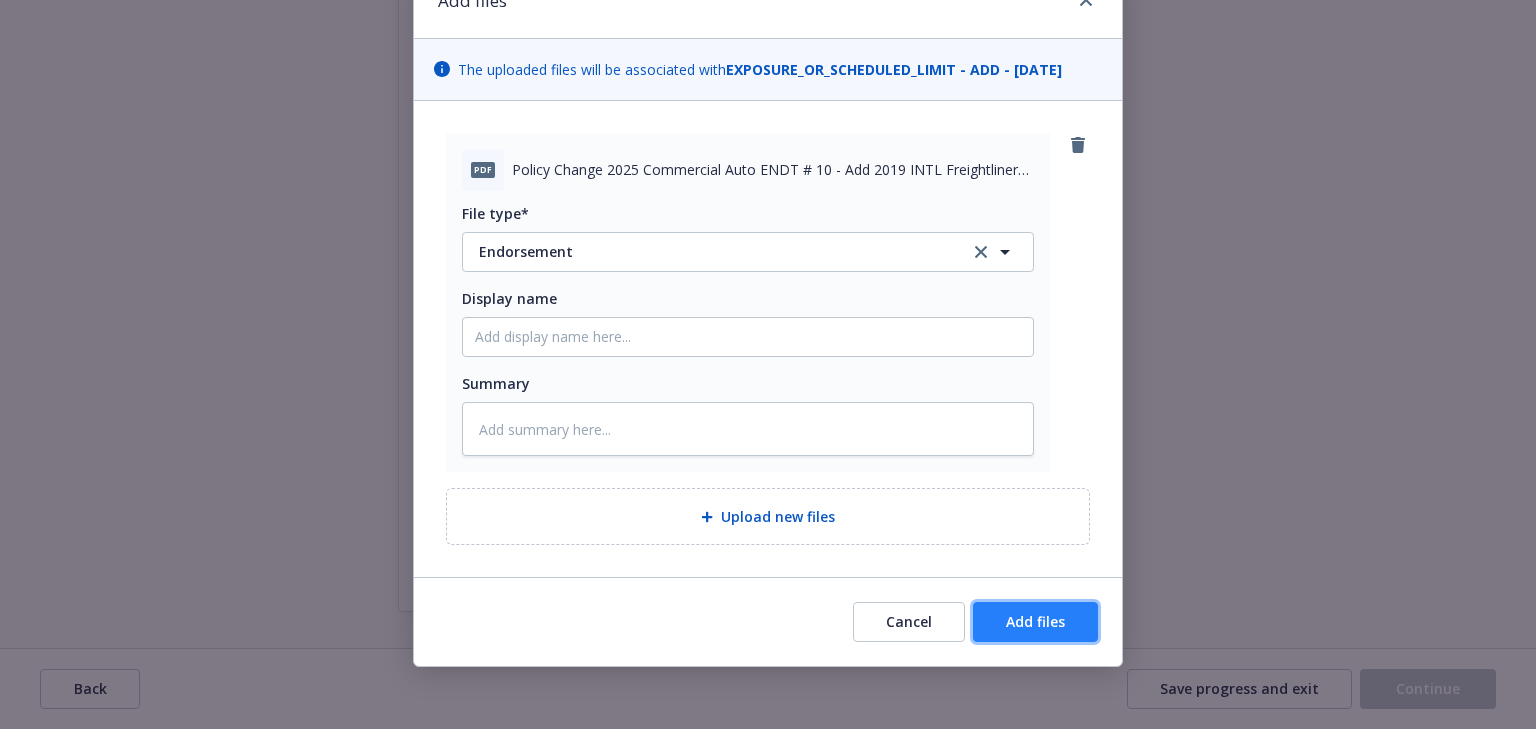click on "Add files" at bounding box center [1035, 621] 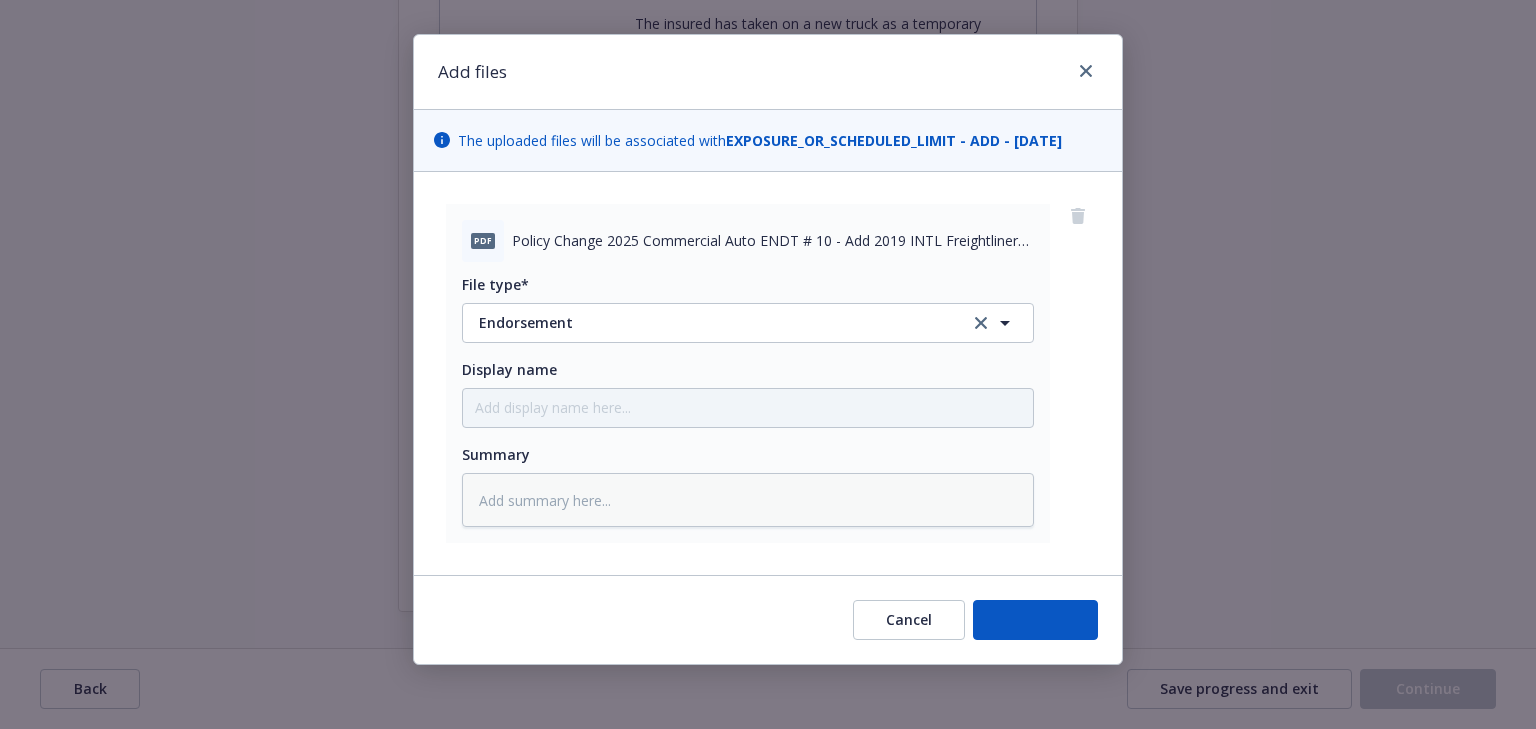 scroll, scrollTop: 29, scrollLeft: 0, axis: vertical 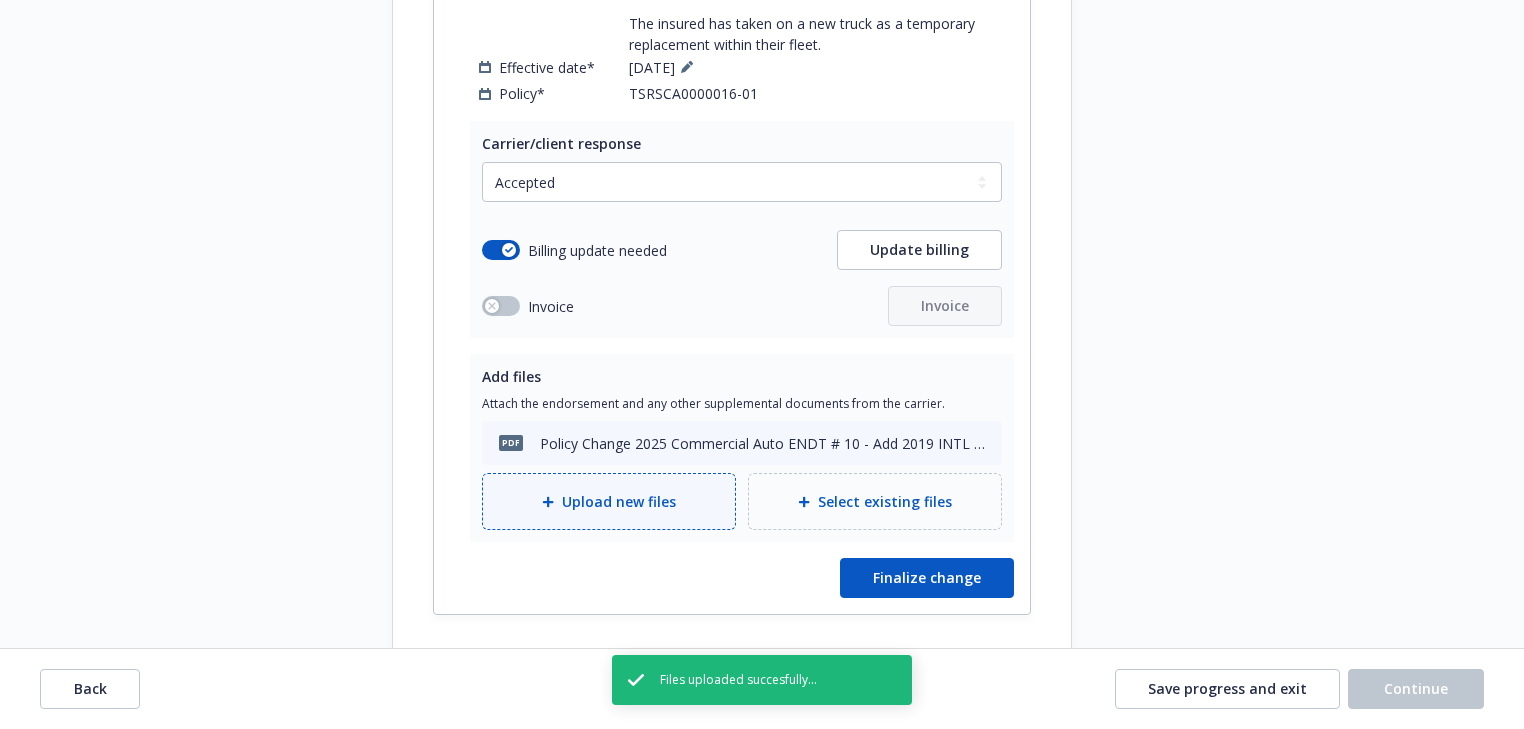 click on "Upload new files" at bounding box center (609, 501) 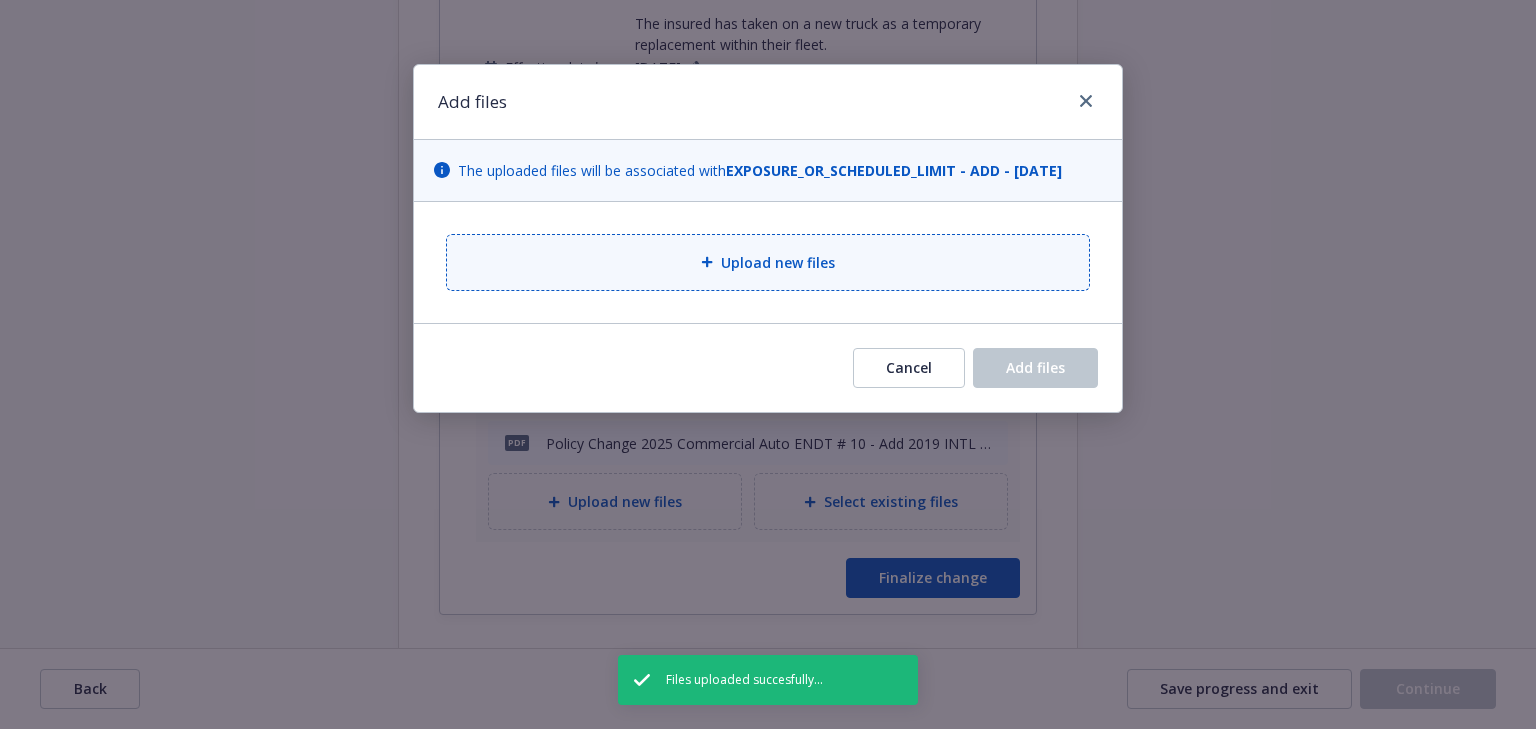 click on "Upload new files" at bounding box center [778, 262] 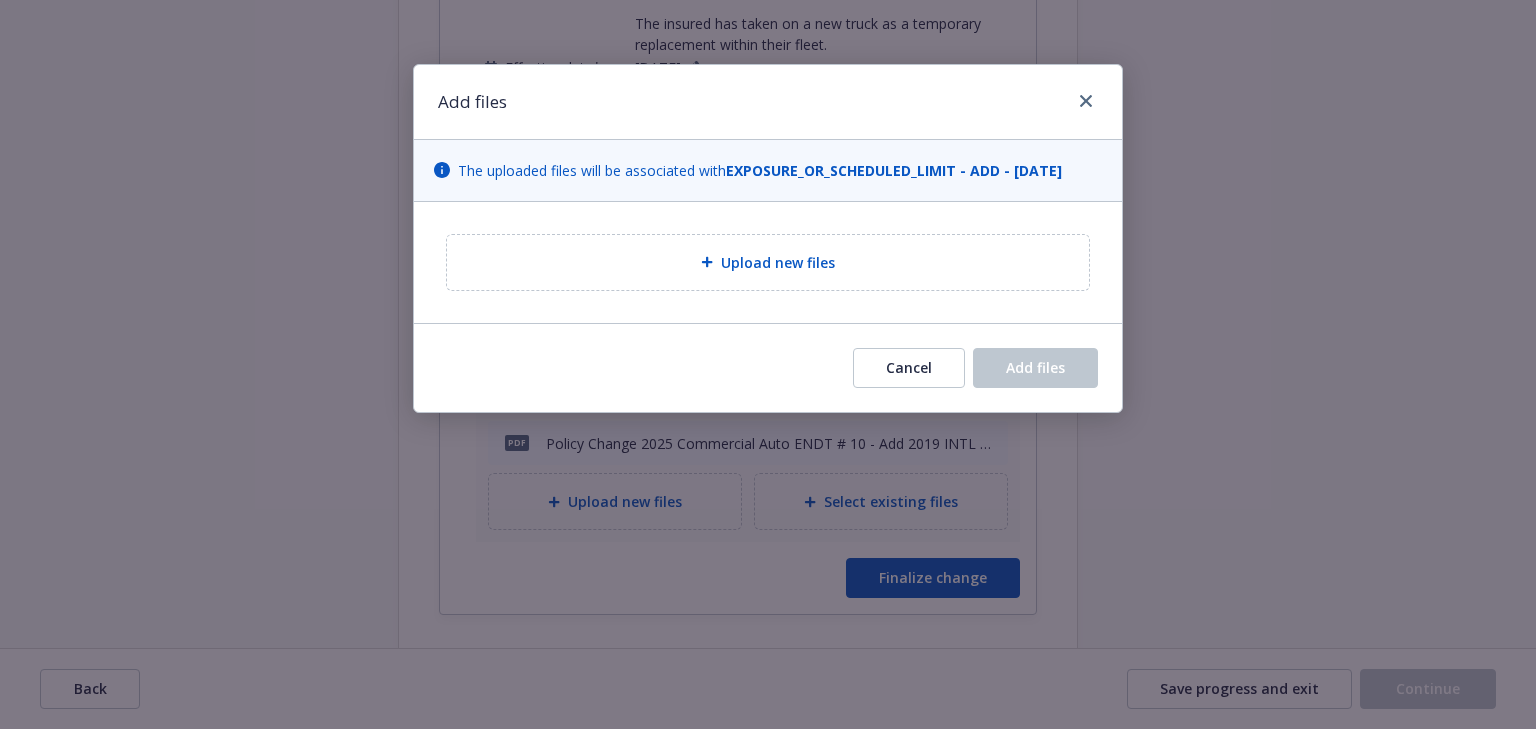 type on "x" 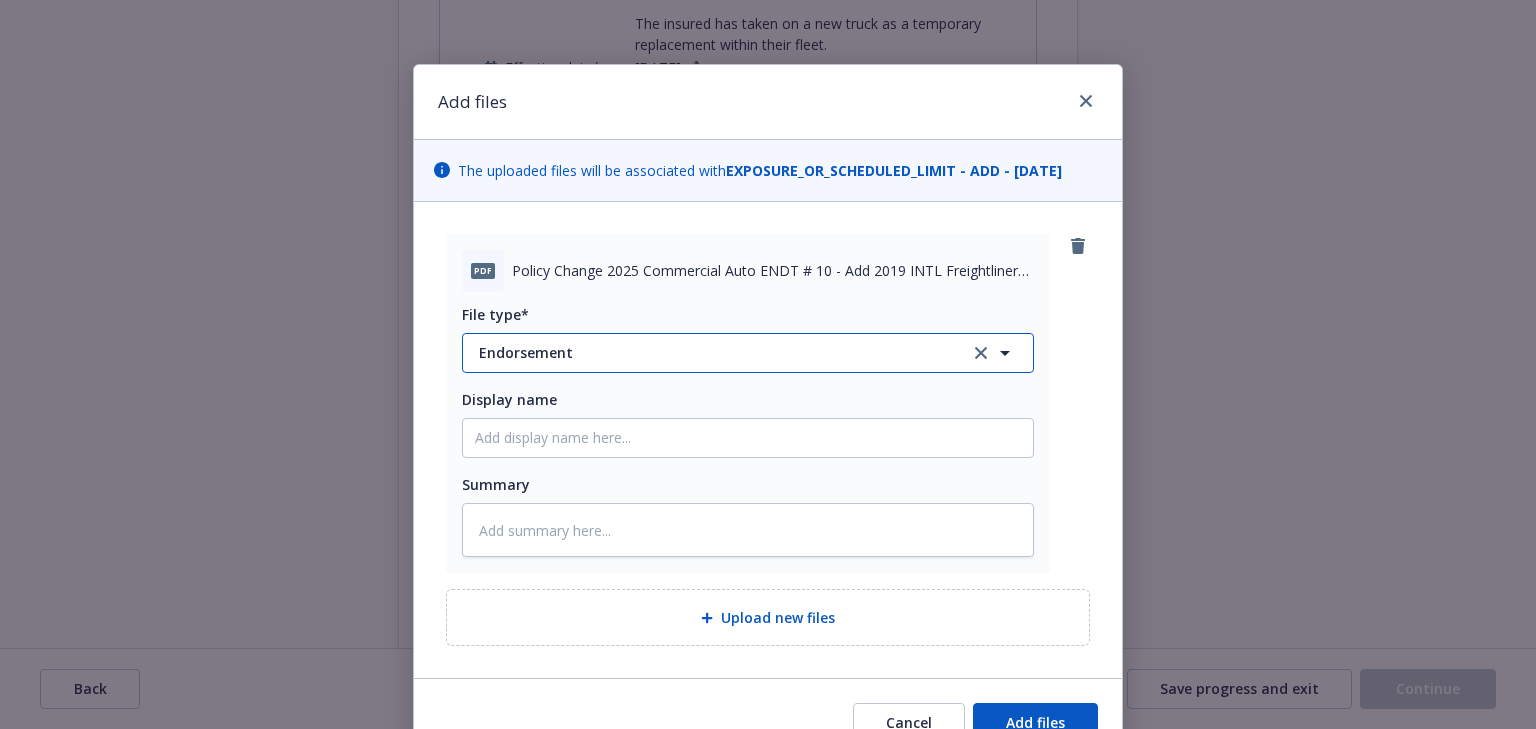 click on "Endorsement" at bounding box center (710, 352) 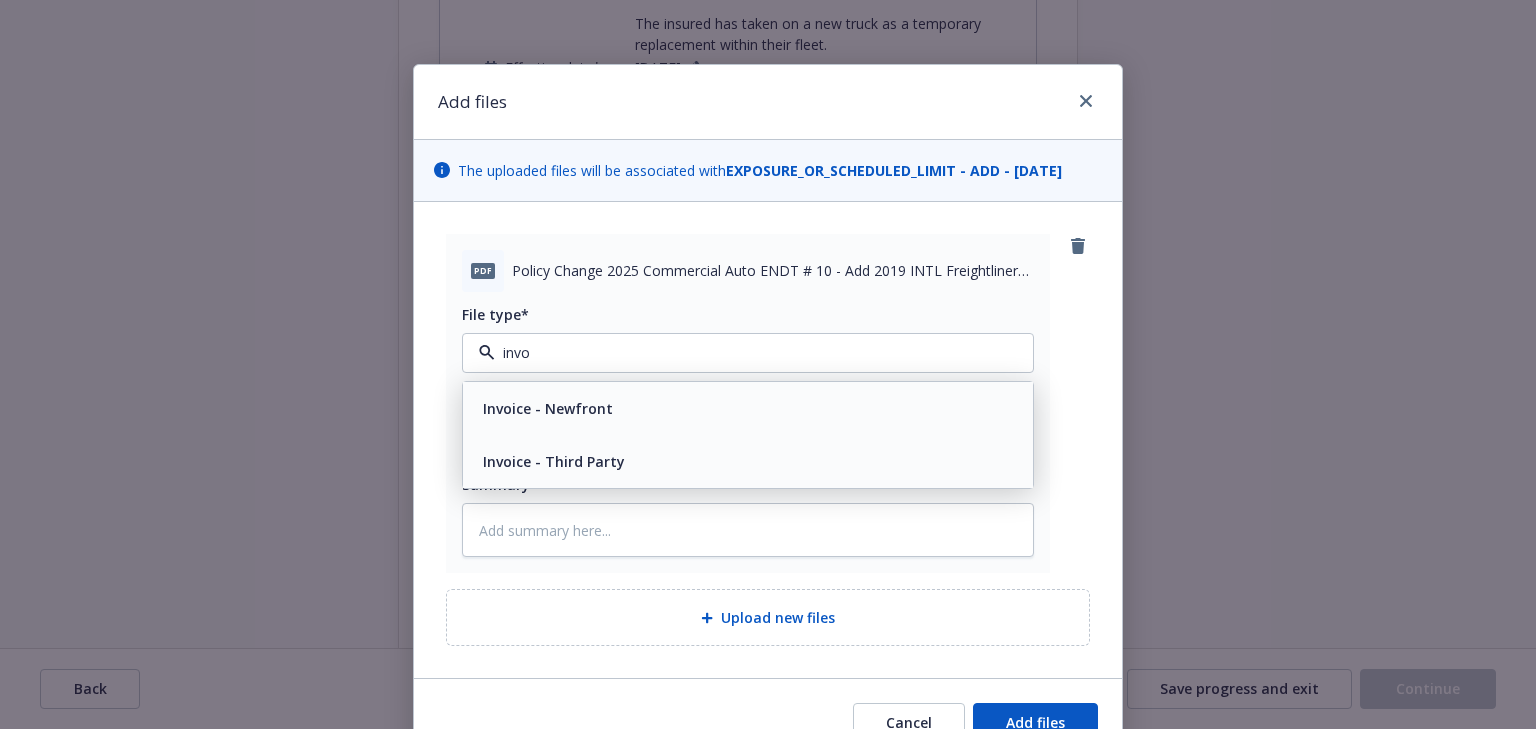 type on "invoi" 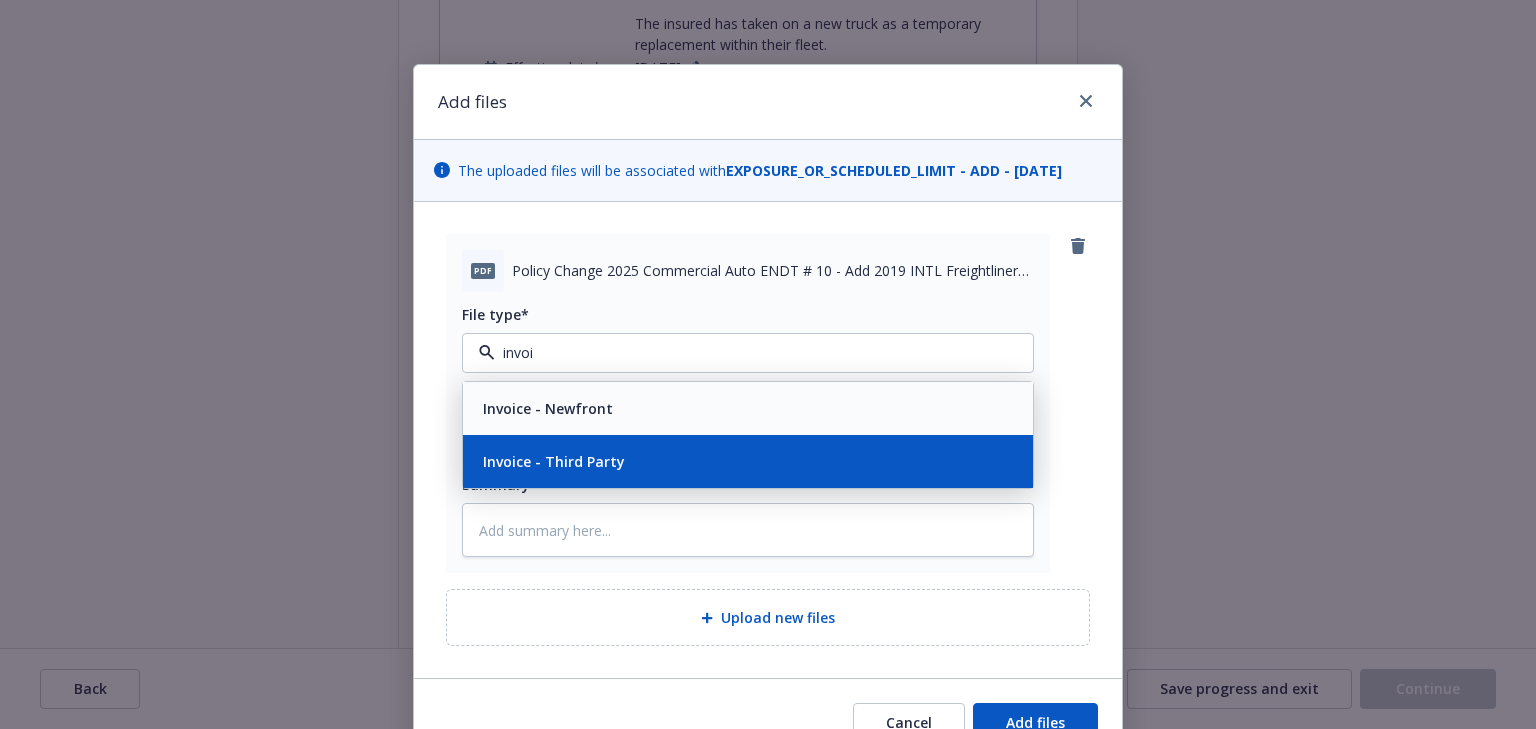 click on "Invoice - Third Party" at bounding box center (552, 461) 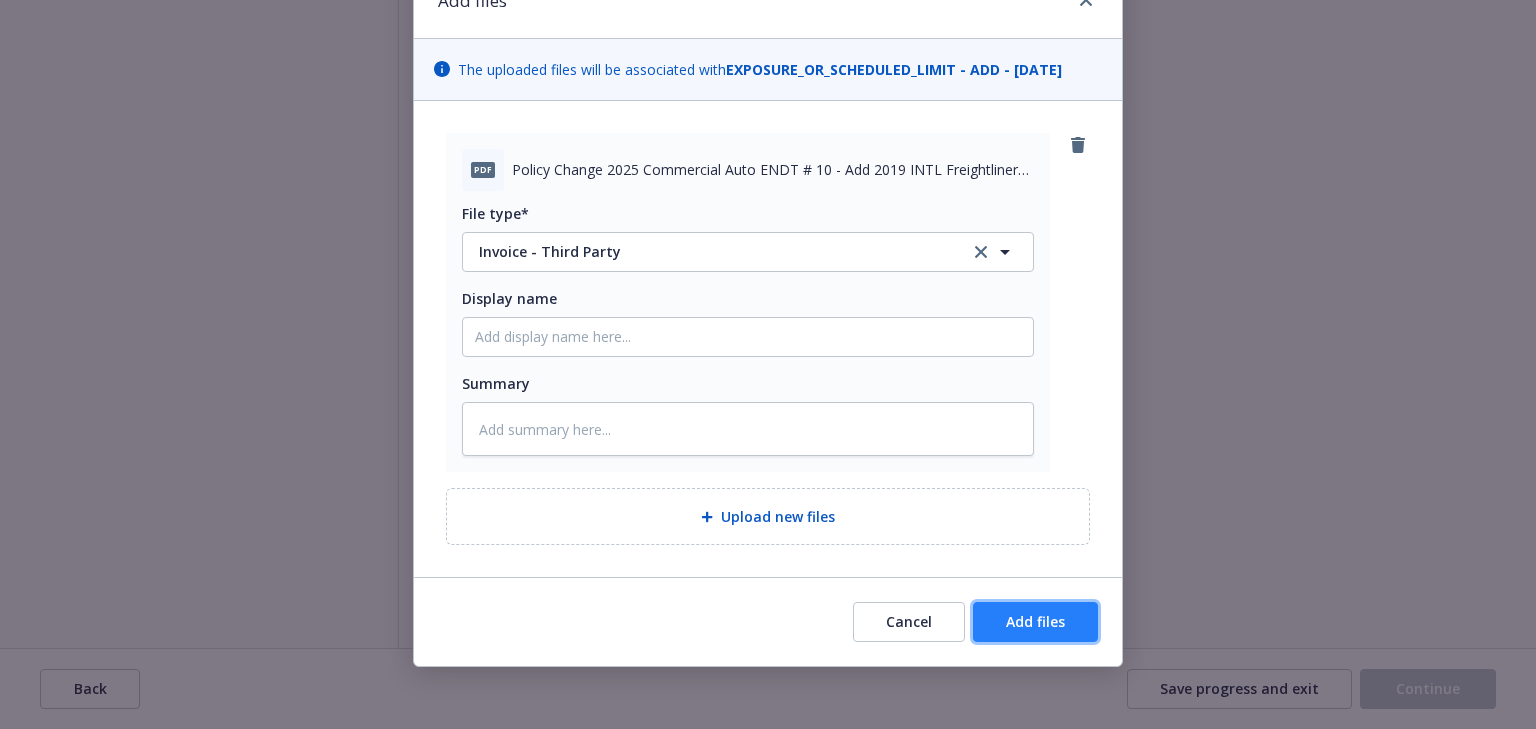 click on "Add files" at bounding box center [1035, 621] 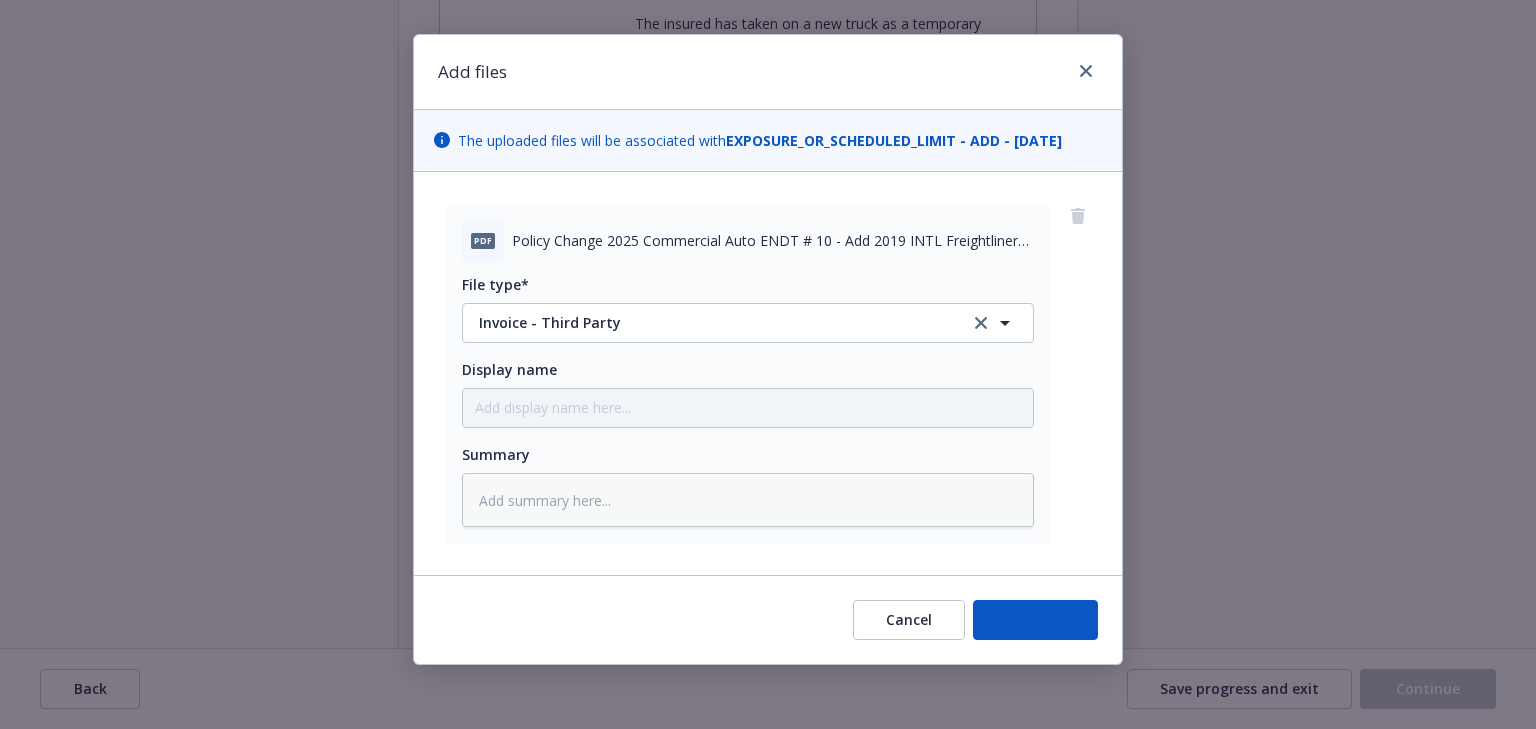 scroll, scrollTop: 29, scrollLeft: 0, axis: vertical 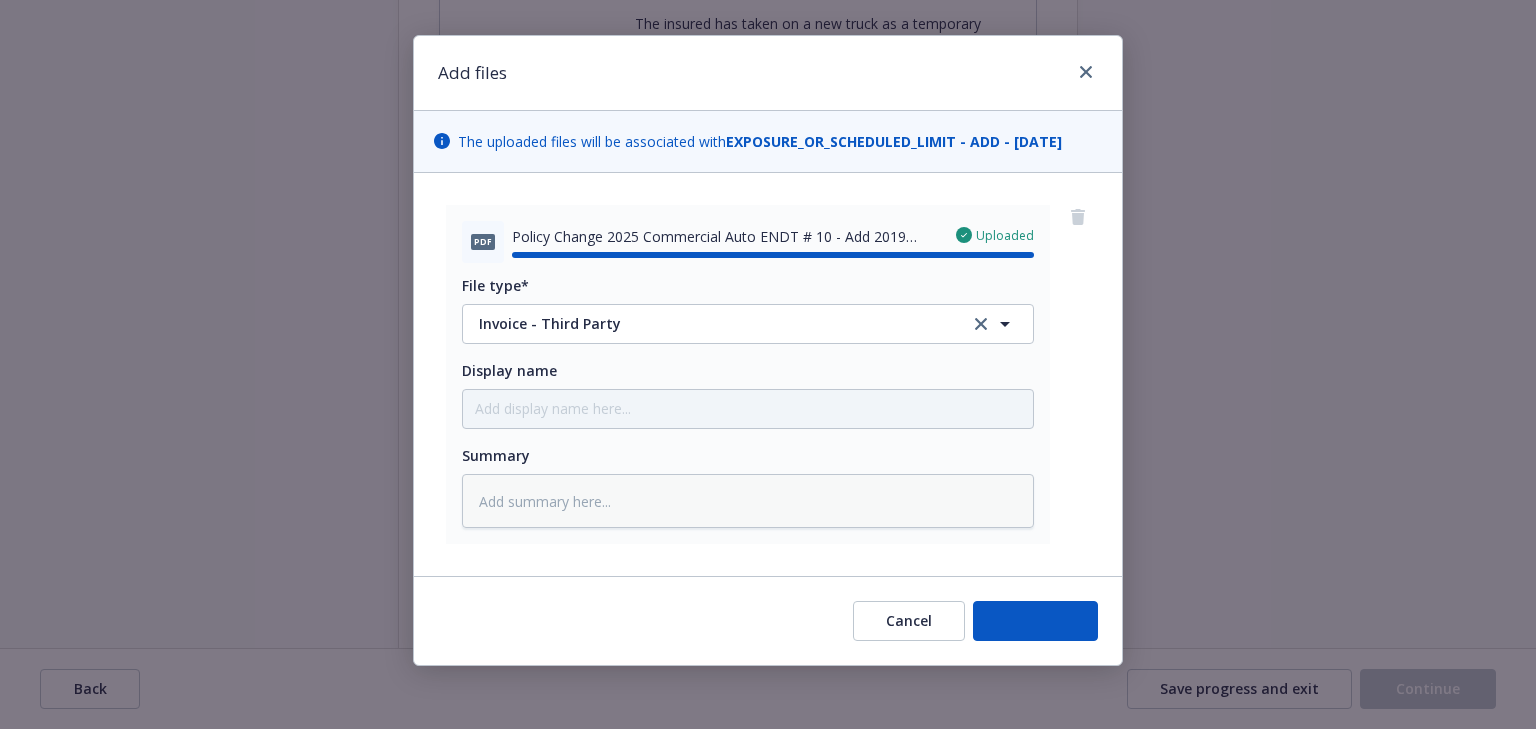 type on "x" 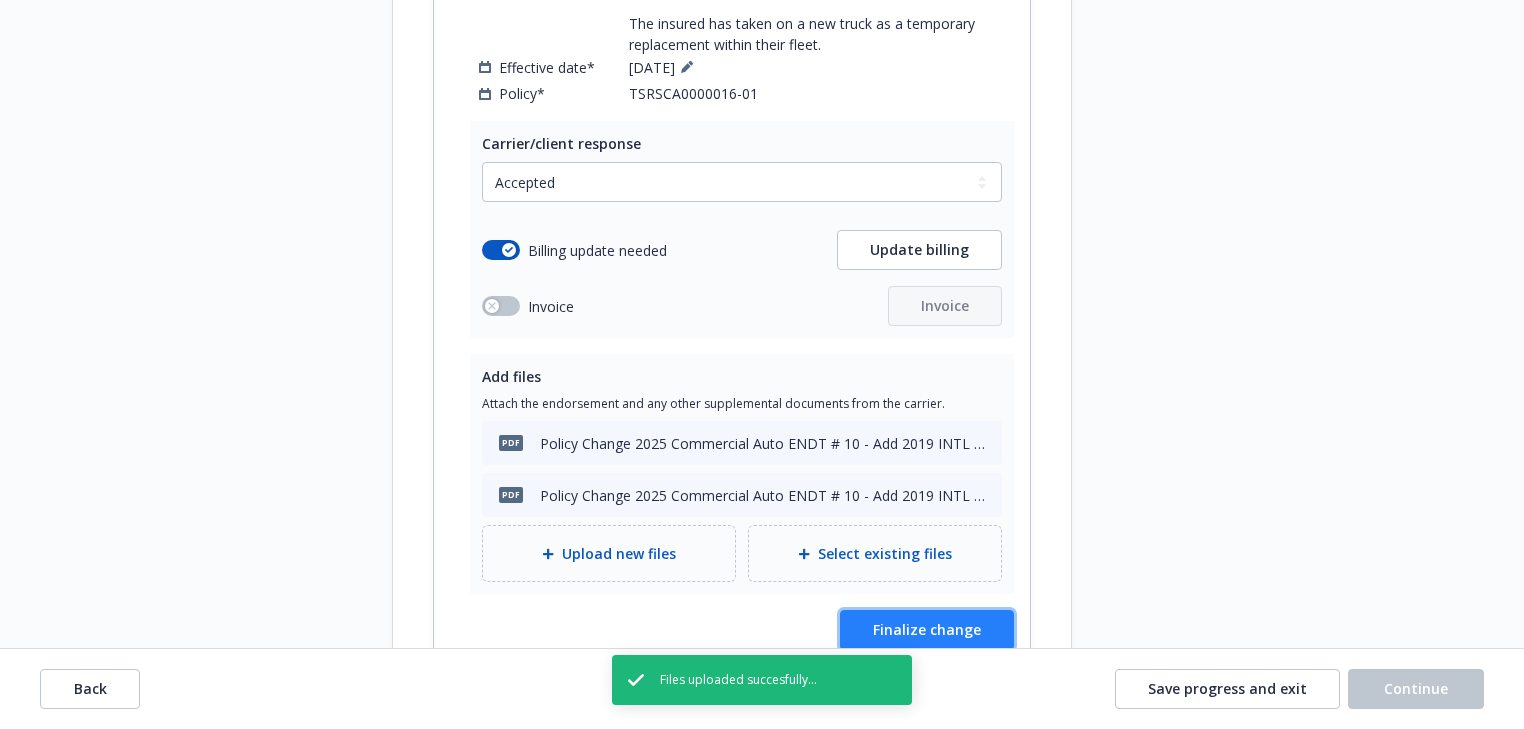 click on "Finalize change" at bounding box center (927, 629) 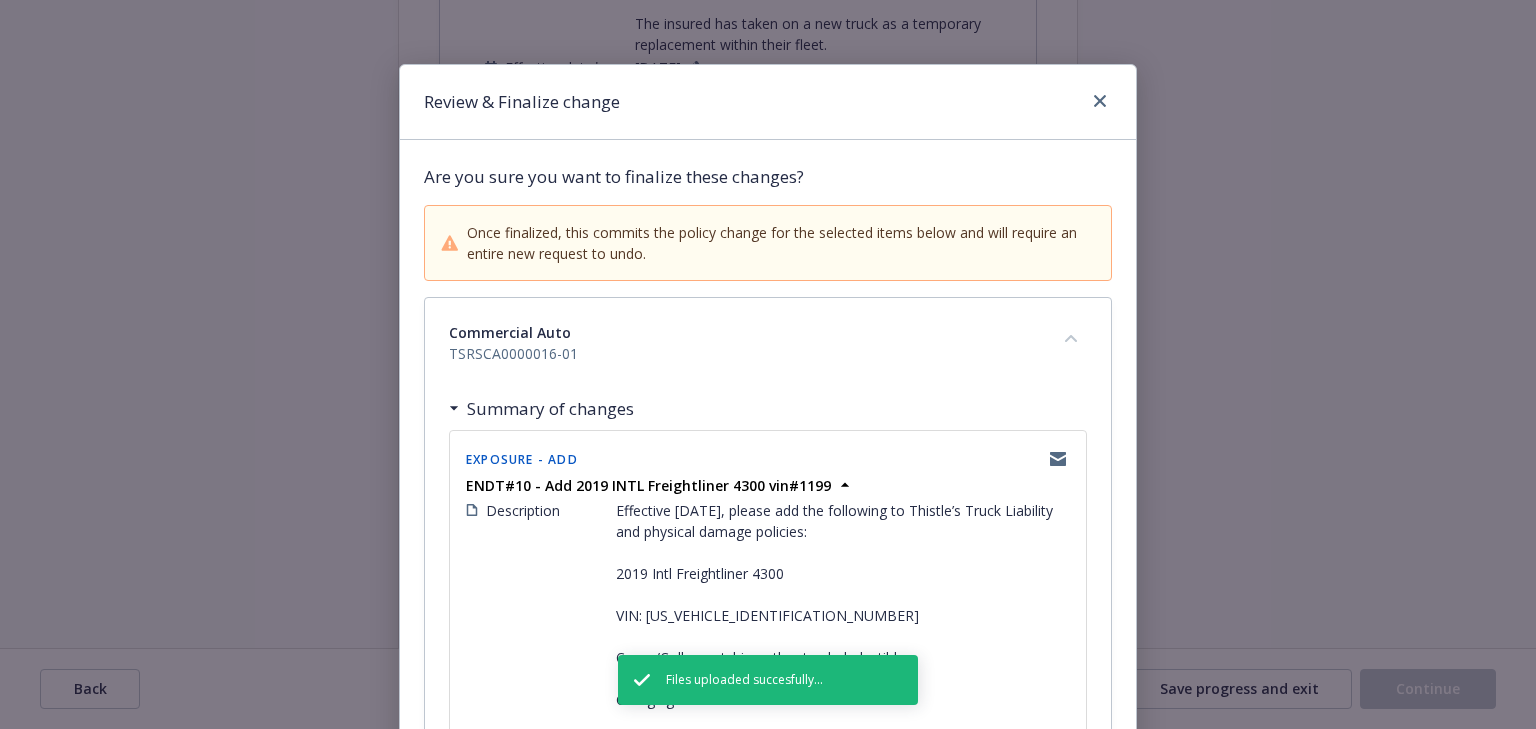 click on "TSRSCA0000016-01" at bounding box center [744, 353] 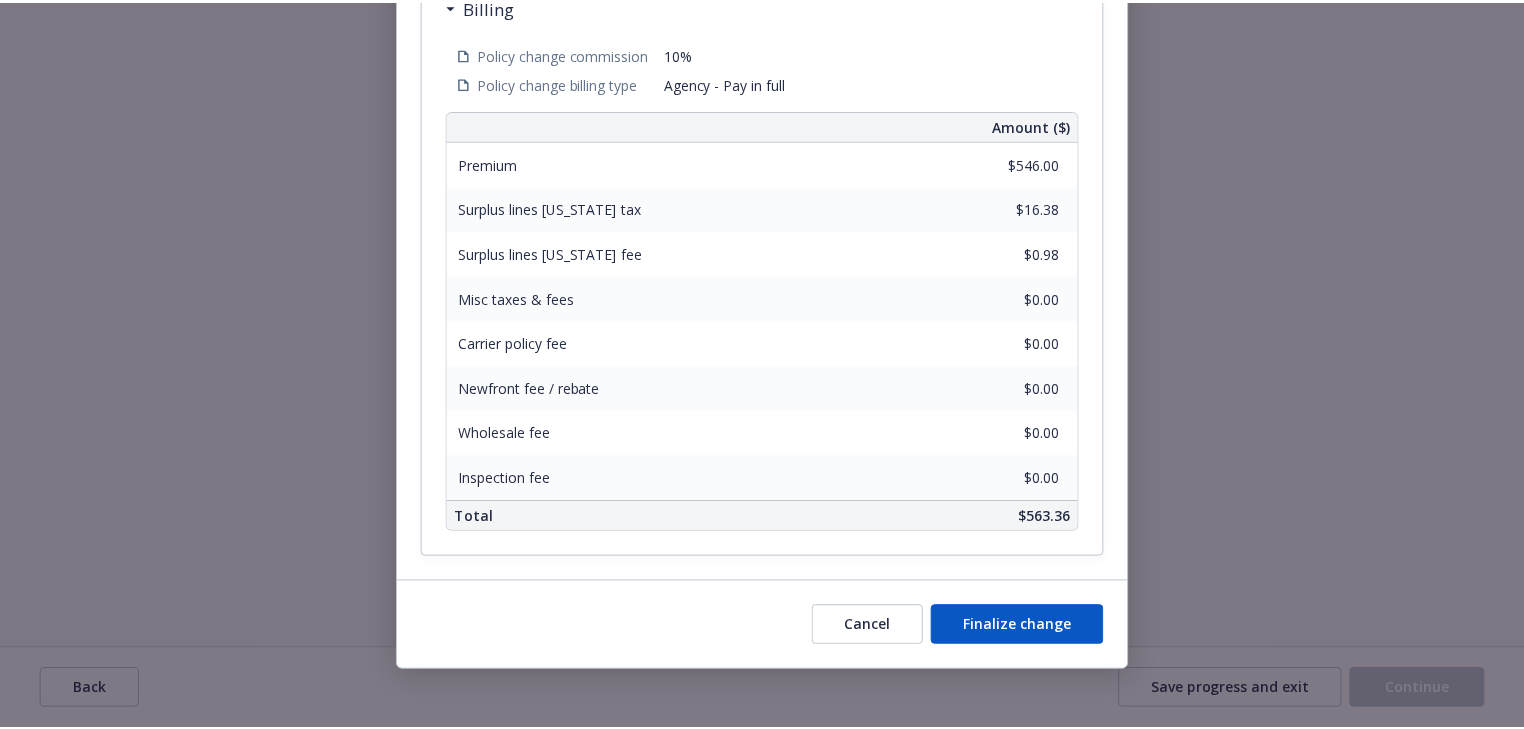 scroll, scrollTop: 911, scrollLeft: 0, axis: vertical 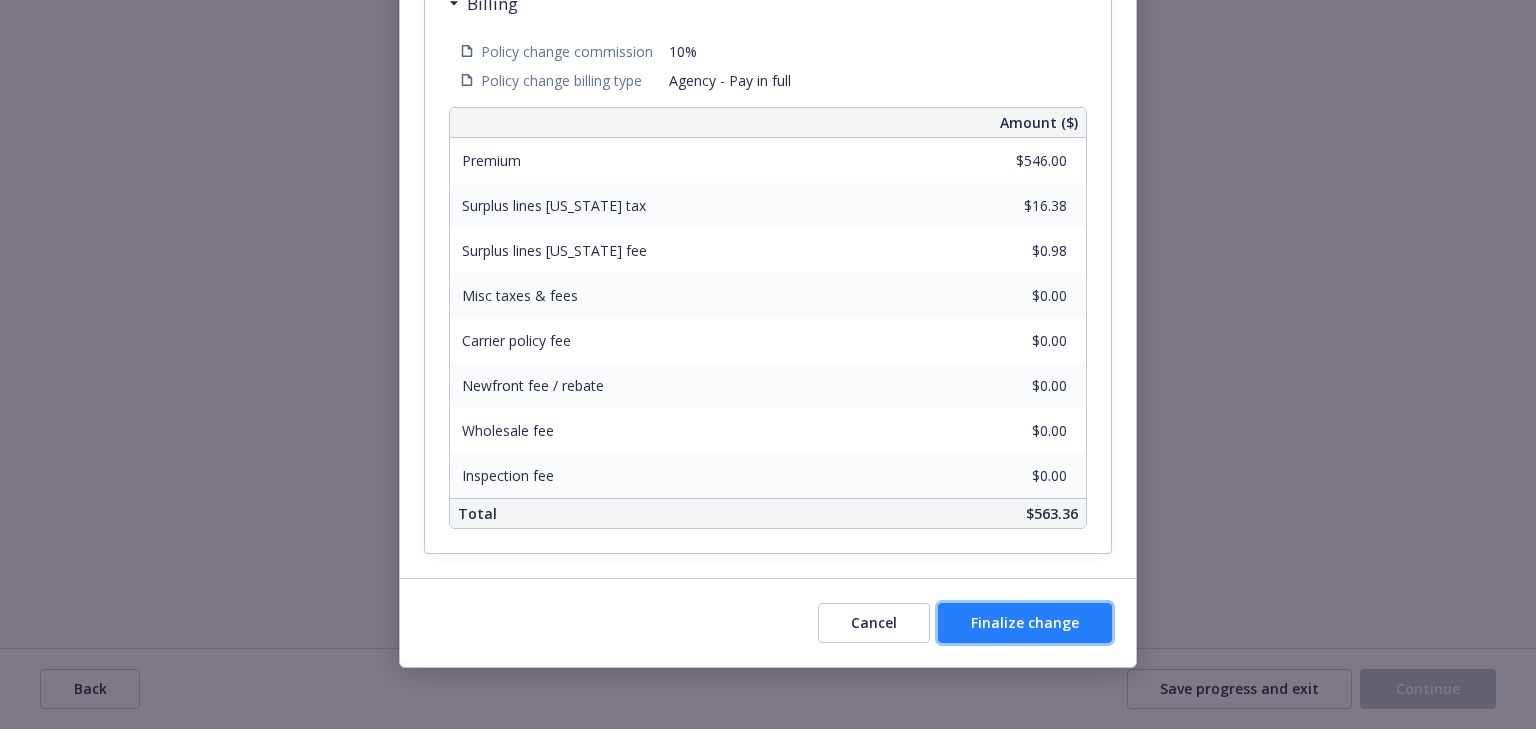 click on "Finalize change" at bounding box center [1025, 623] 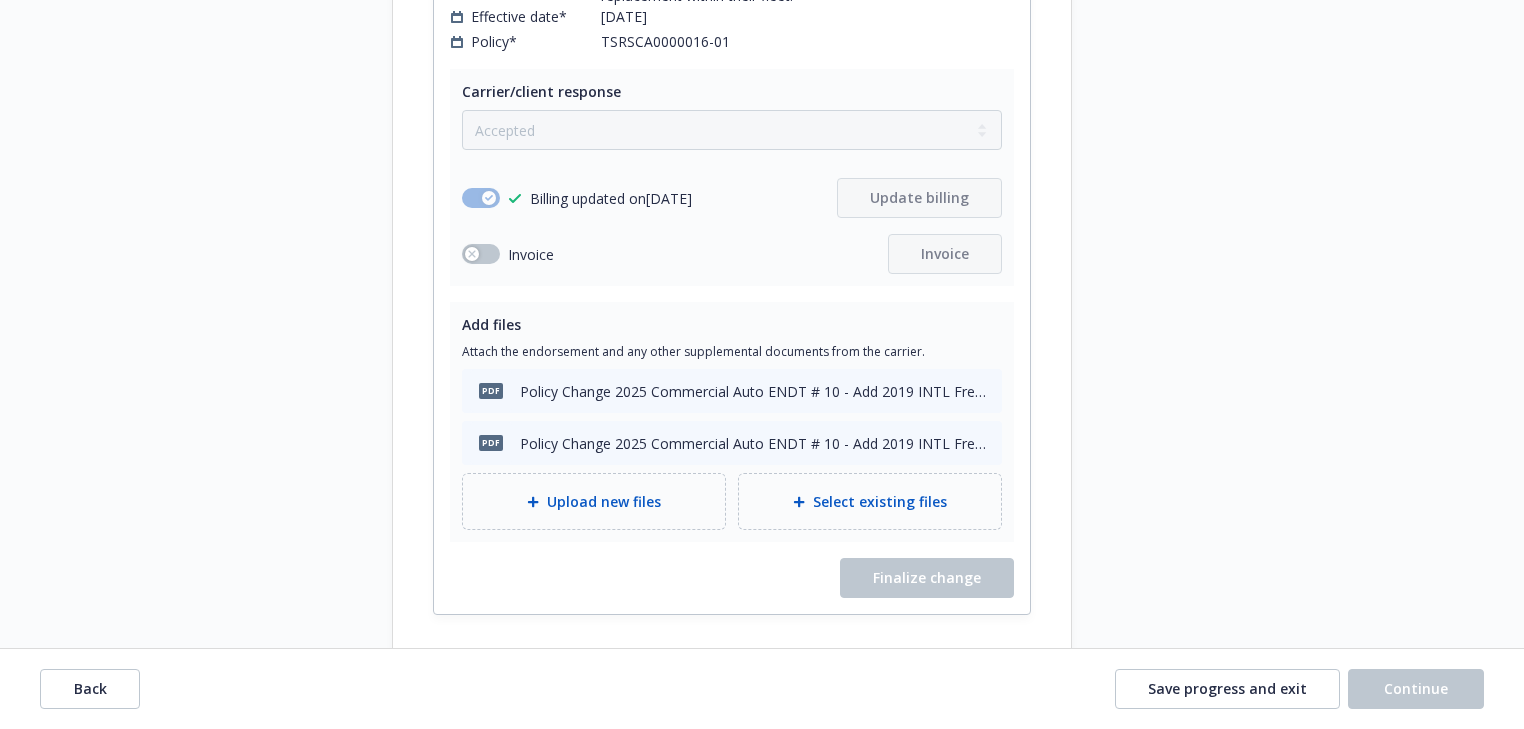scroll, scrollTop: 1740, scrollLeft: 0, axis: vertical 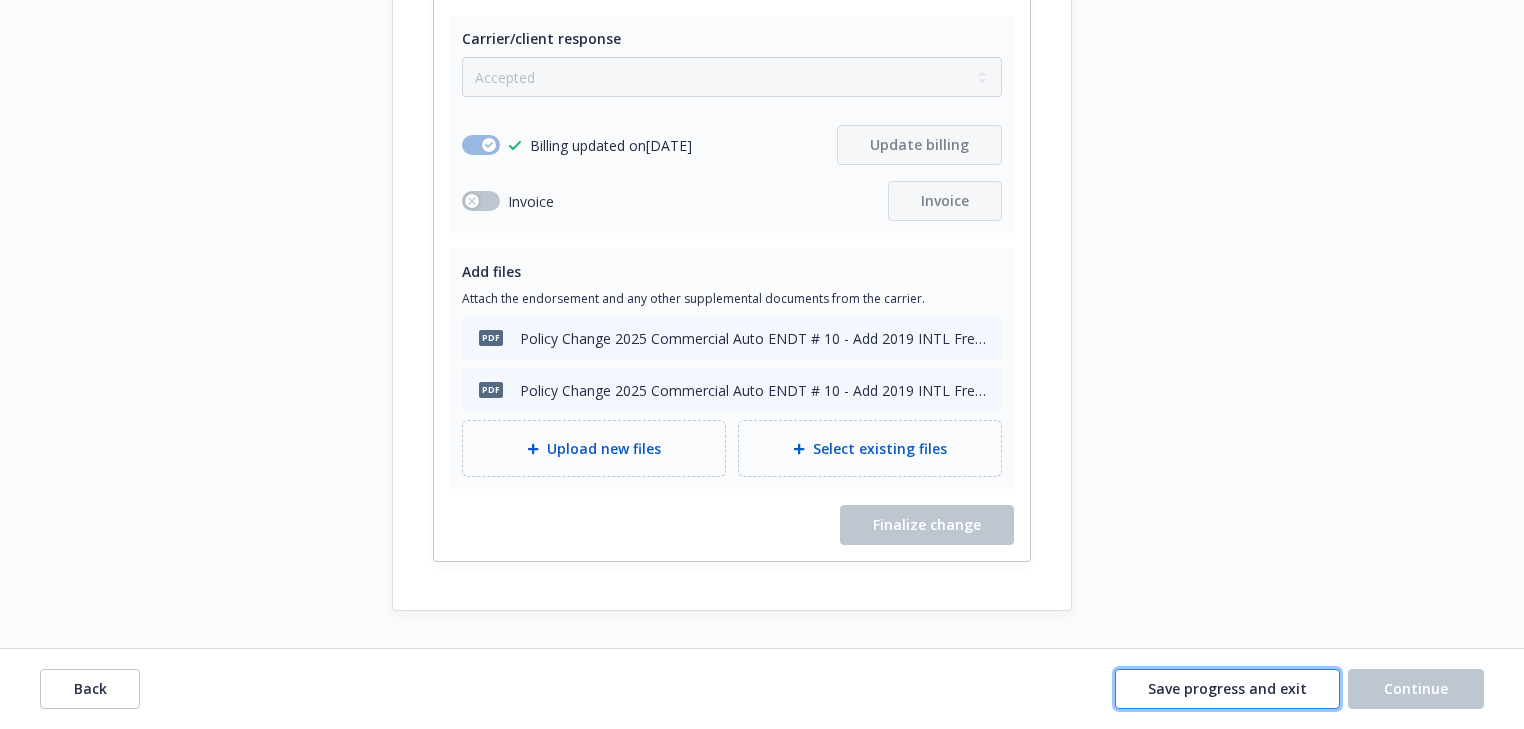 click on "Save progress and exit" at bounding box center (1227, 688) 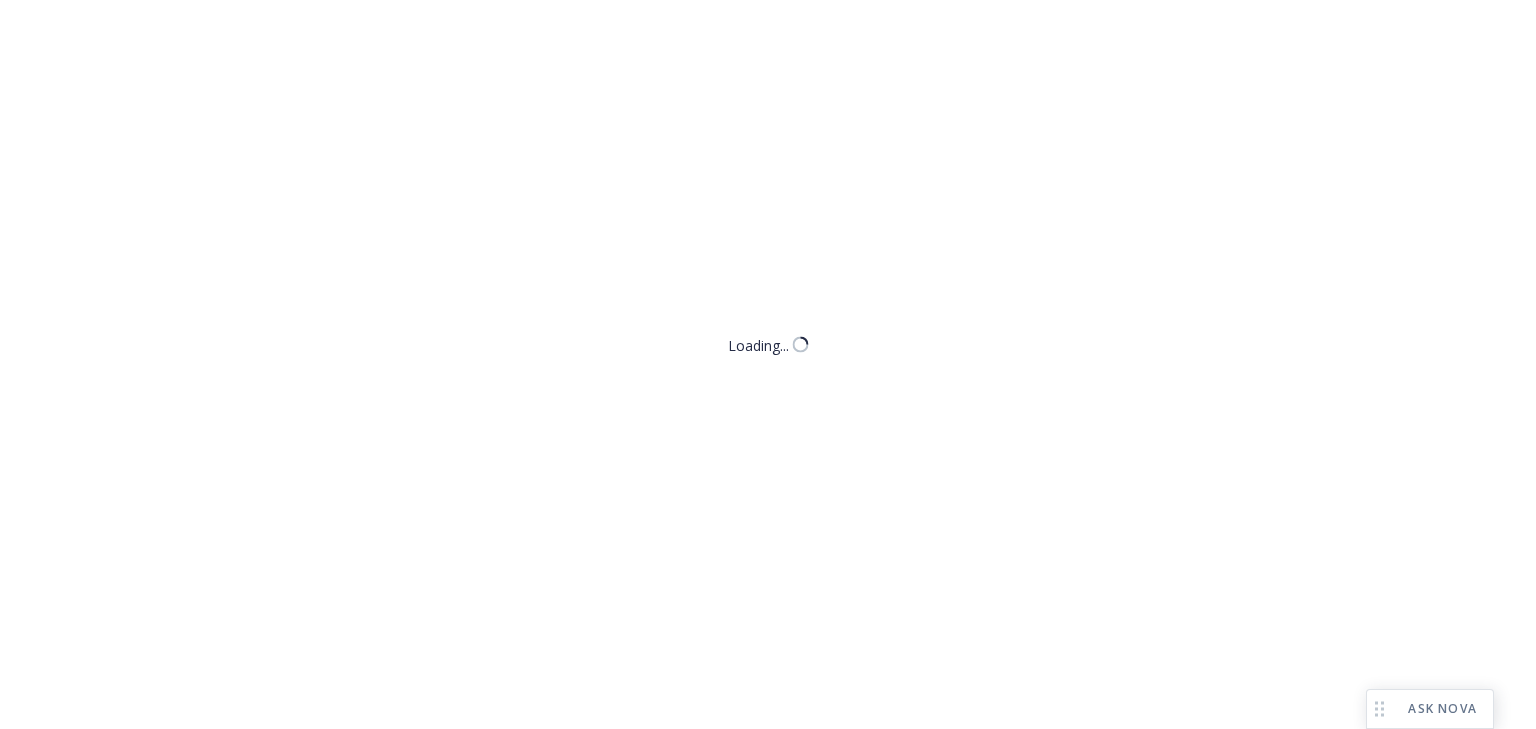 scroll, scrollTop: 0, scrollLeft: 0, axis: both 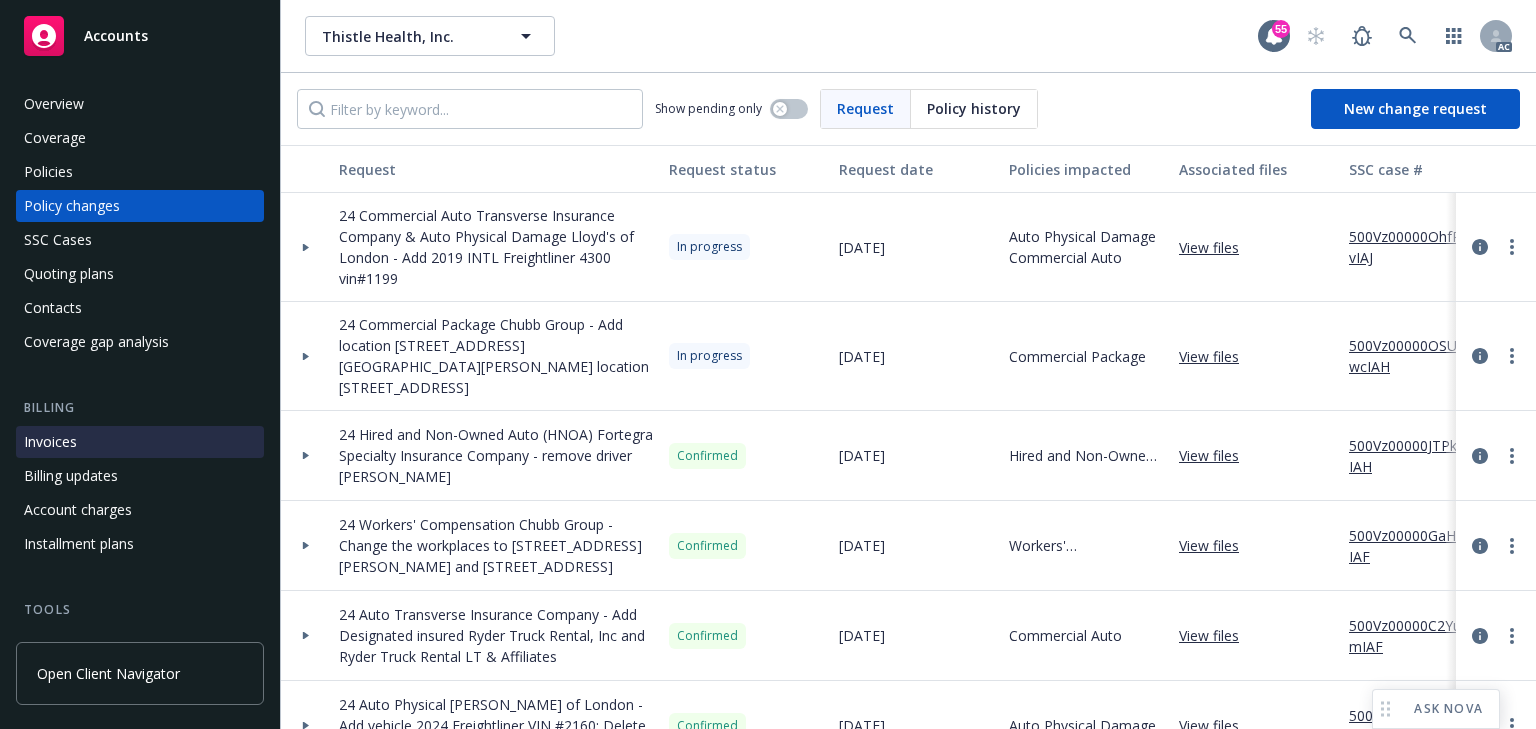 click on "Invoices" at bounding box center [50, 442] 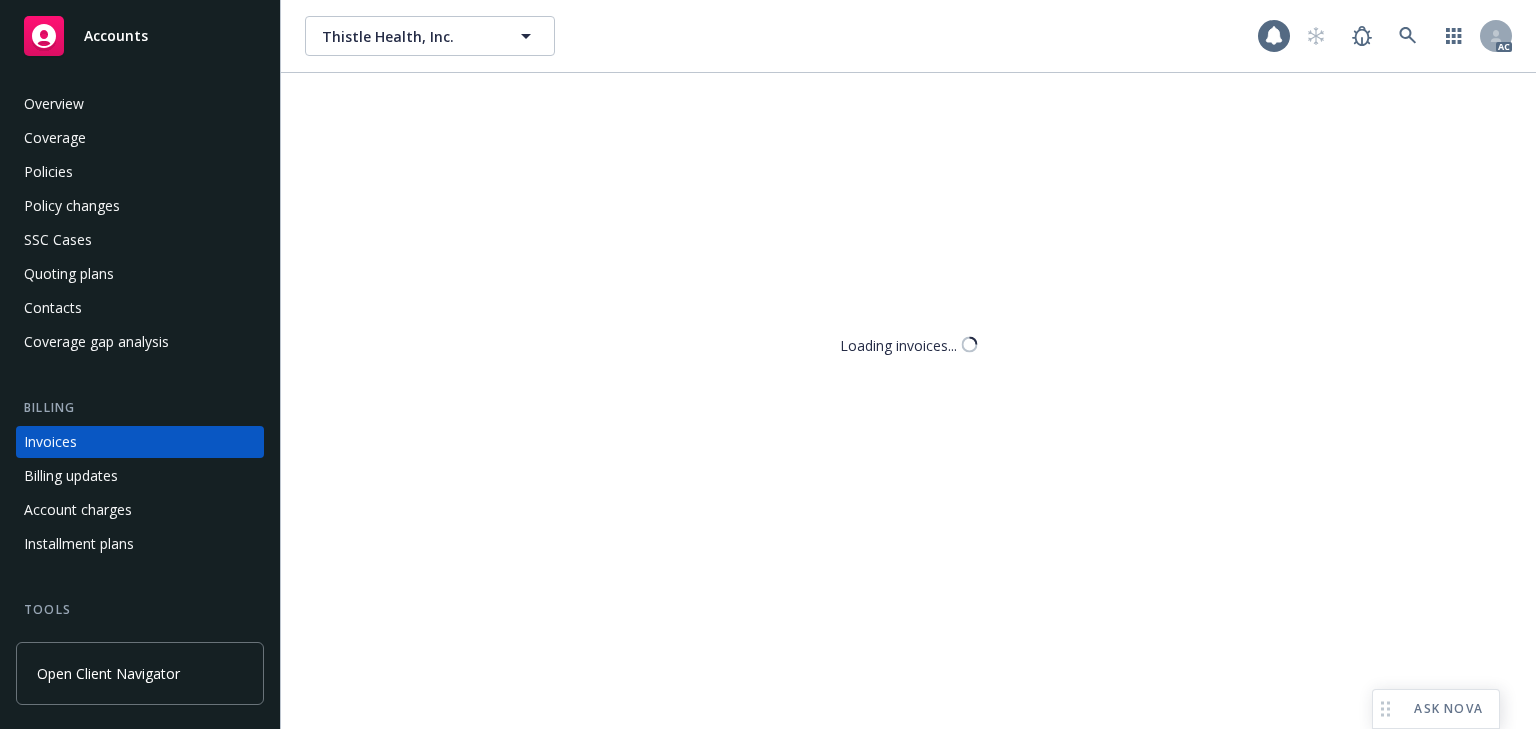 scroll, scrollTop: 45, scrollLeft: 0, axis: vertical 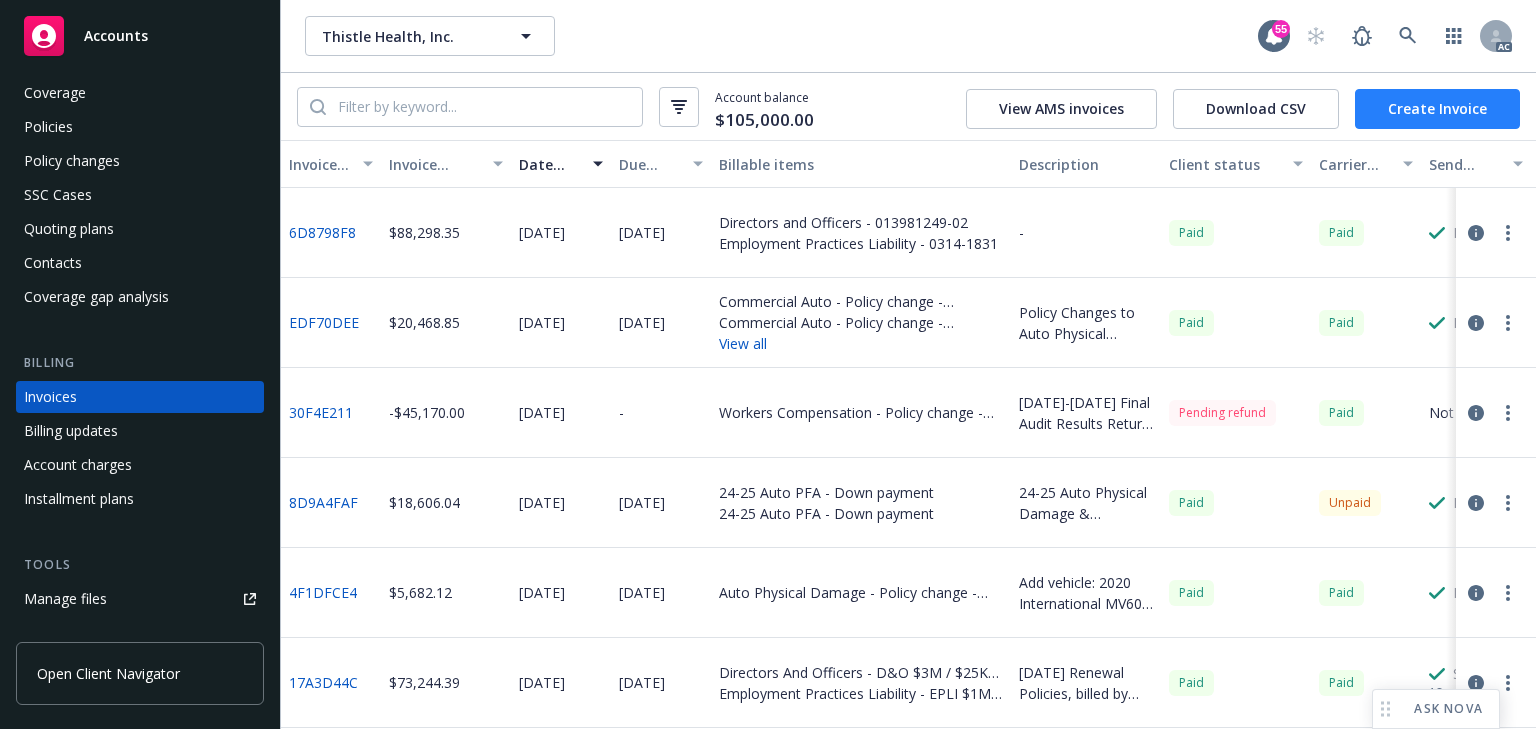 click on "Create Invoice" at bounding box center [1437, 109] 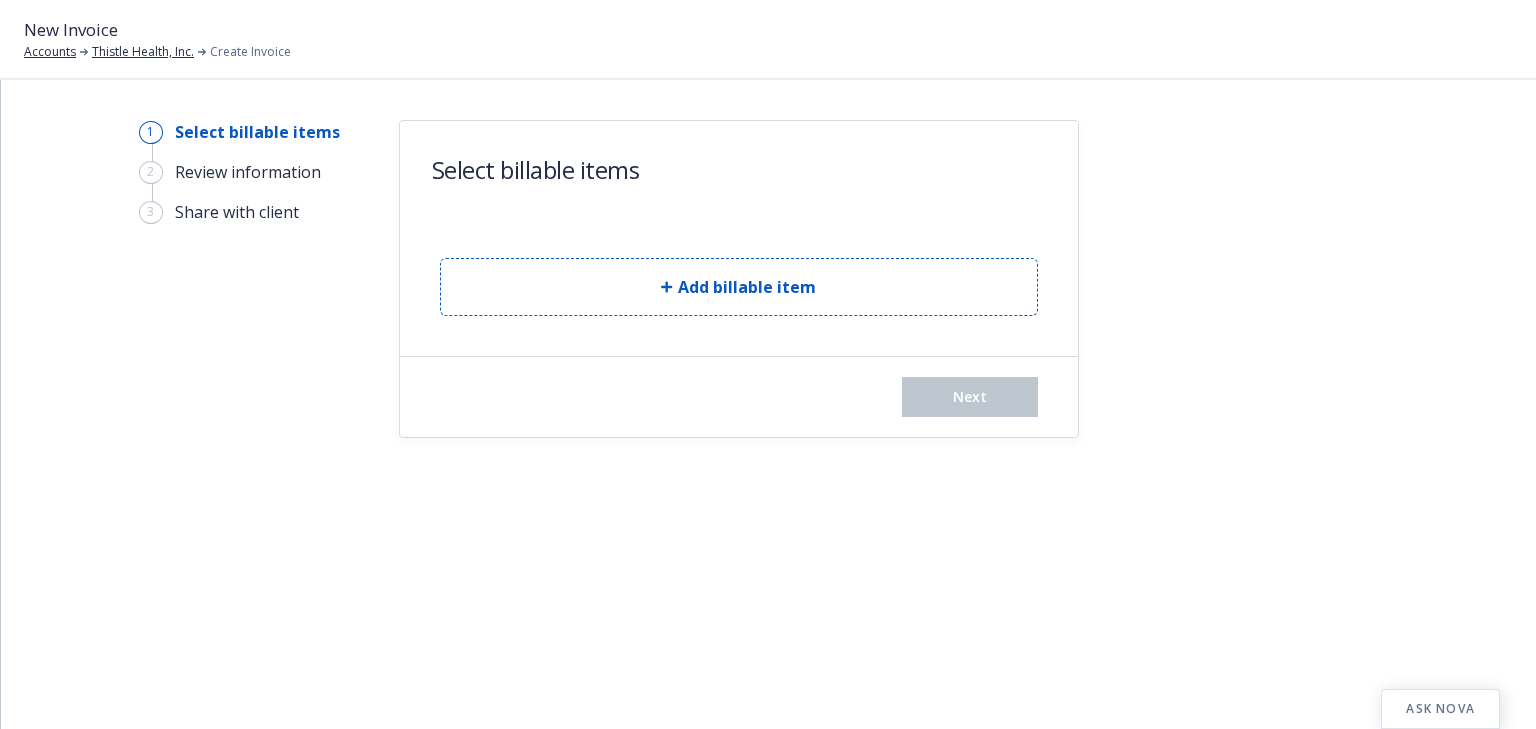 click on "Add billable item" at bounding box center (739, 287) 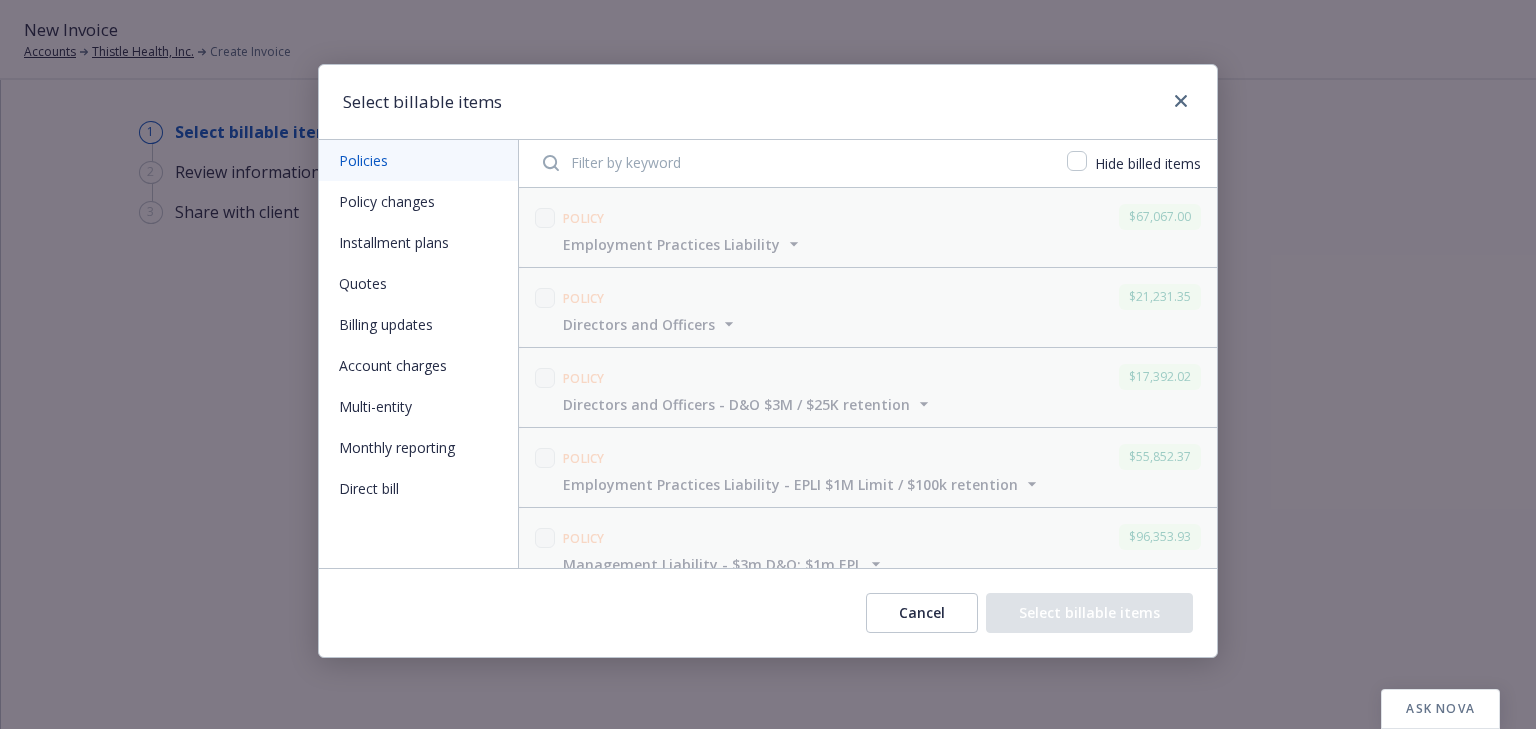 click on "Policy changes" at bounding box center (418, 201) 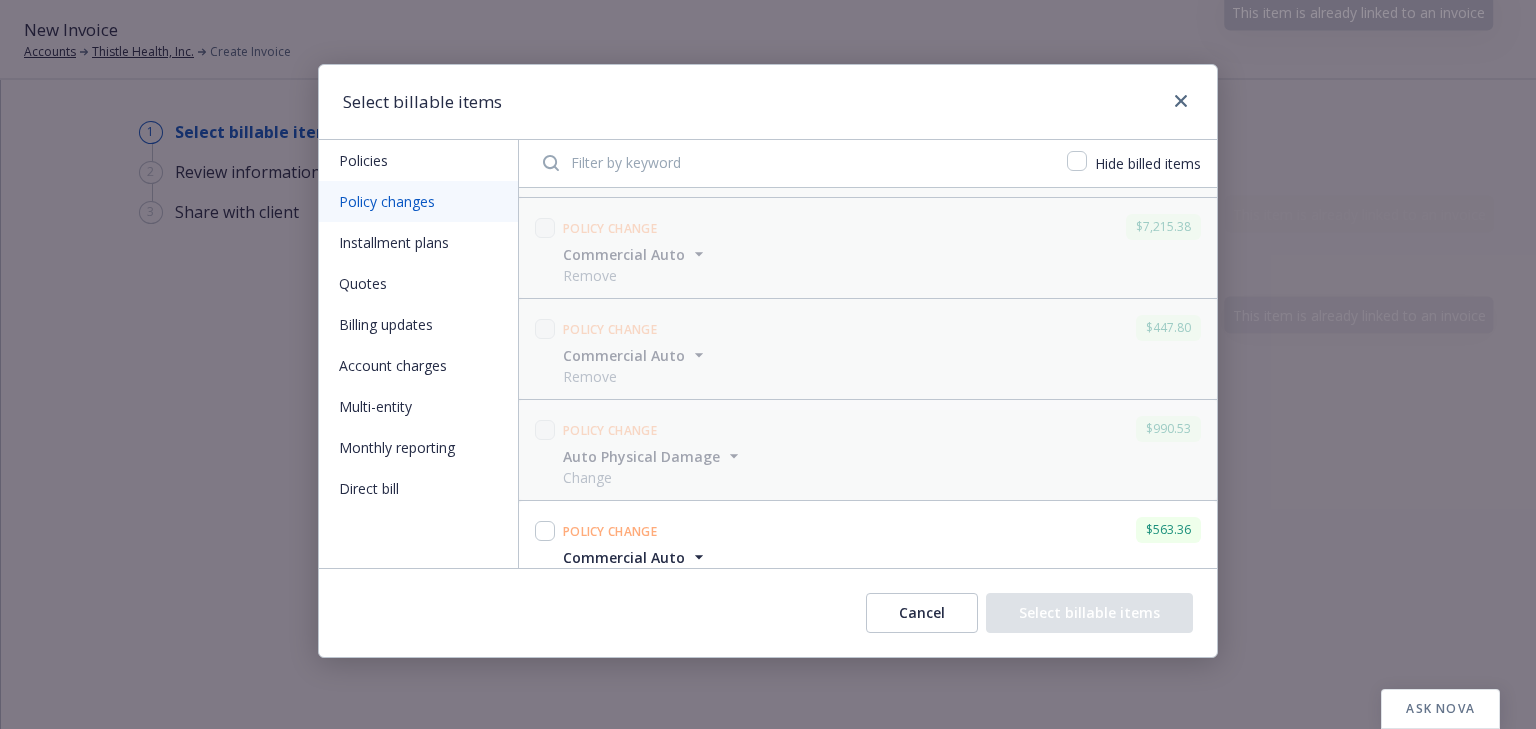 scroll, scrollTop: 1333, scrollLeft: 0, axis: vertical 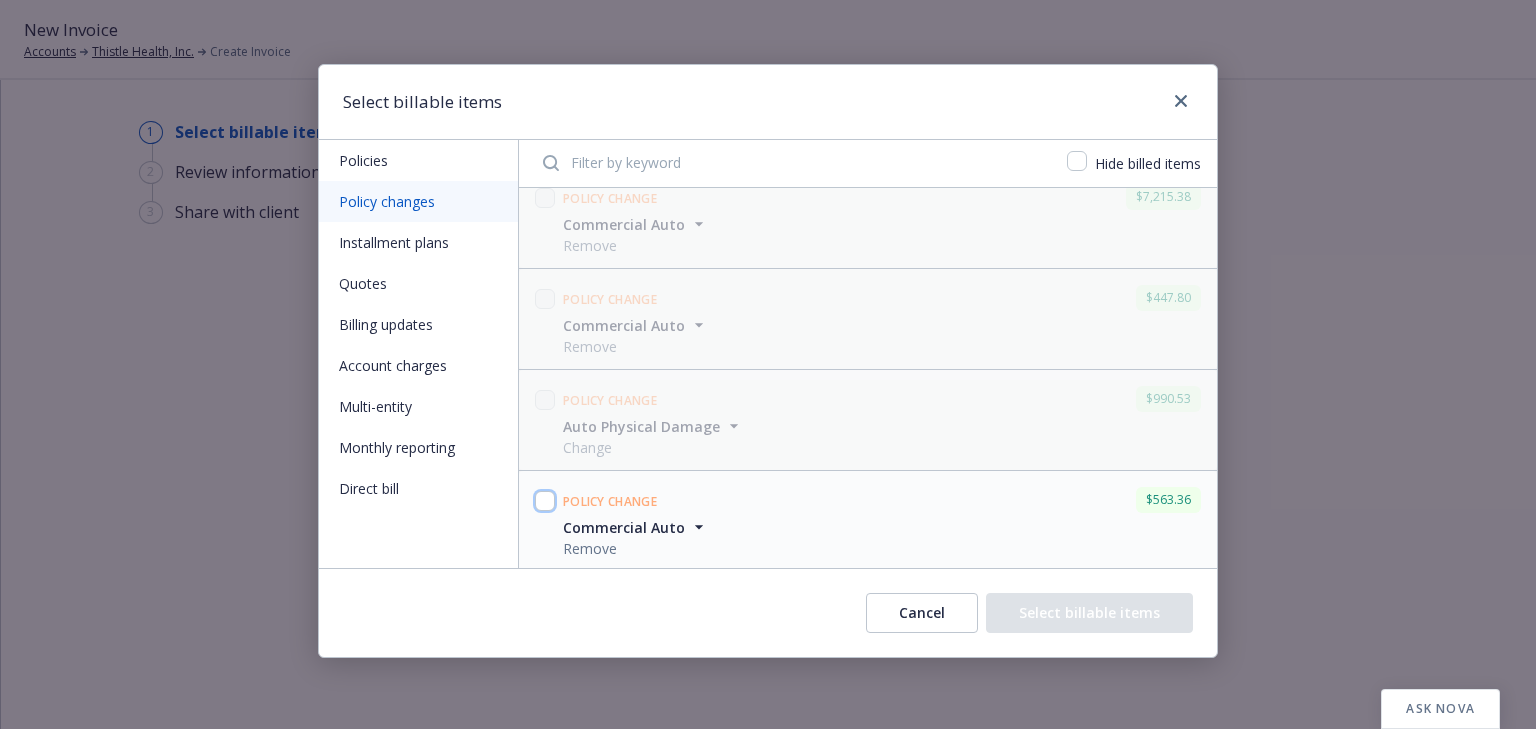 click at bounding box center (545, 501) 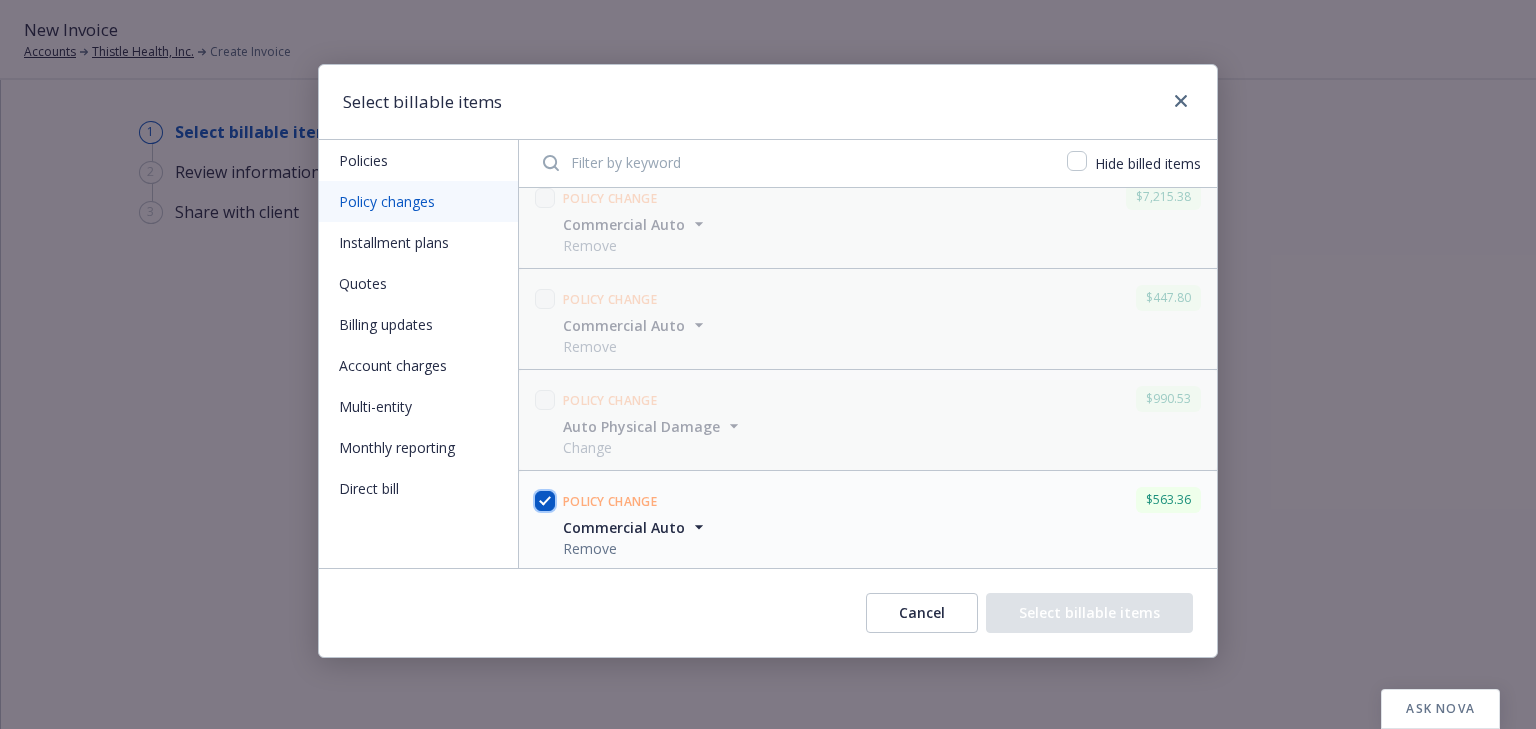 checkbox on "true" 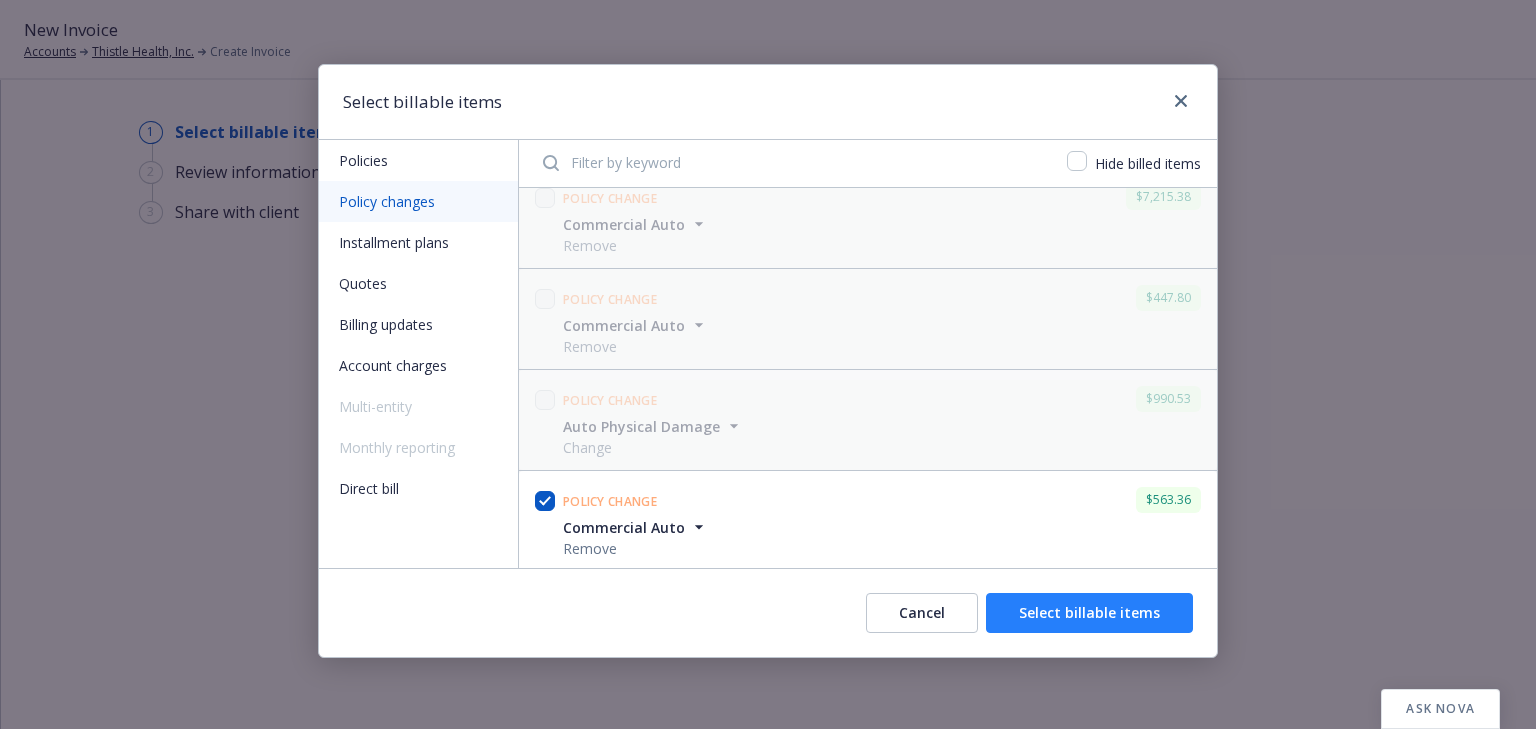 click on "Select billable items" at bounding box center [1089, 613] 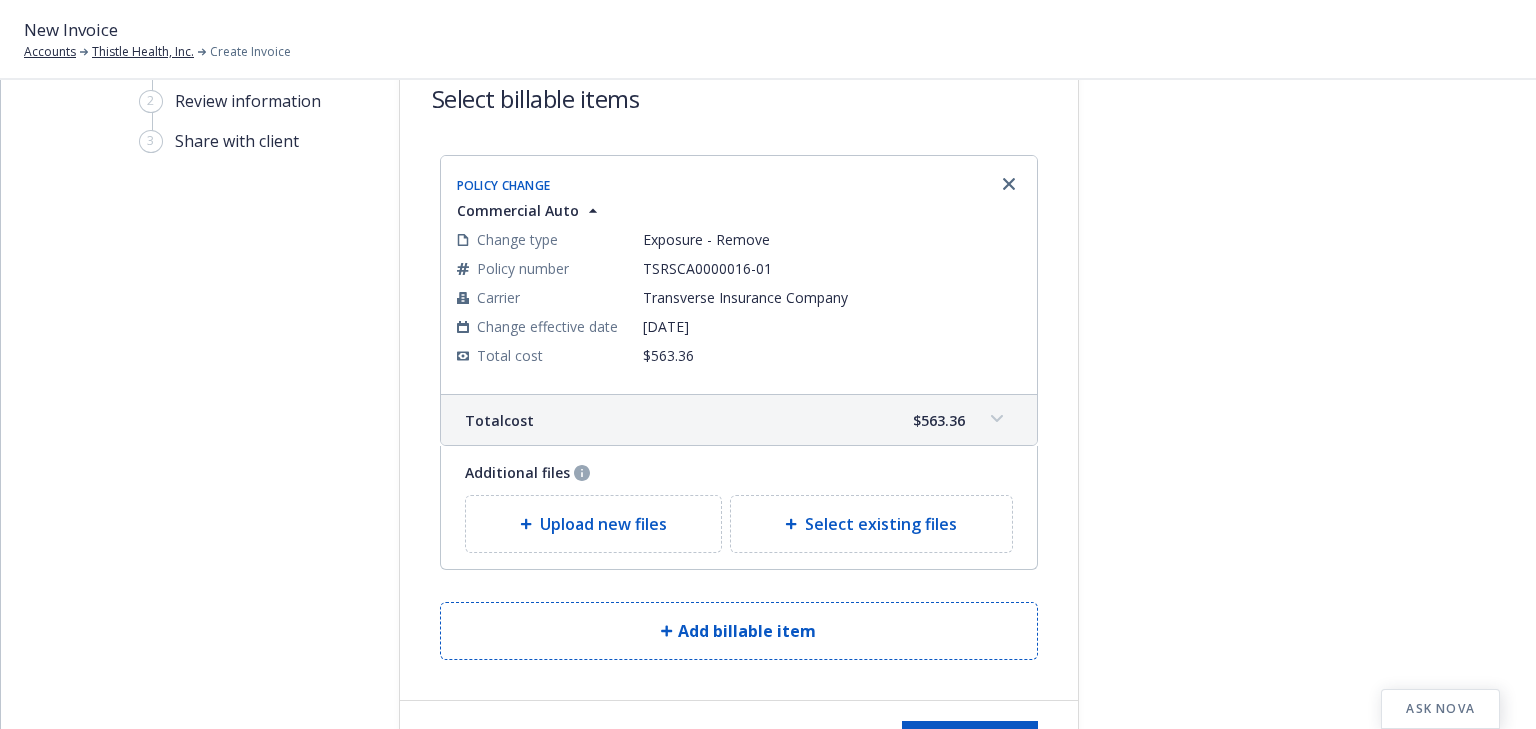 scroll, scrollTop: 162, scrollLeft: 0, axis: vertical 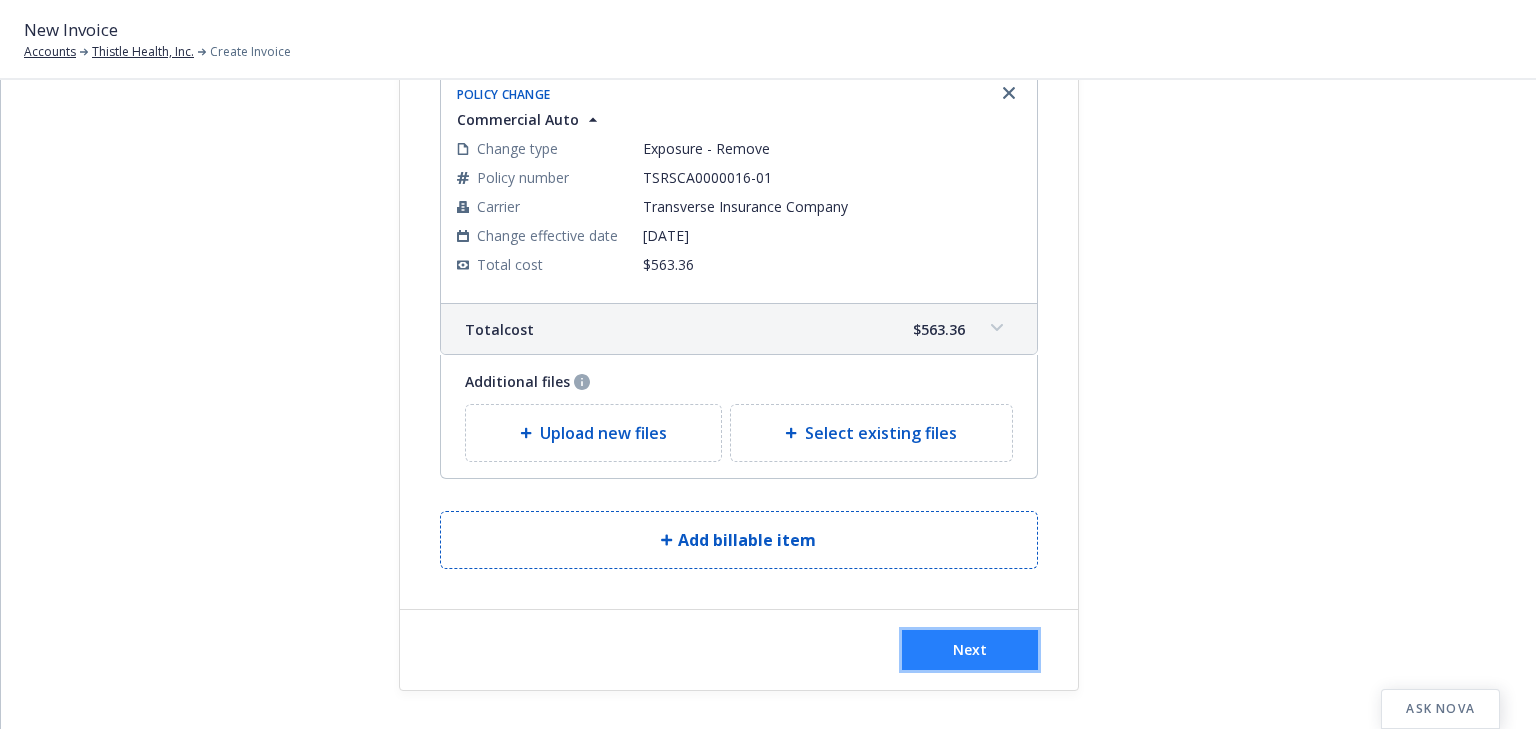 click on "Next" at bounding box center [970, 650] 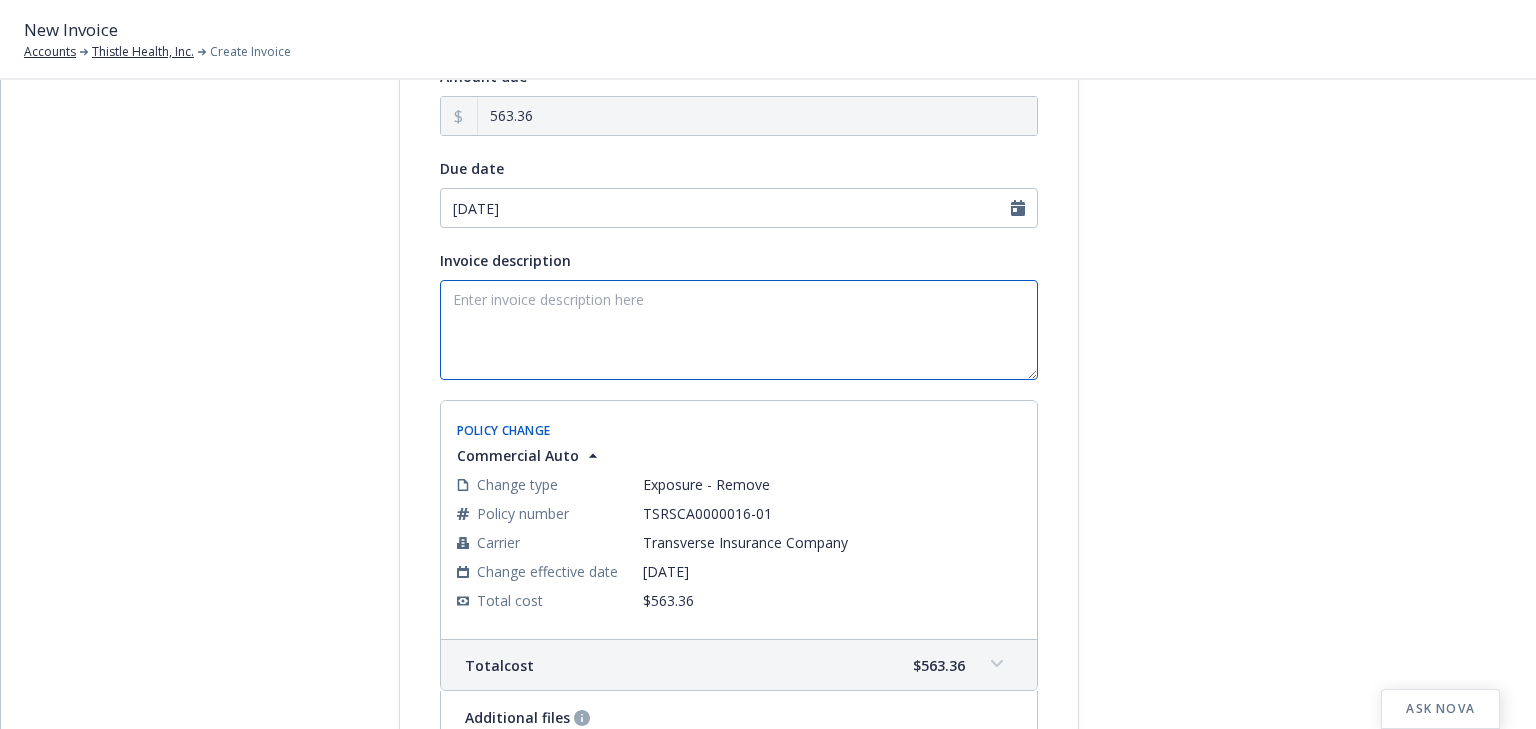 click on "Invoice description" at bounding box center (739, 330) 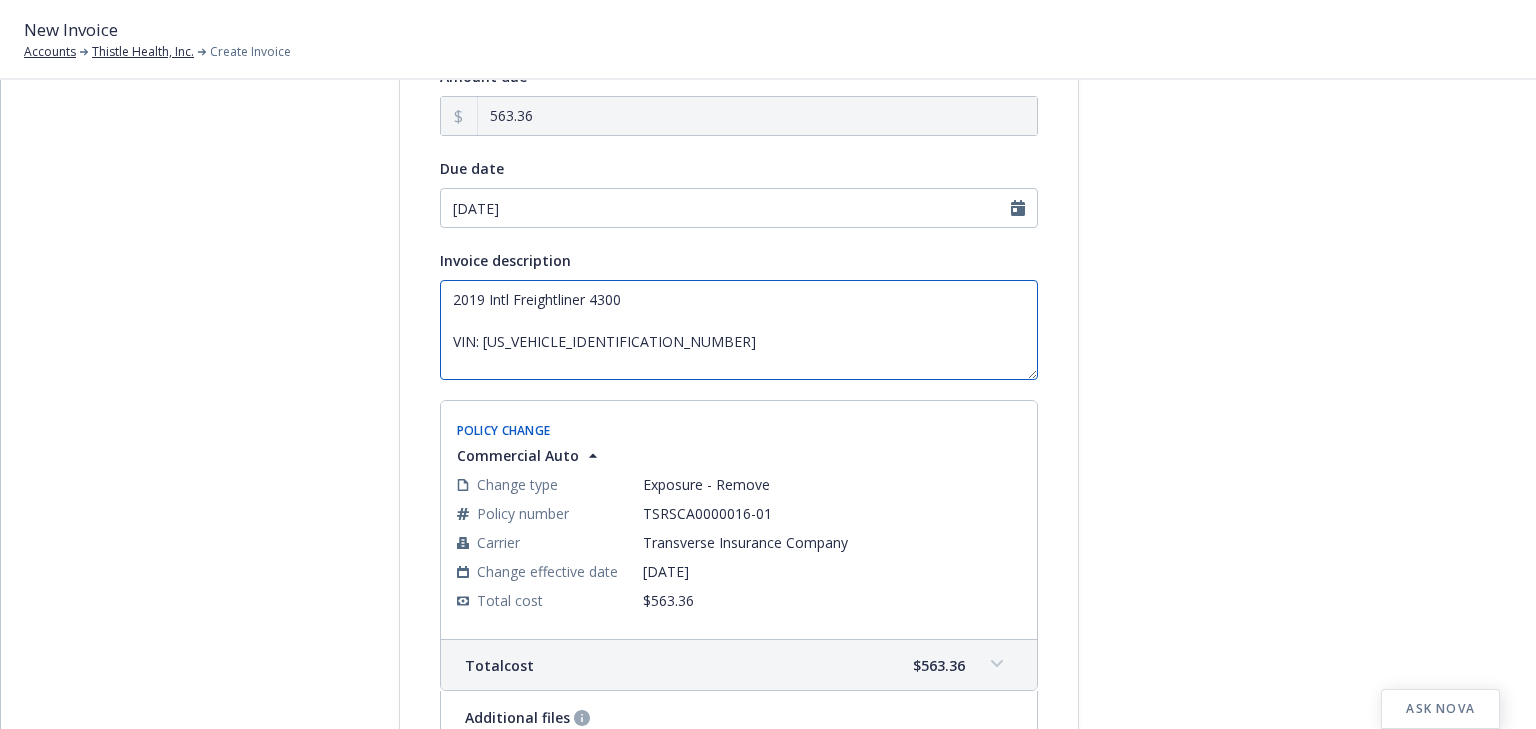 click on "2019 Intl Freightliner 4300
VIN: 1HTMMMMNXKH561199" at bounding box center [739, 330] 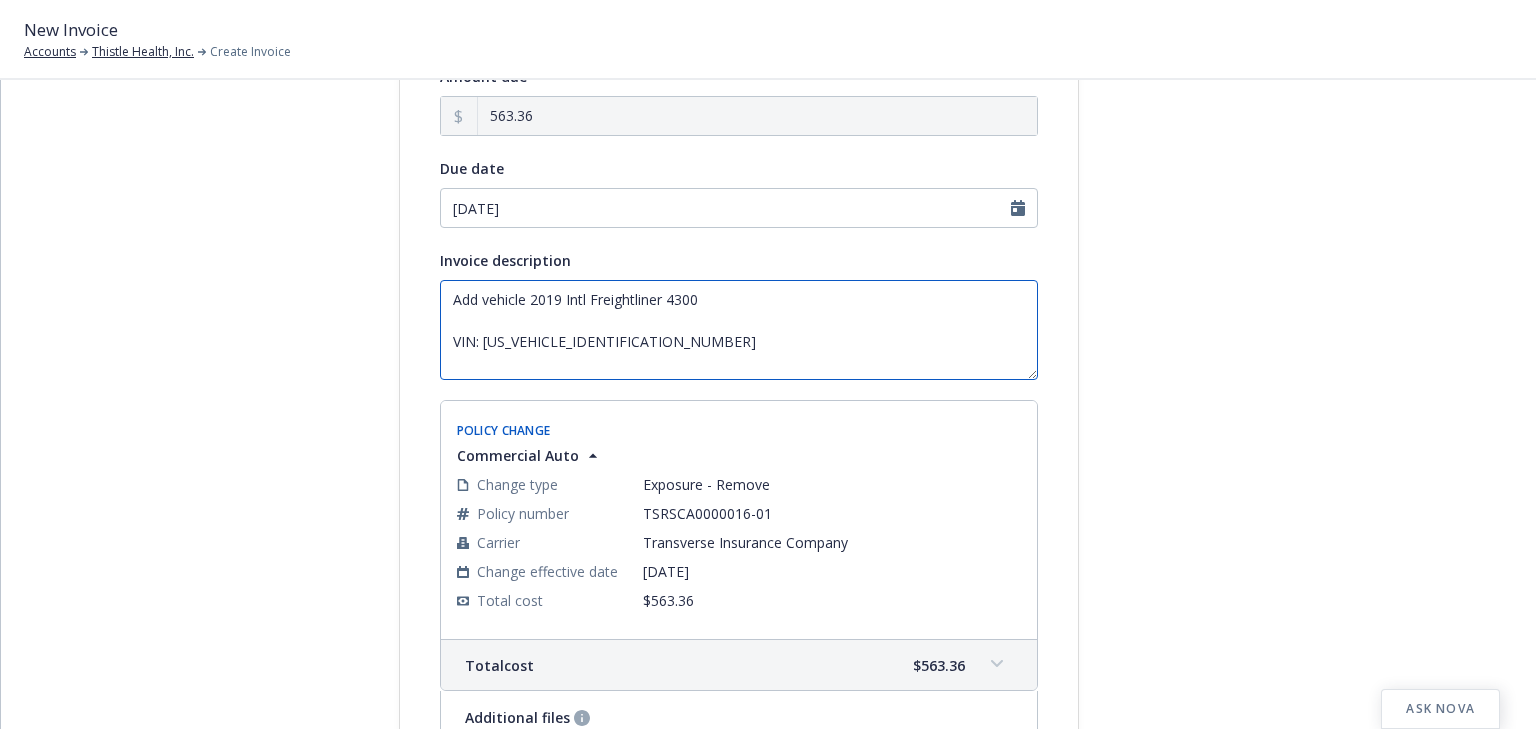 click on "Add vehicle 2019 Intl Freightliner 4300
VIN: 1HTMMMMNXKH561199" at bounding box center (739, 330) 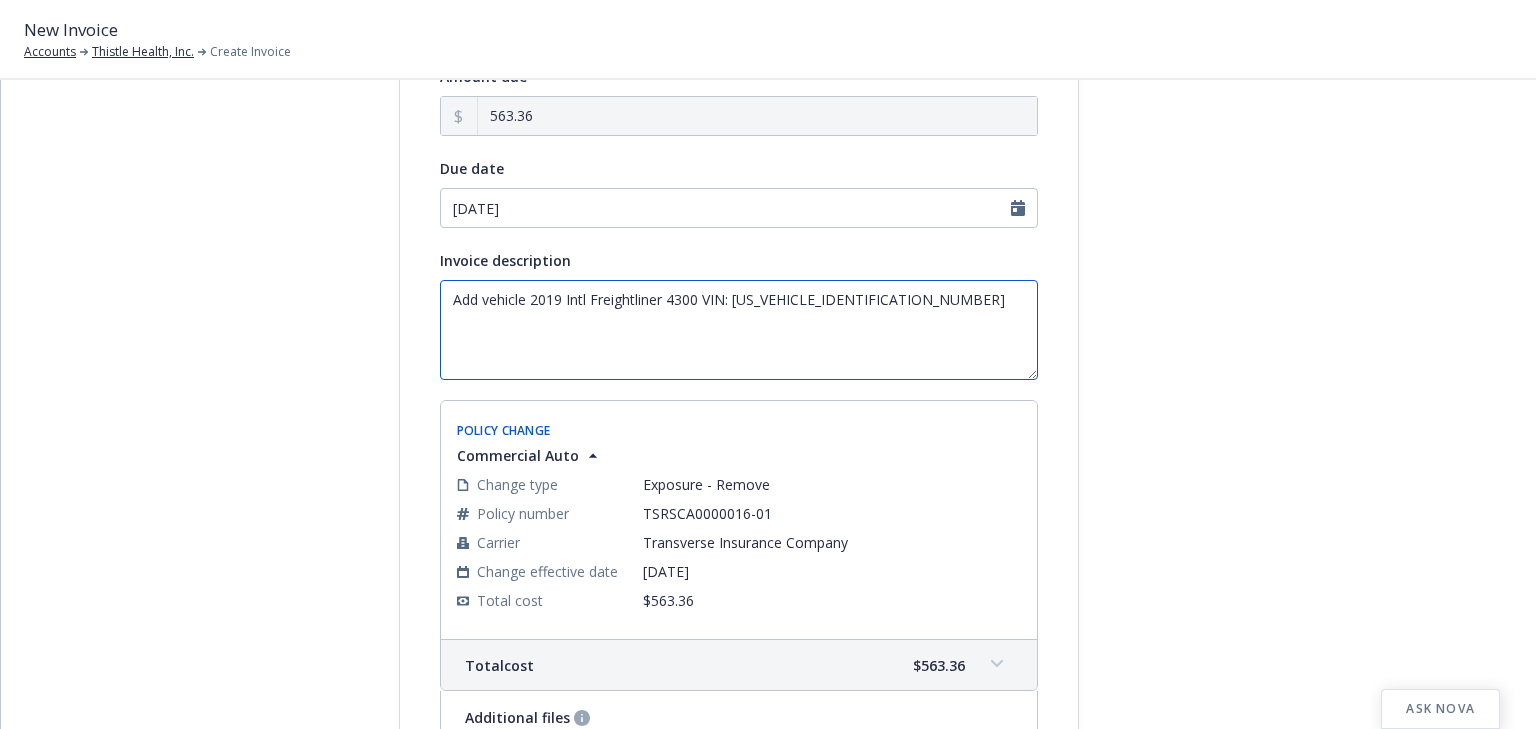 click on "Add vehicle 2019 Intl Freightliner 4300 VIN: [US_VEHICLE_IDENTIFICATION_NUMBER]" at bounding box center [739, 330] 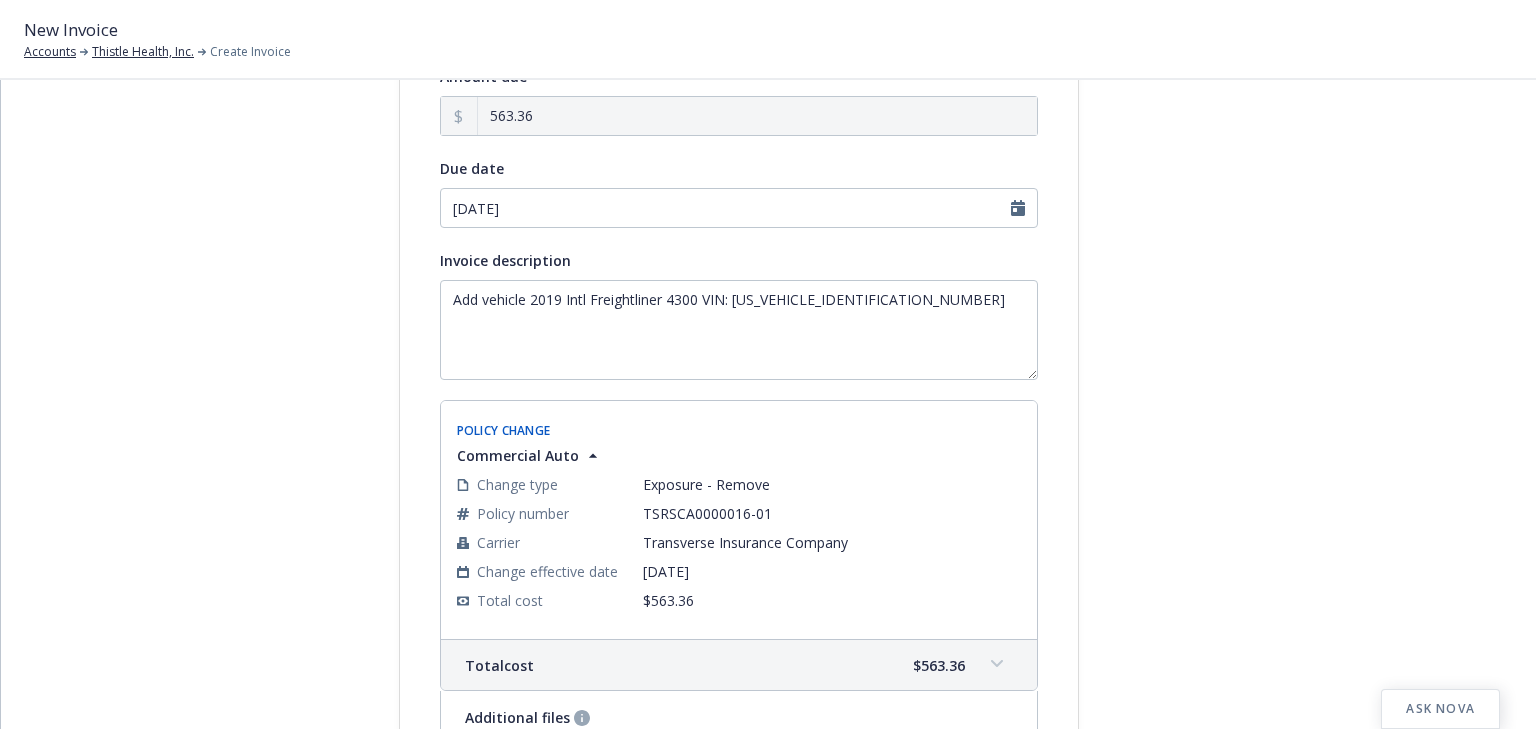 scroll, scrollTop: 148, scrollLeft: 0, axis: vertical 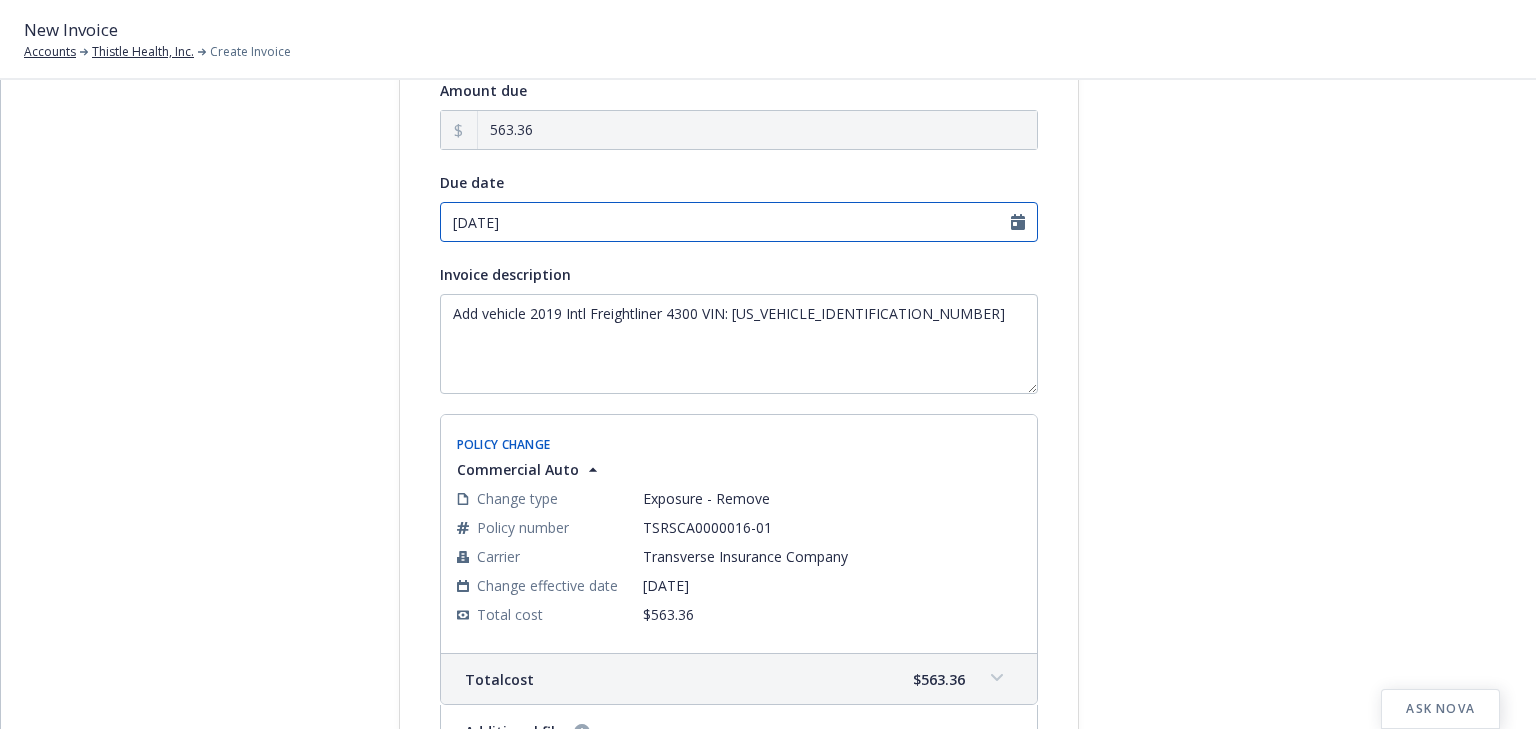 click on "[DATE]" at bounding box center [739, 222] 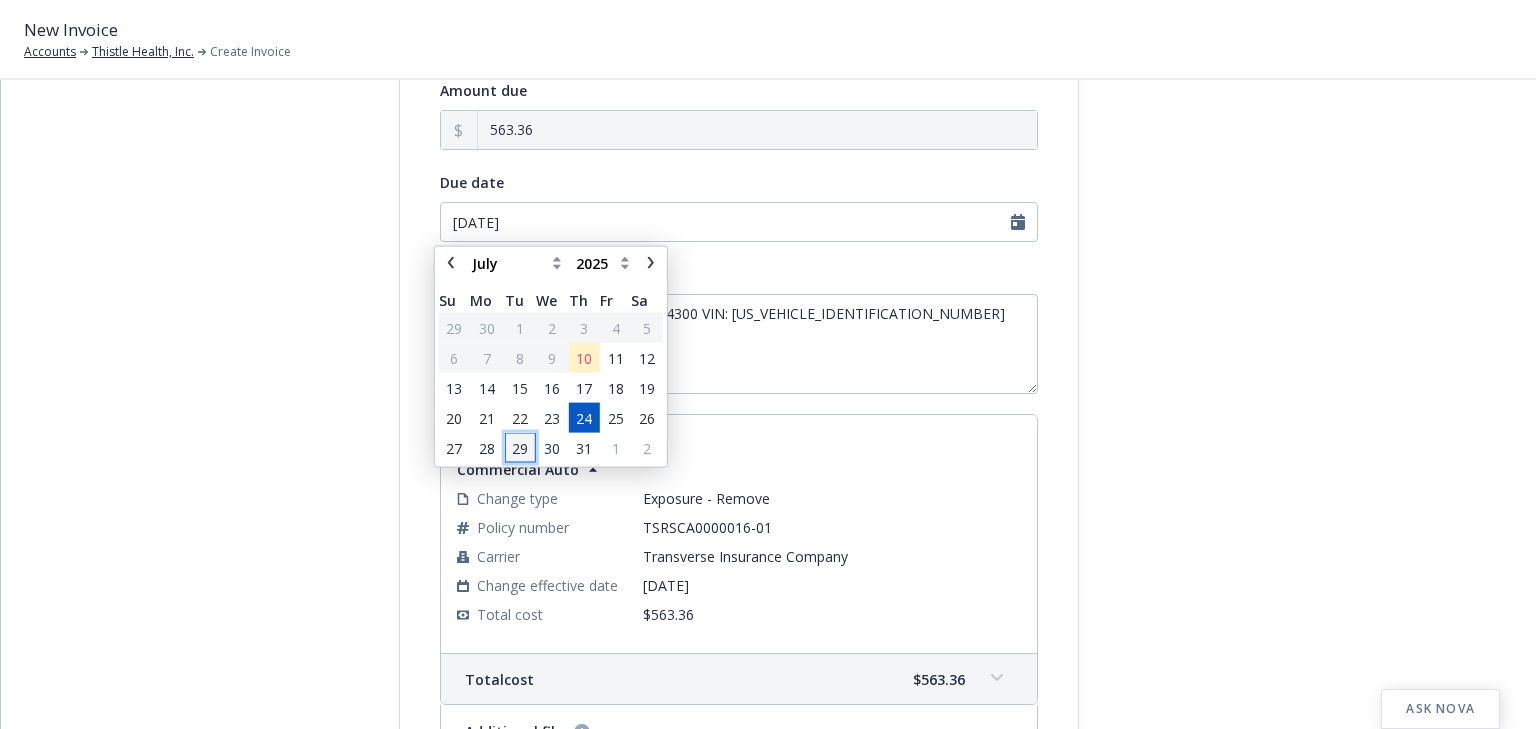 click on "29" at bounding box center (520, 447) 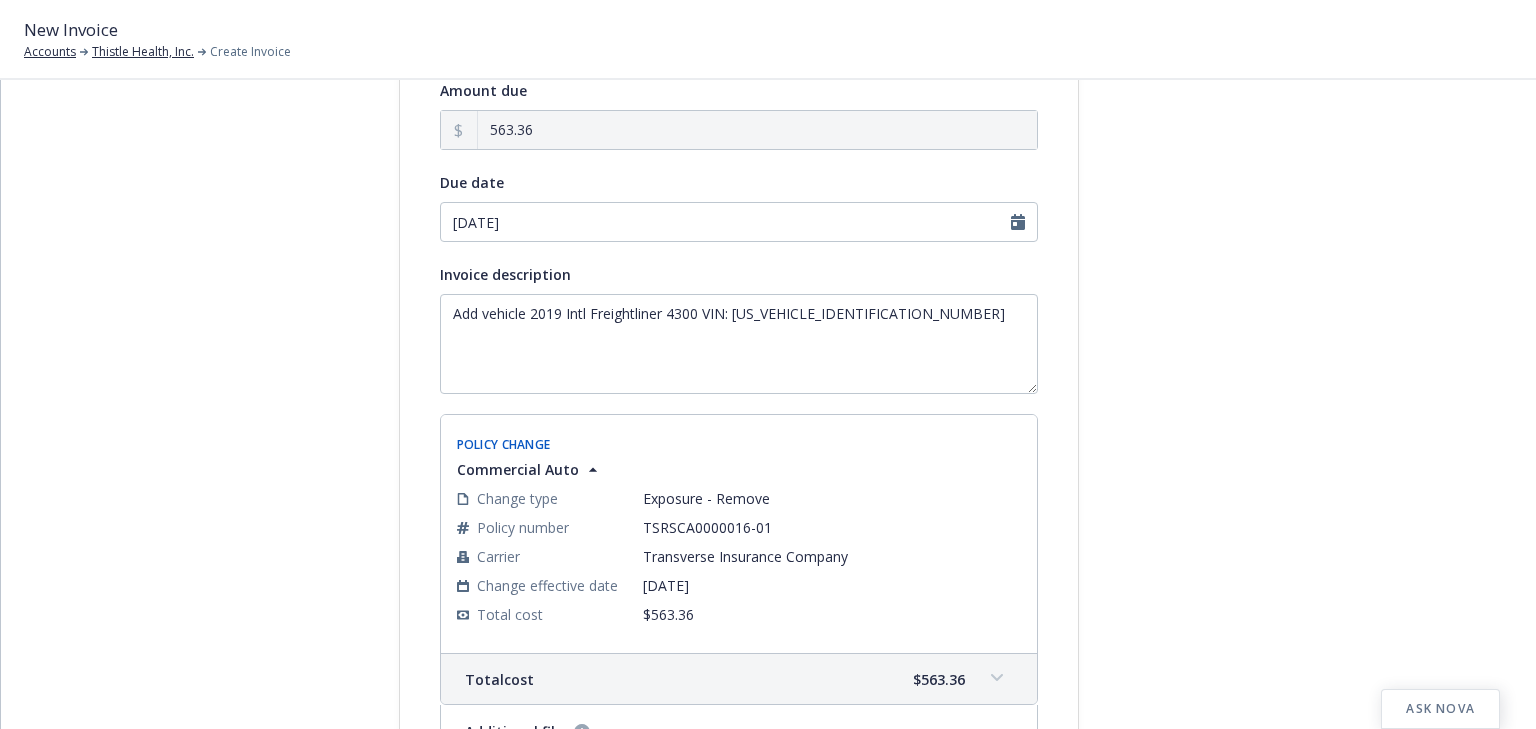 type on "07/29/2025" 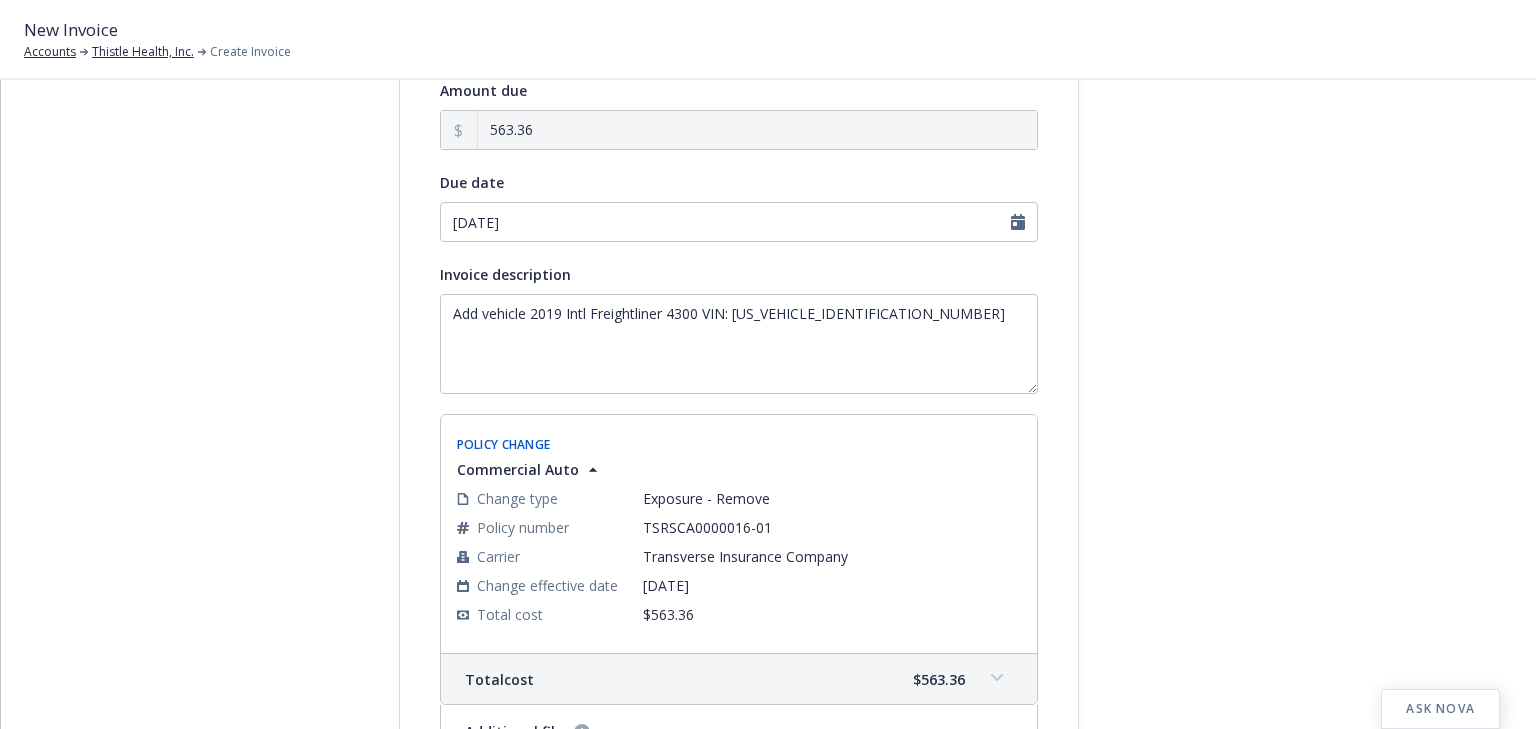 click on "Select billable items 2 Review information 3 Share with client" at bounding box center [249, 461] 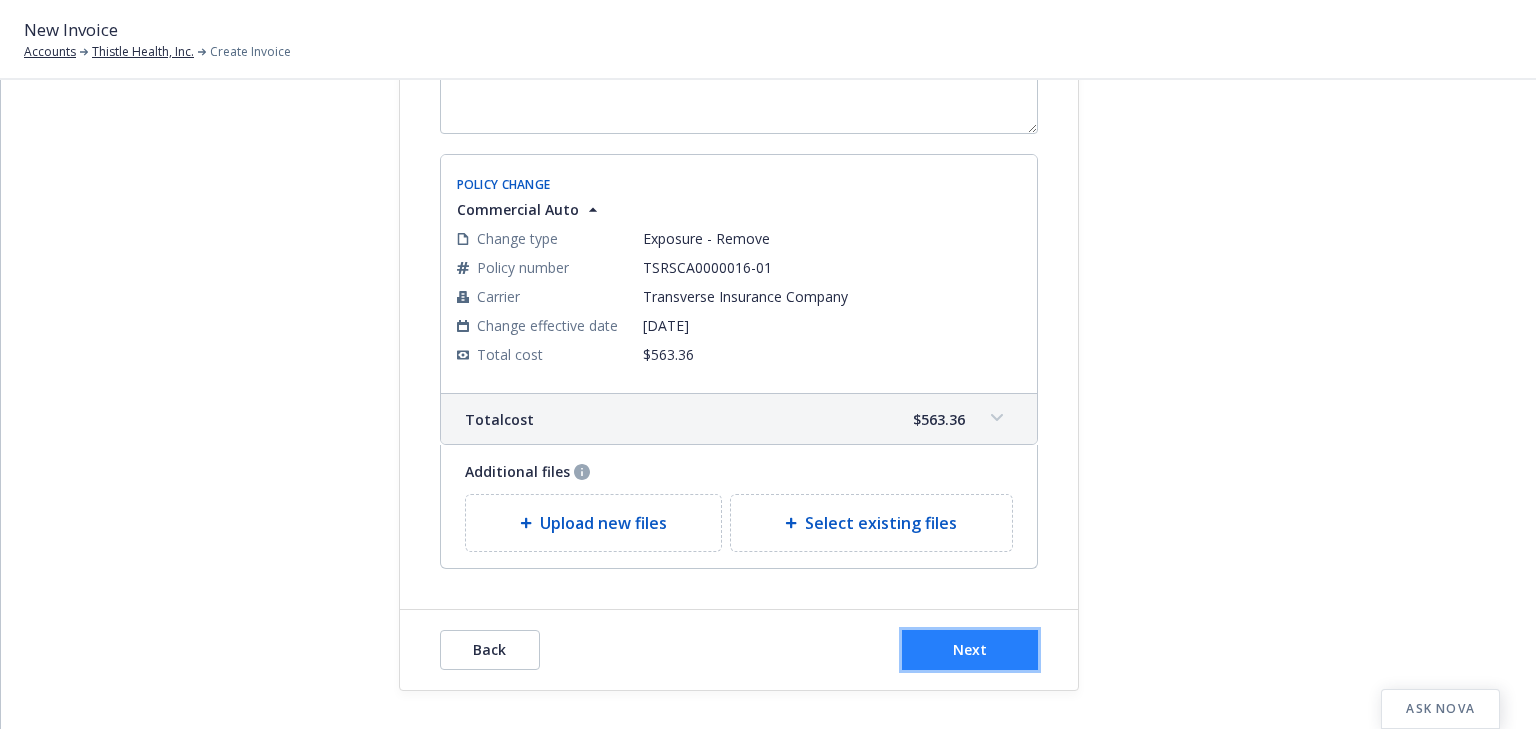 click on "Next" at bounding box center [970, 650] 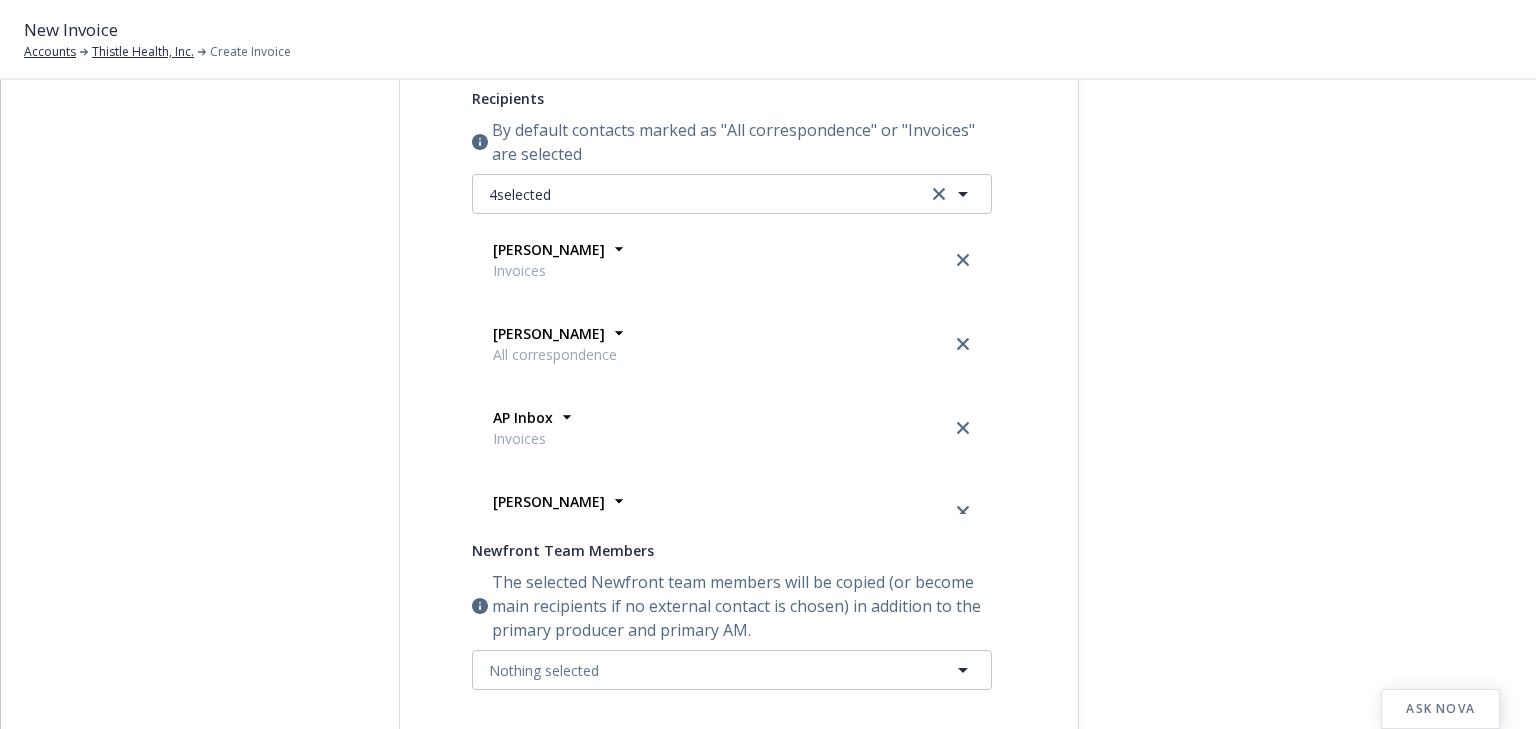 scroll, scrollTop: 88, scrollLeft: 0, axis: vertical 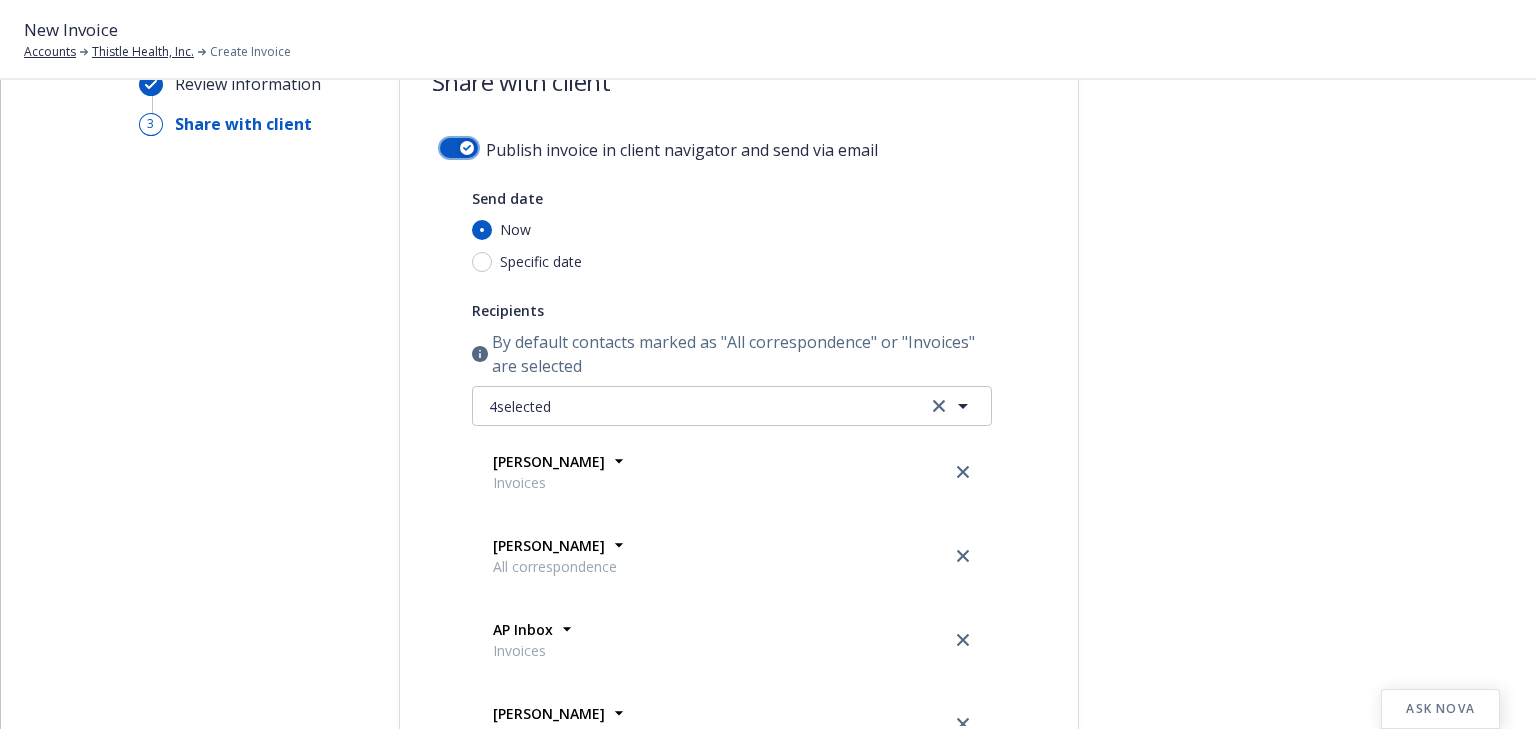 click at bounding box center [467, 148] 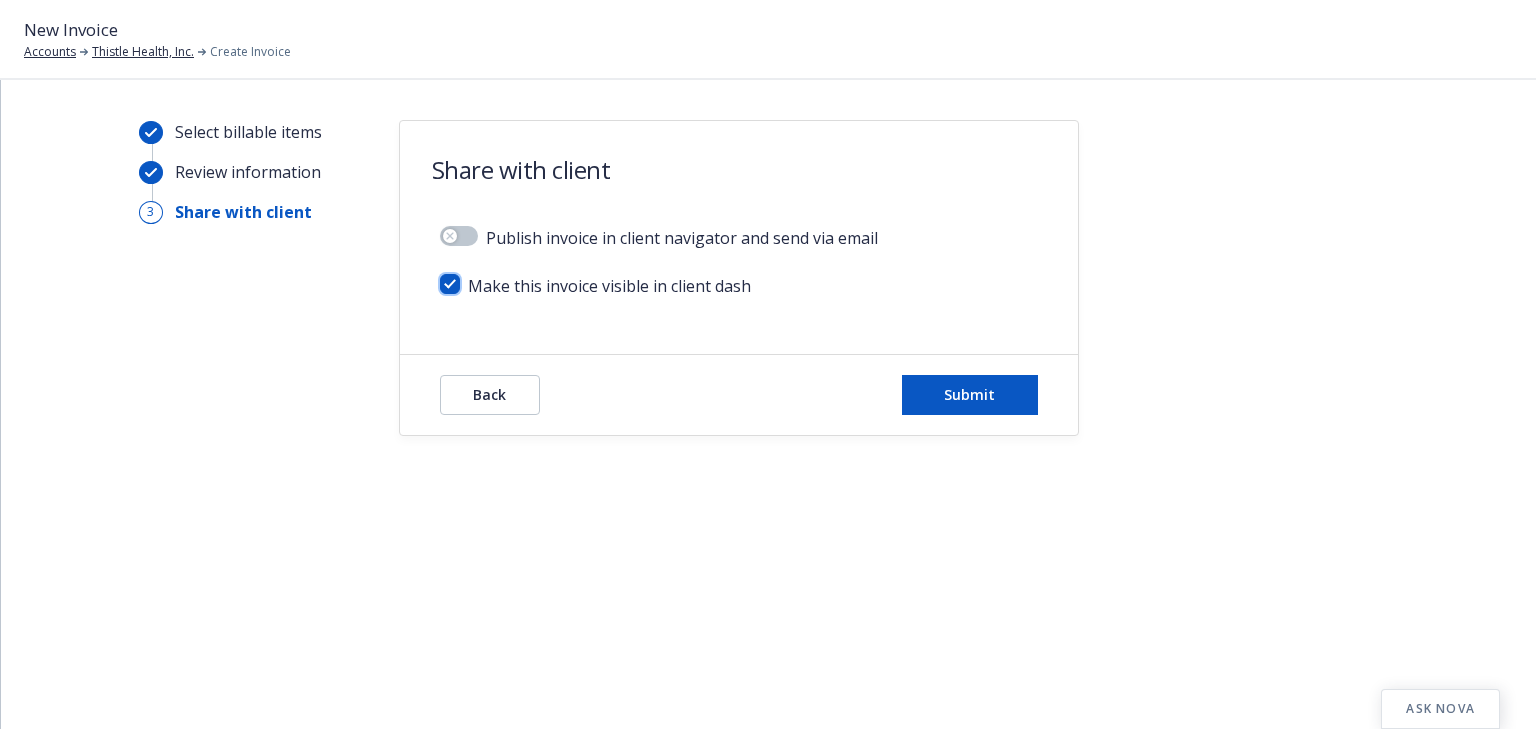 click at bounding box center [450, 284] 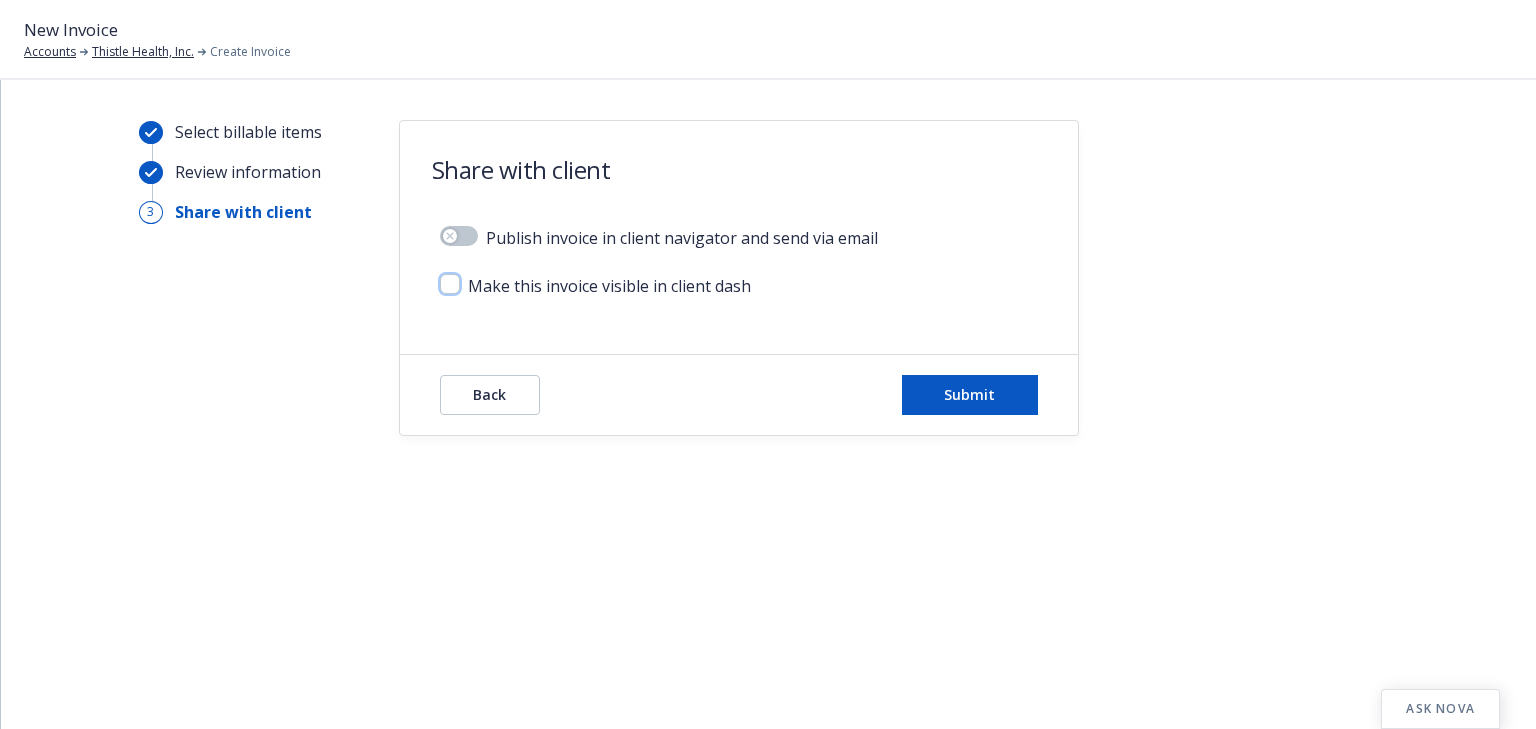 checkbox on "false" 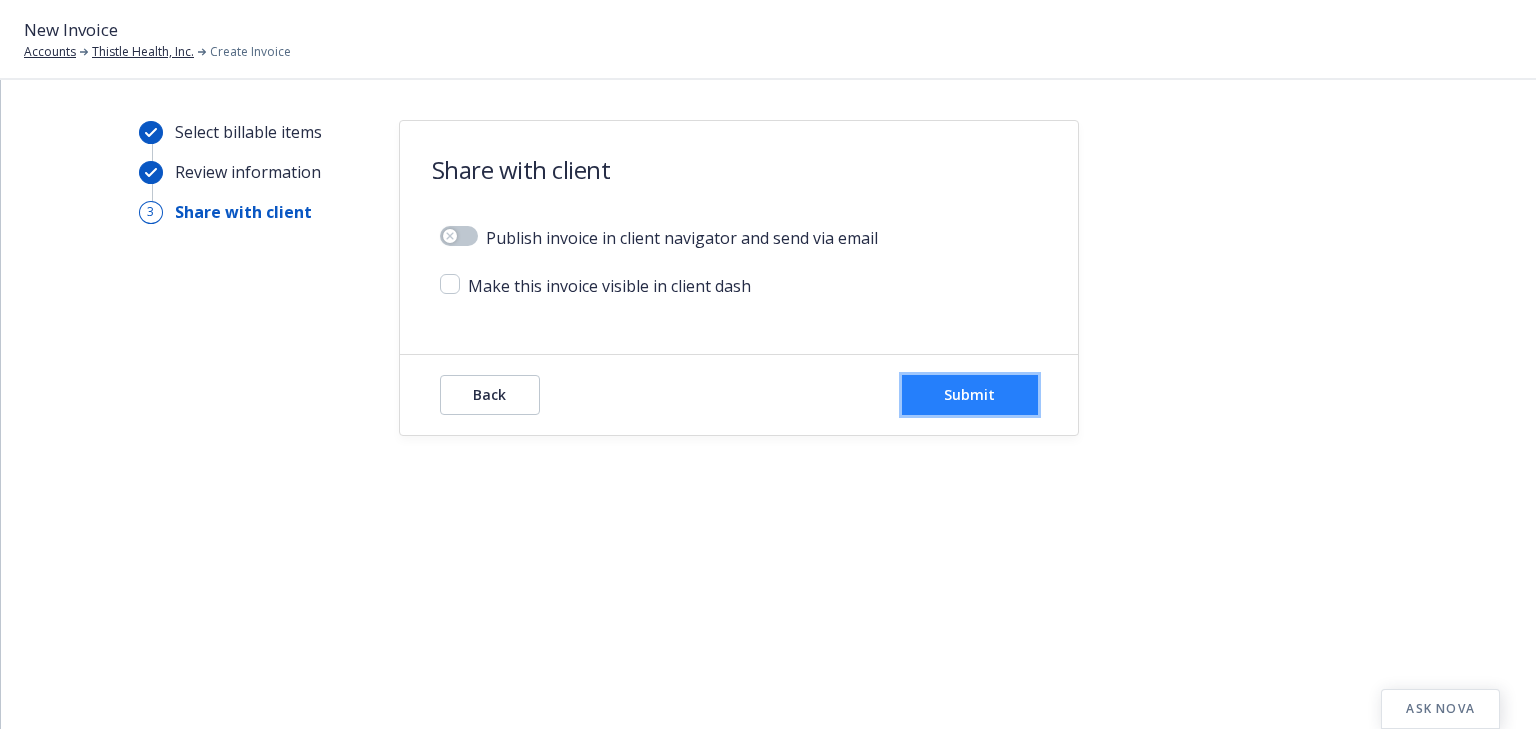click on "Submit" at bounding box center [969, 394] 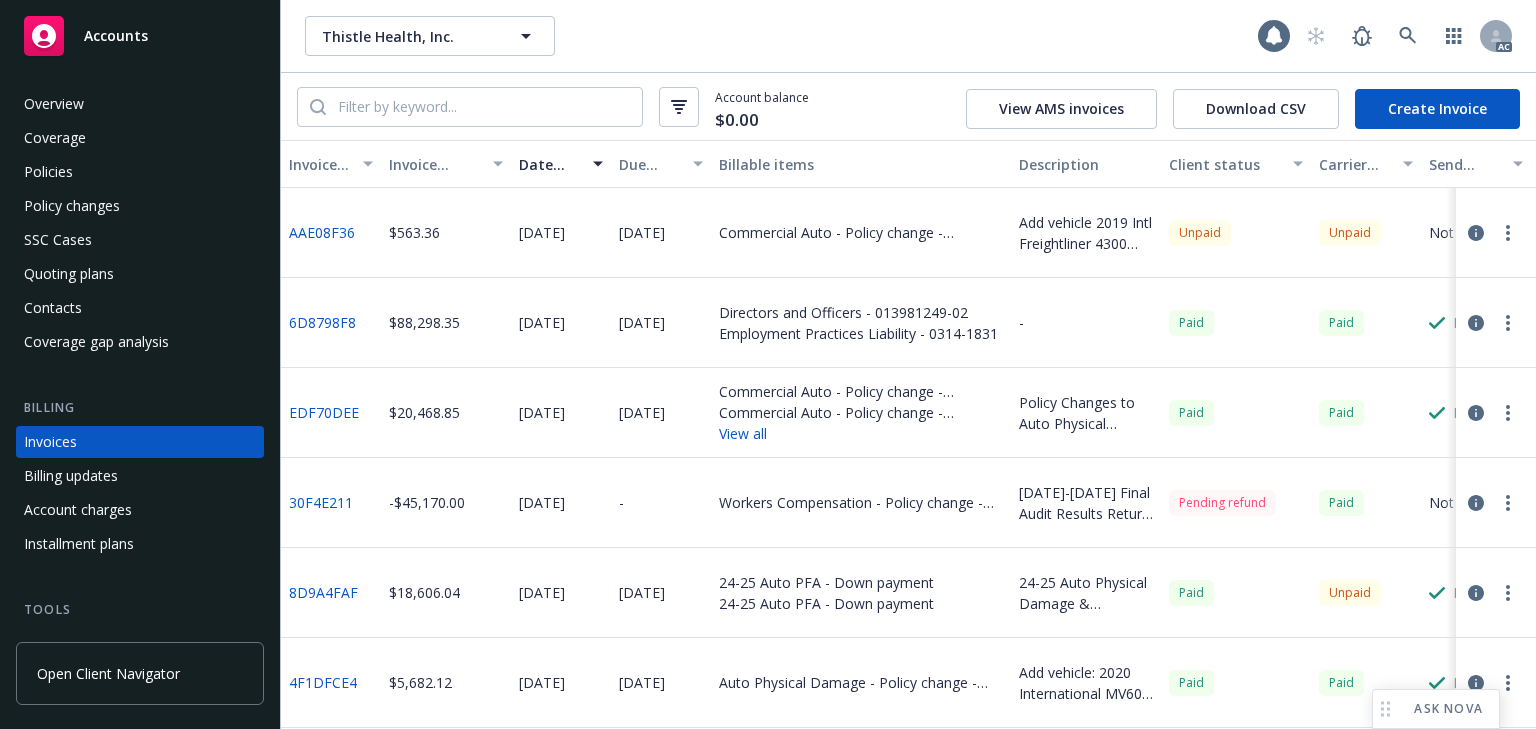 scroll, scrollTop: 0, scrollLeft: 0, axis: both 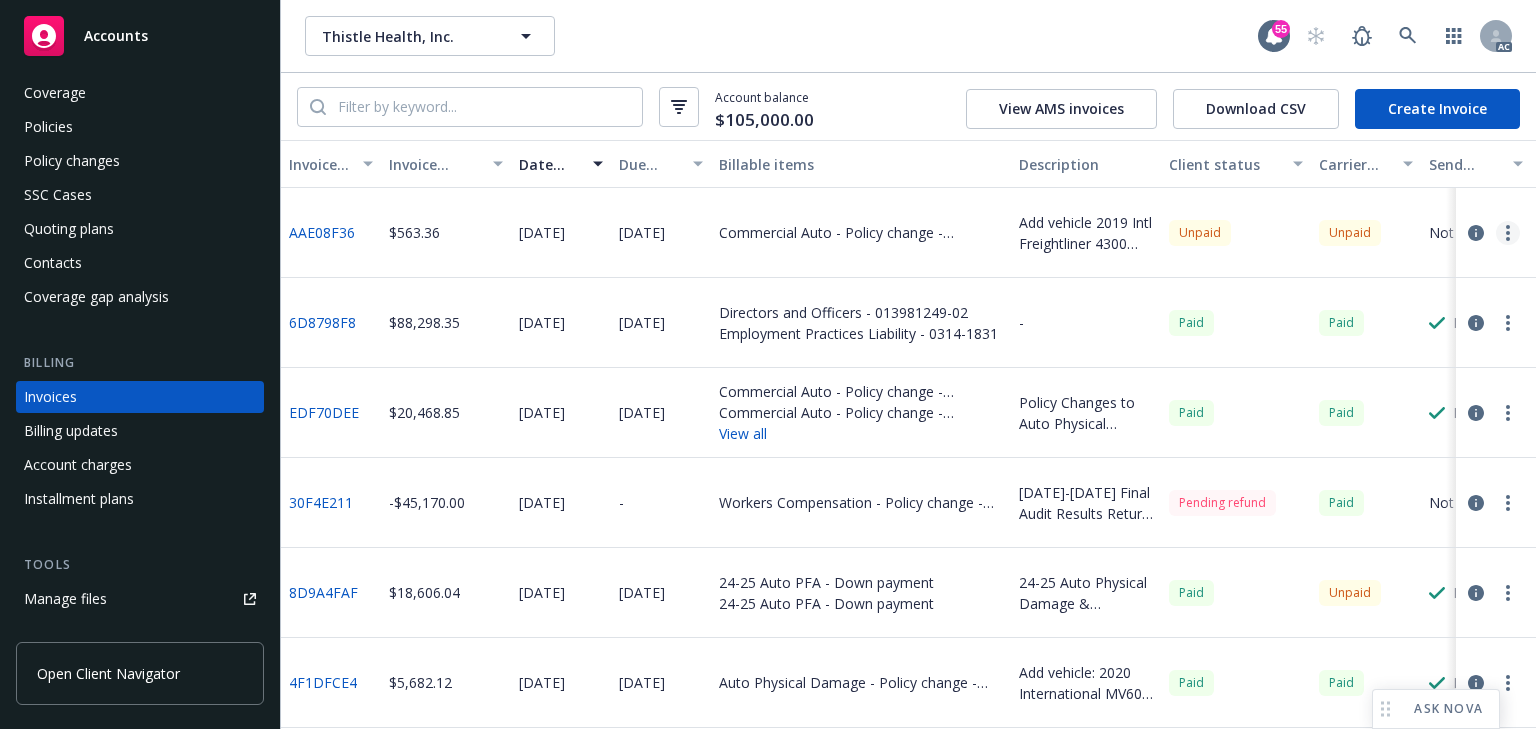 click 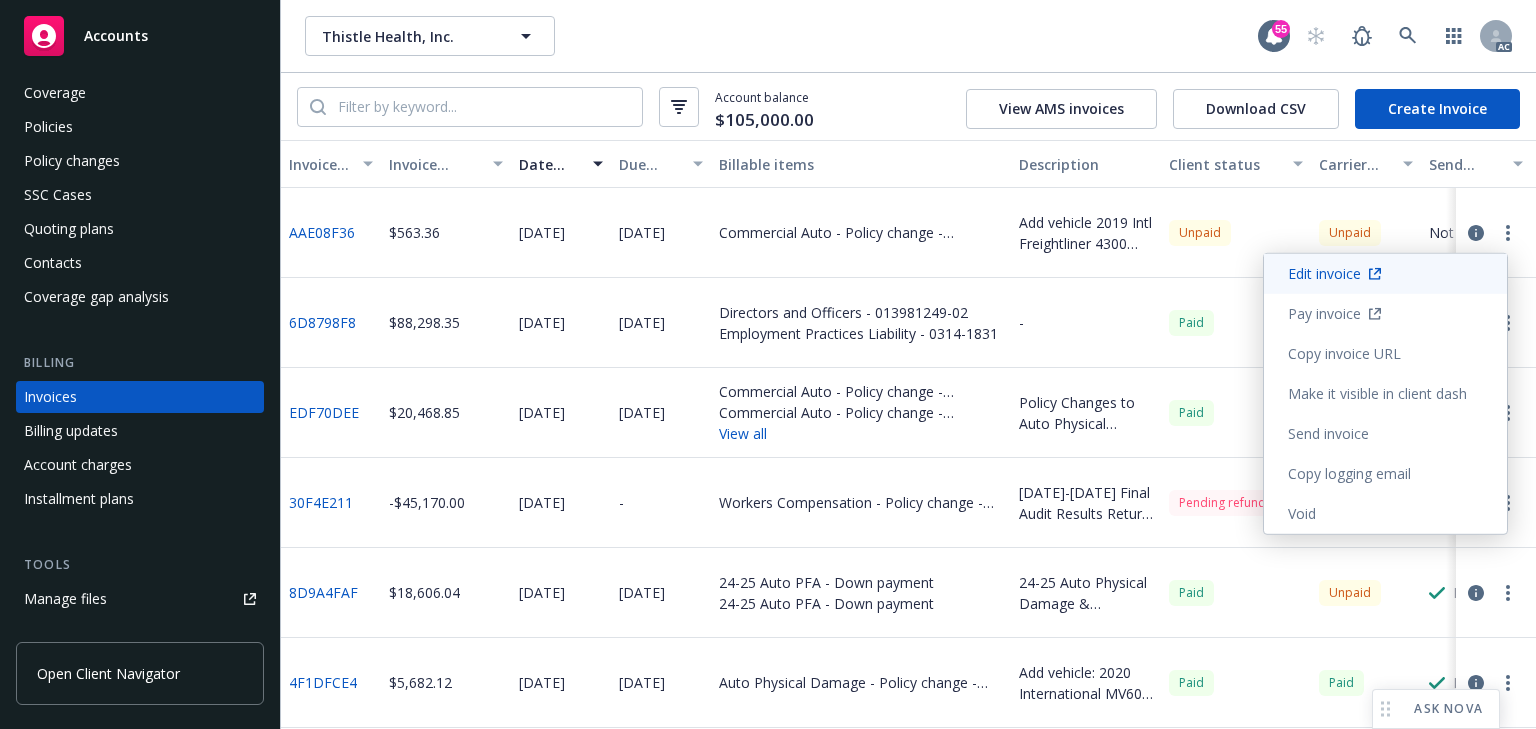 click on "Edit invoice" at bounding box center (1385, 274) 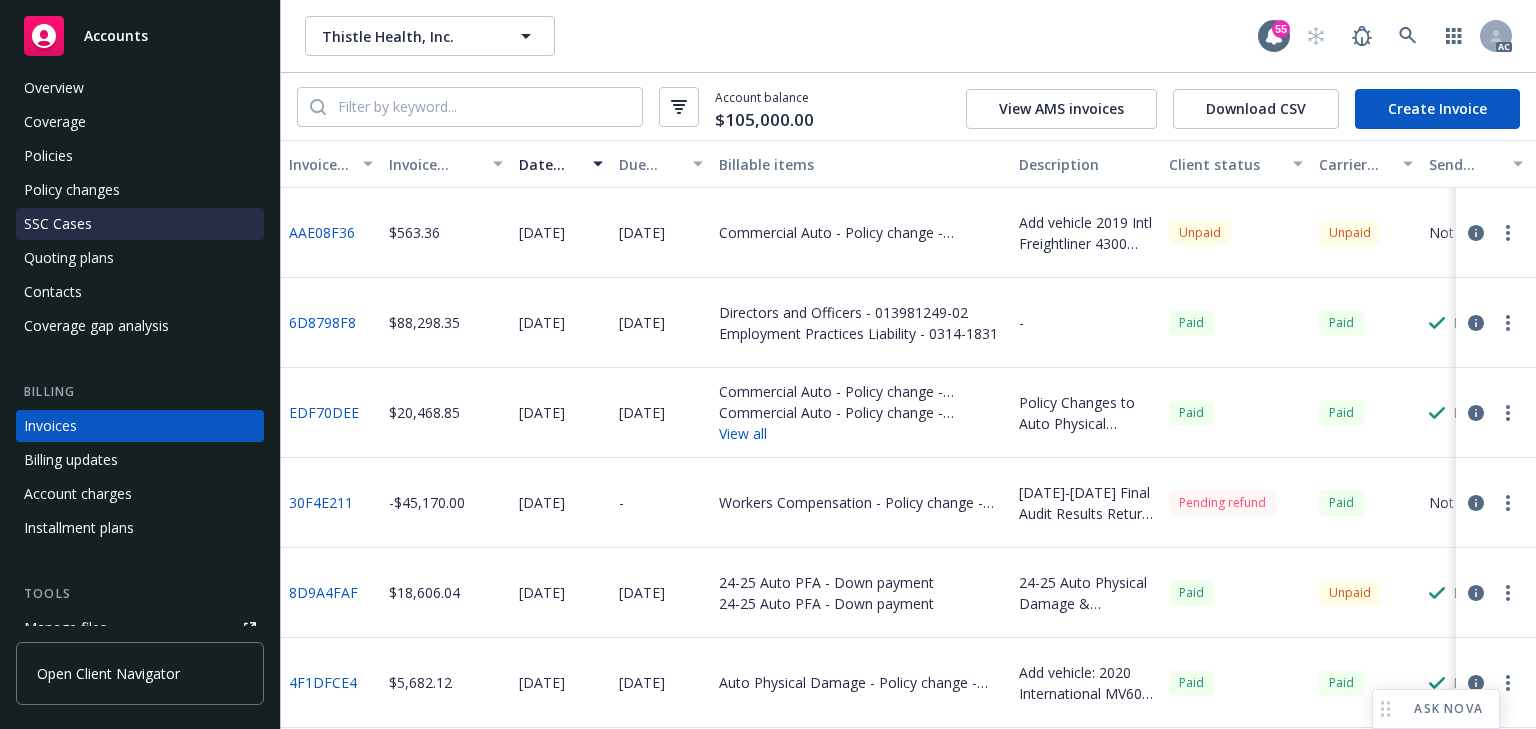 scroll, scrollTop: 0, scrollLeft: 0, axis: both 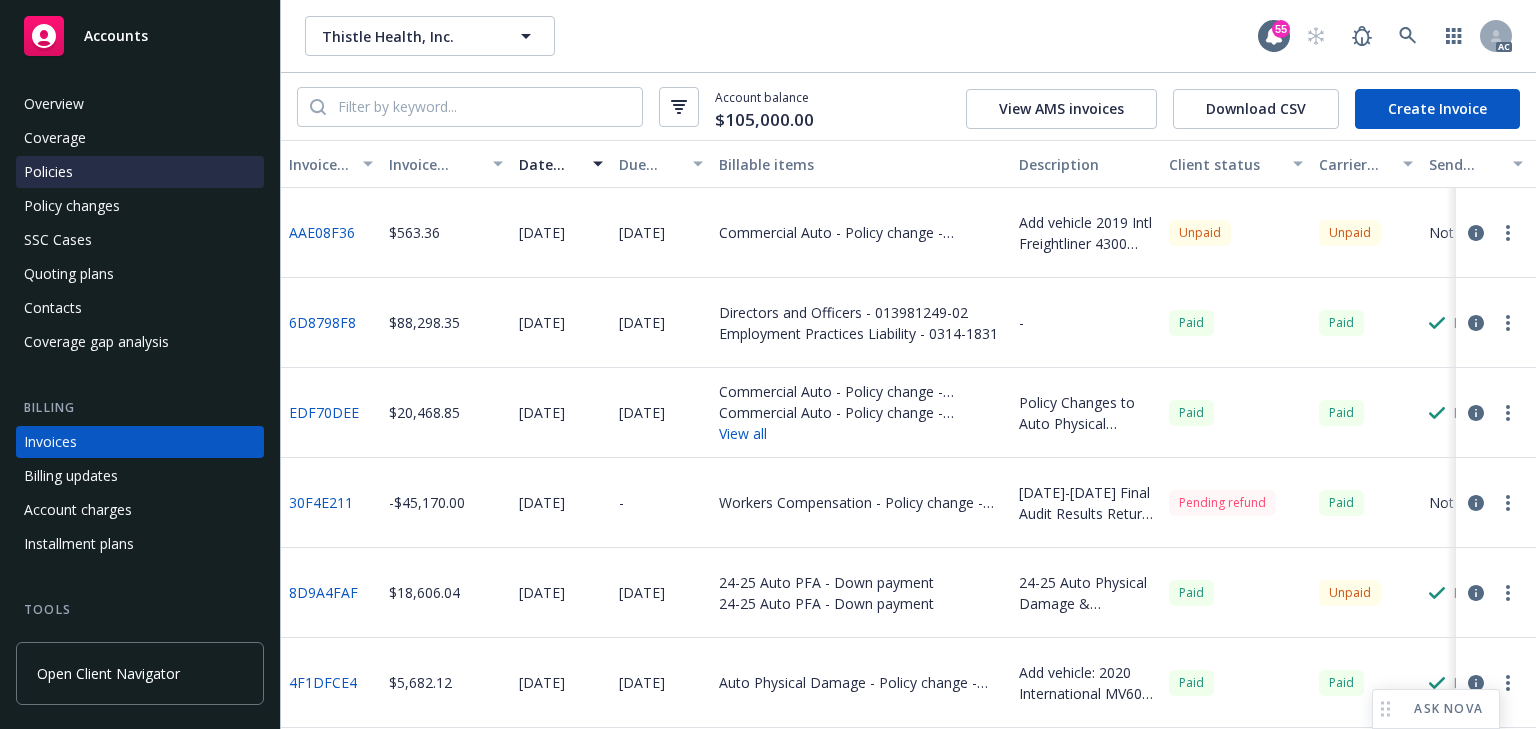 click on "Policies" at bounding box center [140, 172] 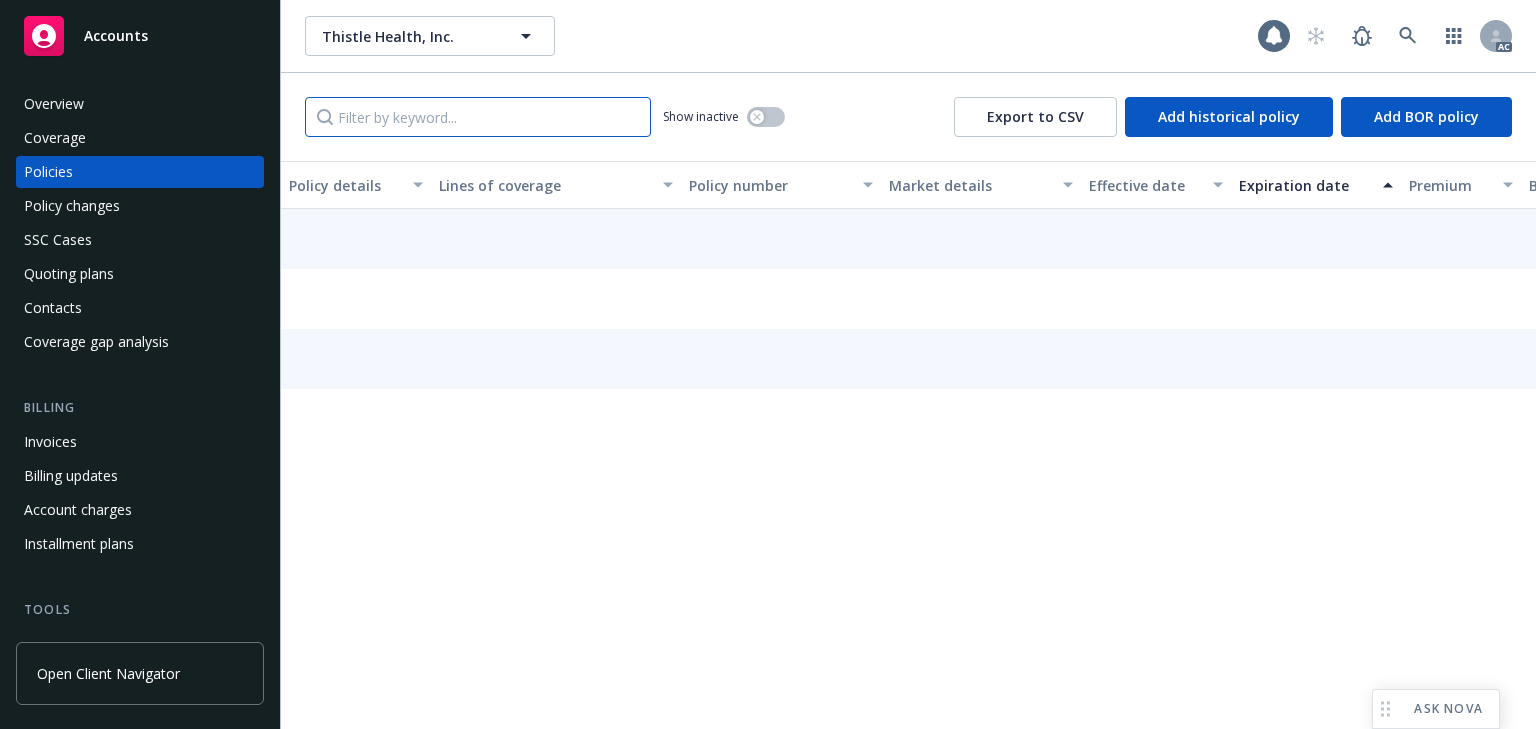 click at bounding box center (478, 117) 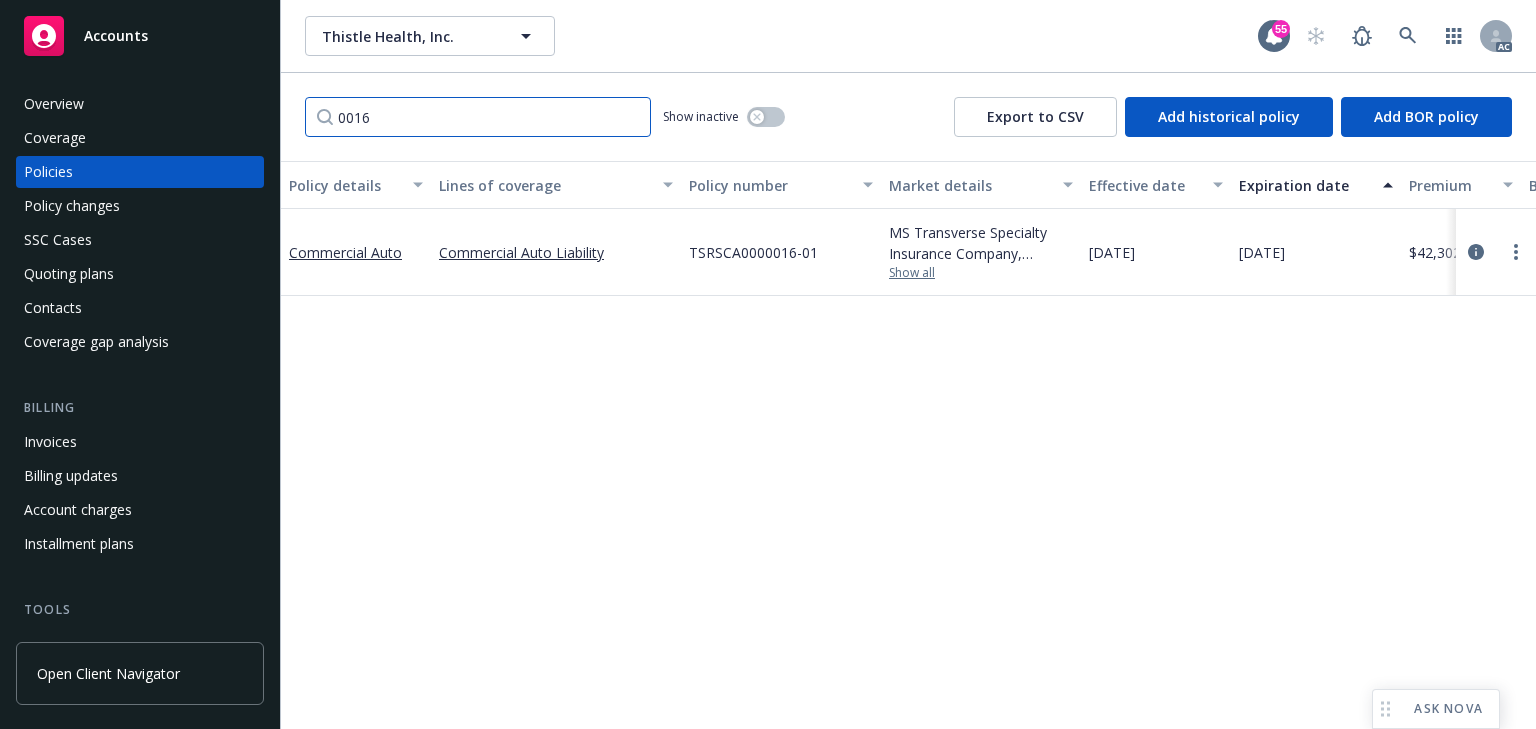 type on "0016" 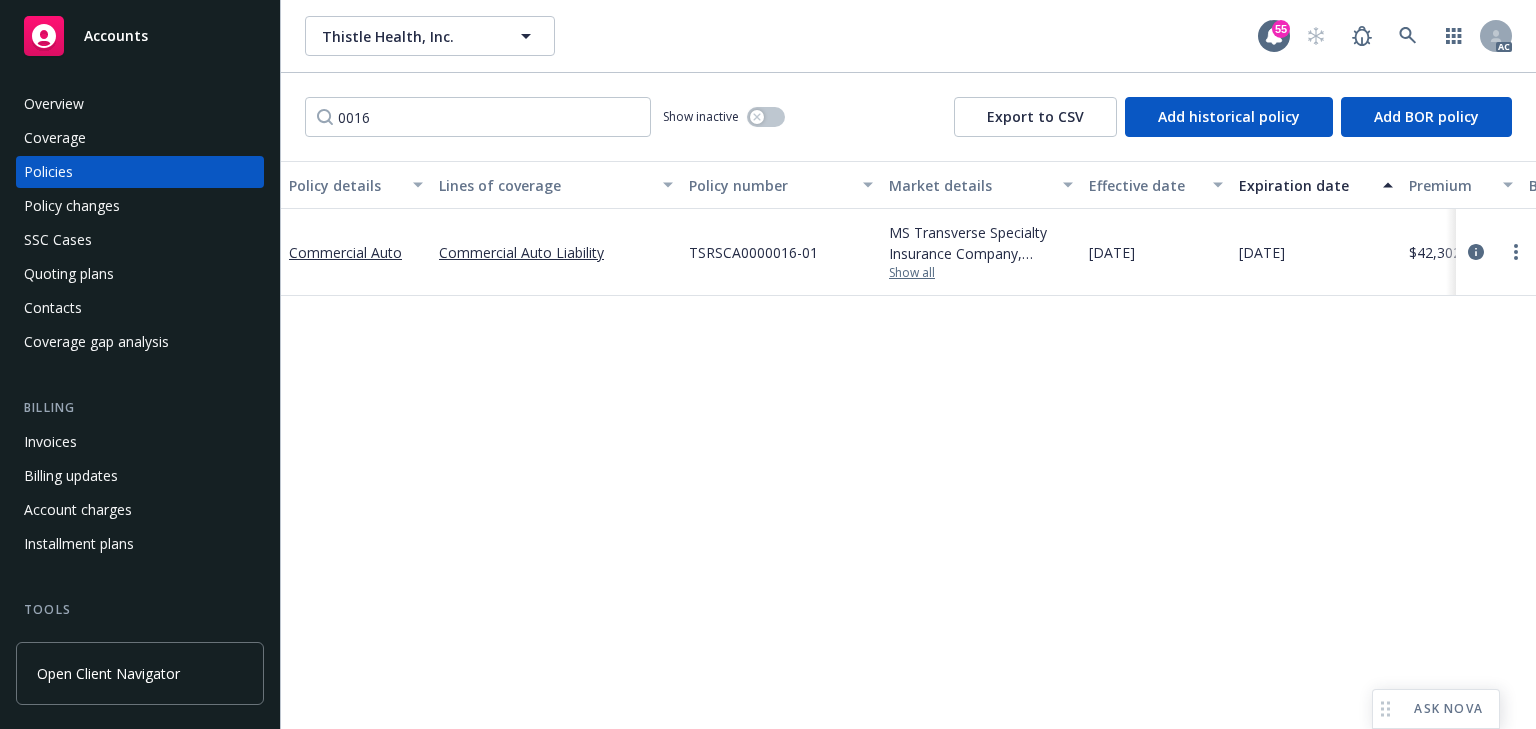 click on "Show all" at bounding box center [981, 273] 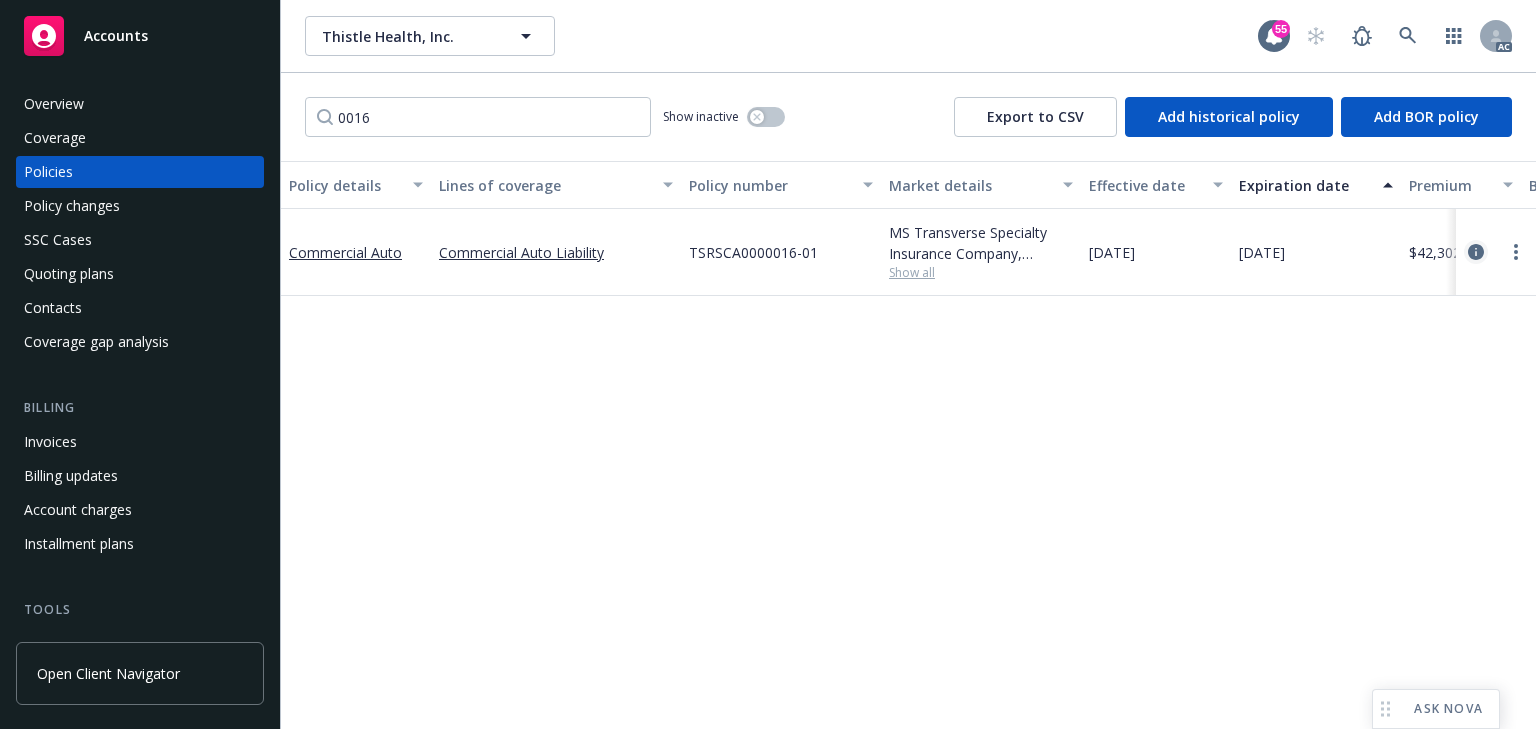 click 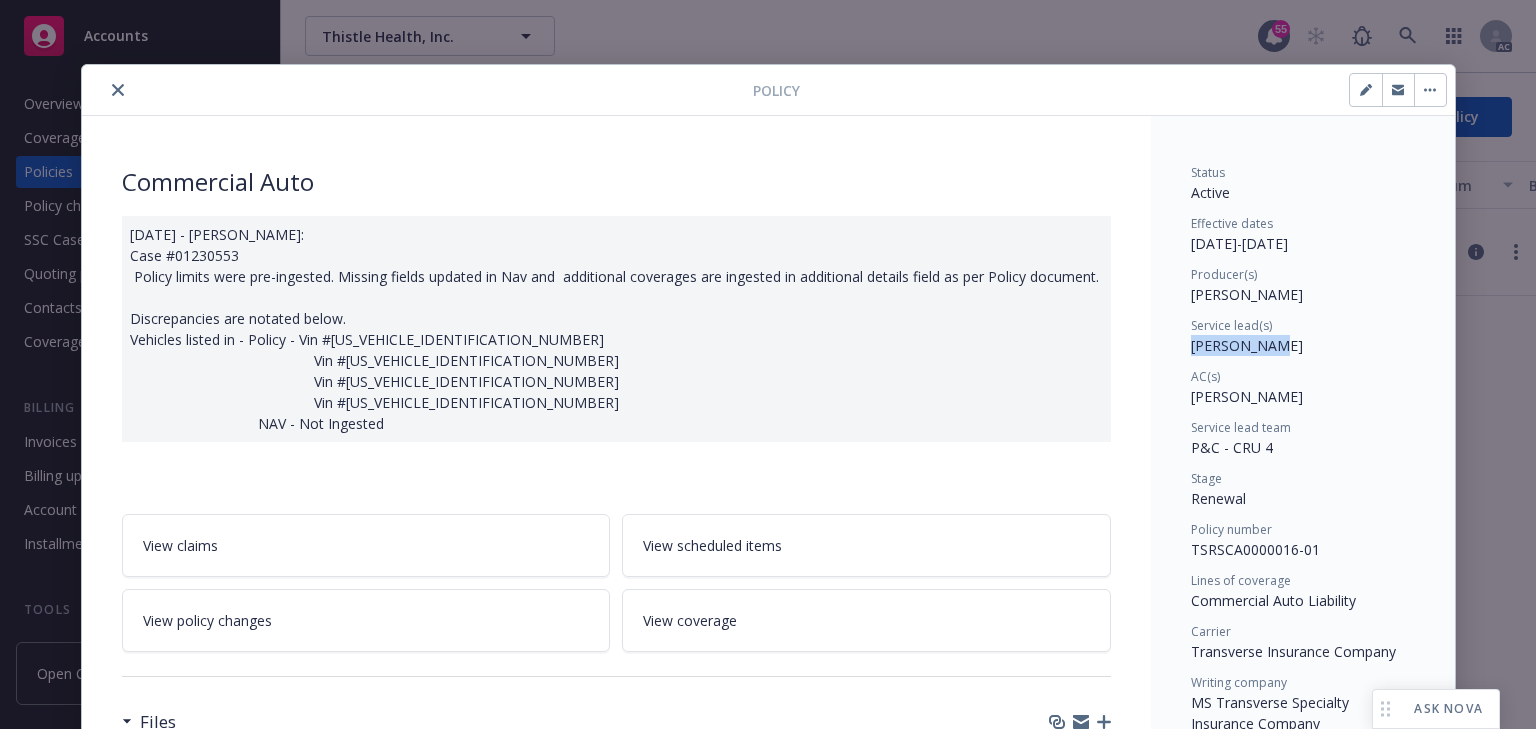 copy on "Marlowe Mil" 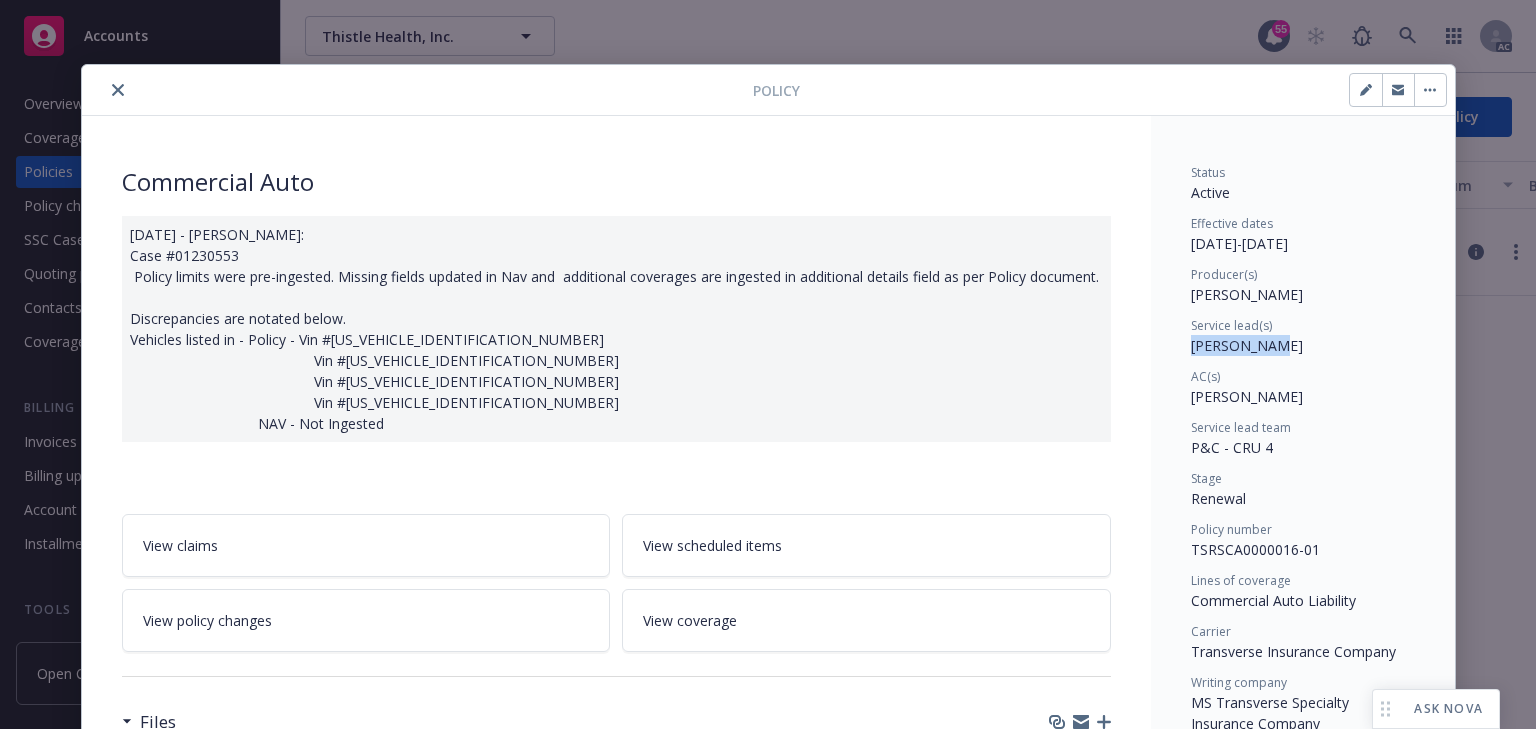 drag, startPoint x: 1174, startPoint y: 349, endPoint x: 1267, endPoint y: 343, distance: 93.193344 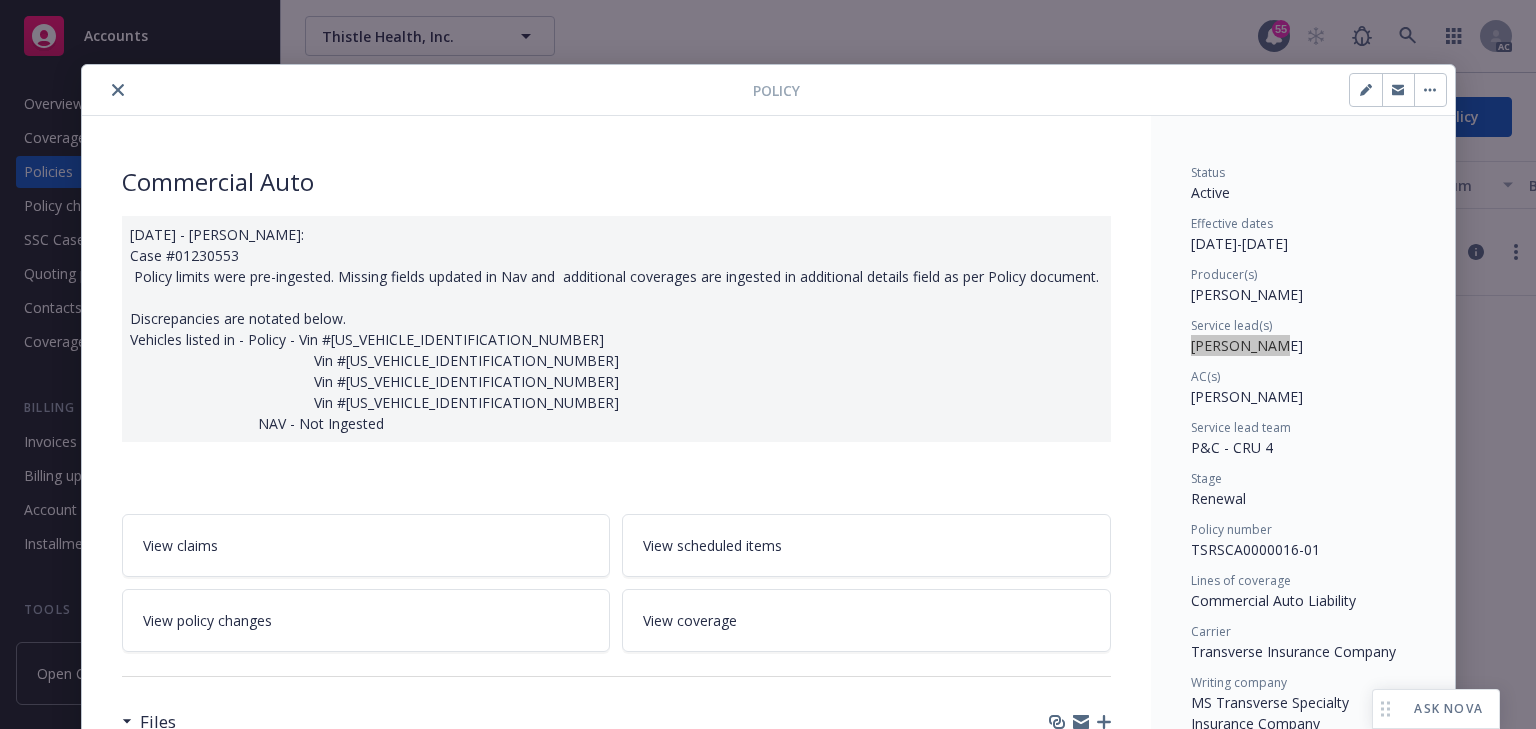 drag, startPoint x: 1183, startPoint y: 400, endPoint x: 1292, endPoint y: 404, distance: 109.07337 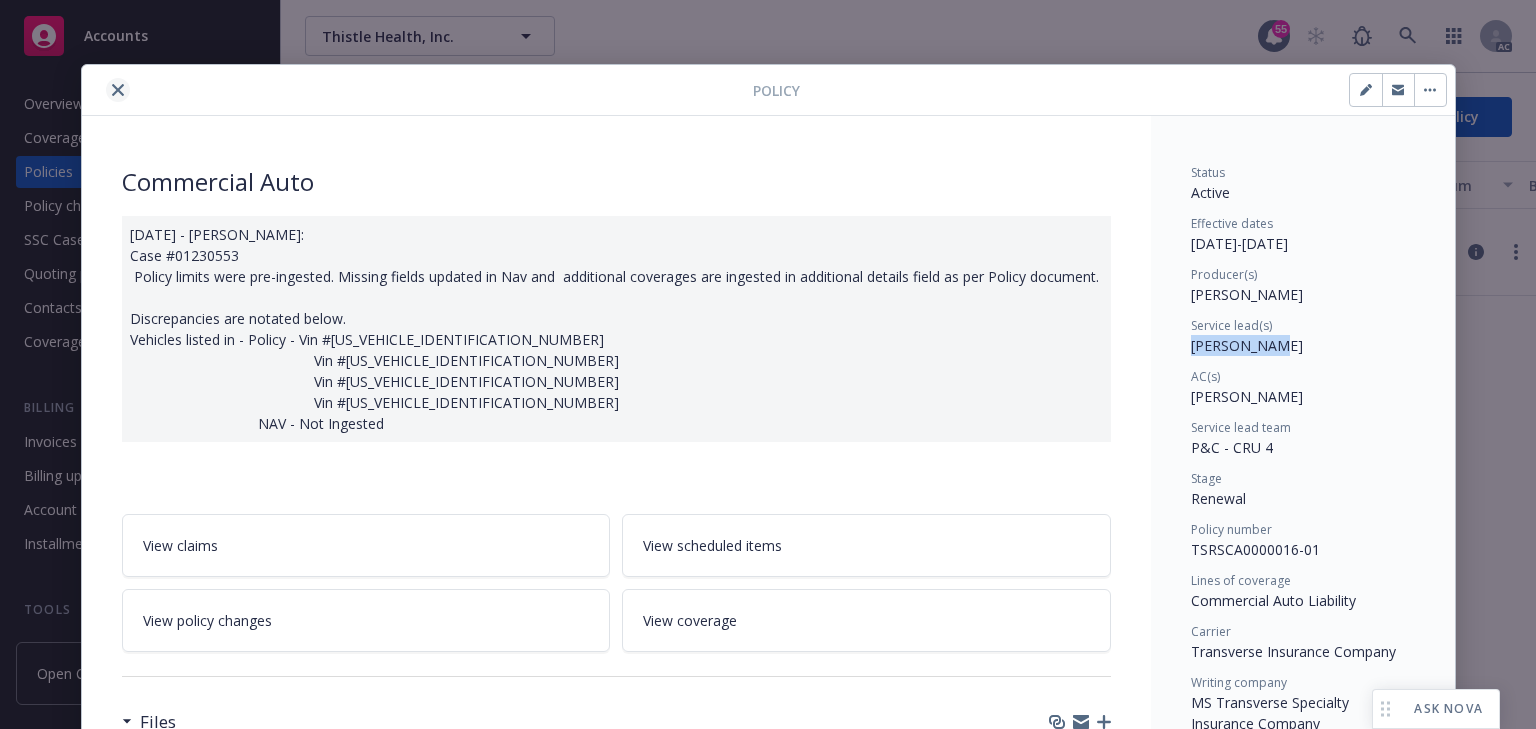 click 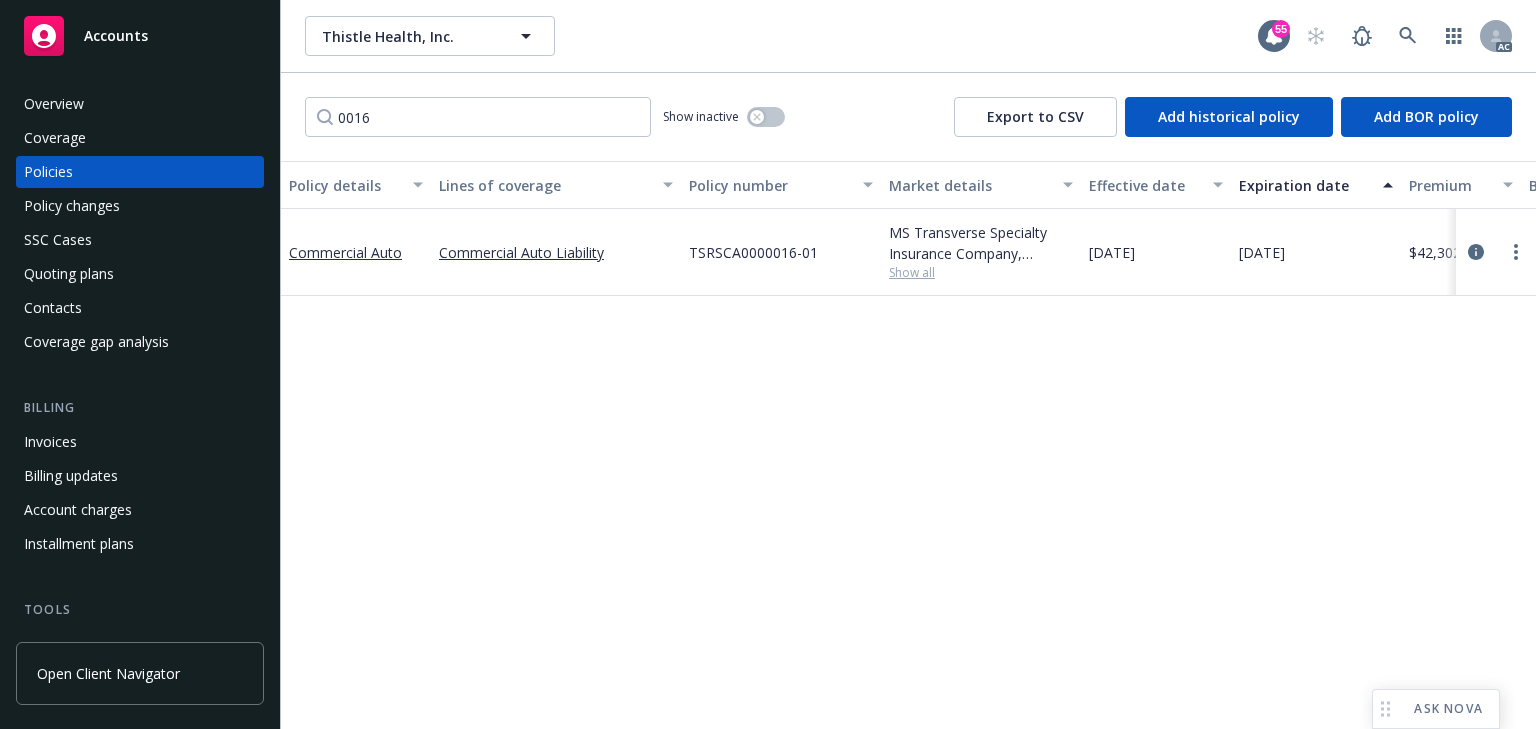click on "Policy changes" at bounding box center (72, 206) 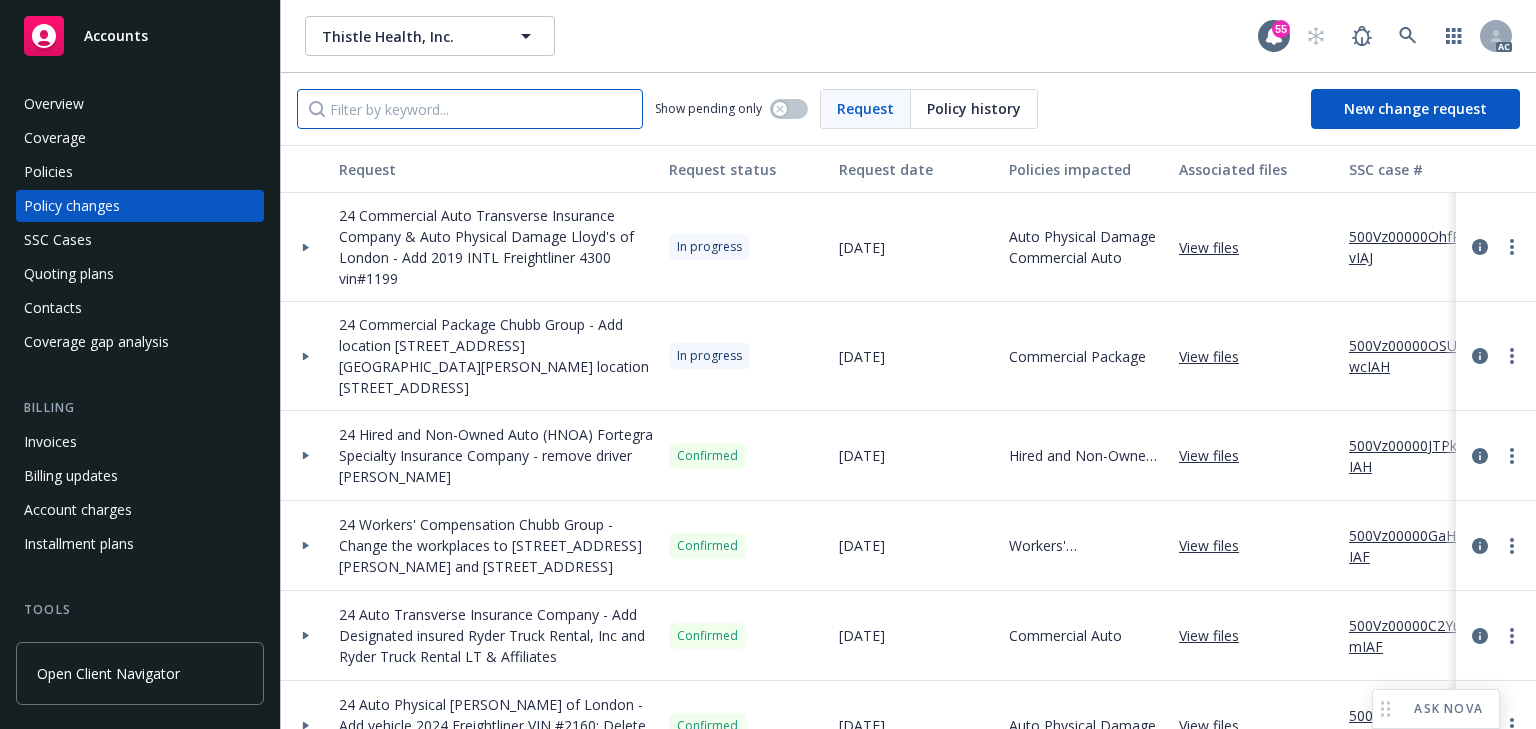 click at bounding box center [470, 109] 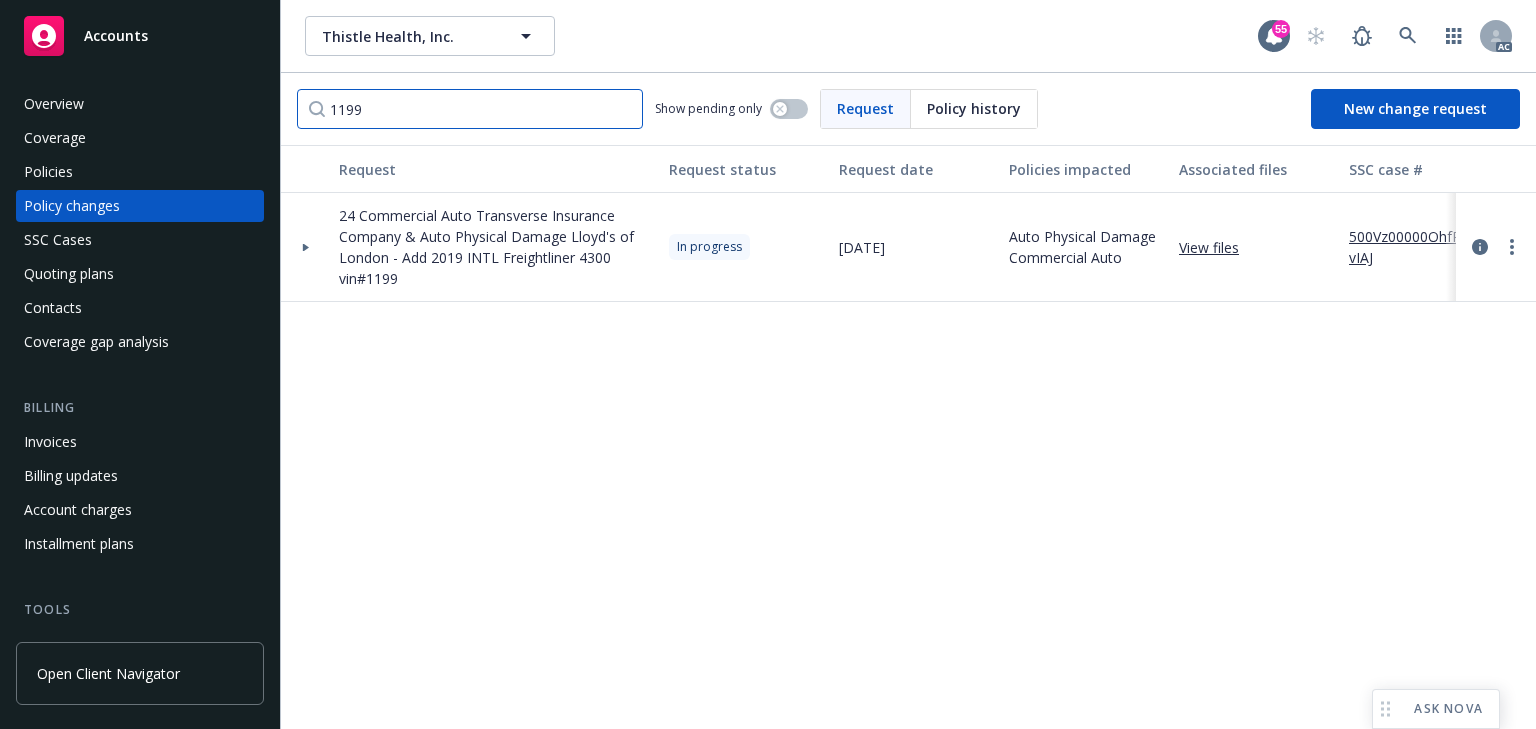 type on "1199" 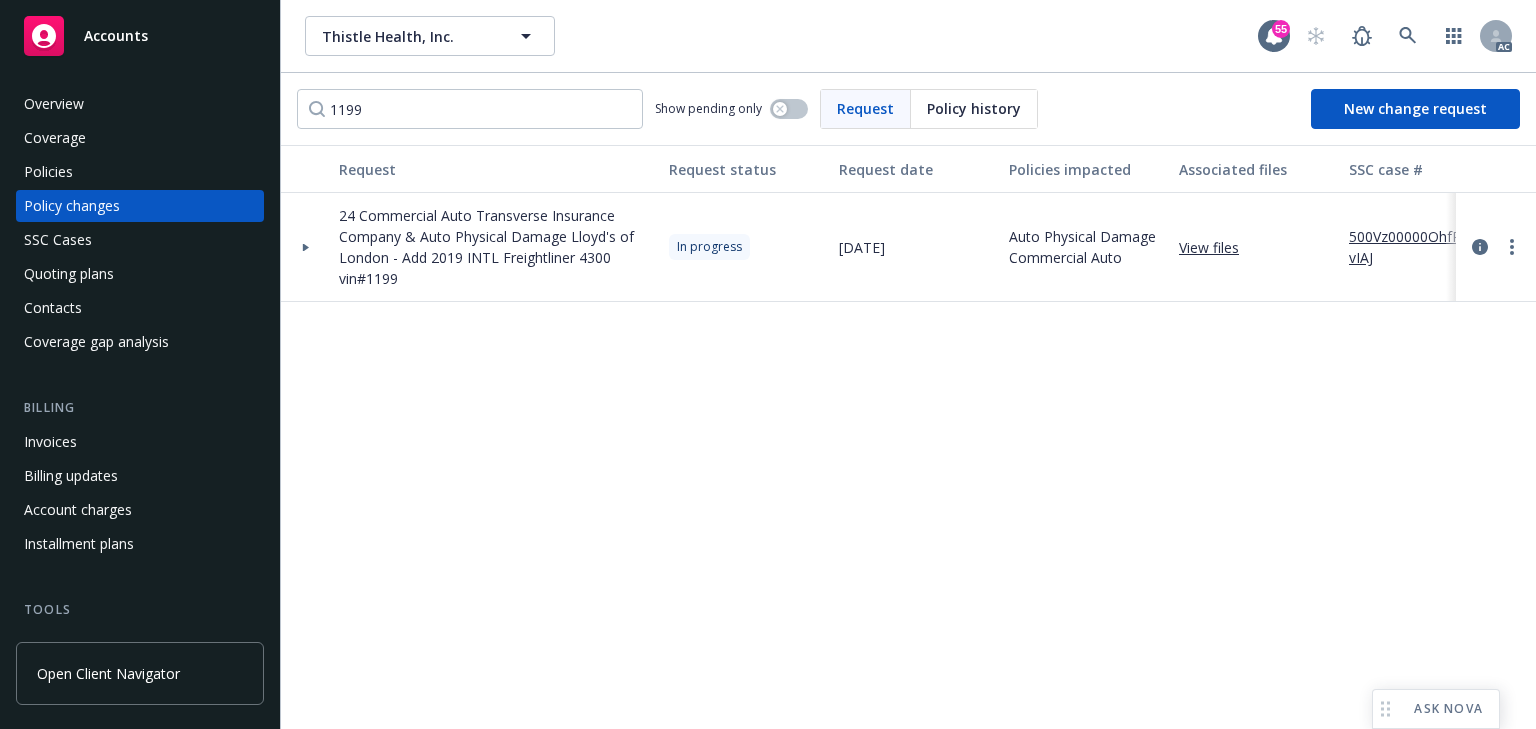 click at bounding box center [306, 247] 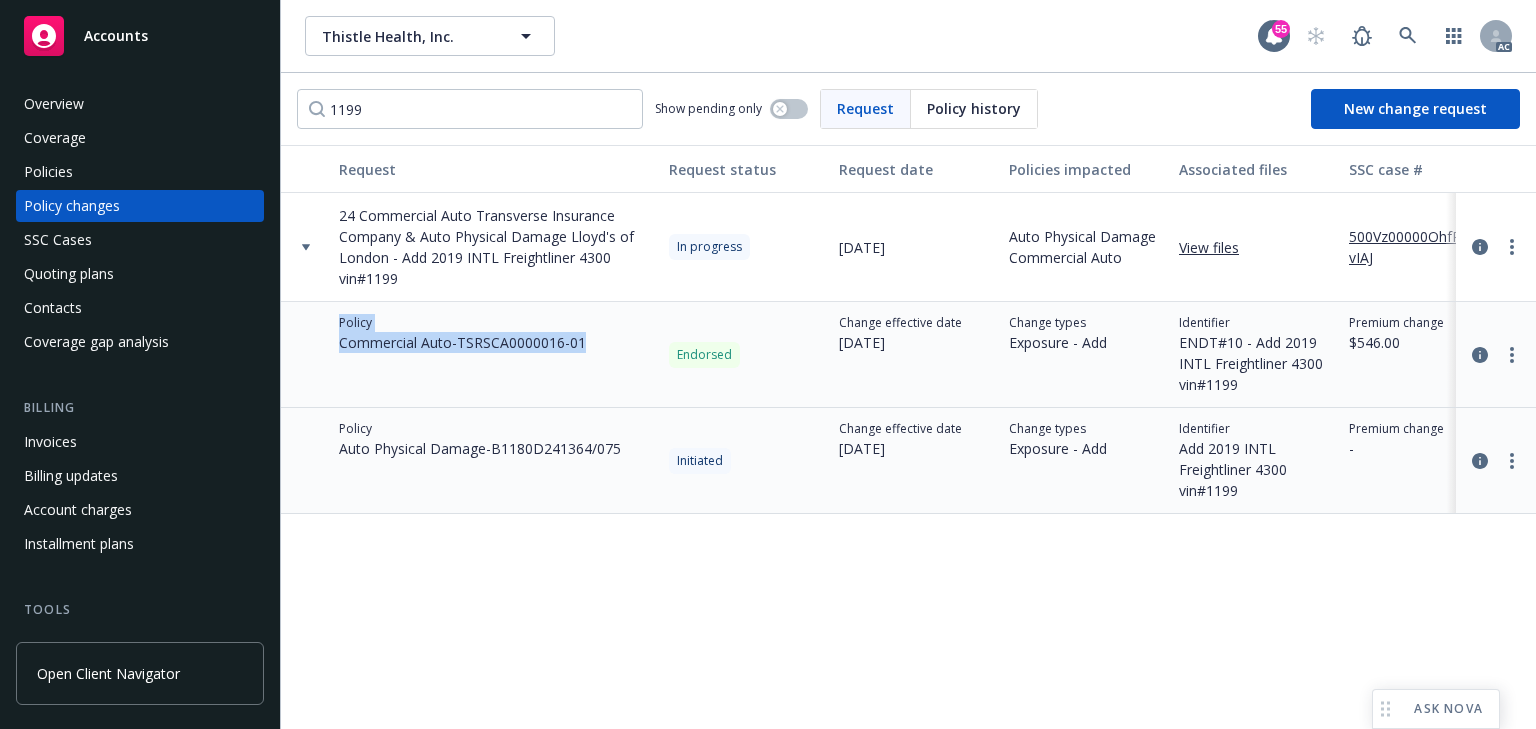 drag, startPoint x: 308, startPoint y: 341, endPoint x: 656, endPoint y: 354, distance: 348.24274 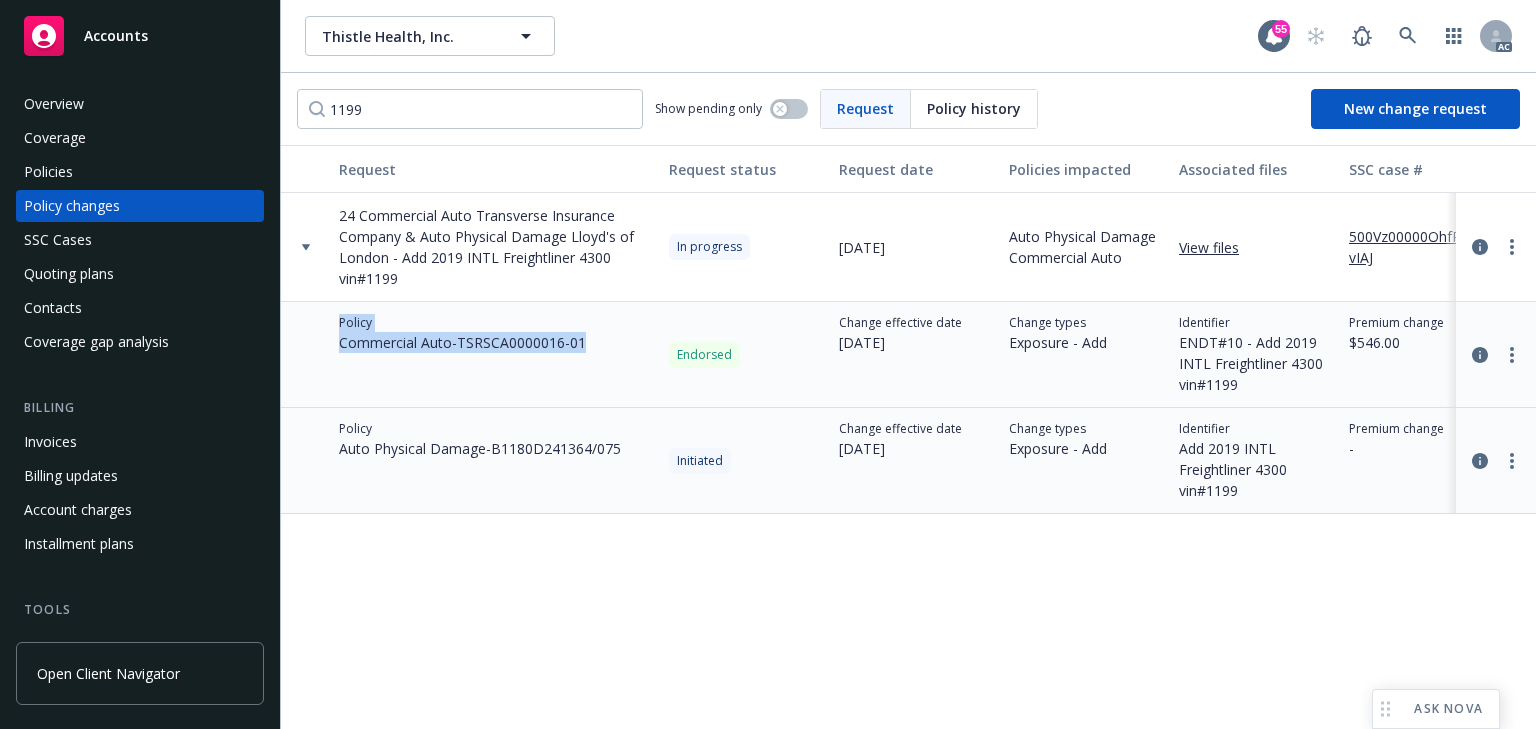 click on "Policy Commercial Auto  -  TSRSCA0000016-01 Endorsed Change effective date 07/02/2025 Change types Exposure - Add Identifier ENDT#10 - Add 2019 INTL Freightliner 4300 vin#1199 Premium change $546.00 Annualized premium change $7,971.60 Total premium $42,302.00 Invoiced View invoice Billing type Agency - Pay in full File link View files" at bounding box center [1316, 355] 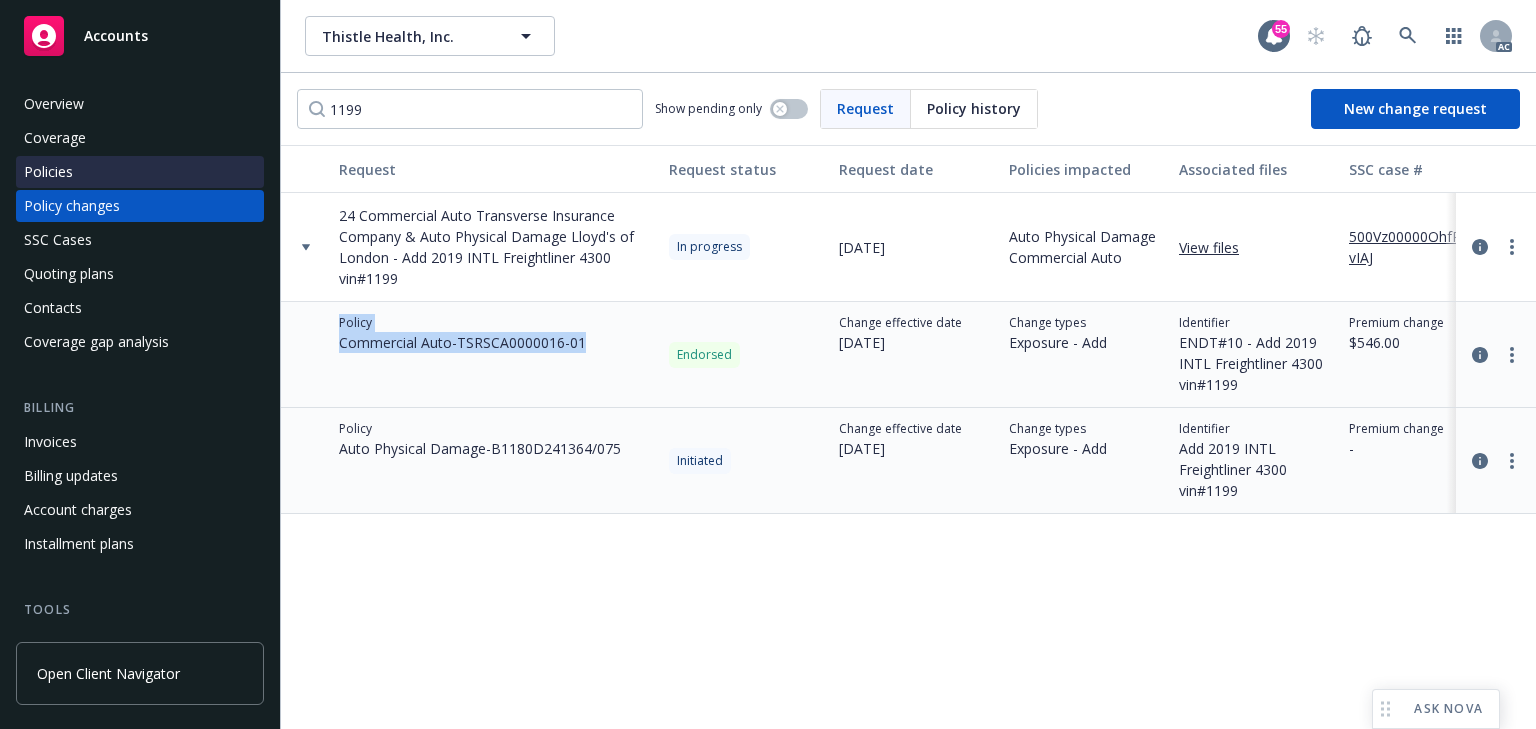 click on "Policies" at bounding box center (140, 172) 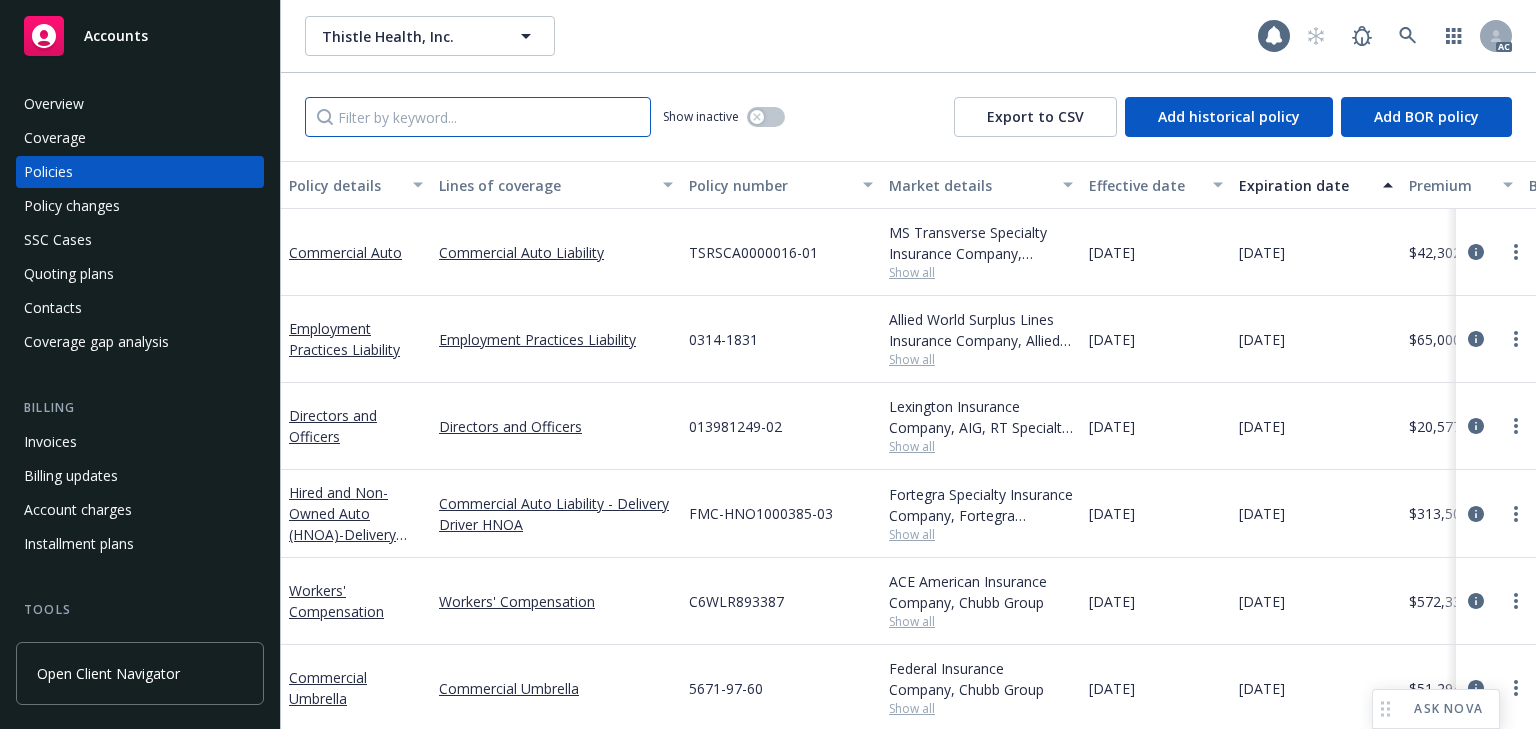 click at bounding box center [478, 117] 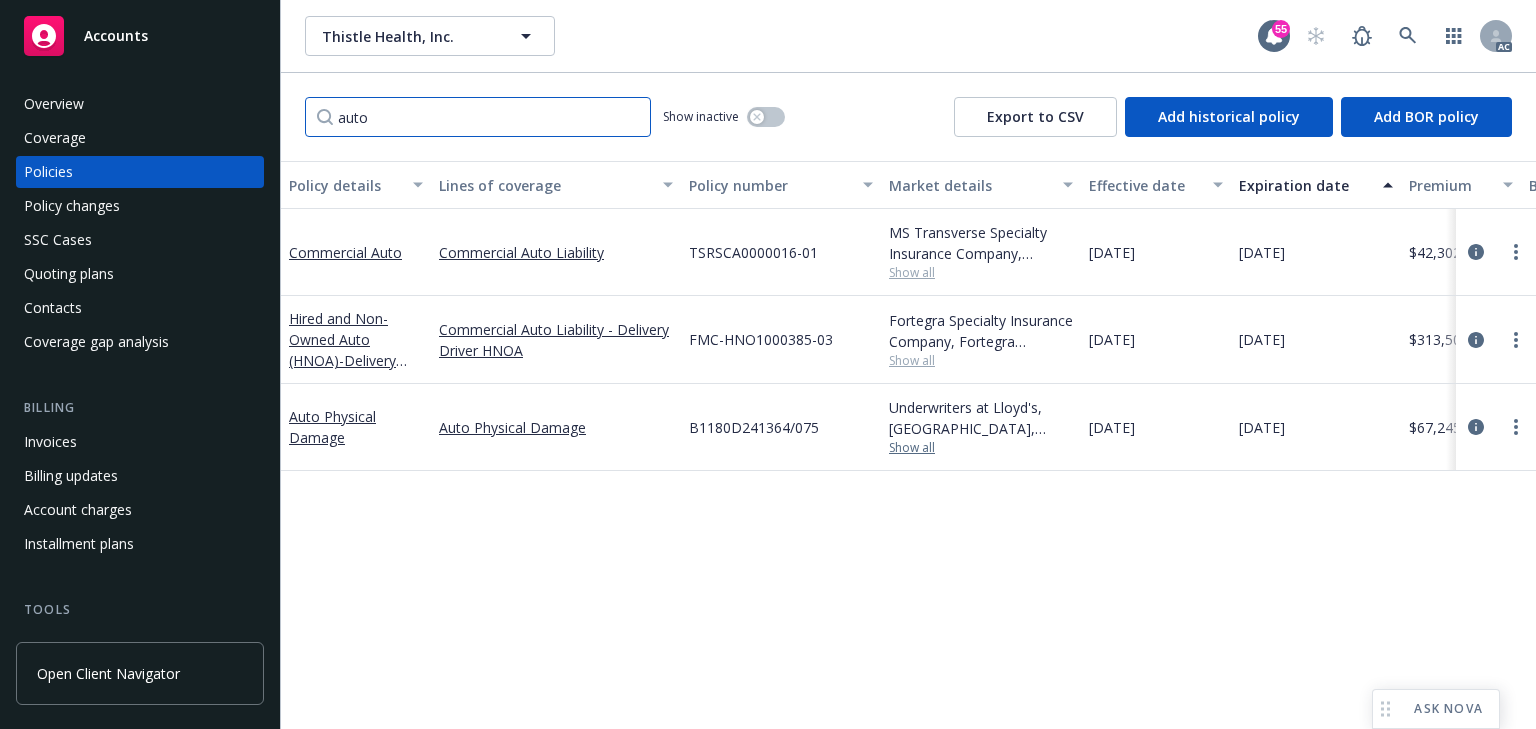 type on "auto" 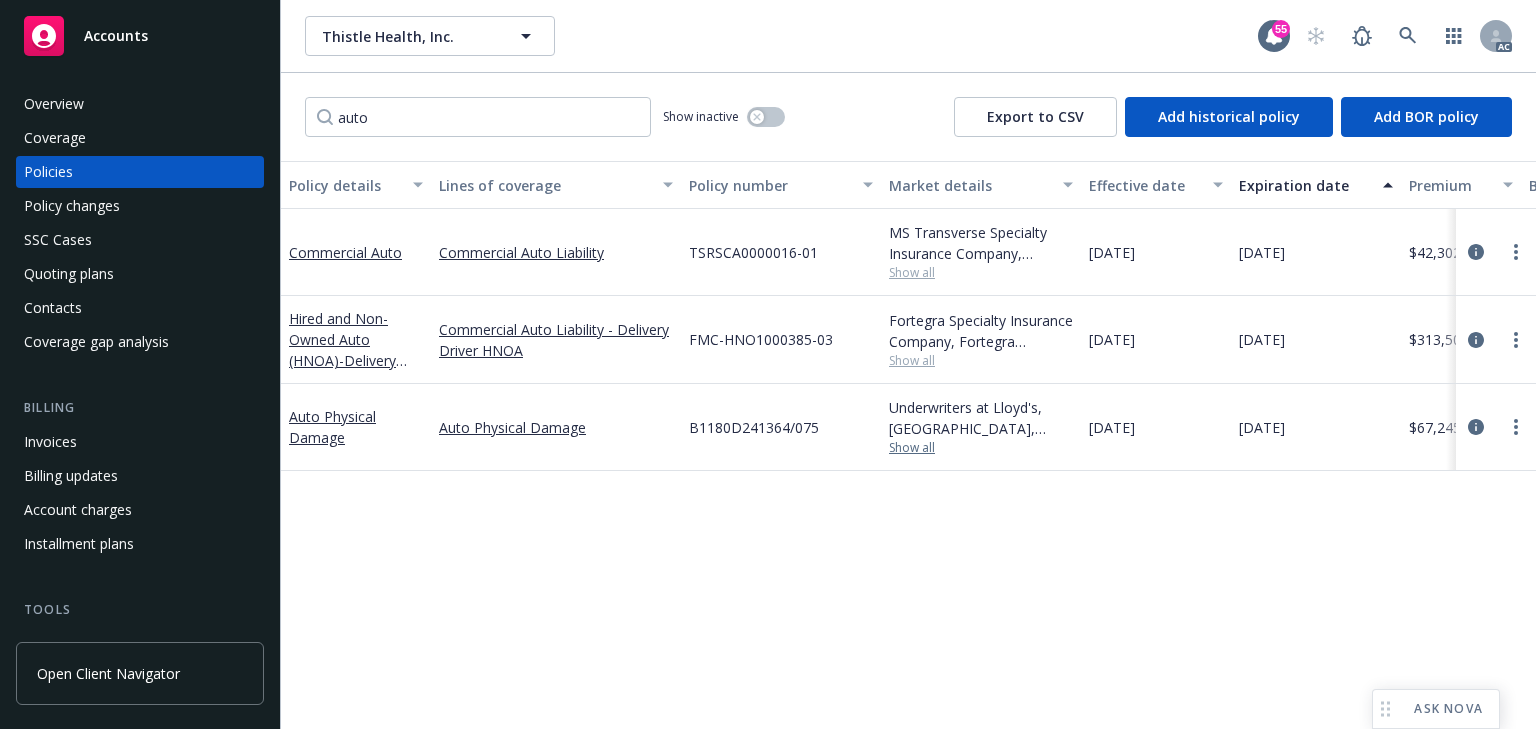 click on "Show all" at bounding box center [981, 448] 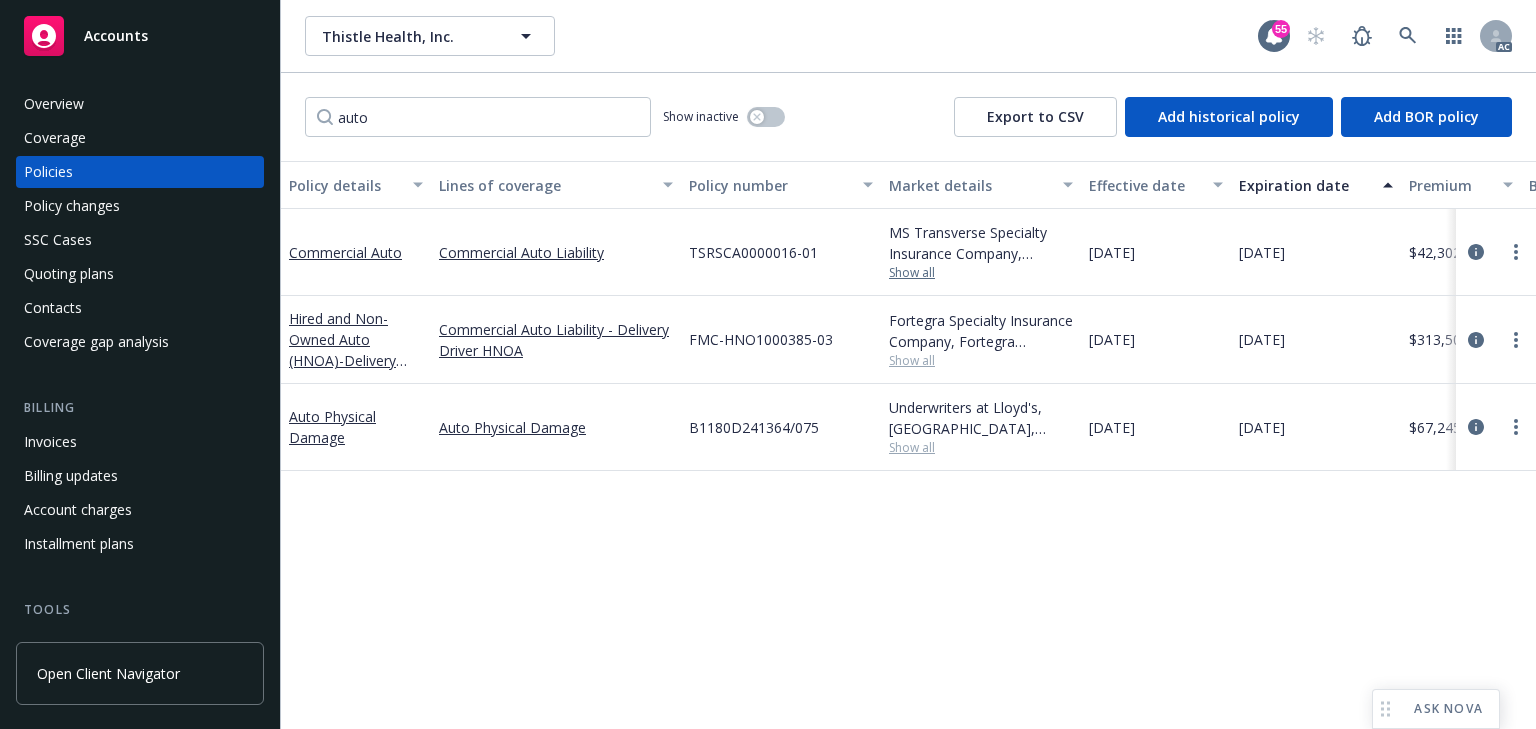 click on "Show all" at bounding box center (981, 273) 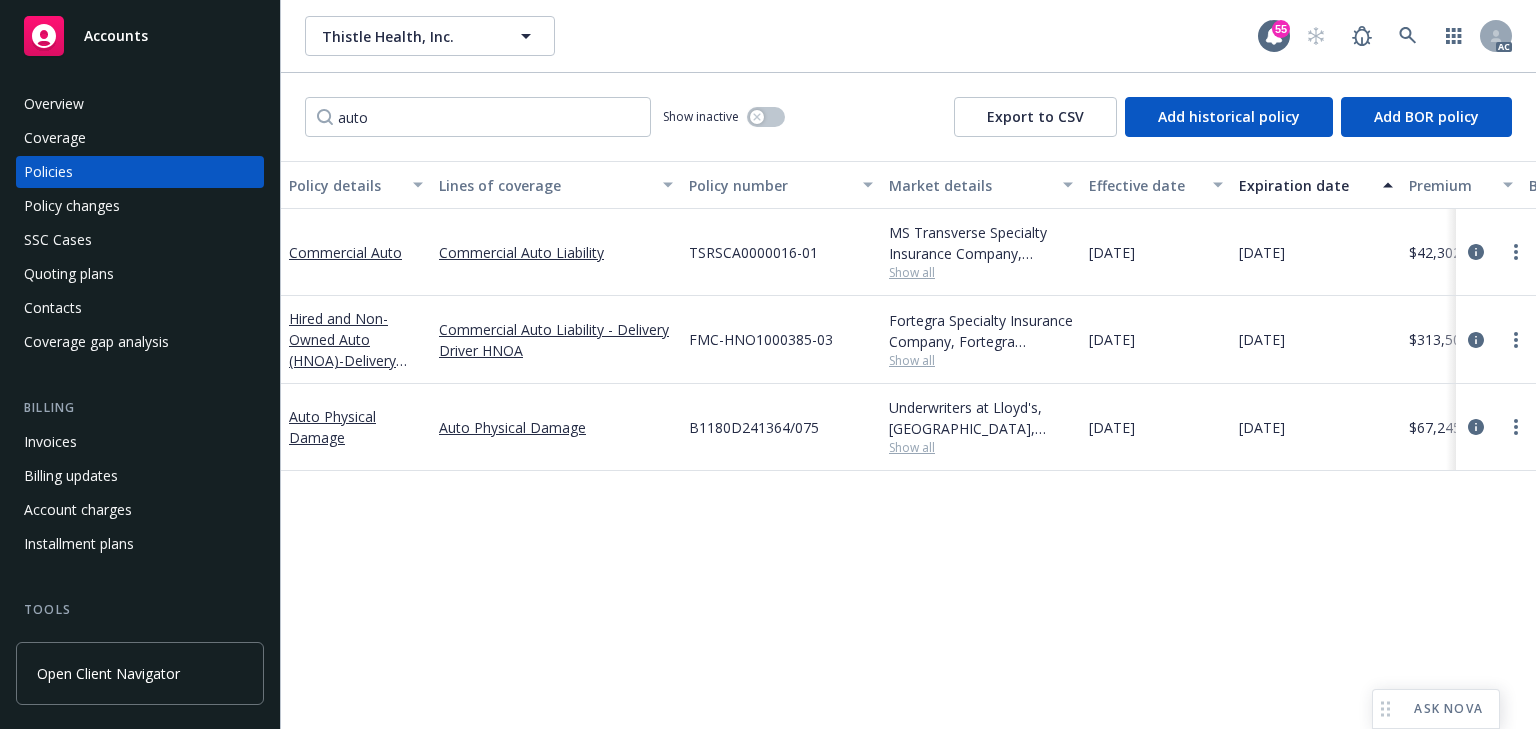 click on "TSRSCA0000016-01" at bounding box center [781, 252] 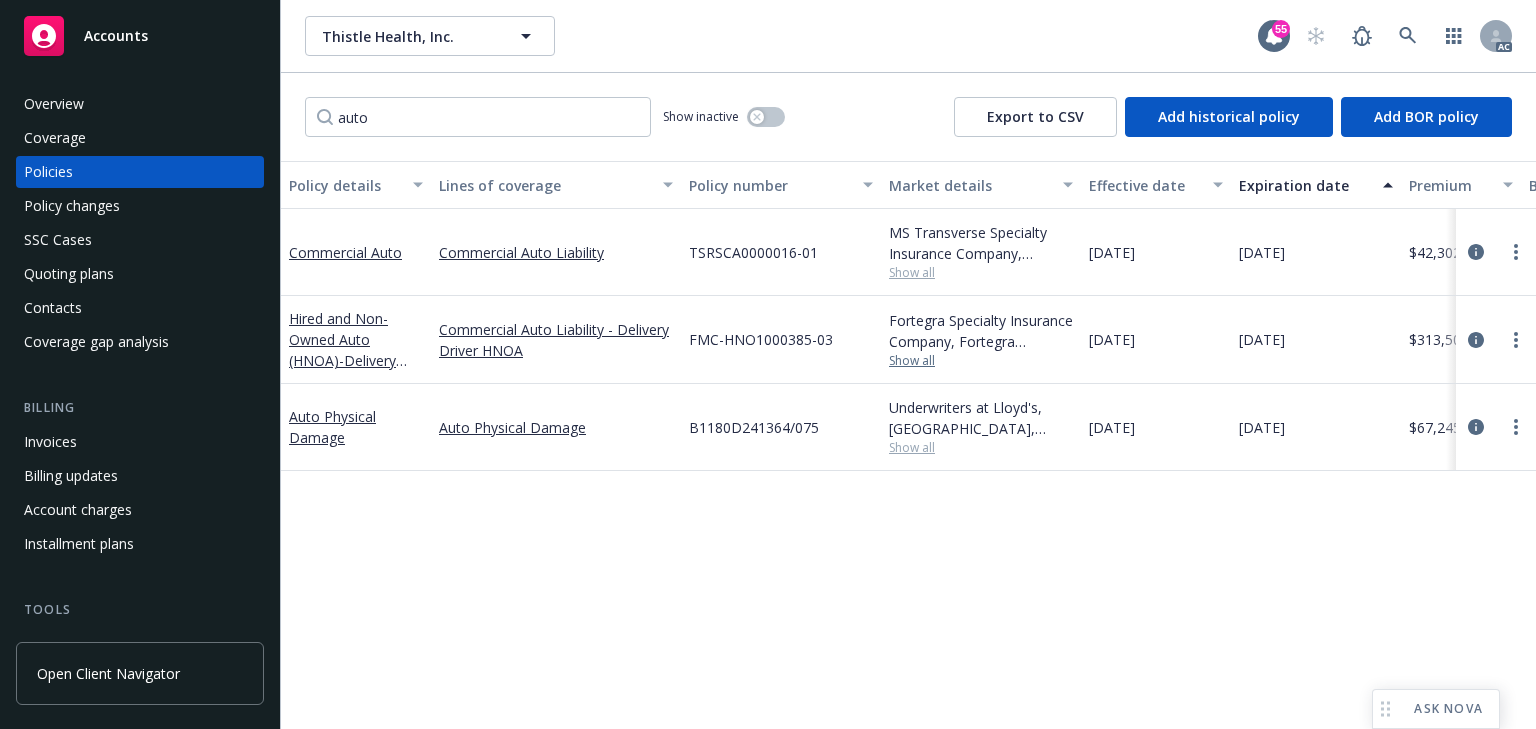 click on "Show all" at bounding box center [981, 361] 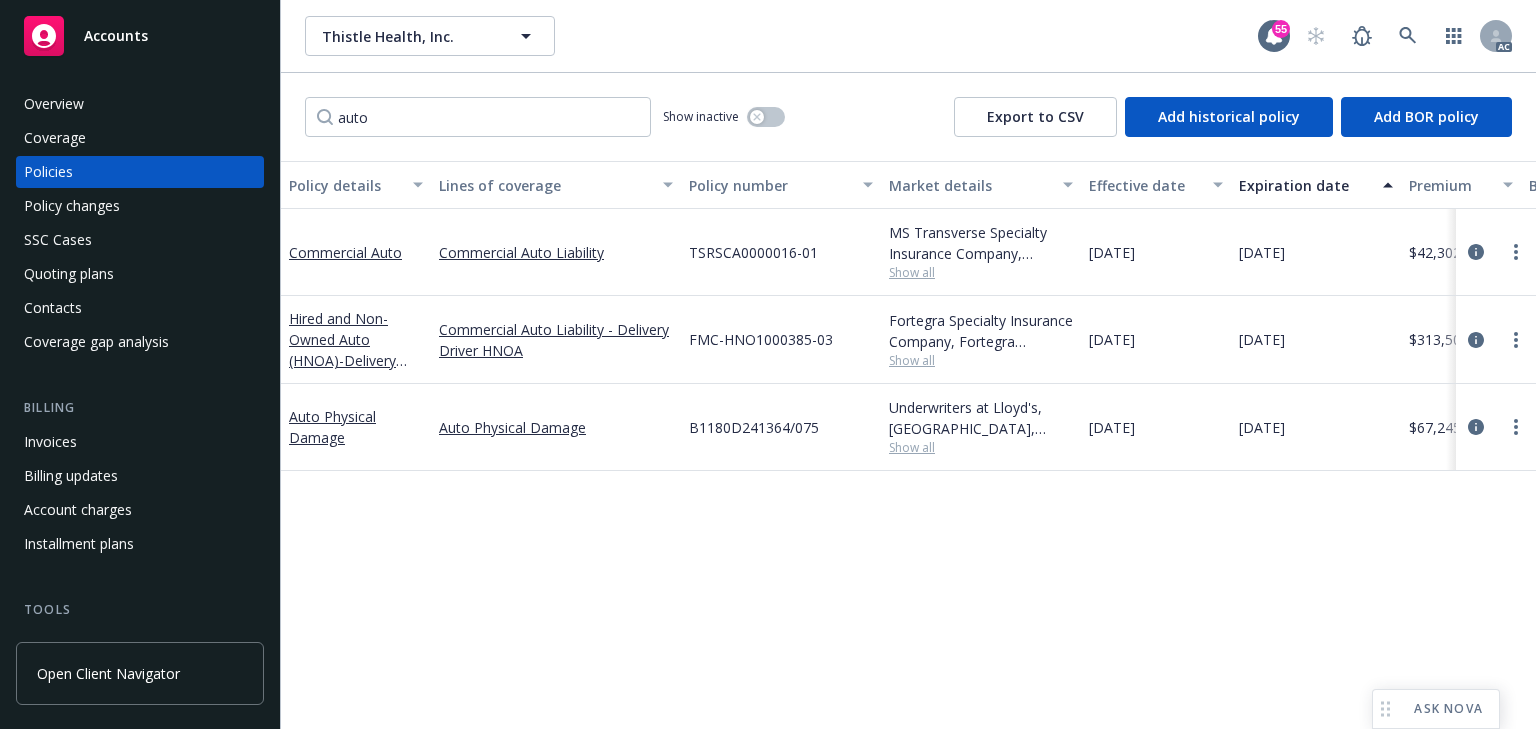 click on "TSRSCA0000016-01" at bounding box center [781, 252] 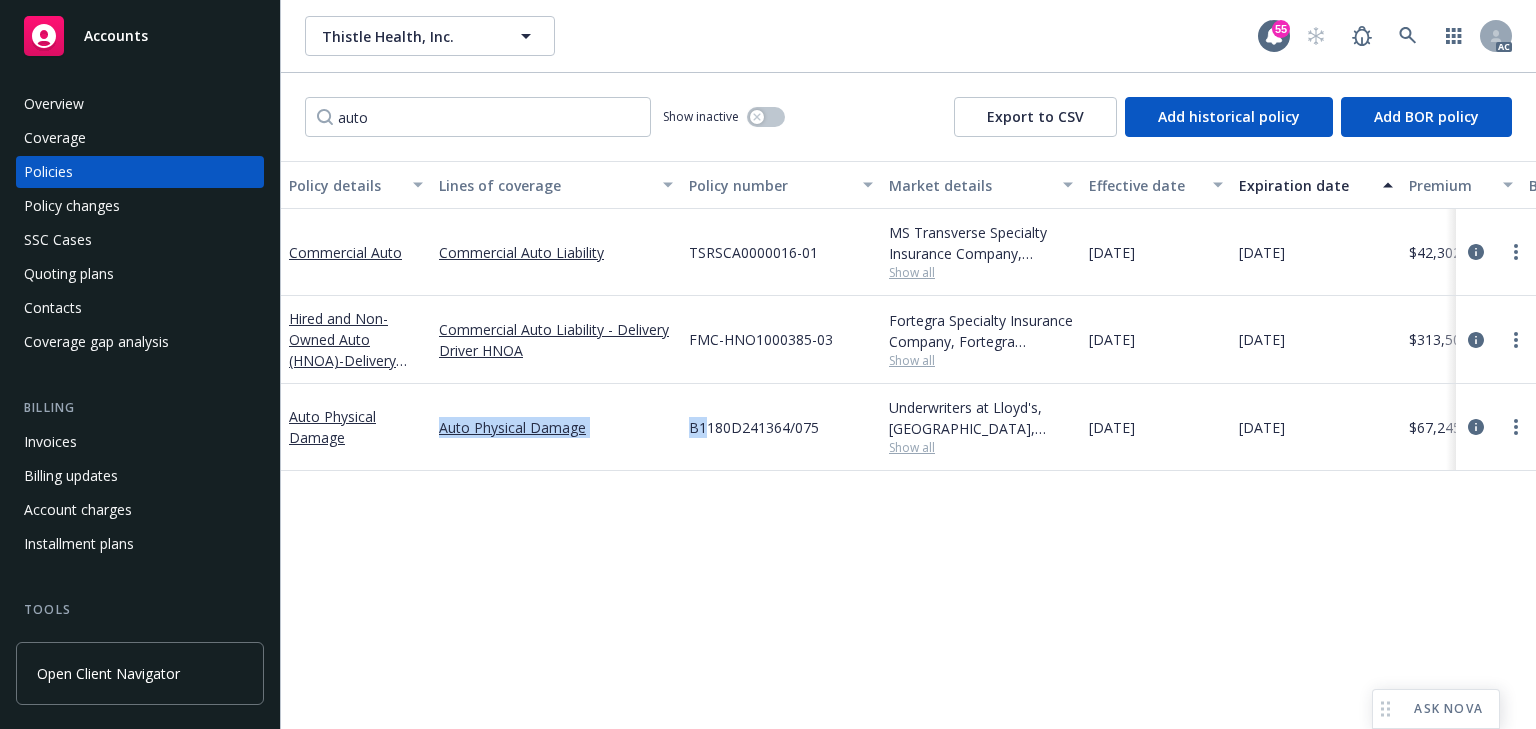 copy on "Auto Physical Damage B1" 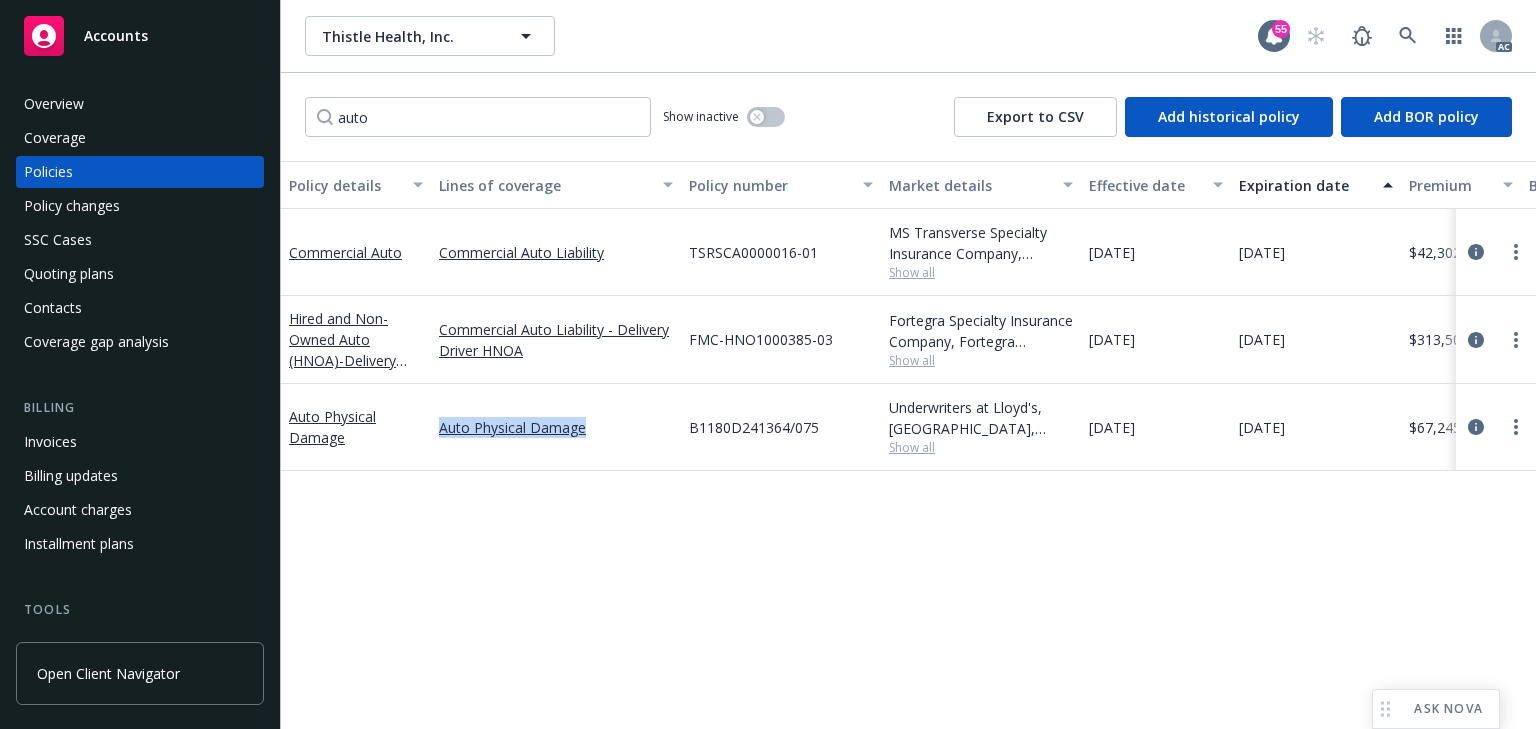 drag, startPoint x: 432, startPoint y: 423, endPoint x: 624, endPoint y: 448, distance: 193.62076 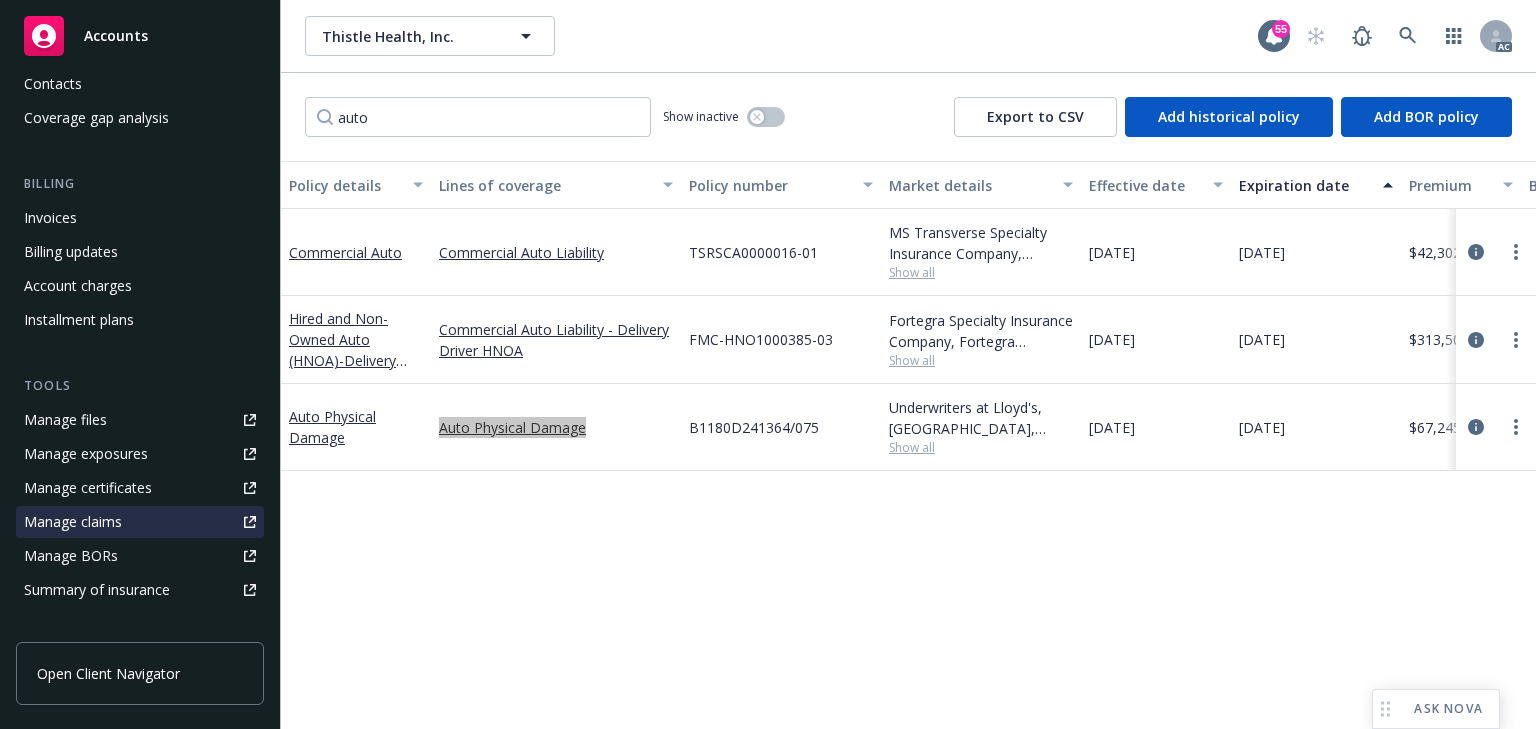scroll, scrollTop: 320, scrollLeft: 0, axis: vertical 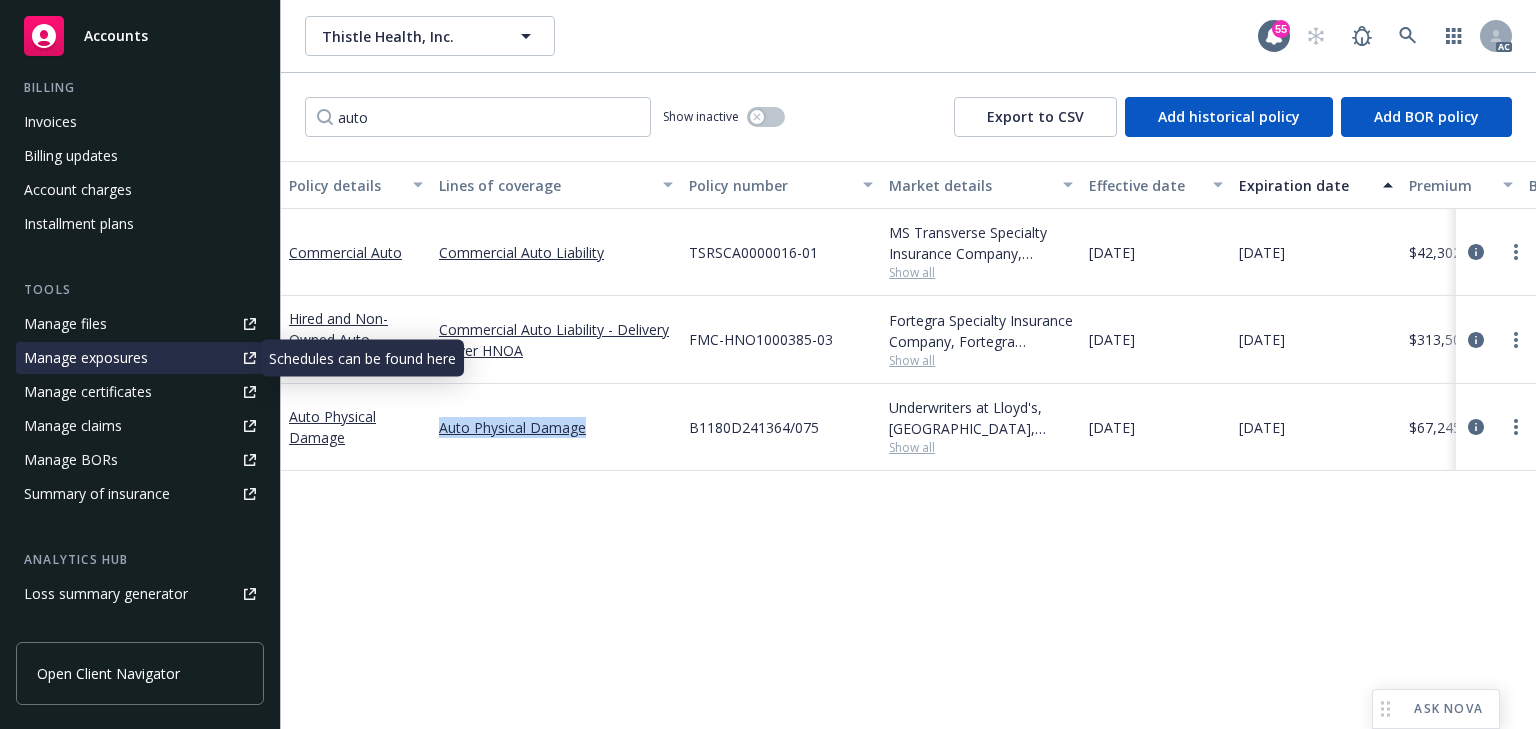 click on "Manage exposures" at bounding box center [86, 358] 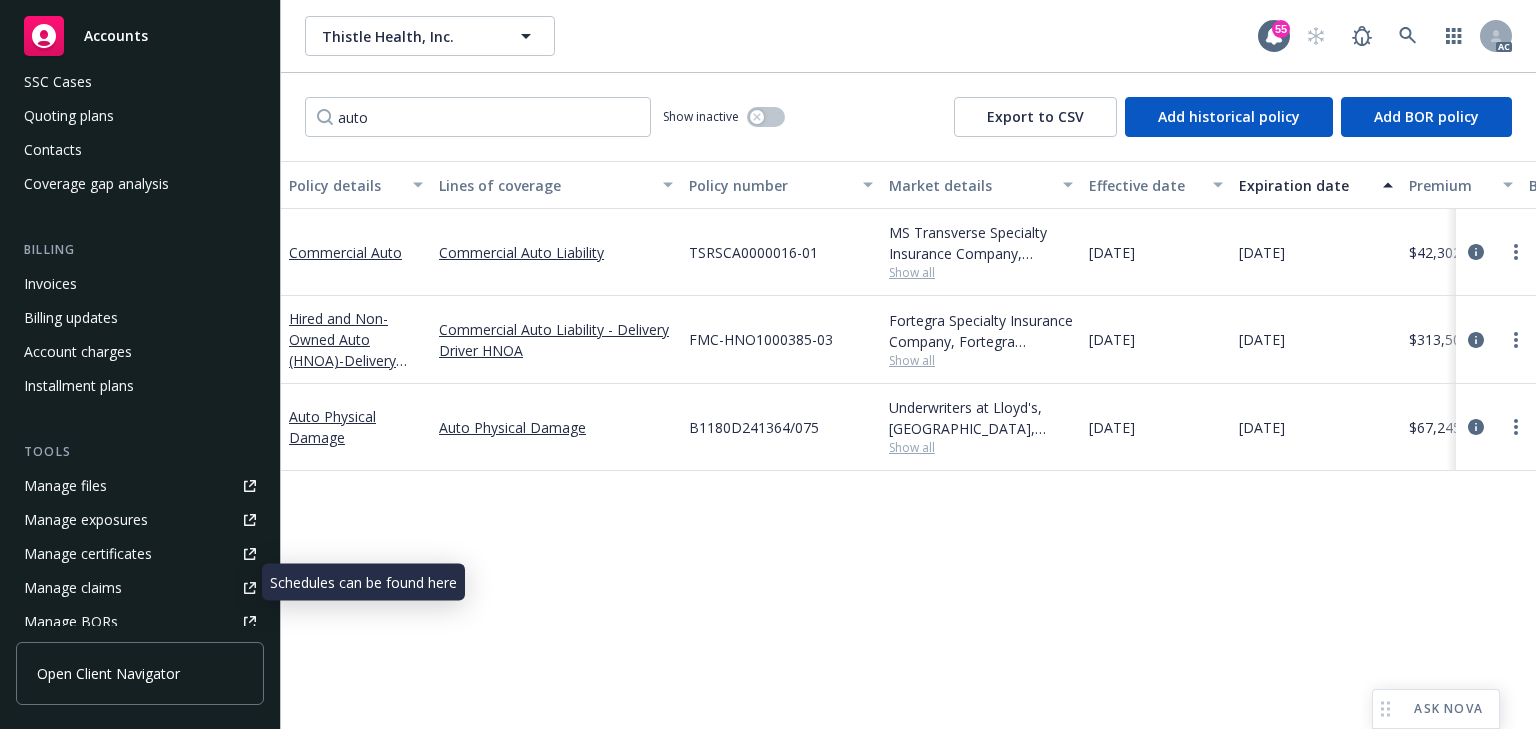 scroll, scrollTop: 0, scrollLeft: 0, axis: both 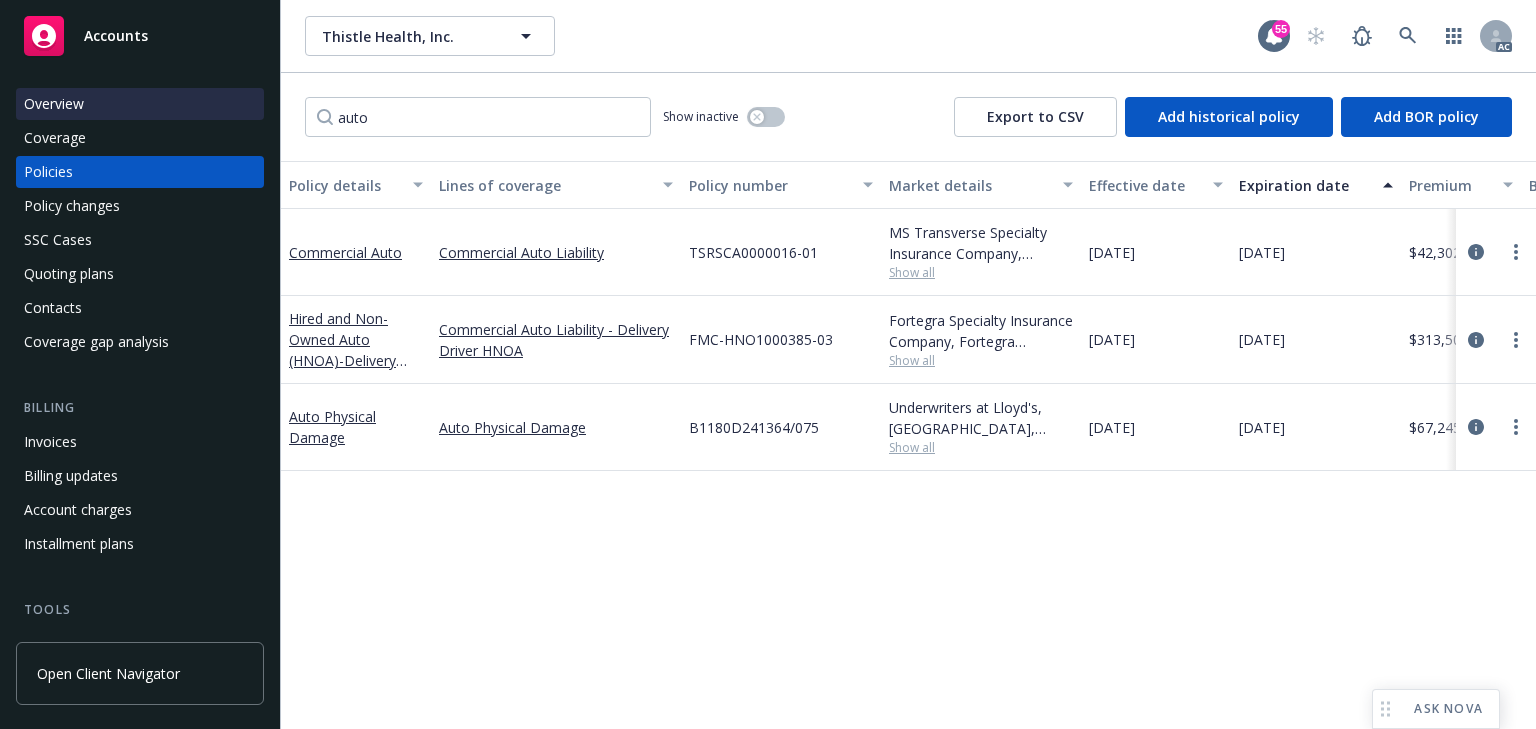 click on "Overview" at bounding box center [140, 104] 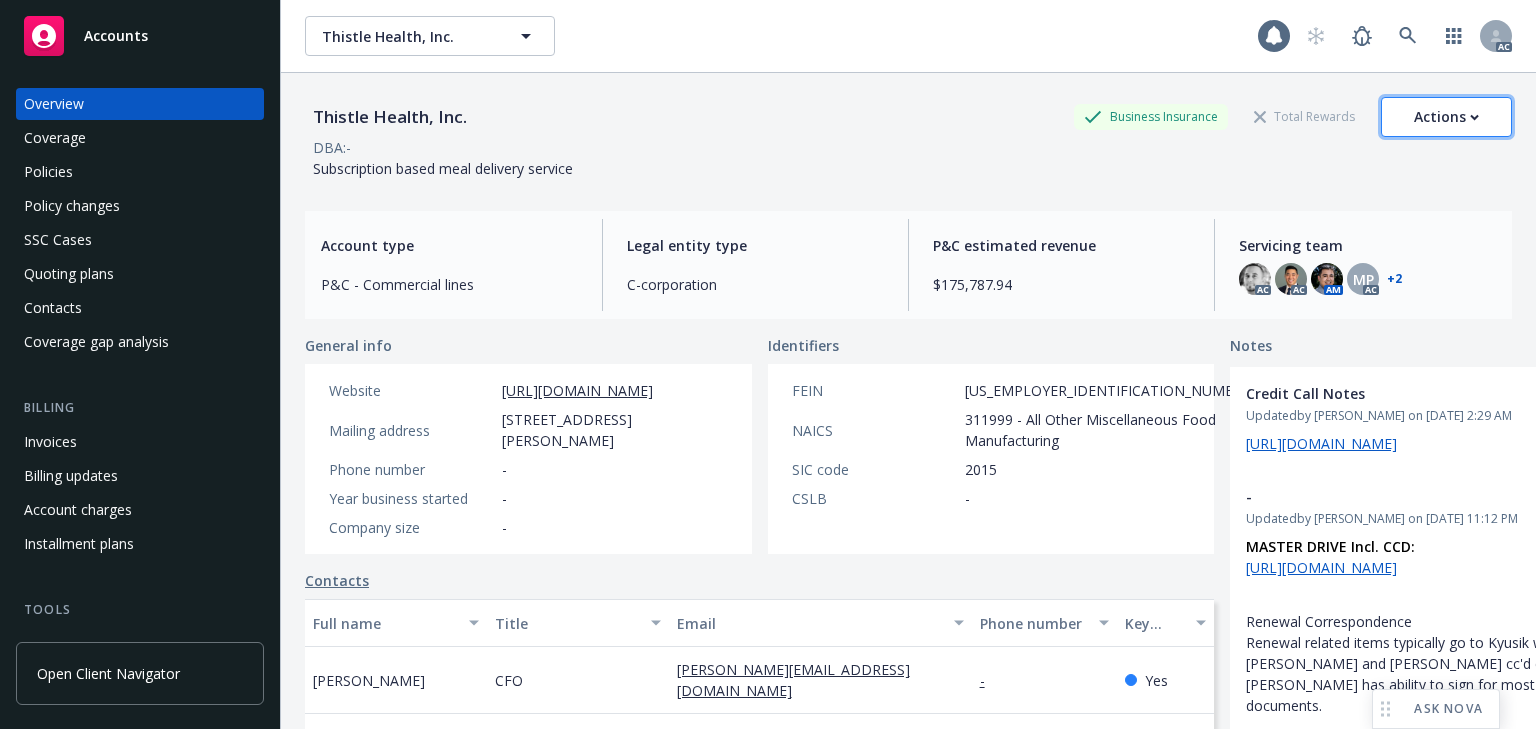 click on "Actions" at bounding box center [1446, 117] 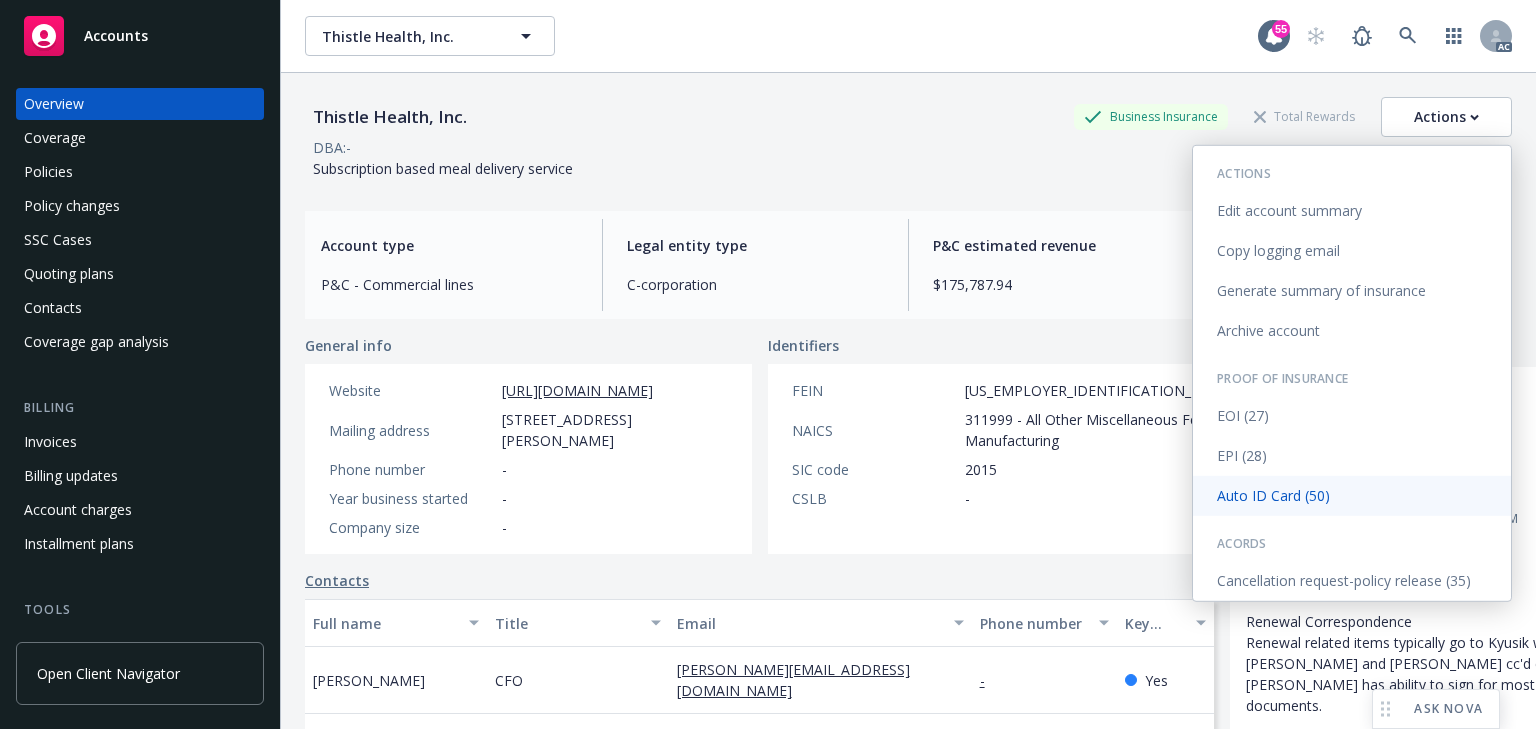 click on "Auto ID Card (50)" at bounding box center (1352, 496) 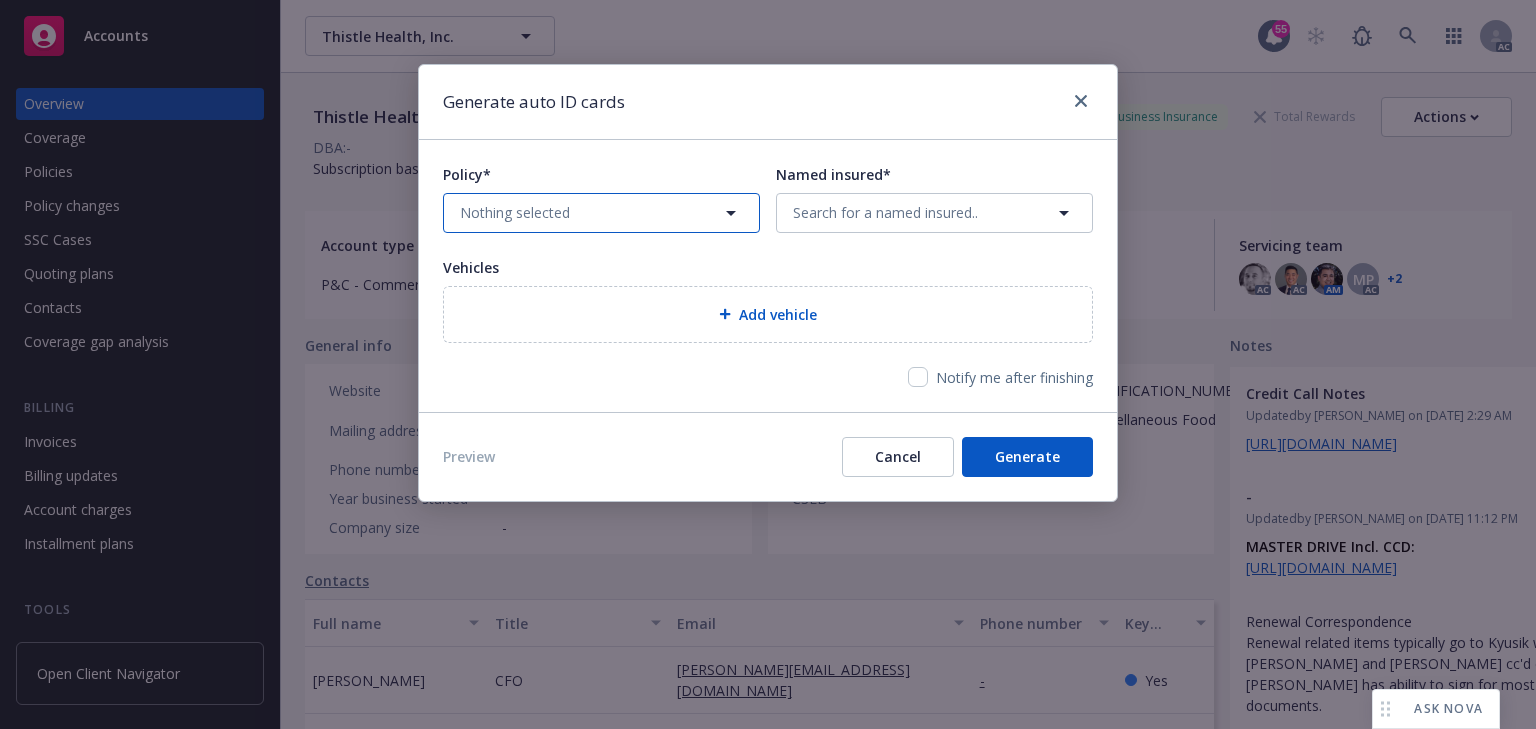 click on "Nothing selected" at bounding box center (601, 213) 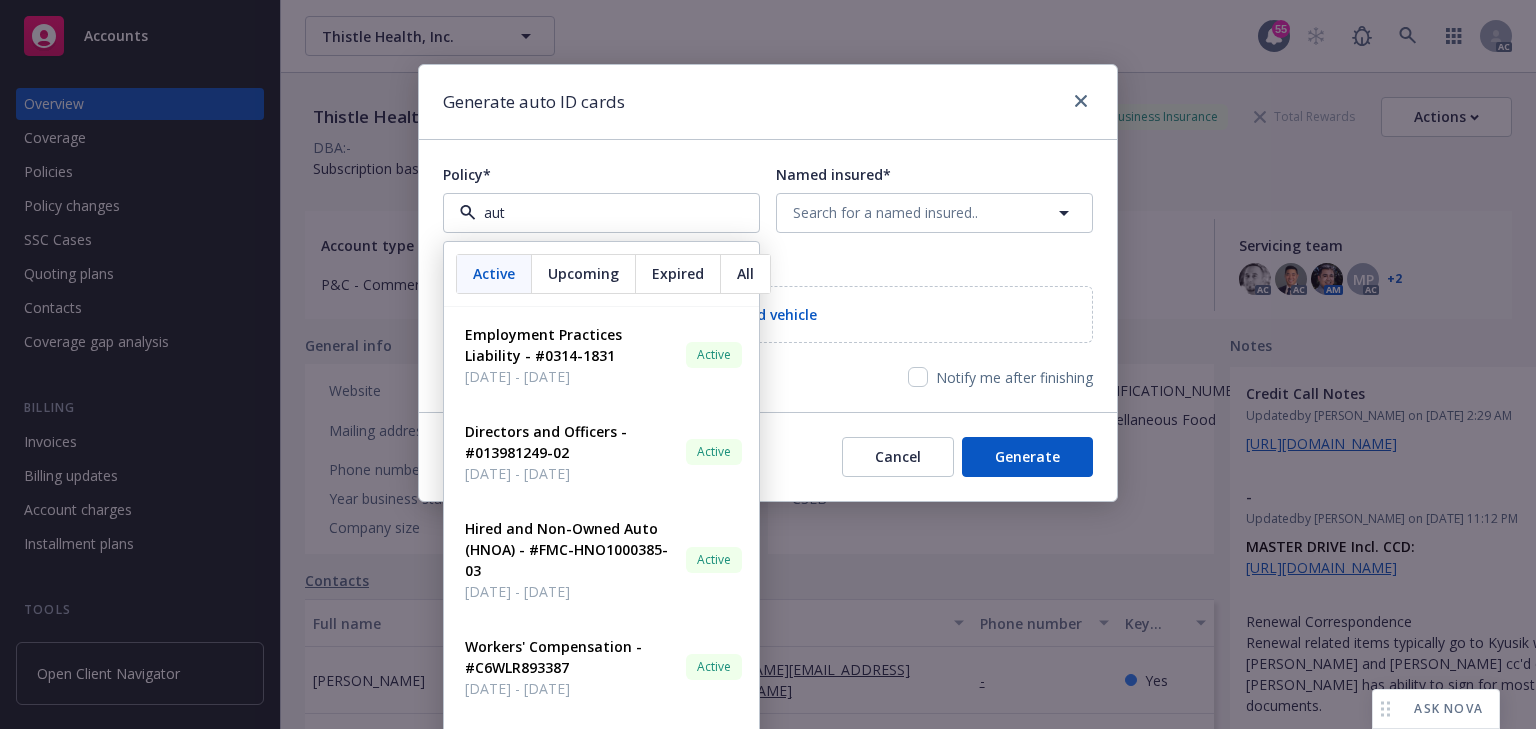 type on "auto" 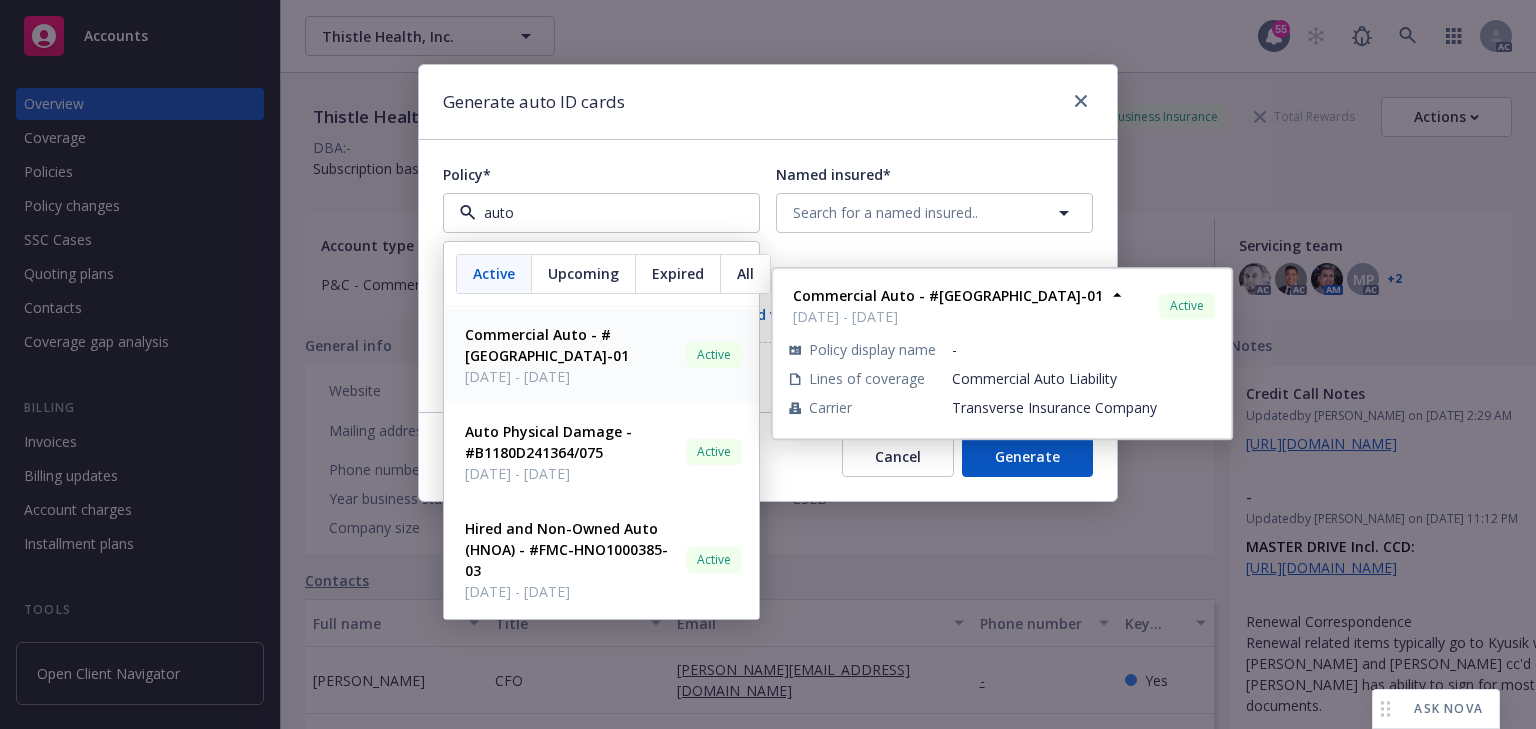 click on "Commercial Auto - #TSRSCA0000016-01" at bounding box center (547, 345) 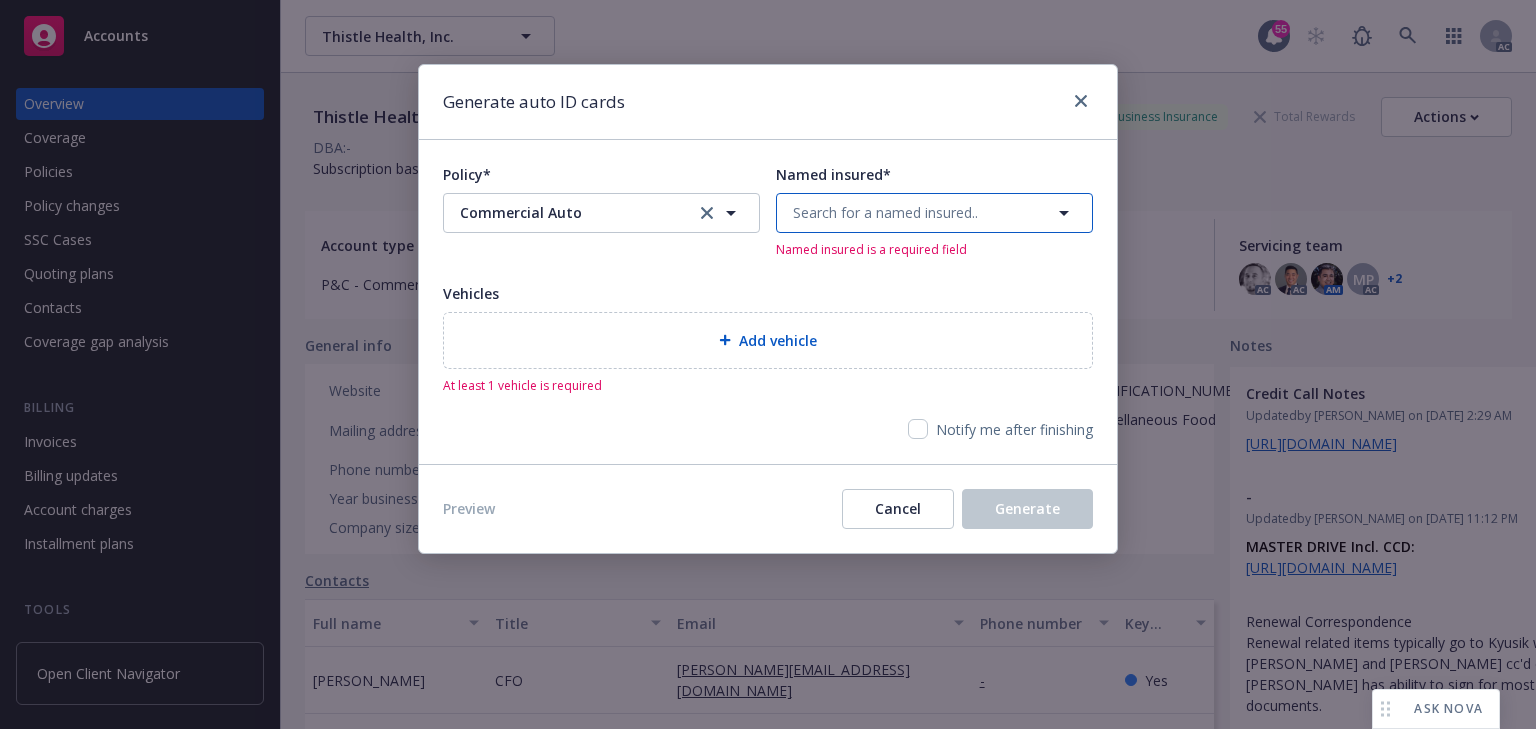 click on "Search for a named insured.." at bounding box center (885, 212) 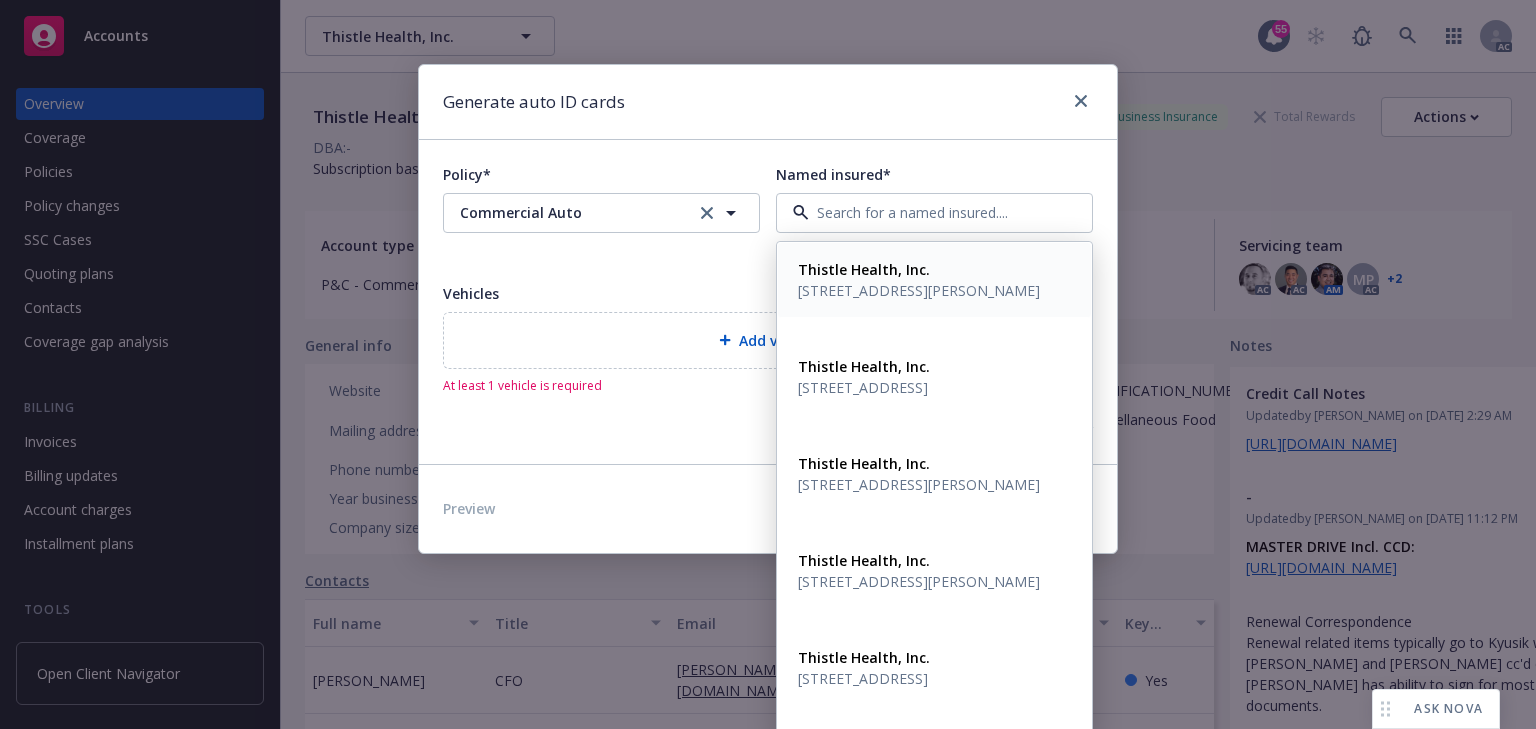 click on "900 E HAMILTON AVE STE. 100, CAMPBELL, CA, 95008, USA" at bounding box center (919, 290) 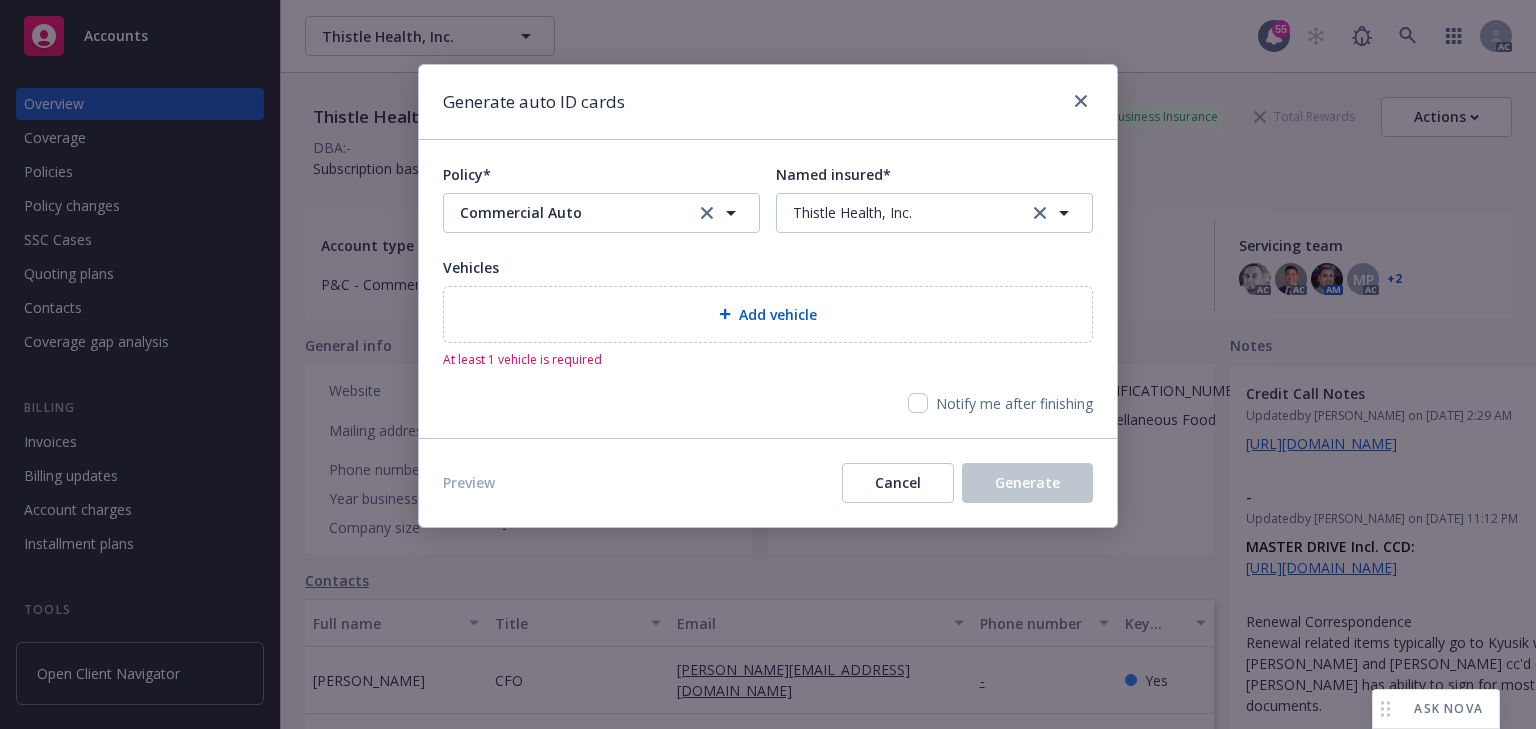 click on "Vehicles Add vehicle At least 1 vehicle is required" at bounding box center (768, 313) 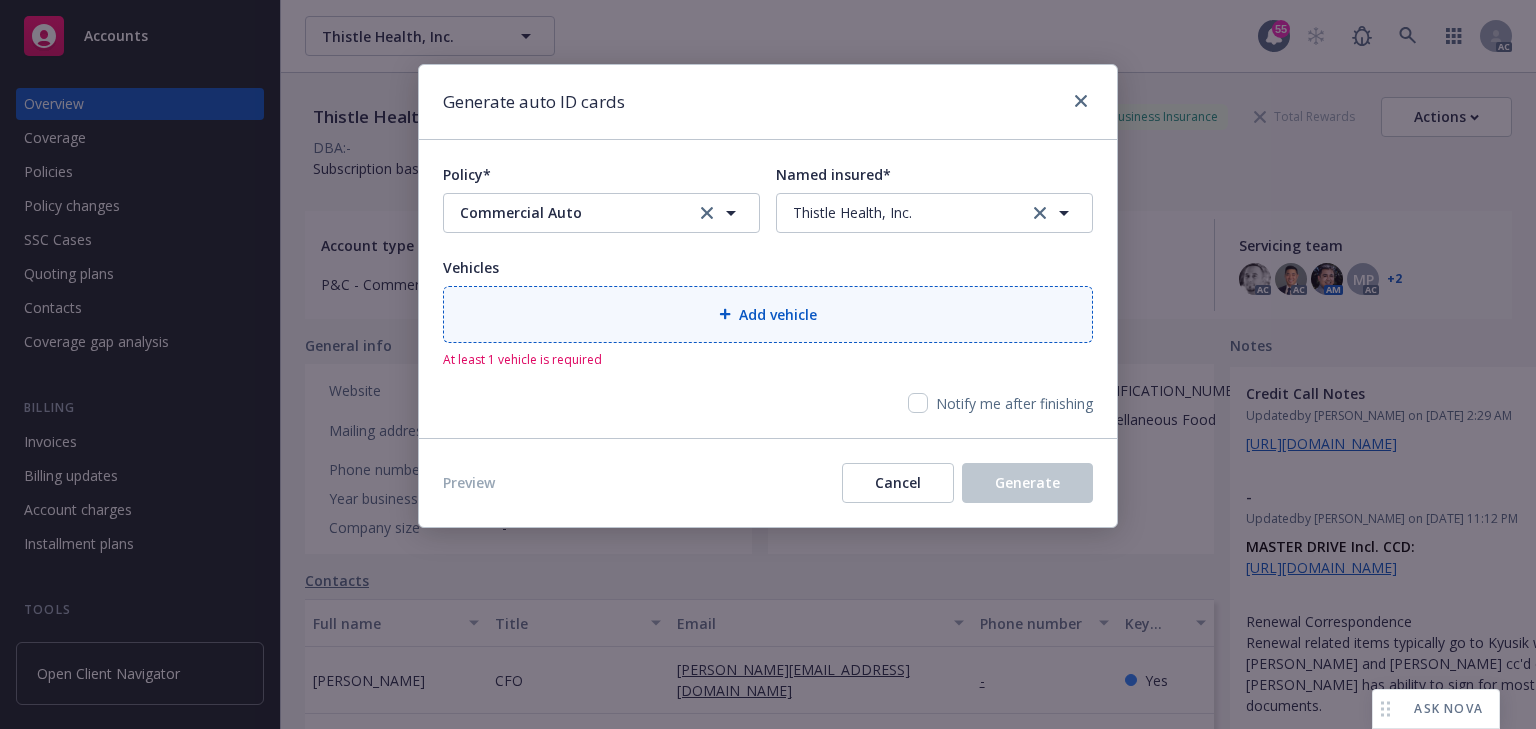 click on "Add vehicle" at bounding box center [768, 314] 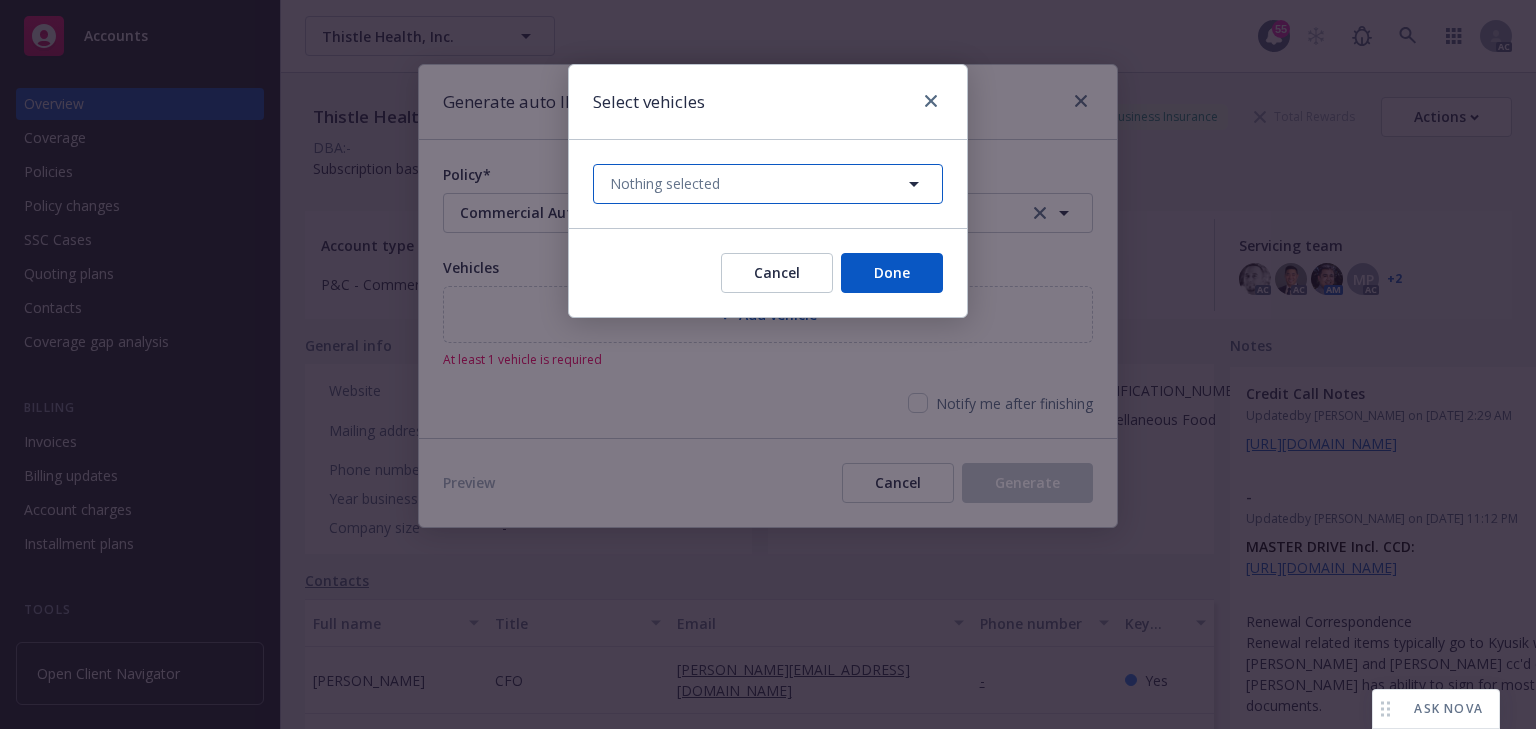 click on "Nothing selected" at bounding box center (665, 183) 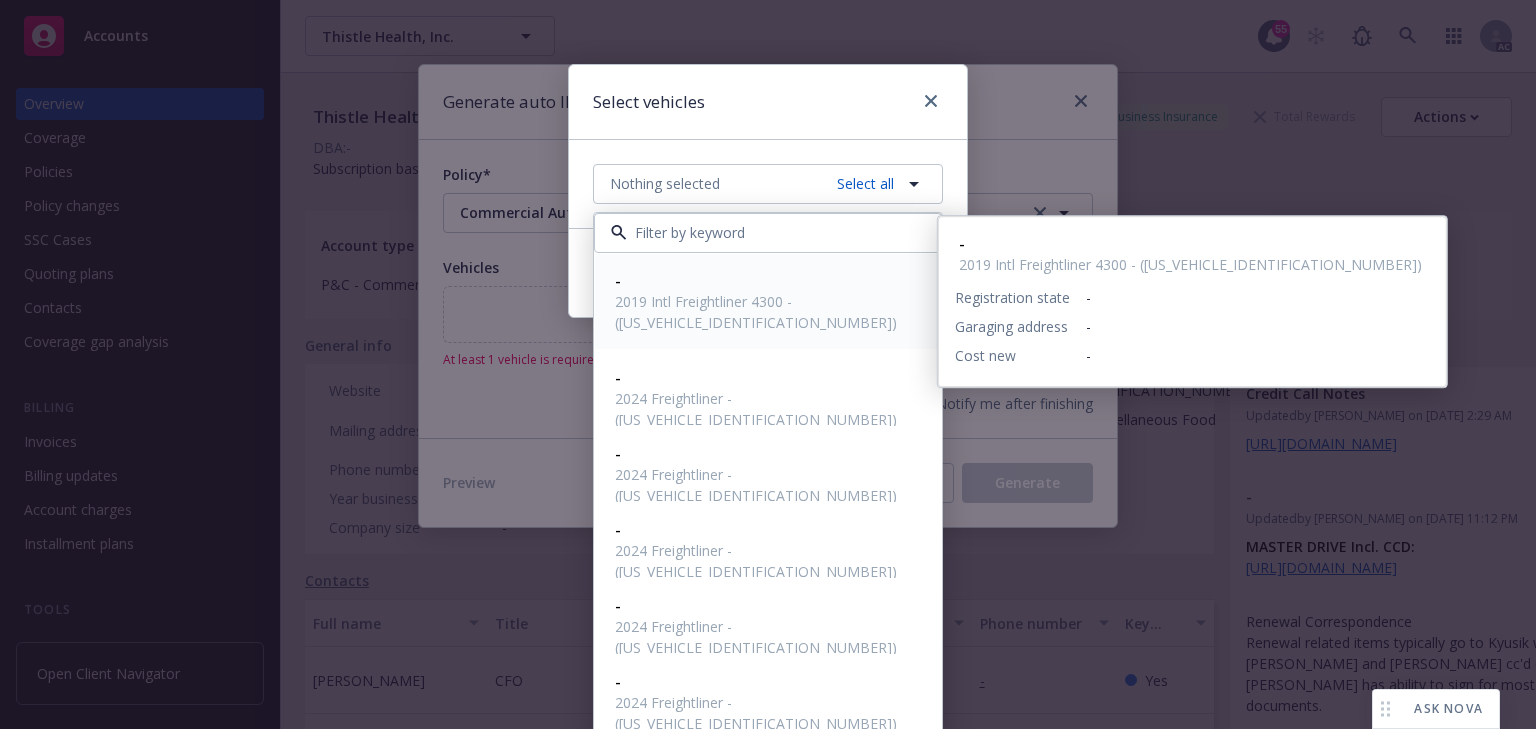 click on "2019 Intl  Freightliner 4300 -  (1HTMMMMNXKH561199)" at bounding box center [766, 312] 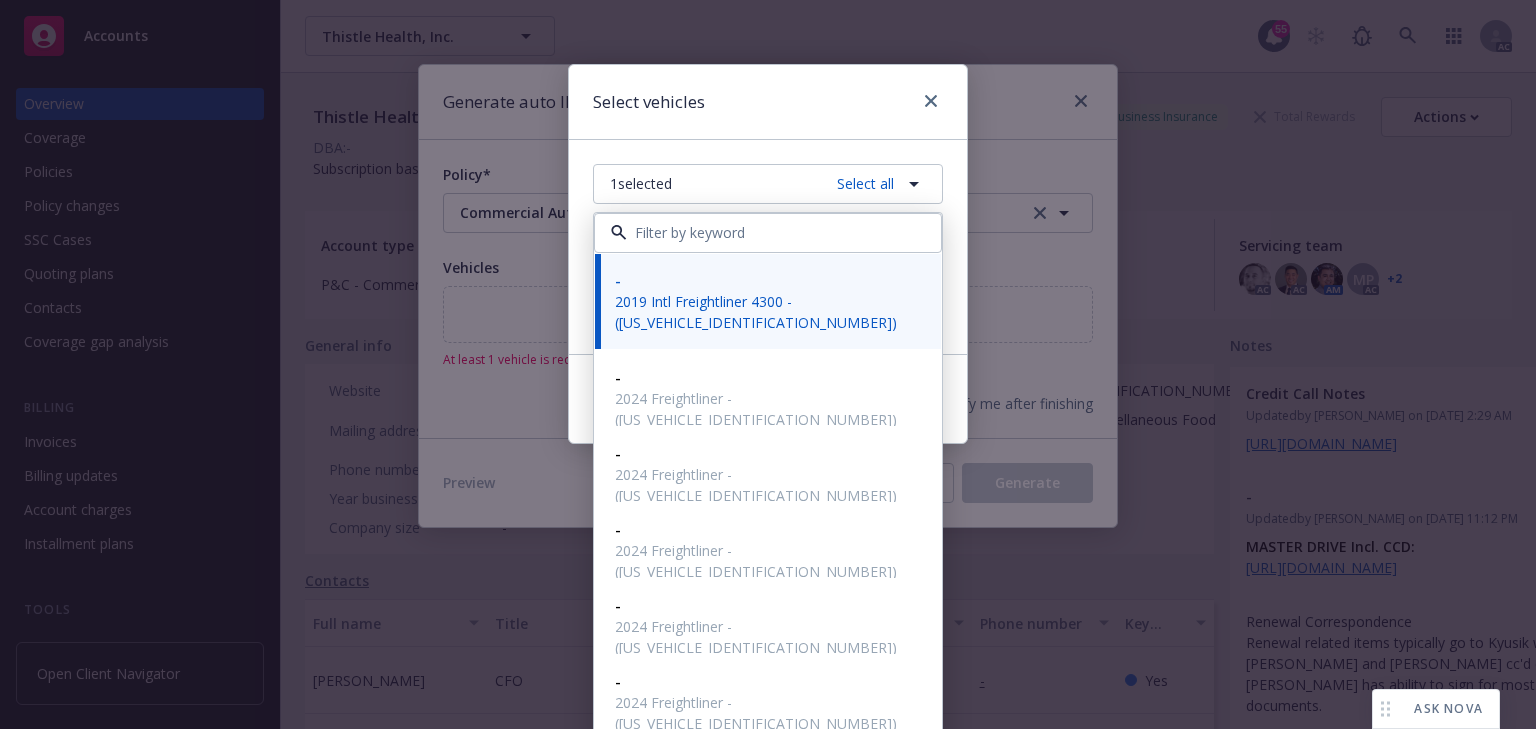 click on "Select vehicles" at bounding box center [768, 102] 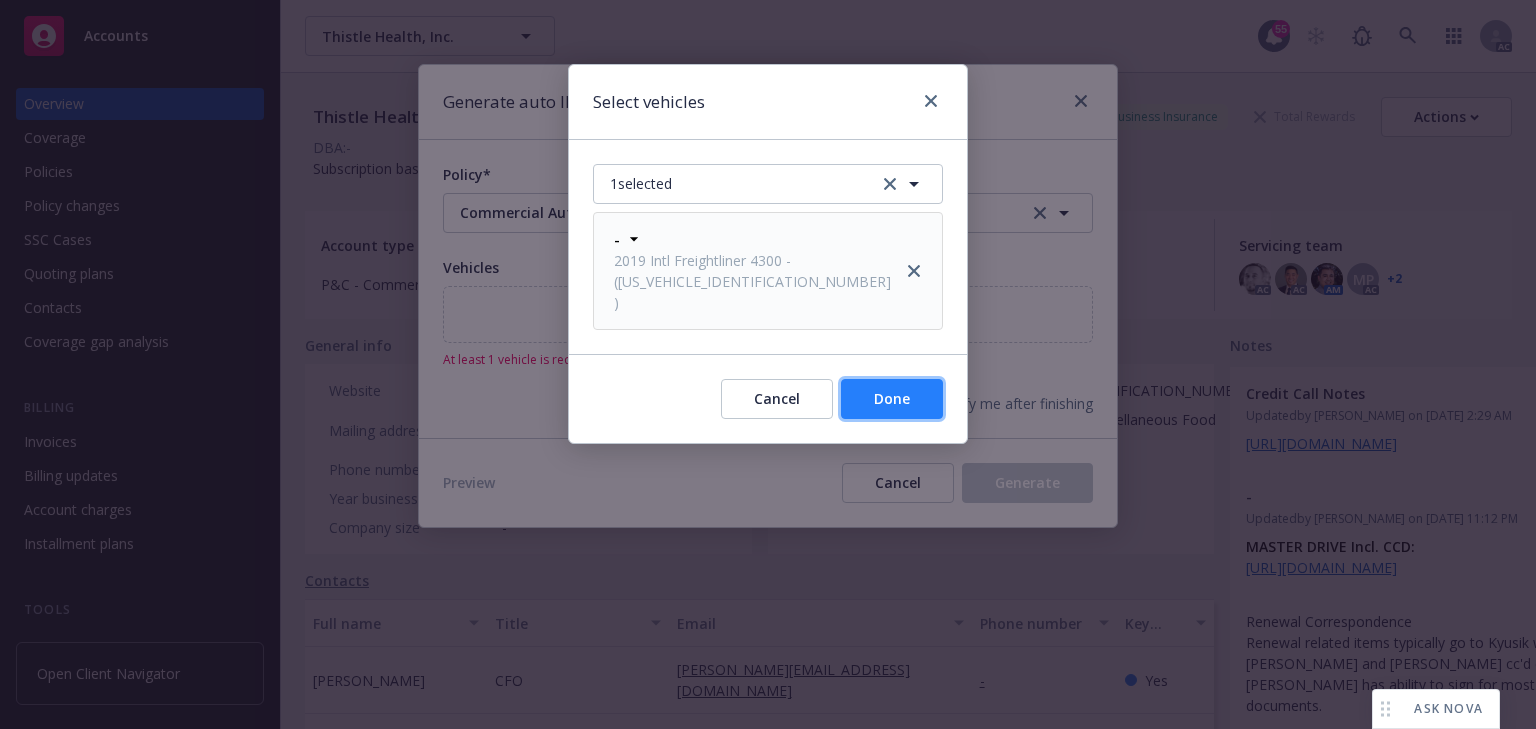 click on "Done" at bounding box center [892, 398] 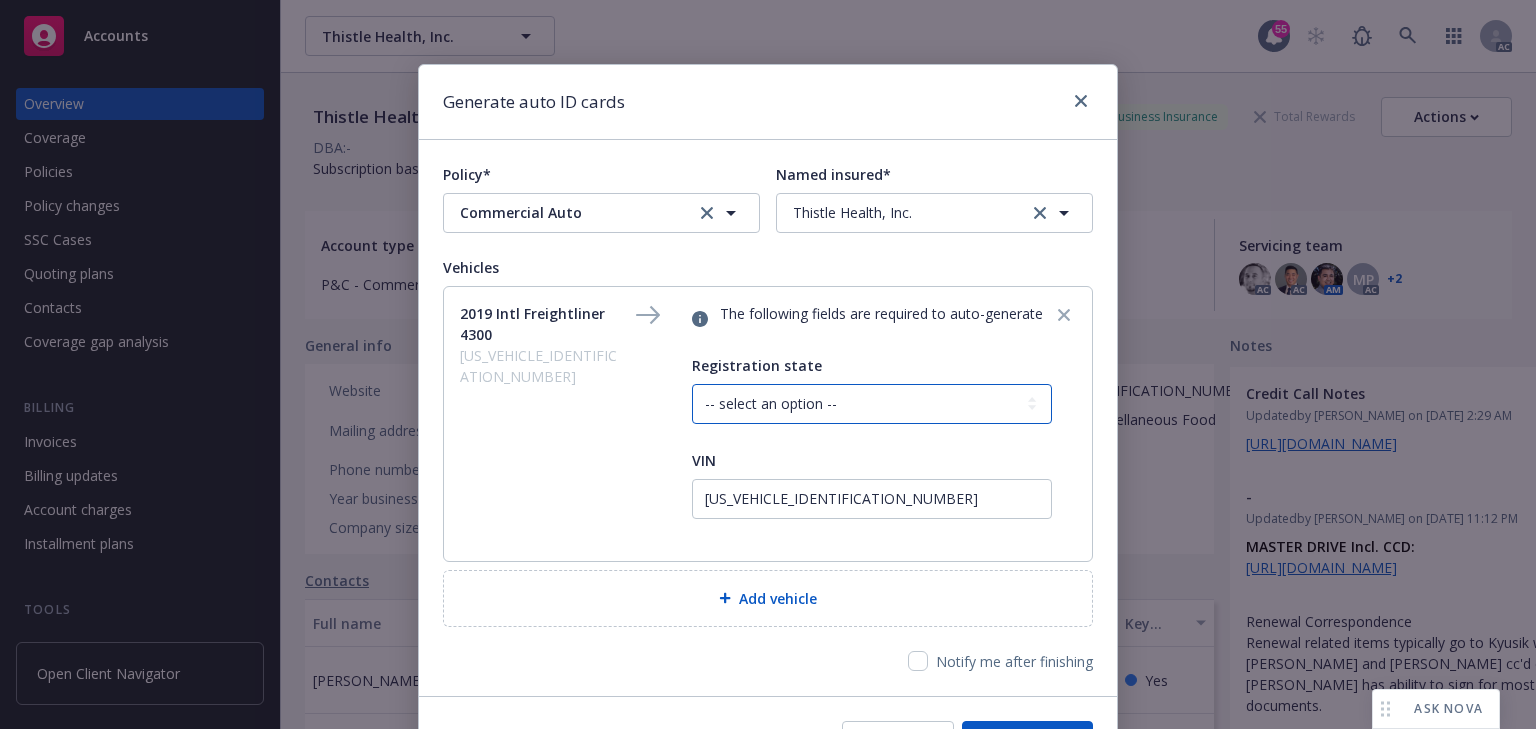 click on "-- select an option -- Alaska Alabama Arkansas American Samoa Arizona California Colorado Connecticut District Of Columbia Delaware Florida Federated States Of Micronesia Georgia Guam Hawaii Iowa Idaho Illinois Indiana Kansas Kentucky Louisiana Massachusetts Maryland Maine Marshall Islands Michigan Minnesota Missouri Northern Mariana Islands Mississippi Montana North Carolina North Dakota Nebraska New Hampshire New Jersey New Mexico Nevada New York Ohio Oklahoma Oregon Pennsylvania Puerto Rico Palau Rhode Island South Carolina South Dakota Tennessee Texas Utah Virginia Virgin Islands Vermont Washington Wisconsin West Virginia Wyoming" at bounding box center [872, 404] 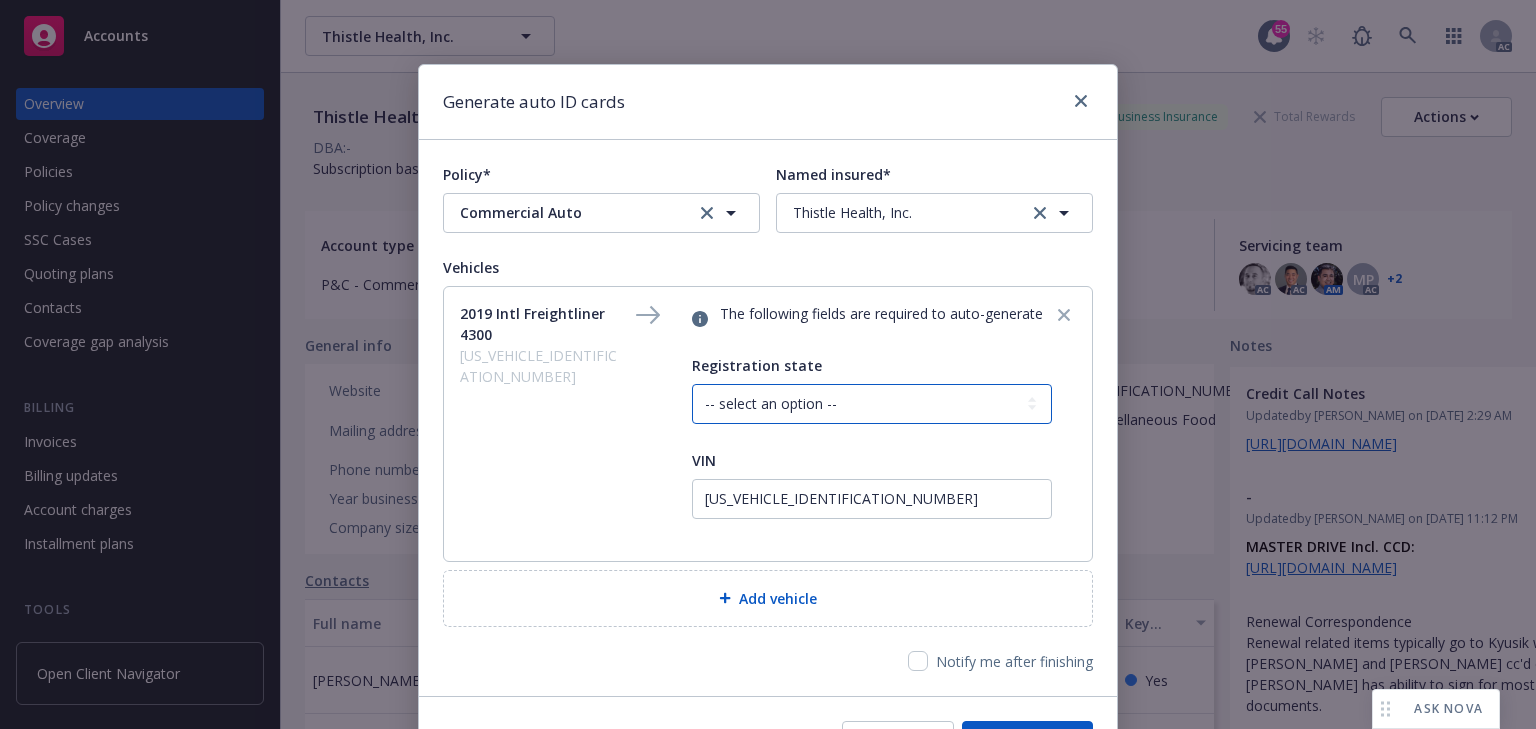 select on "CA" 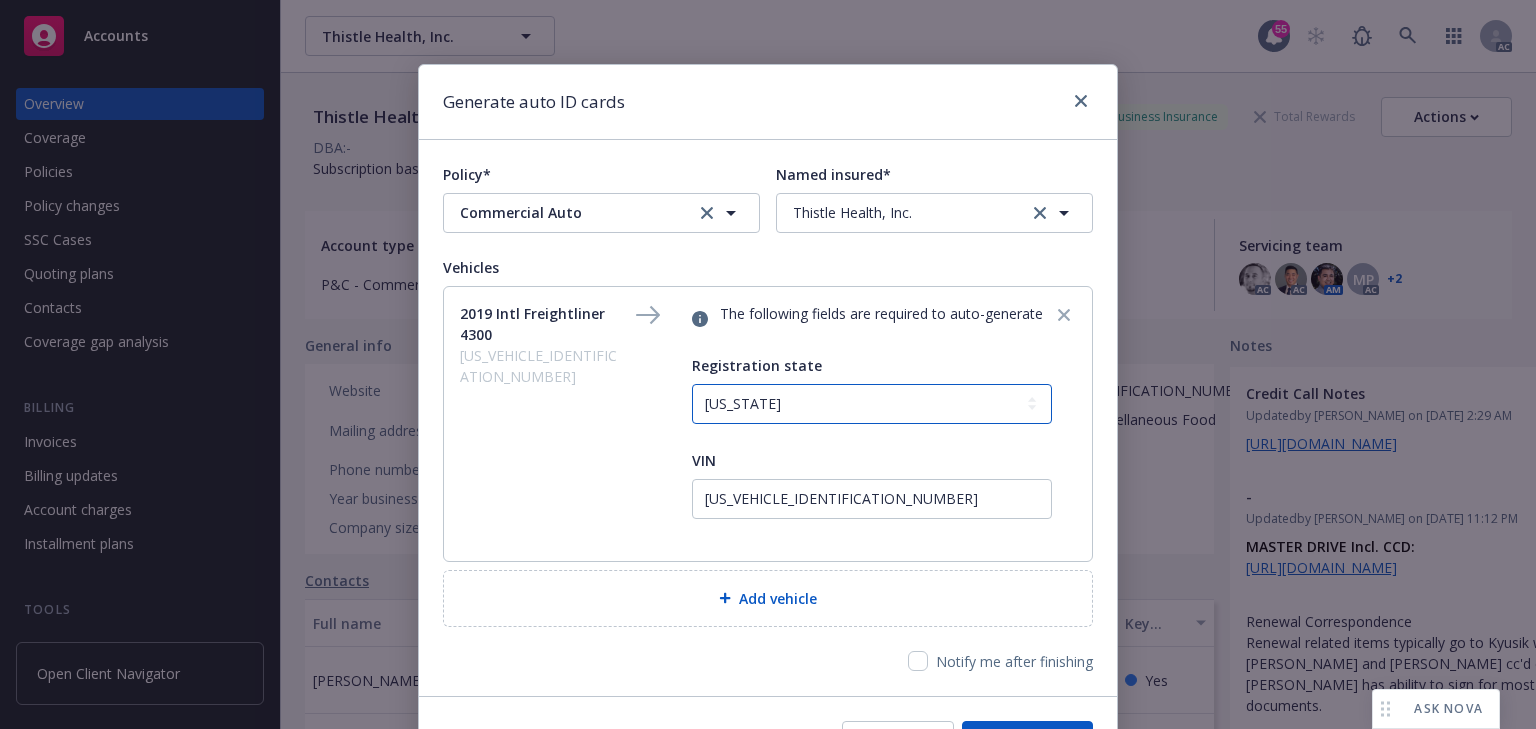 click on "-- select an option -- Alaska Alabama Arkansas American Samoa Arizona California Colorado Connecticut District Of Columbia Delaware Florida Federated States Of Micronesia Georgia Guam Hawaii Iowa Idaho Illinois Indiana Kansas Kentucky Louisiana Massachusetts Maryland Maine Marshall Islands Michigan Minnesota Missouri Northern Mariana Islands Mississippi Montana North Carolina North Dakota Nebraska New Hampshire New Jersey New Mexico Nevada New York Ohio Oklahoma Oregon Pennsylvania Puerto Rico Palau Rhode Island South Carolina South Dakota Tennessee Texas Utah Virginia Virgin Islands Vermont Washington Wisconsin West Virginia Wyoming" at bounding box center [872, 404] 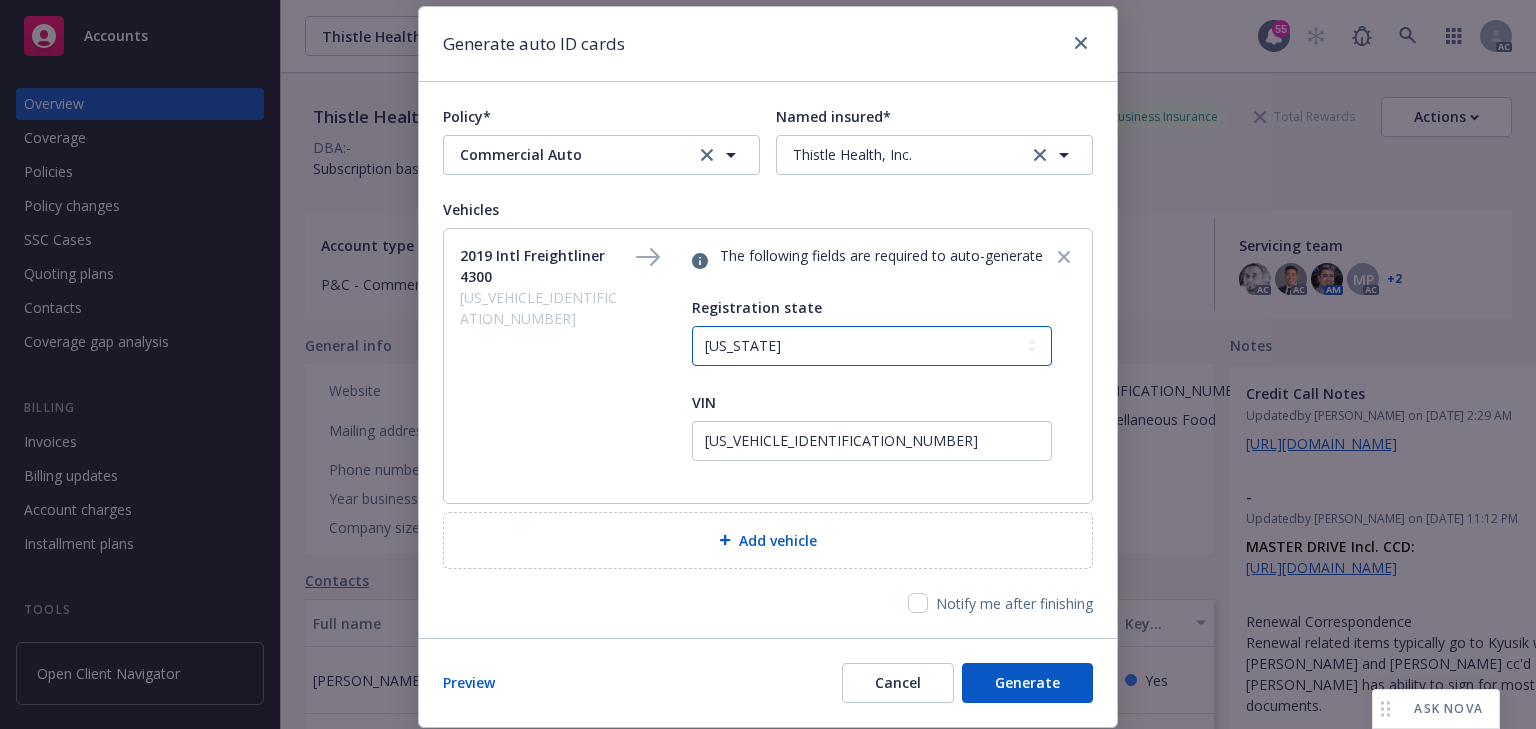 scroll, scrollTop: 119, scrollLeft: 0, axis: vertical 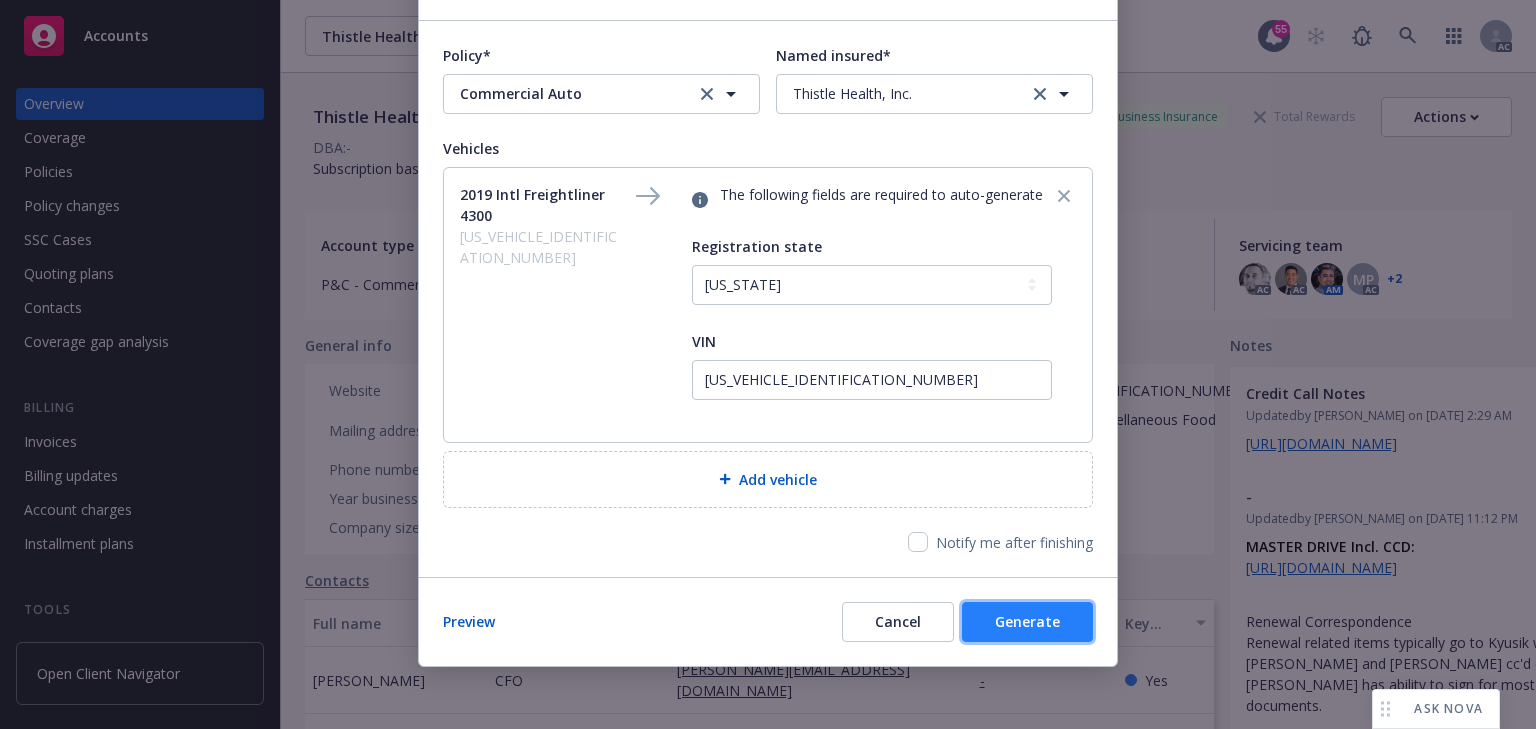 click on "Generate" at bounding box center [1027, 621] 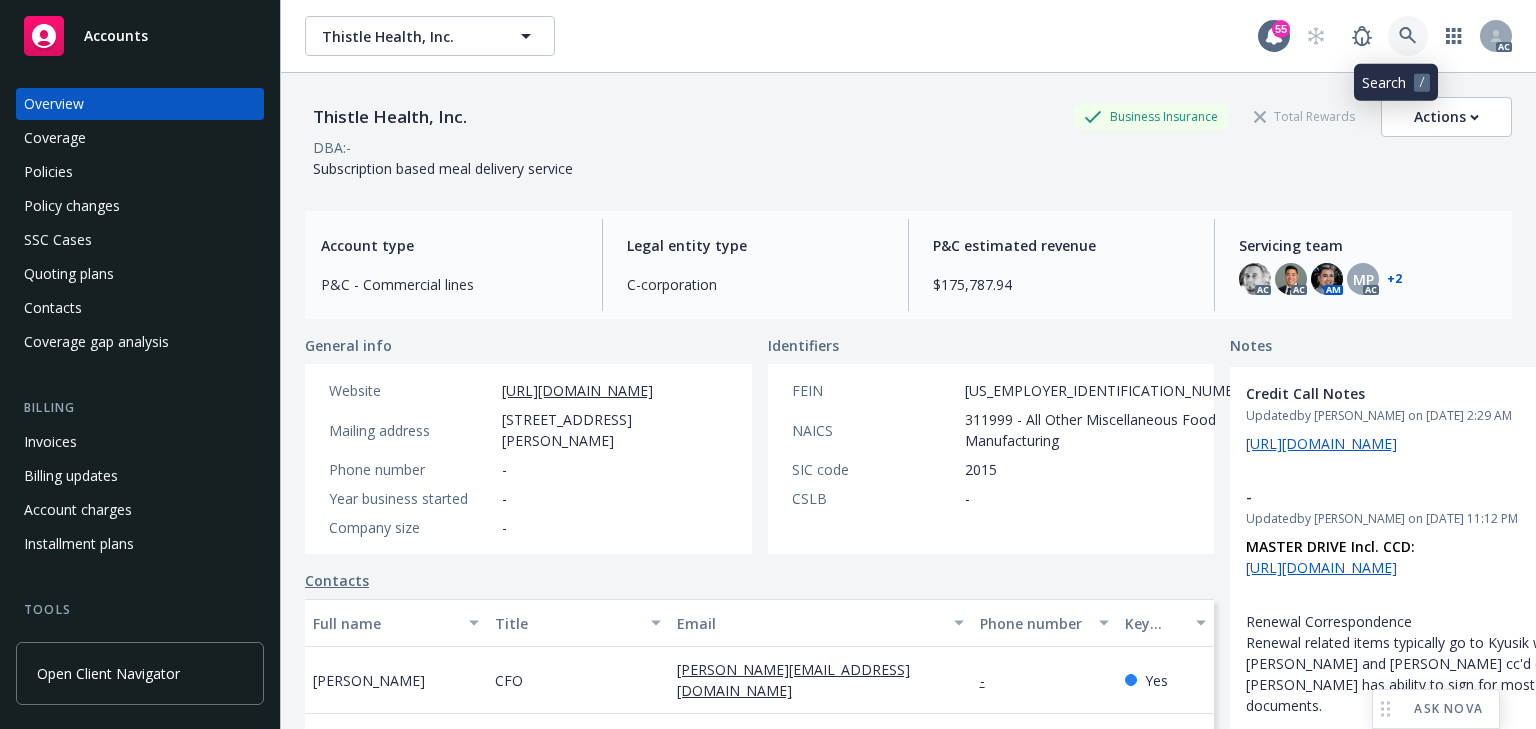 click at bounding box center [1408, 36] 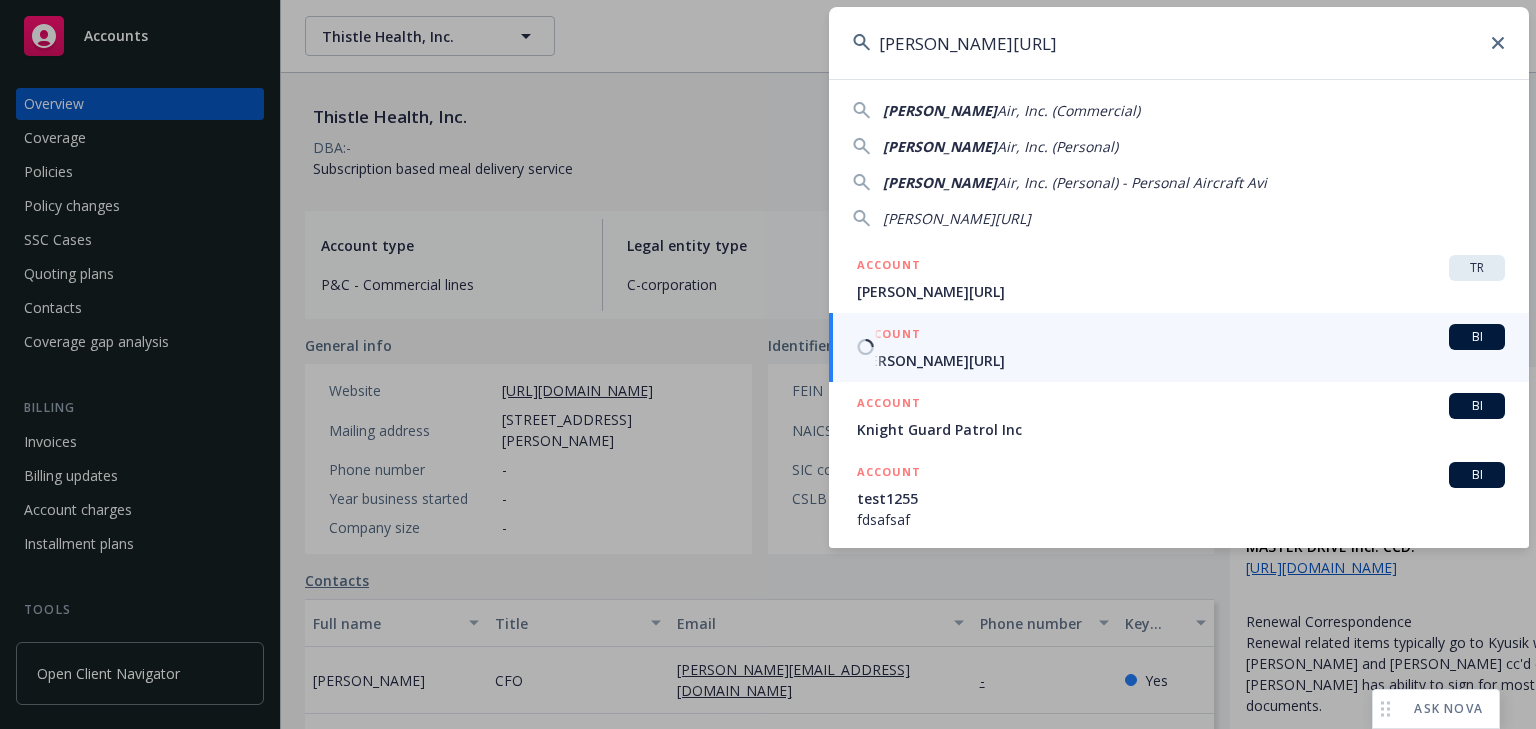 type on "Smith.AI" 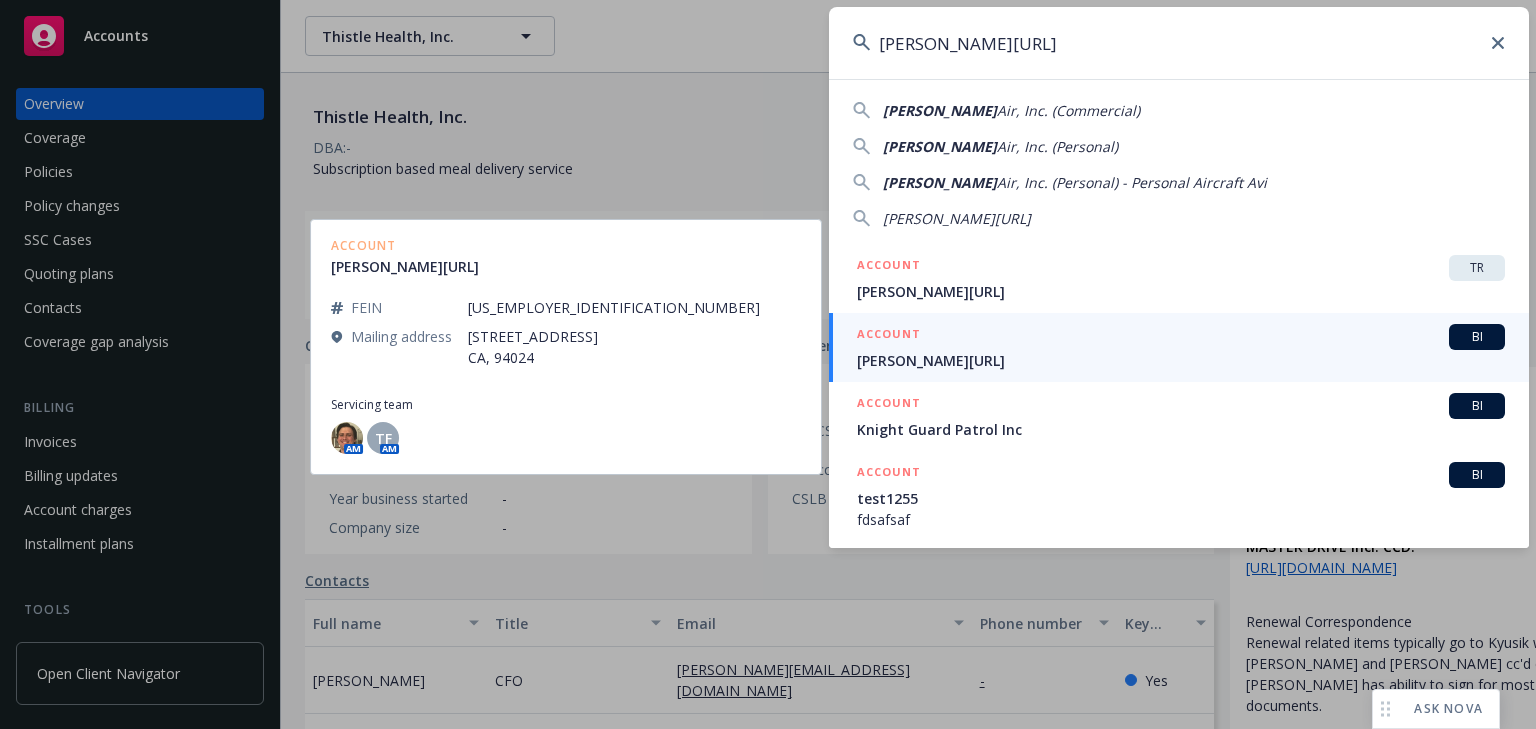 click on "Smith.AI" at bounding box center (1181, 360) 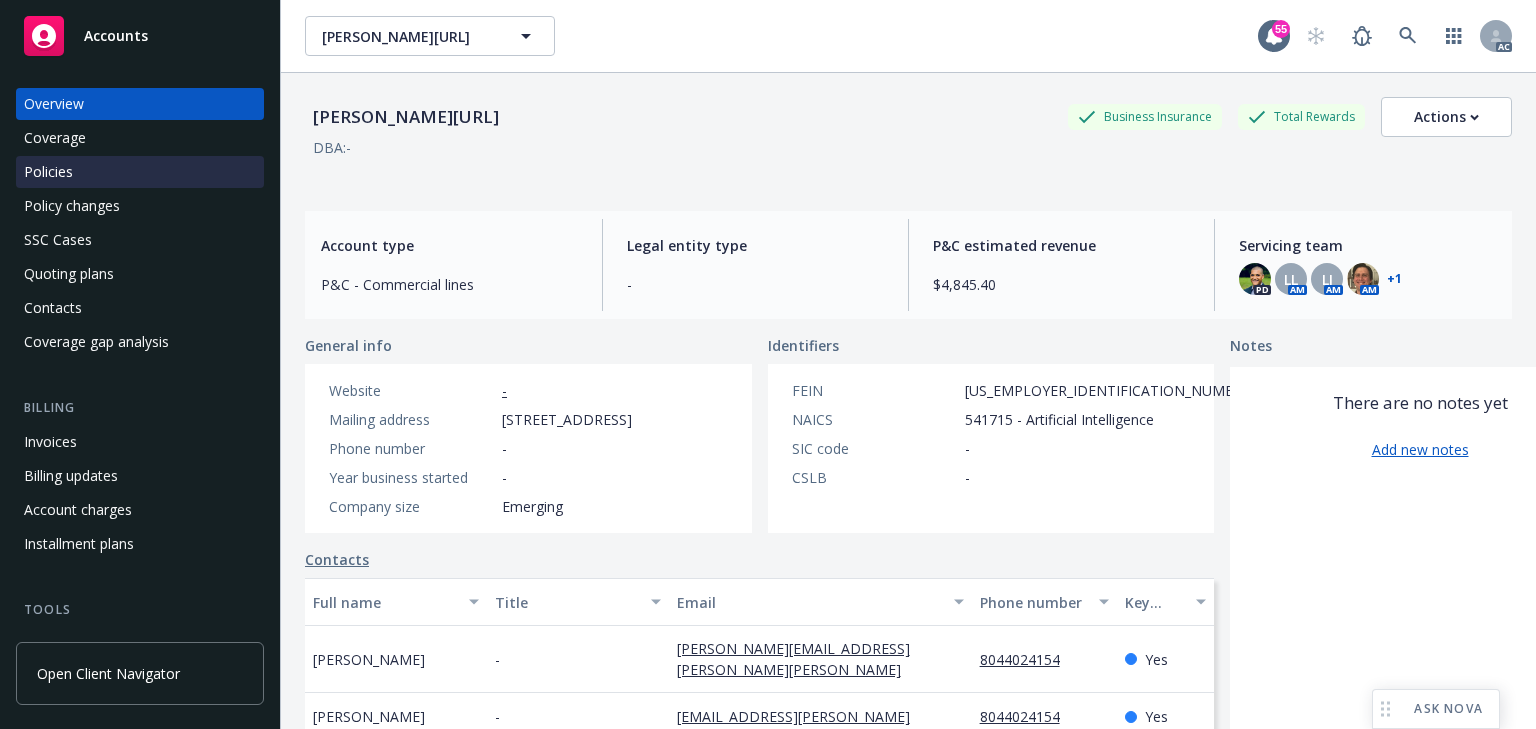 click on "Policies" at bounding box center [140, 172] 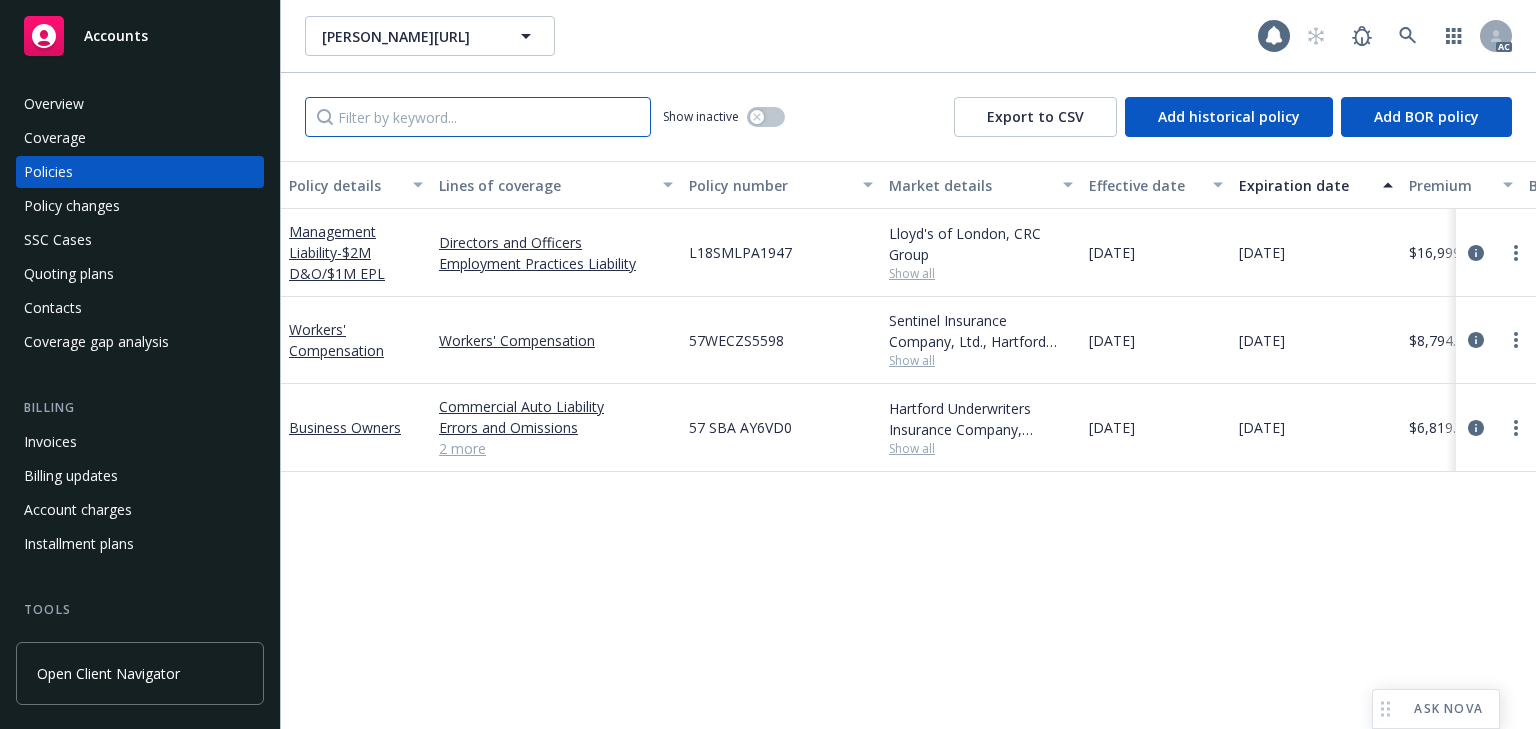 click at bounding box center (478, 117) 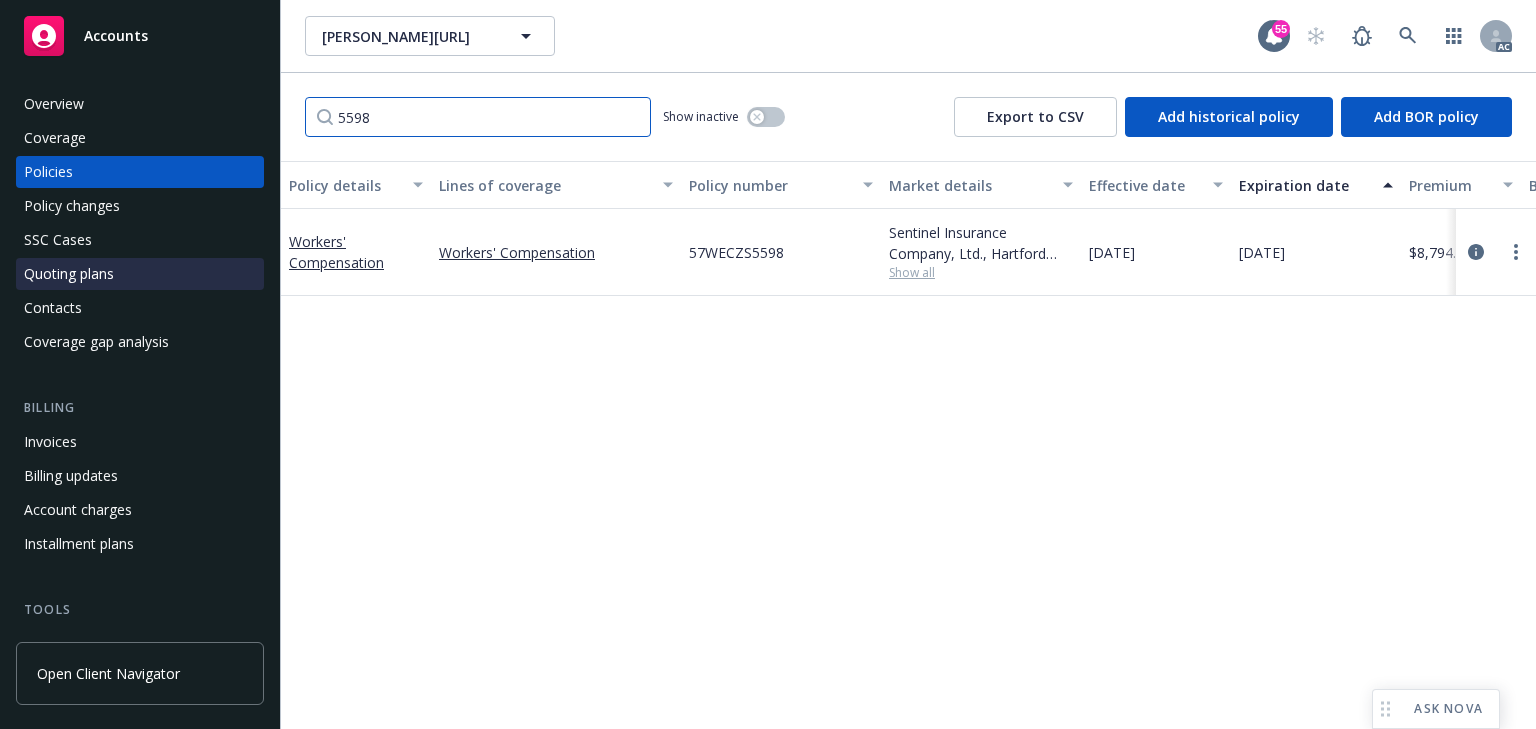 type on "5598" 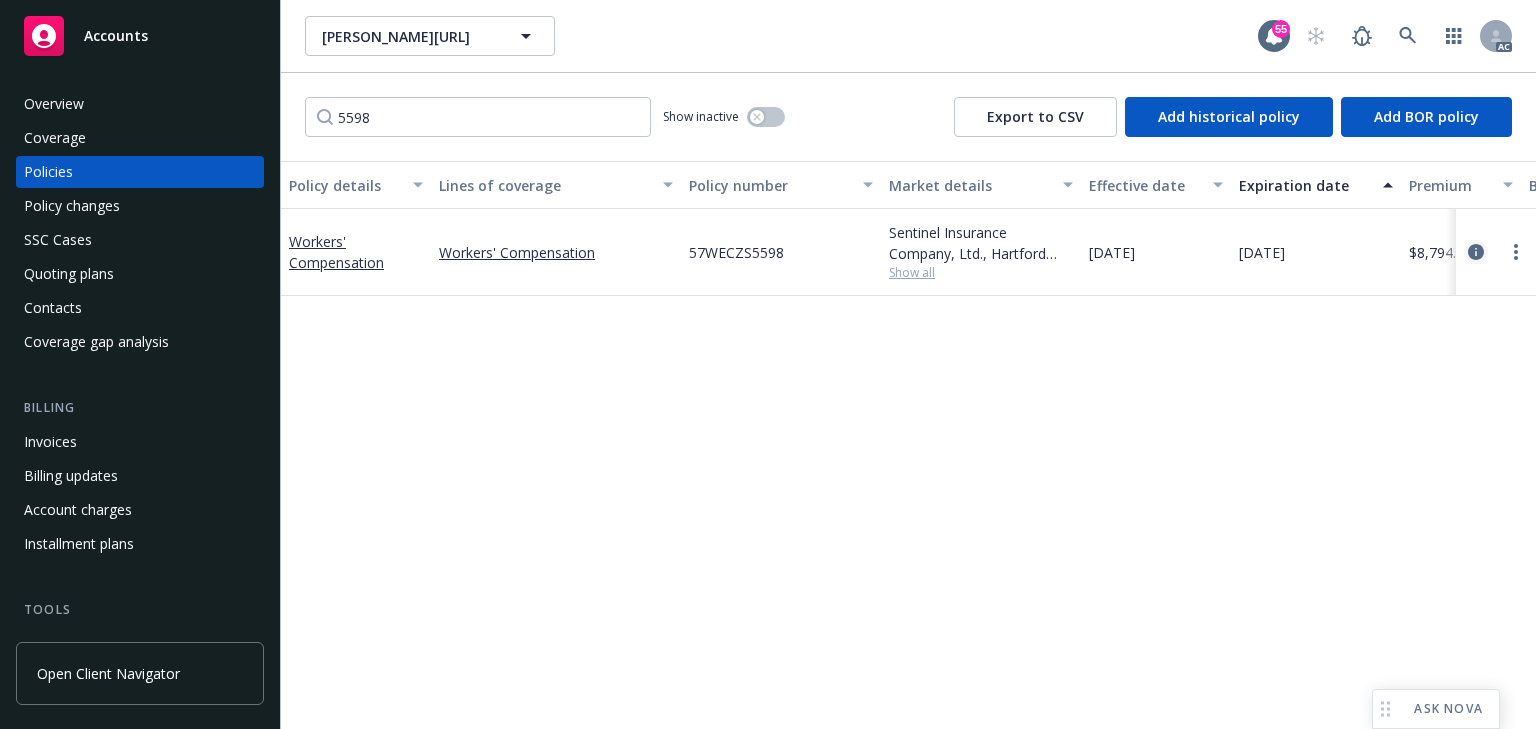 click 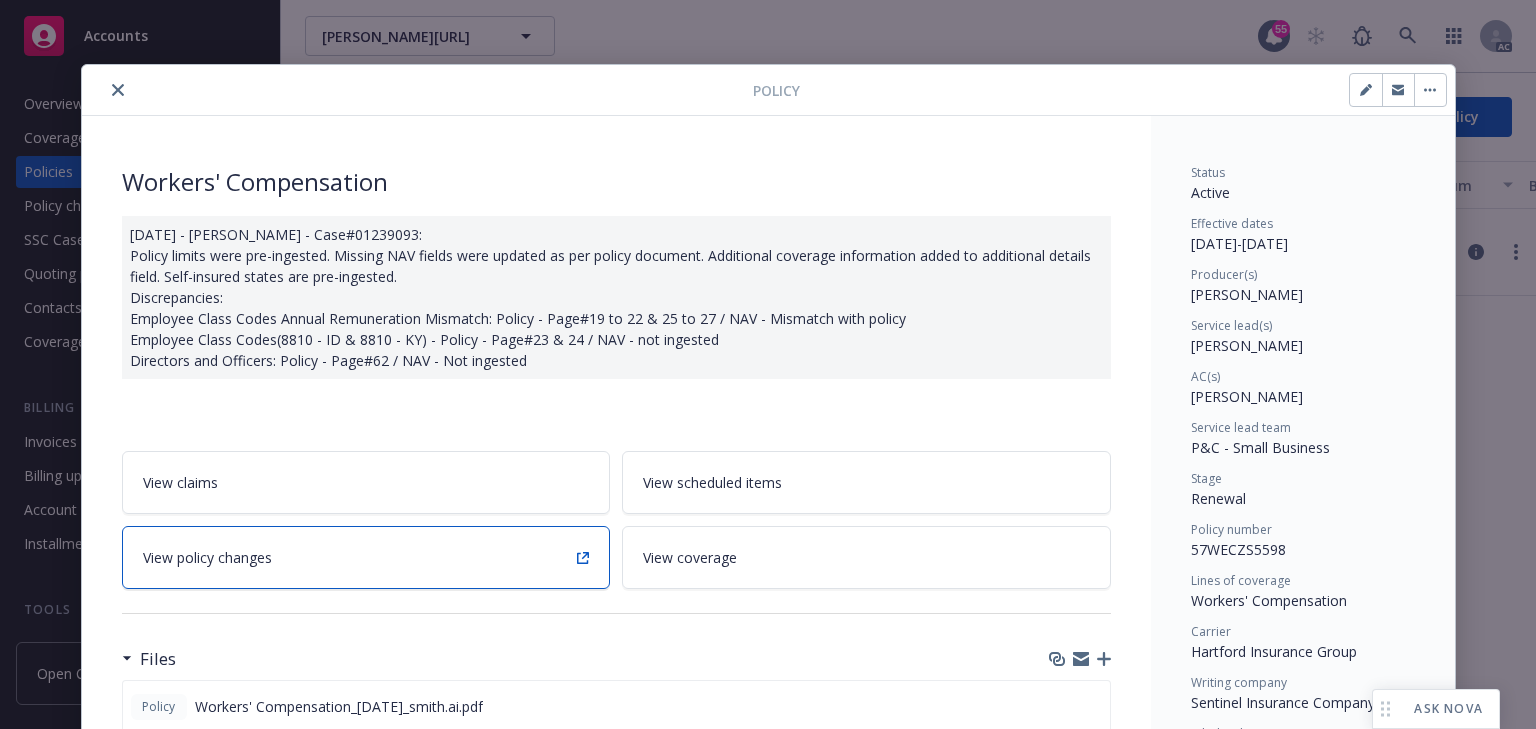 click on "View policy changes" at bounding box center (366, 557) 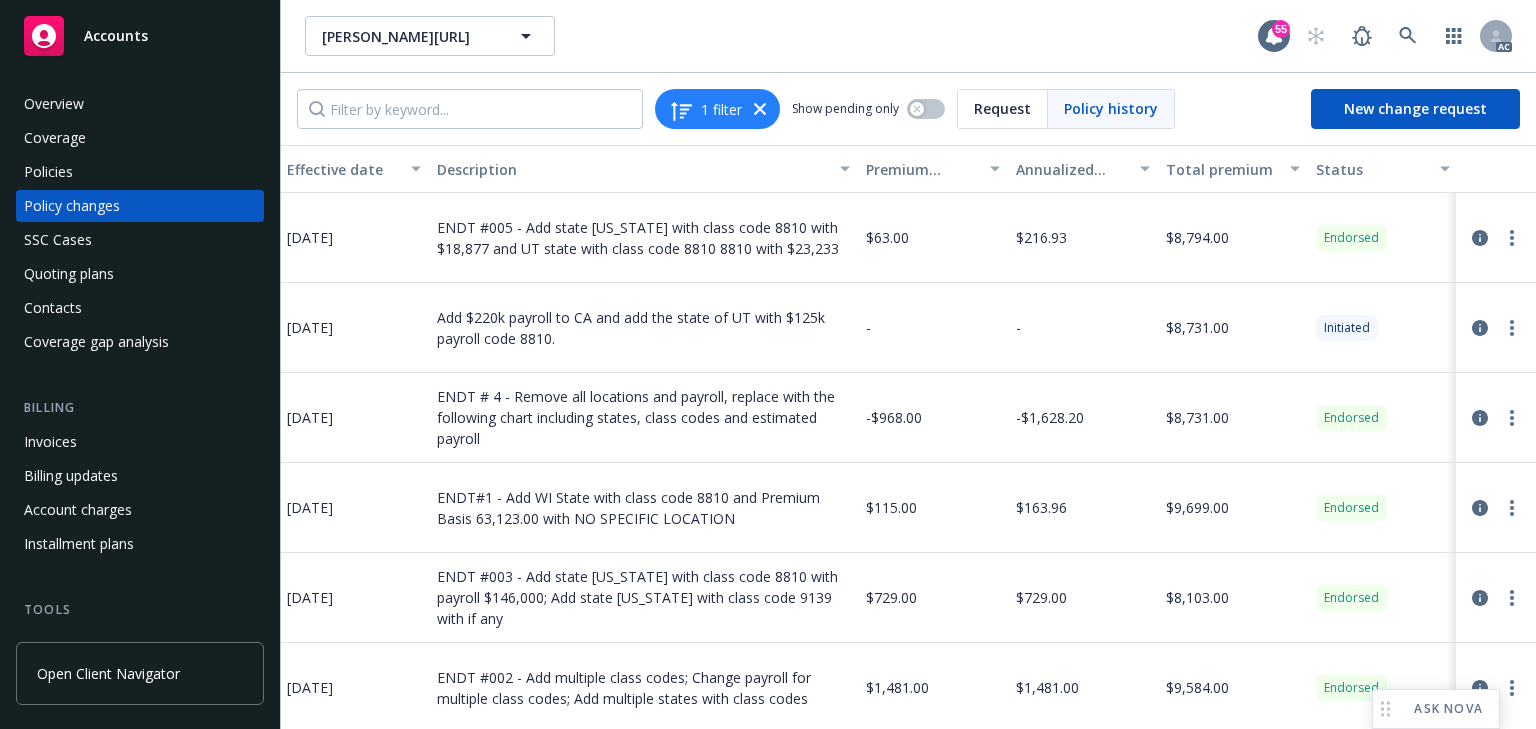 scroll, scrollTop: 0, scrollLeft: 638, axis: horizontal 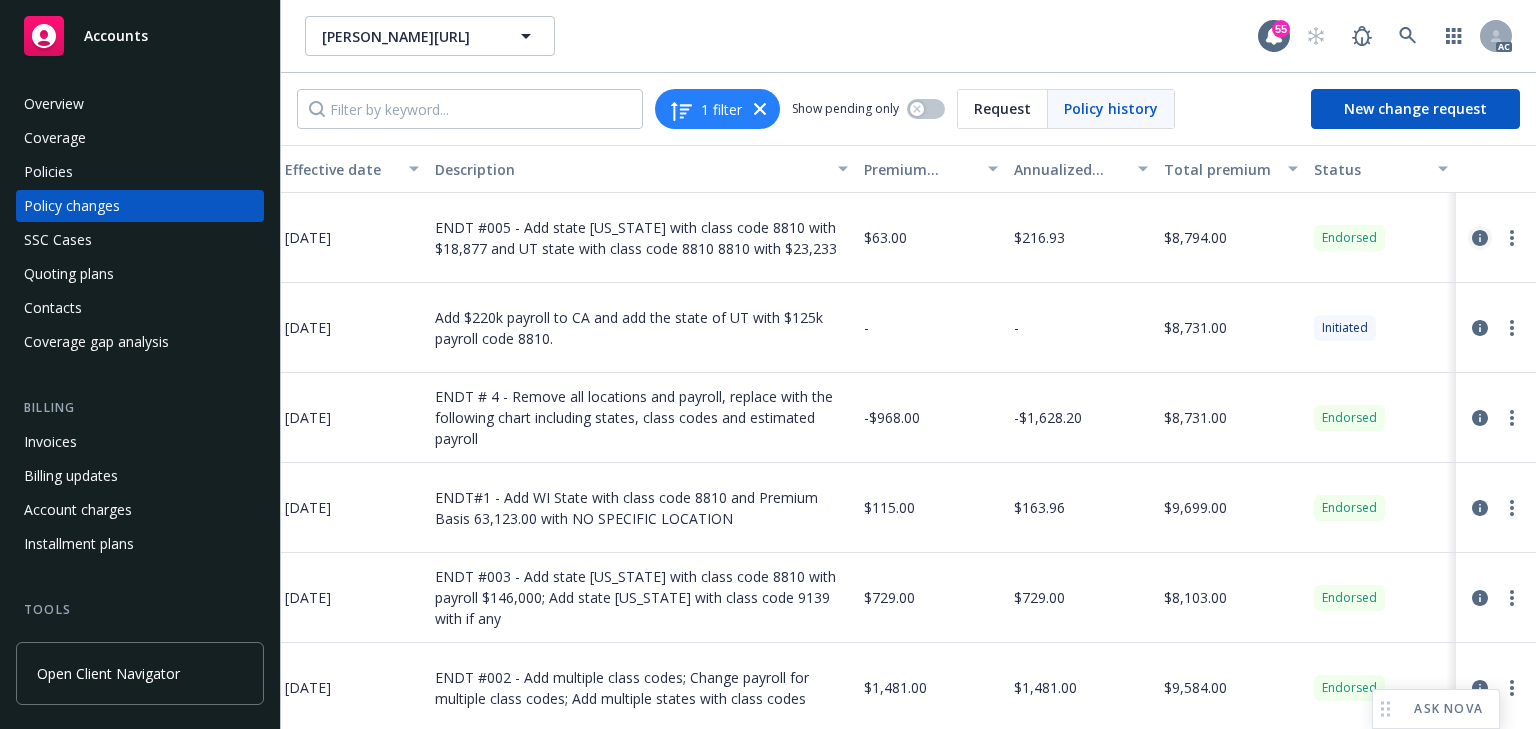 click 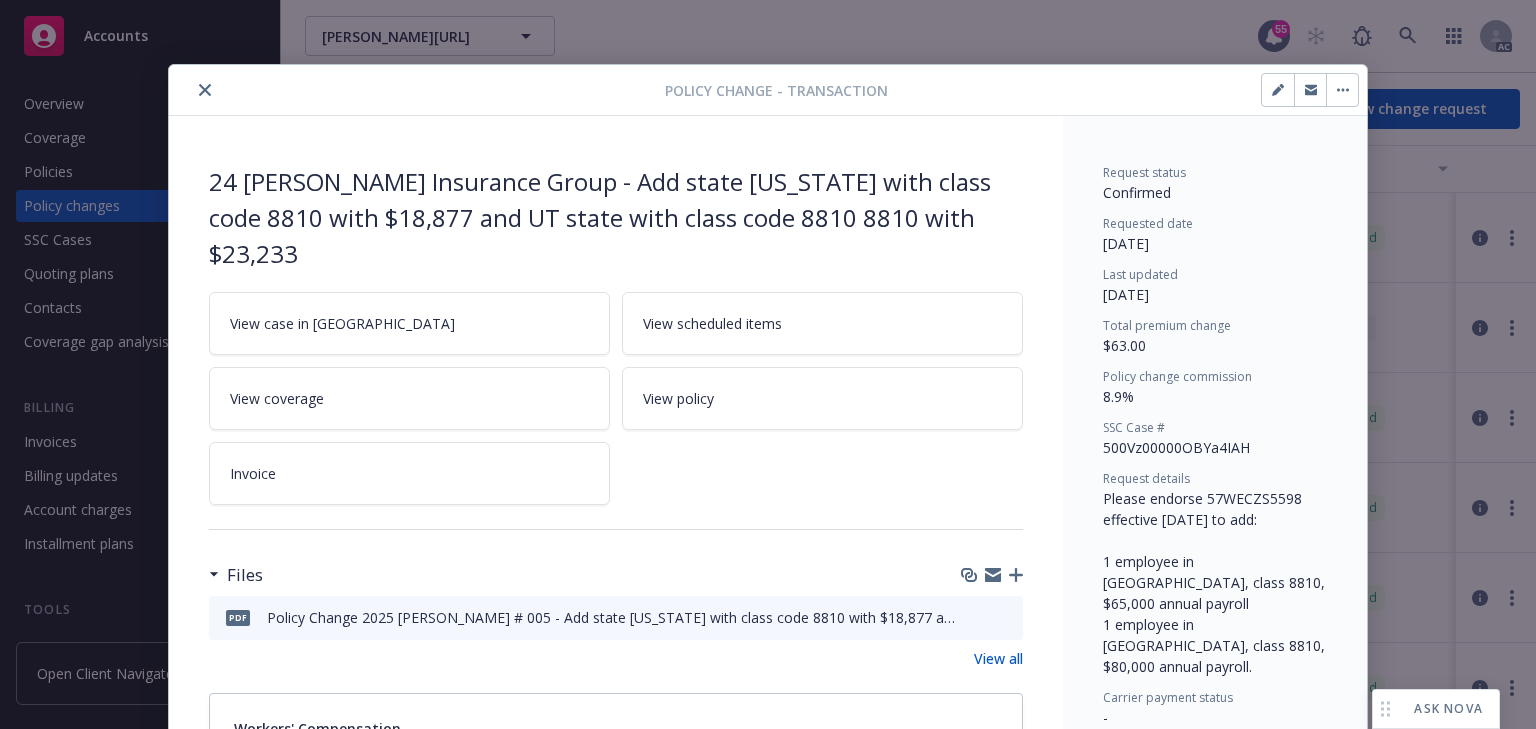 scroll, scrollTop: 56, scrollLeft: 0, axis: vertical 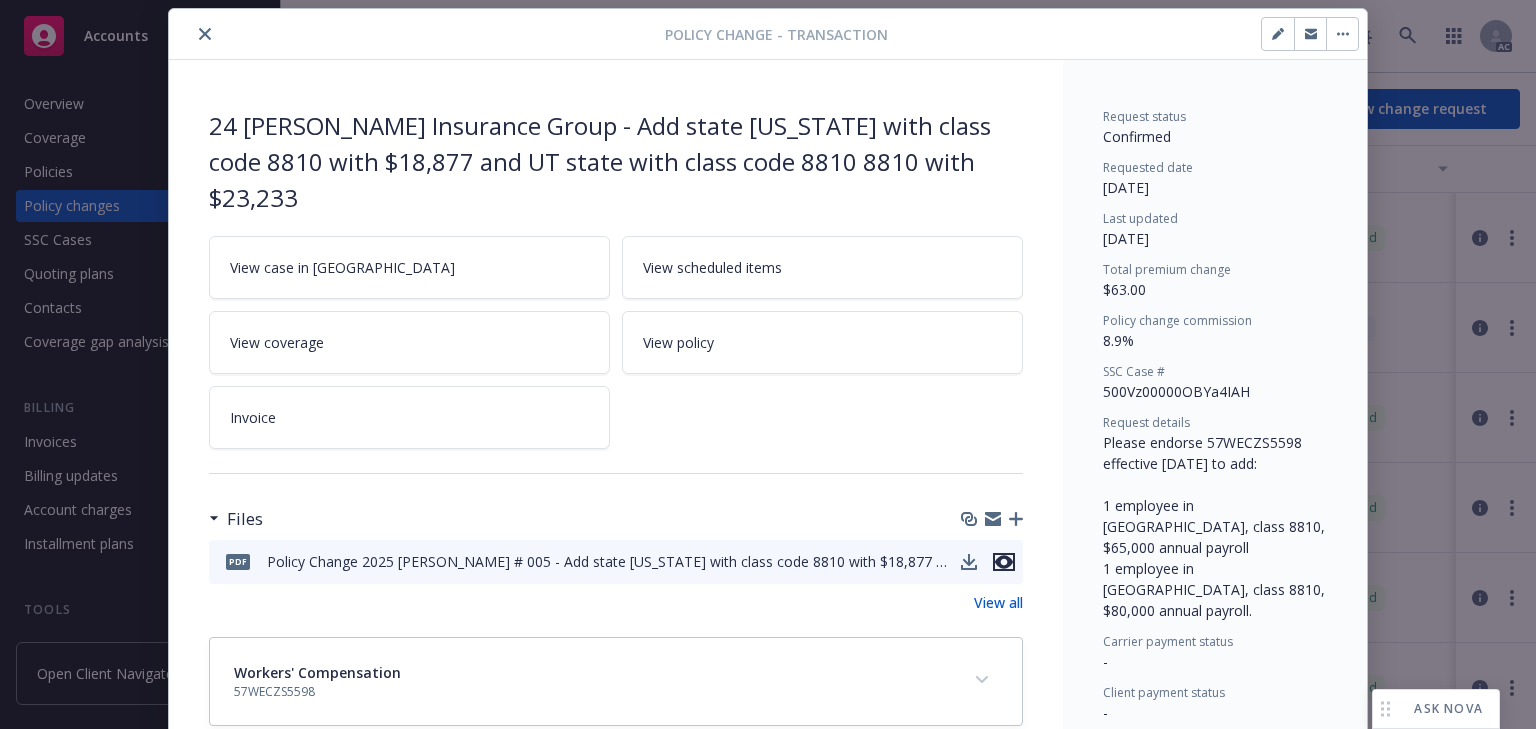 click 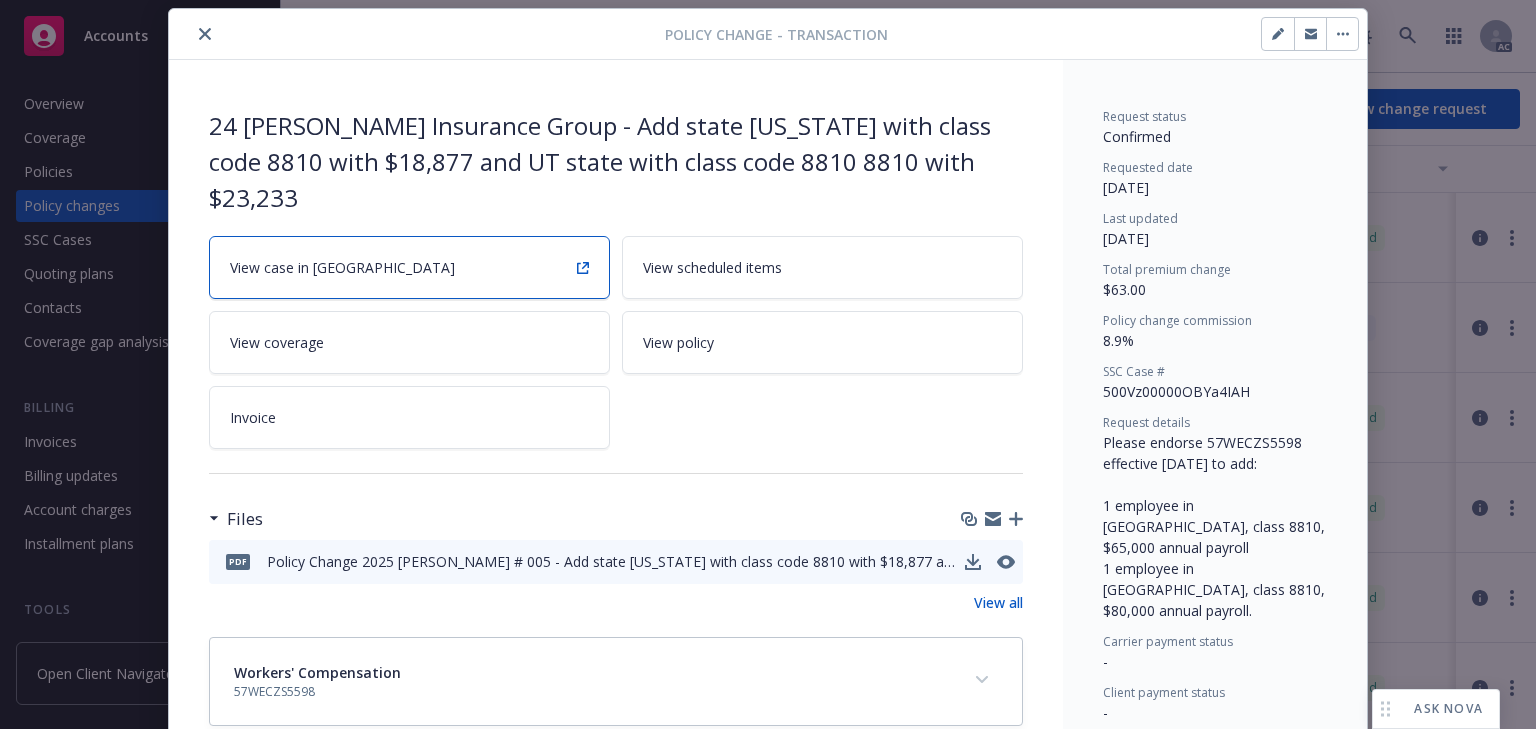 click on "View case in SSC" at bounding box center (409, 267) 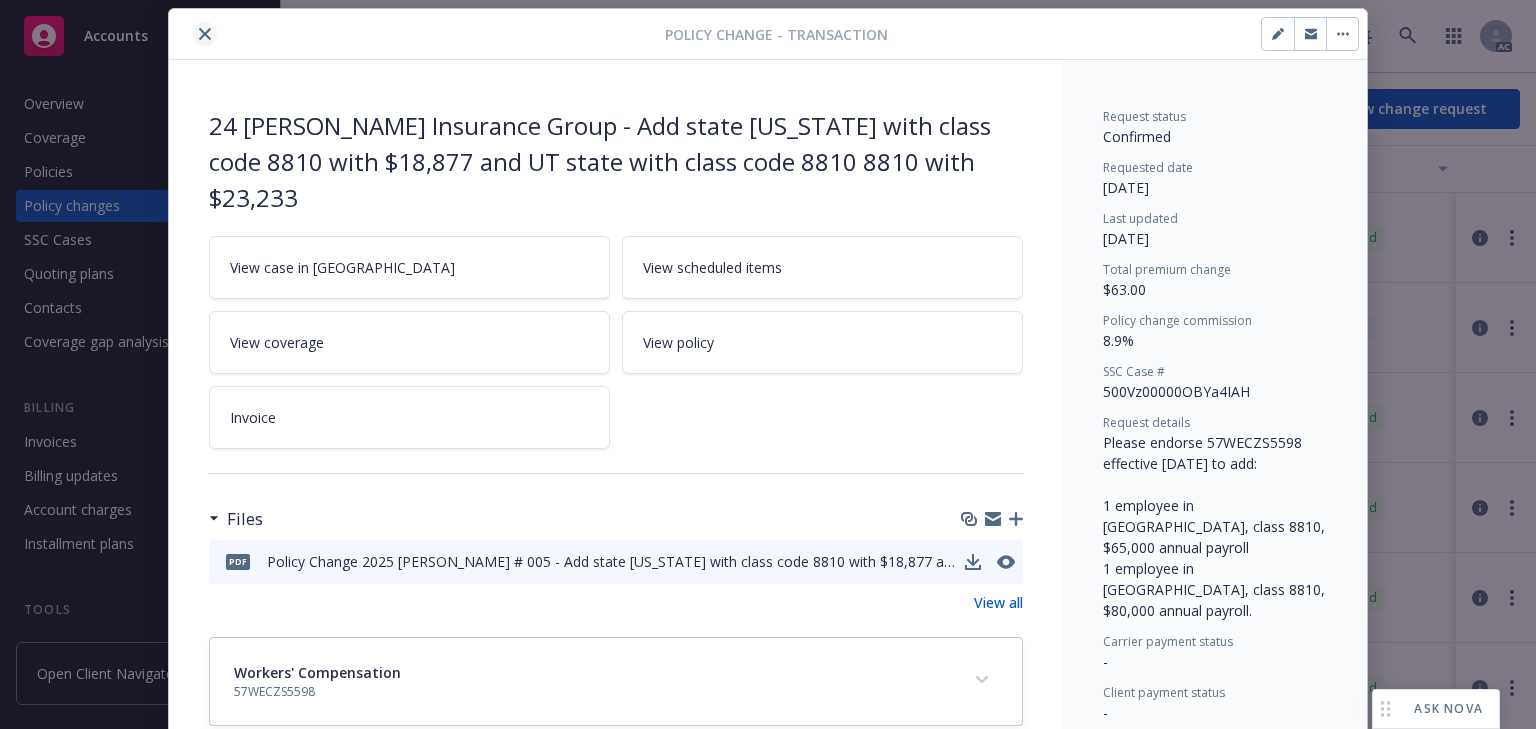 click at bounding box center [205, 34] 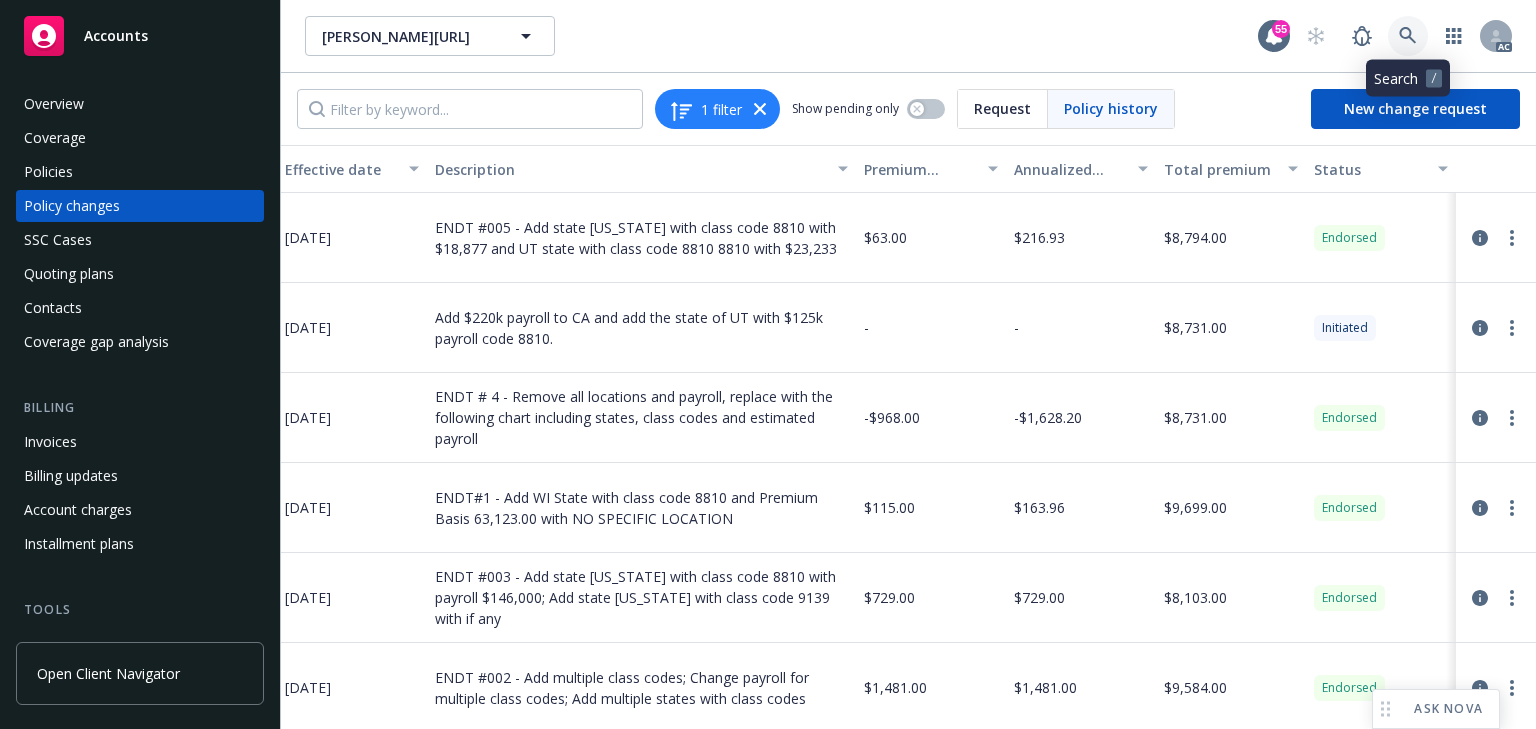 click 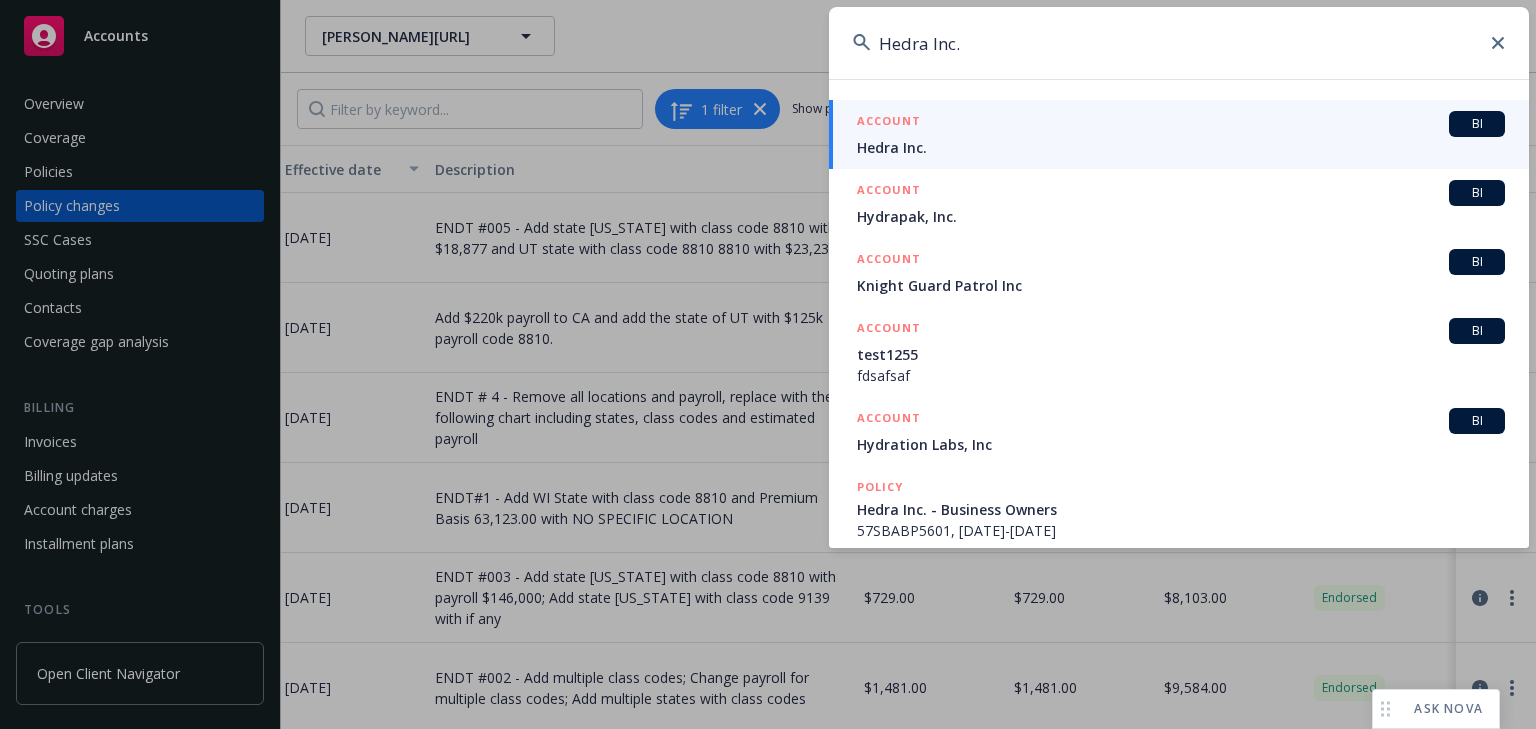 type on "Hedra Inc." 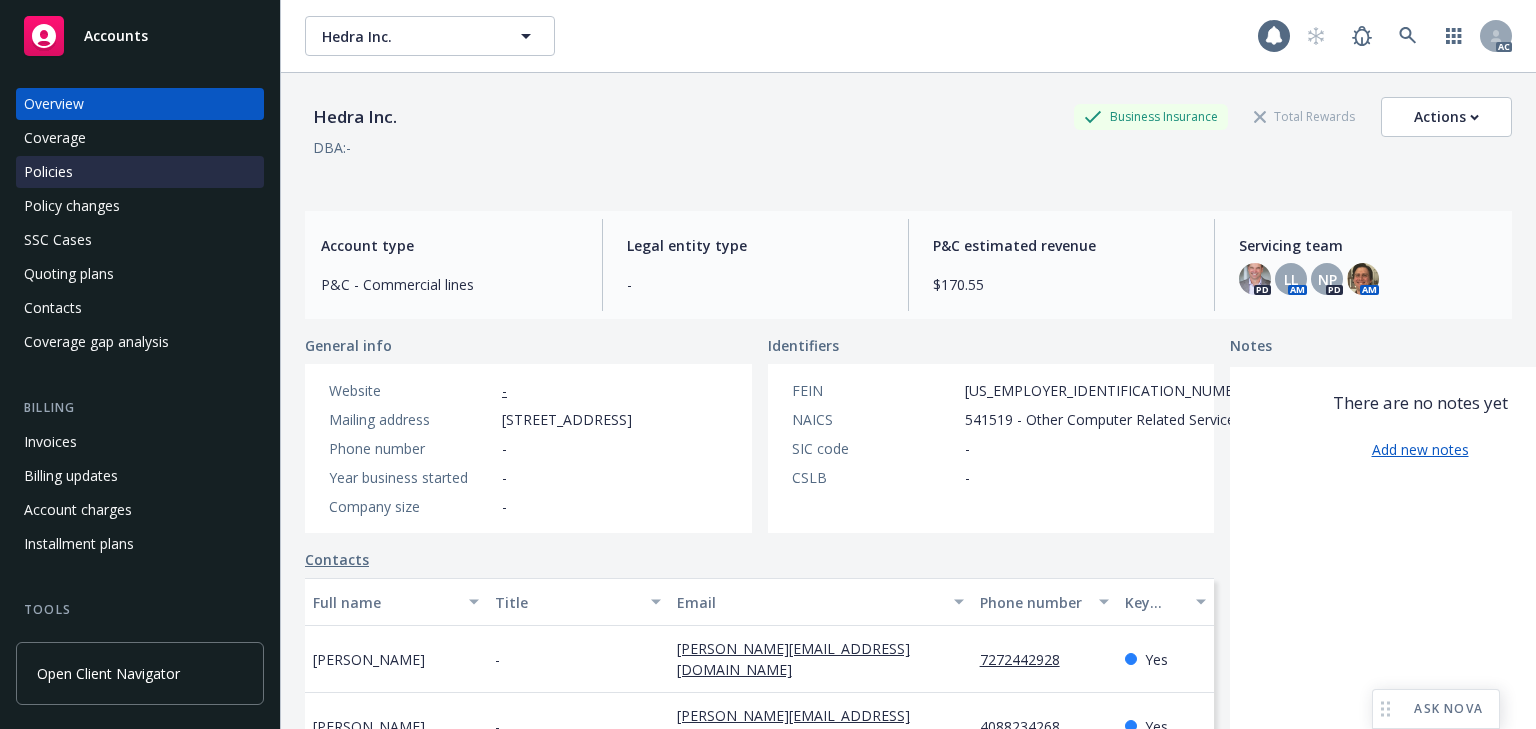 click on "Policies" at bounding box center [48, 172] 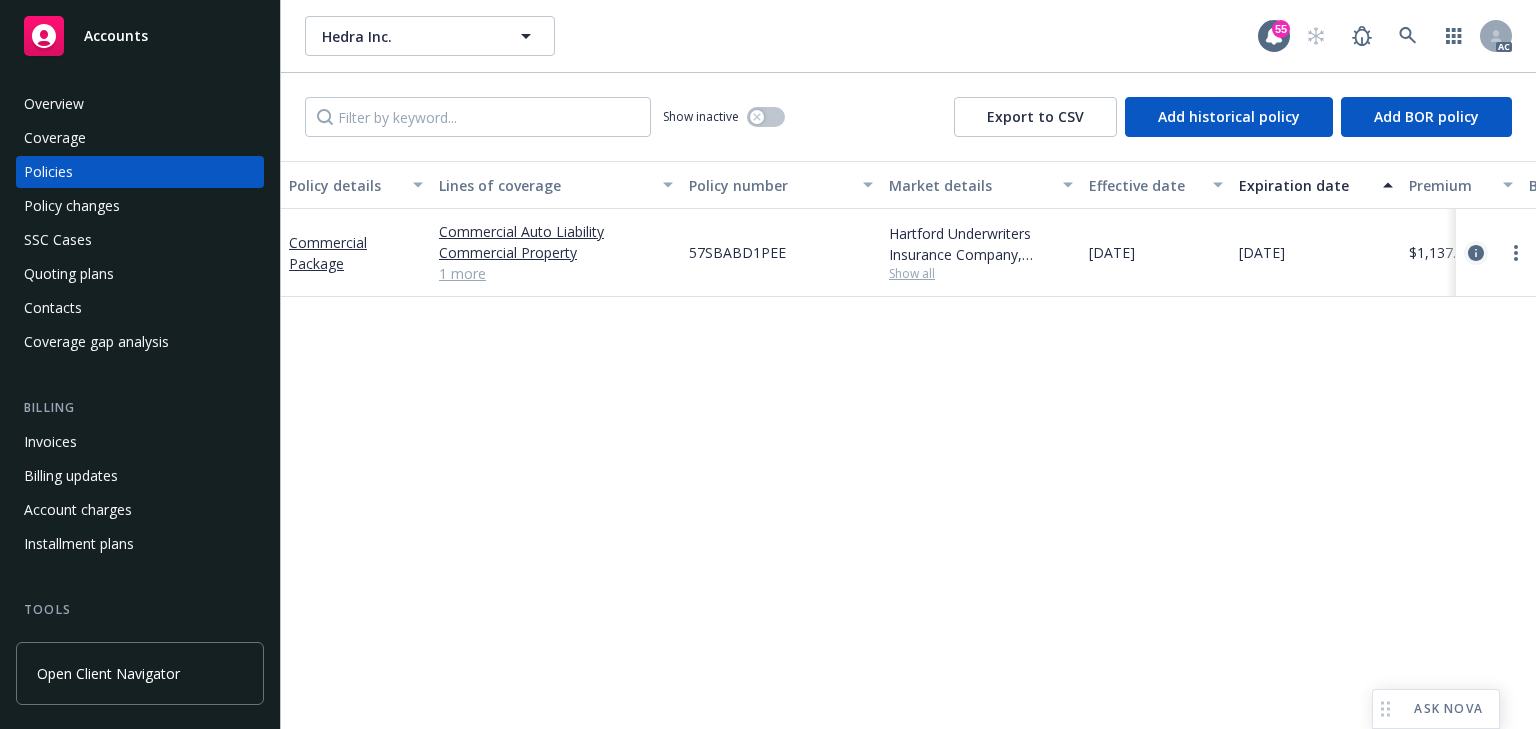 click 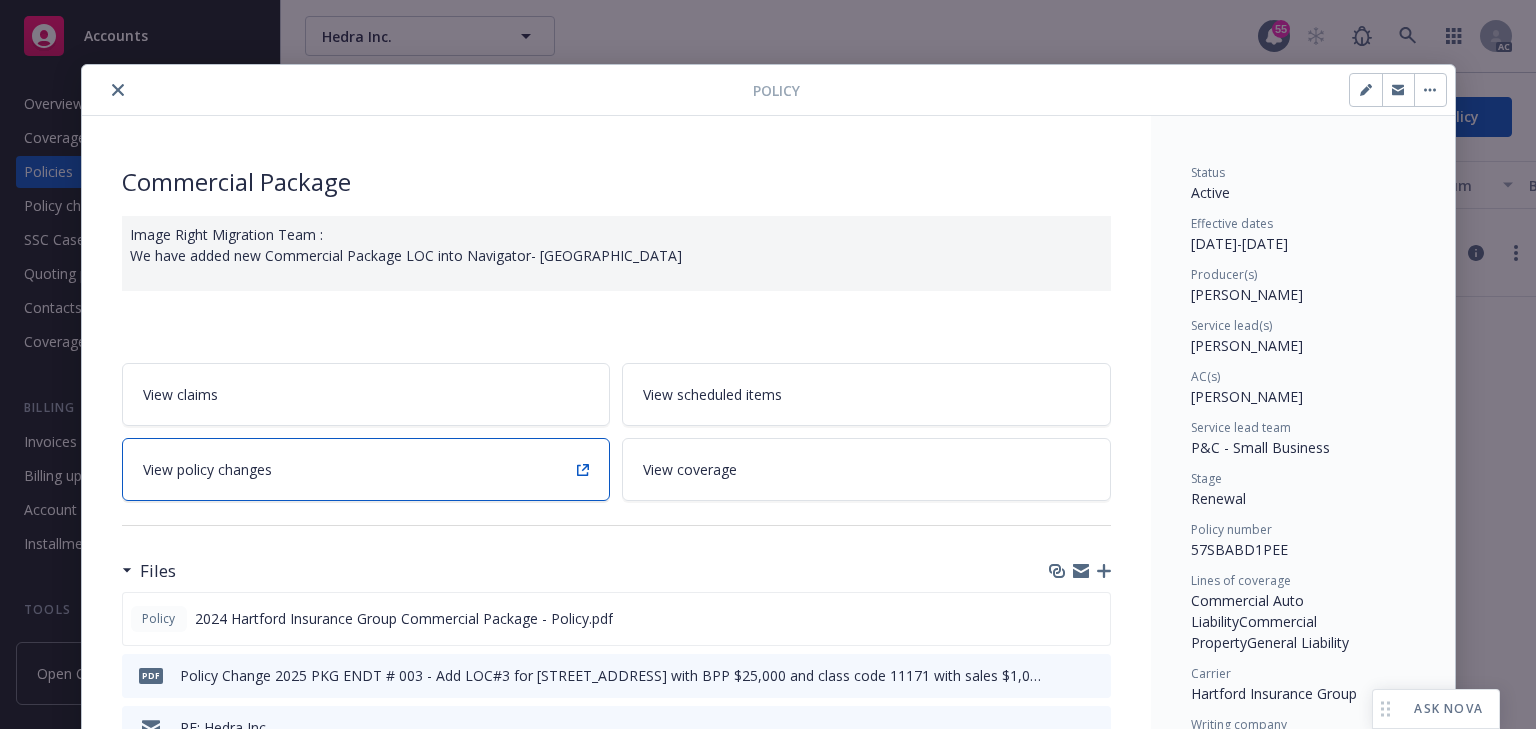 click on "View policy changes" at bounding box center (366, 469) 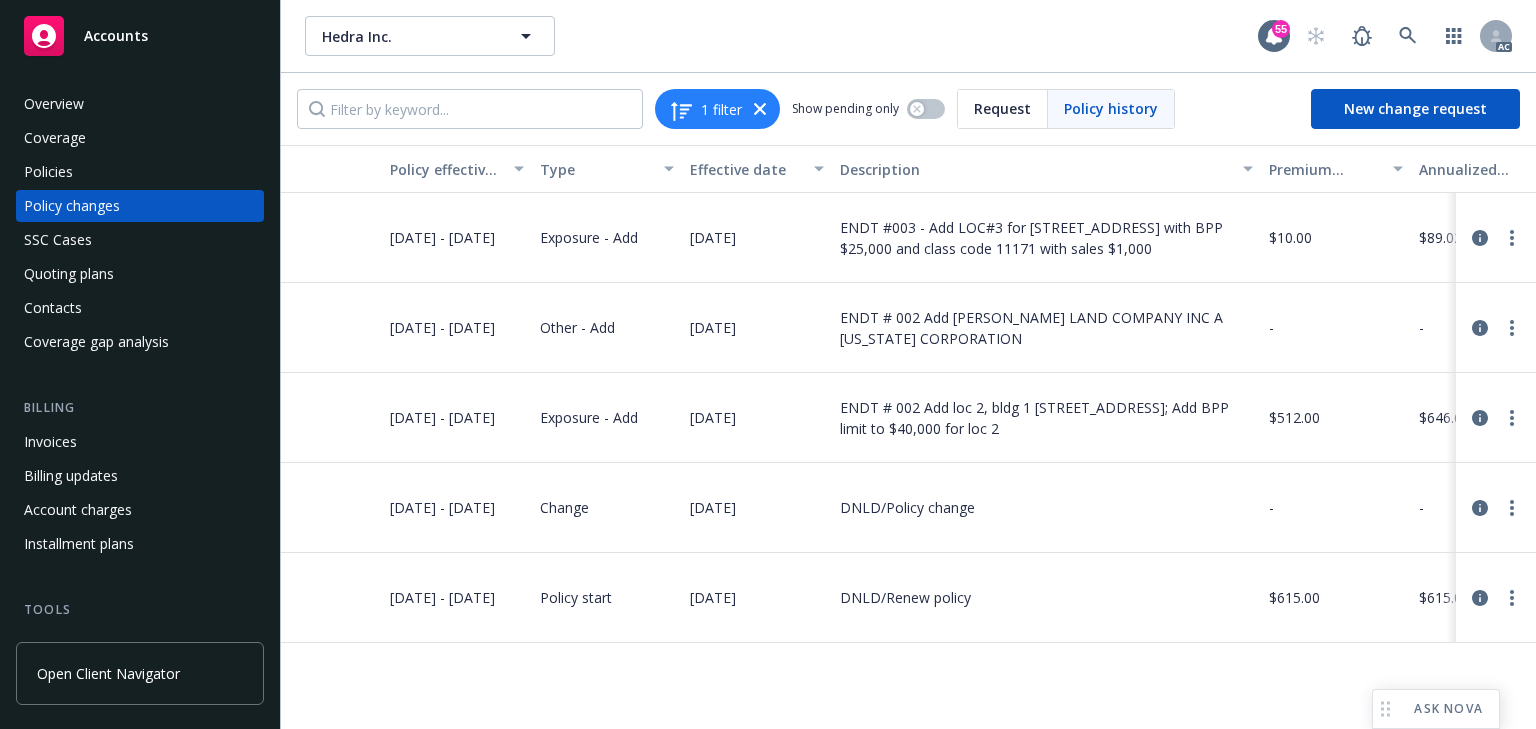 scroll, scrollTop: 0, scrollLeft: 583, axis: horizontal 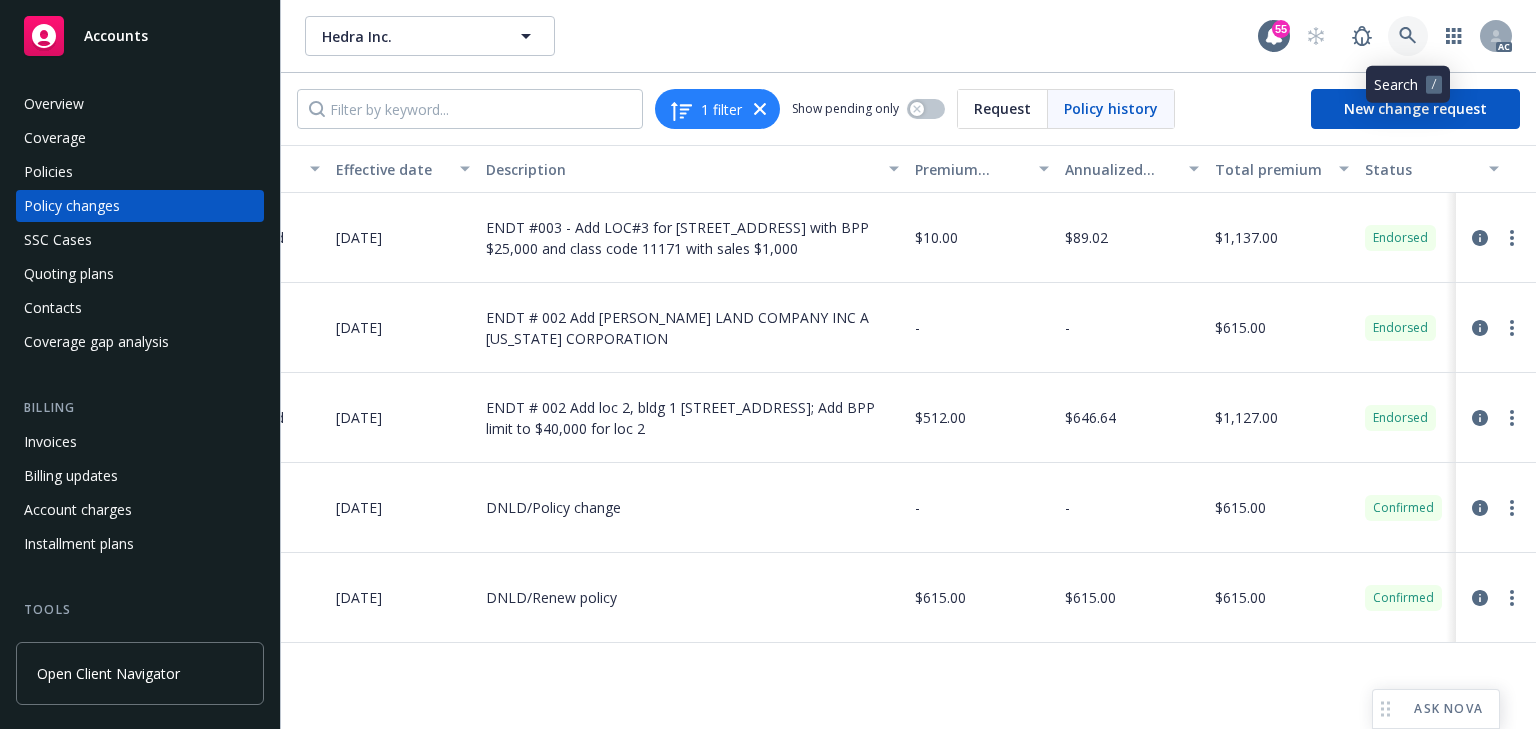 click 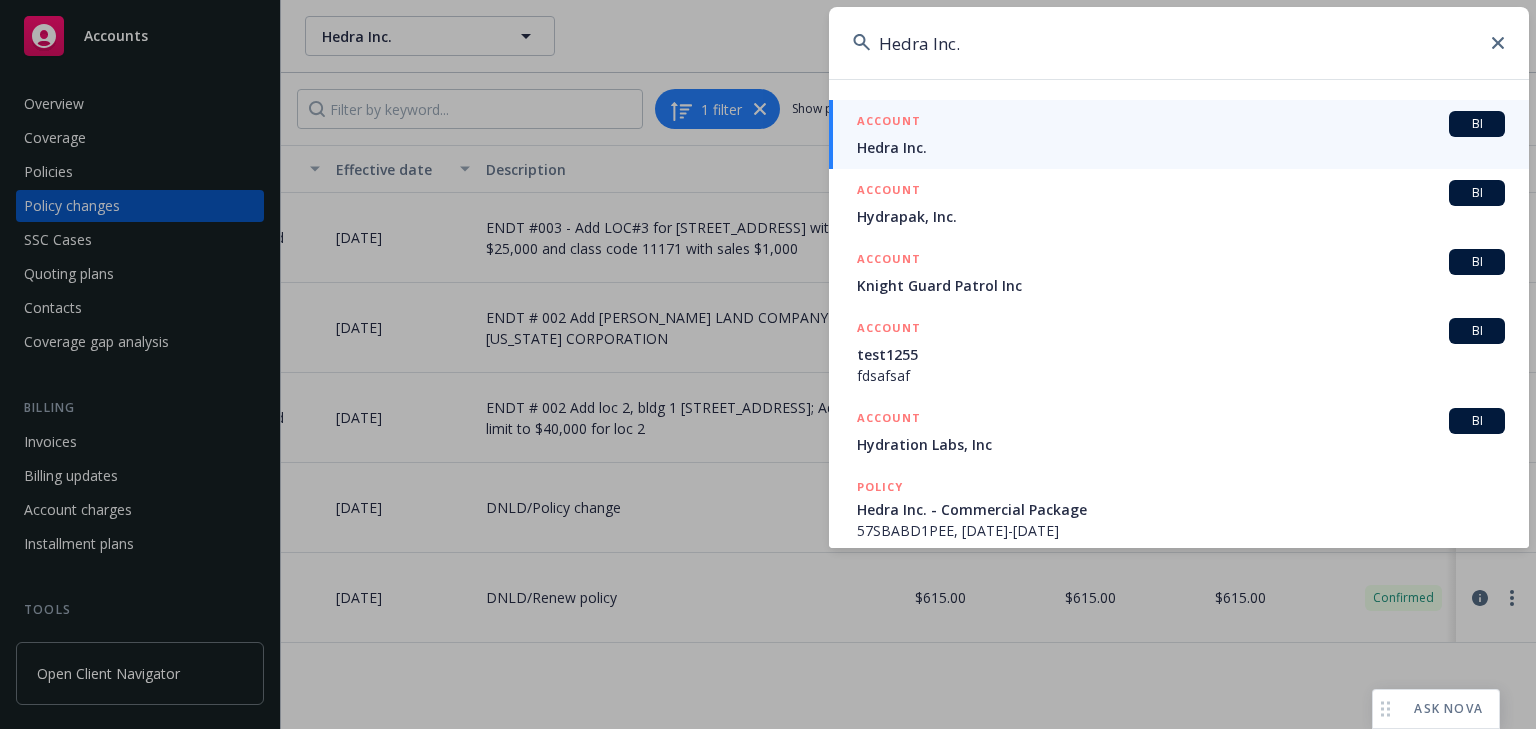 type on "Hedra Inc." 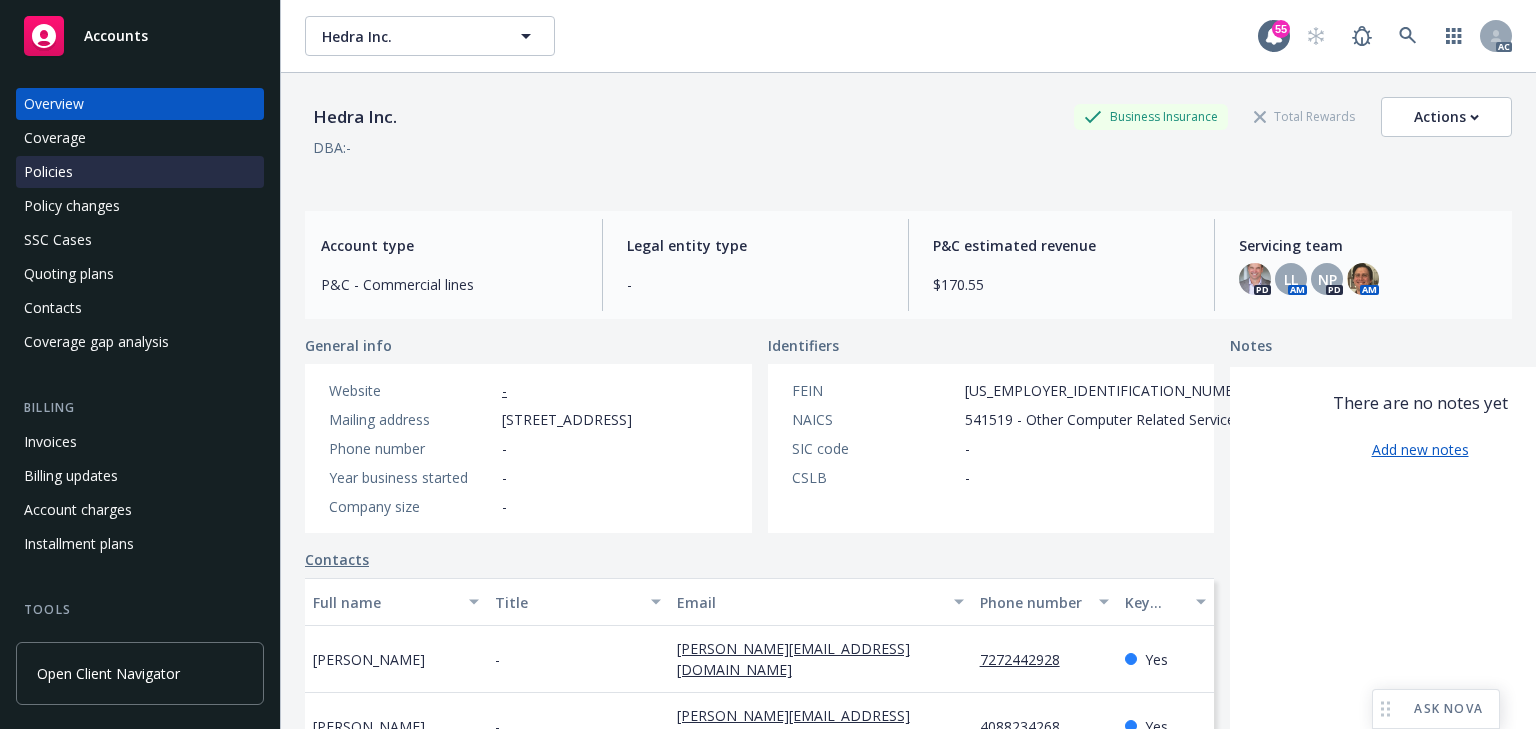 click on "Policies" at bounding box center (140, 172) 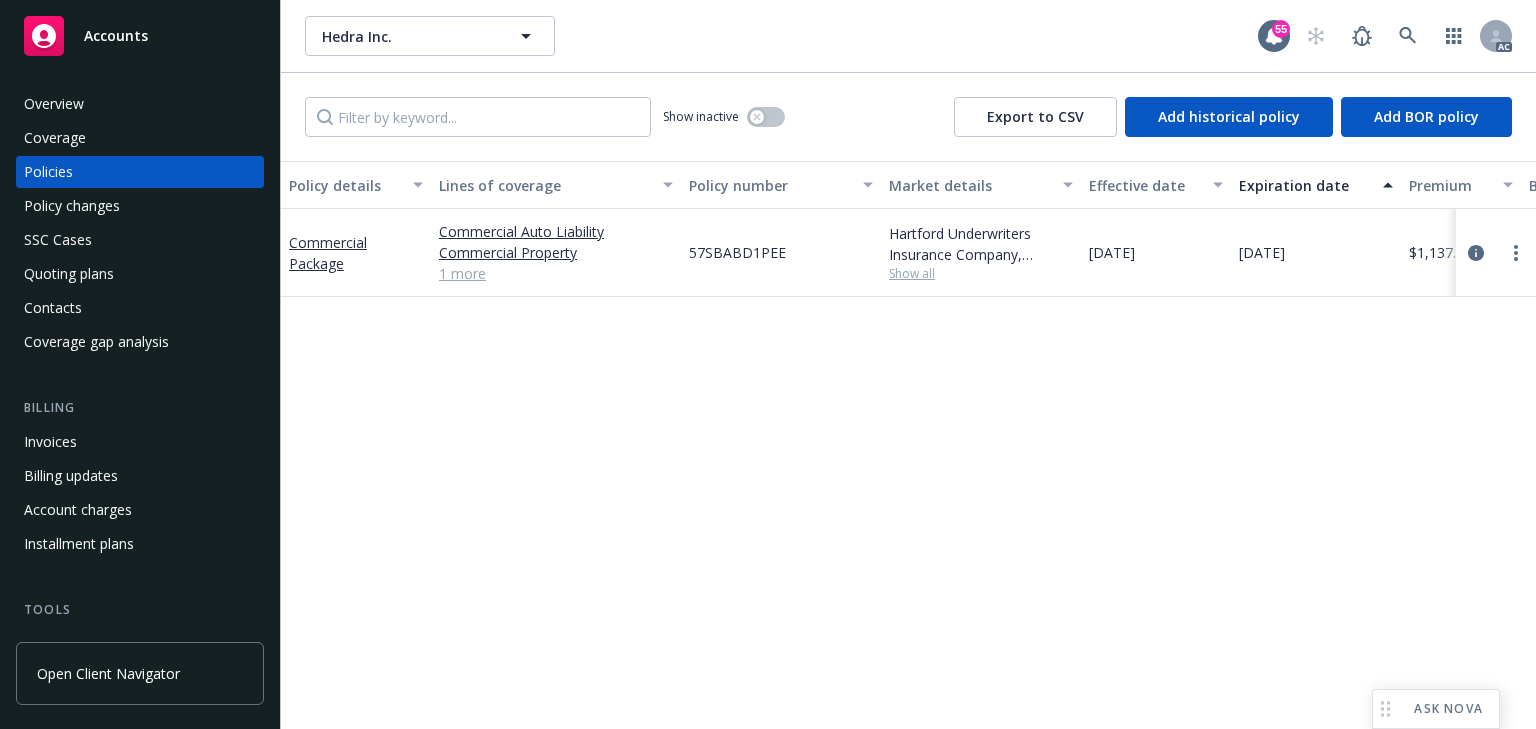 drag, startPoint x: 908, startPoint y: 391, endPoint x: 899, endPoint y: 384, distance: 11.401754 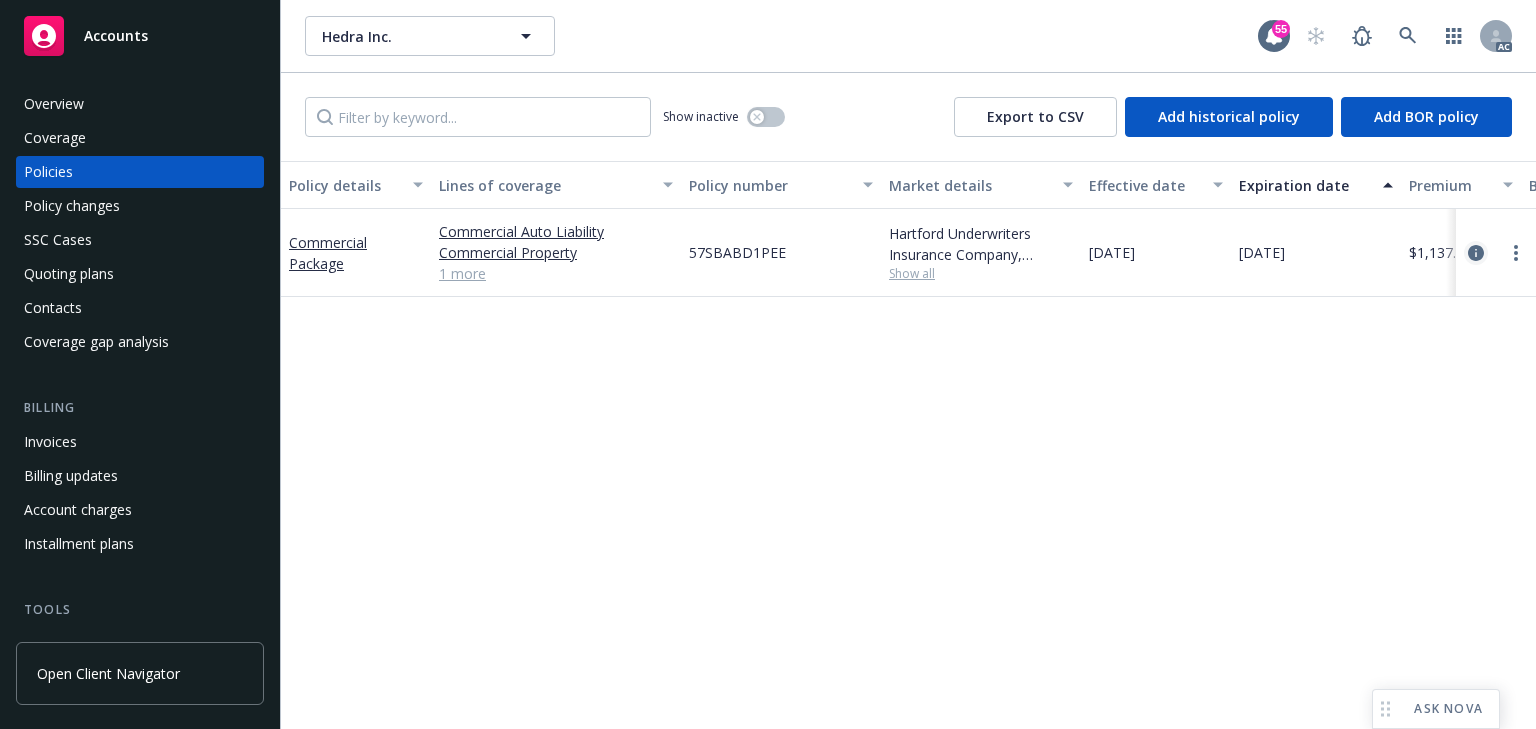 click 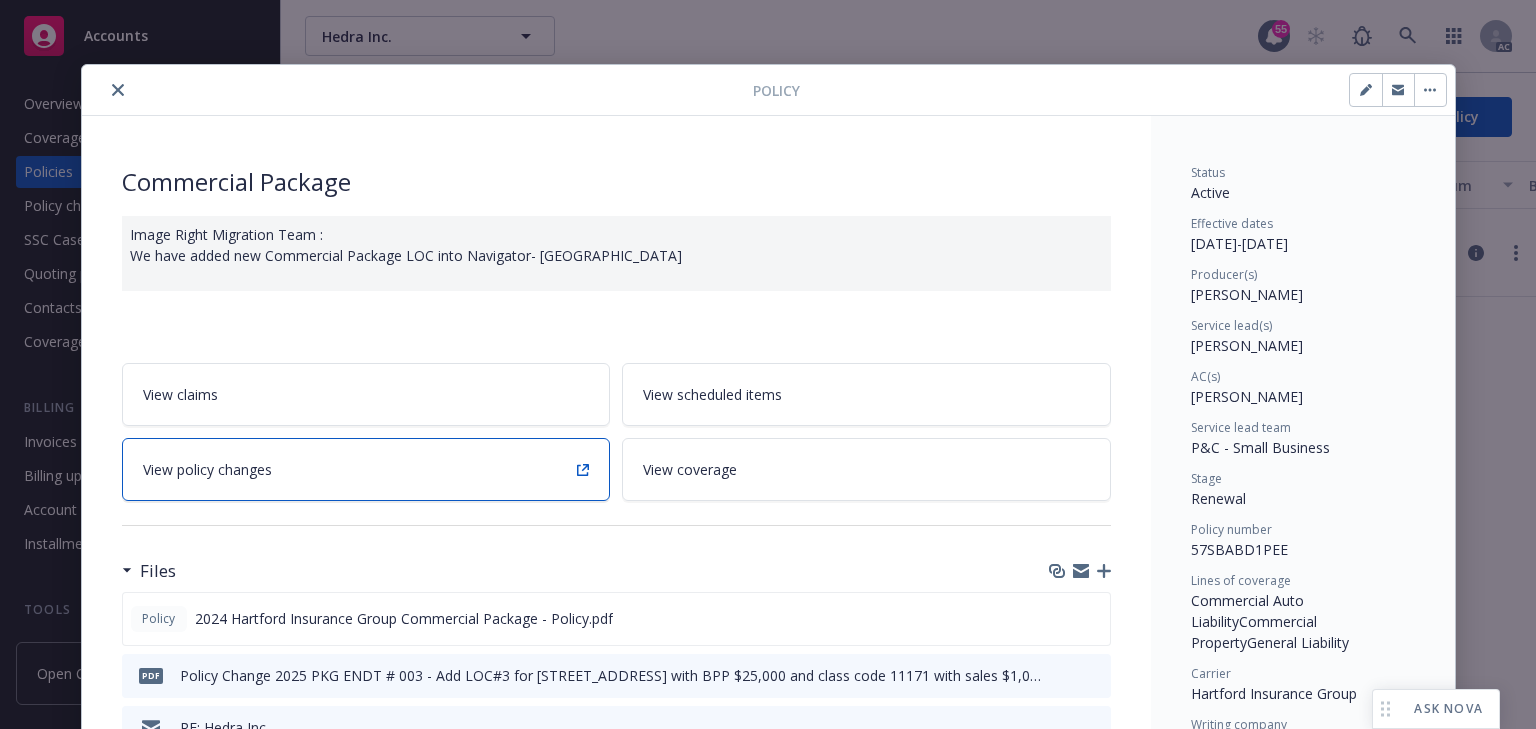 click on "View policy changes" at bounding box center (366, 469) 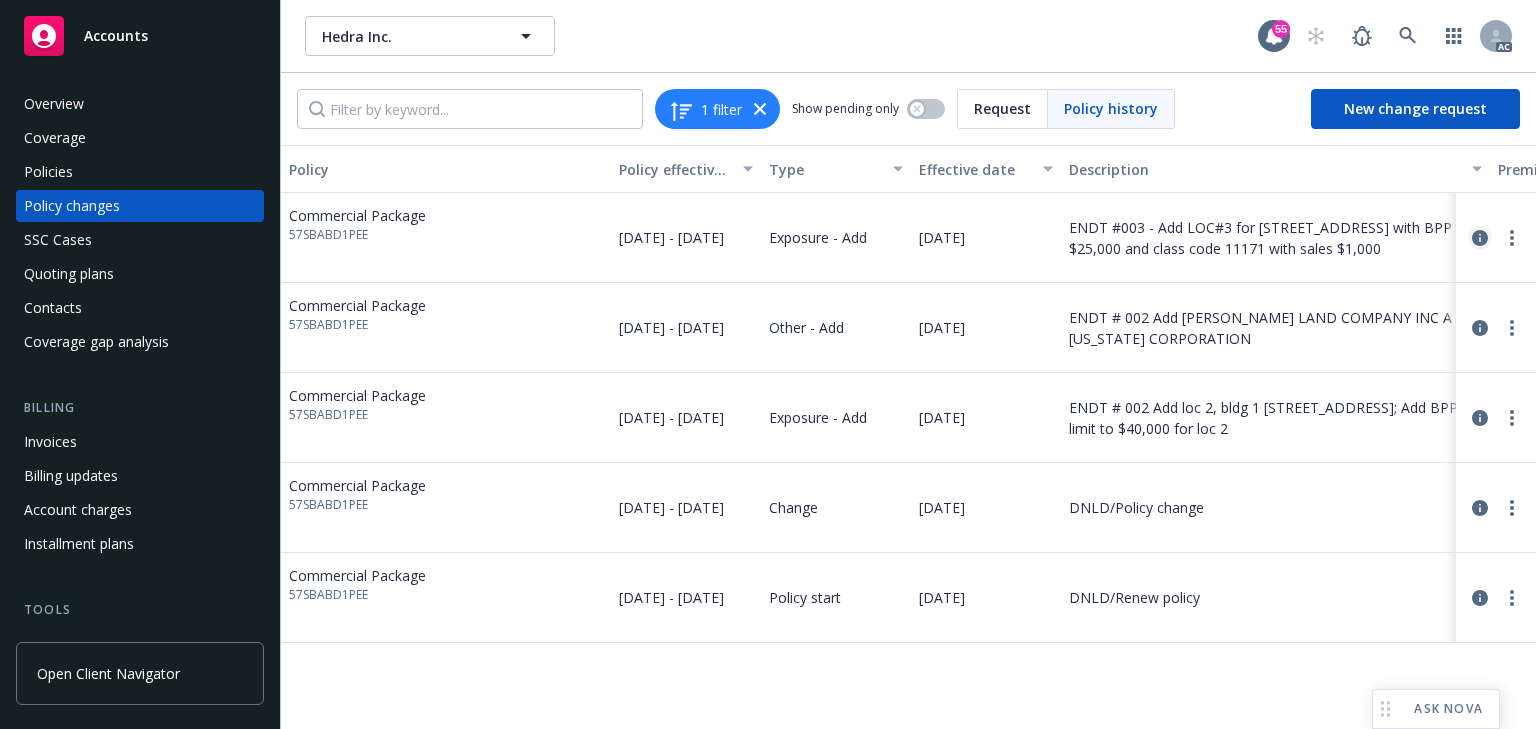 click 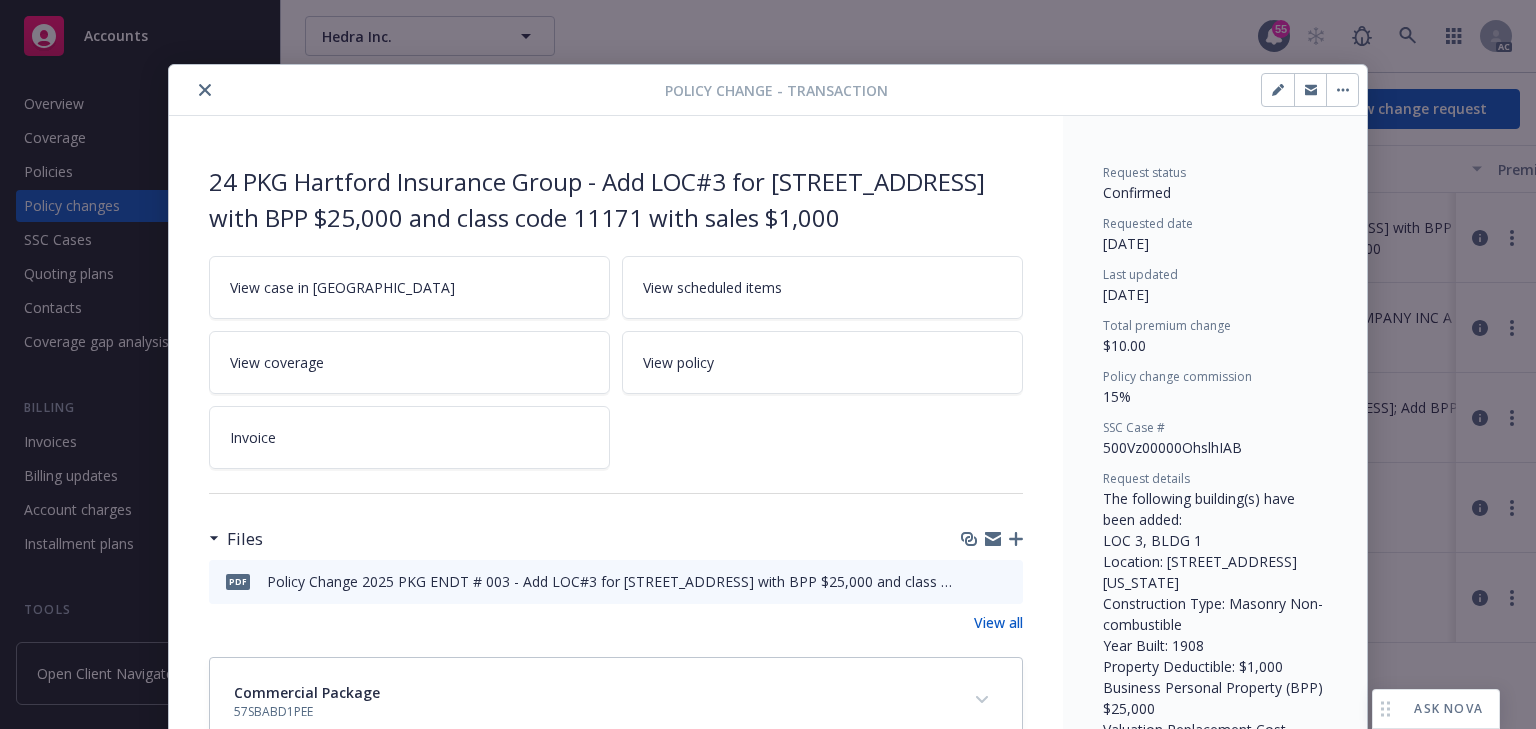 scroll, scrollTop: 60, scrollLeft: 0, axis: vertical 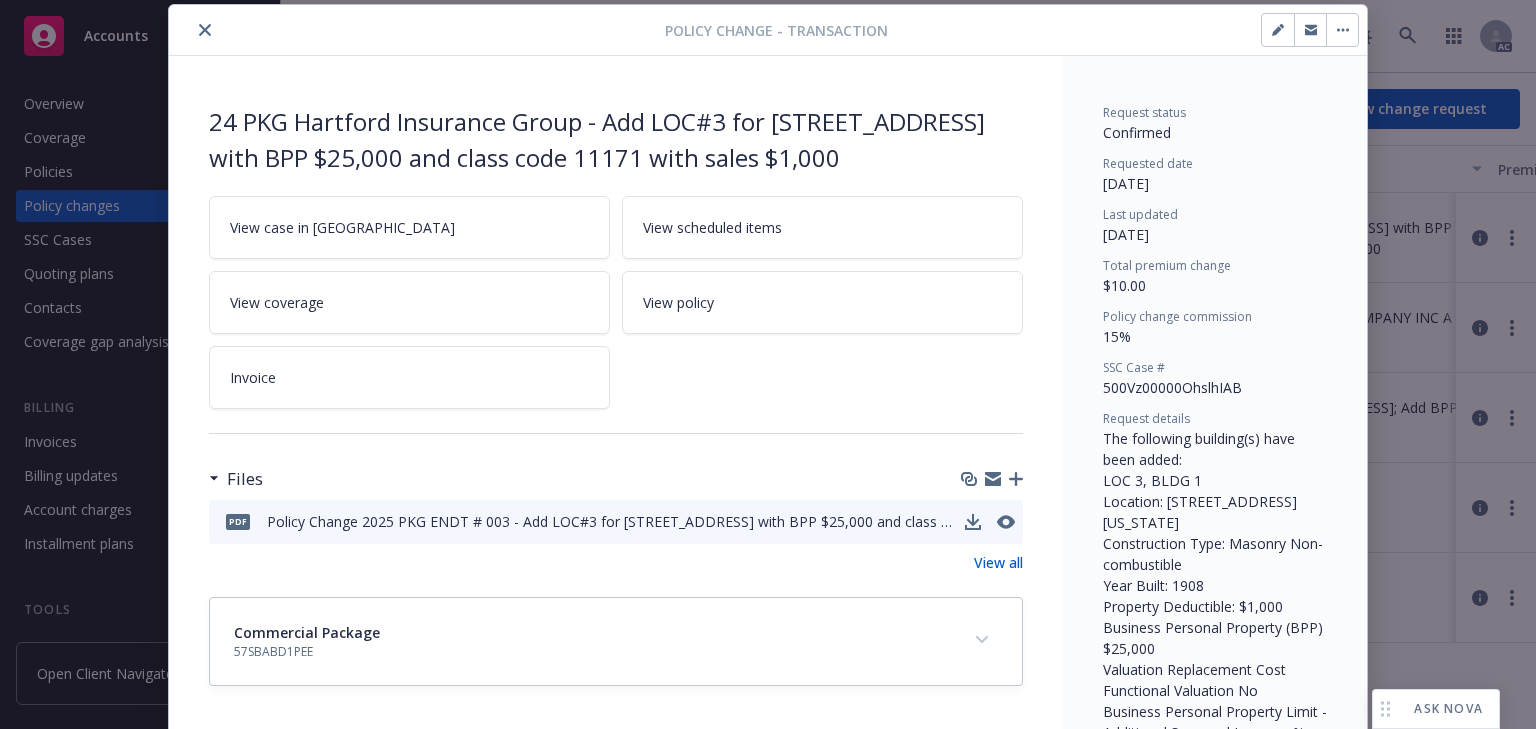 click on "pdf Policy Change 2025 PKG ENDT # 003 - Add LOC#3 for 22 W 21ST ST FL 8 with BPP $25,000 and class code 11171 with sales $1,000.pdf" at bounding box center [616, 522] 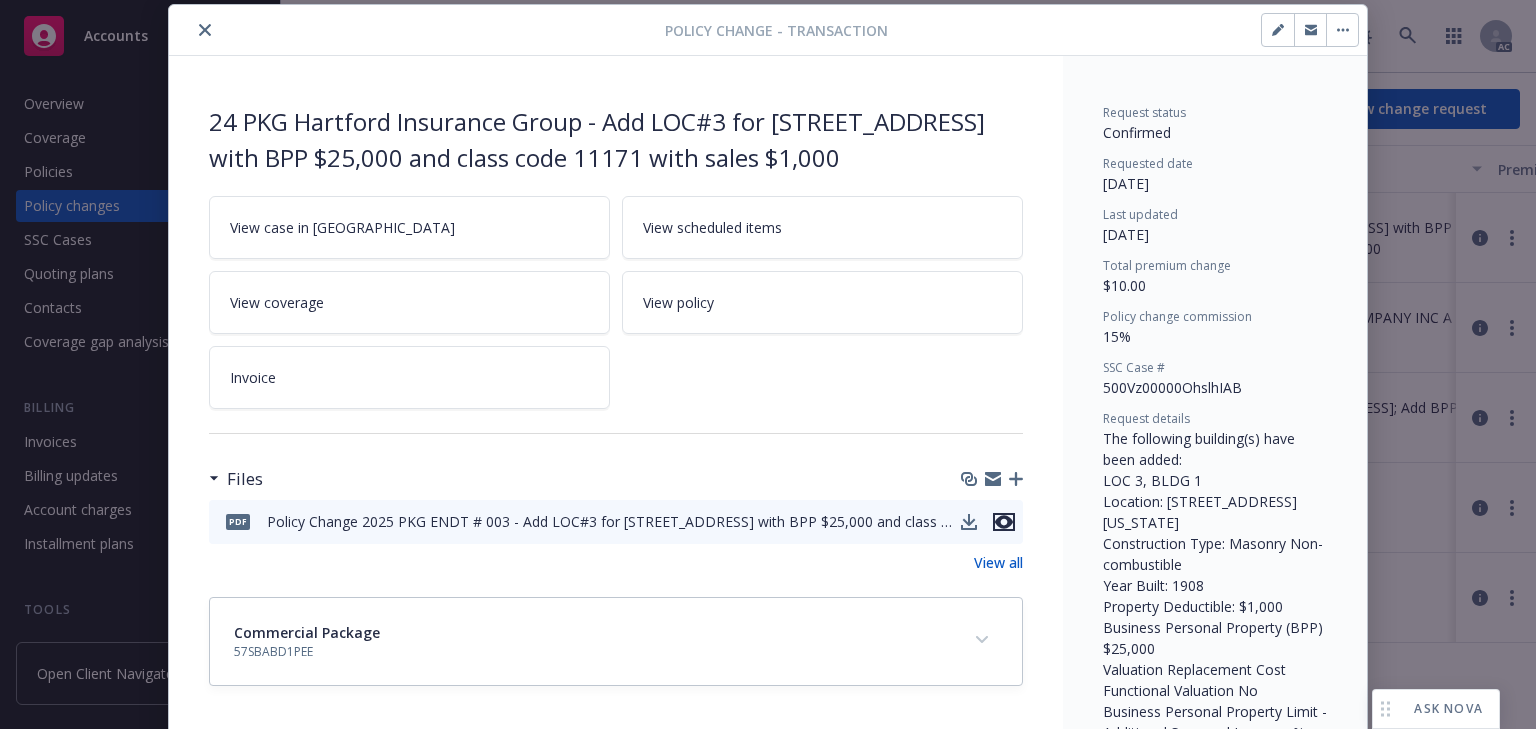 click 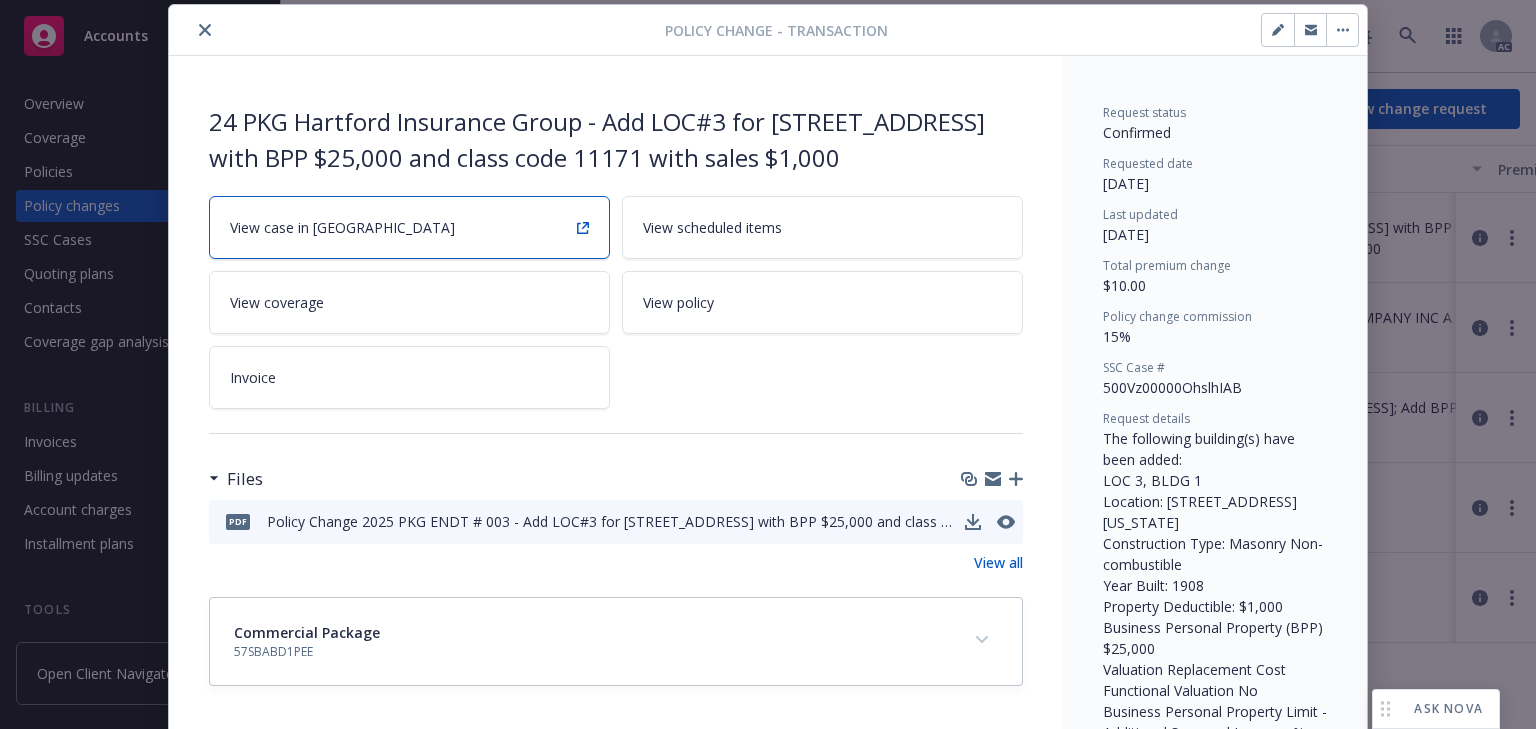 click on "View case in SSC" at bounding box center (409, 227) 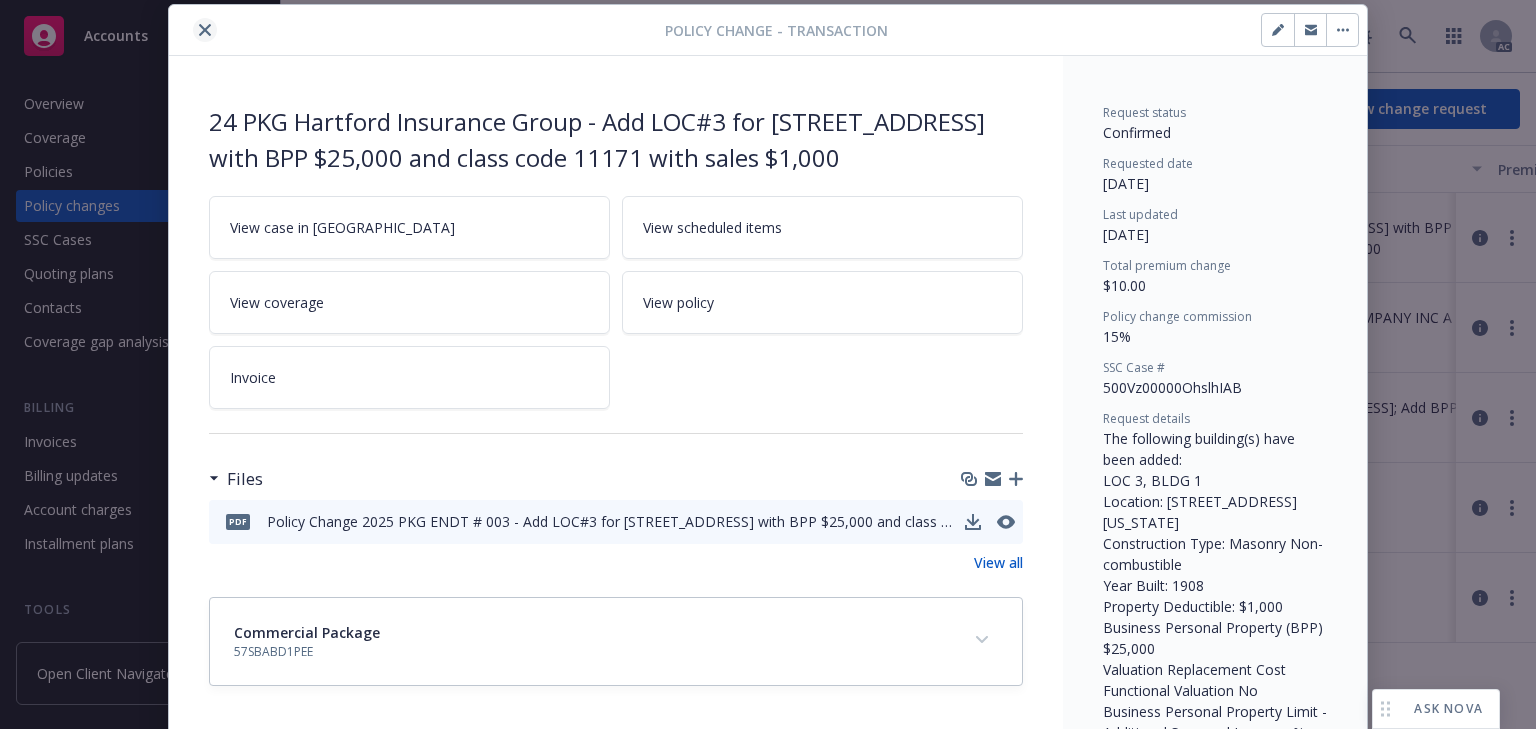 click 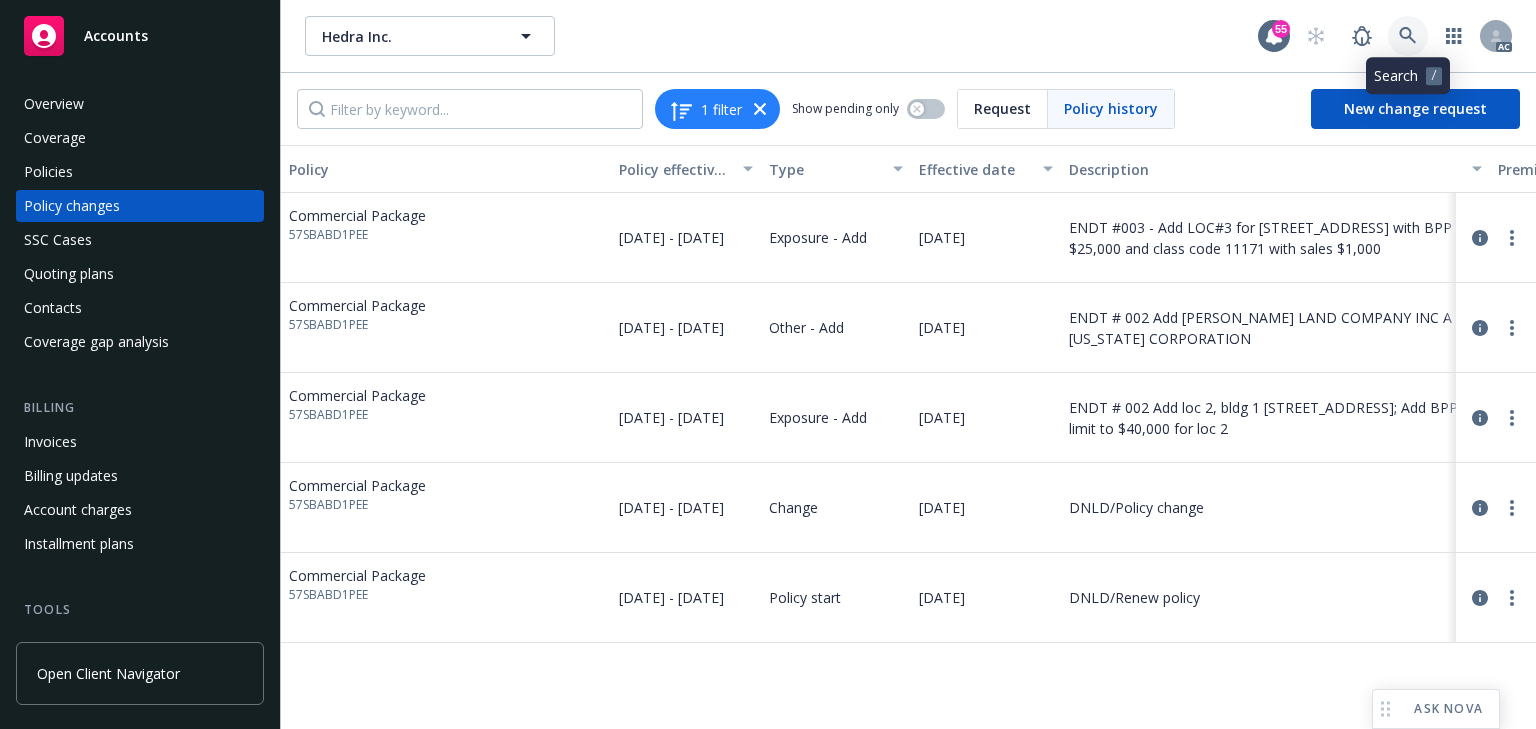 click 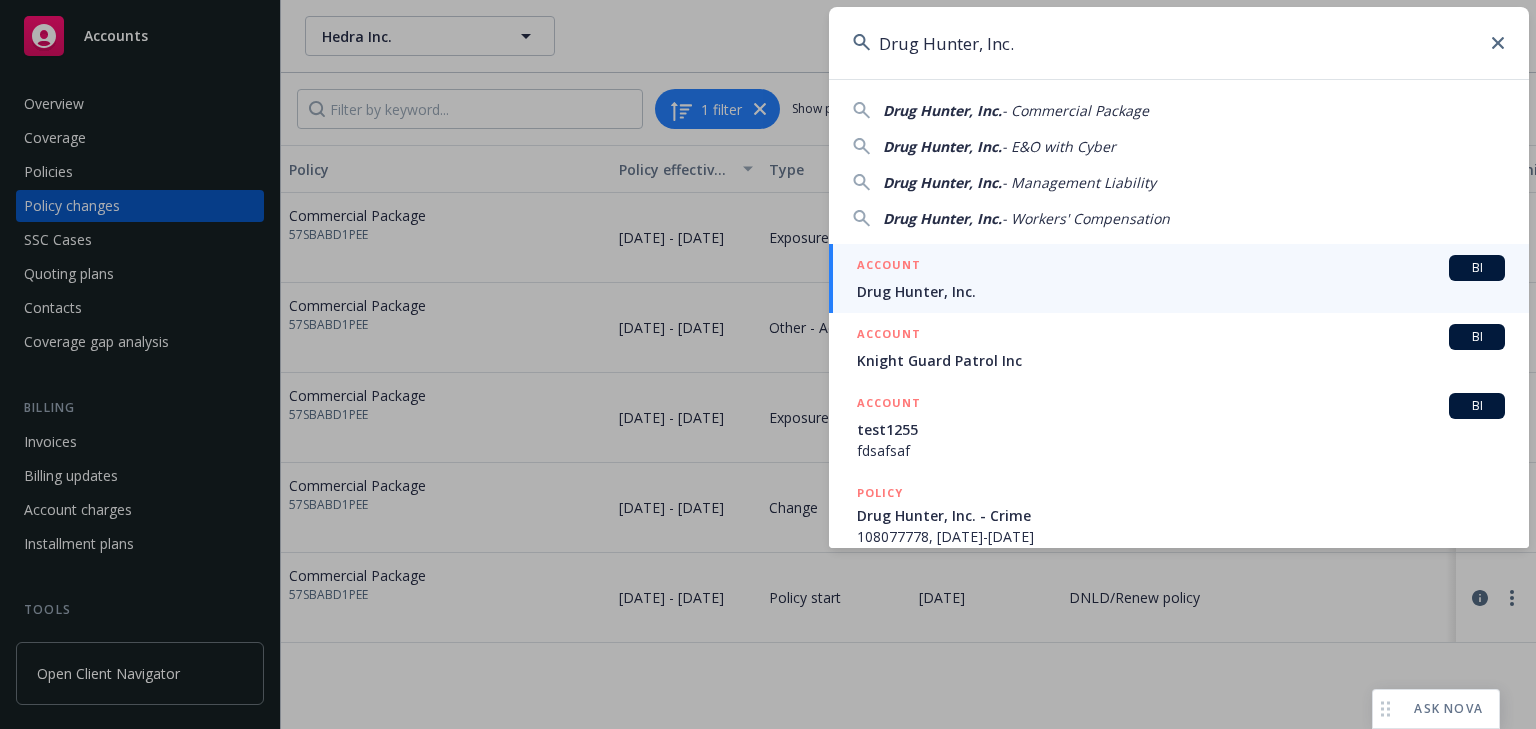 type on "Drug Hunter, Inc." 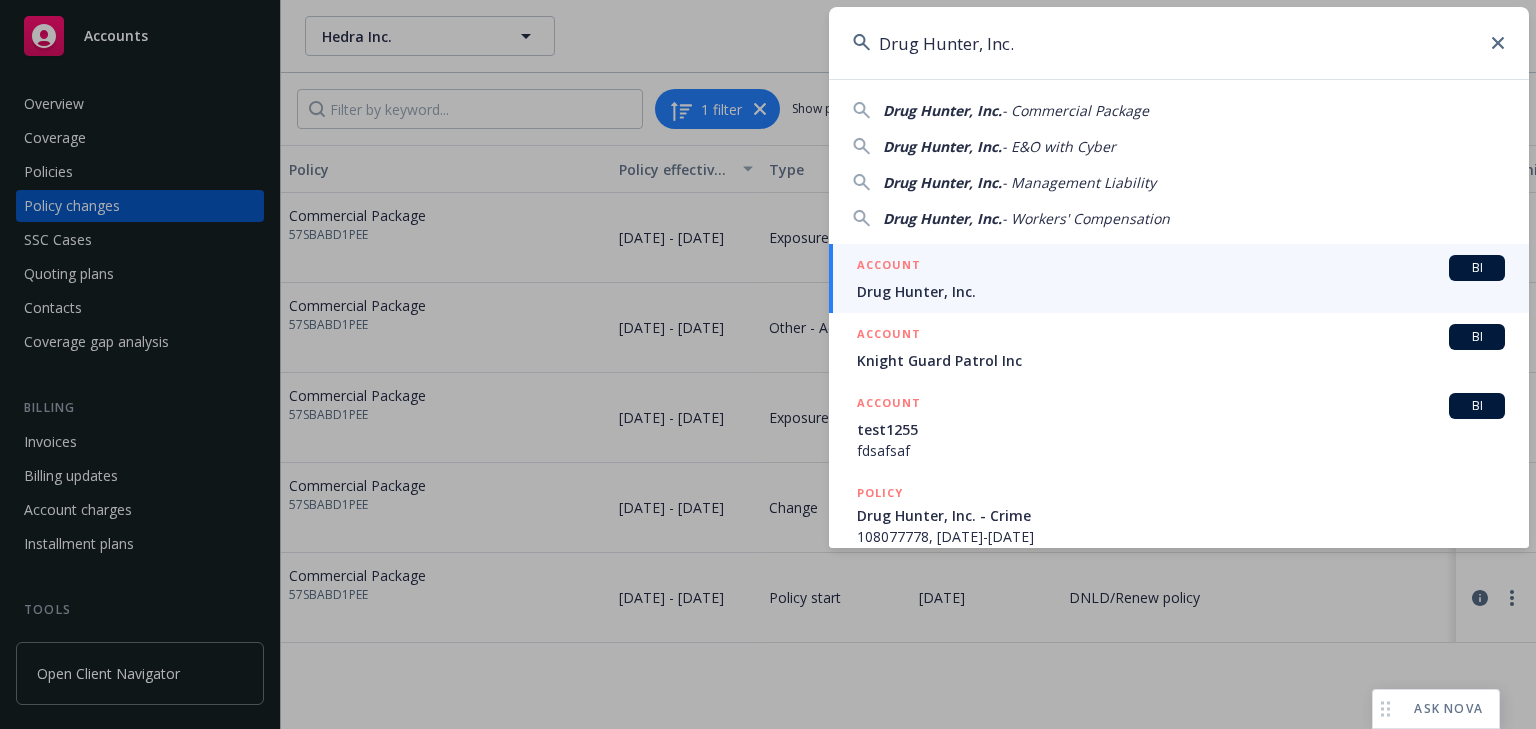 click on "ACCOUNT BI" at bounding box center (1181, 268) 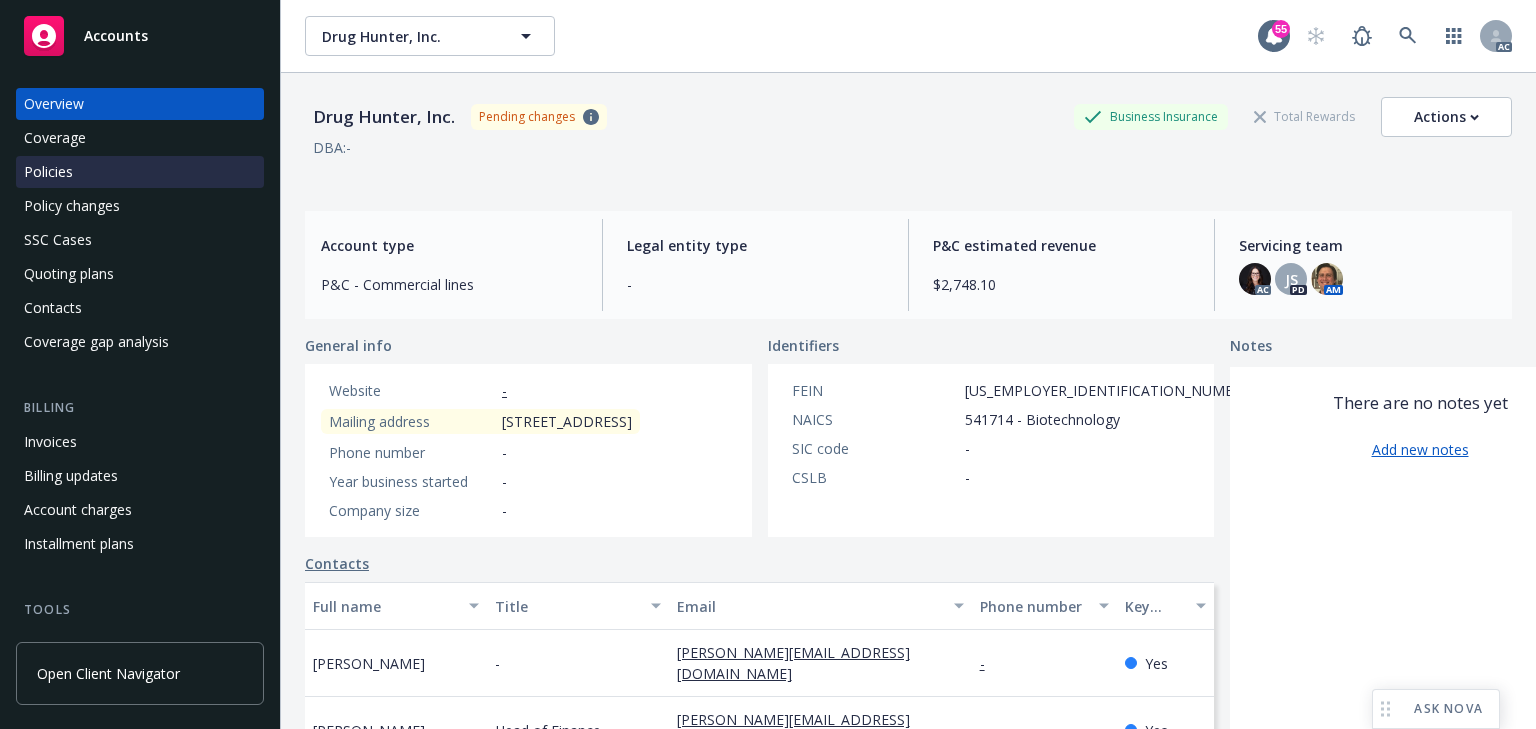 click on "Policies" at bounding box center (140, 172) 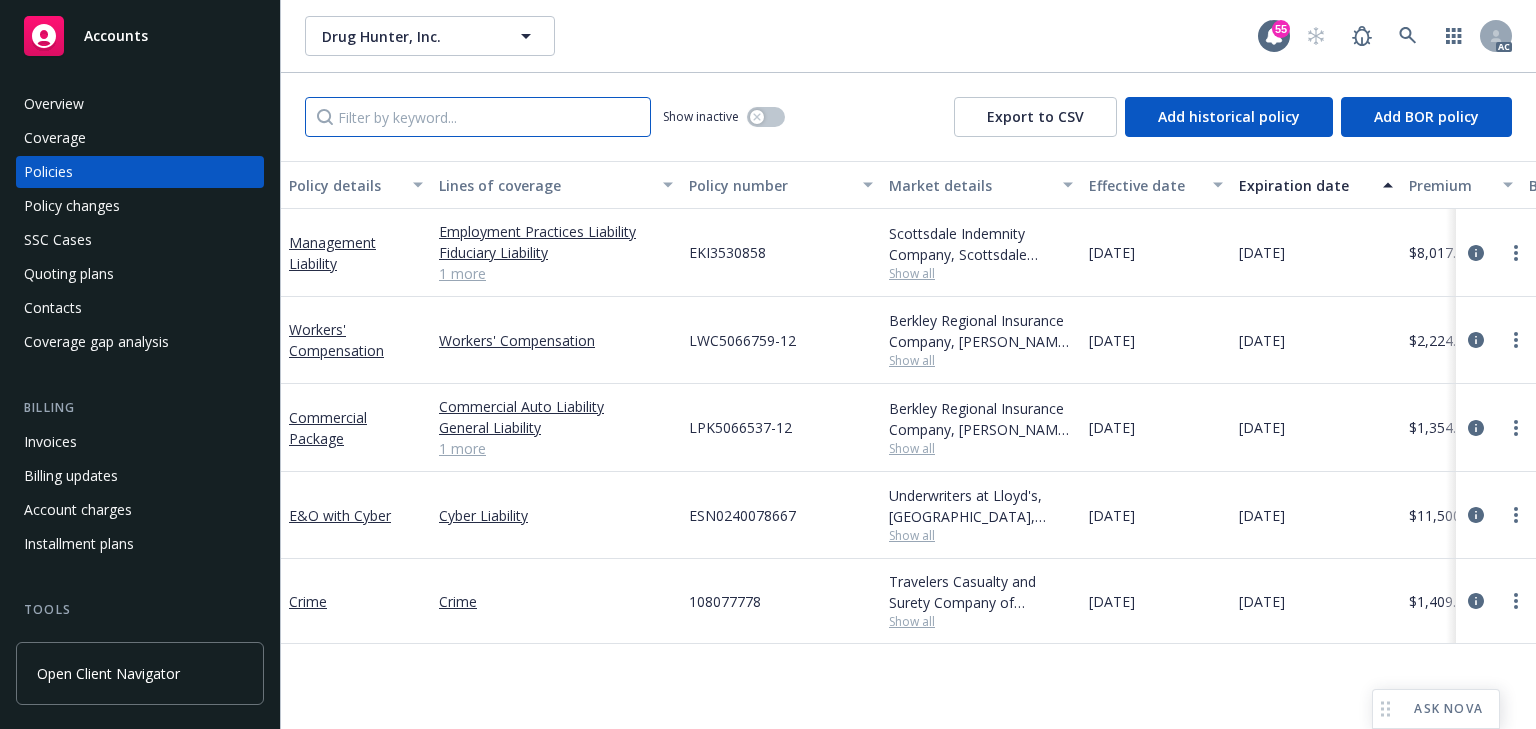 click at bounding box center (478, 117) 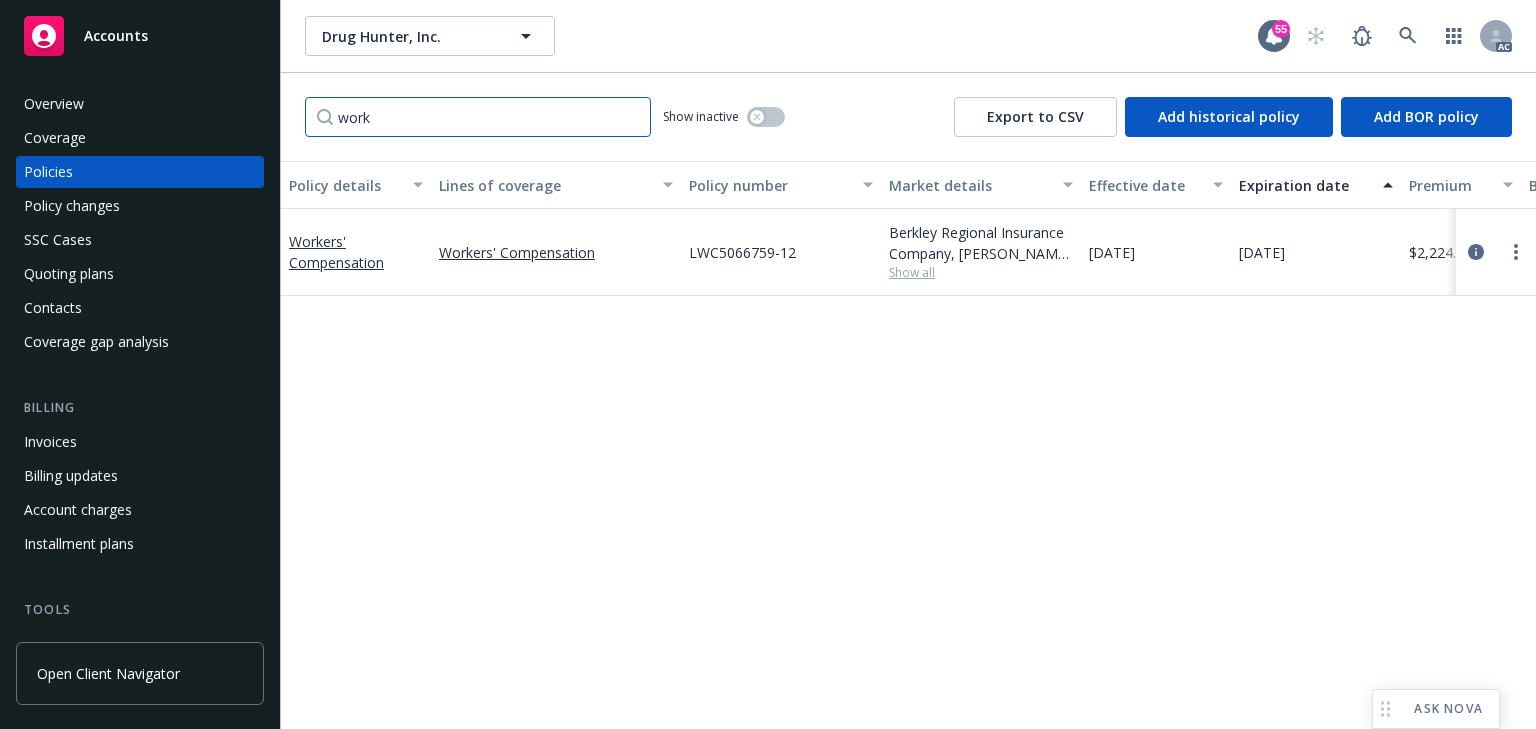 type on "work" 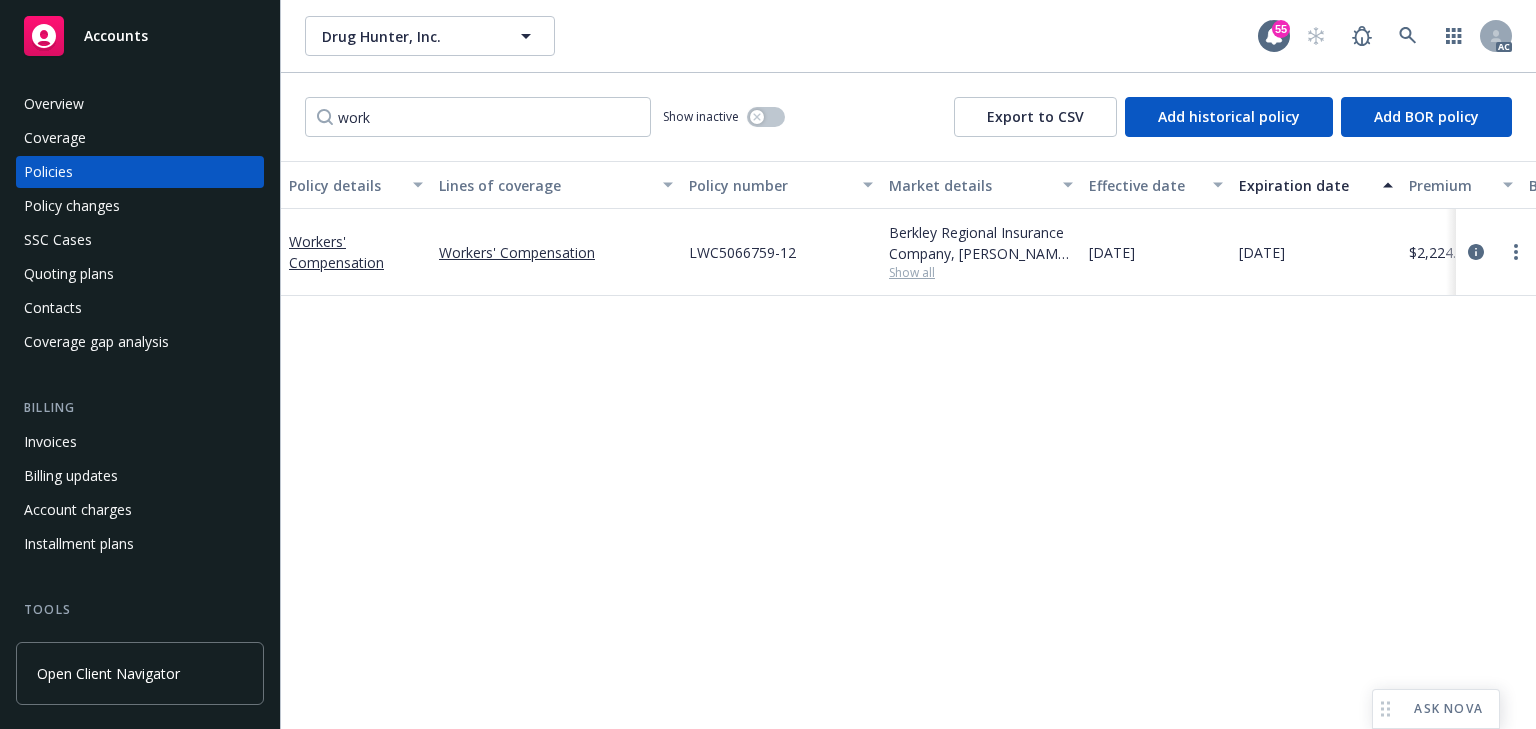 click on "Policy details Lines of coverage Policy number Market details Effective date Expiration date Premium Billing method Stage Status Service team leaders Workers' Compensation Workers' Compensation LWC5066759-12 Berkley Regional Insurance Company, W.R. Berkley Corporation Show all 09/09/2024 09/09/2025 $2,224.00 Agency - Pay in full Renewal Active Cassidy Maxwell AC Nicholas Baldwin AM 1 more" at bounding box center [908, 445] 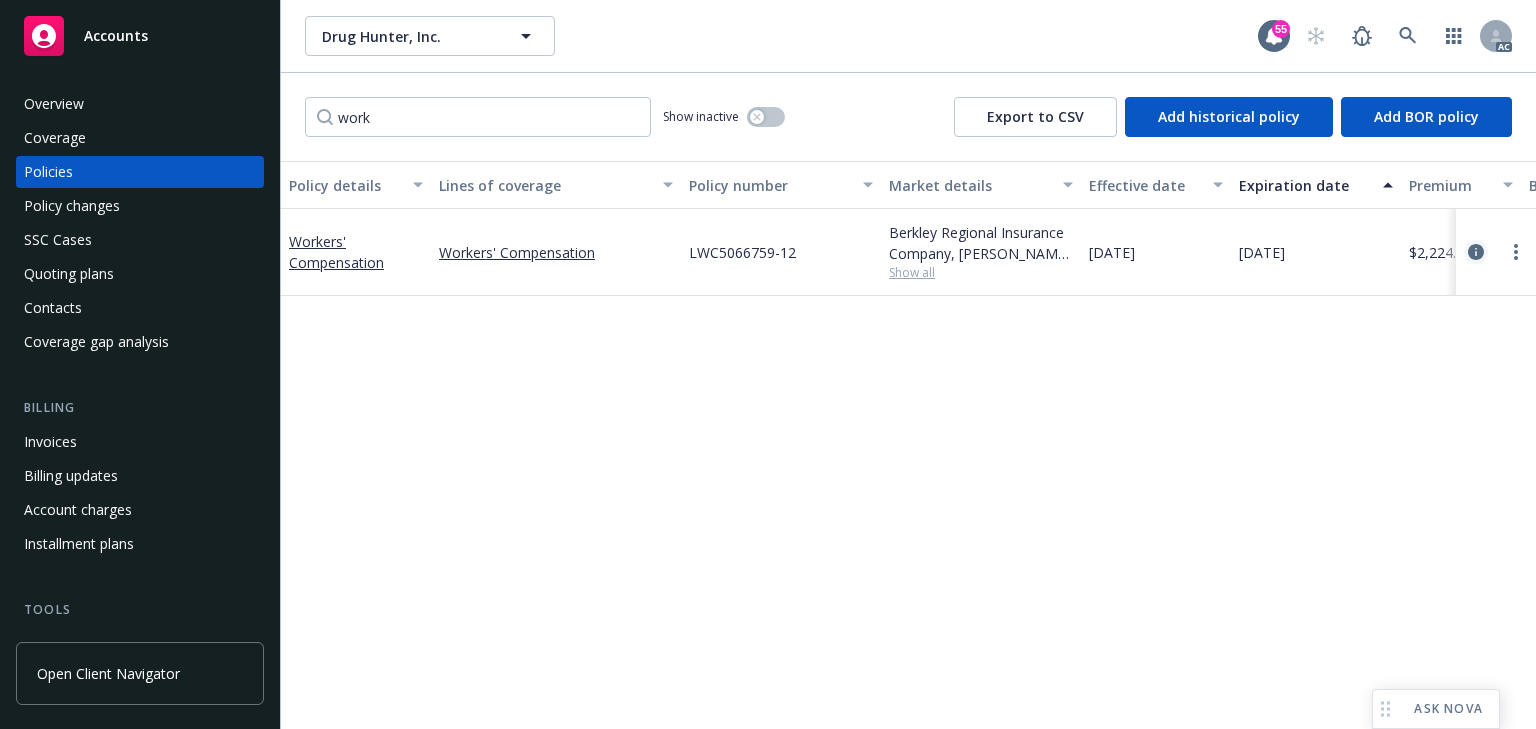 click 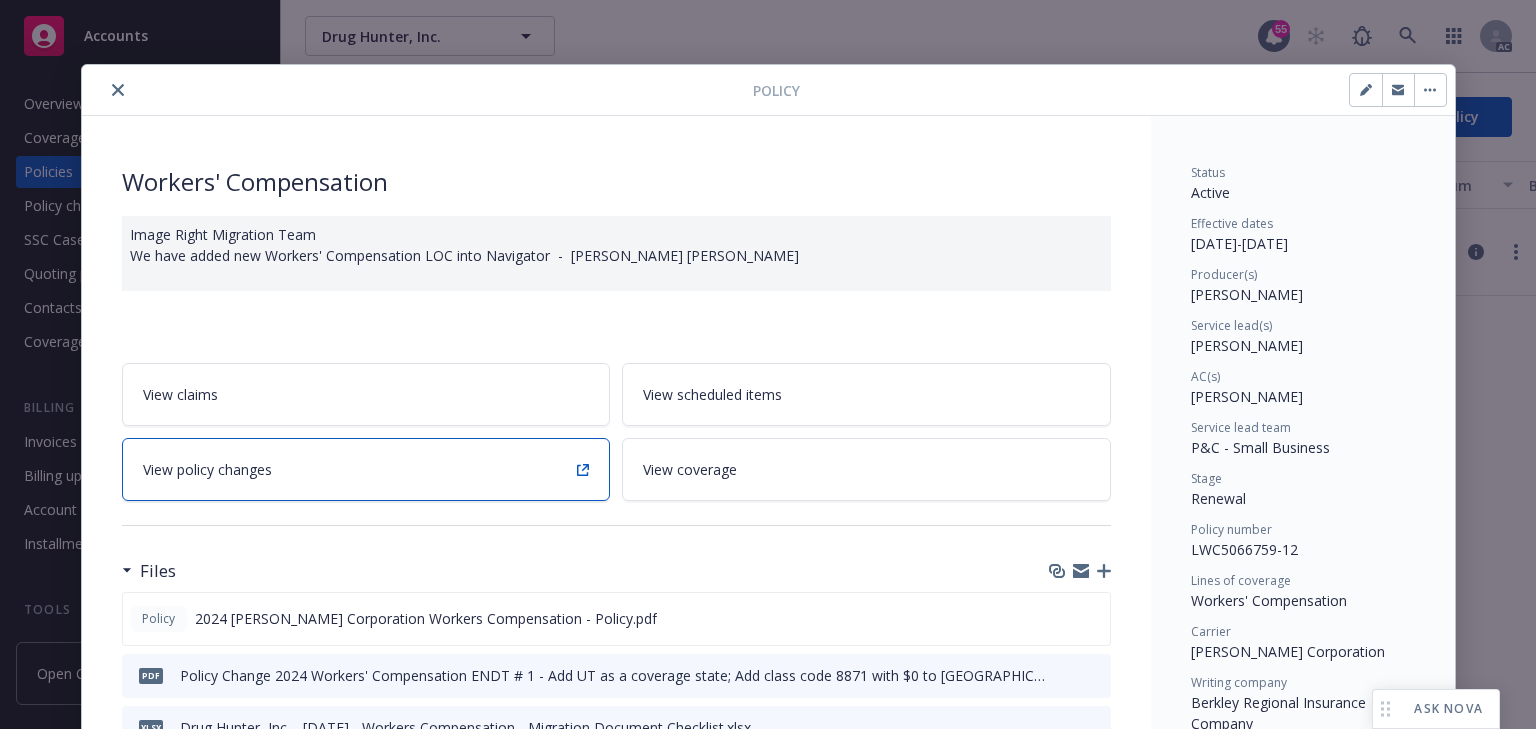 drag, startPoint x: 414, startPoint y: 462, endPoint x: 396, endPoint y: 463, distance: 18.027756 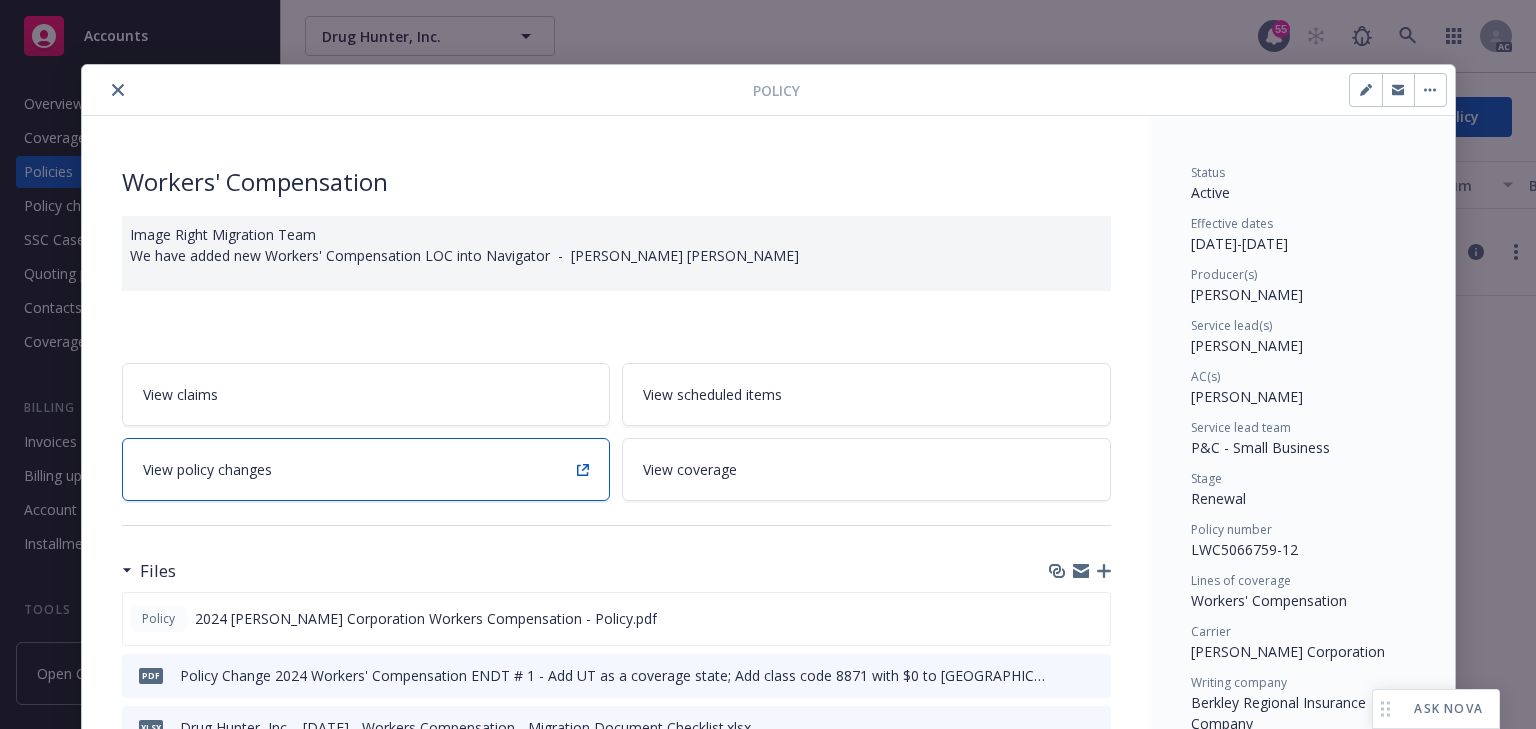 click on "View policy changes" at bounding box center (366, 469) 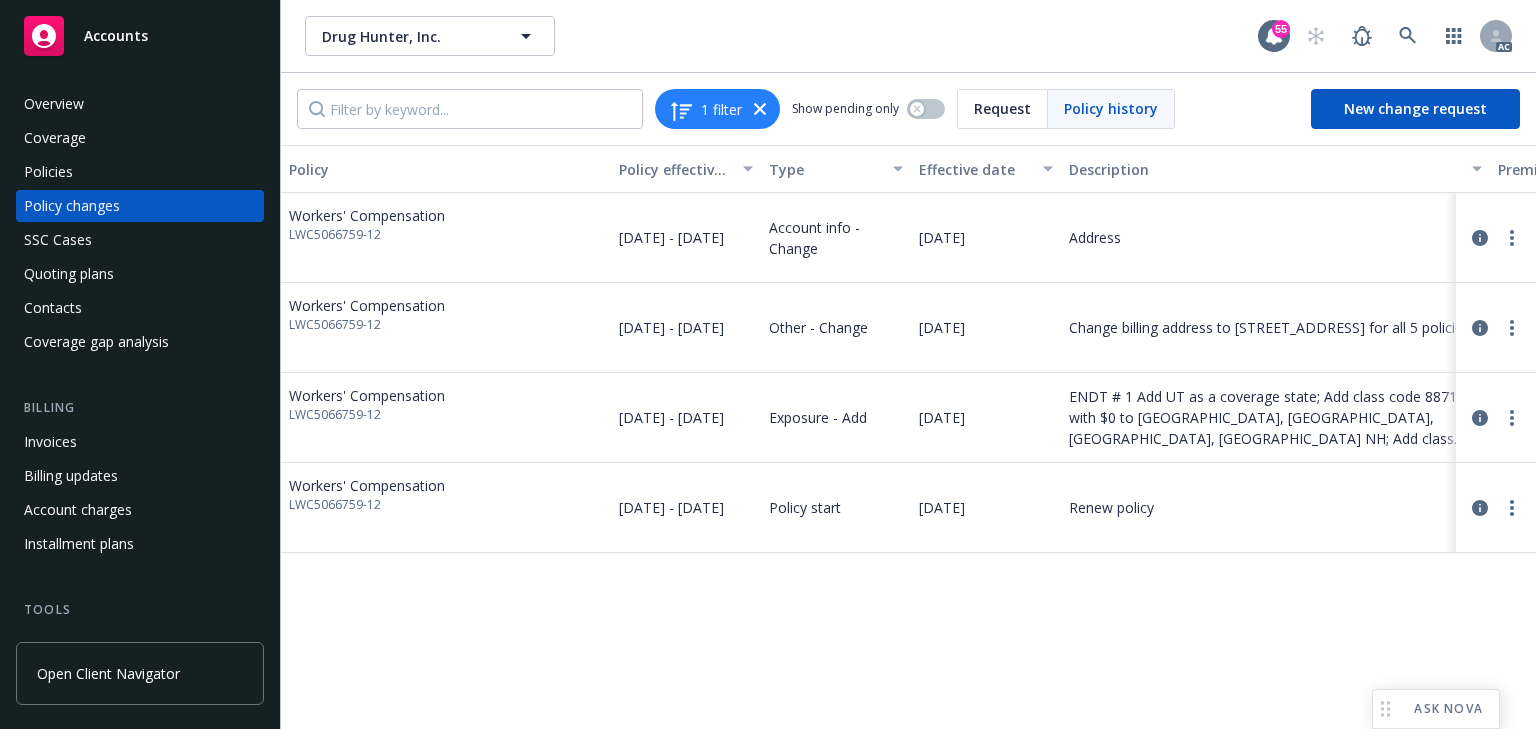 click on "Policy Policy effective dates Type Effective date Description Premium change Annualized total premium change Total premium Status Workers' Compensation LWC5066759-12 09/09/2024   -   09/09/2025 Account info - Change 07/01/2025 Address - - $2,224.00 Initiated Workers' Compensation LWC5066759-12 09/09/2024   -   09/09/2025 Other - Change 07/01/2025 Change billing address to 111 SW 5th Ave, Ste 3150, Portland, OR, 97204 for all 5 policies - - $2,224.00 Initiated Workers' Compensation LWC5066759-12 09/09/2024   -   09/09/2025 Exposure - Add 09/09/2024 ENDT # 1 Add UT as a coverage state; Add class code 8871 with $0 to NY, FL, VA, CA NH; Add class code 0822 with $0 to PA - - $2,224.00 Endorsed Workers' Compensation LWC5066759-12 09/09/2024   -   09/09/2025 Policy start 09/09/2024 Renew policy $2,224.00 $2,224.00 $2,224.00 Confirmed" at bounding box center (908, 437) 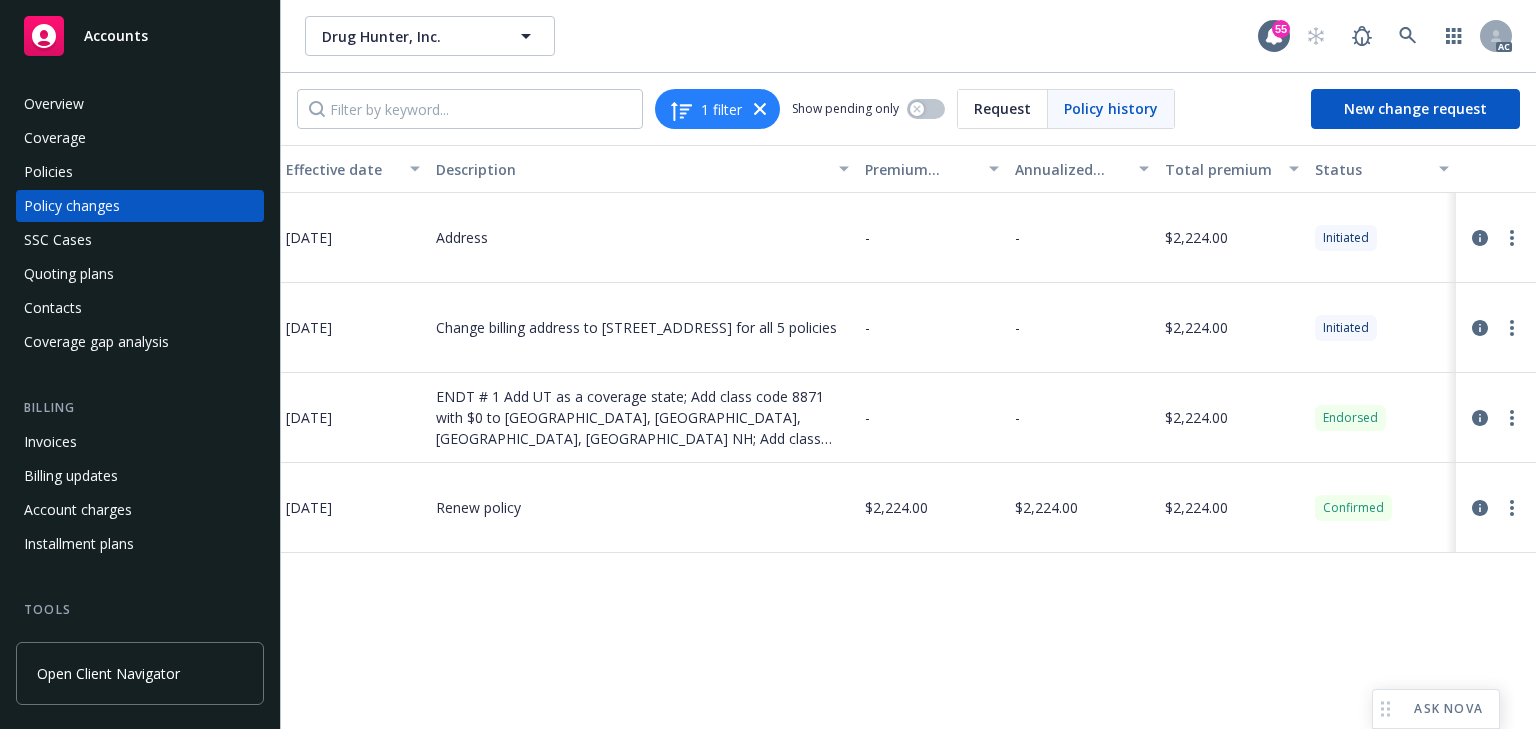 scroll, scrollTop: 0, scrollLeft: 0, axis: both 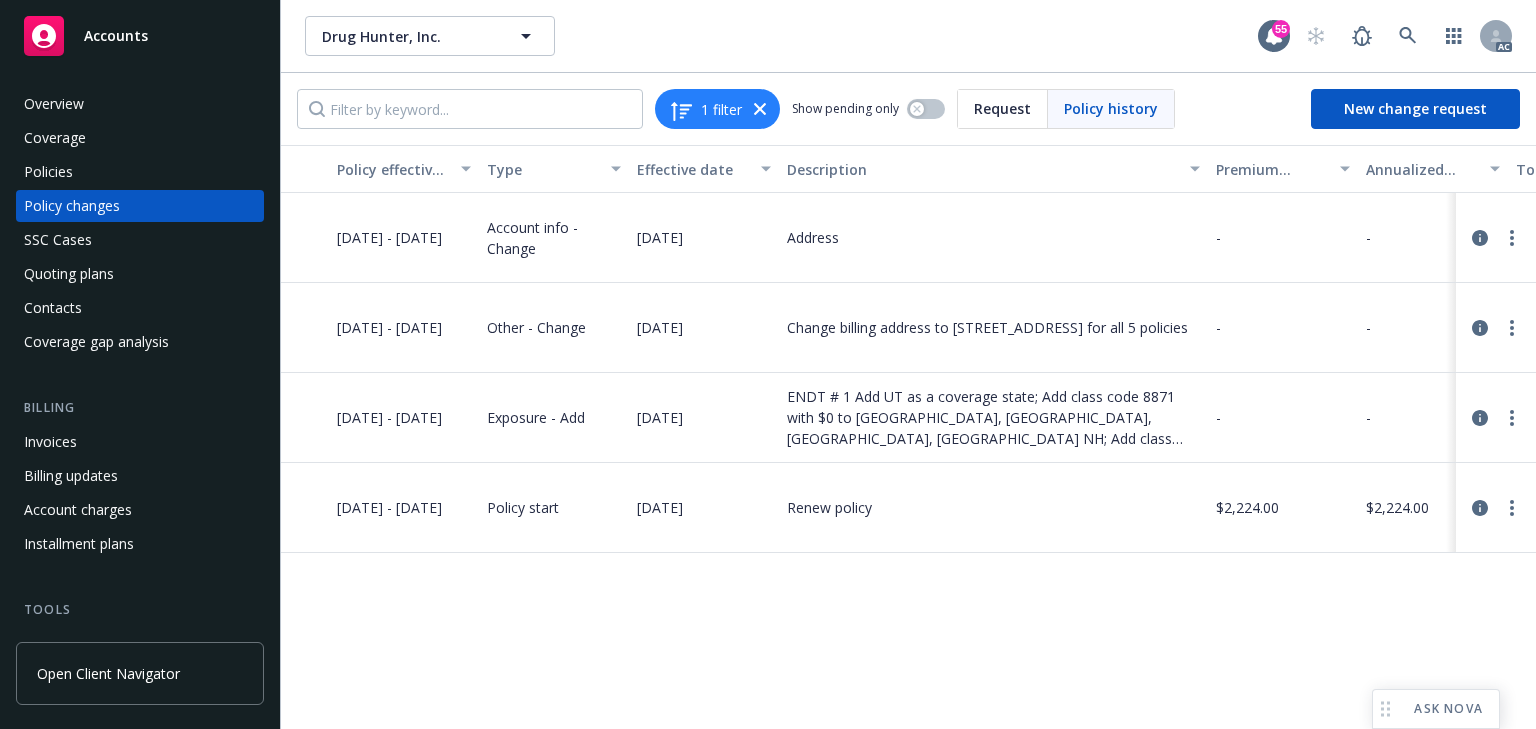 click on "Policy Policy effective dates Type Effective date Description Premium change Annualized total premium change Total premium Status Workers' Compensation LWC5066759-12 09/09/2024   -   09/09/2025 Account info - Change 07/01/2025 Address - - $2,224.00 Initiated Workers' Compensation LWC5066759-12 09/09/2024   -   09/09/2025 Other - Change 07/01/2025 Change billing address to 111 SW 5th Ave, Ste 3150, Portland, OR, 97204 for all 5 policies - - $2,224.00 Initiated Workers' Compensation LWC5066759-12 09/09/2024   -   09/09/2025 Exposure - Add 09/09/2024 ENDT # 1 Add UT as a coverage state; Add class code 8871 with $0 to NY, FL, VA, CA NH; Add class code 0822 with $0 to PA - - $2,224.00 Endorsed Workers' Compensation LWC5066759-12 09/09/2024   -   09/09/2025 Policy start 09/09/2024 Renew policy $2,224.00 $2,224.00 $2,224.00 Confirmed" at bounding box center [908, 437] 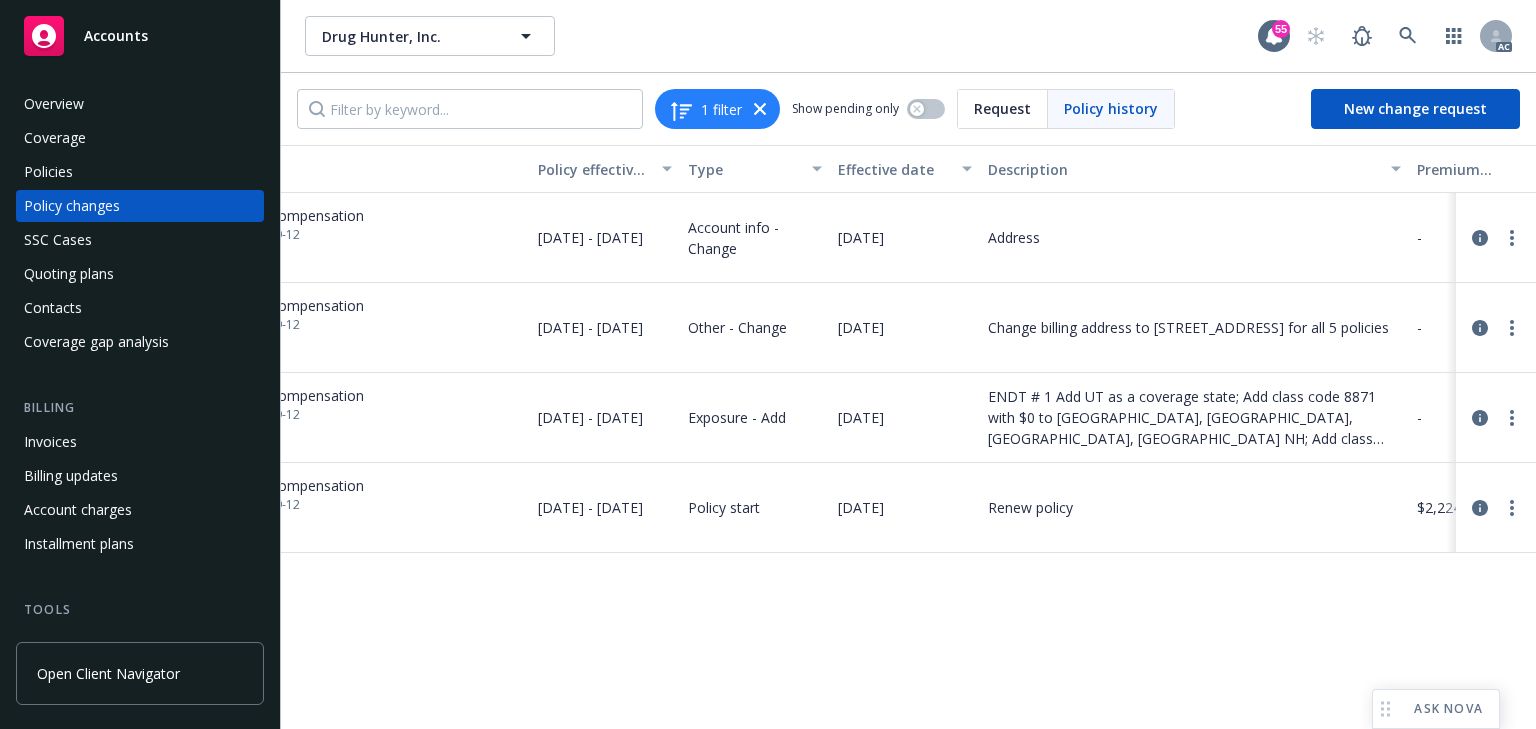 scroll, scrollTop: 0, scrollLeft: 0, axis: both 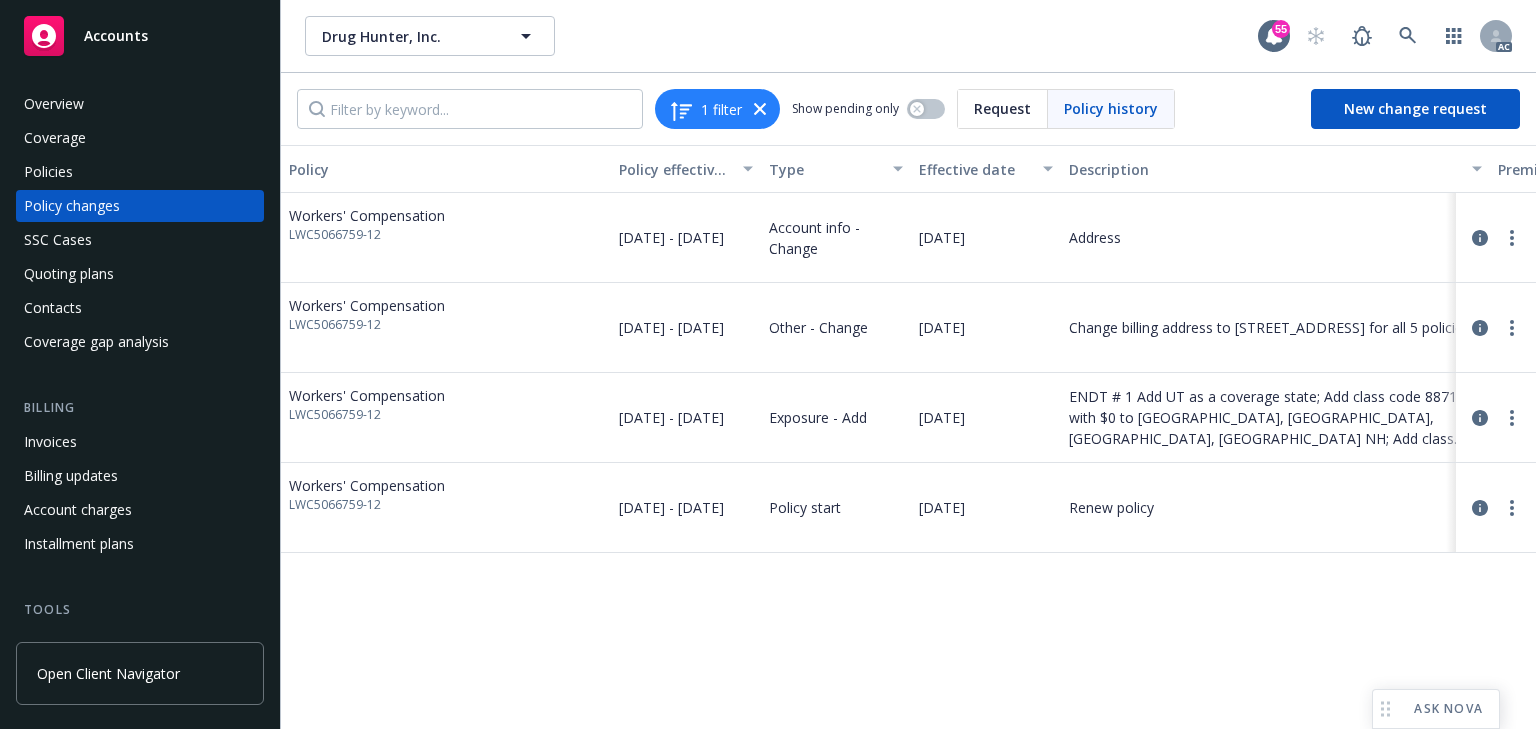 click on "Policy Policy effective dates Type Effective date Description Premium change Annualized total premium change Total premium Status Workers' Compensation LWC5066759-12 09/09/2024   -   09/09/2025 Account info - Change 07/01/2025 Address - - $2,224.00 Initiated Workers' Compensation LWC5066759-12 09/09/2024   -   09/09/2025 Other - Change 07/01/2025 Change billing address to 111 SW 5th Ave, Ste 3150, Portland, OR, 97204 for all 5 policies - - $2,224.00 Initiated Workers' Compensation LWC5066759-12 09/09/2024   -   09/09/2025 Exposure - Add 09/09/2024 ENDT # 1 Add UT as a coverage state; Add class code 8871 with $0 to NY, FL, VA, CA NH; Add class code 0822 with $0 to PA - - $2,224.00 Endorsed Workers' Compensation LWC5066759-12 09/09/2024   -   09/09/2025 Policy start 09/09/2024 Renew policy $2,224.00 $2,224.00 $2,224.00 Confirmed" at bounding box center [908, 437] 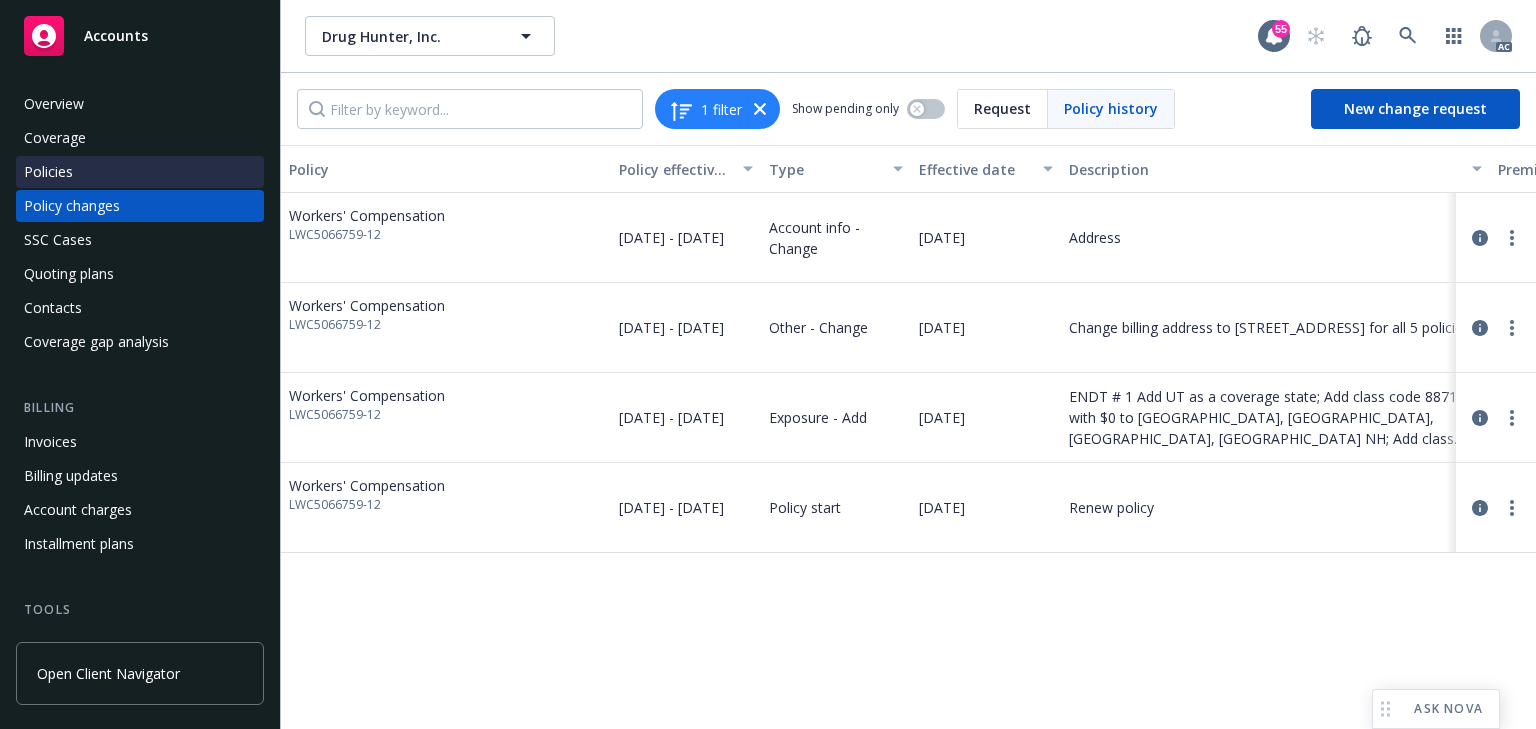 click on "Policies" at bounding box center (140, 172) 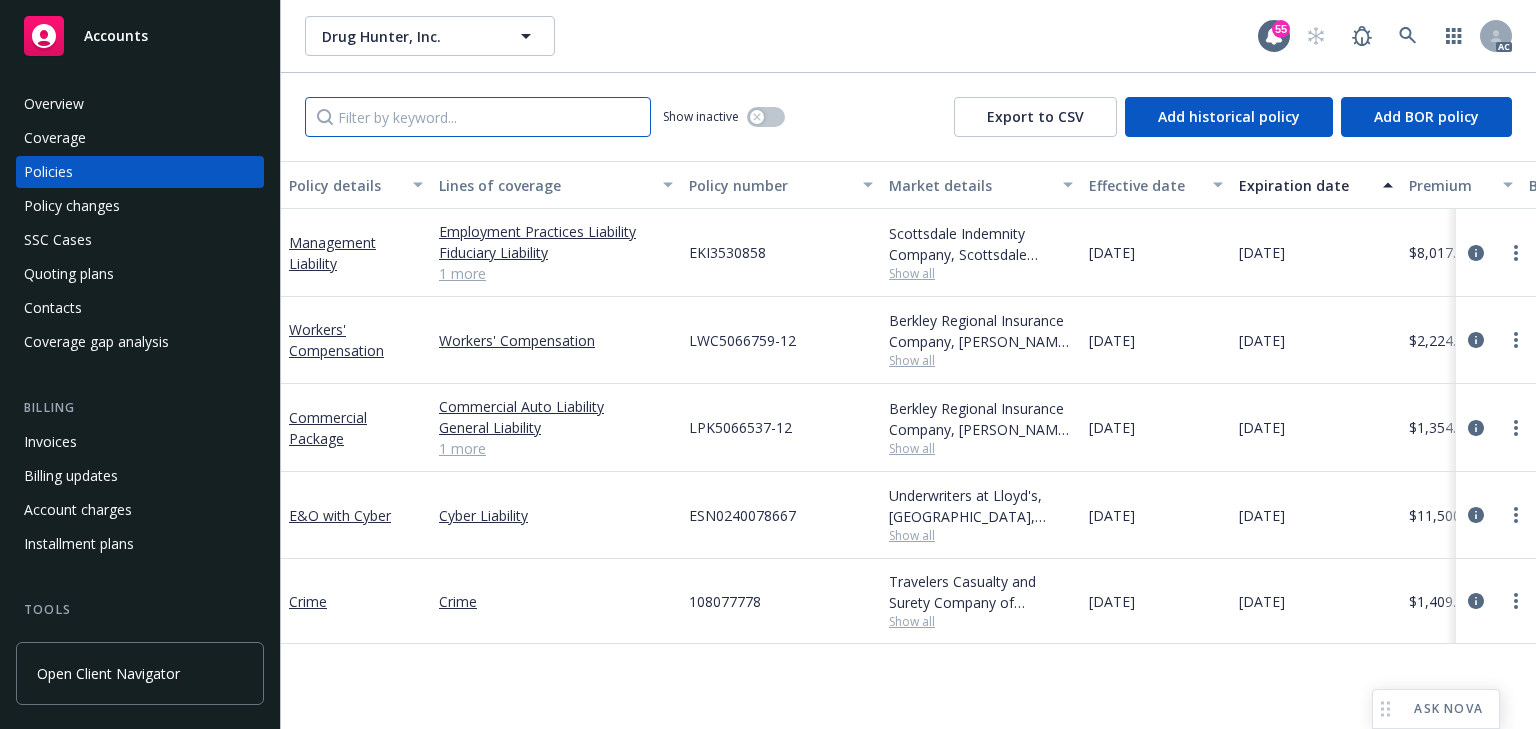 click at bounding box center [478, 117] 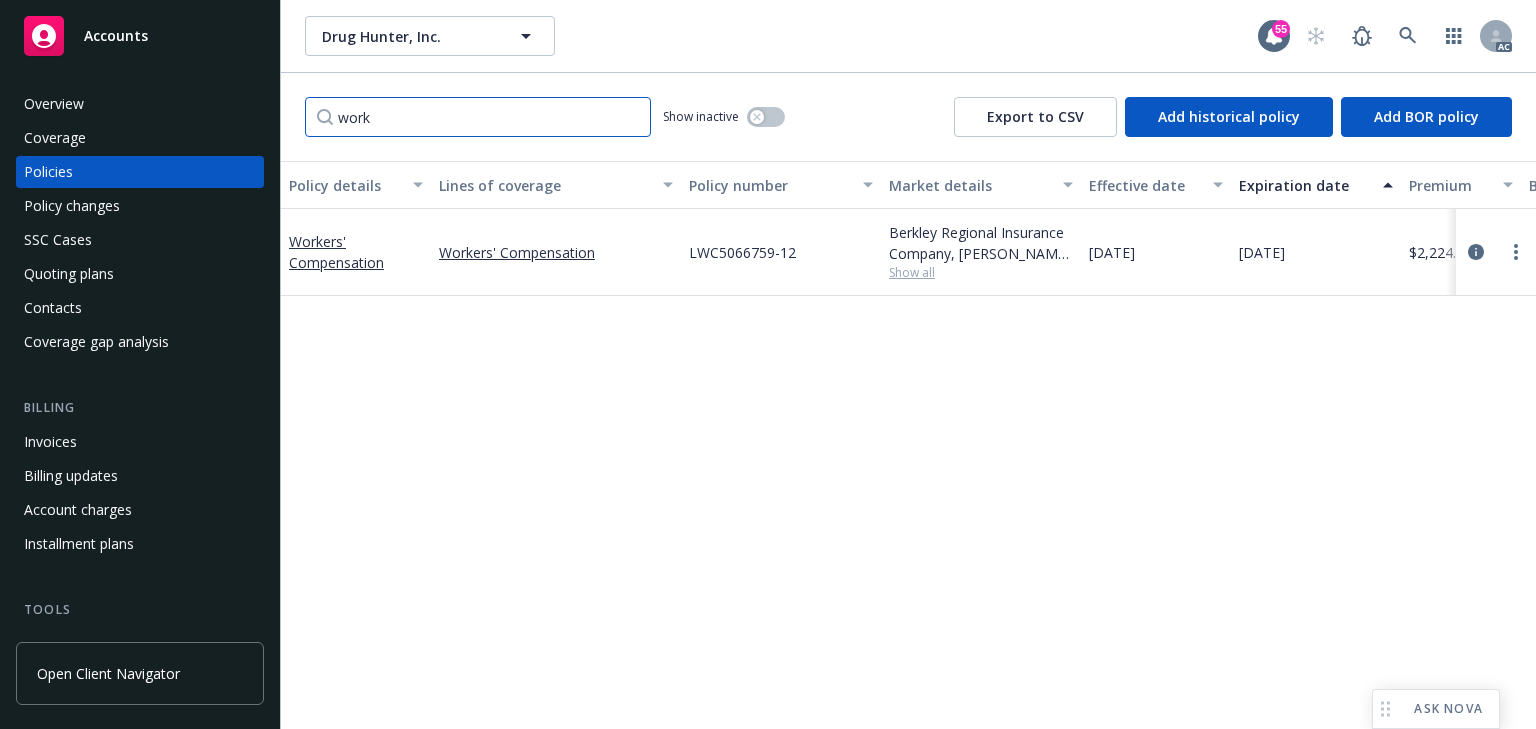 click on "work" at bounding box center (478, 117) 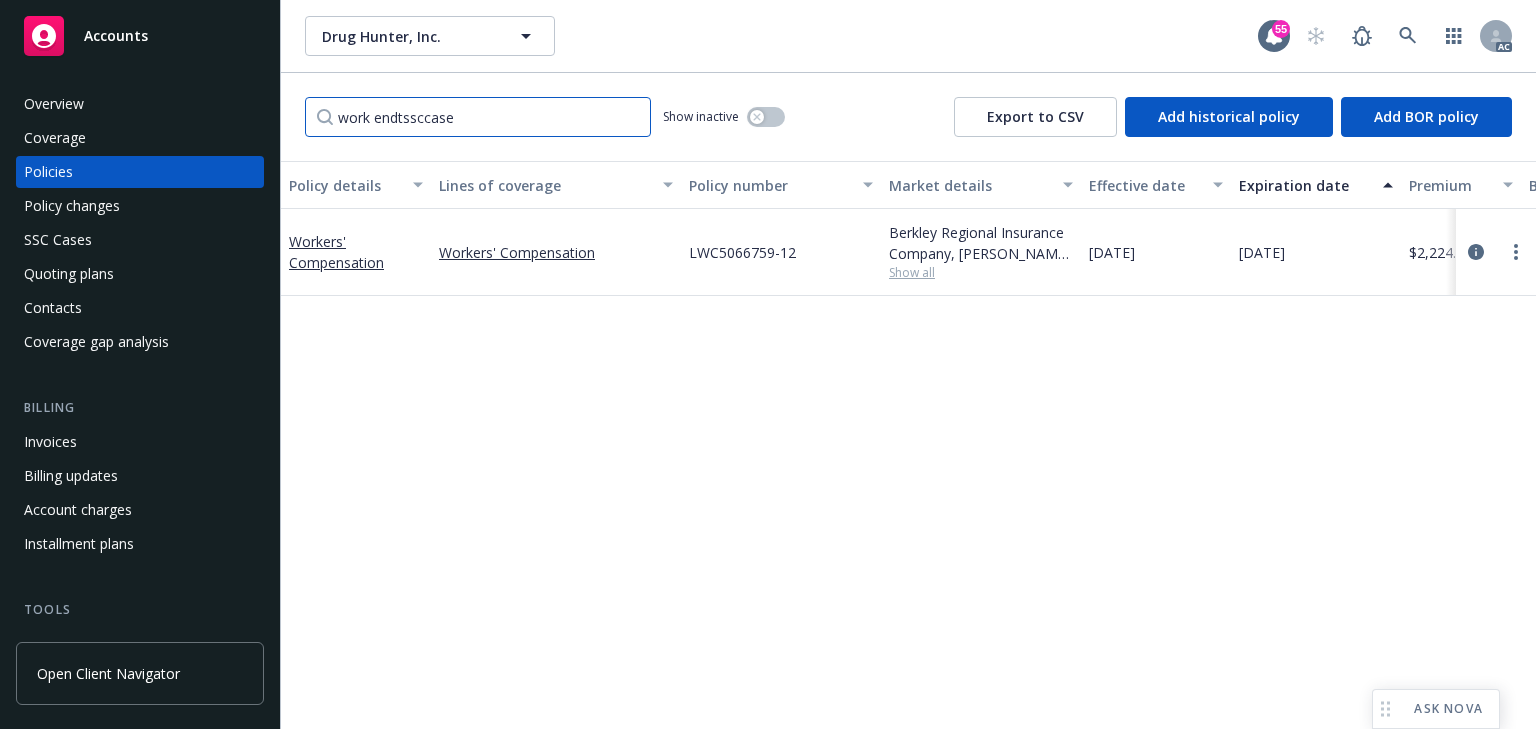 type on "work" 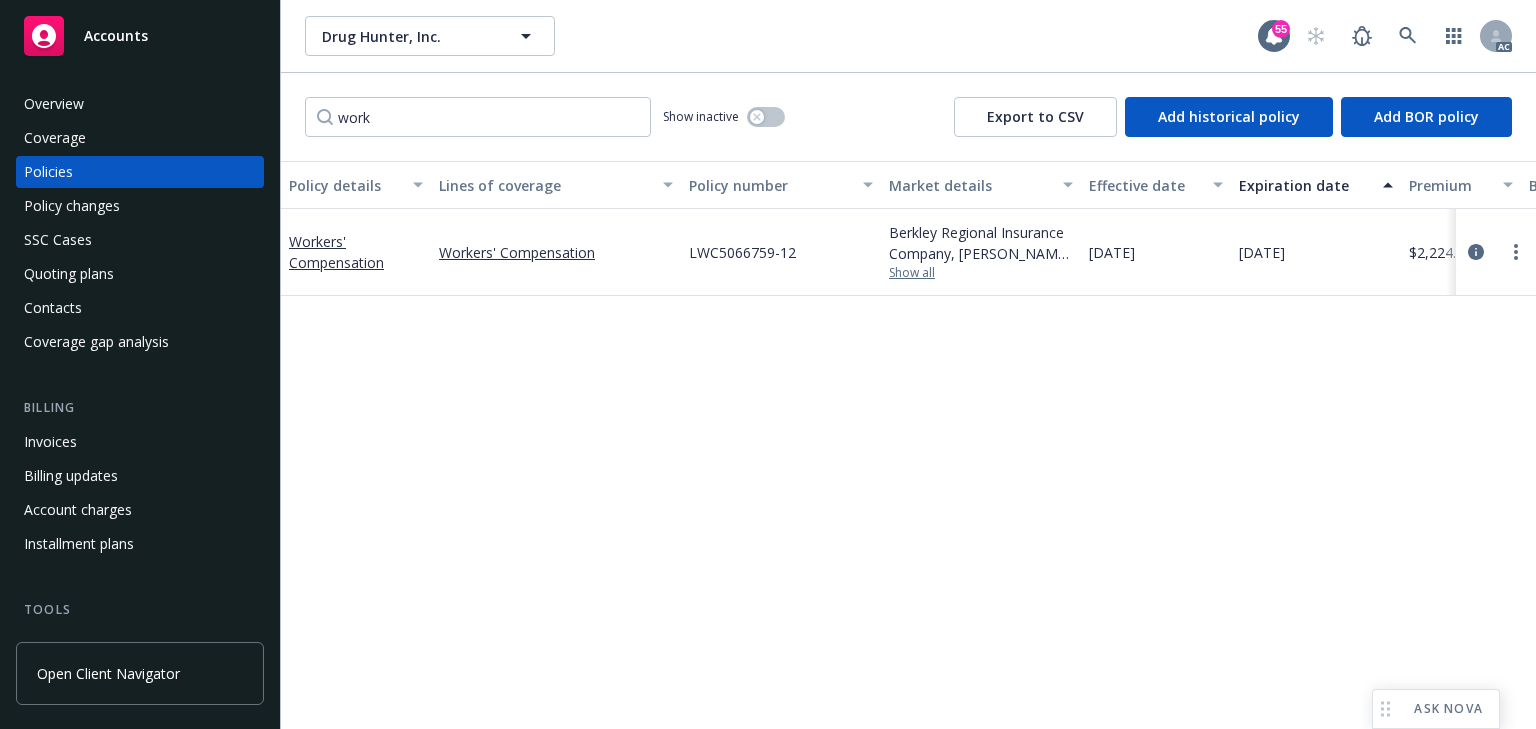click on "Show all" at bounding box center (981, 273) 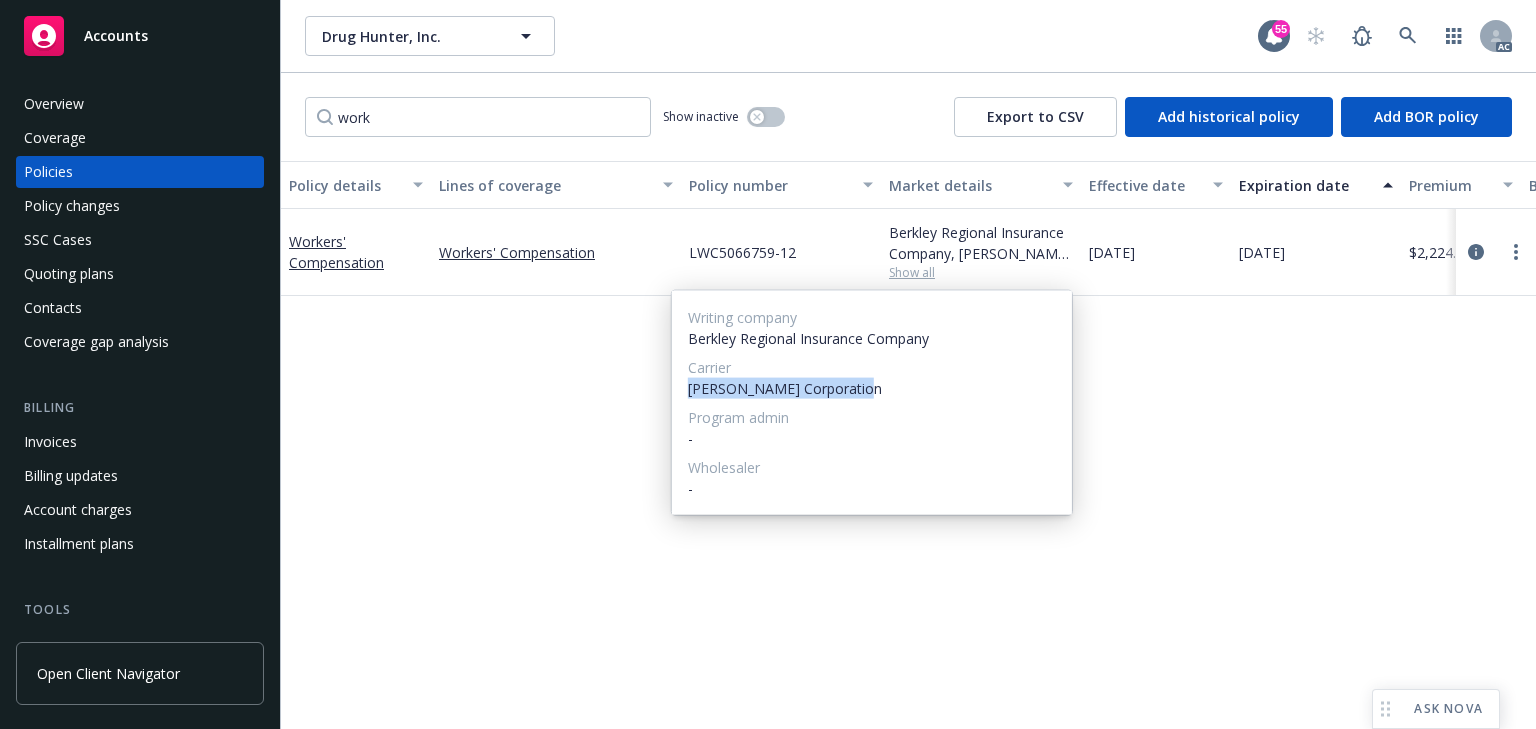 drag, startPoint x: 857, startPoint y: 384, endPoint x: 687, endPoint y: 394, distance: 170.29387 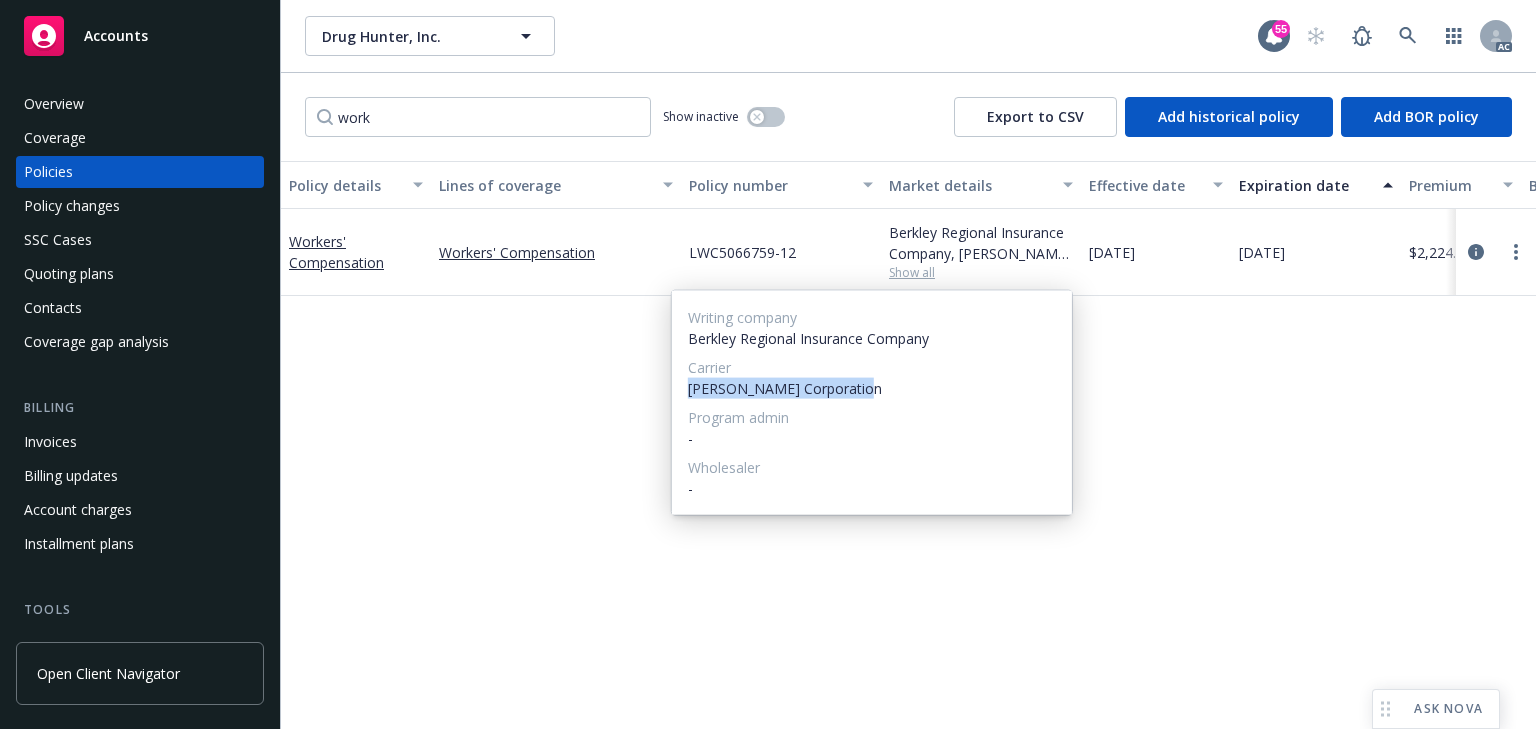 copy on "W.R. Berkley Corporation" 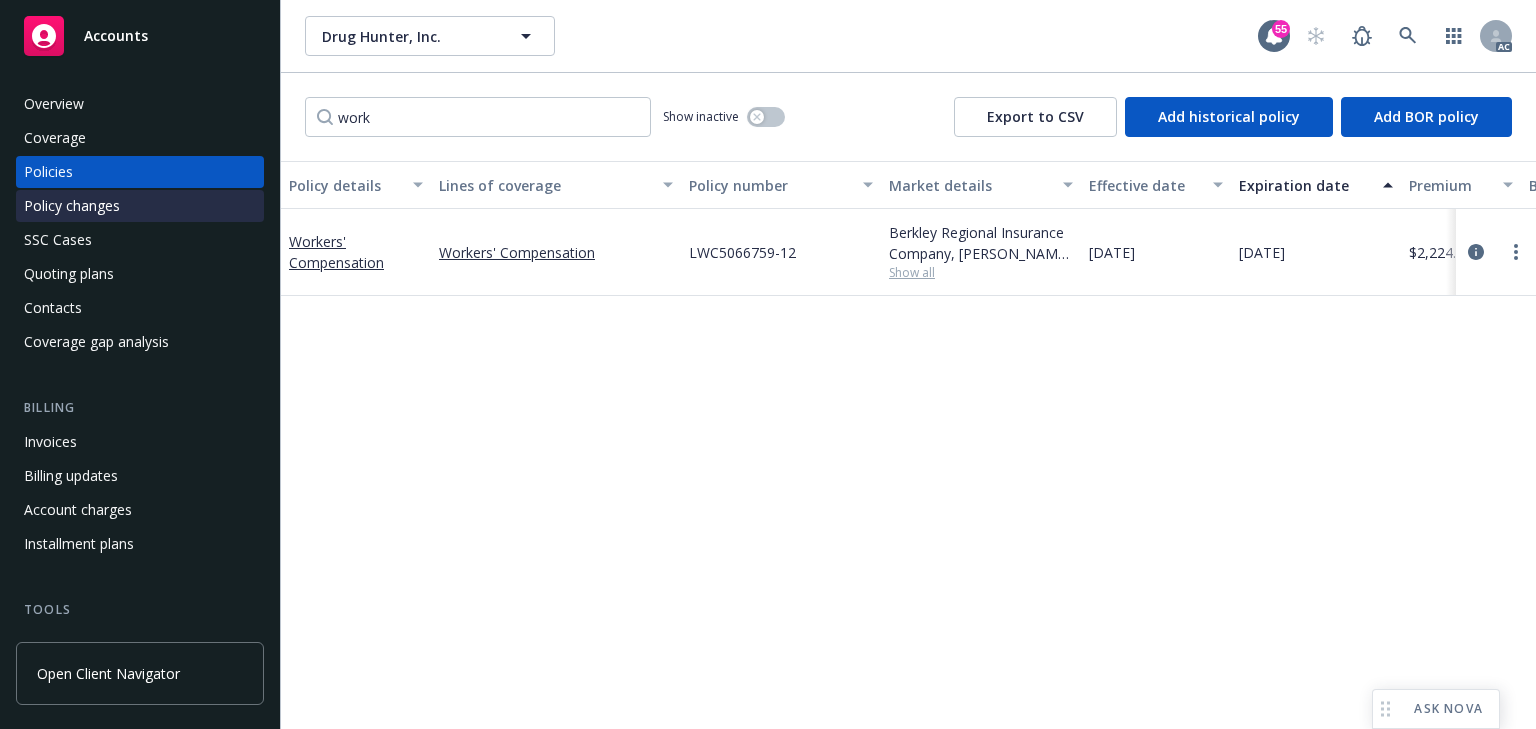 click on "Policy changes" at bounding box center (72, 206) 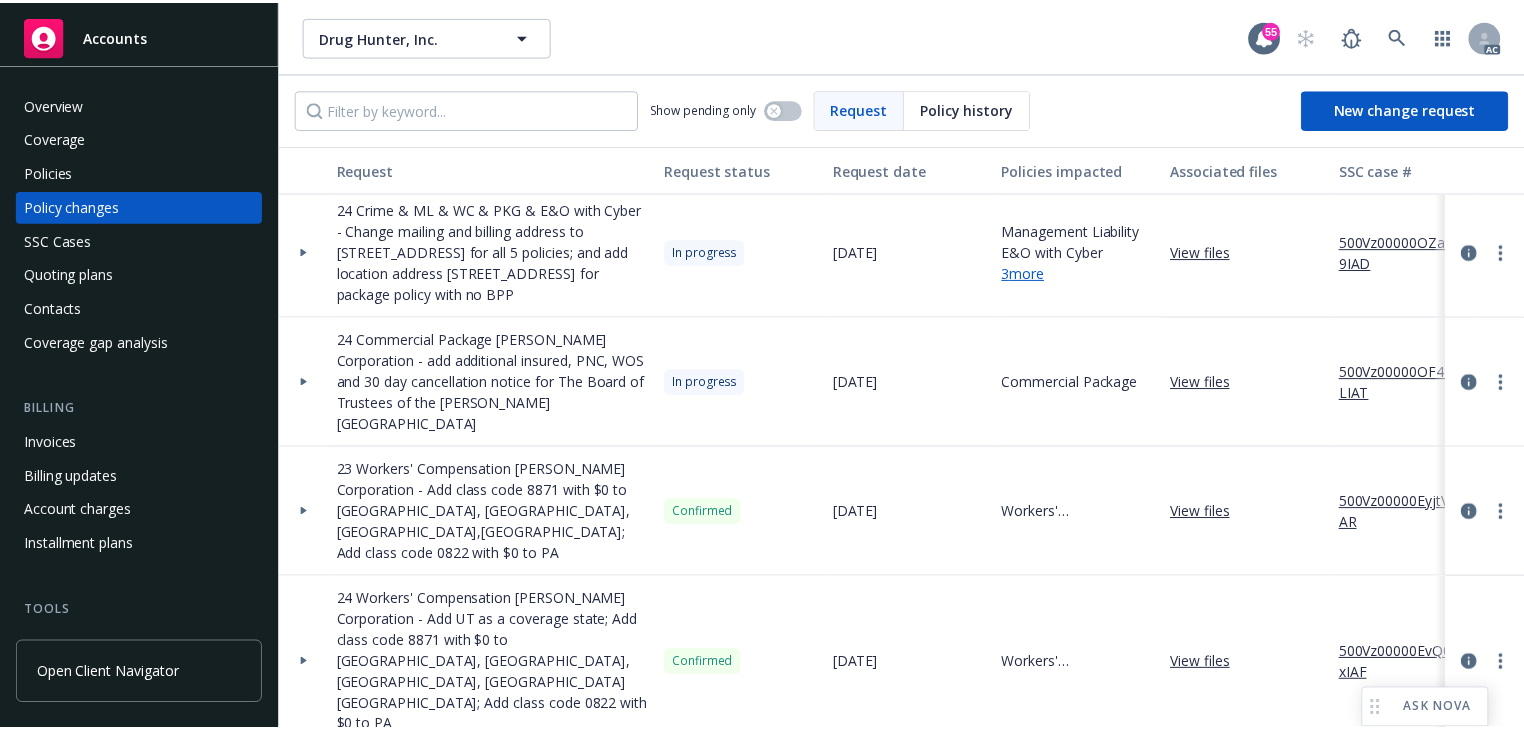 scroll, scrollTop: 0, scrollLeft: 0, axis: both 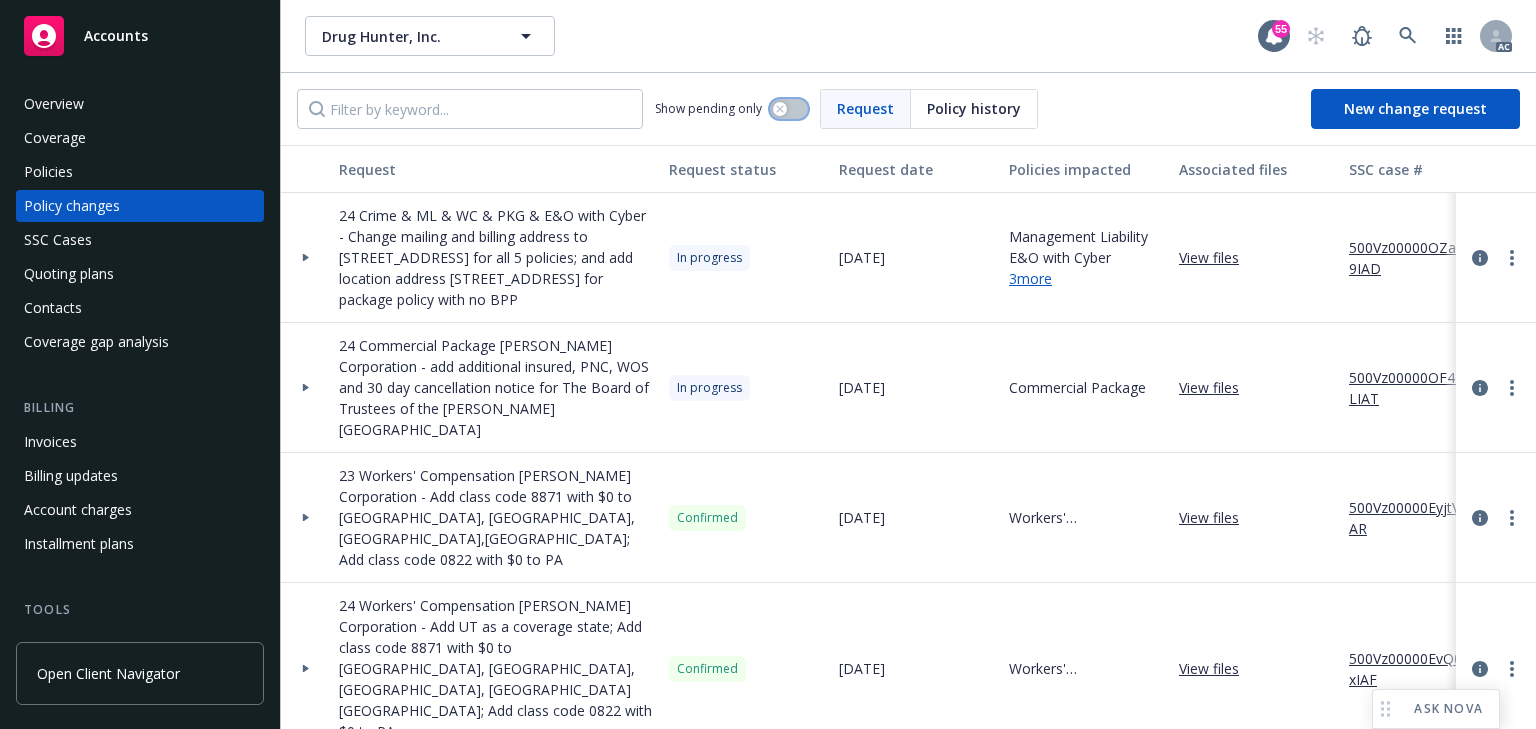 click at bounding box center [789, 109] 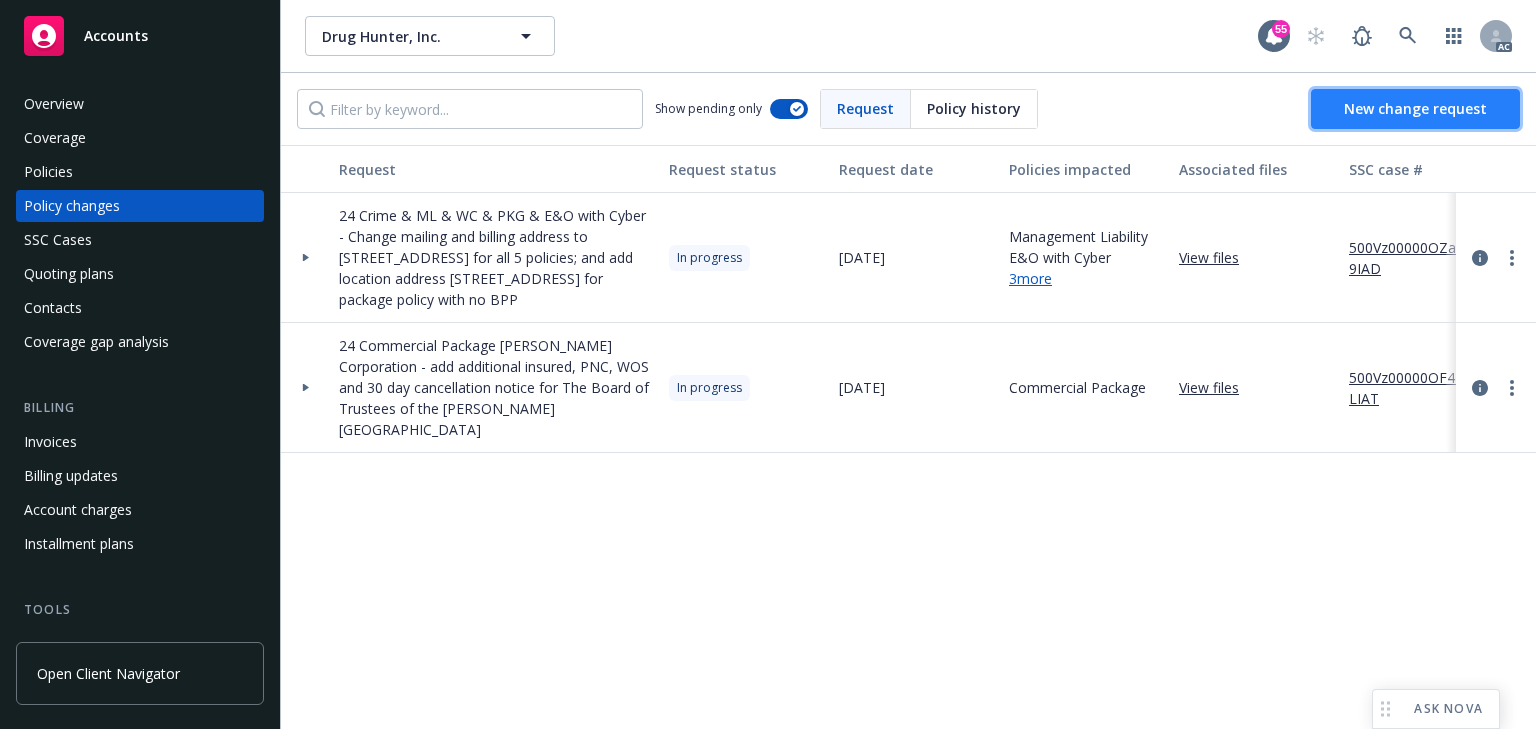 click on "New change request" at bounding box center (1415, 108) 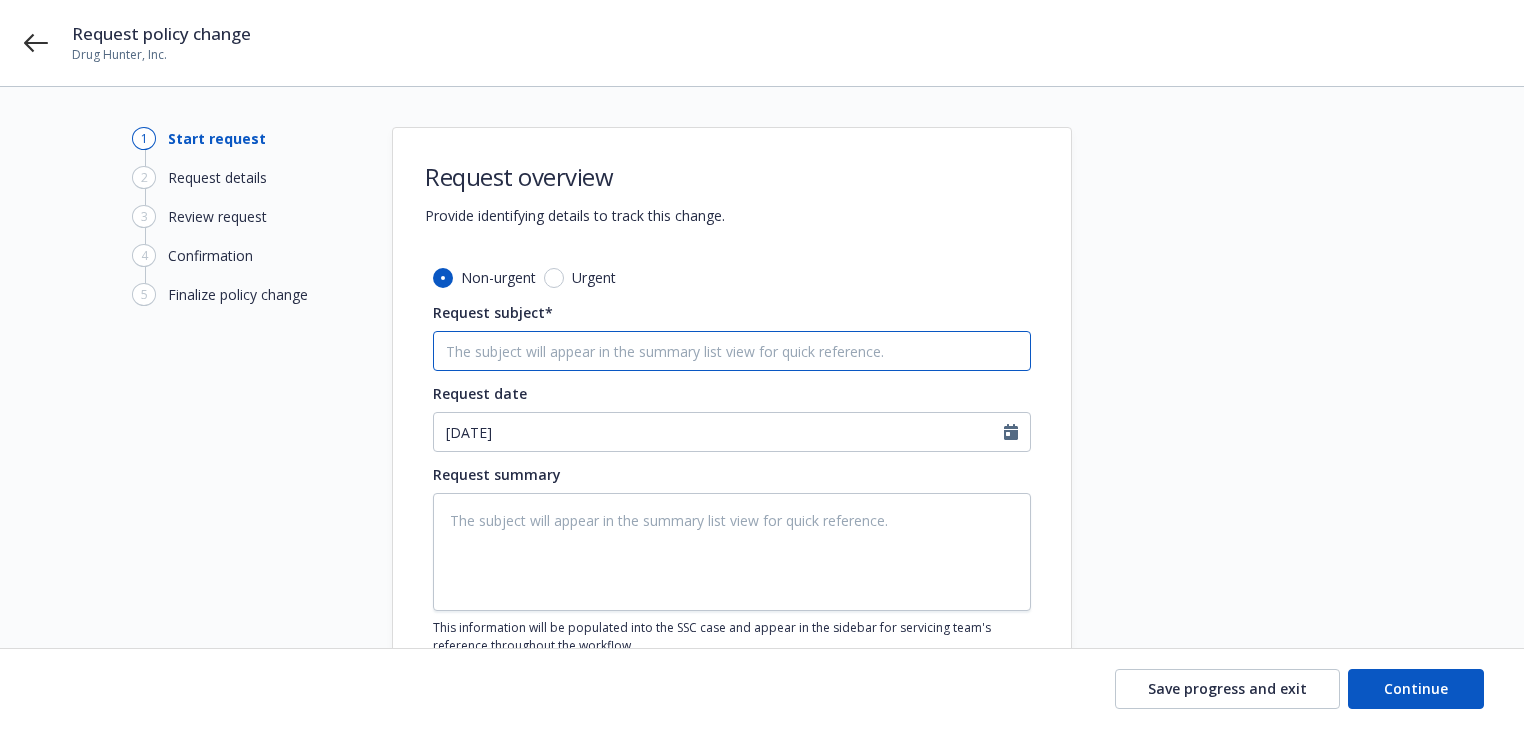 click on "Request subject*" at bounding box center (732, 351) 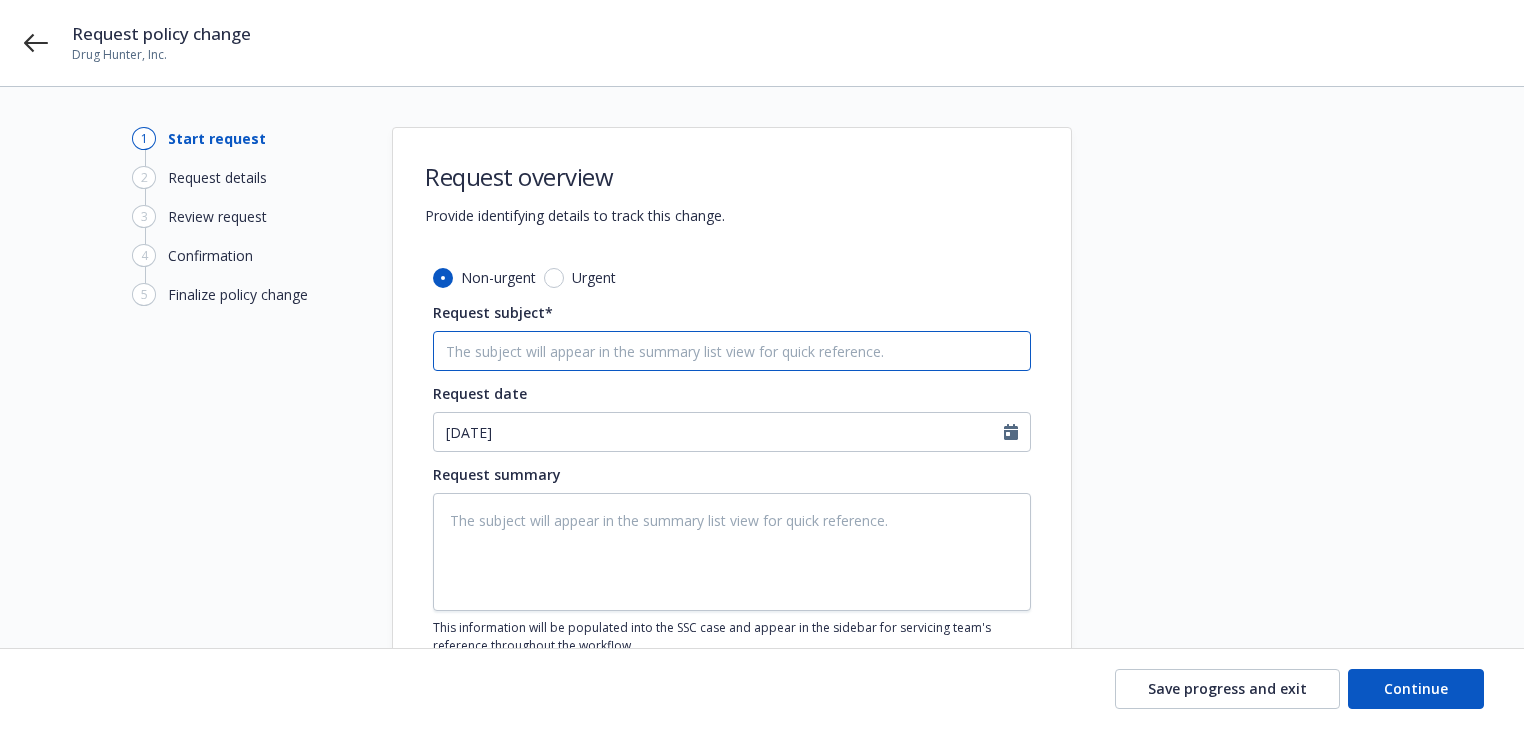 paste on "24 Workers' Compensation W.R. Berkley Corporation -" 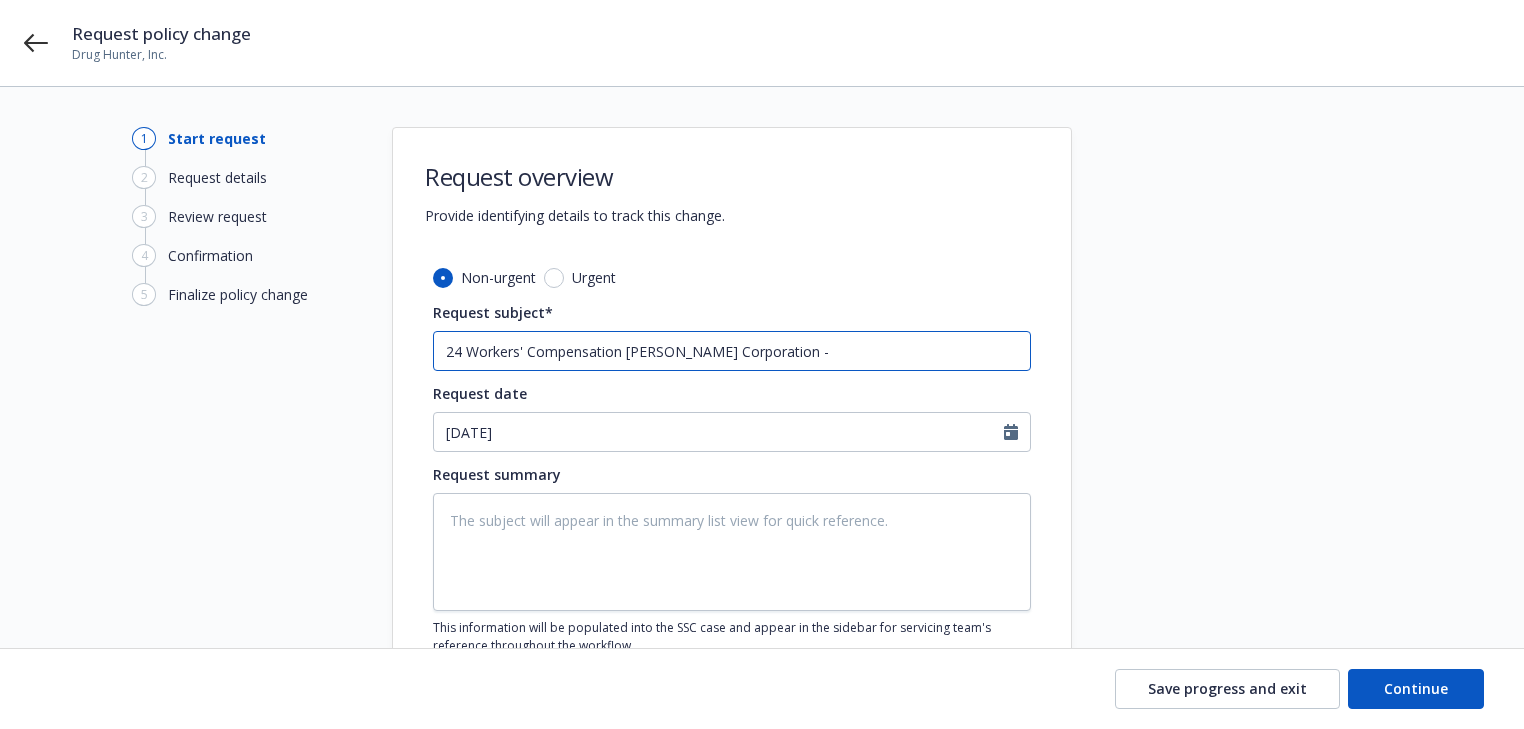 click on "24 Workers' Compensation W.R. Berkley Corporation -" at bounding box center (732, 351) 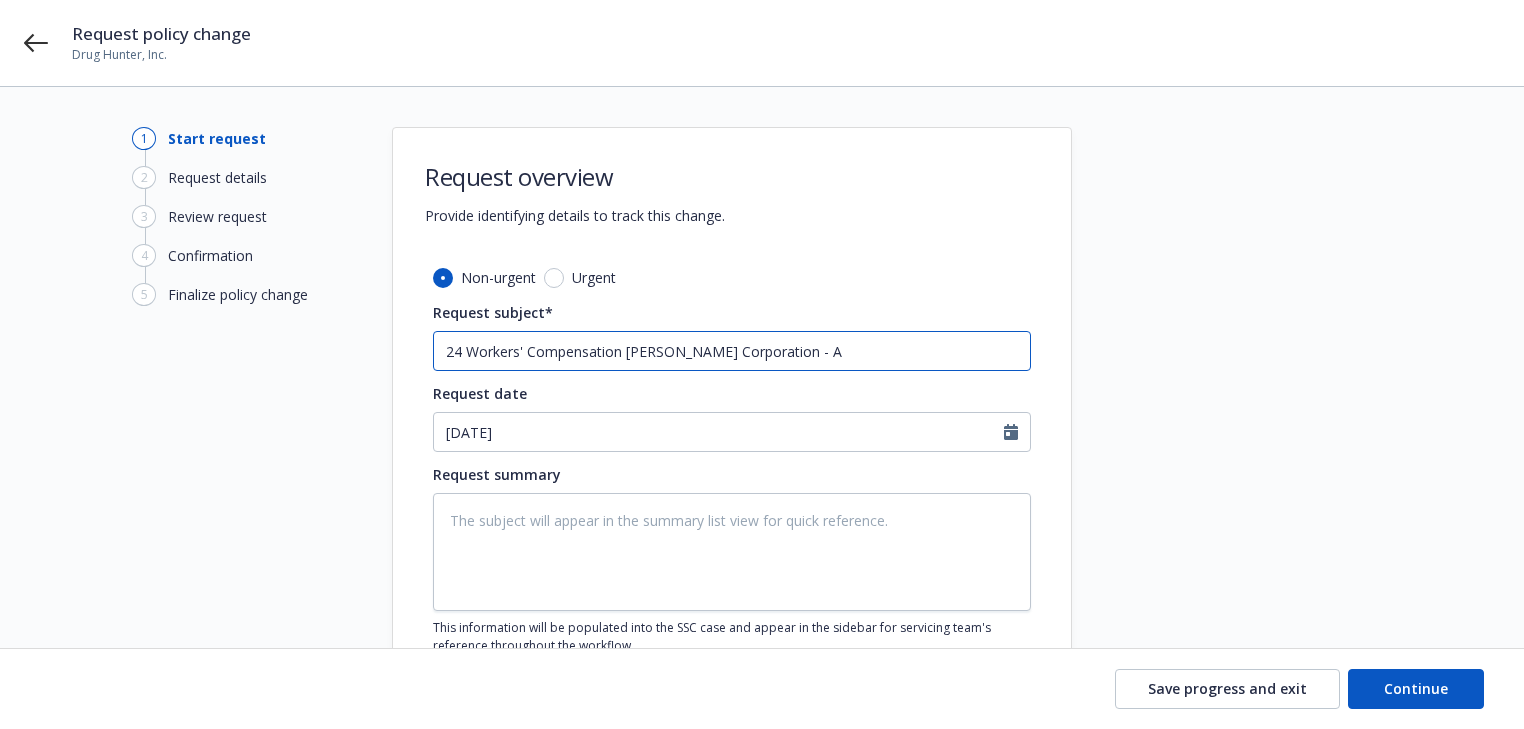 type on "x" 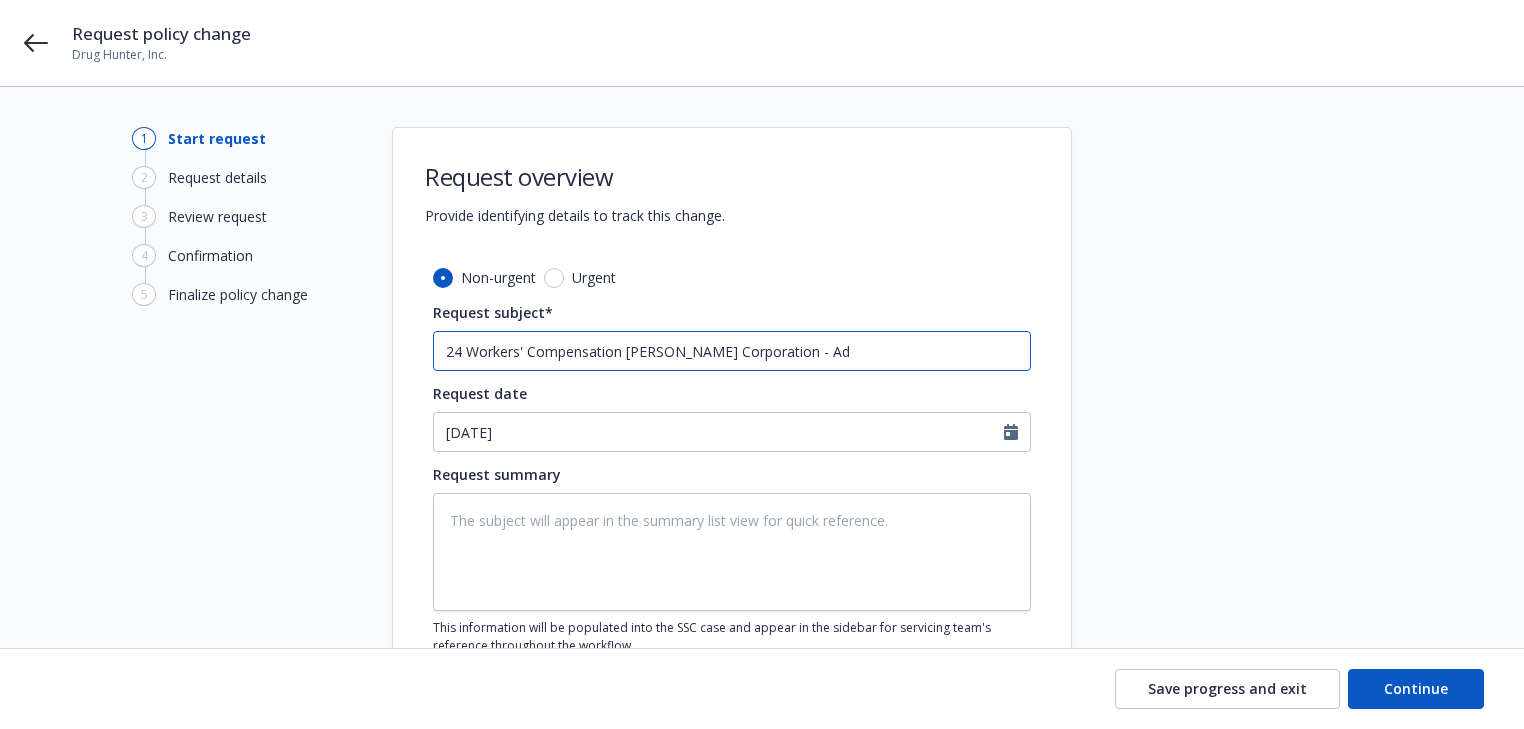 type on "x" 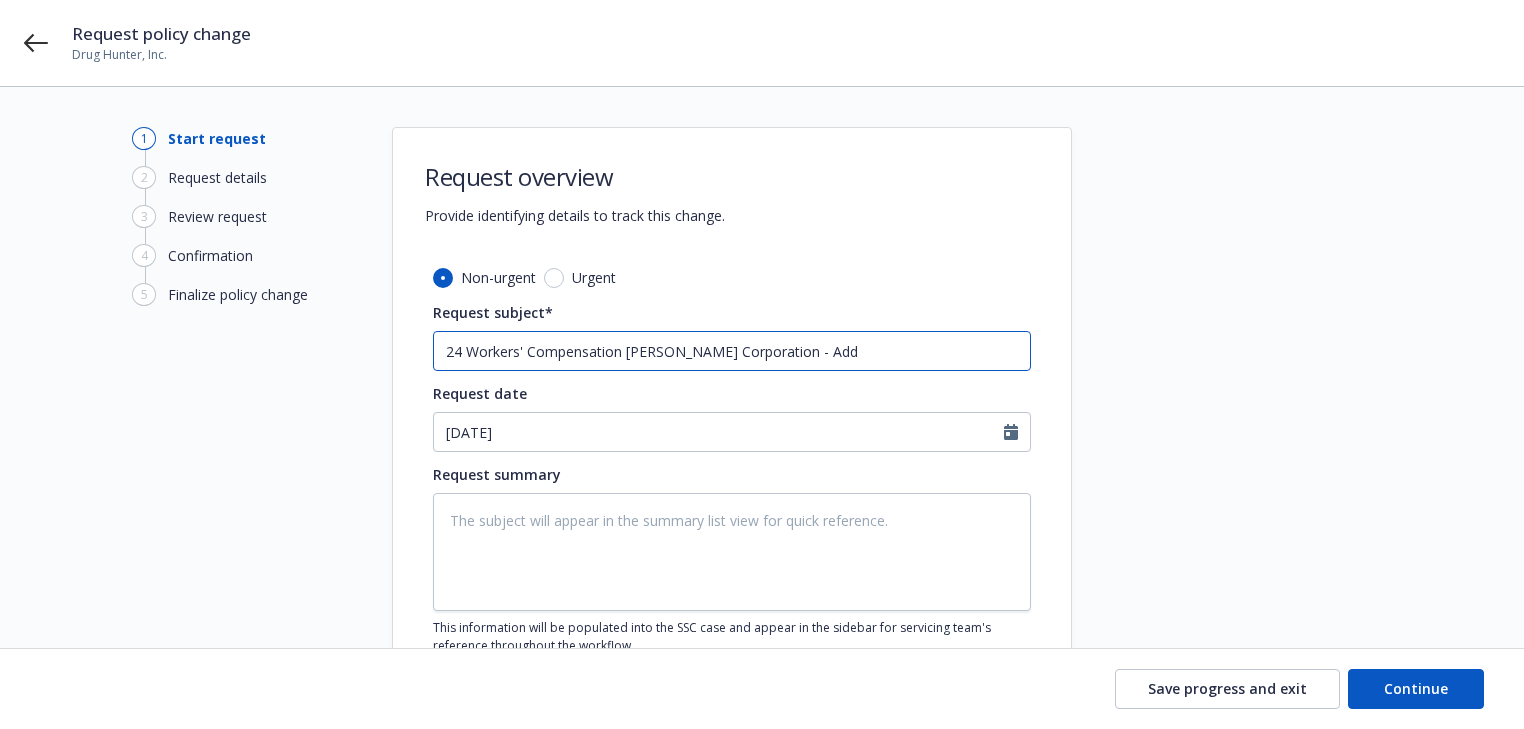 type on "x" 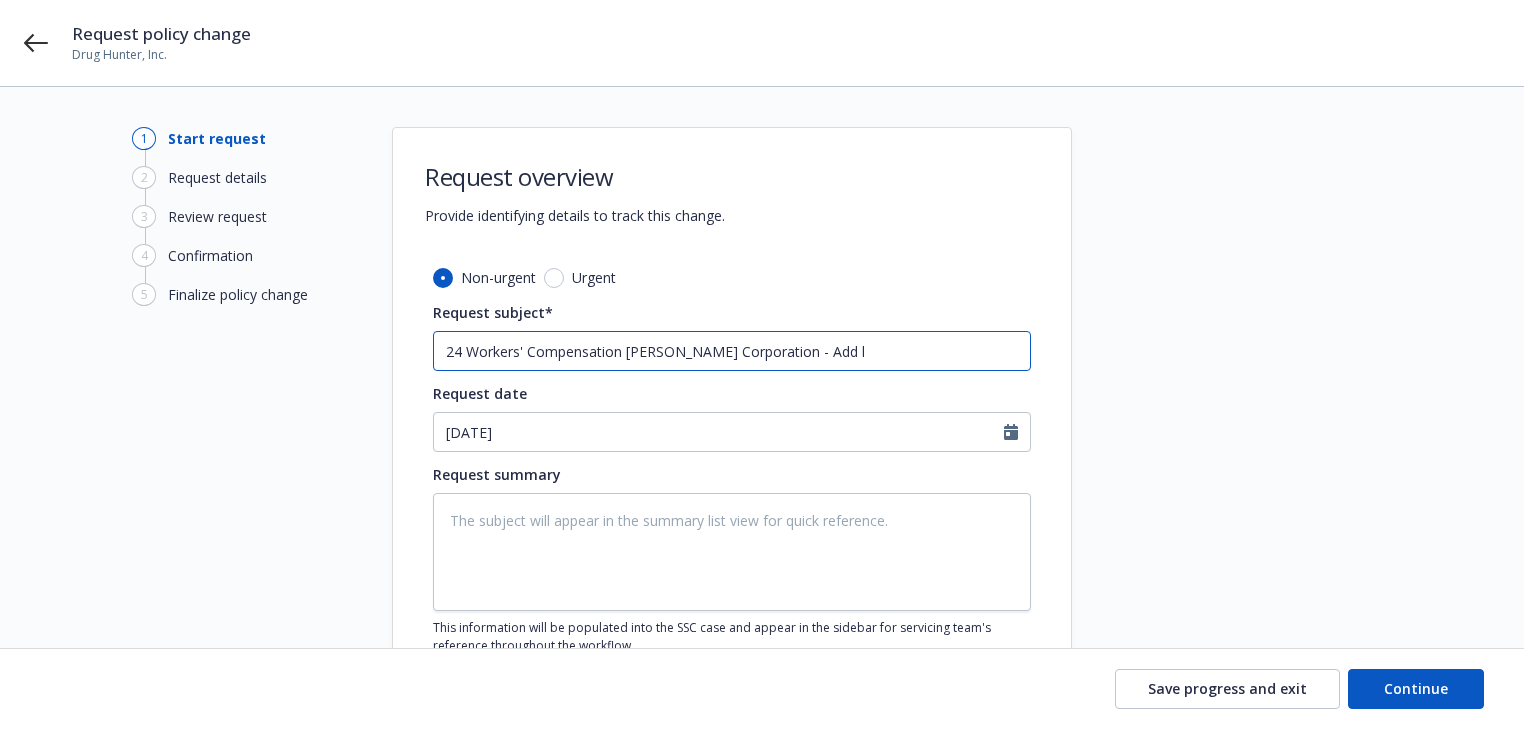 type on "x" 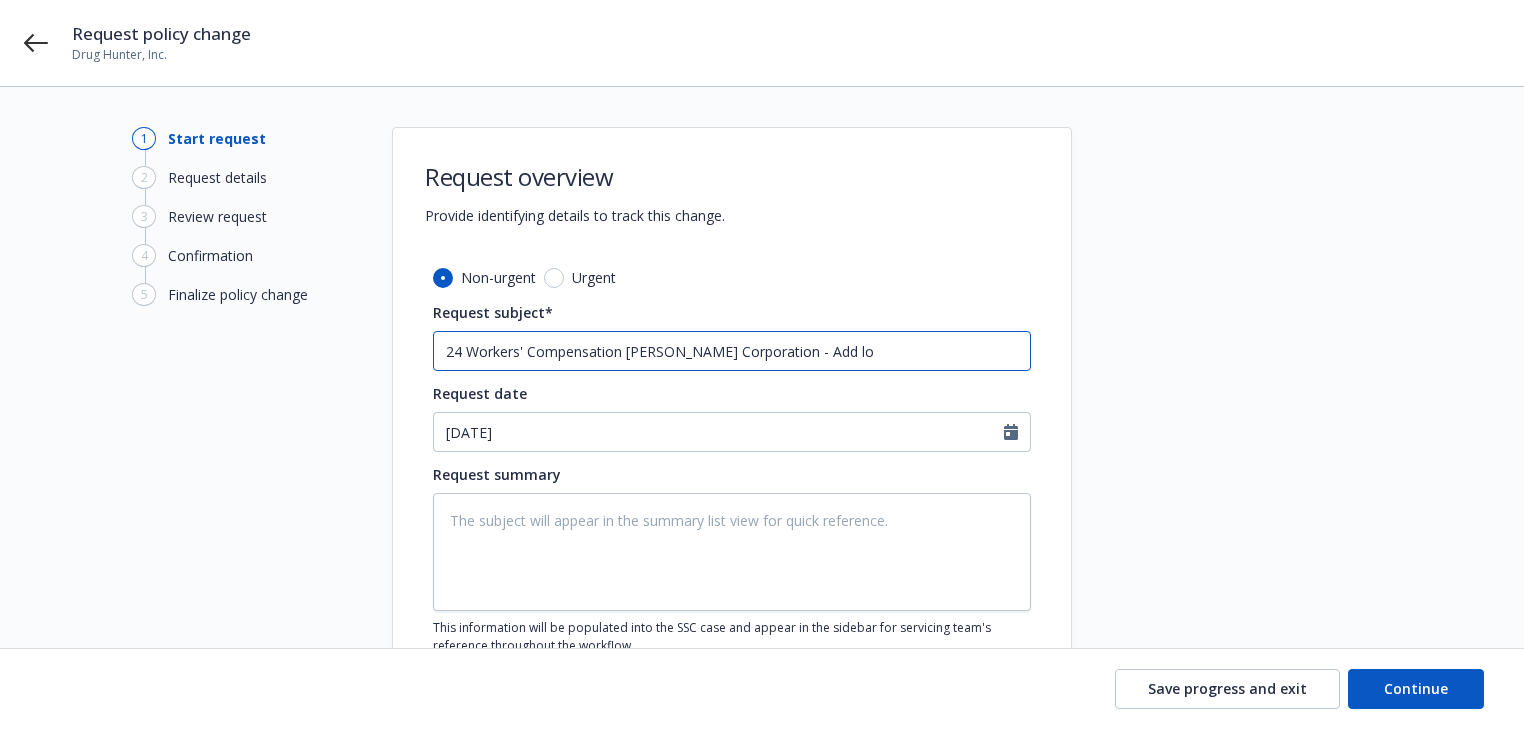 type on "x" 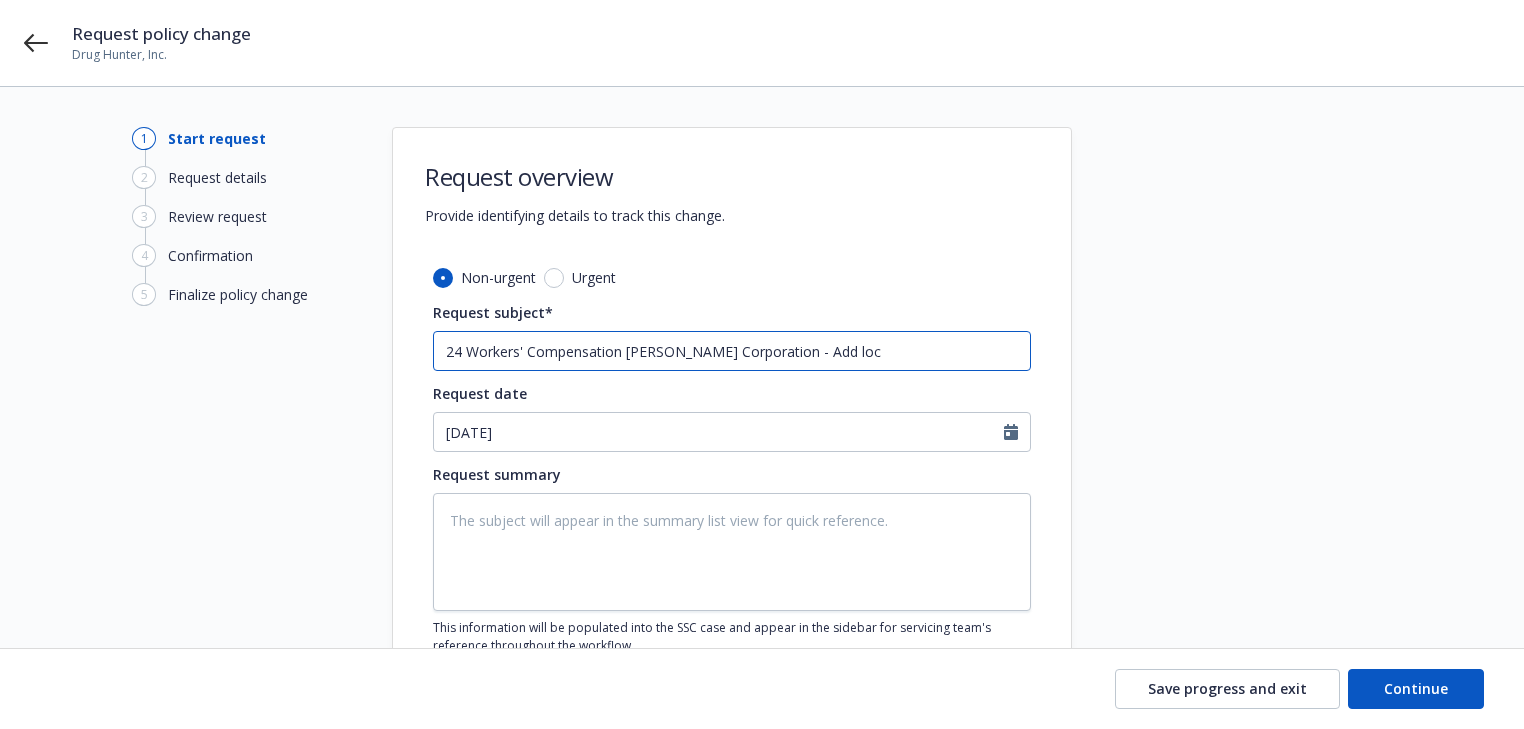type on "x" 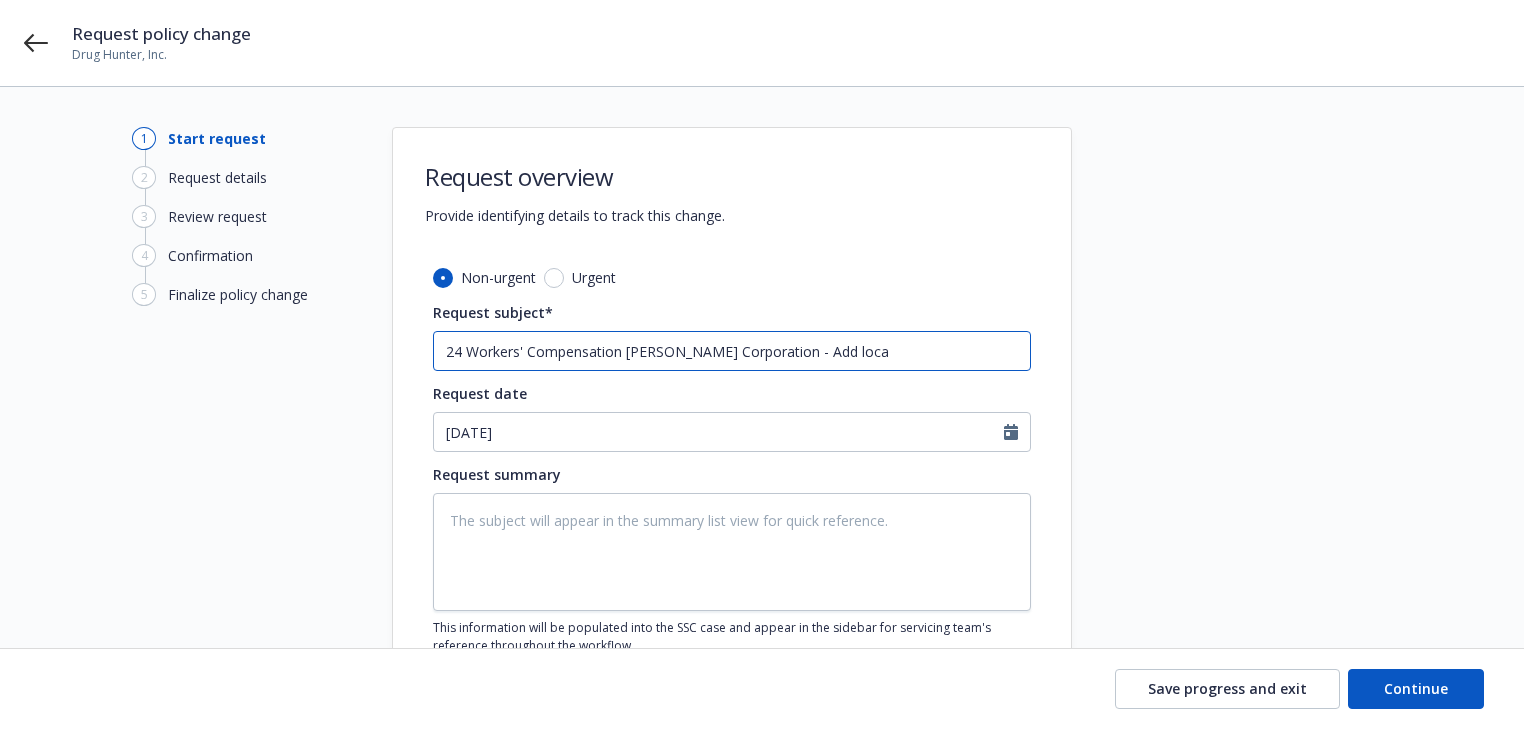type on "x" 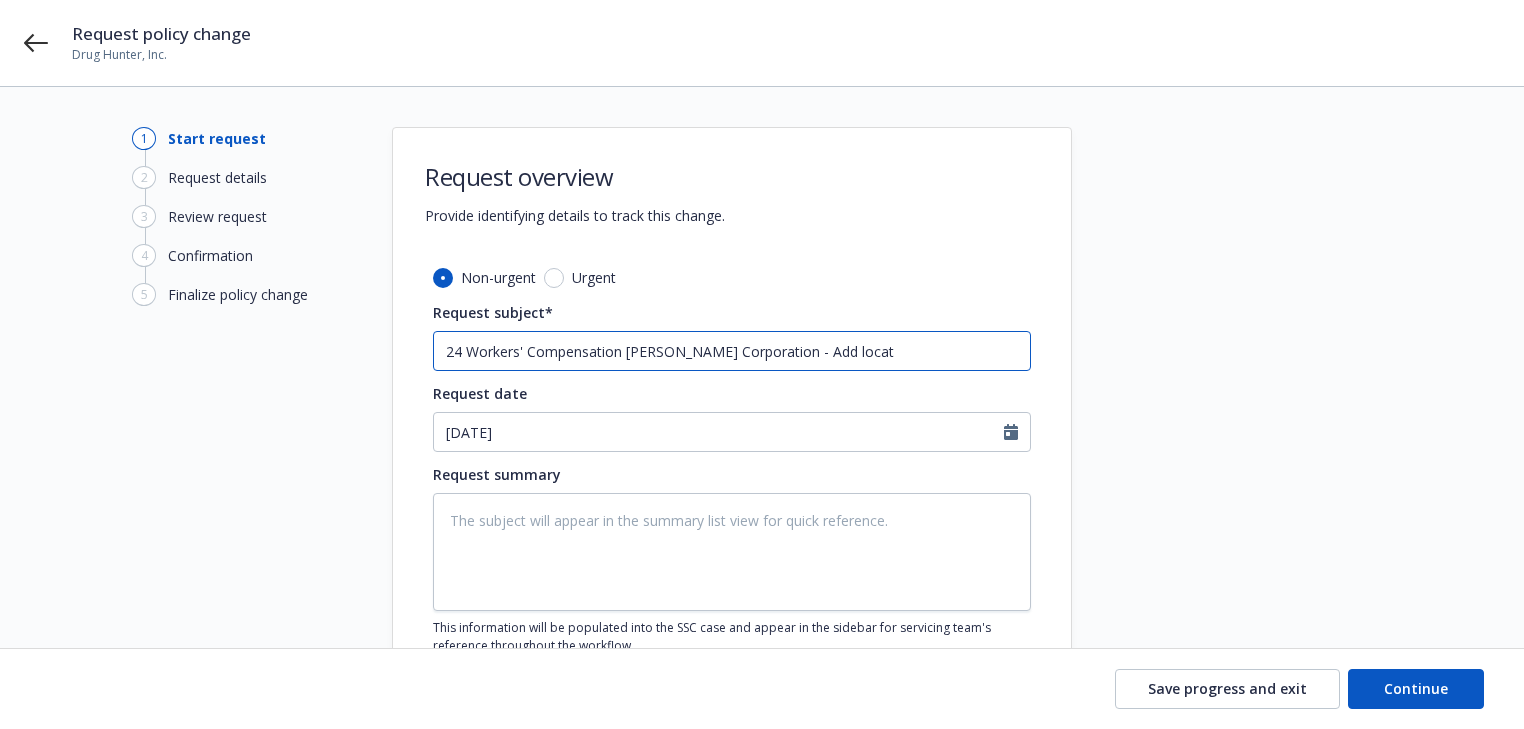 type on "x" 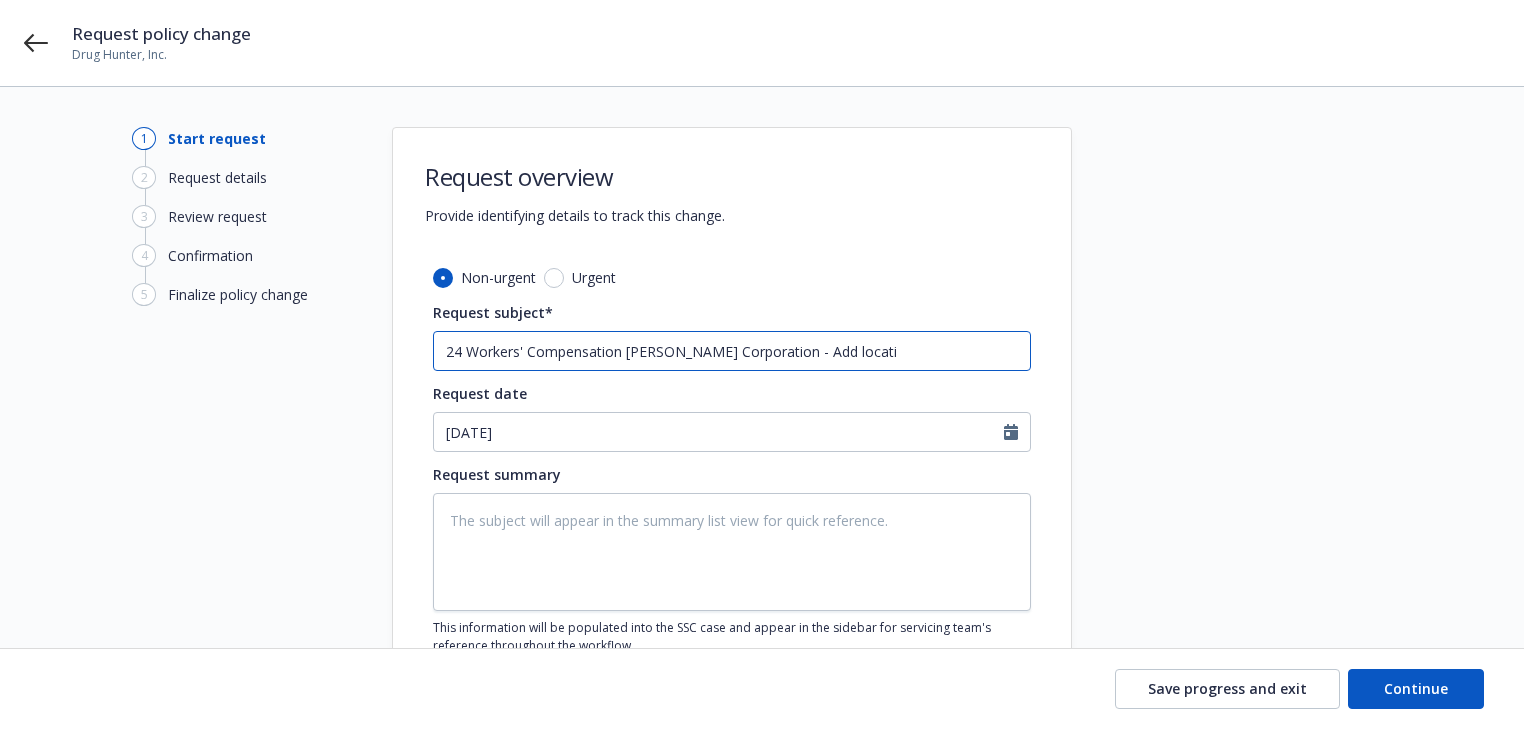 type on "x" 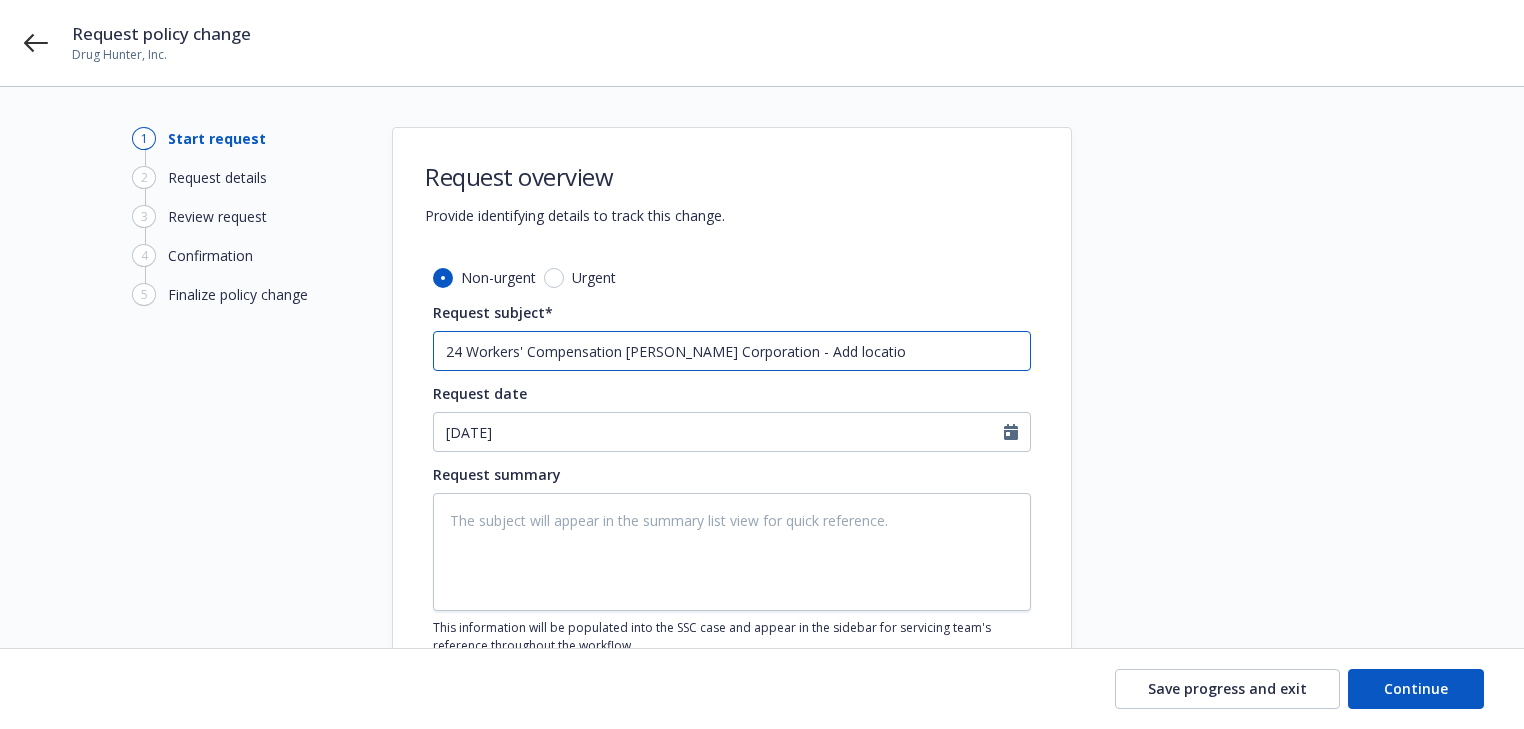 type on "x" 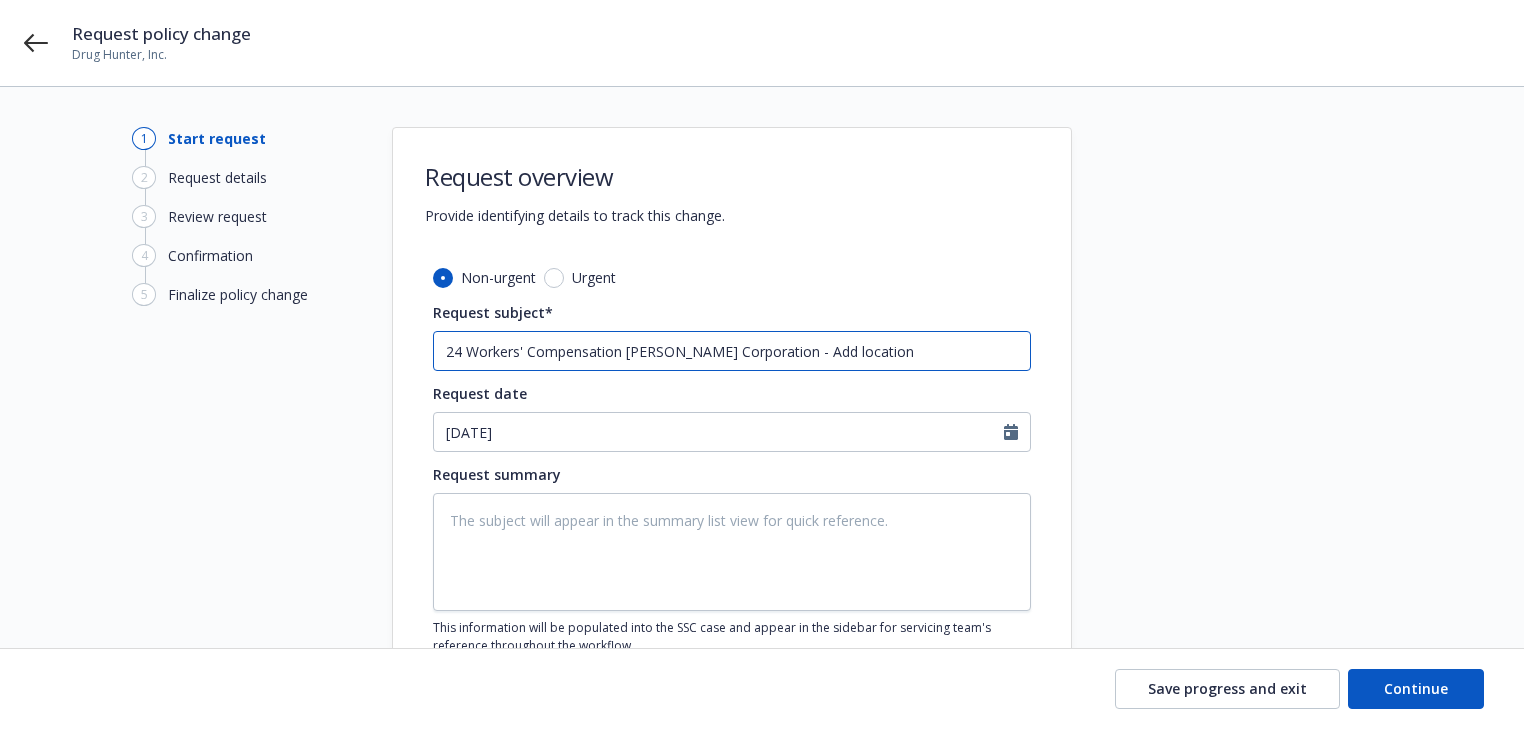 type on "x" 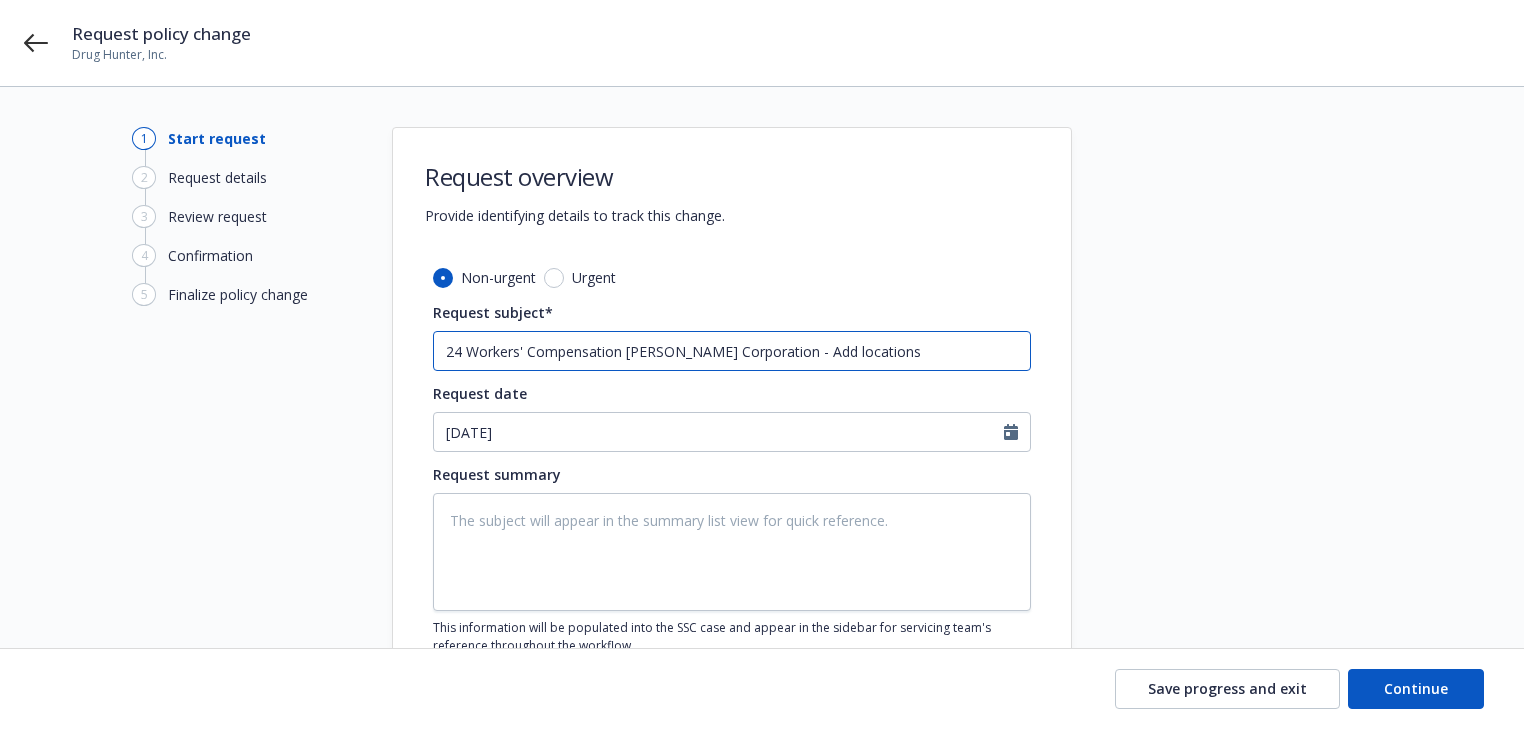 type on "x" 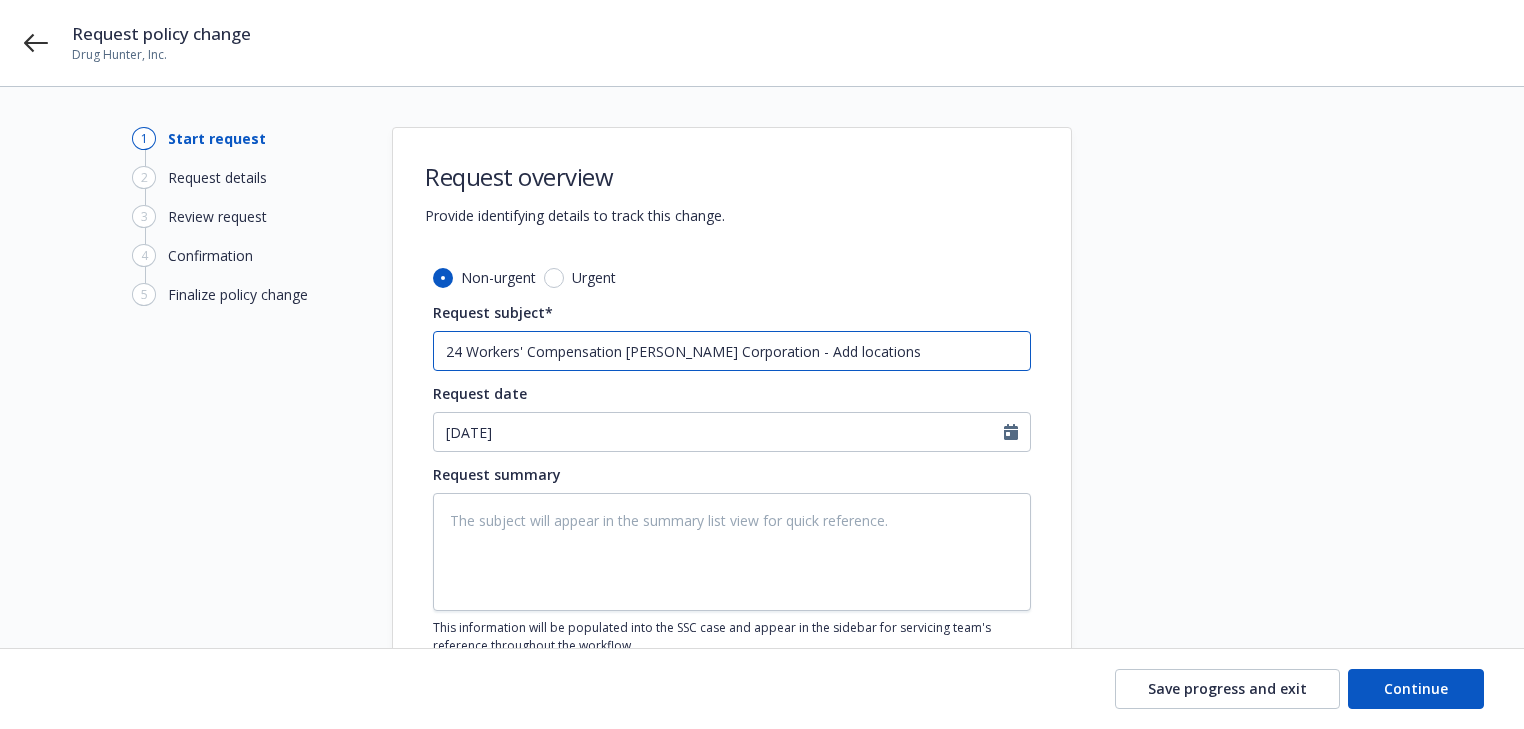 click on "24 Workers' Compensation W.R. Berkley Corporation - Add locations" at bounding box center [732, 351] 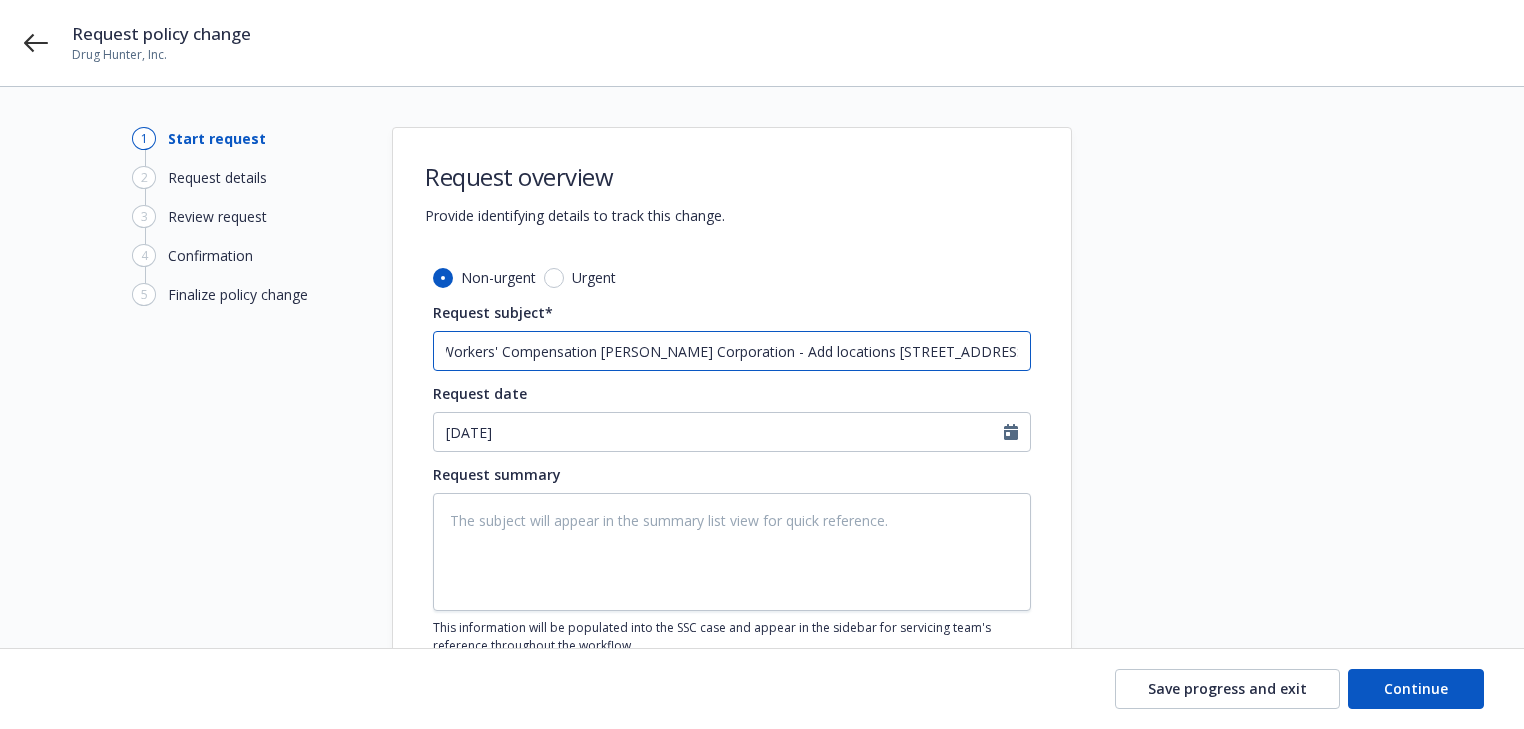 type on "x" 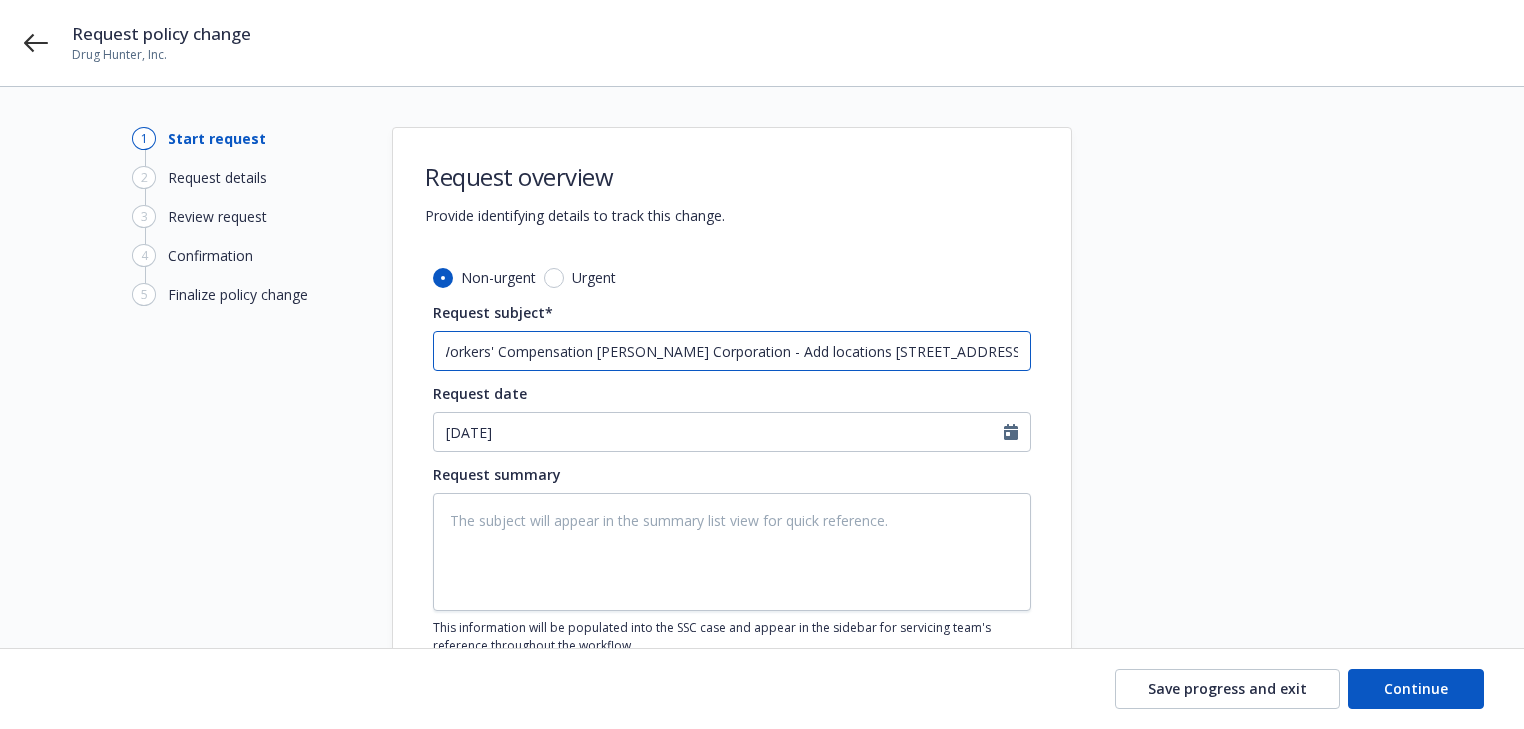 type on "x" 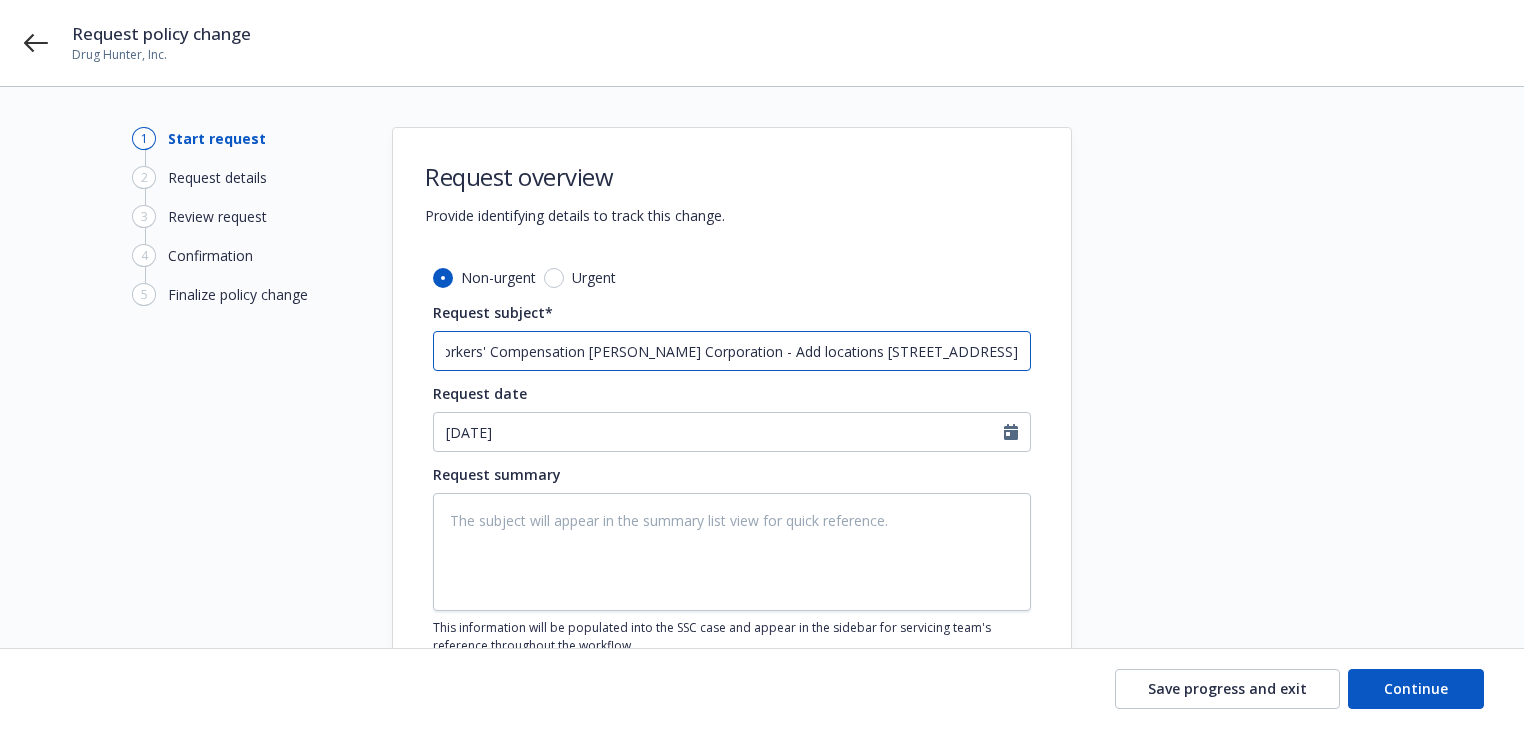 type on "x" 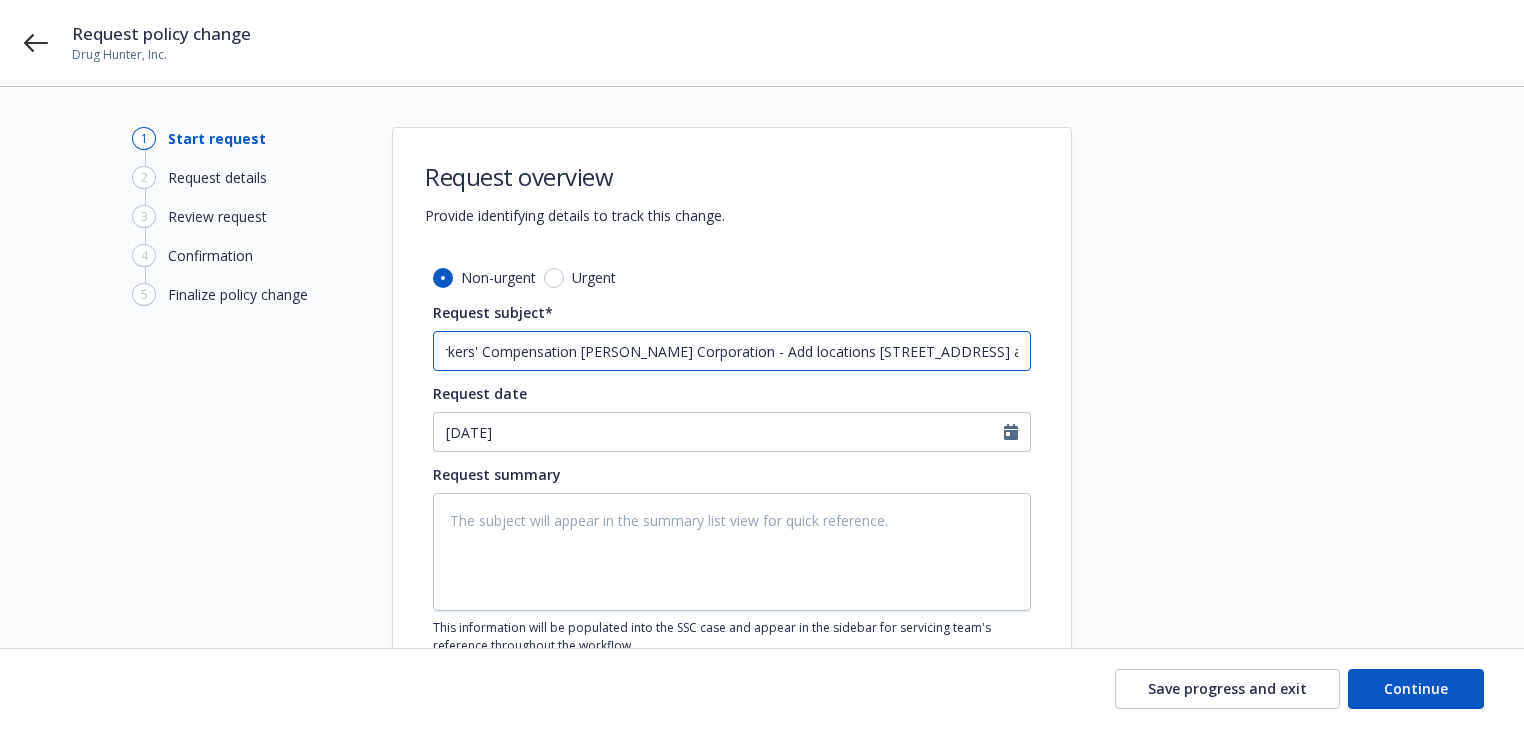 type on "x" 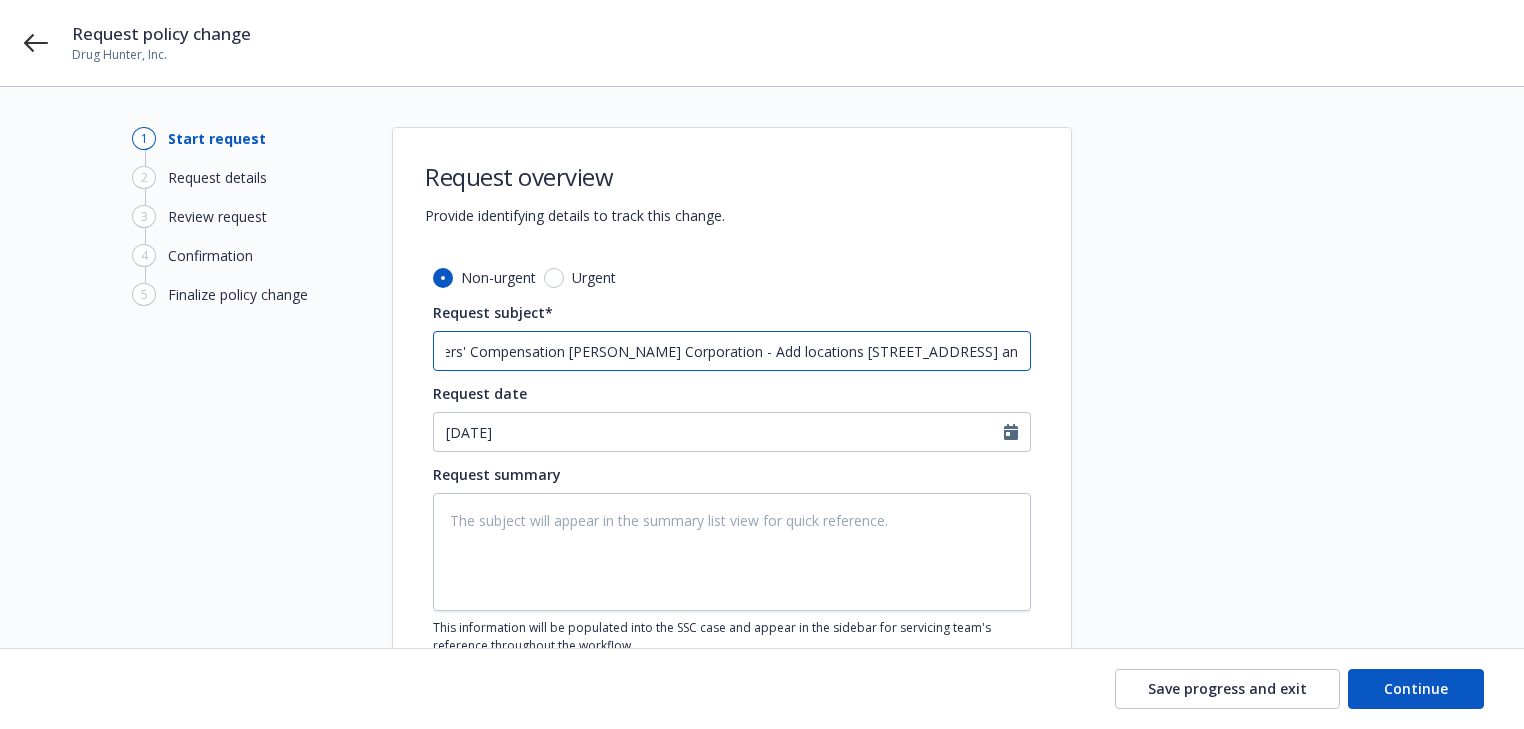 type on "24 Workers' Compensation W.R. Berkley Corporation - Add locations 4033 SE Hawthorn Blvd and" 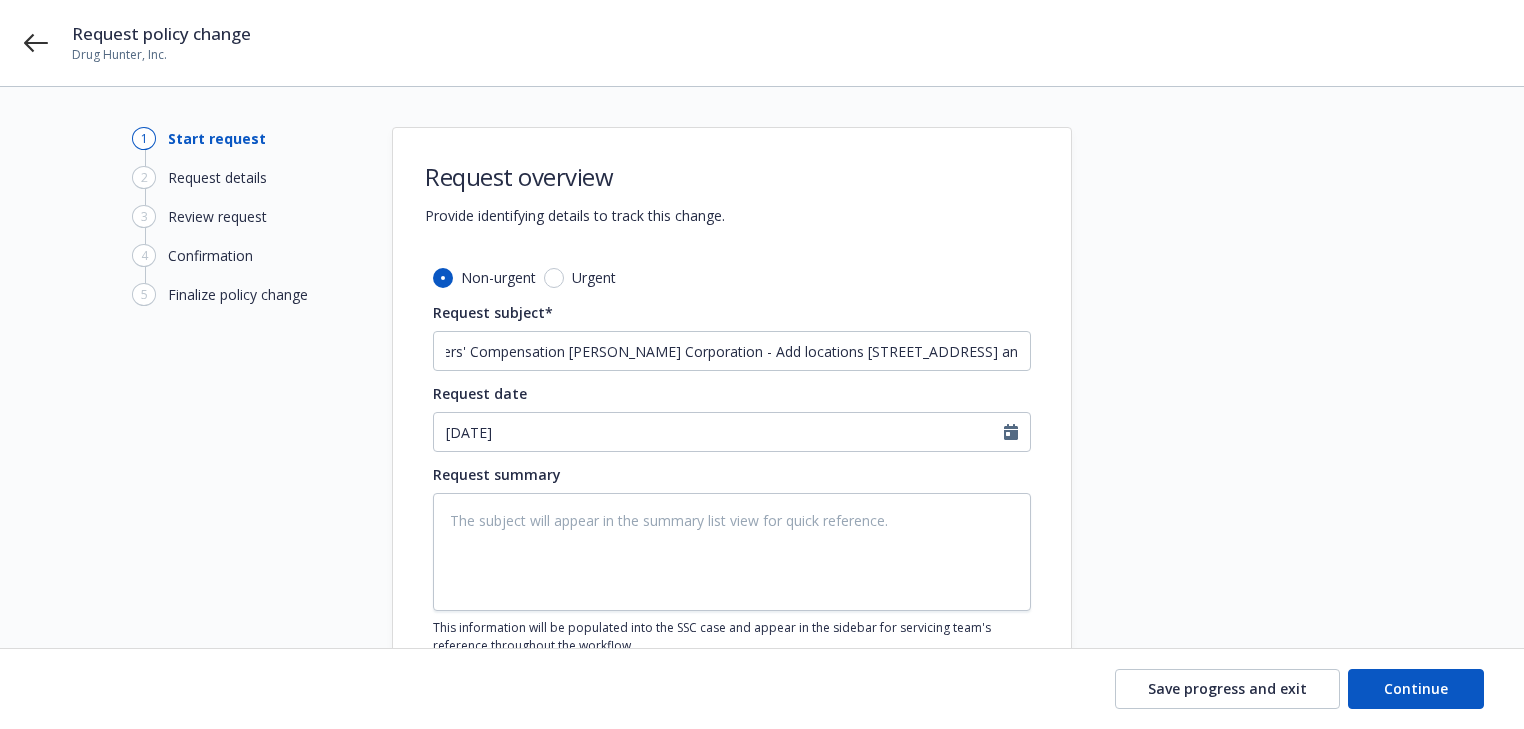 scroll, scrollTop: 0, scrollLeft: 0, axis: both 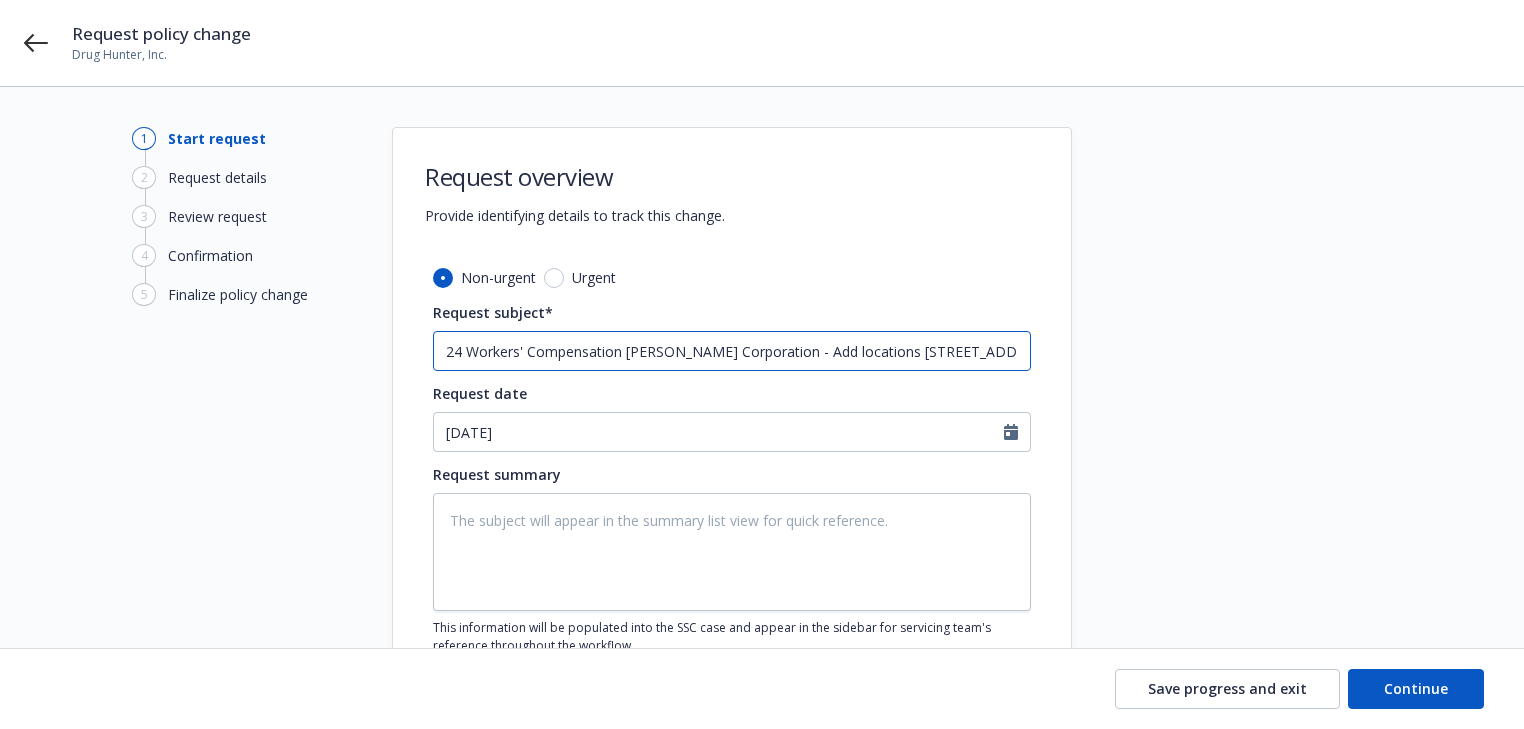click on "24 Workers' Compensation W.R. Berkley Corporation - Add locations 4033 SE Hawthorn Blvd and" at bounding box center [732, 351] 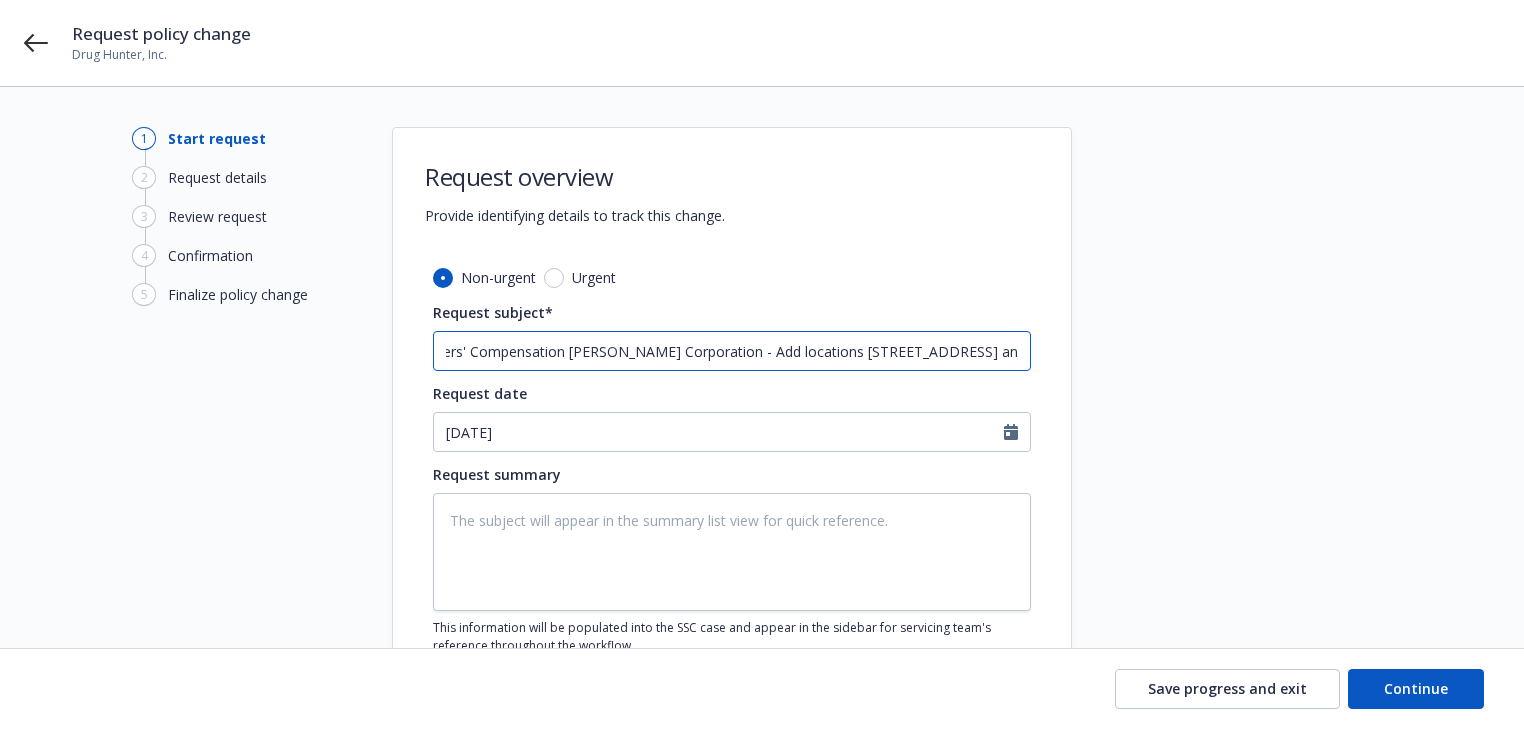 paste on "[STREET_ADDRESS]" 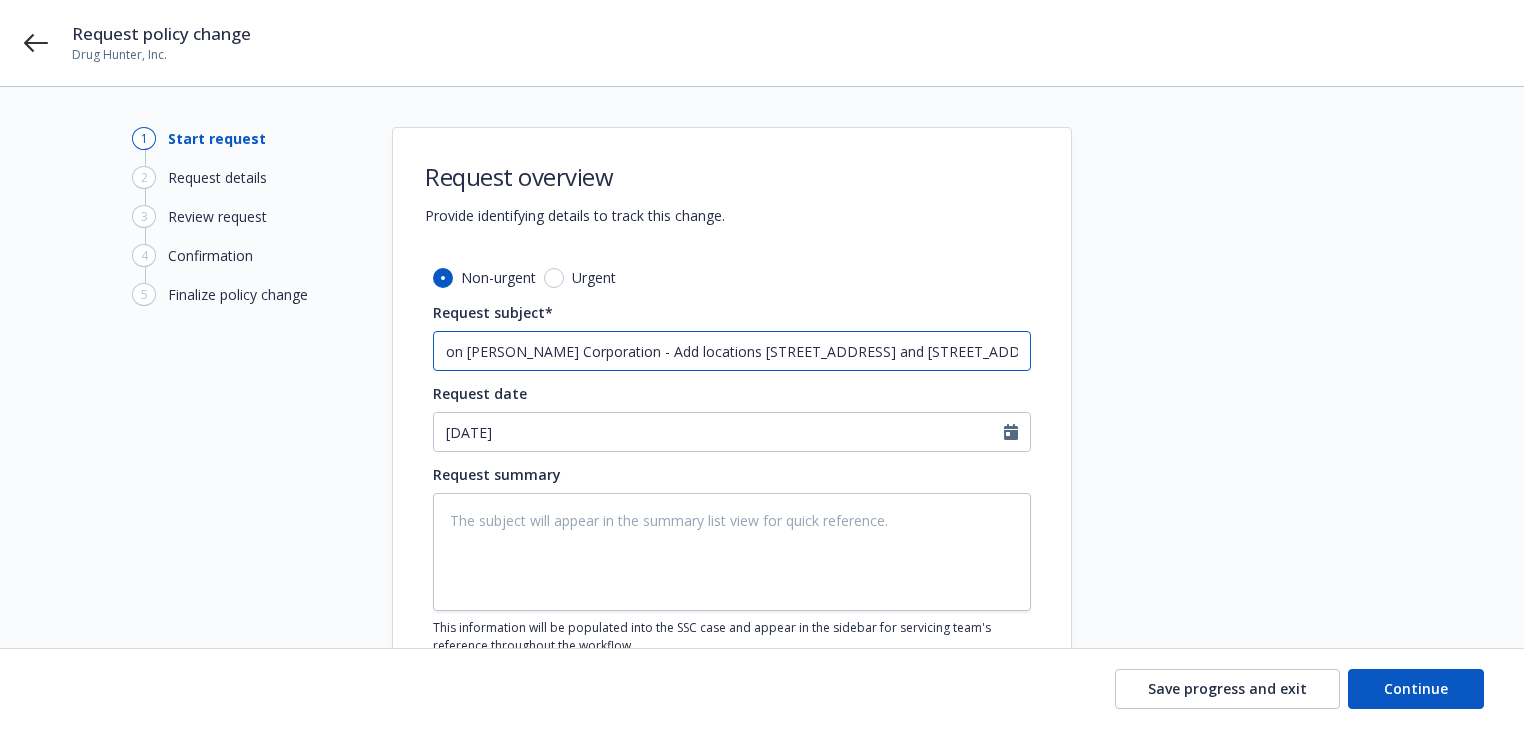 type on "x" 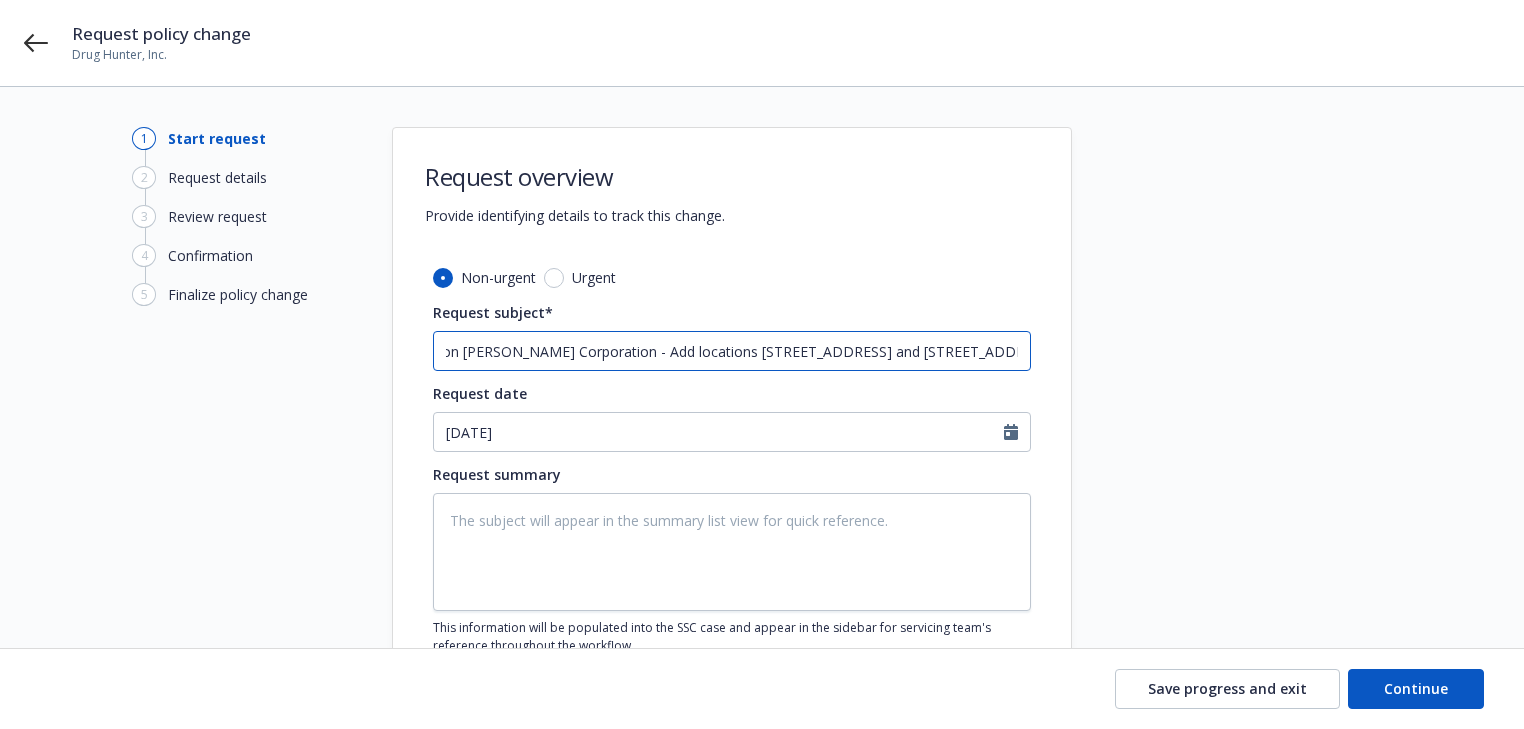 type on "x" 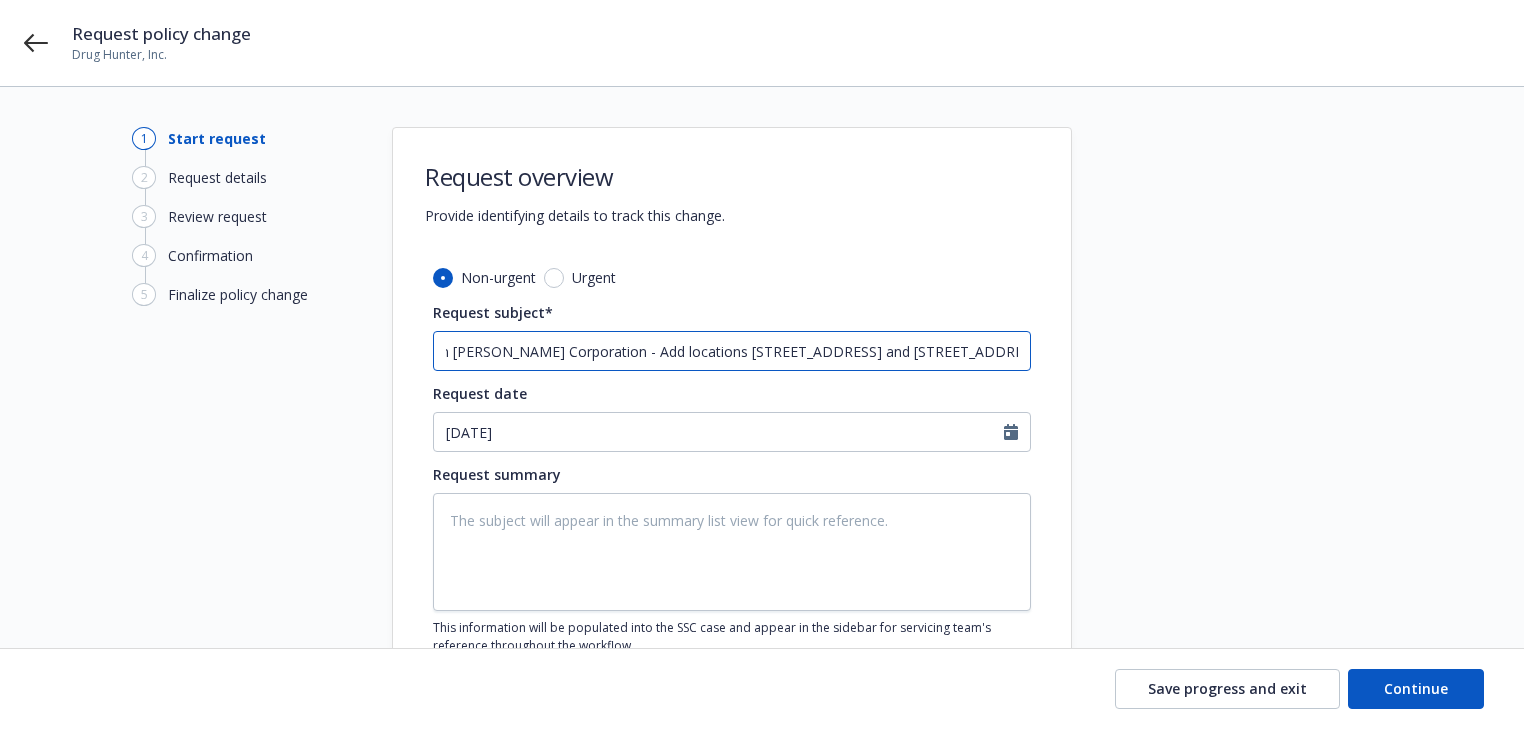 type on "x" 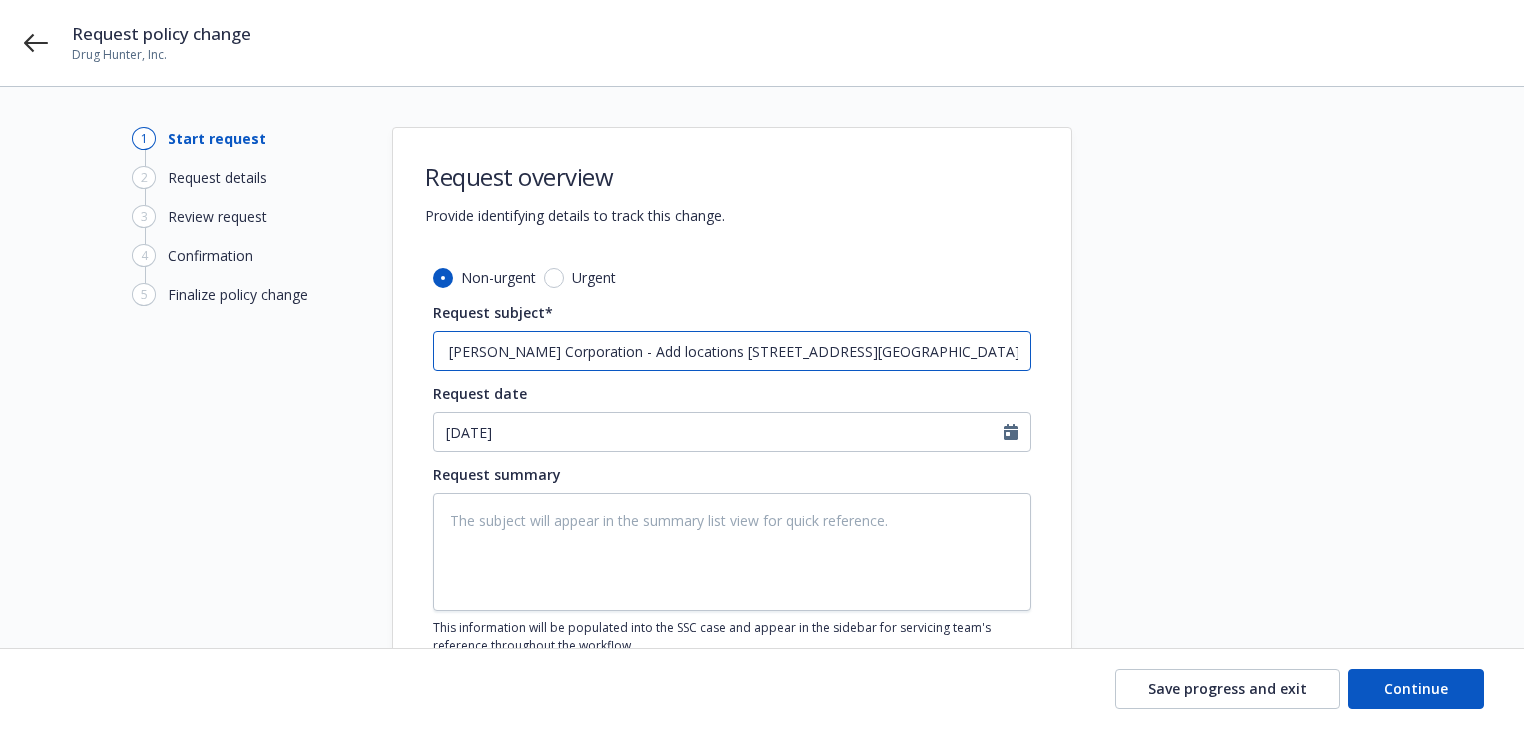 type on "x" 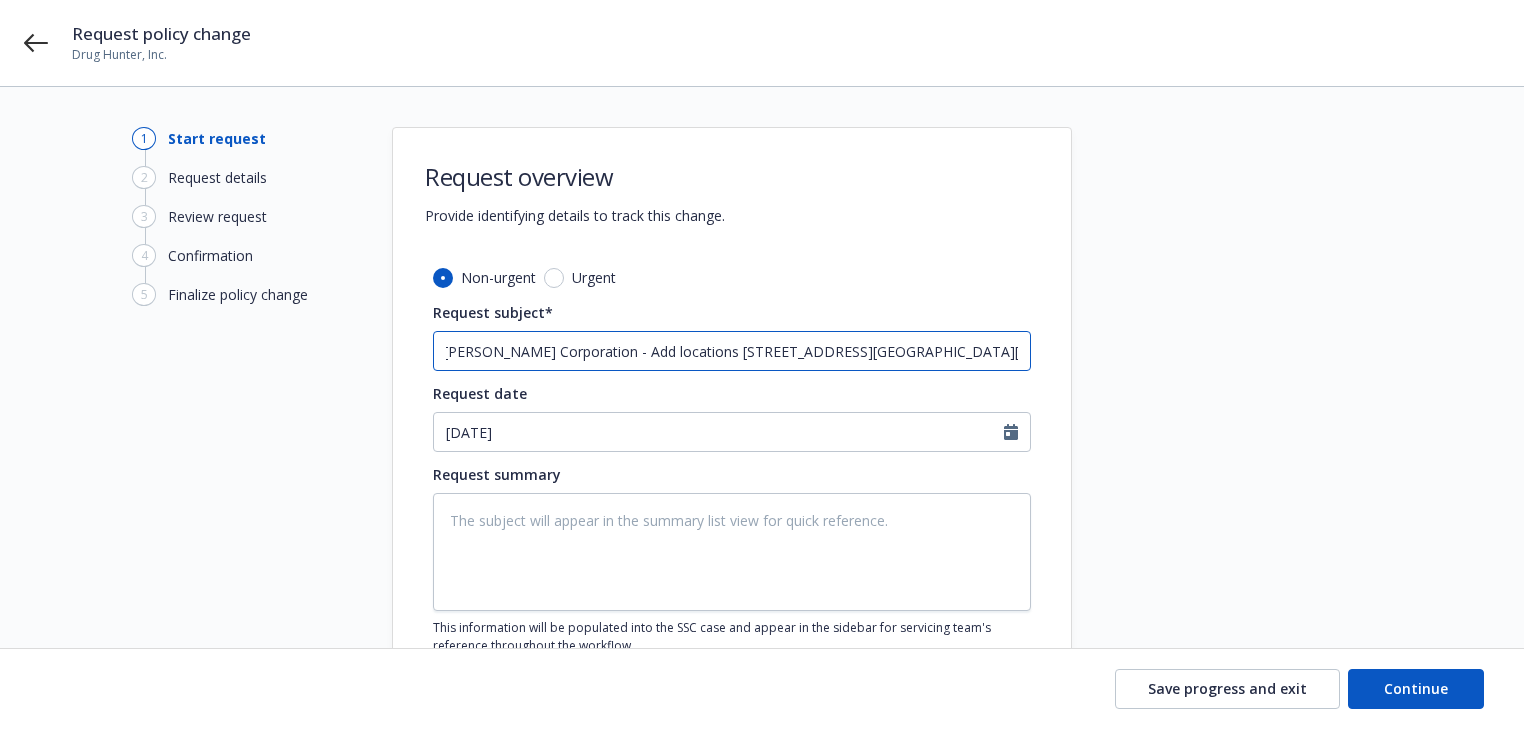 type on "x" 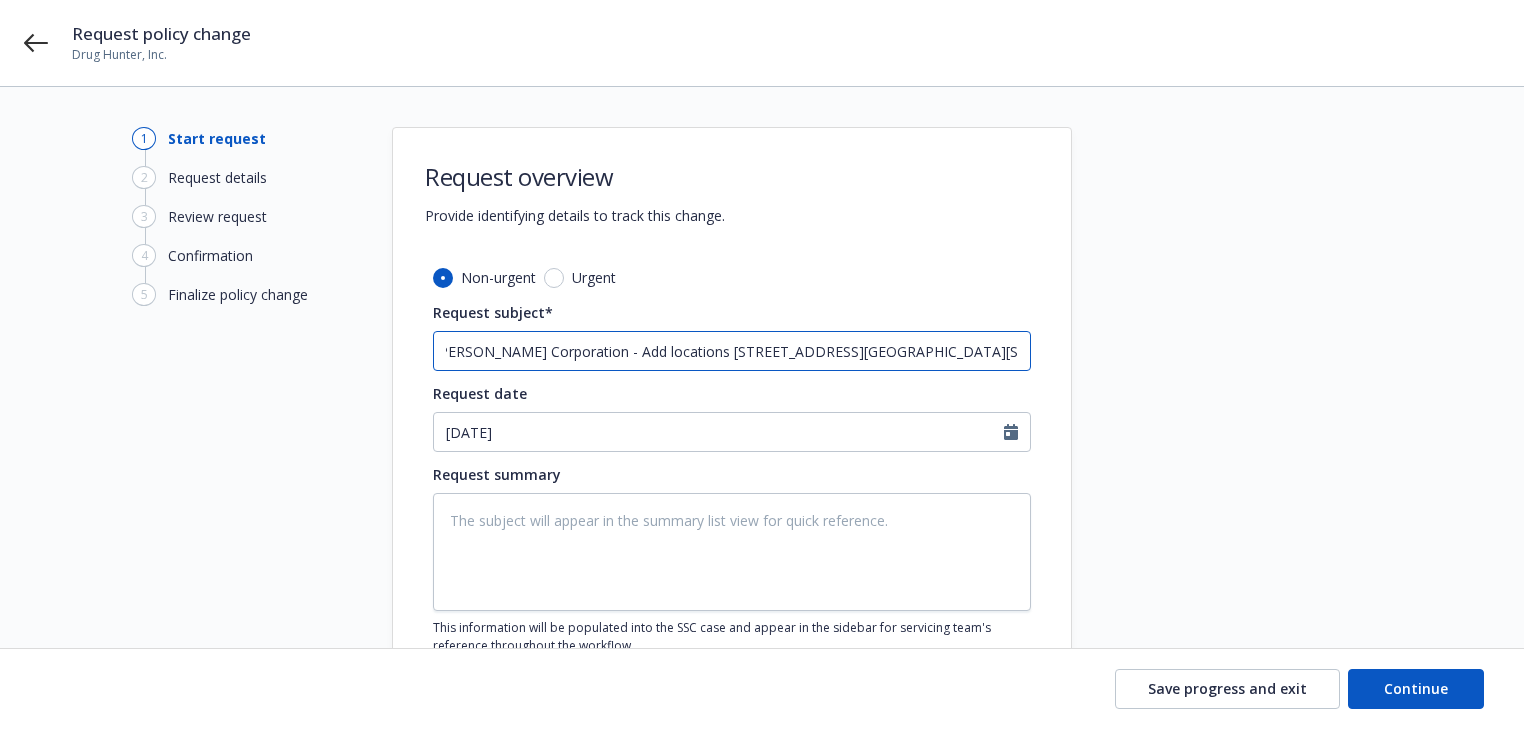 type on "x" 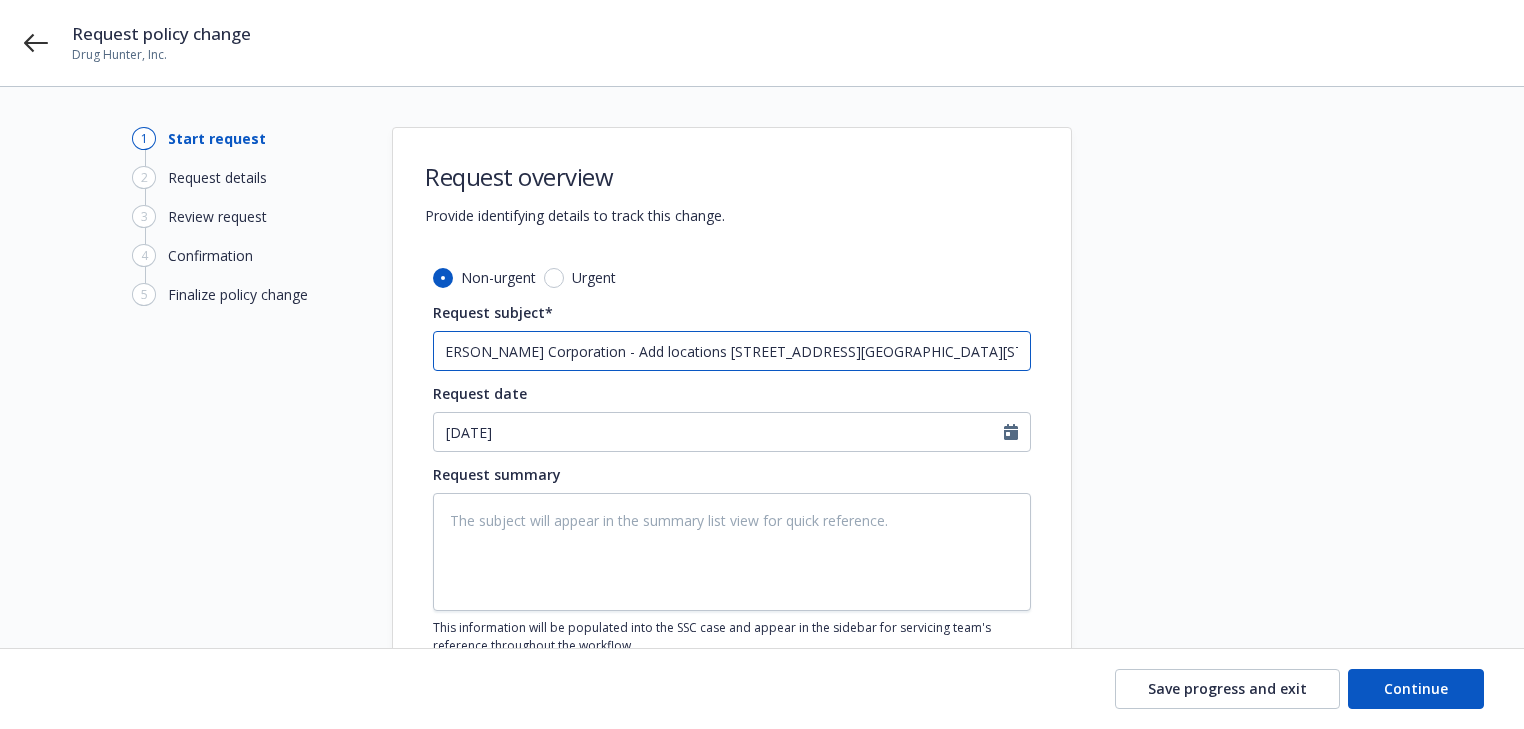 type on "x" 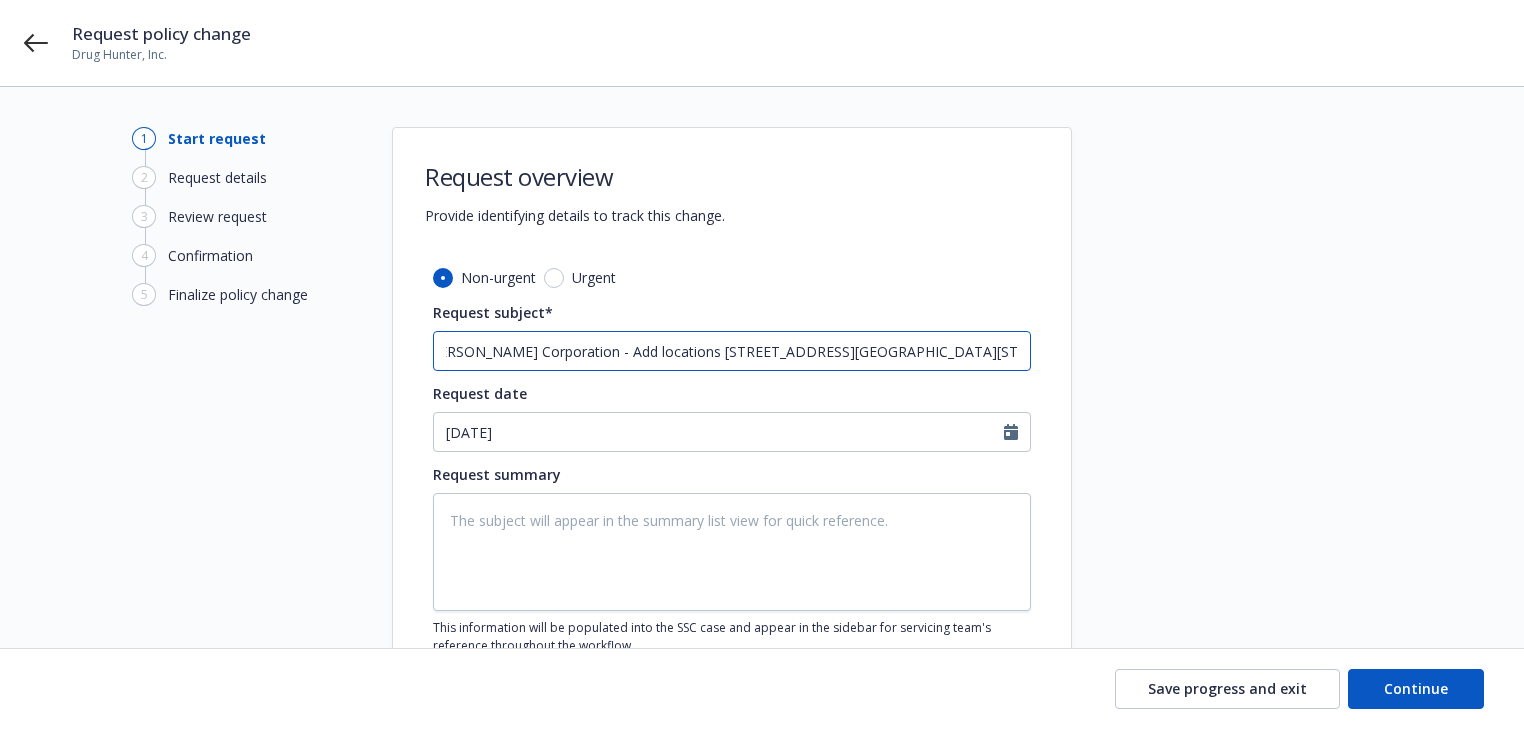 type on "x" 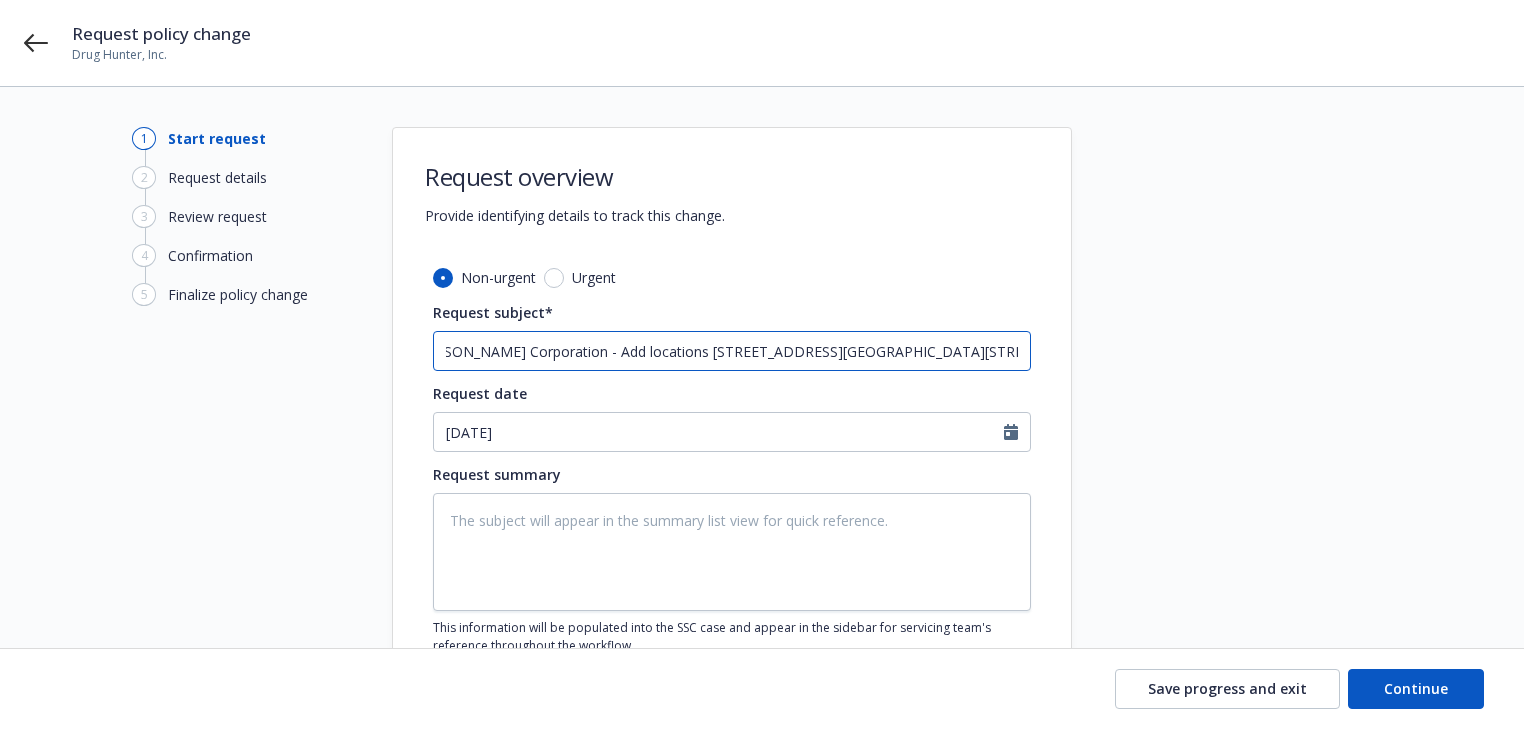 type on "x" 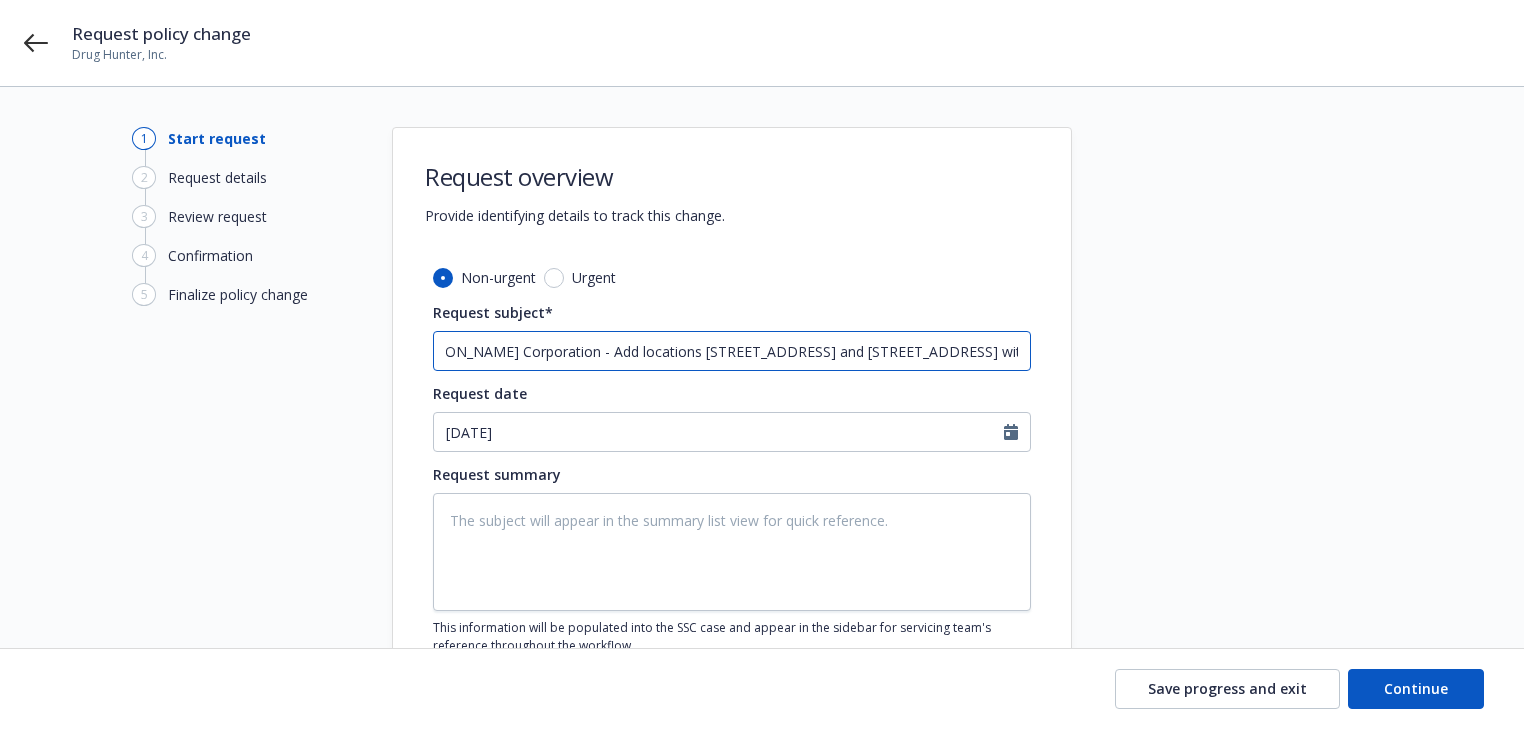 type on "x" 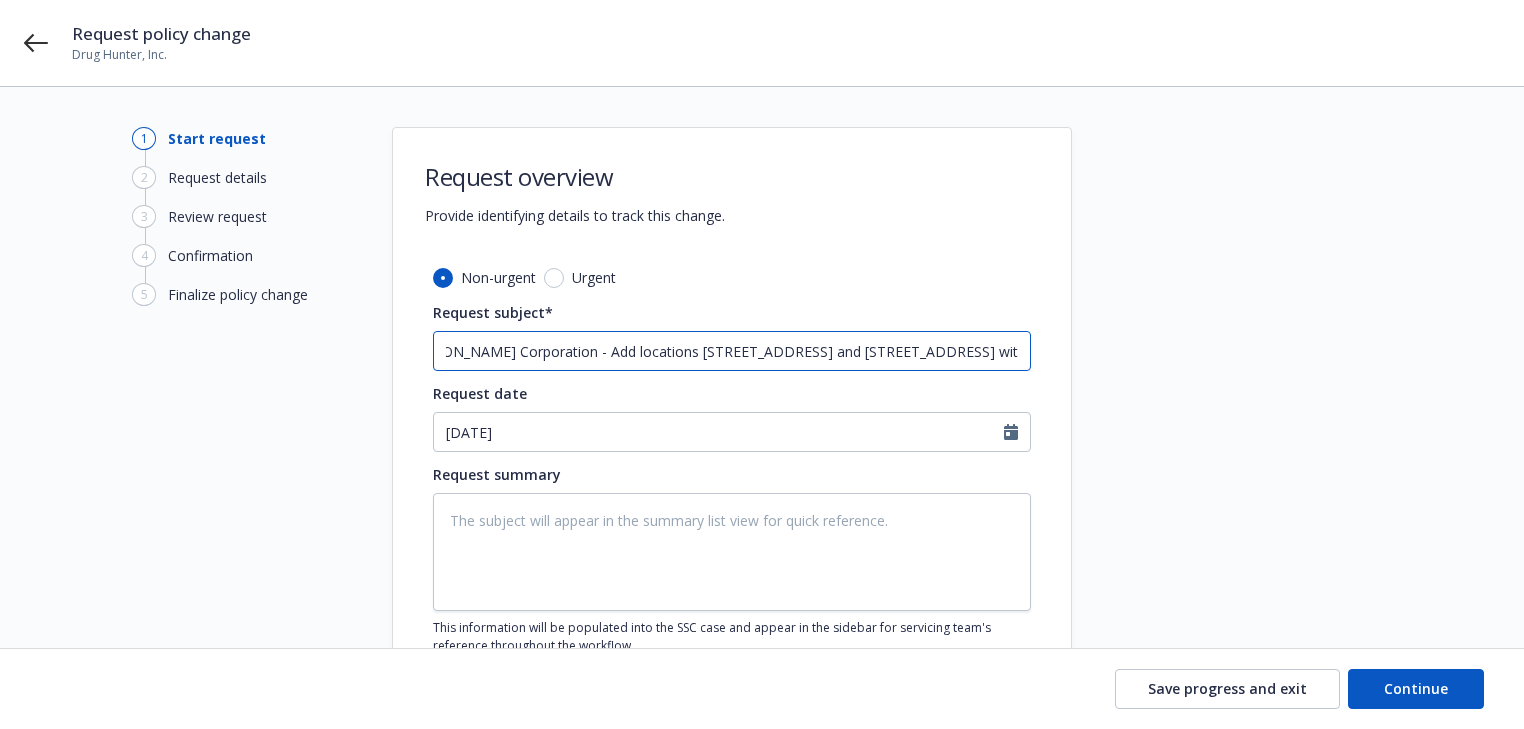 type on "x" 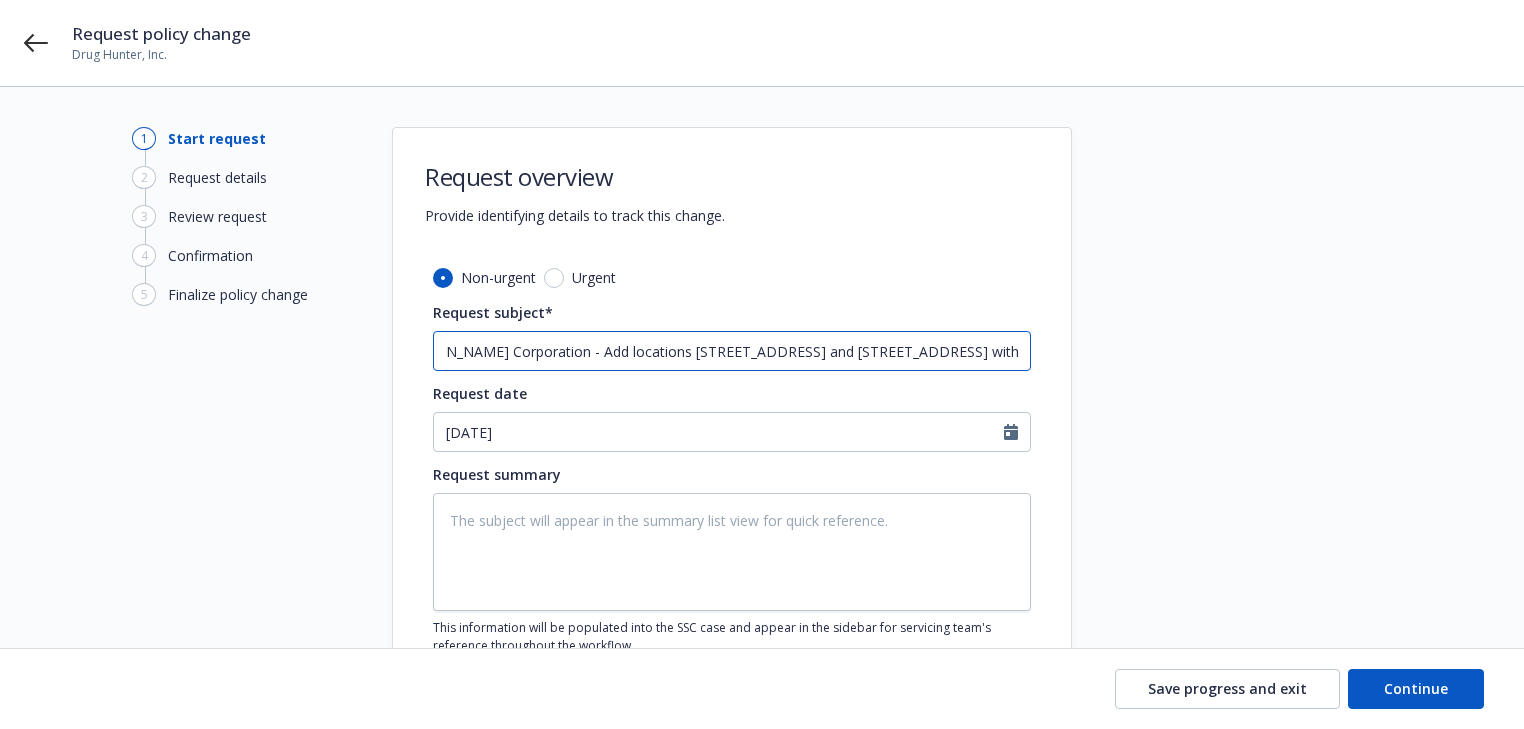 type on "24 Workers' Compensation W.R. Berkley Corporation - Add locations 4033 SE Hawthorn Blvd and 77 Park Avenue with clas co" 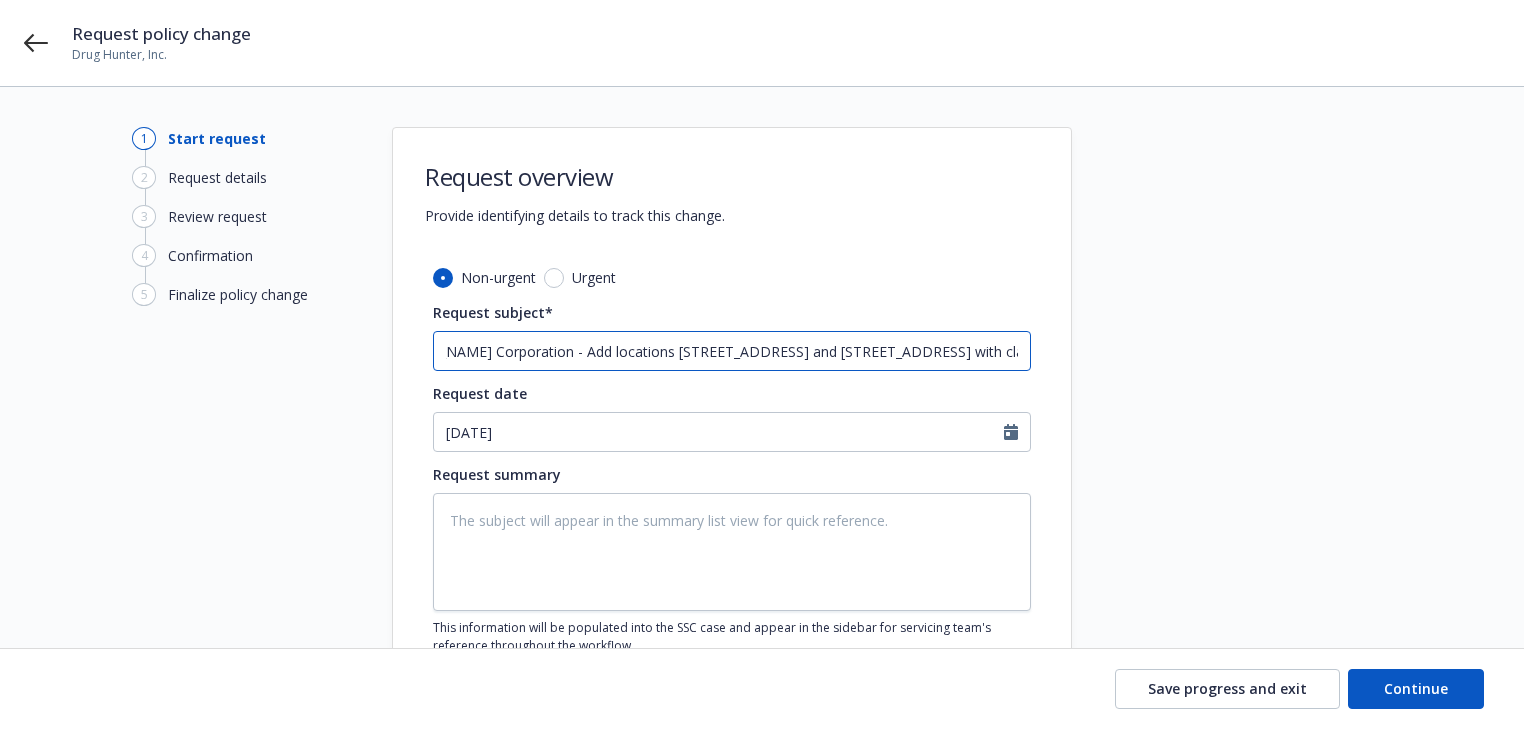 type on "x" 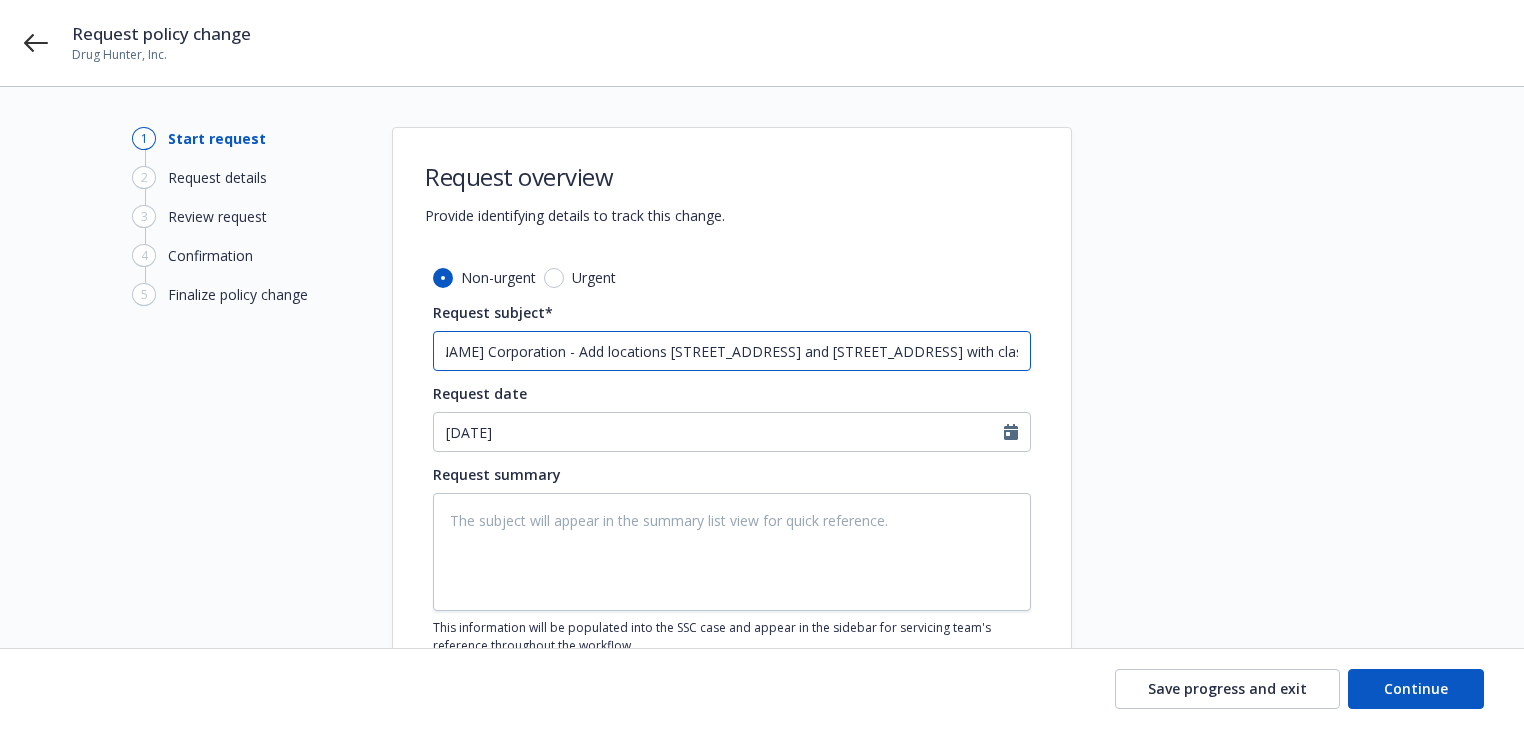 type on "x" 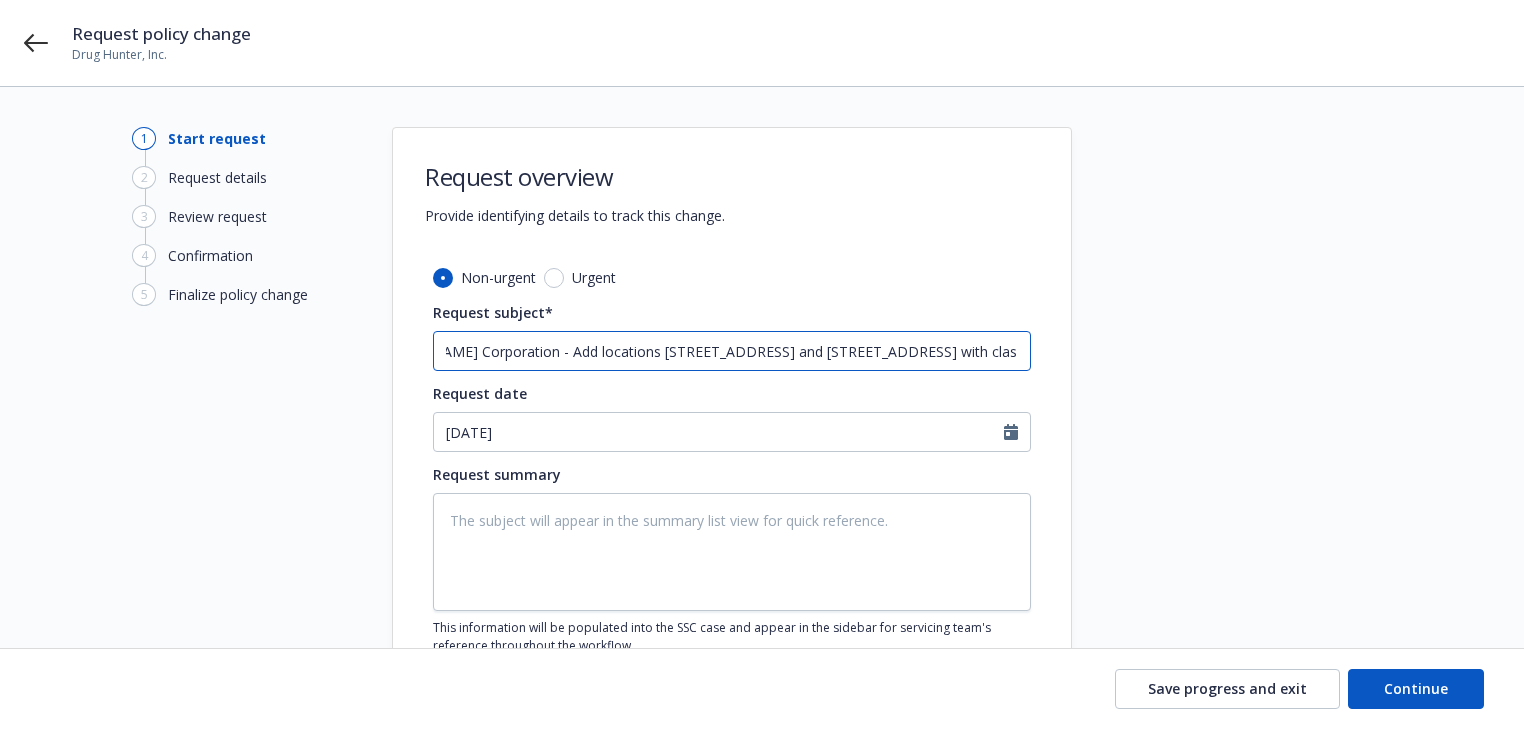 type on "x" 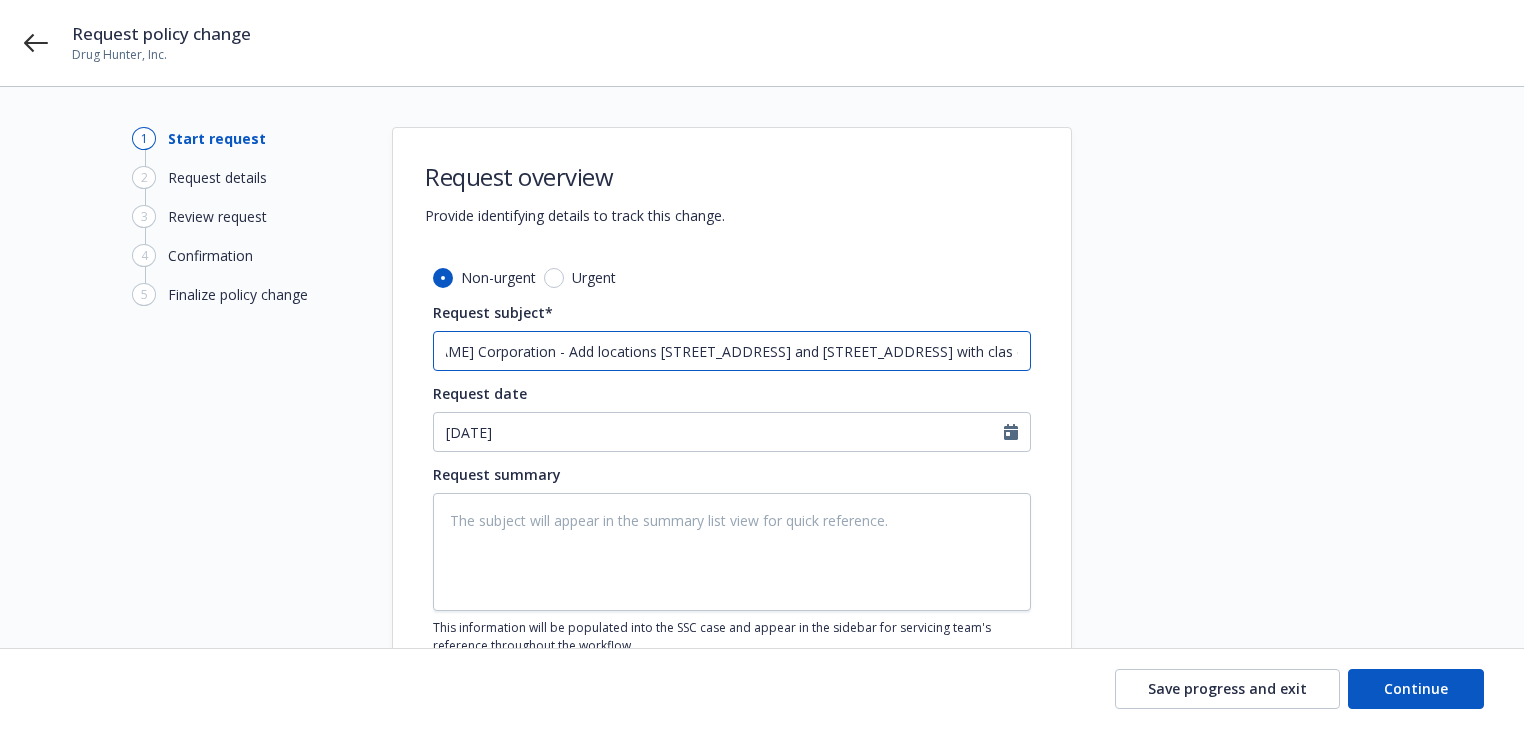 type on "x" 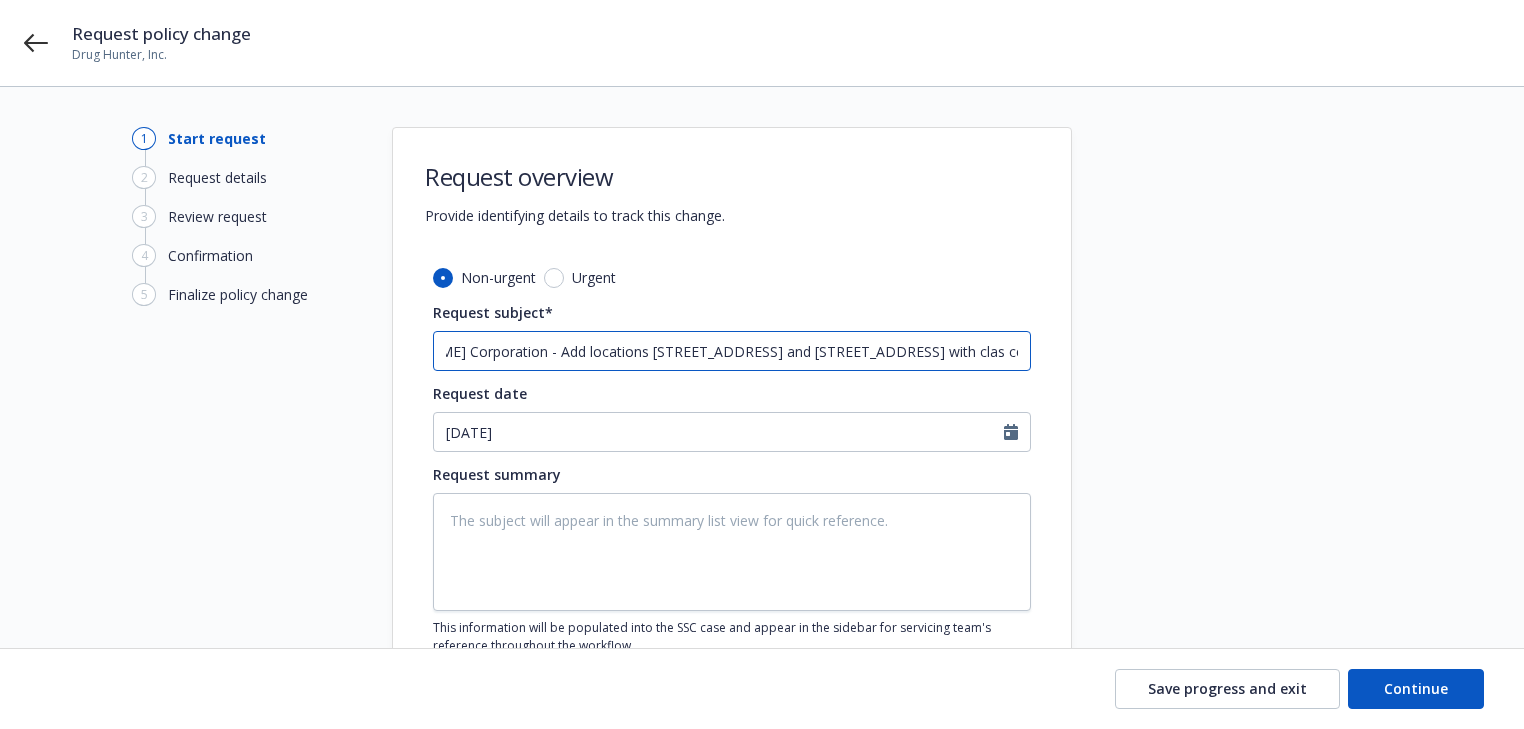 type on "x" 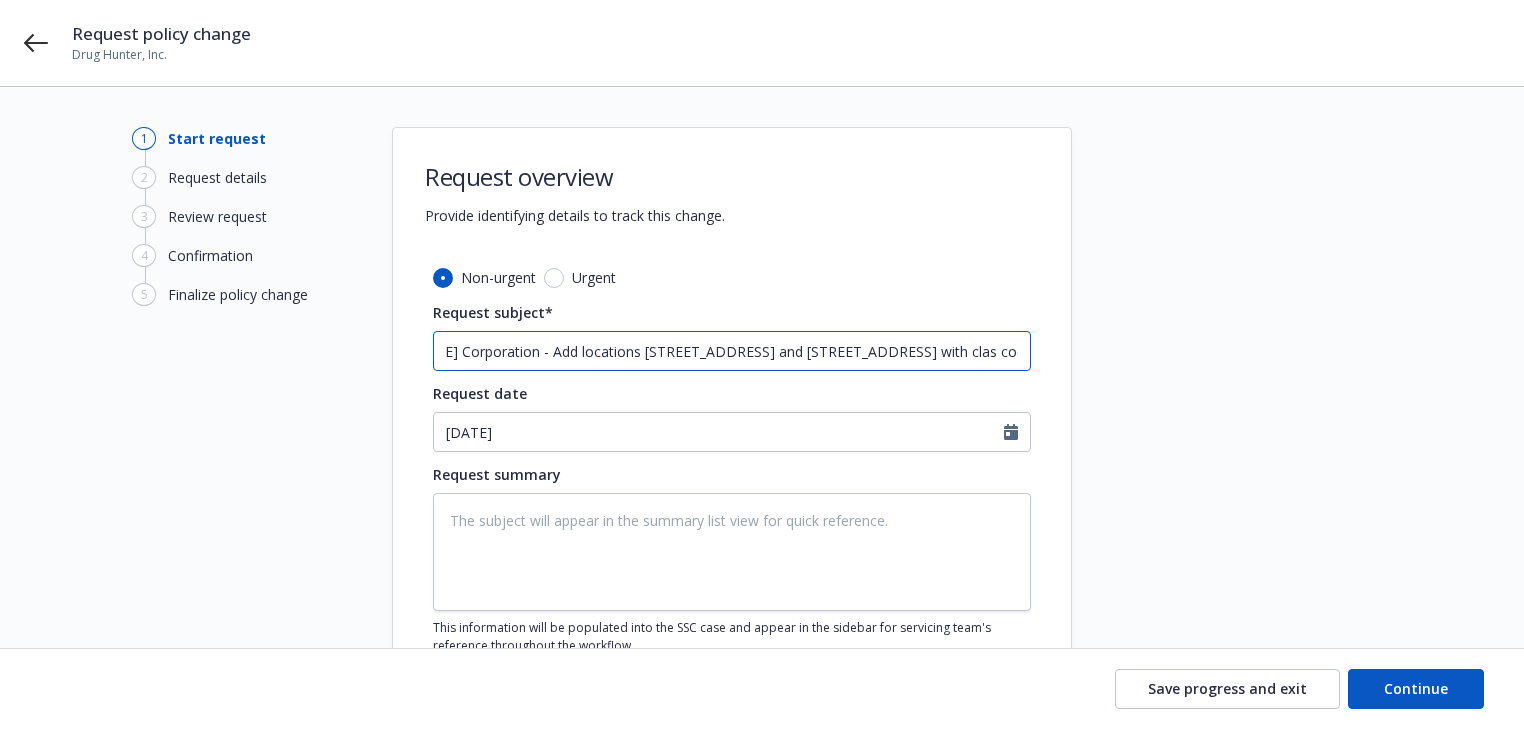type on "x" 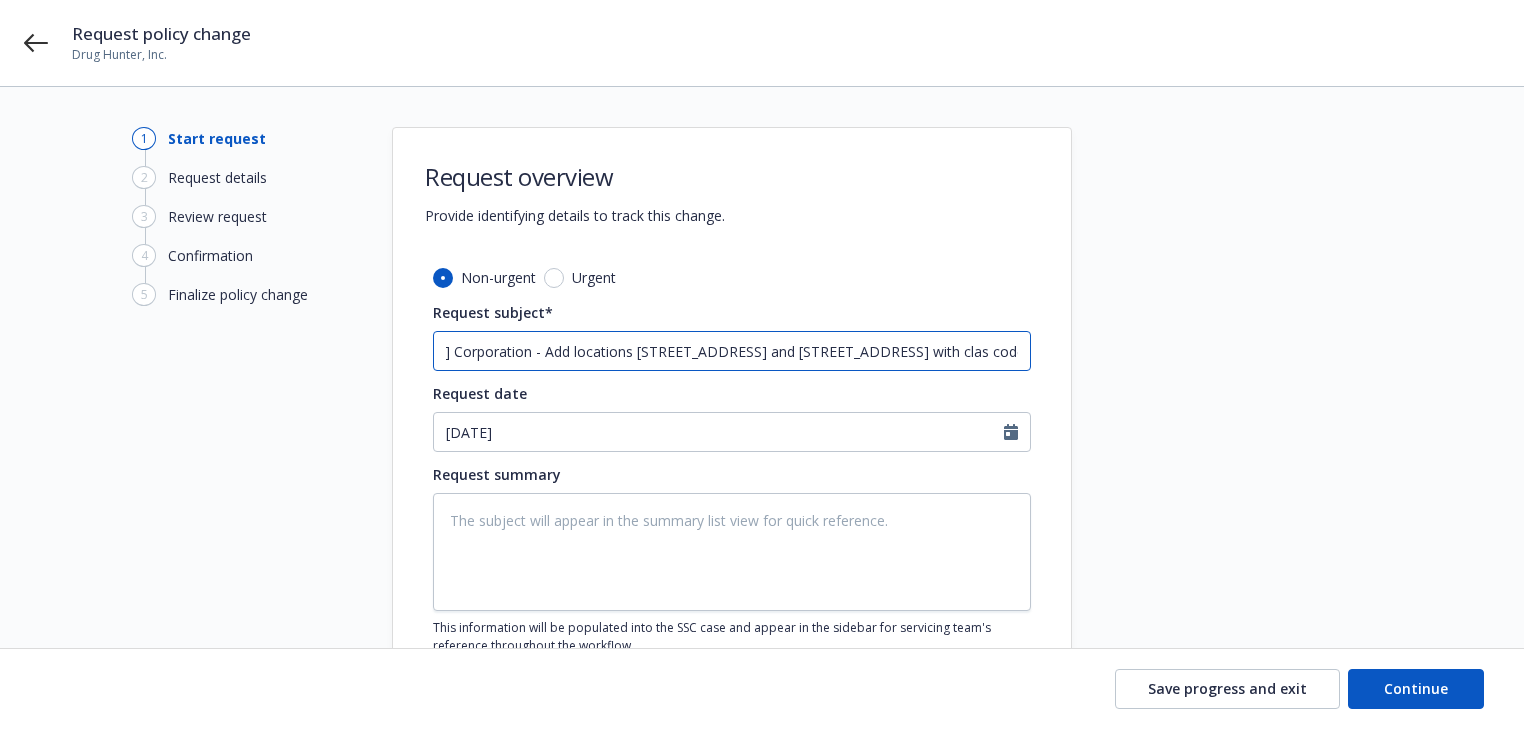 type on "x" 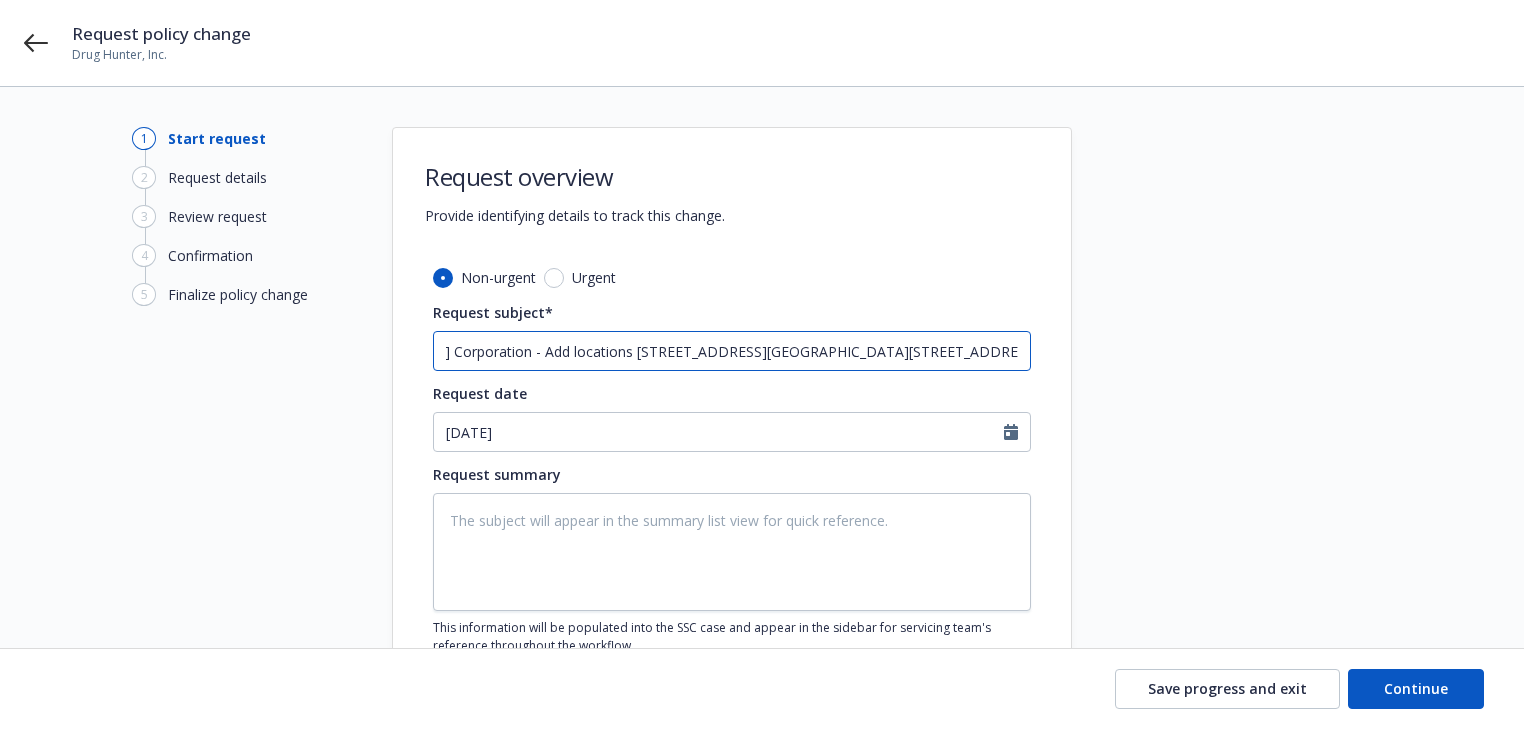 scroll, scrollTop: 0, scrollLeft: 296, axis: horizontal 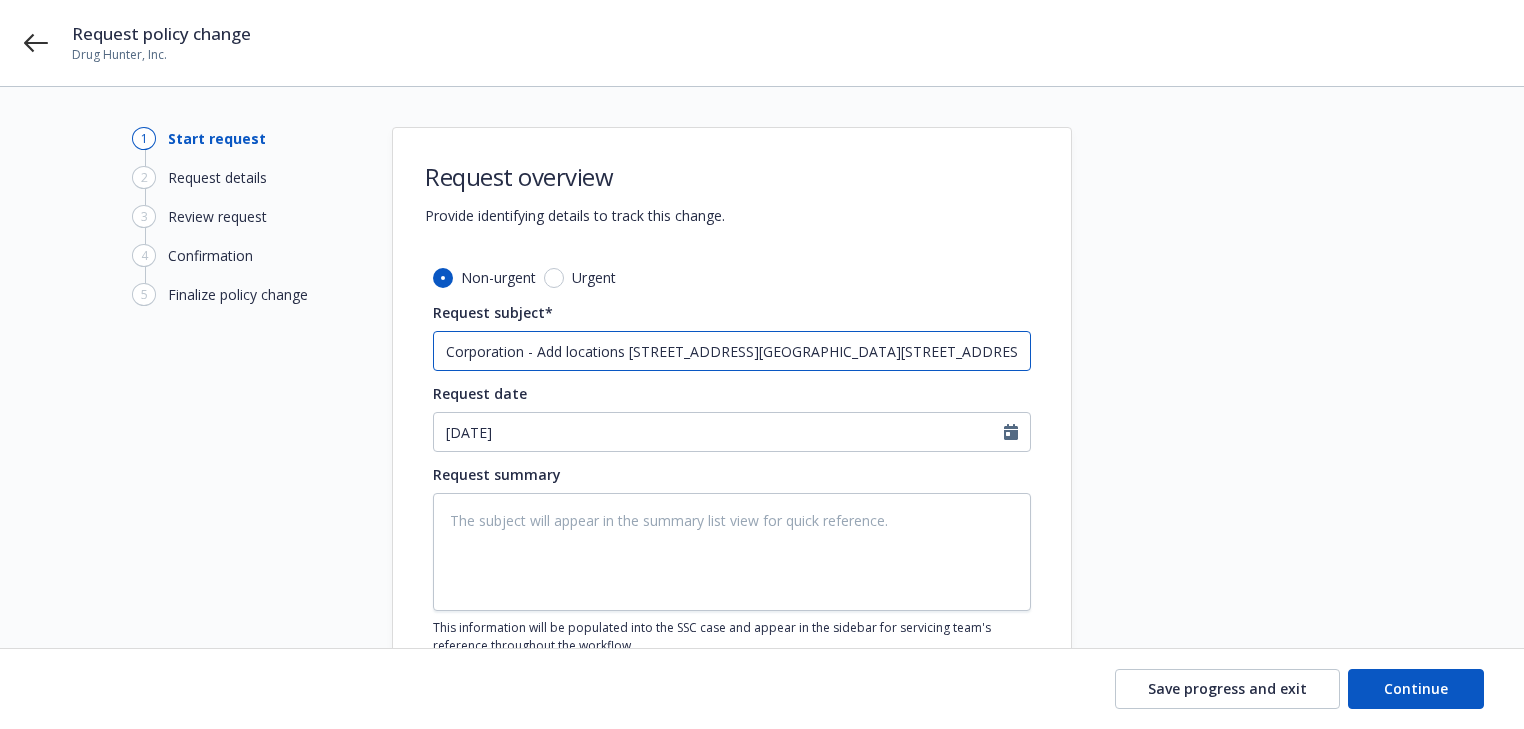 click on "24 Workers' Compensation W.R. Berkley Corporation - Add locations 4033 SE Hawthorn Blvd and 77 Park Avenue with clas codes 8810" at bounding box center [732, 351] 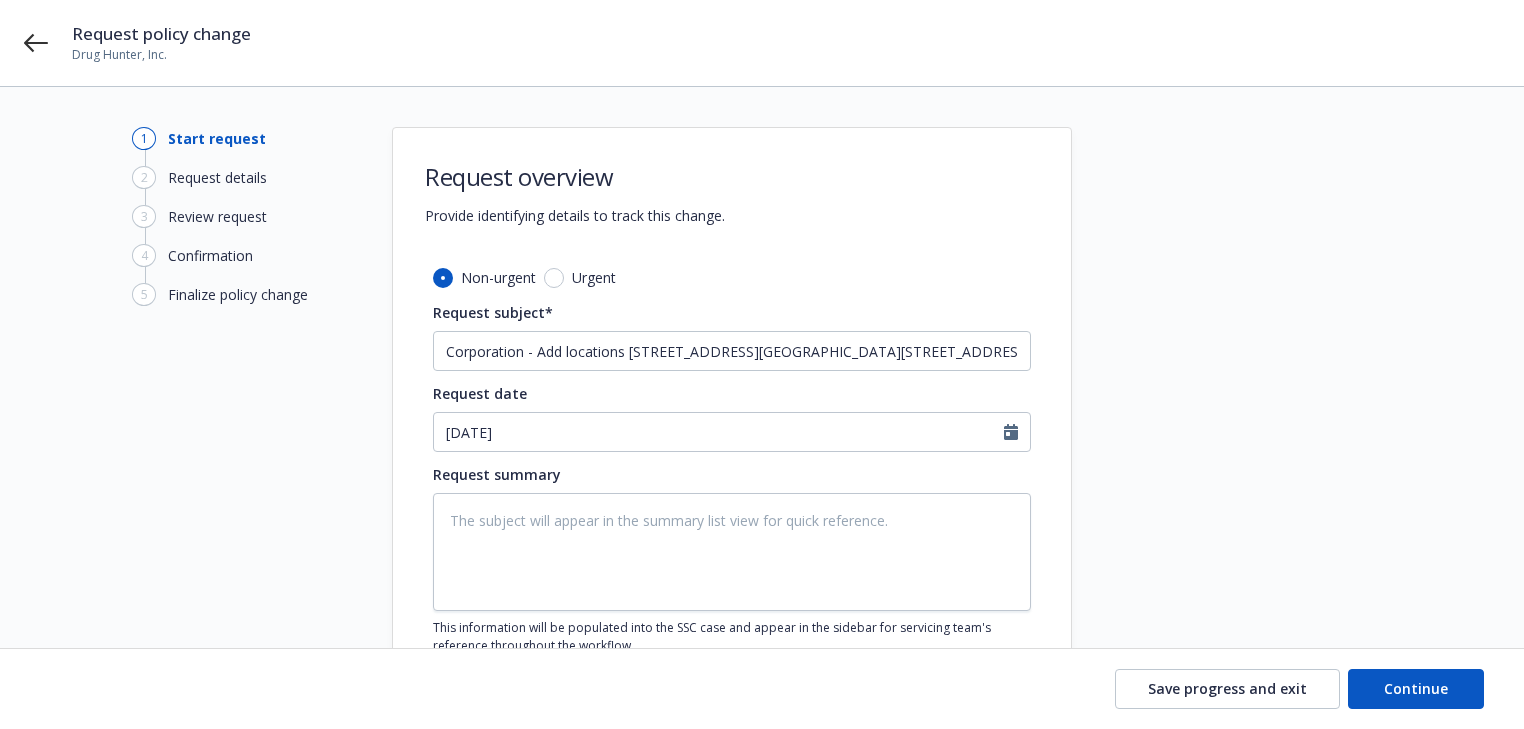 scroll, scrollTop: 0, scrollLeft: 0, axis: both 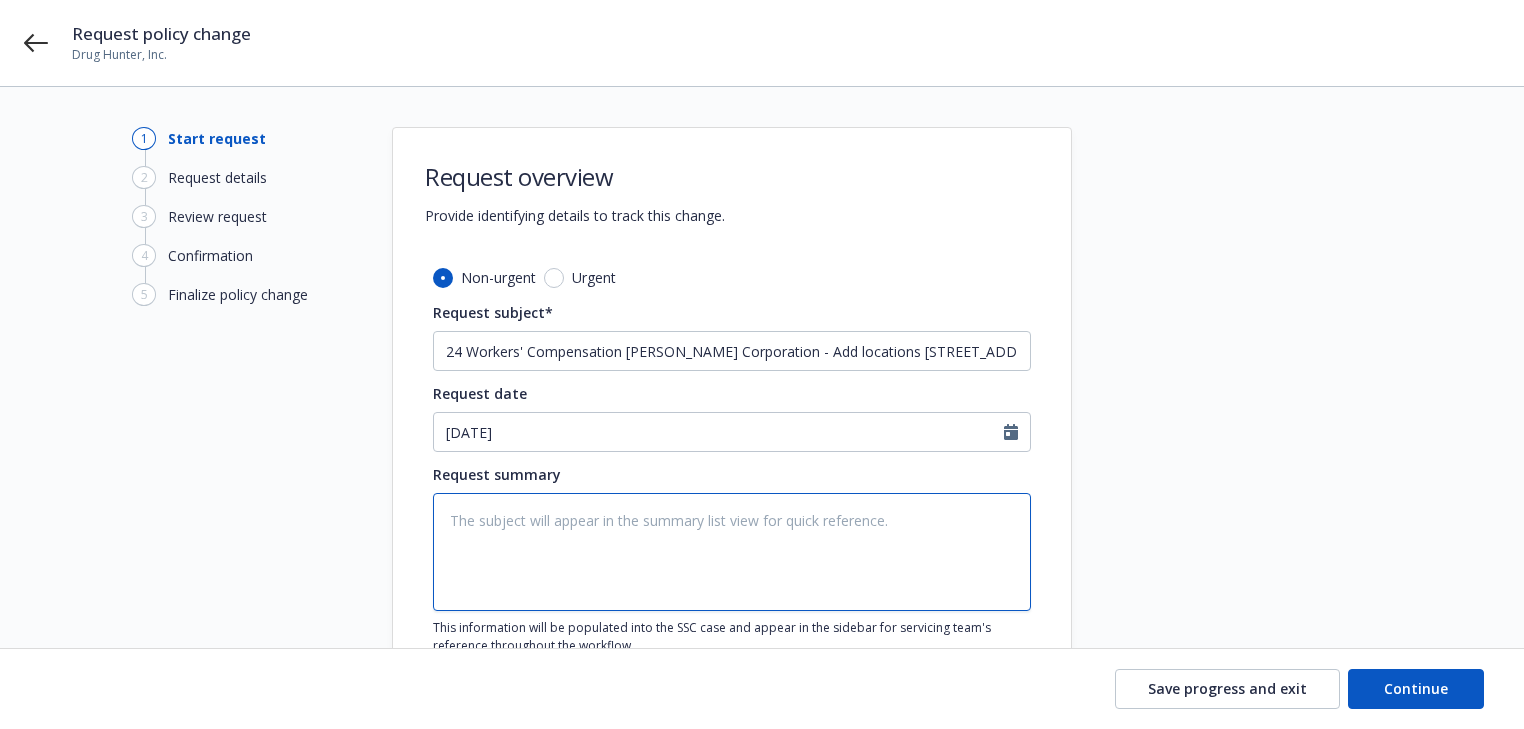 click at bounding box center [732, 552] 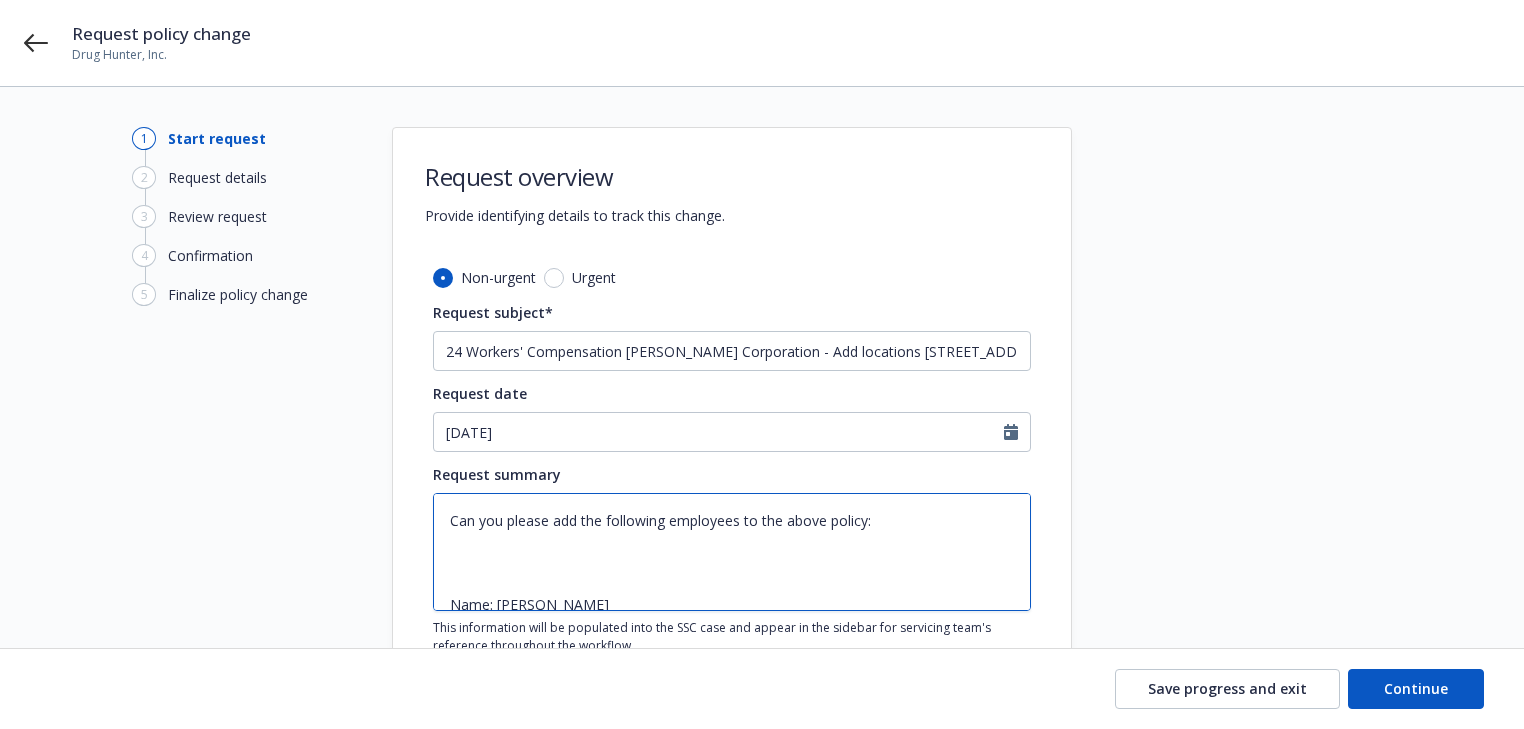 type on "x" 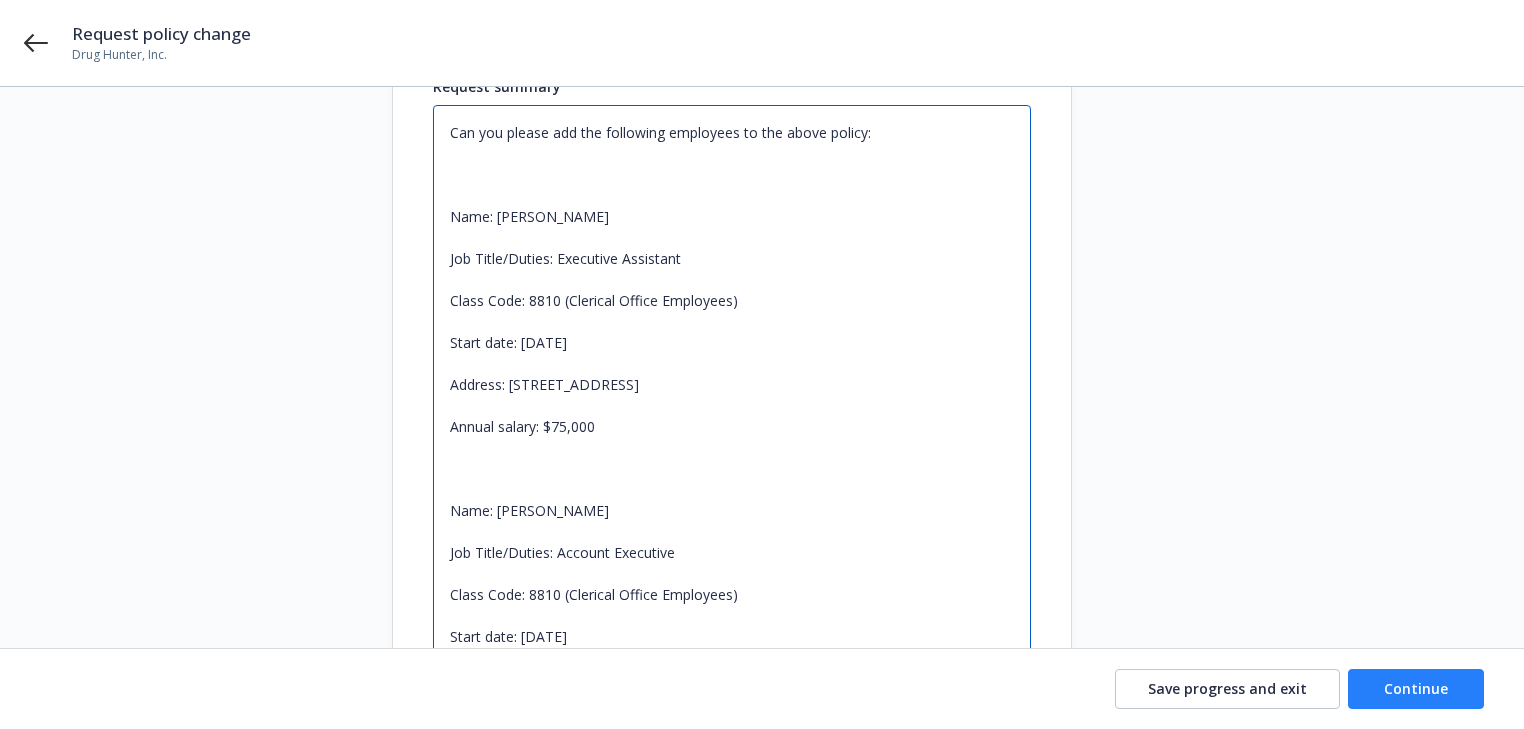 type on "Can you please add the following employees to the above policy:
Name: Taylor Fulton
Job Title/Duties: Executive Assistant
Class Code: 8810 (Clerical Office Employees)
Start date: May 12
Address: 4033 SE Hawthorn Blvd, Unit A Portland, OR 97214
Annual salary: $75,000
Name: Maddie Turner
Job Title/Duties: Account Executive
Class Code: 8810 (Clerical Office Employees)
Start date: May 12, 2025
Address: 77 Park Avenue, Apt 1112 Hoboken, NJ 07030
Annual salary: $115,000" 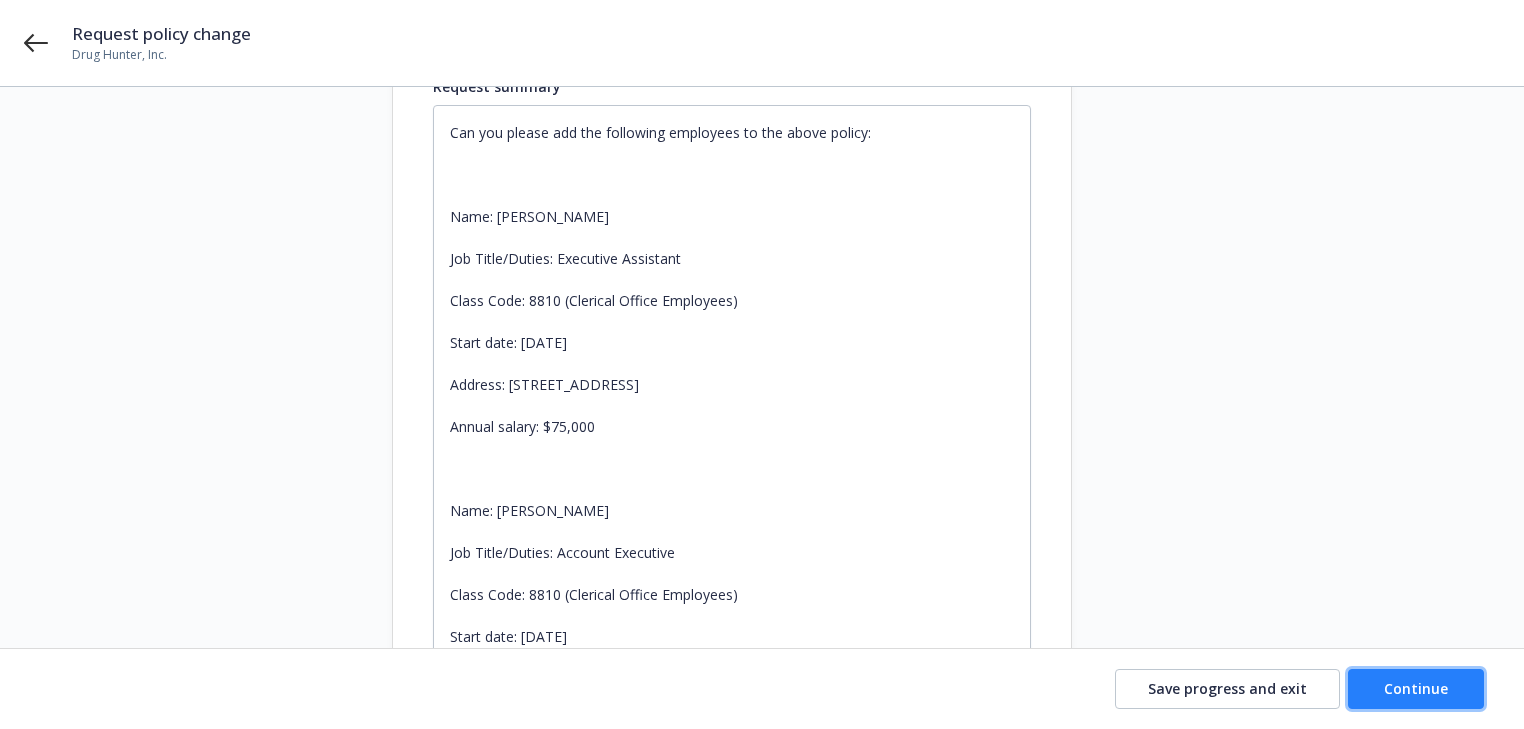 click on "Continue" at bounding box center [1416, 688] 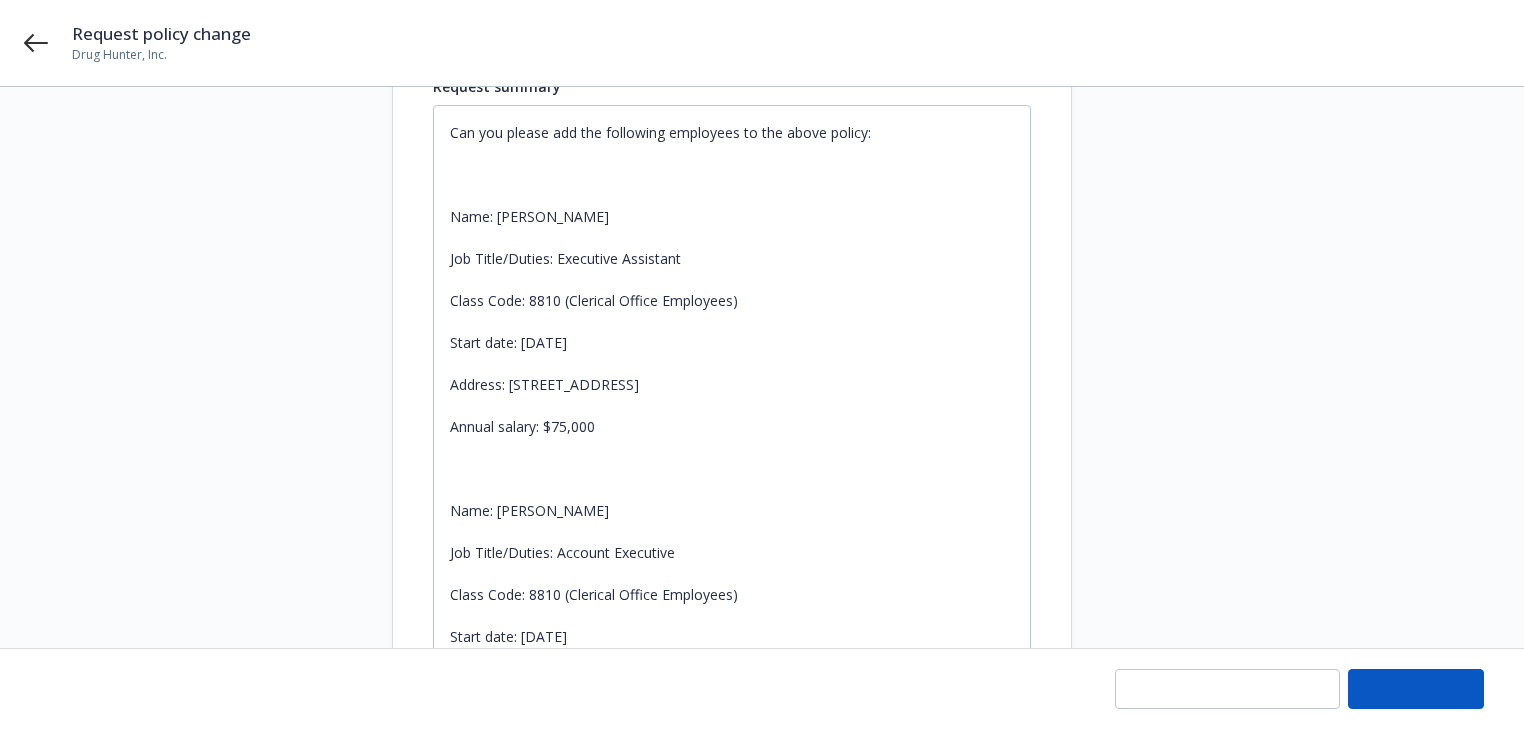 type on "x" 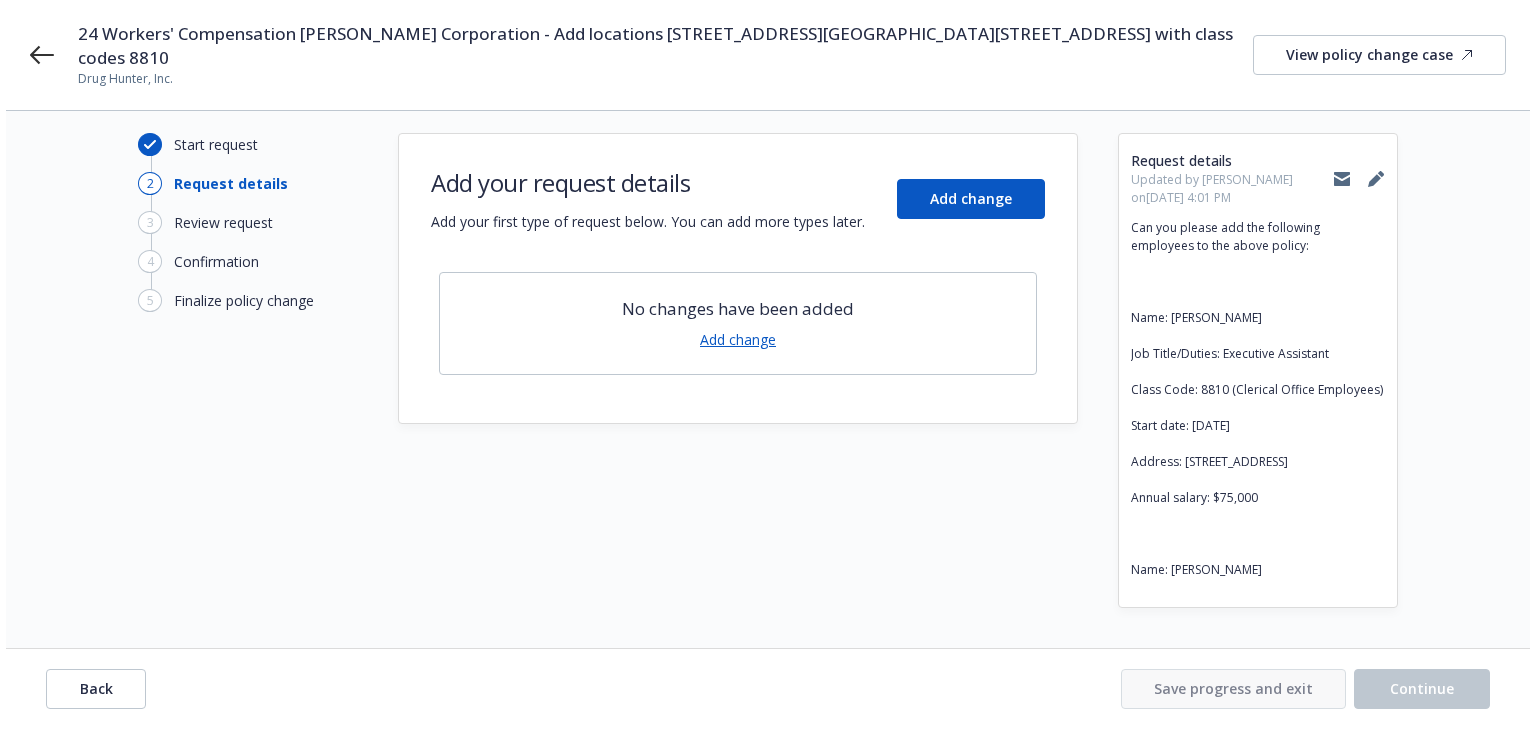 scroll, scrollTop: 0, scrollLeft: 0, axis: both 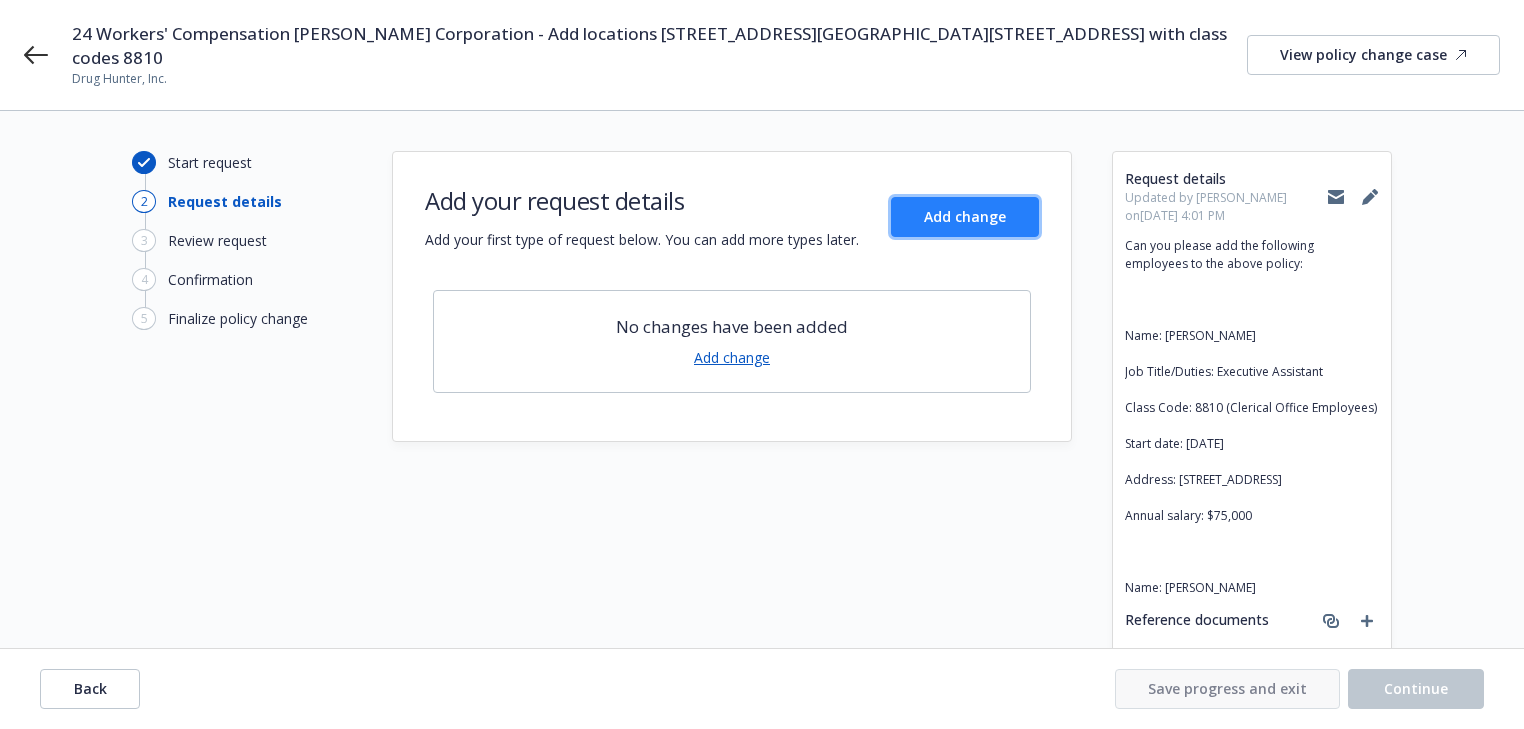 click on "Add change" at bounding box center [965, 216] 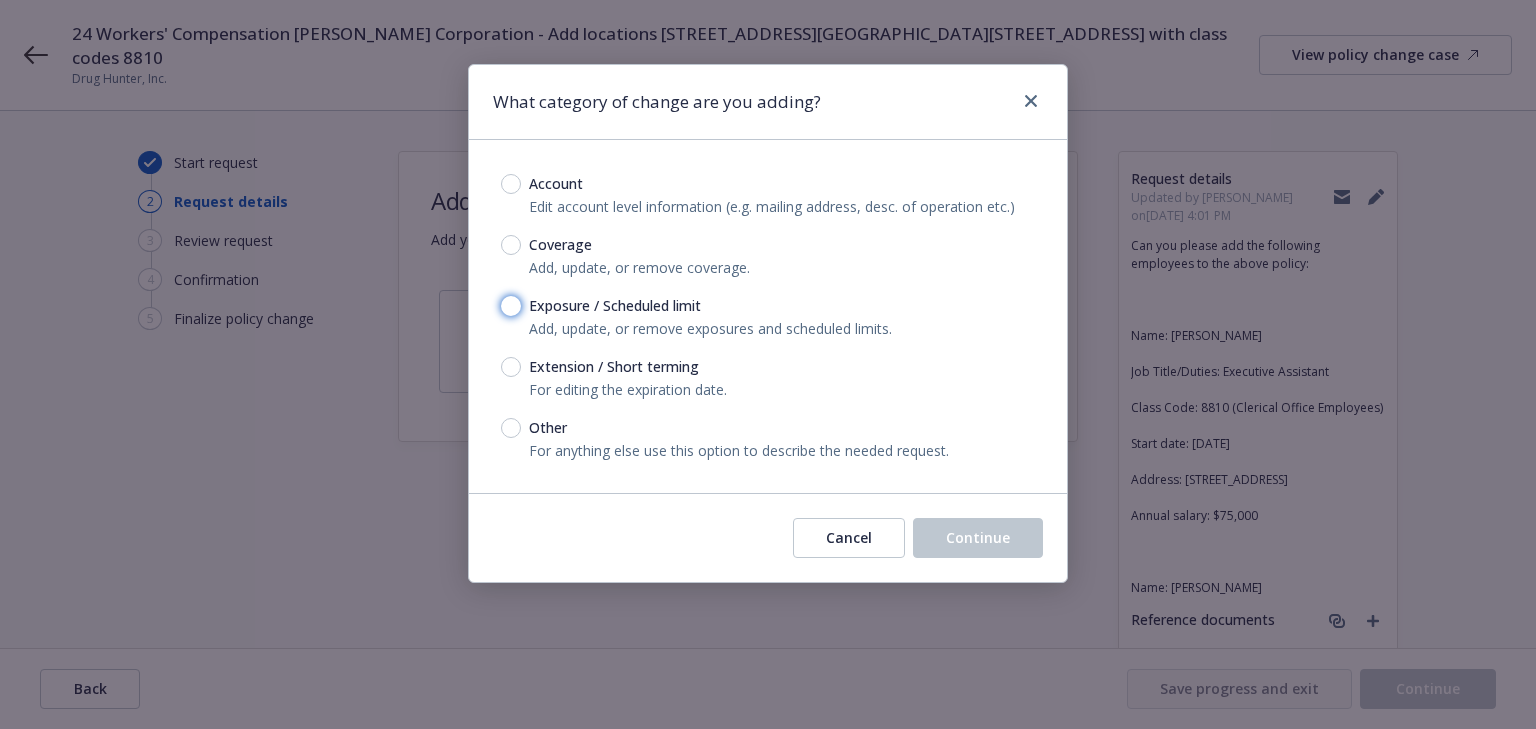 click on "Exposure / Scheduled limit" at bounding box center [511, 306] 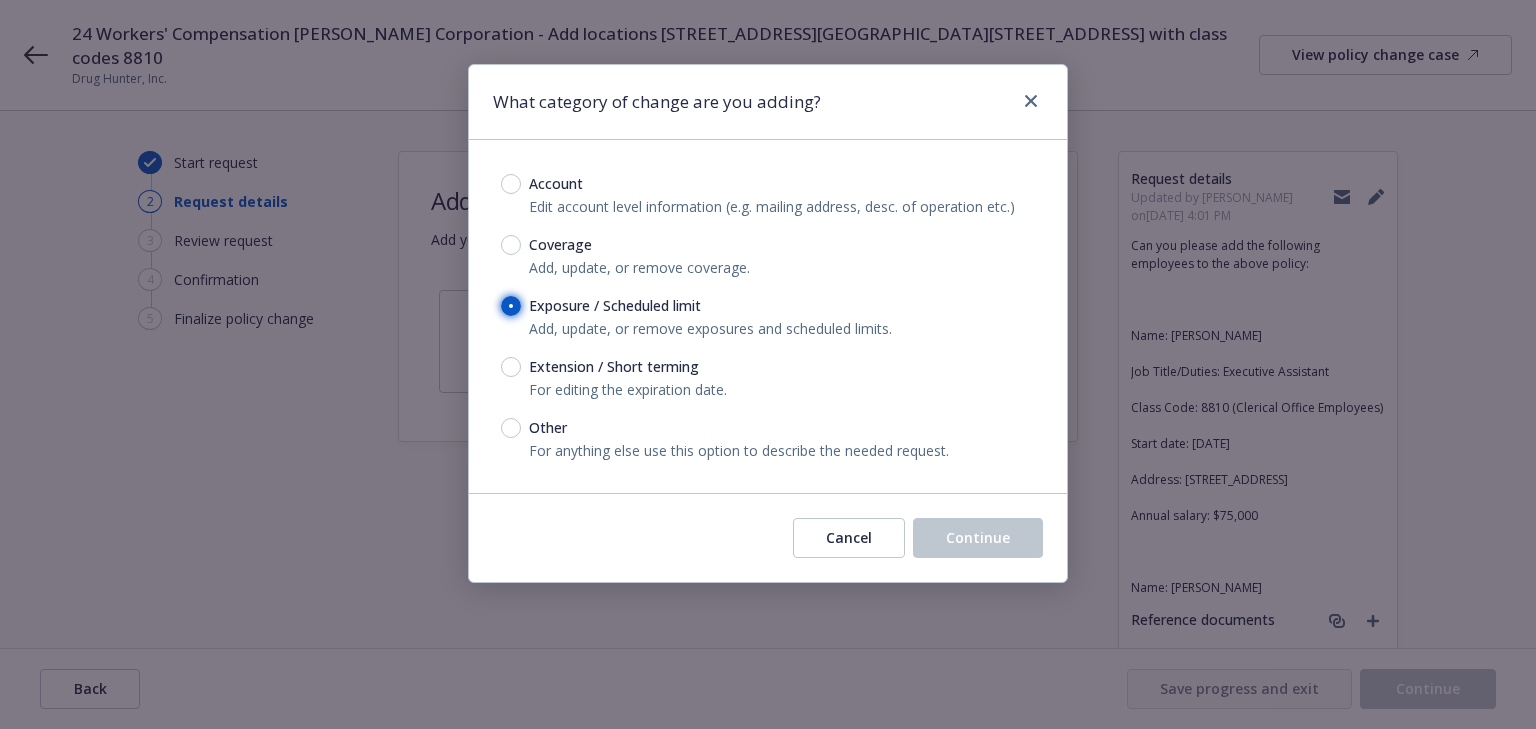 radio on "true" 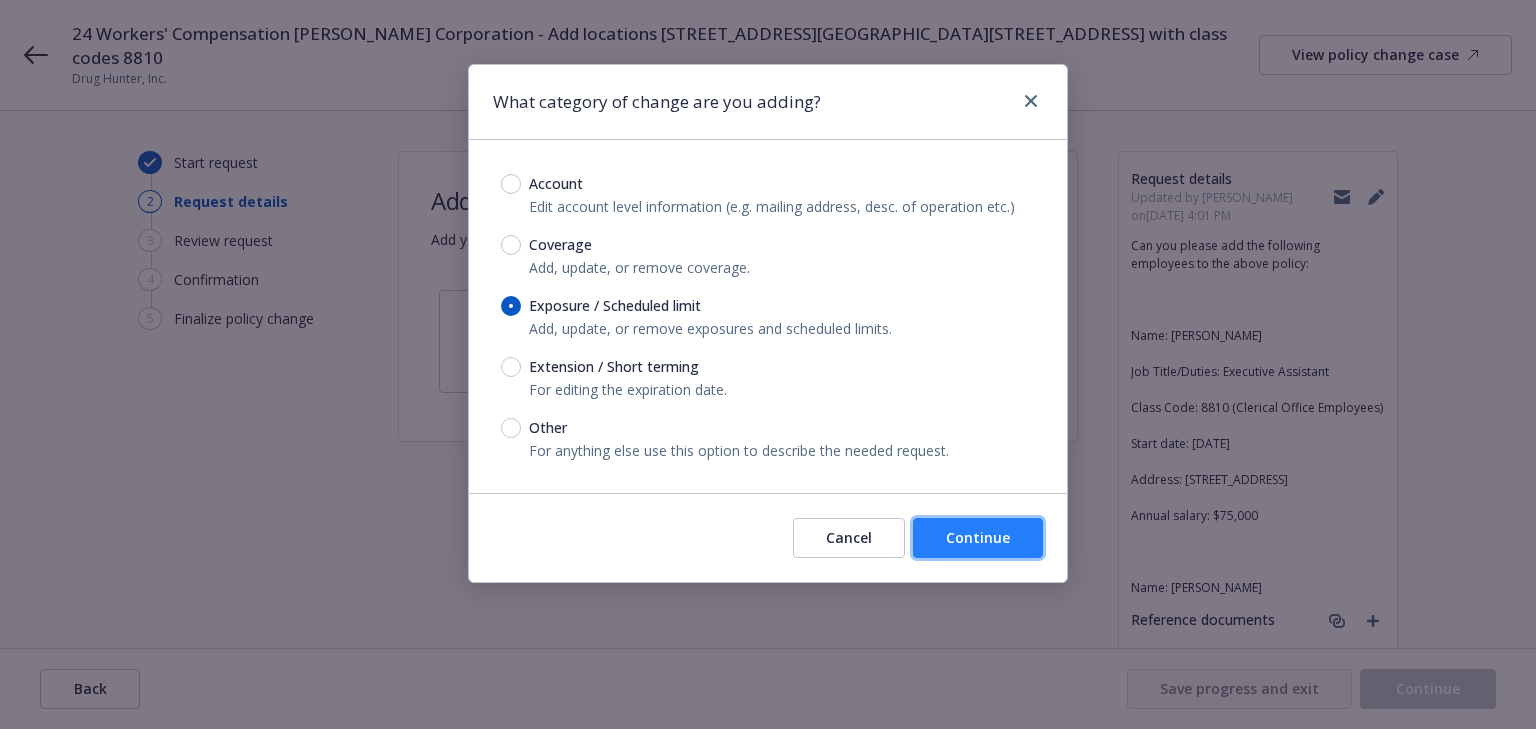 click on "Continue" at bounding box center [978, 538] 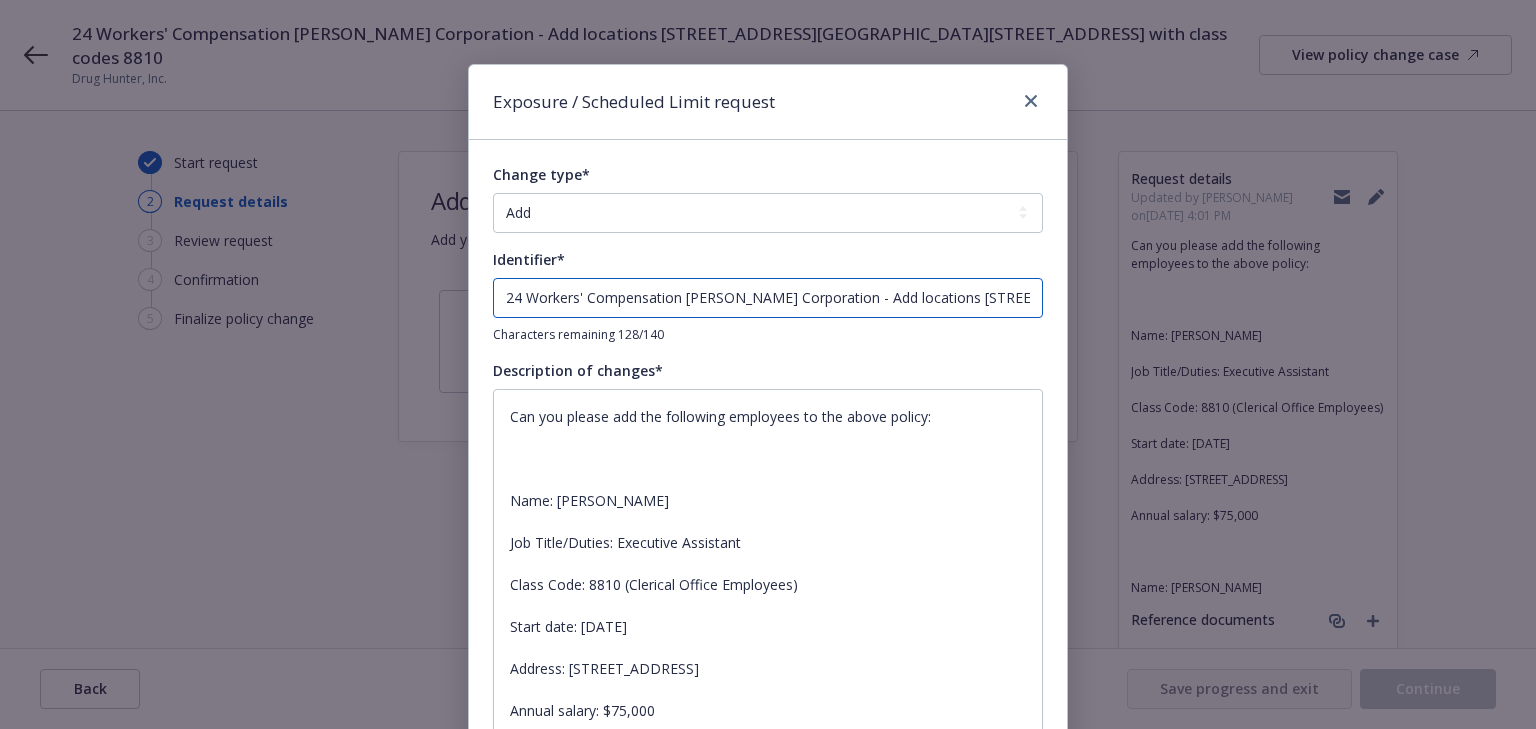drag, startPoint x: 842, startPoint y: 292, endPoint x: -568, endPoint y: 308, distance: 1410.0908 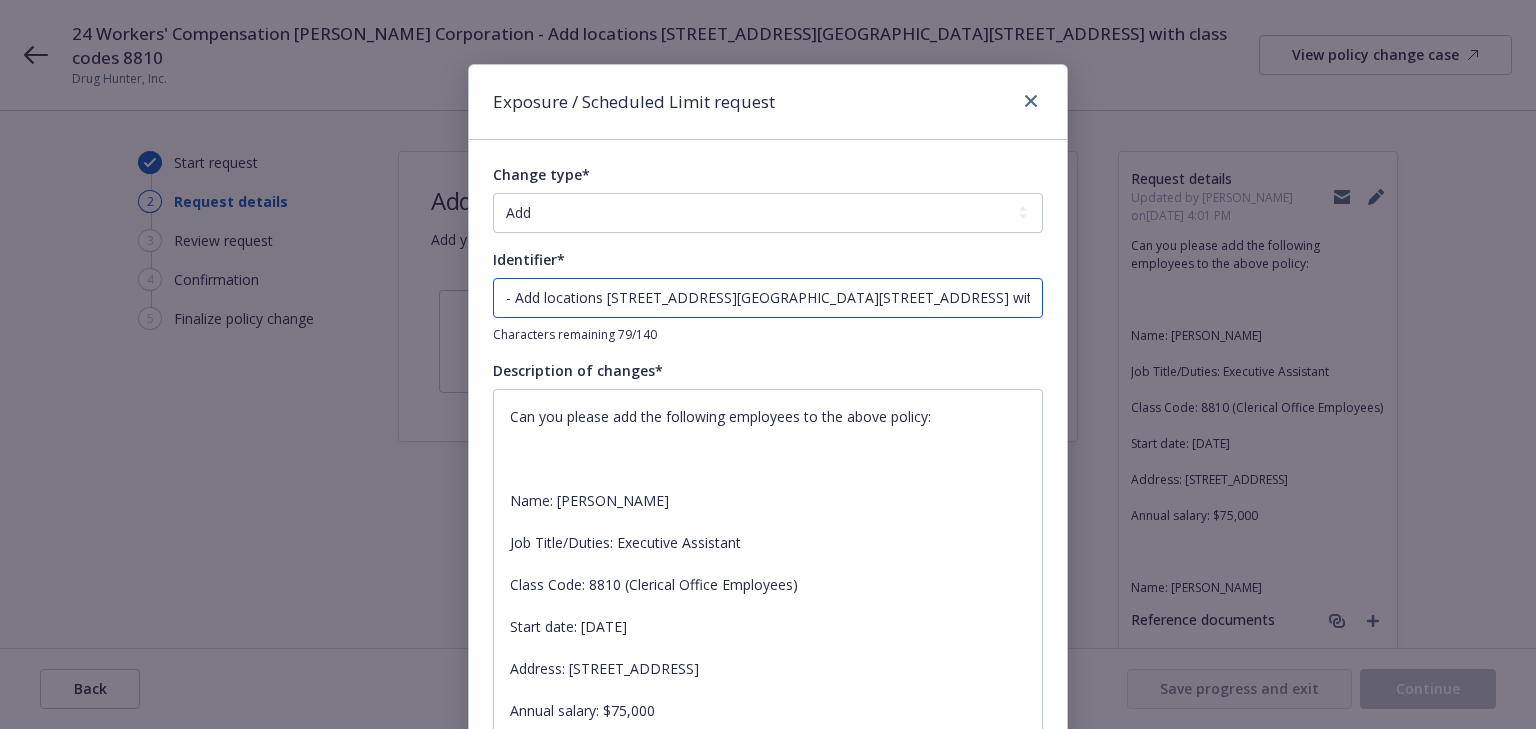 type on "- Add locations 4033 SE Hawthorn Blvd and 77 Park Avenue with class codes 8810" 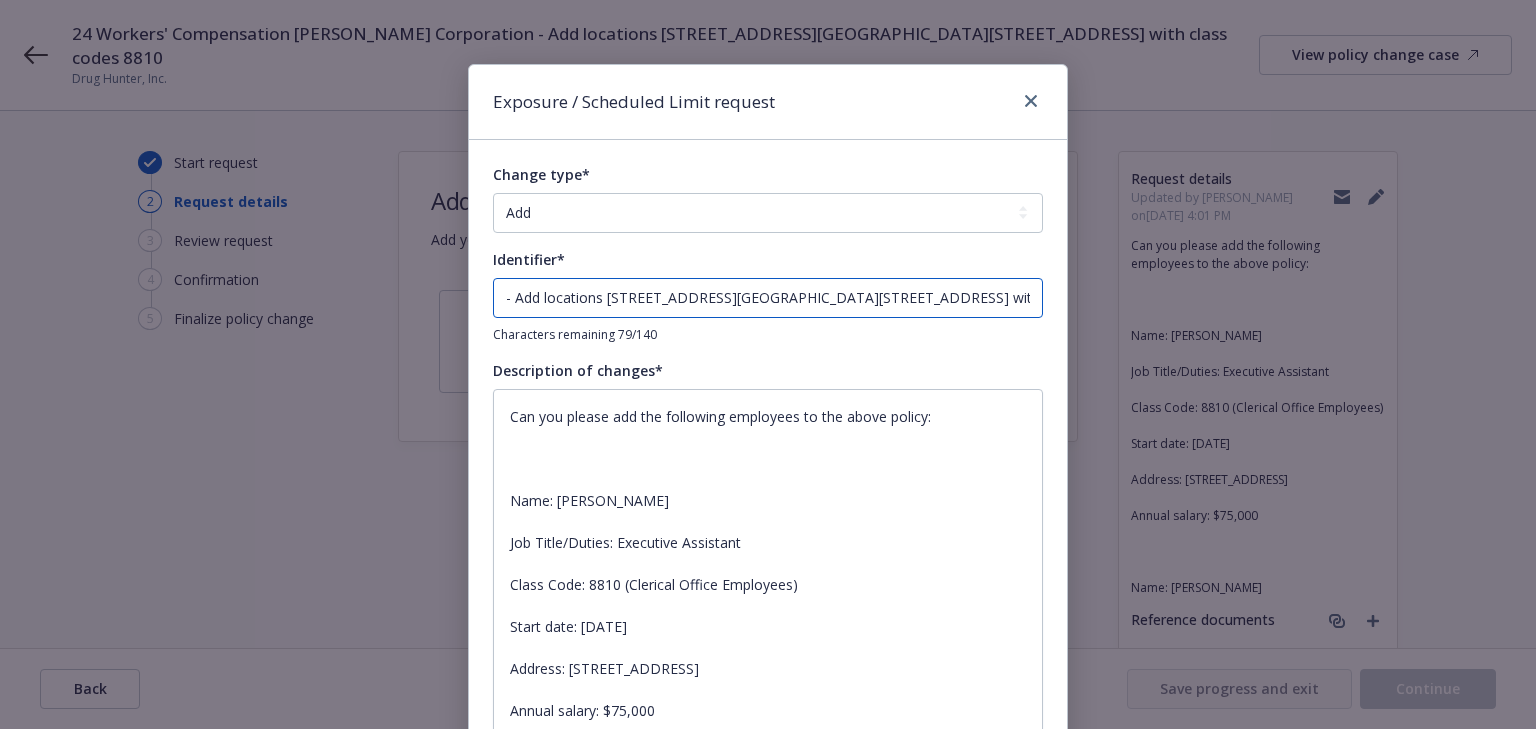 click on "- Add locations 4033 SE Hawthorn Blvd and 77 Park Avenue with class codes 8810" at bounding box center [768, 298] 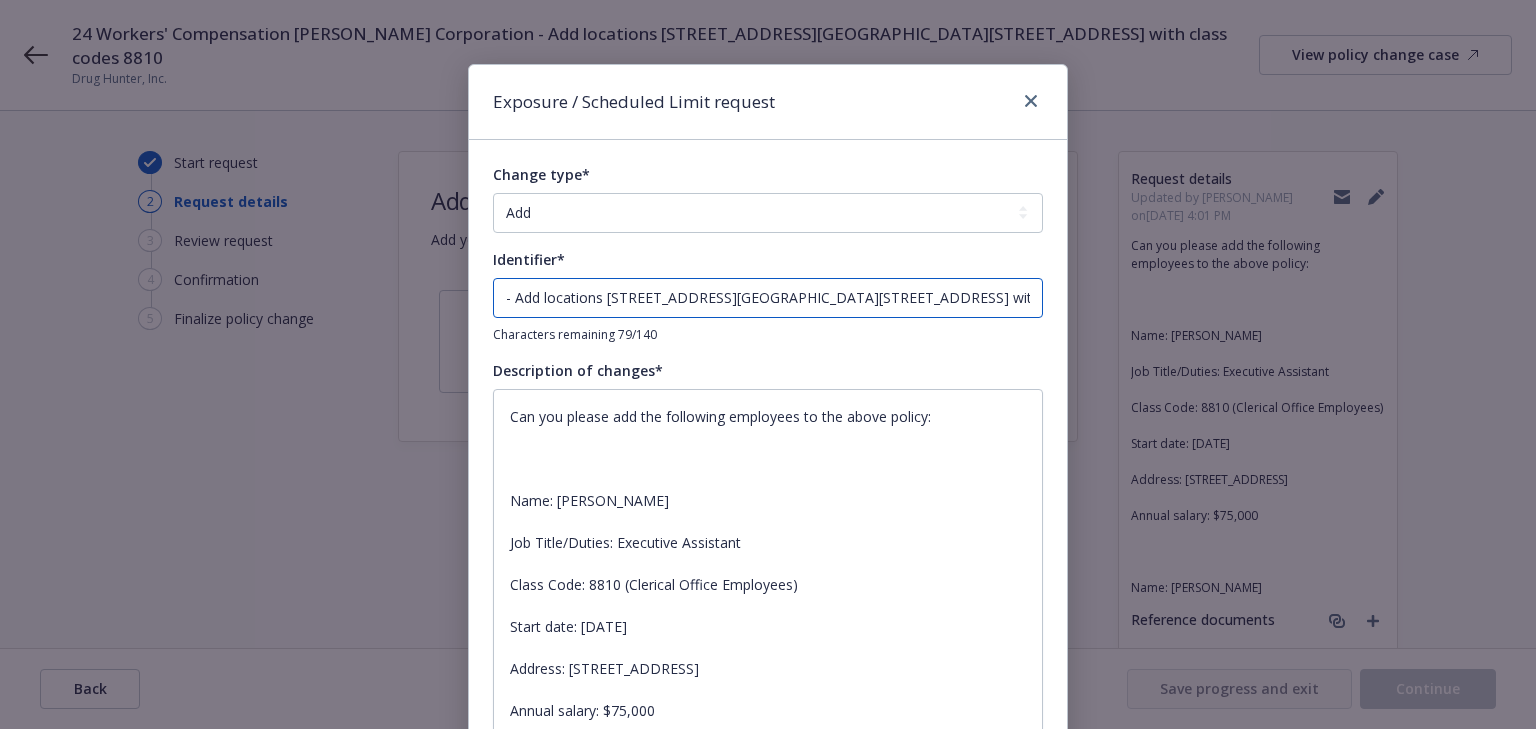 type on "x" 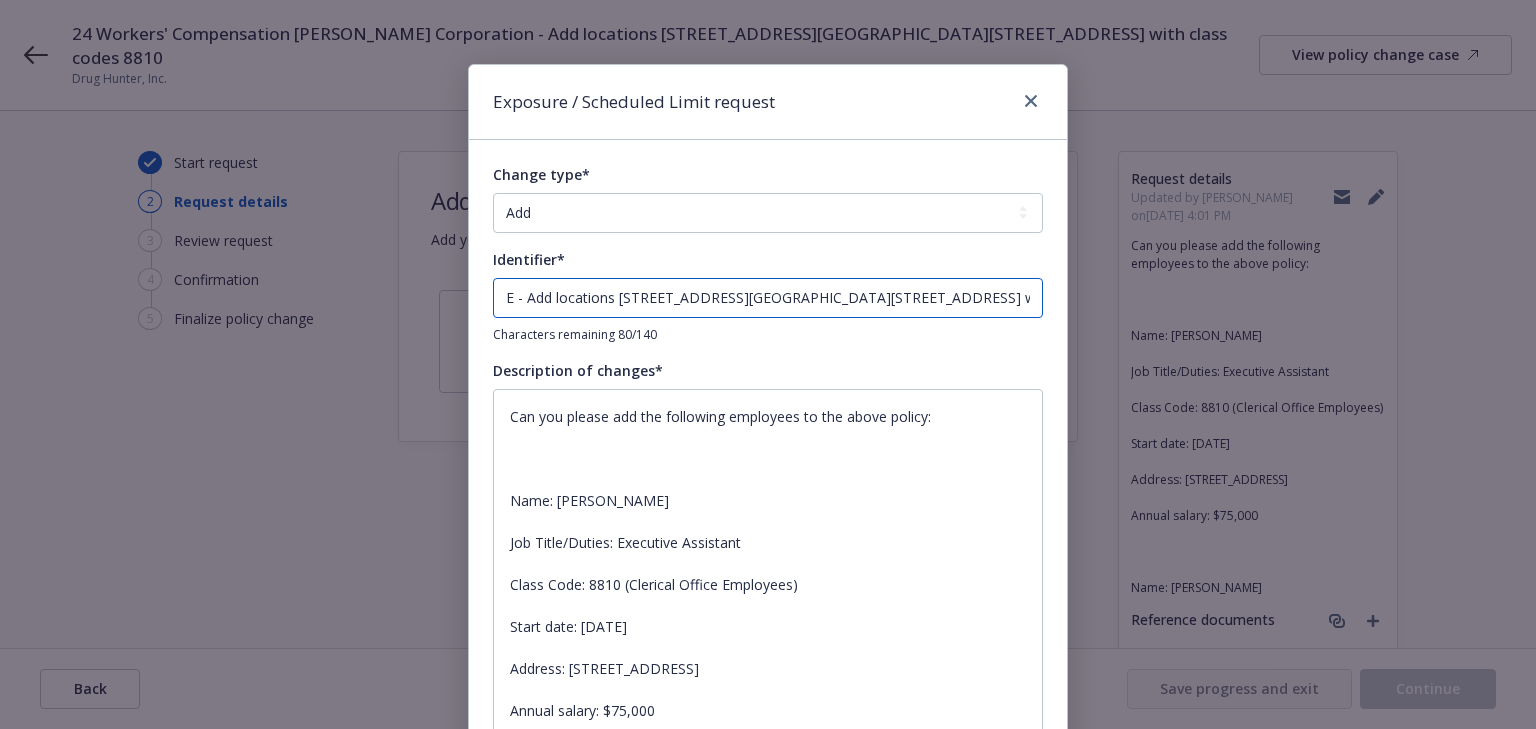 type on "x" 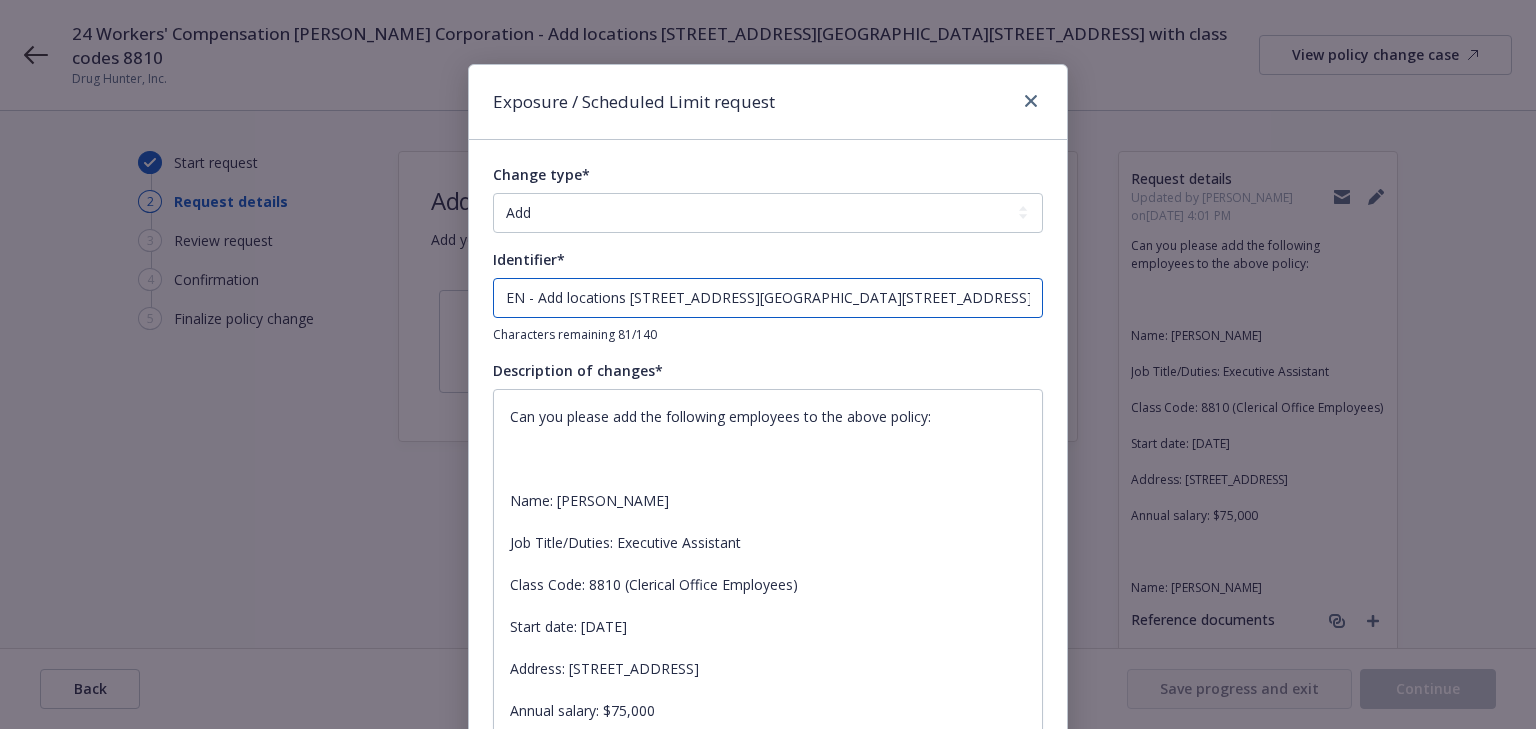 type on "x" 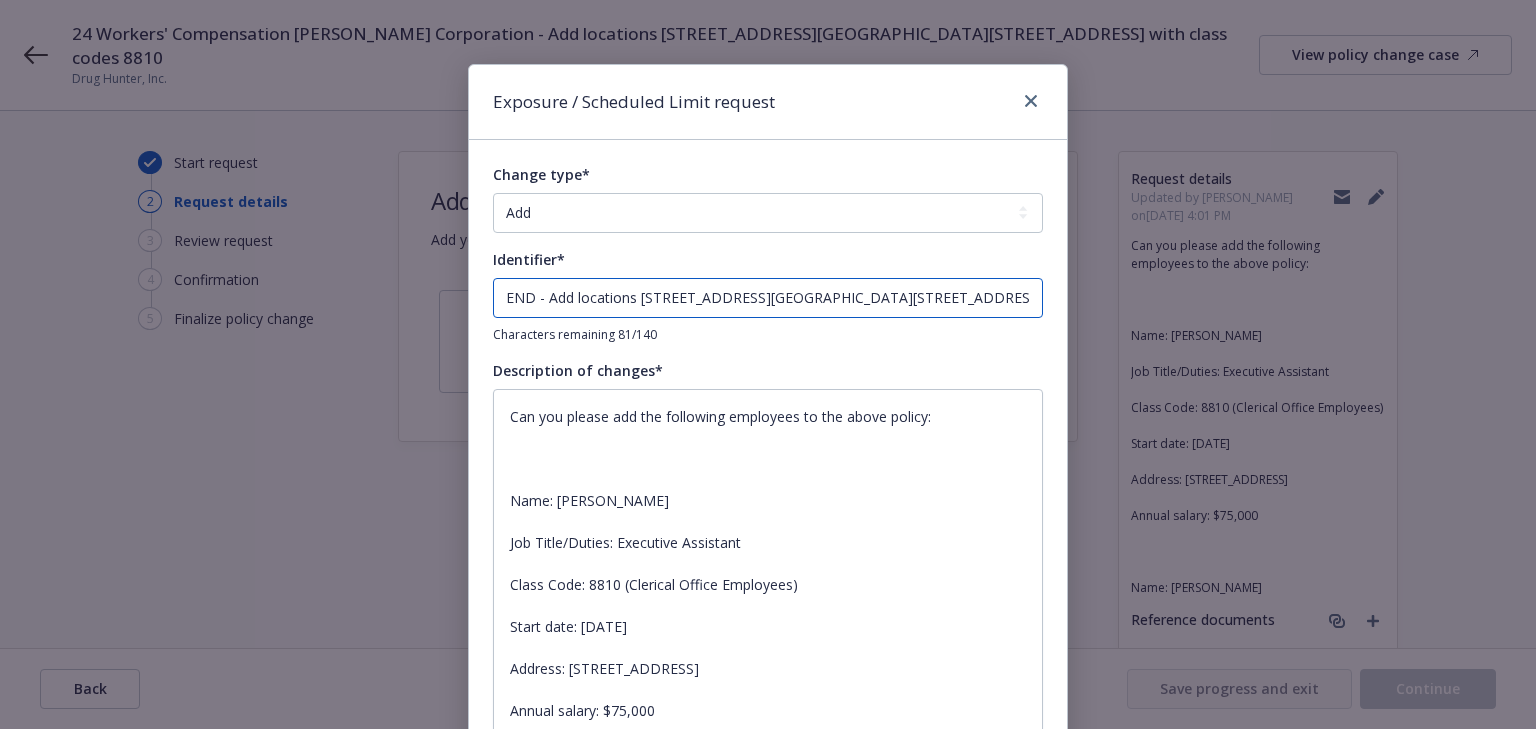 type on "x" 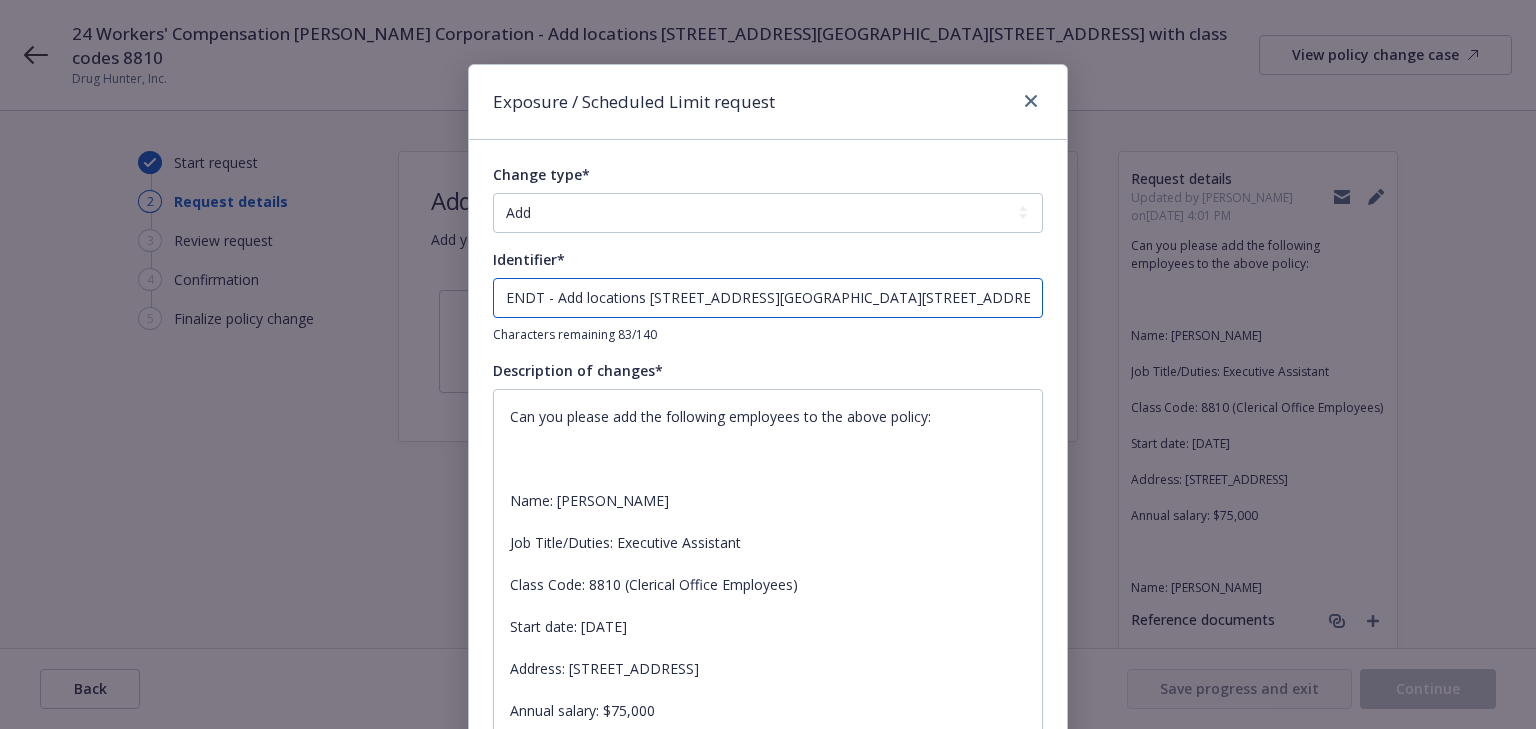 type on "x" 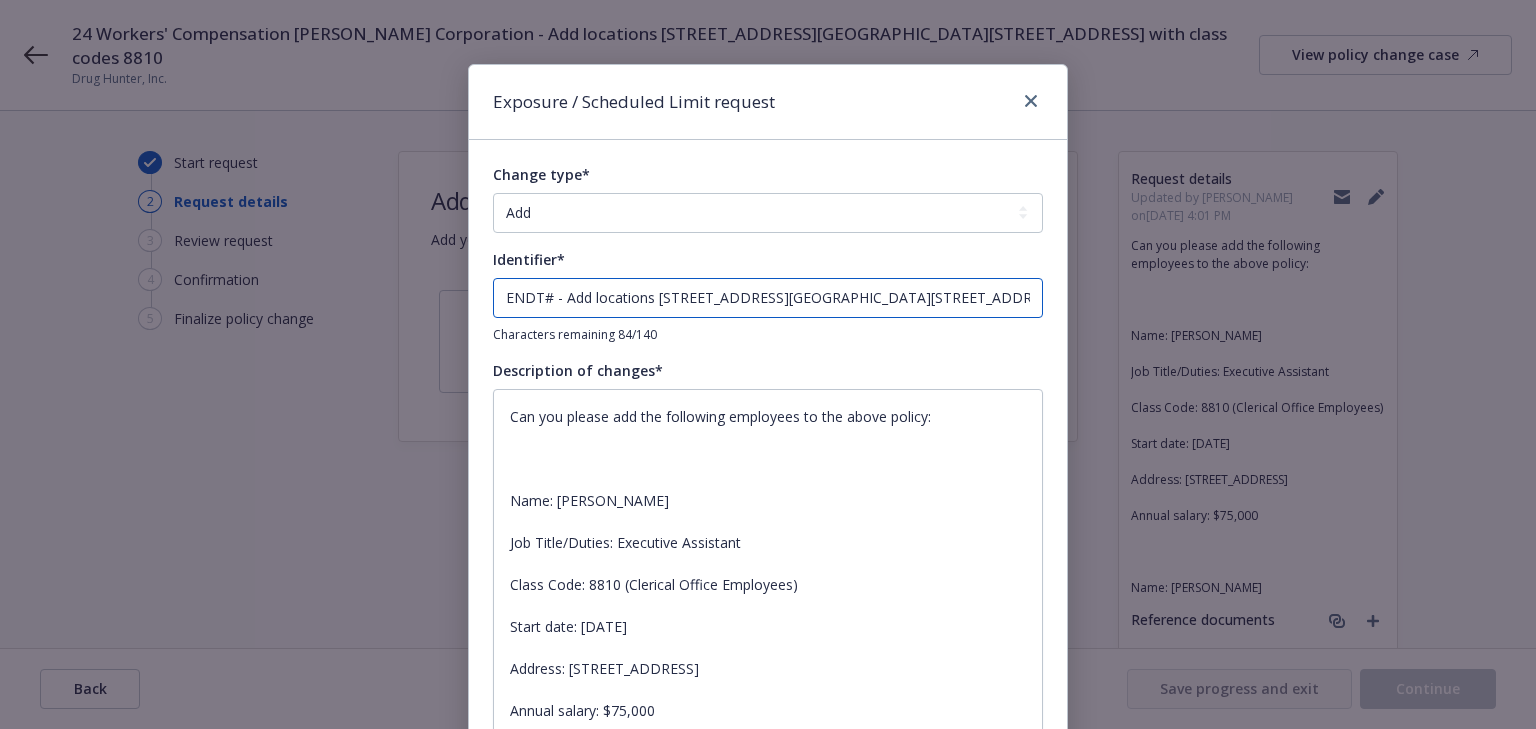 type on "x" 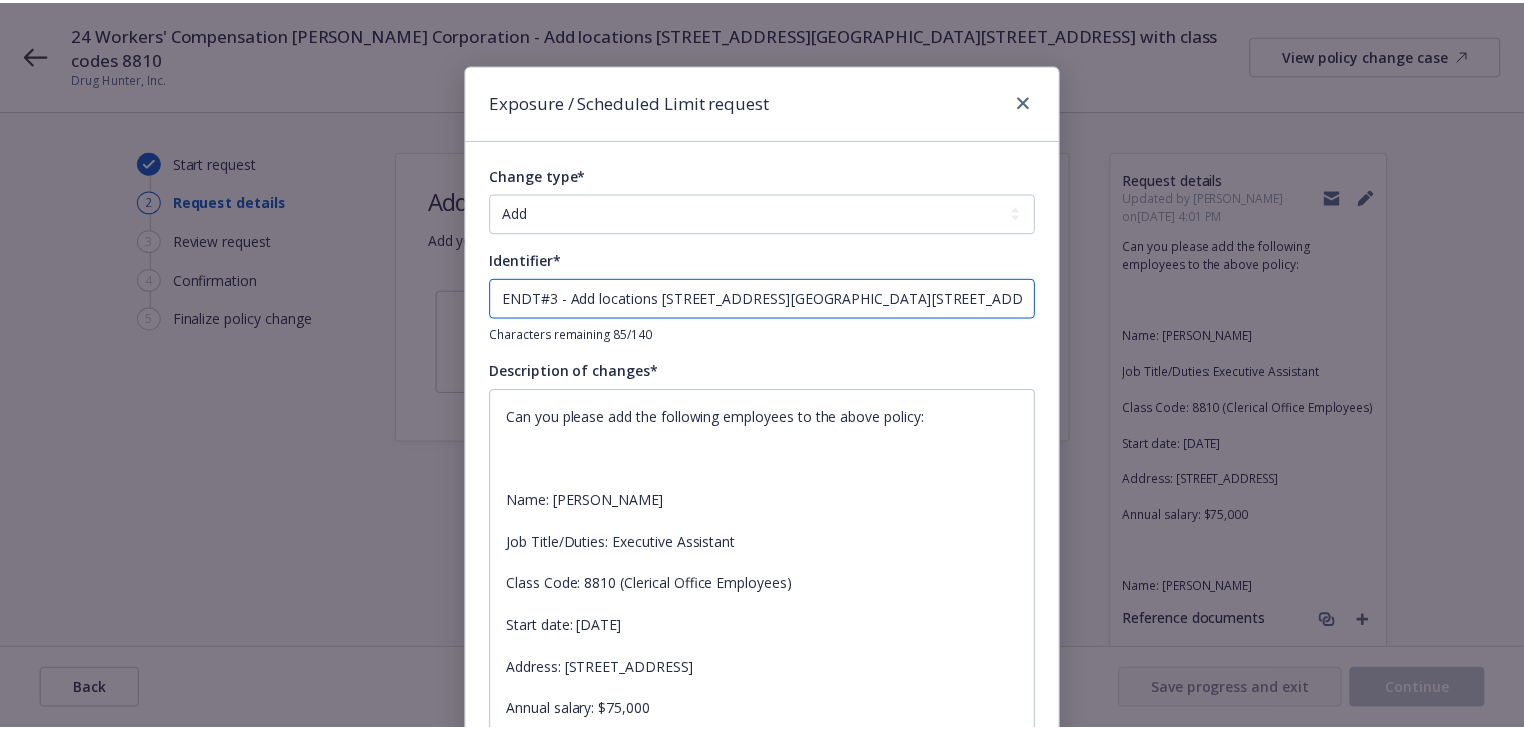scroll, scrollTop: 479, scrollLeft: 0, axis: vertical 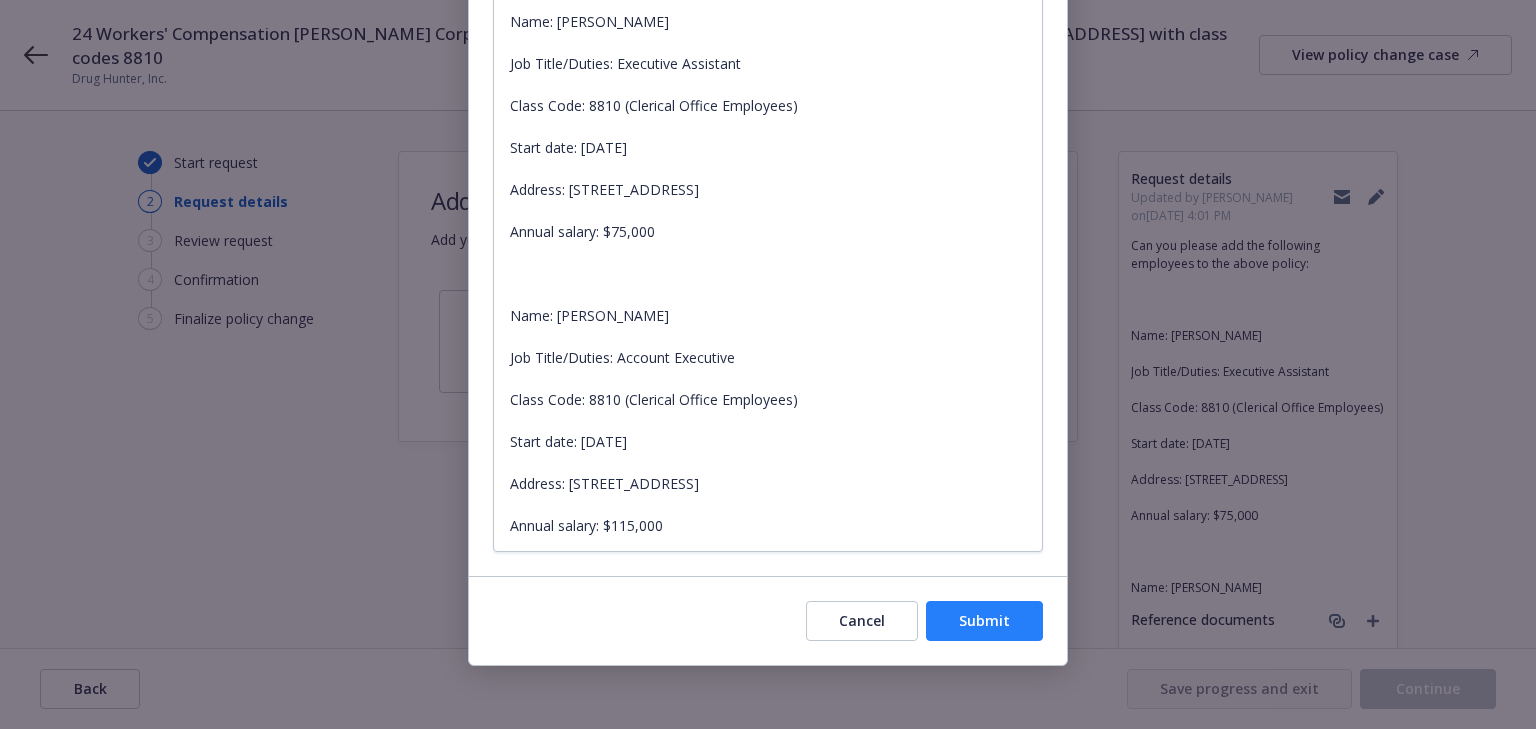 type on "ENDT#3 - Add locations 4033 SE Hawthorn Blvd and 77 Park Avenue with class codes 8810" 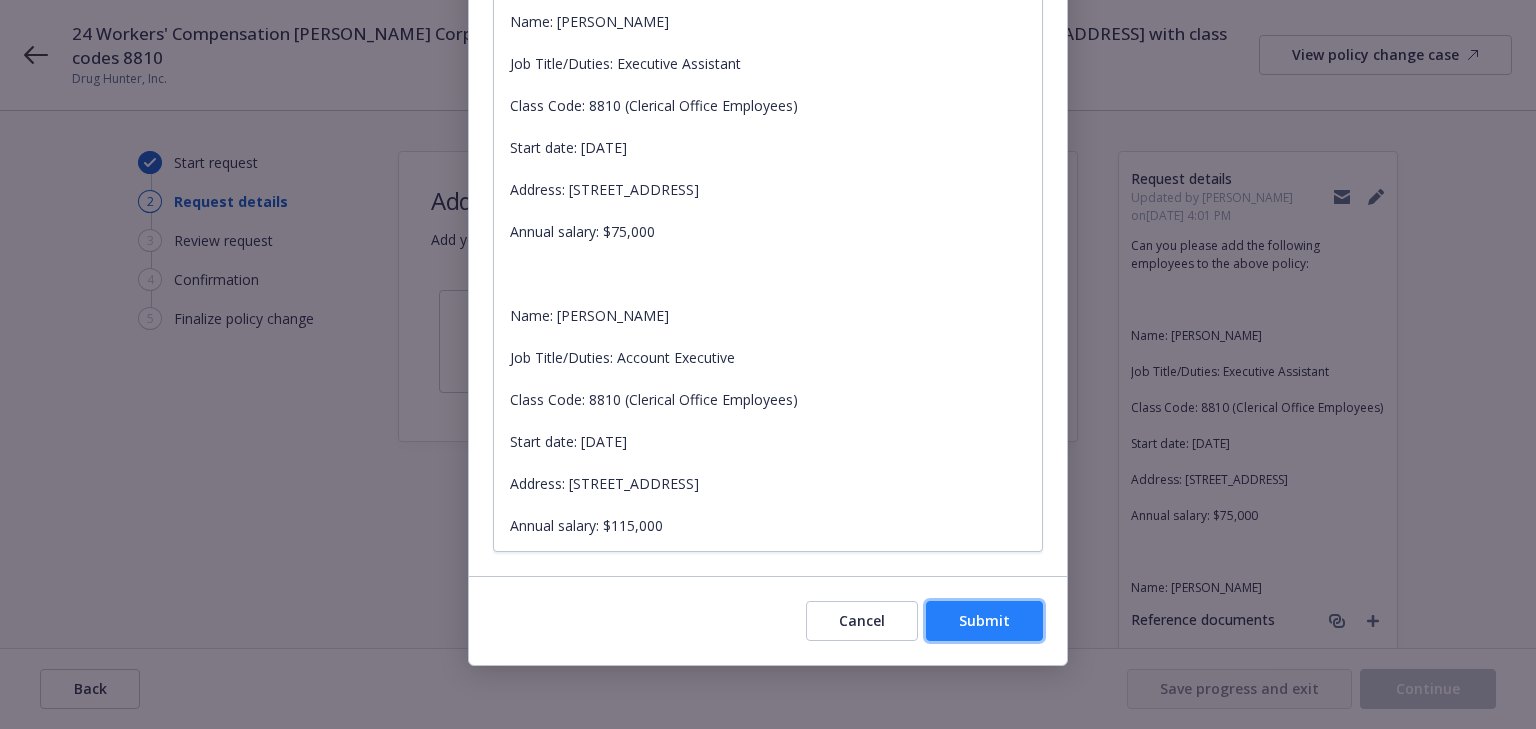 click on "Submit" at bounding box center [984, 620] 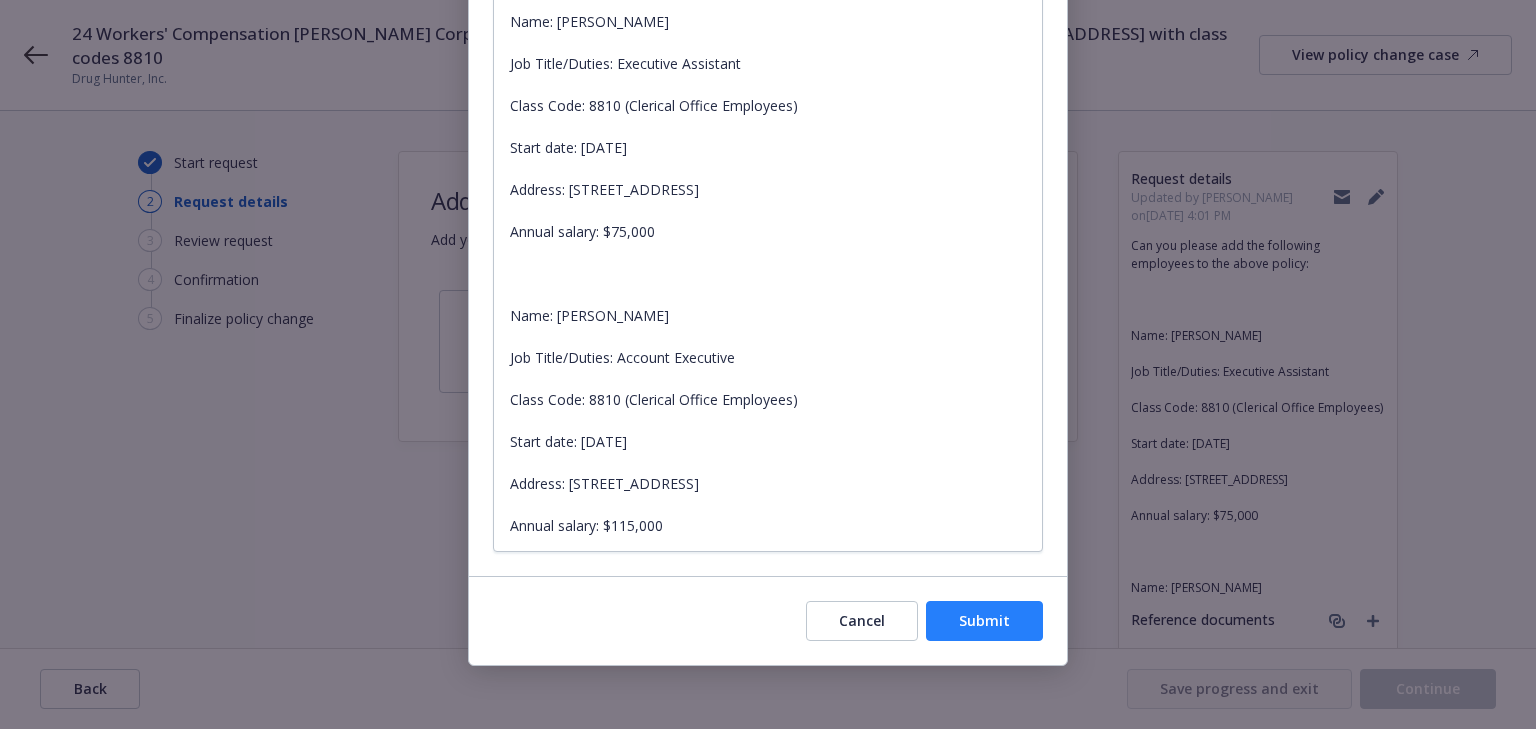 type on "x" 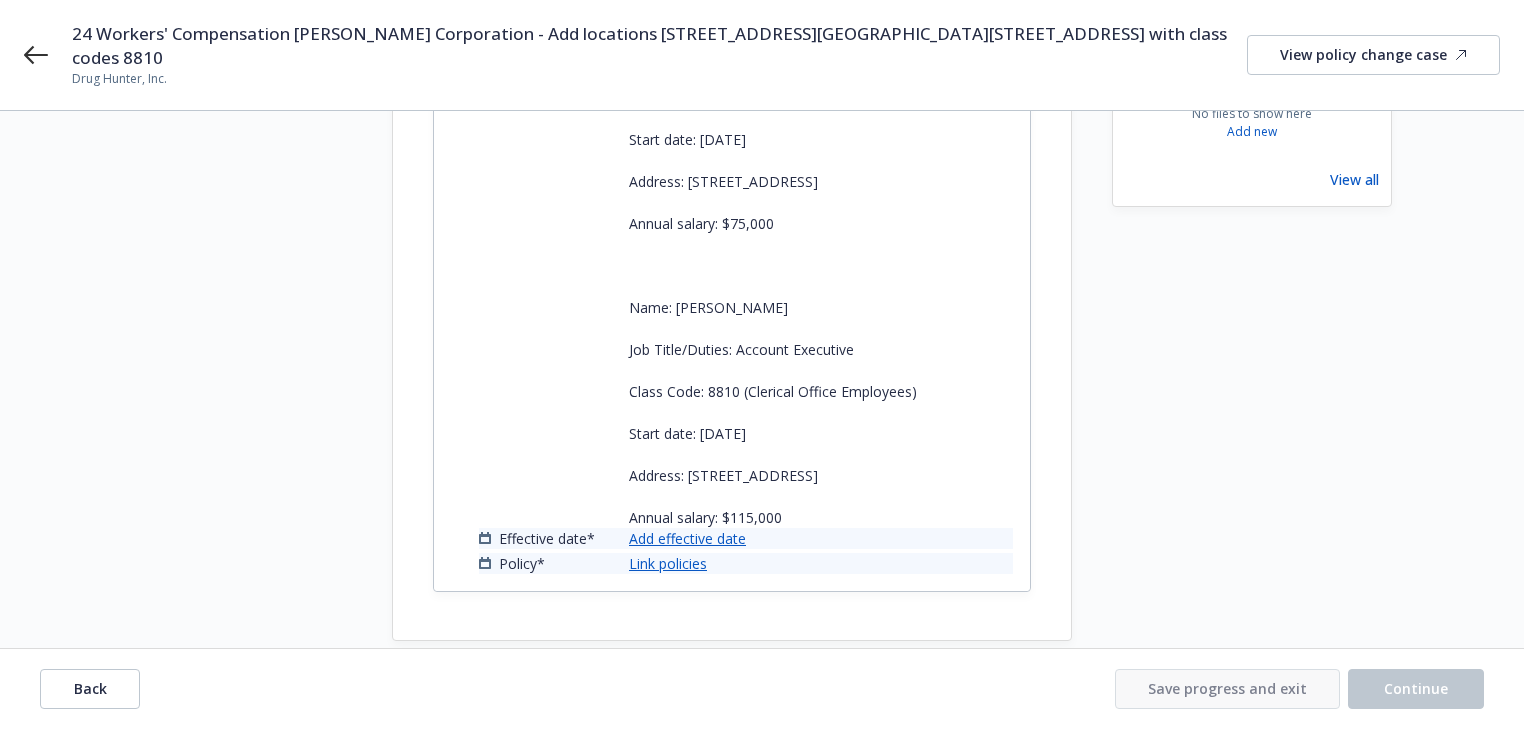 scroll, scrollTop: 560, scrollLeft: 0, axis: vertical 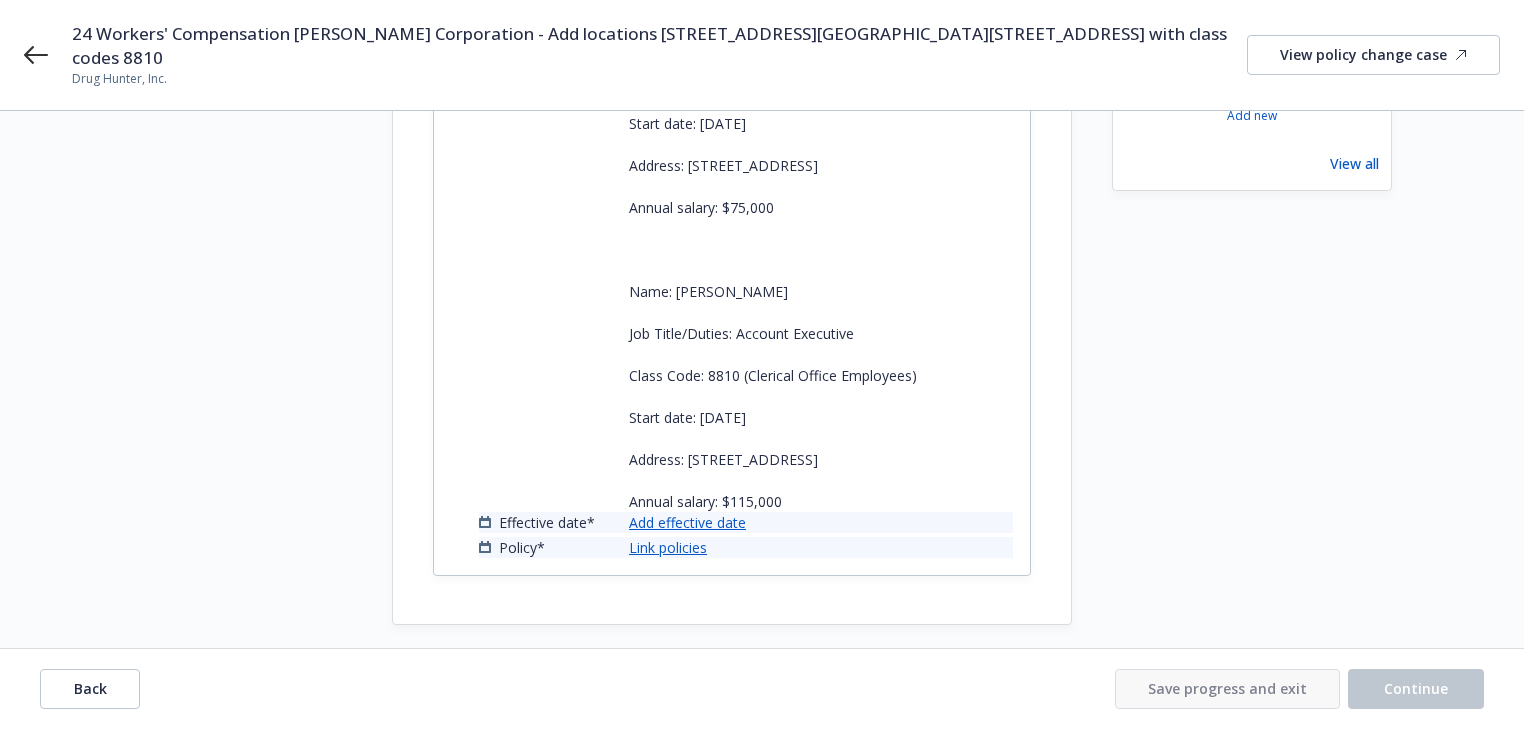 click on "Add effective date" at bounding box center (687, 522) 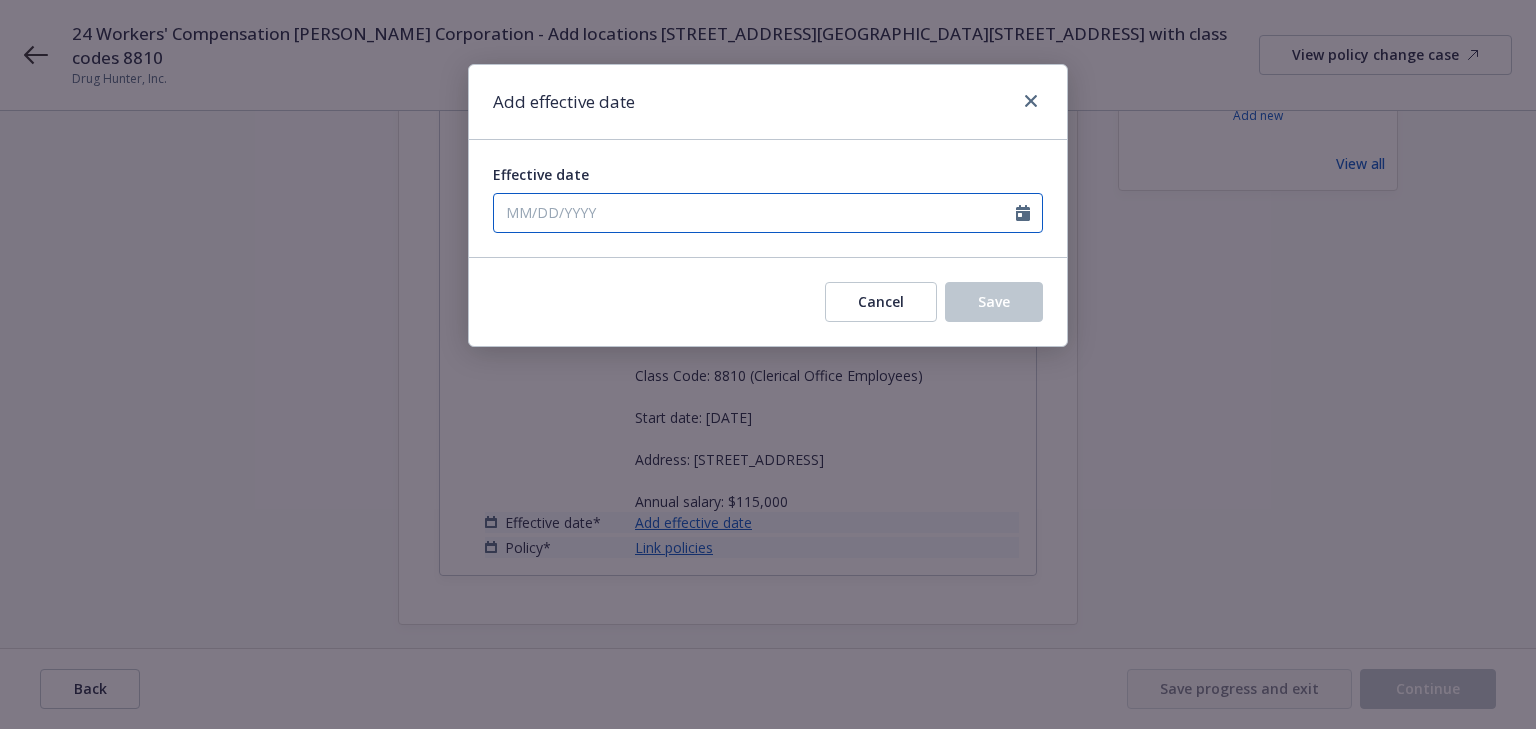 click on "Effective date" at bounding box center (755, 213) 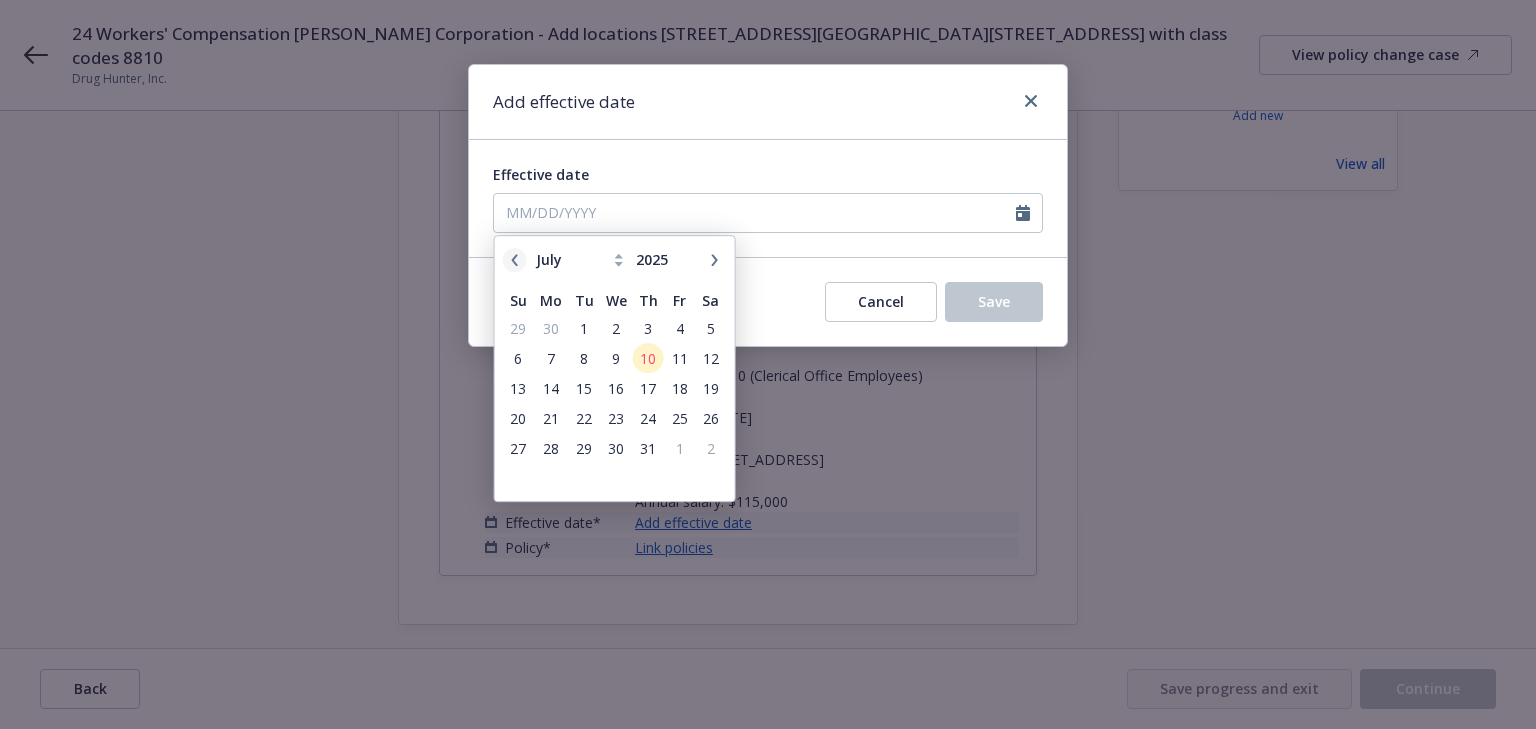 click at bounding box center (515, 260) 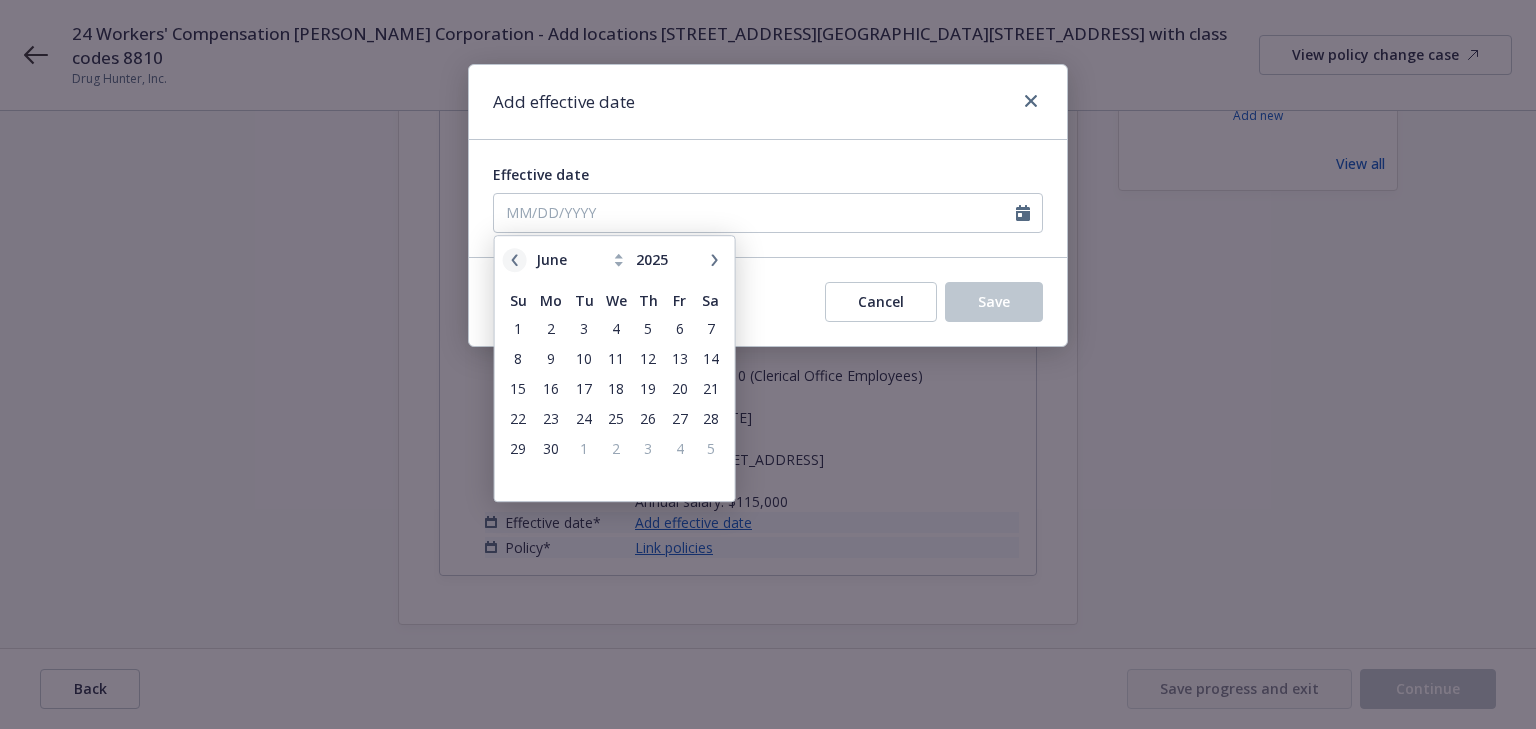 click at bounding box center (515, 260) 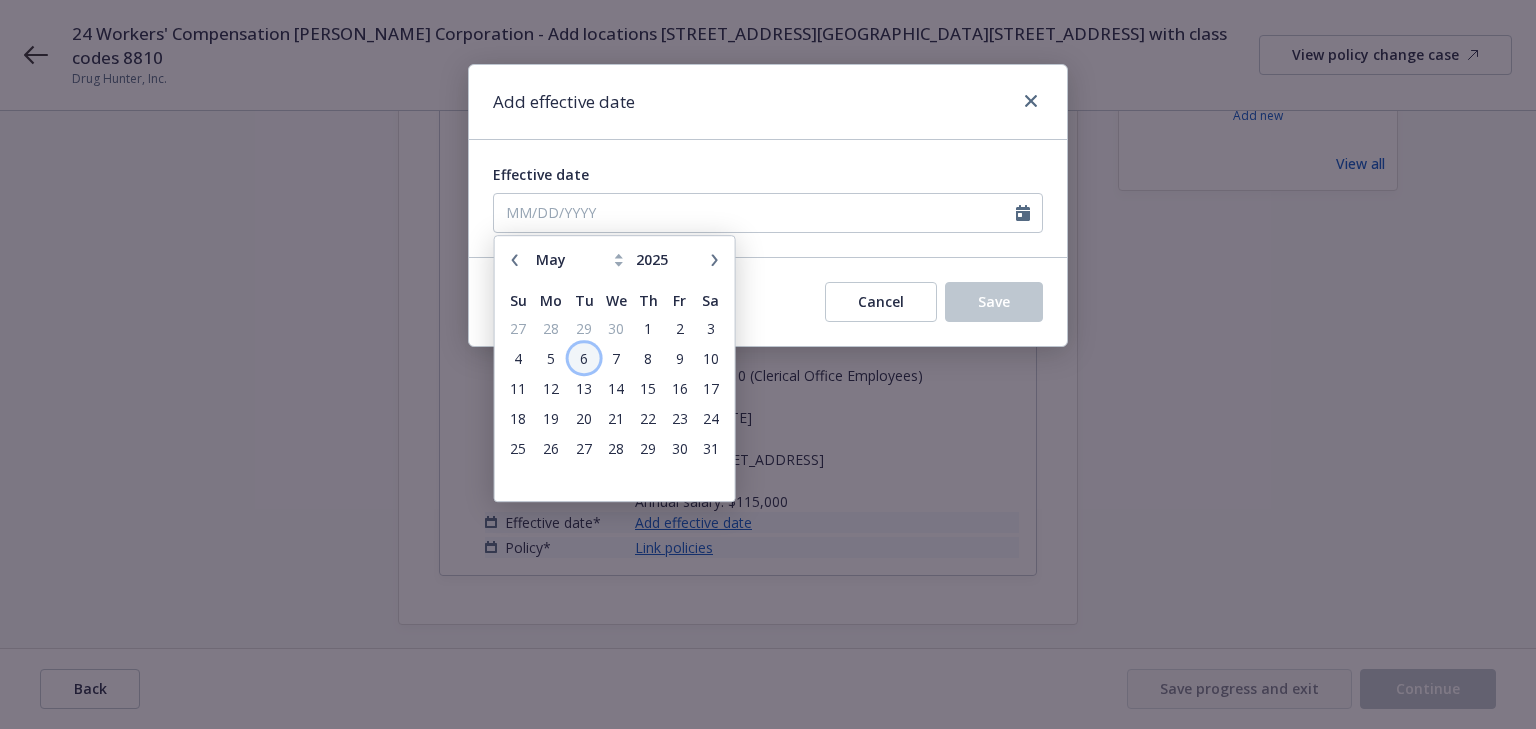 click on "6" at bounding box center [583, 358] 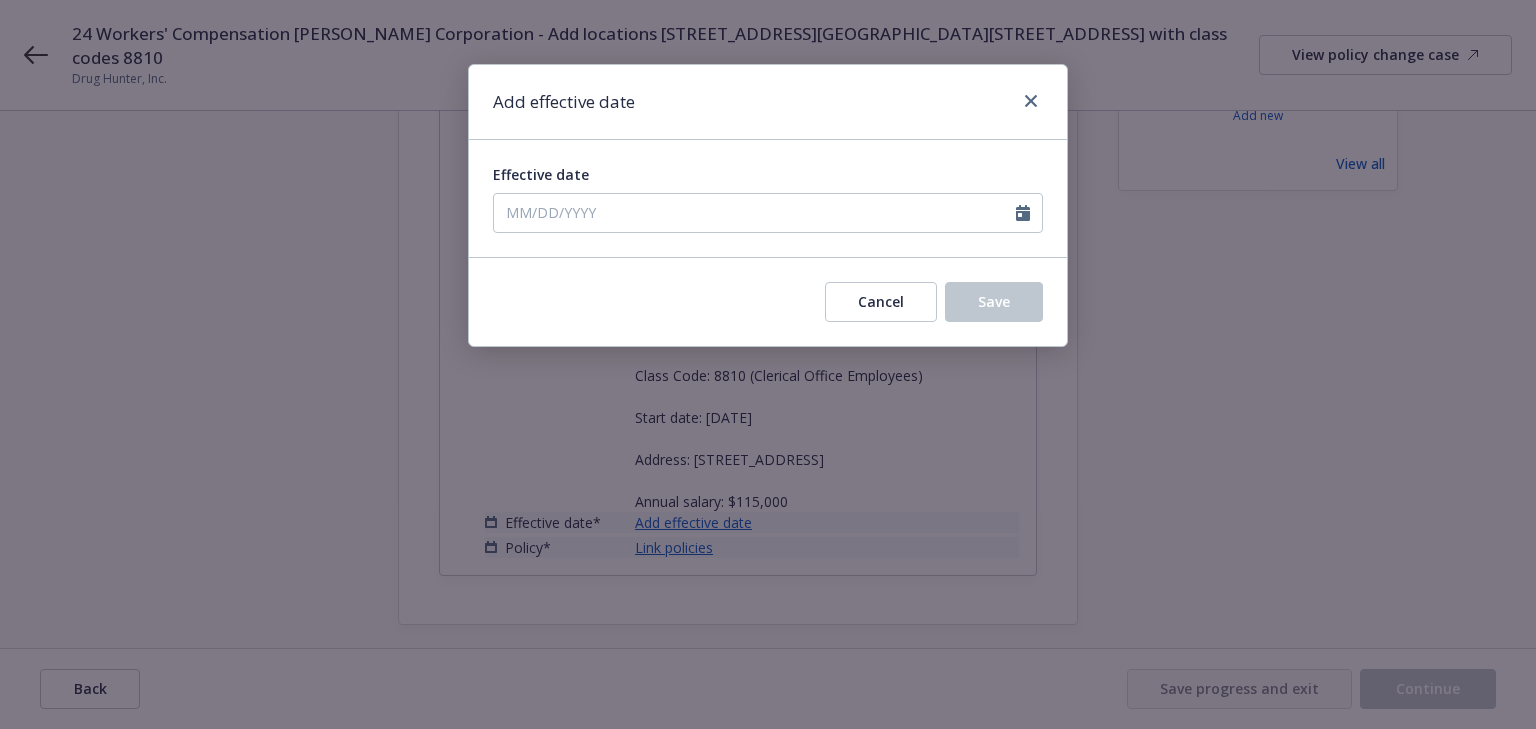 type on "[DATE]" 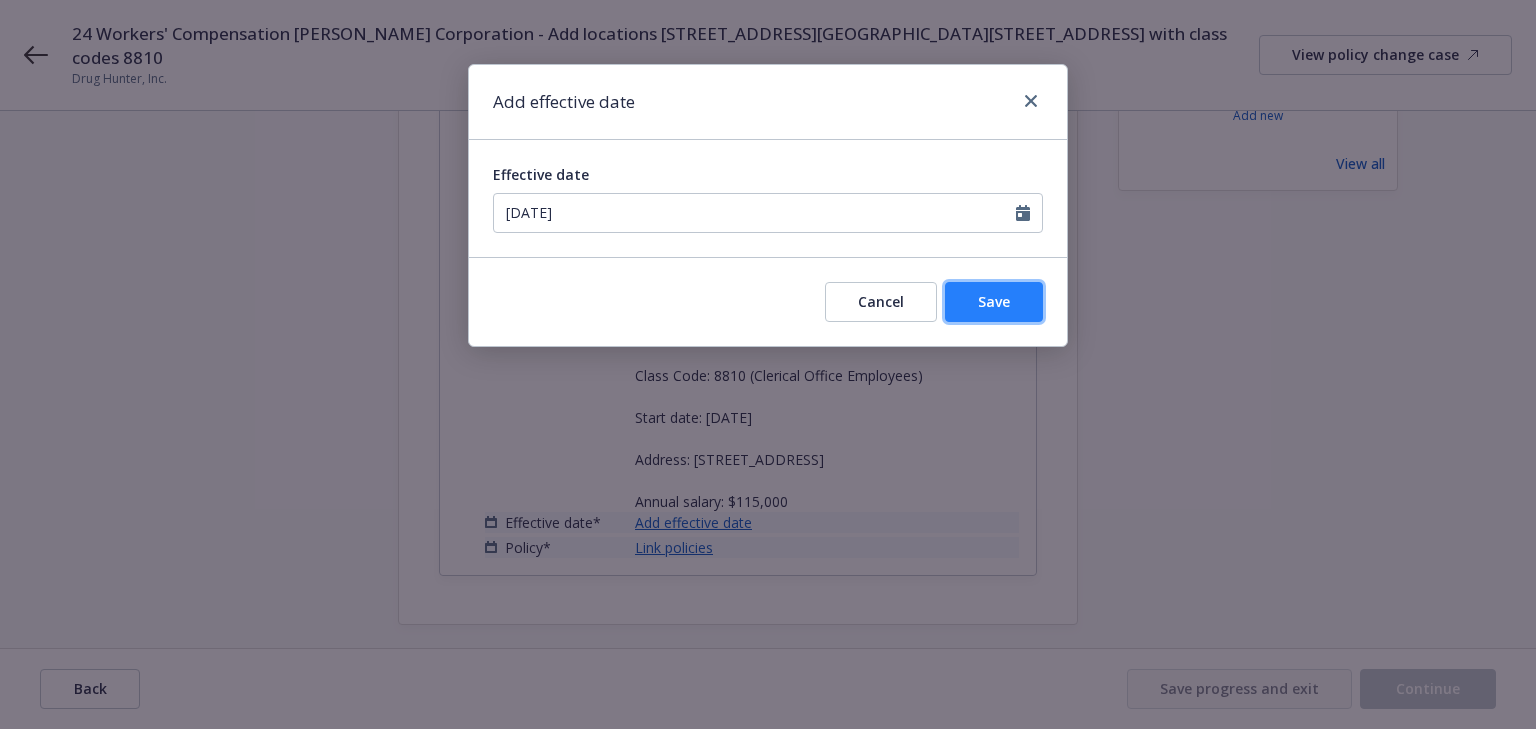click on "Save" at bounding box center [994, 301] 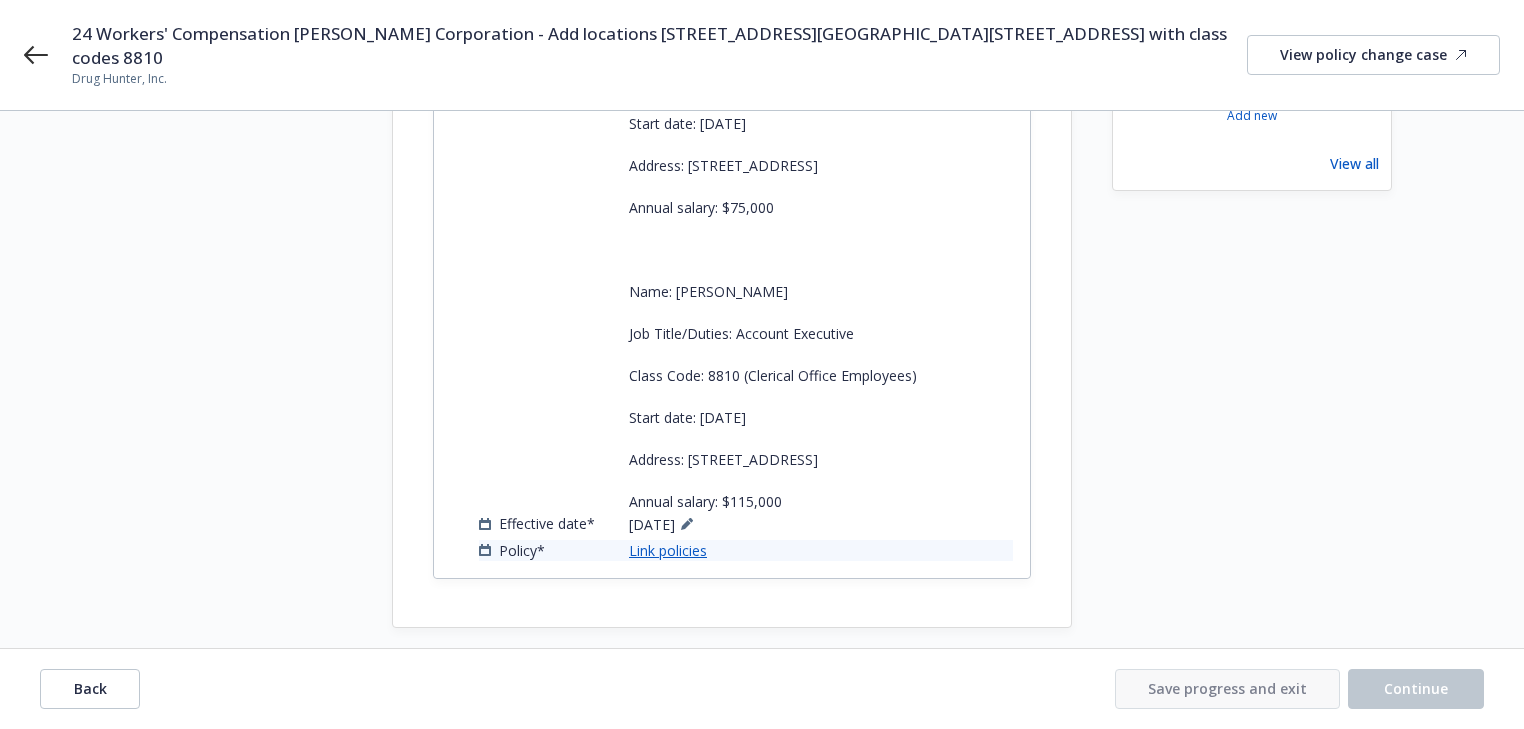 click on "Link policies" at bounding box center (668, 550) 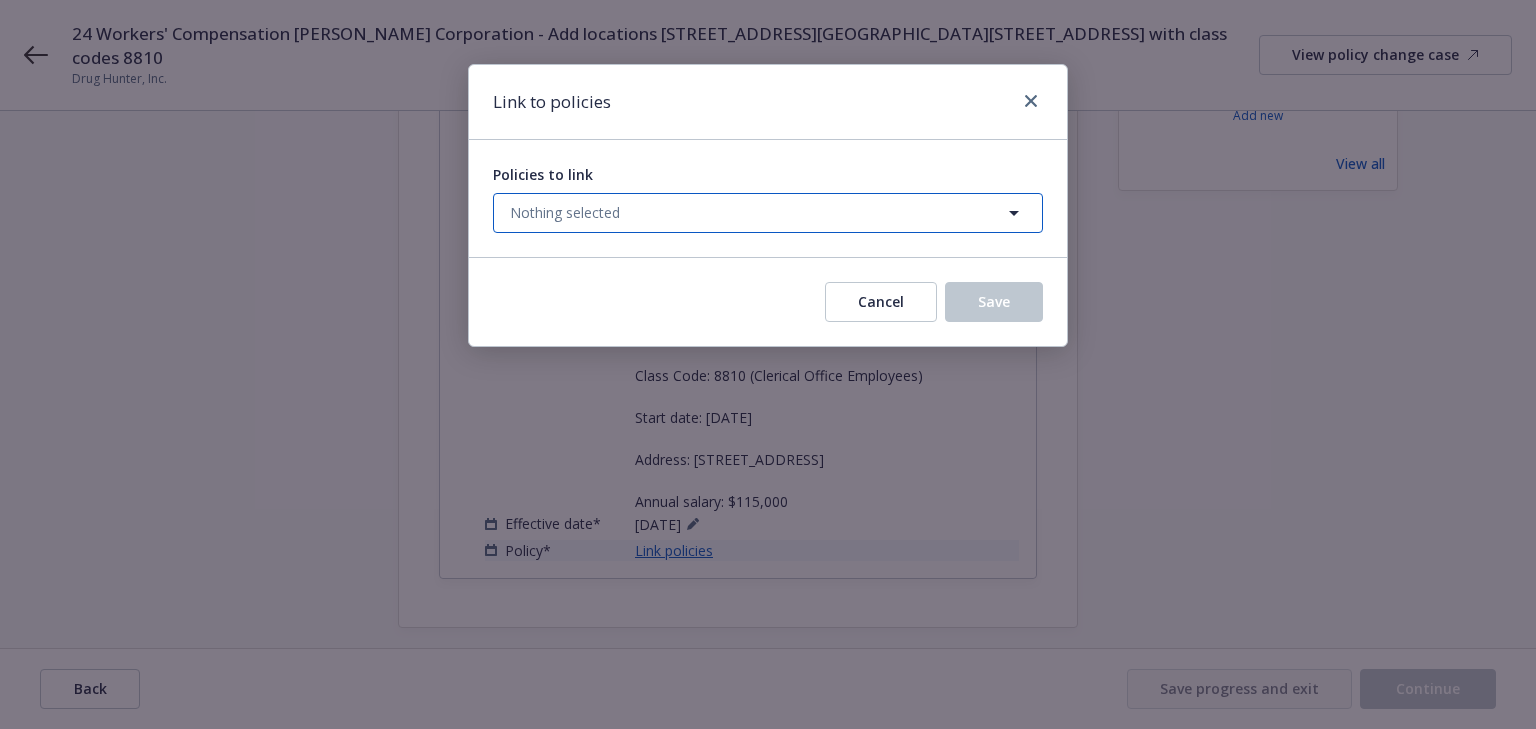 click on "Nothing selected" at bounding box center (768, 213) 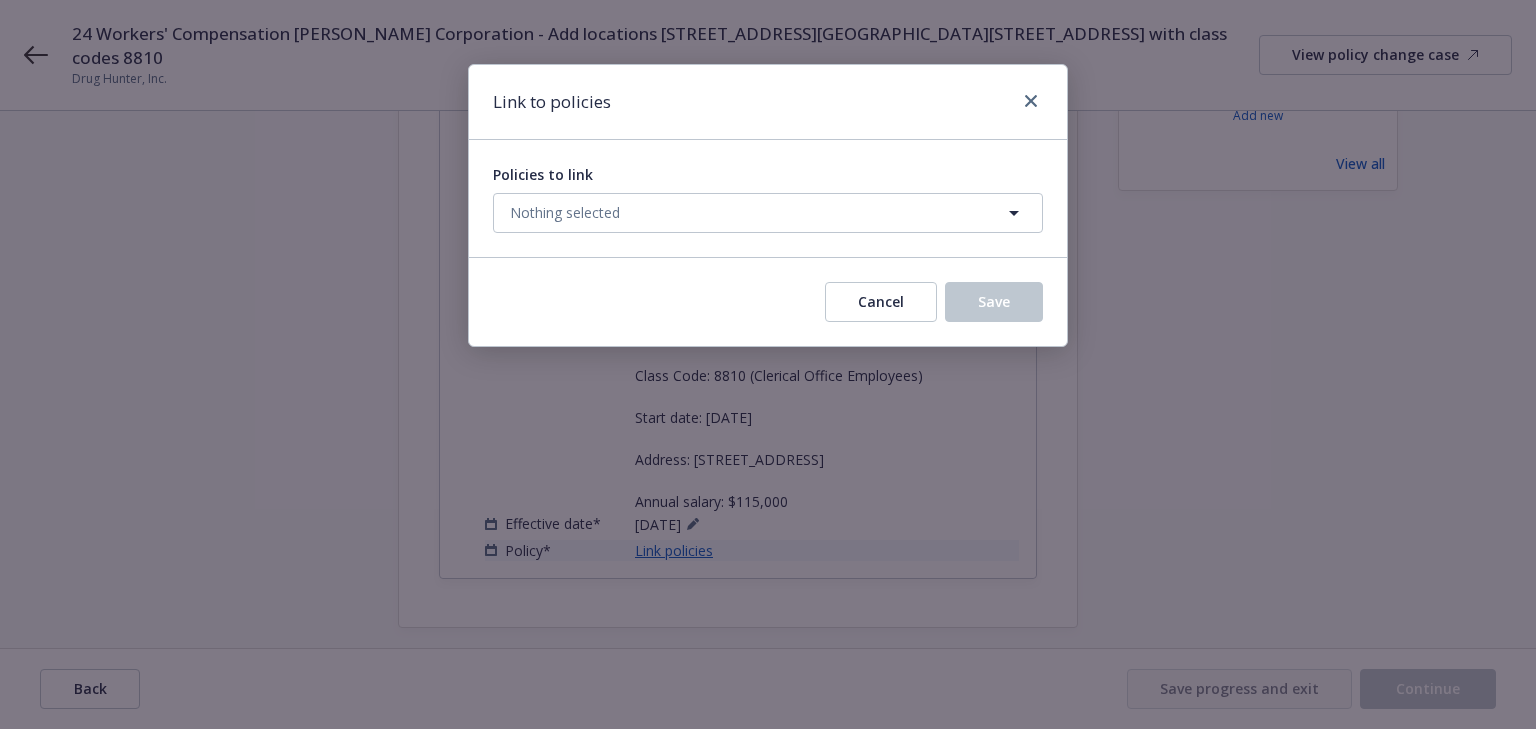 select on "ACTIVE" 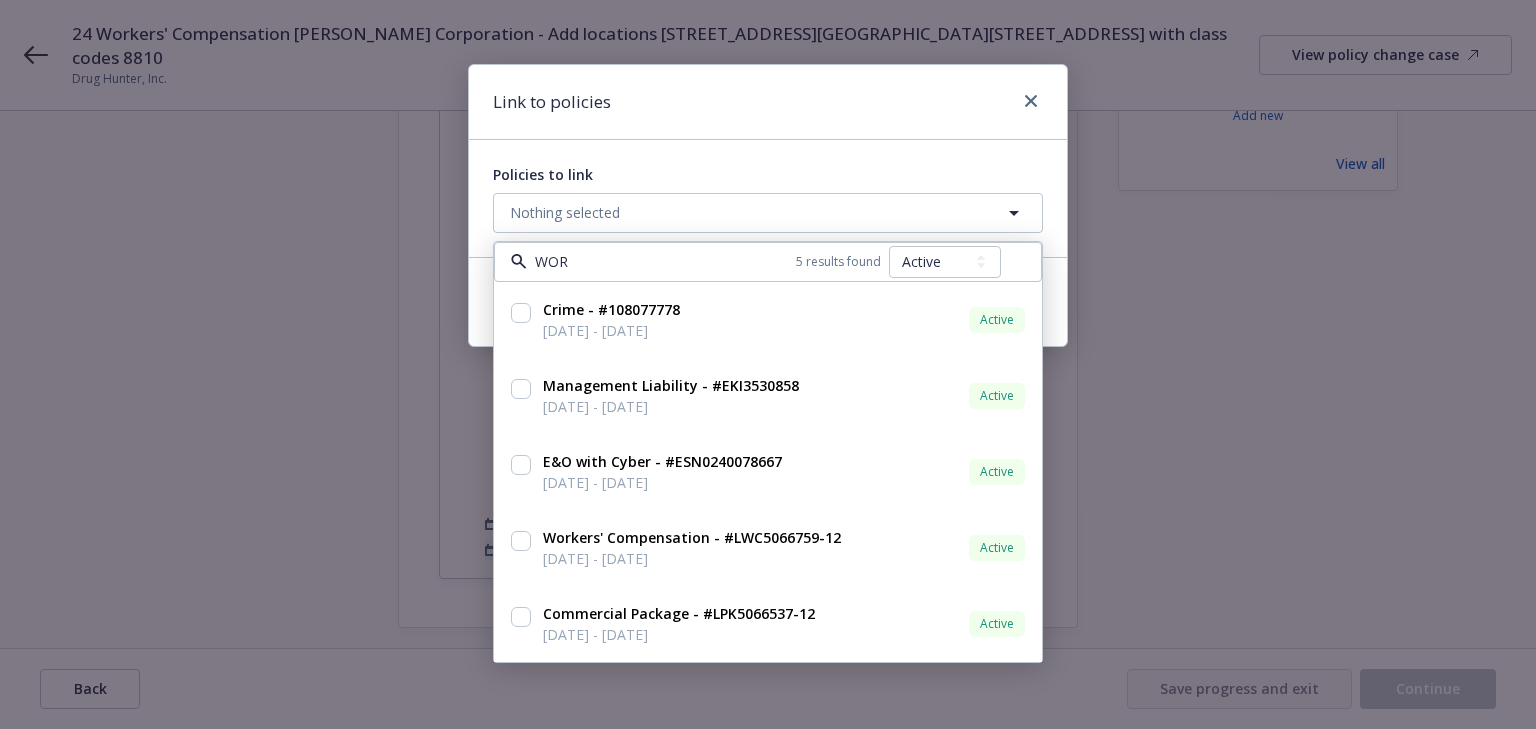 type on "WORK" 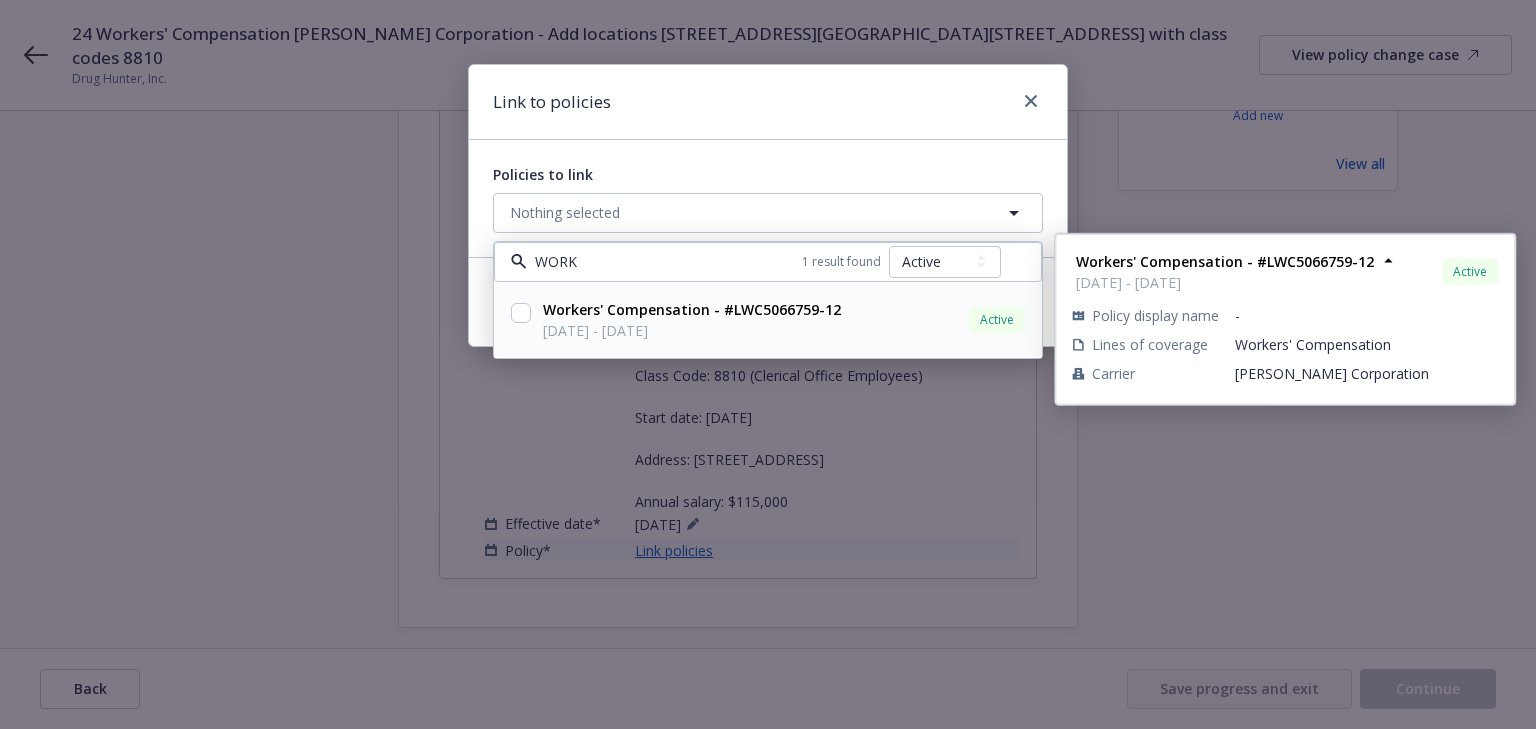 click at bounding box center (521, 313) 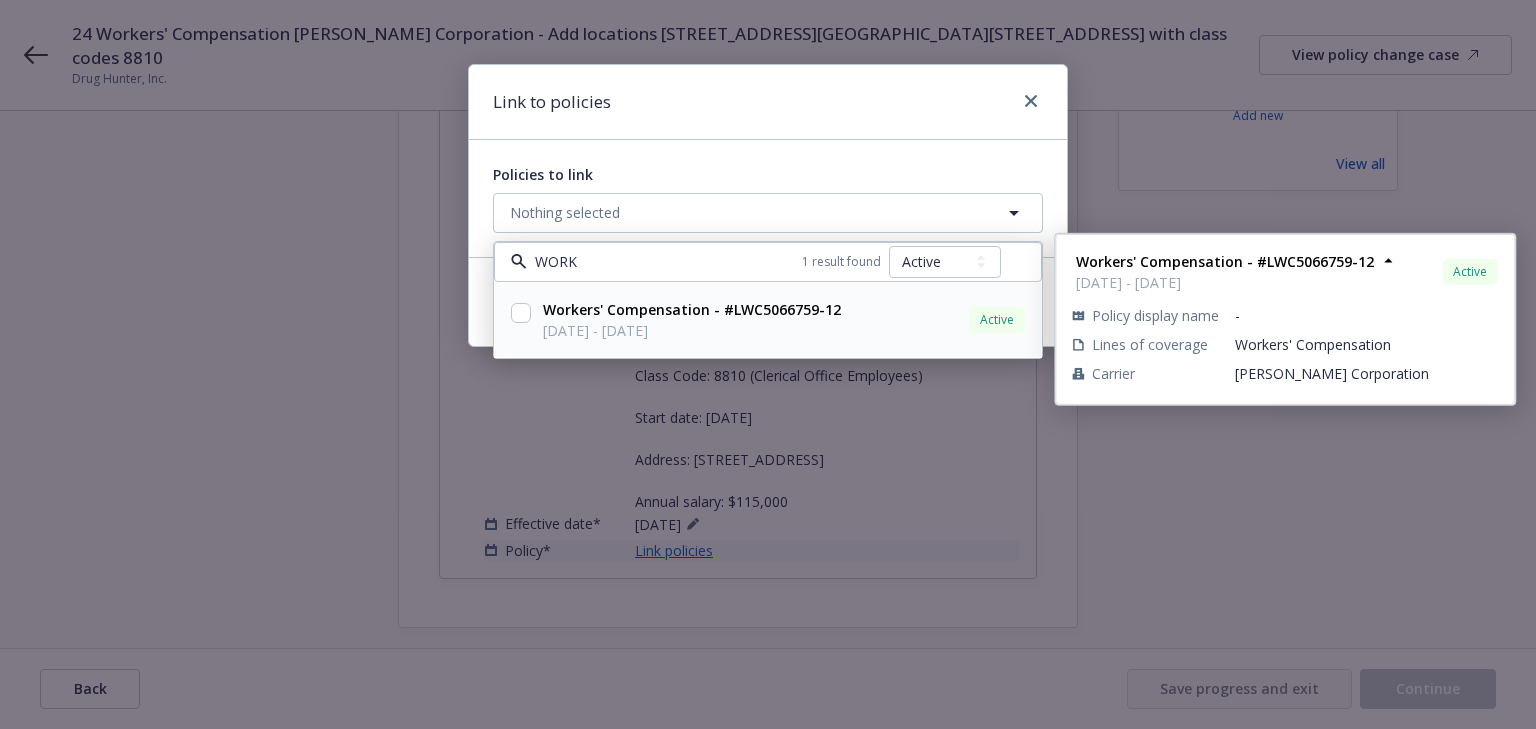 checkbox on "true" 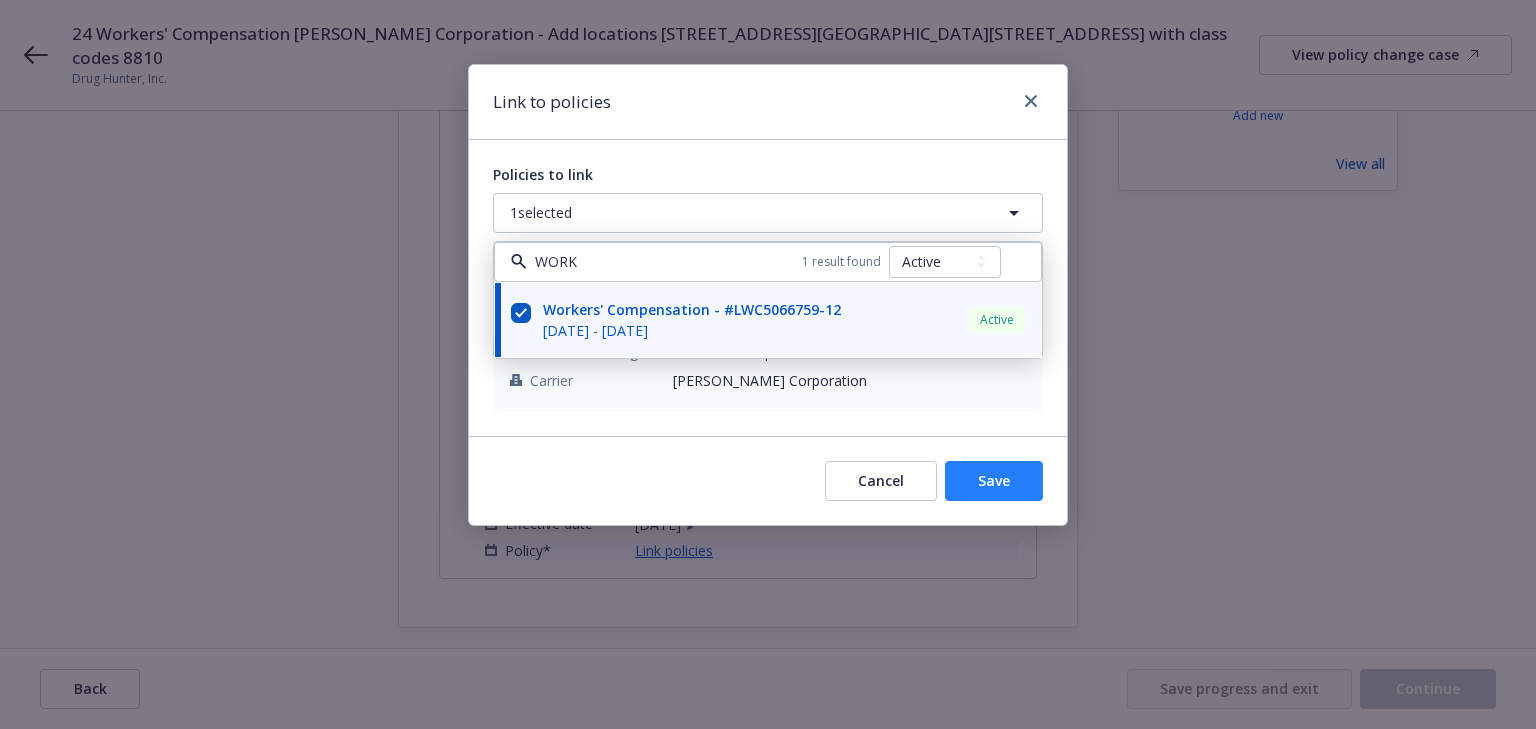 type on "WORK" 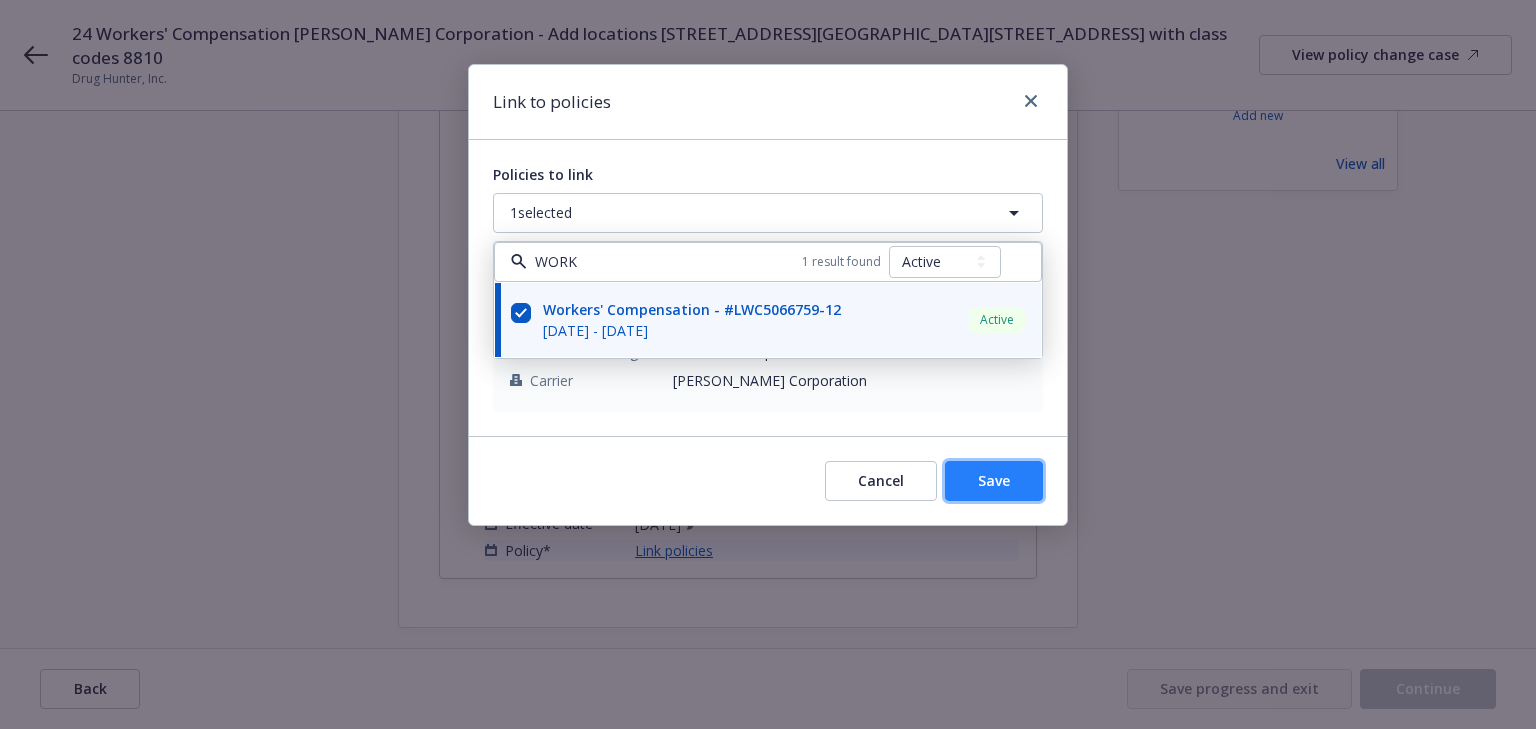 click on "Save" at bounding box center (994, 480) 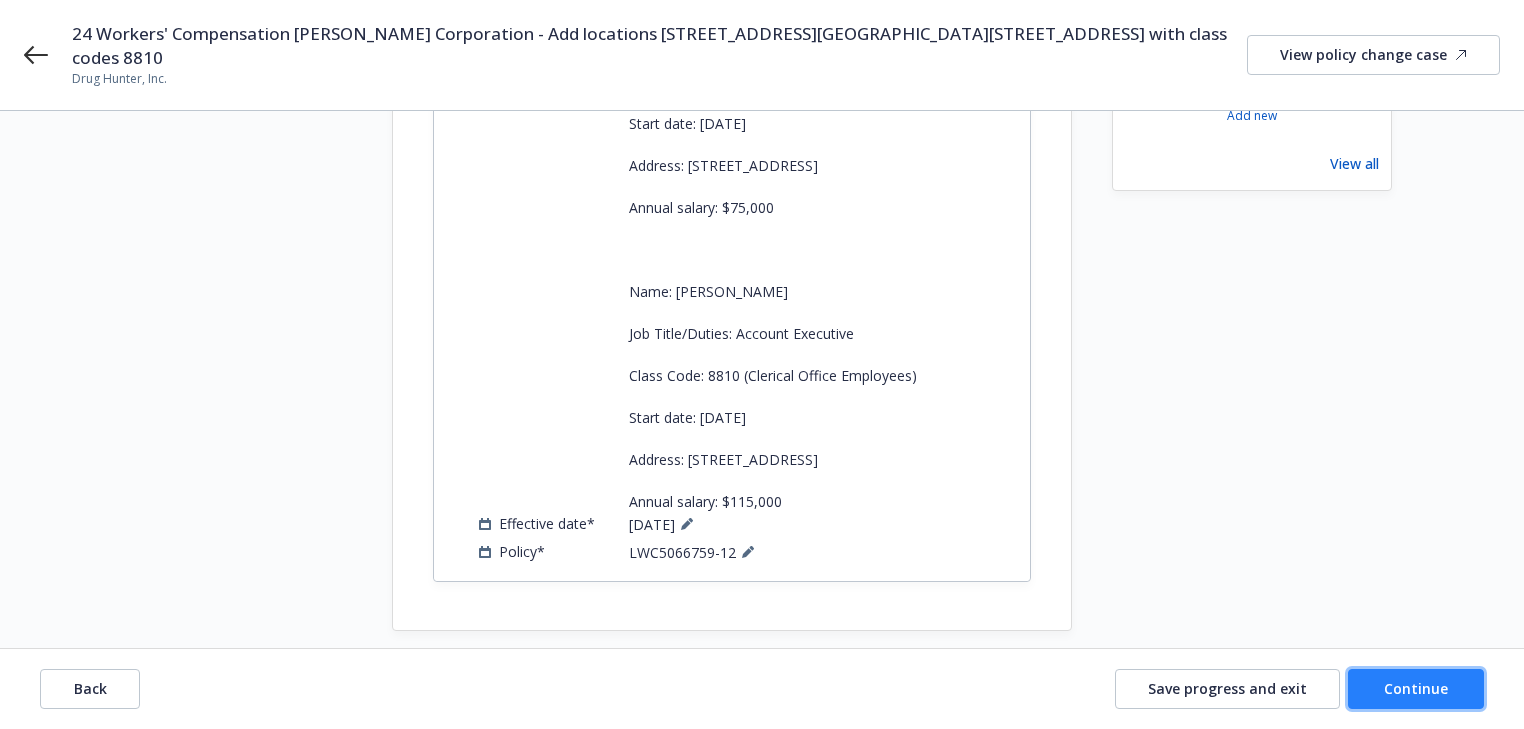 click on "Continue" at bounding box center (1416, 688) 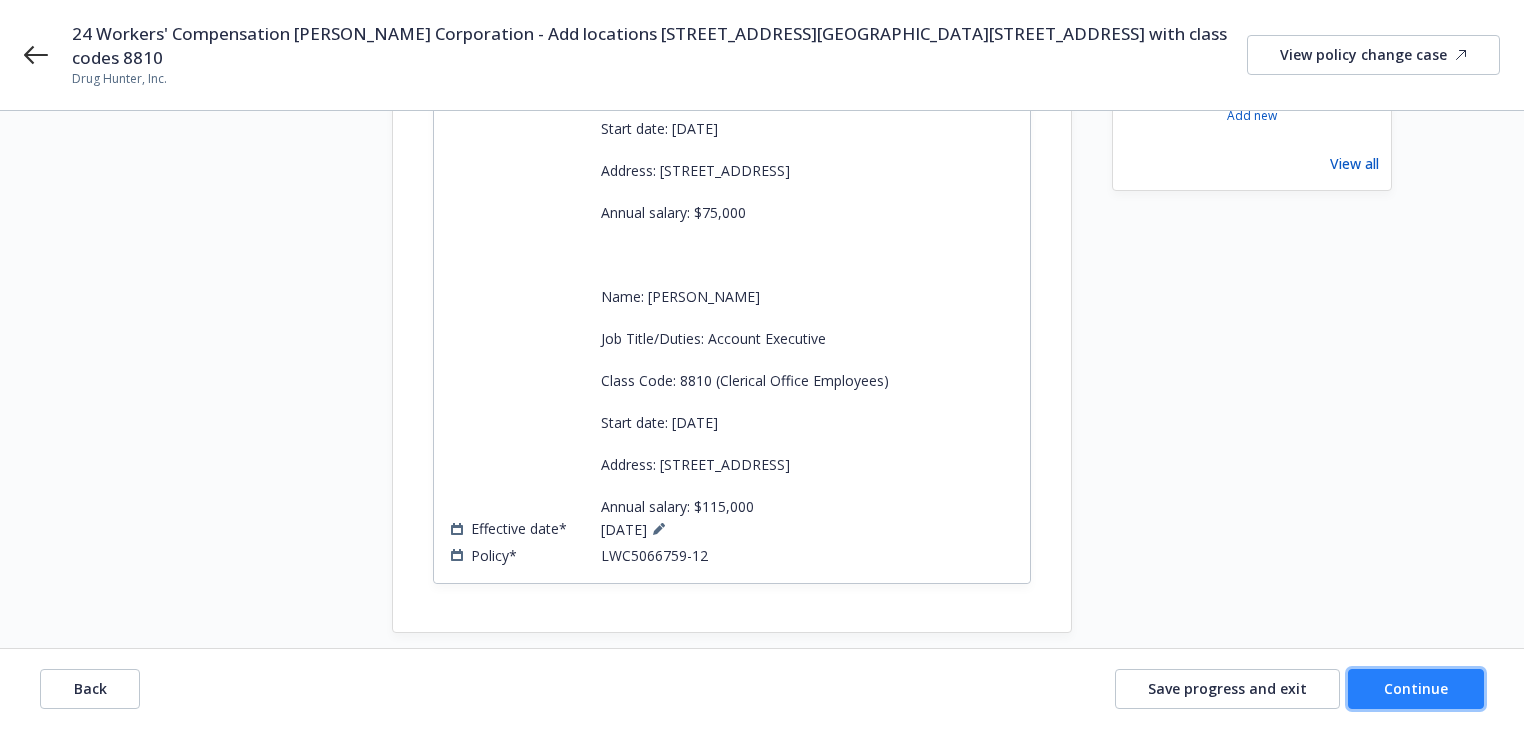 click on "Continue" at bounding box center (1416, 688) 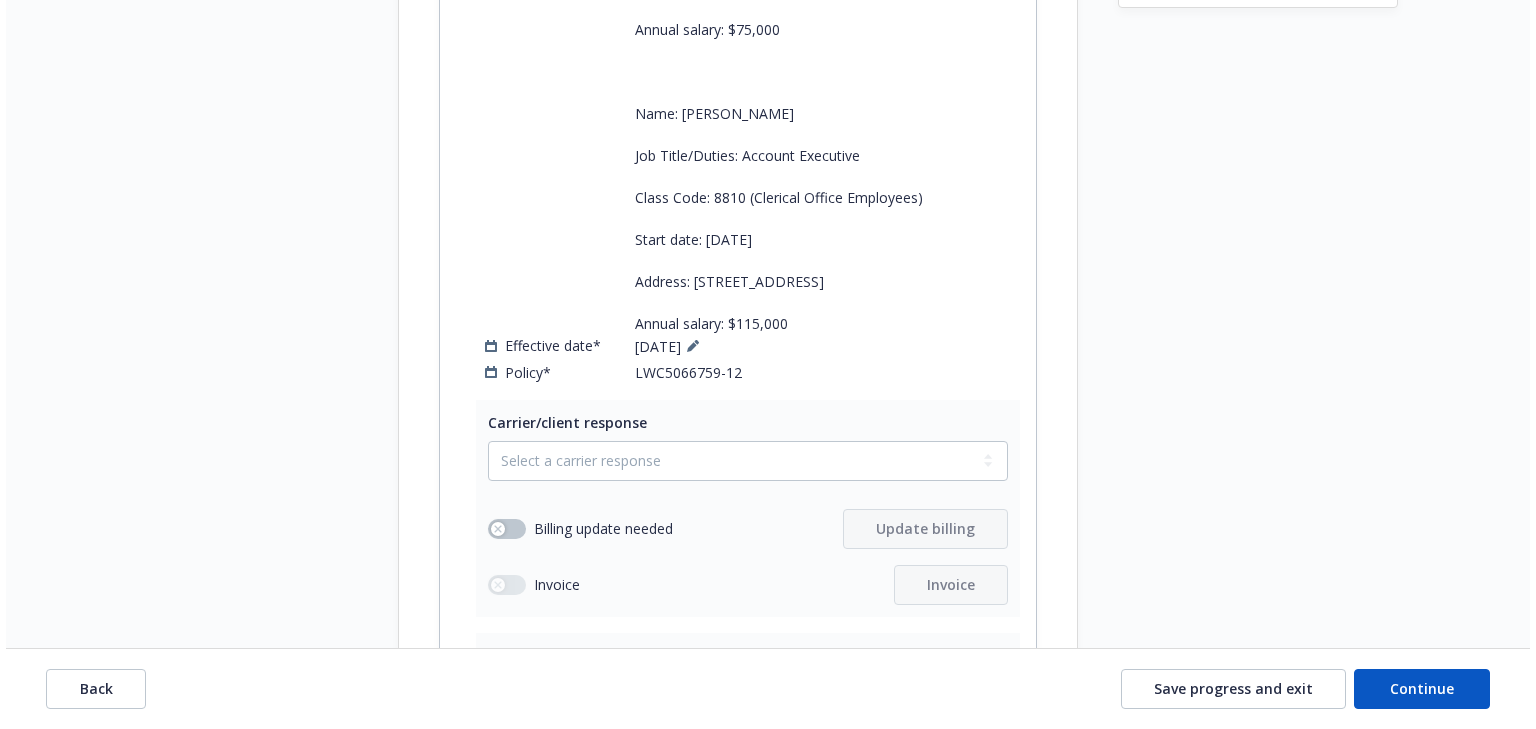 scroll, scrollTop: 1020, scrollLeft: 0, axis: vertical 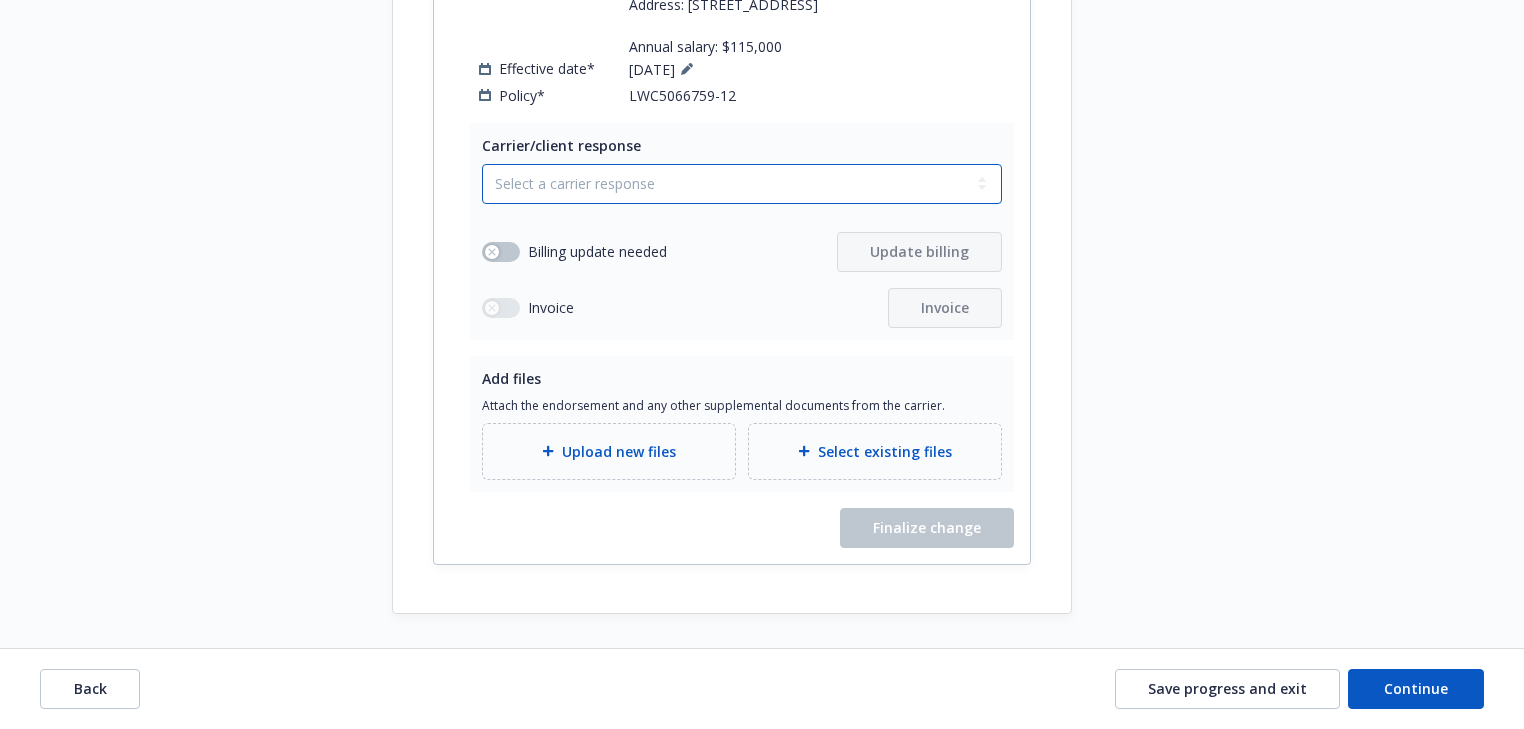 click on "Select a carrier response Accepted Accepted with revision No endorsement needed Declined by carrier Rejected by client" at bounding box center [742, 184] 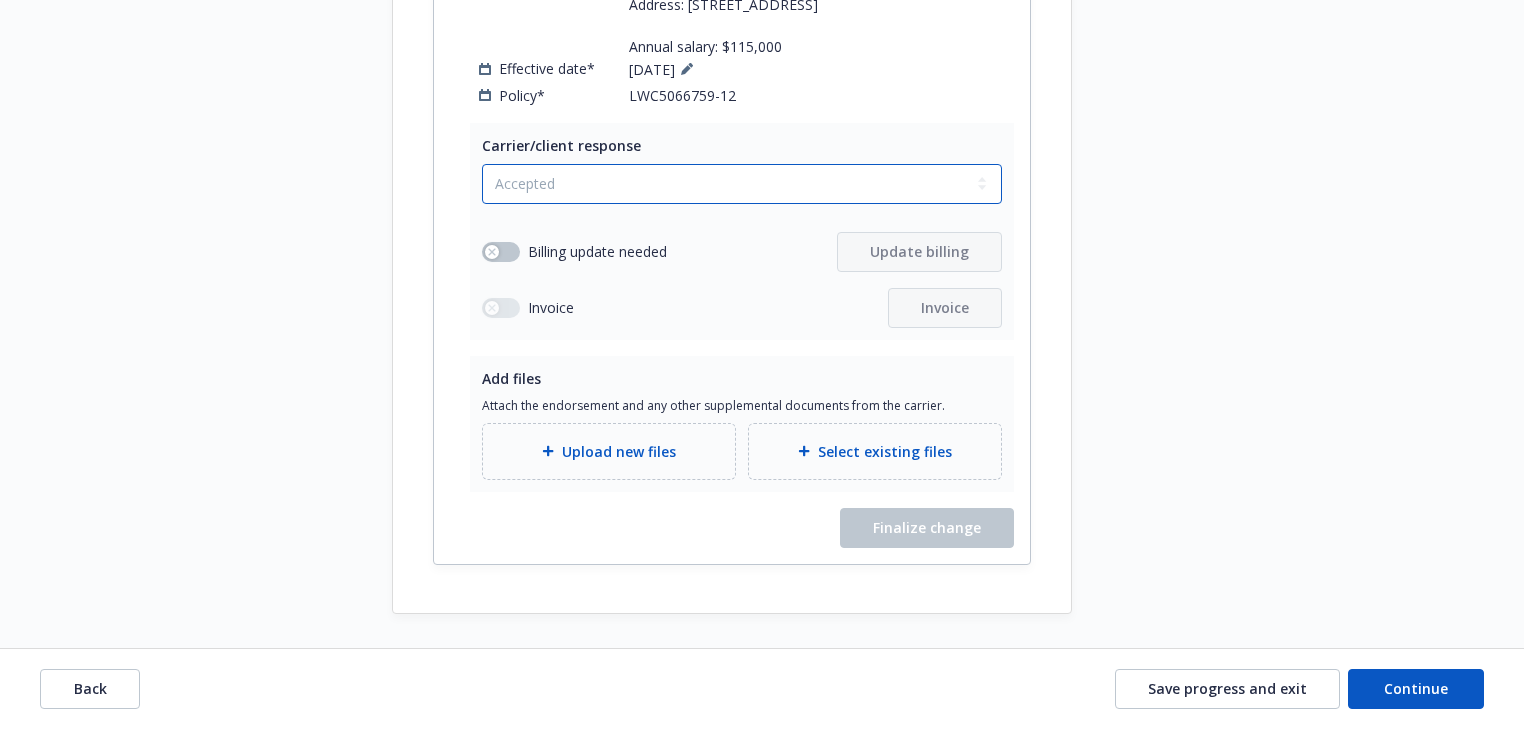 click on "Select a carrier response Accepted Accepted with revision No endorsement needed Declined by carrier Rejected by client" at bounding box center (742, 184) 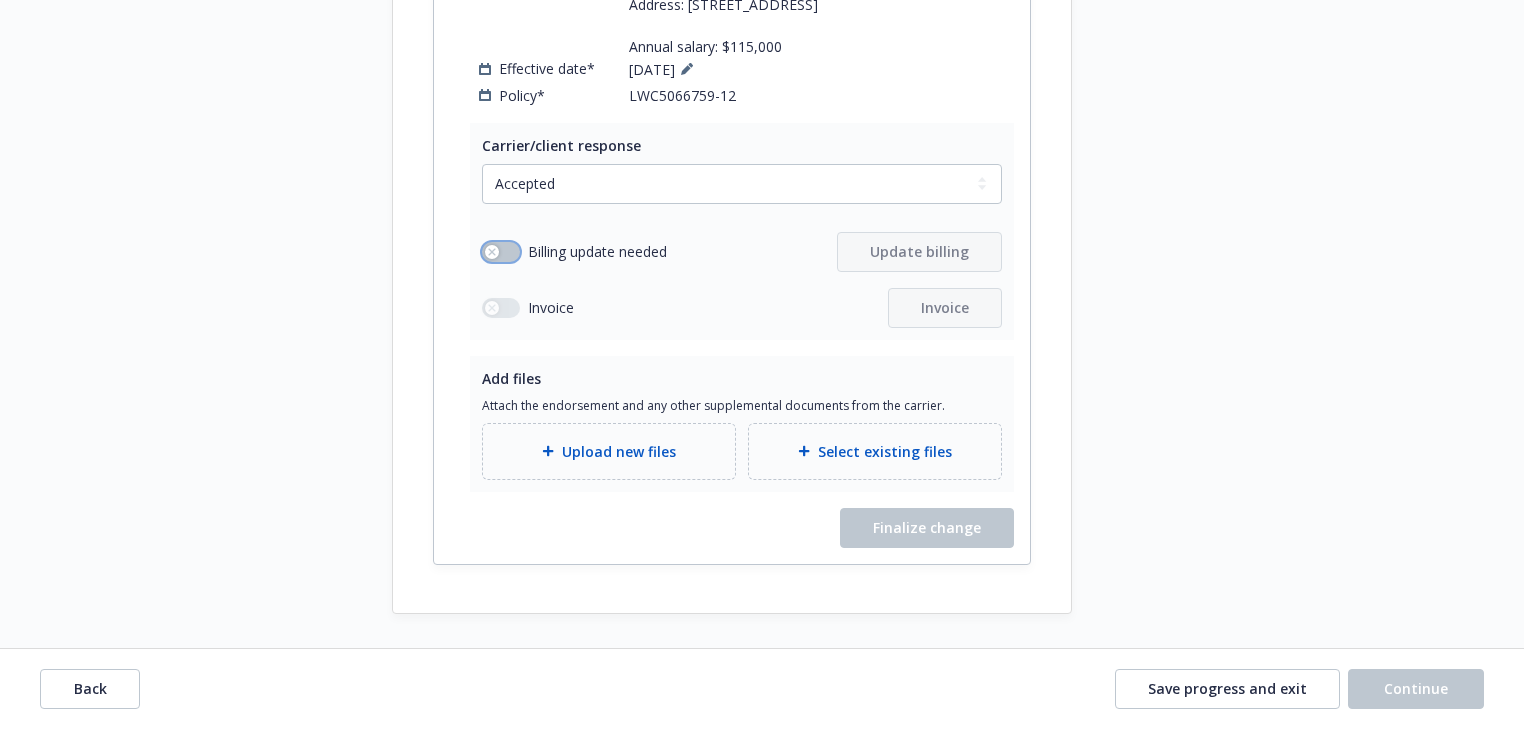 click at bounding box center (501, 252) 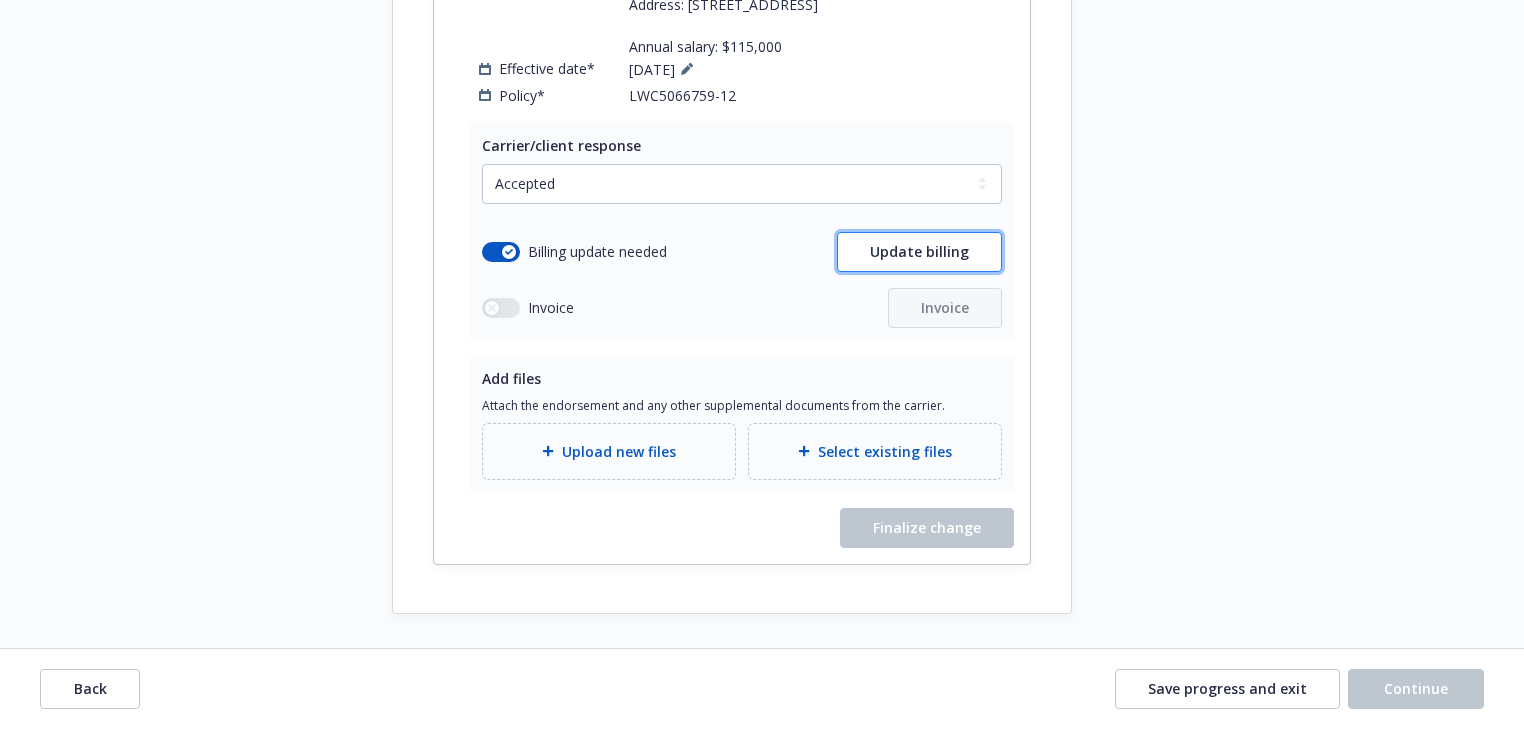 click on "Update billing" at bounding box center (919, 252) 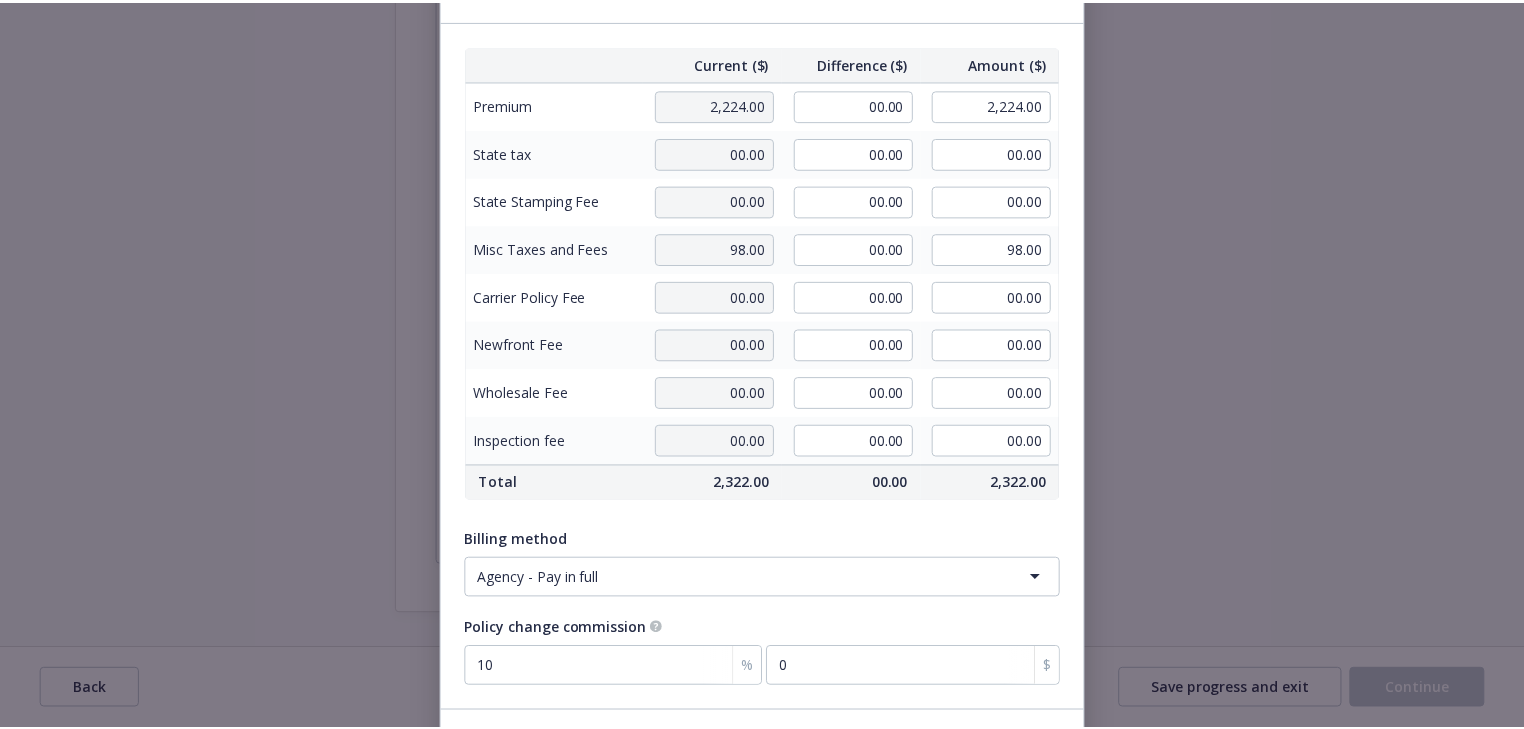 scroll, scrollTop: 253, scrollLeft: 0, axis: vertical 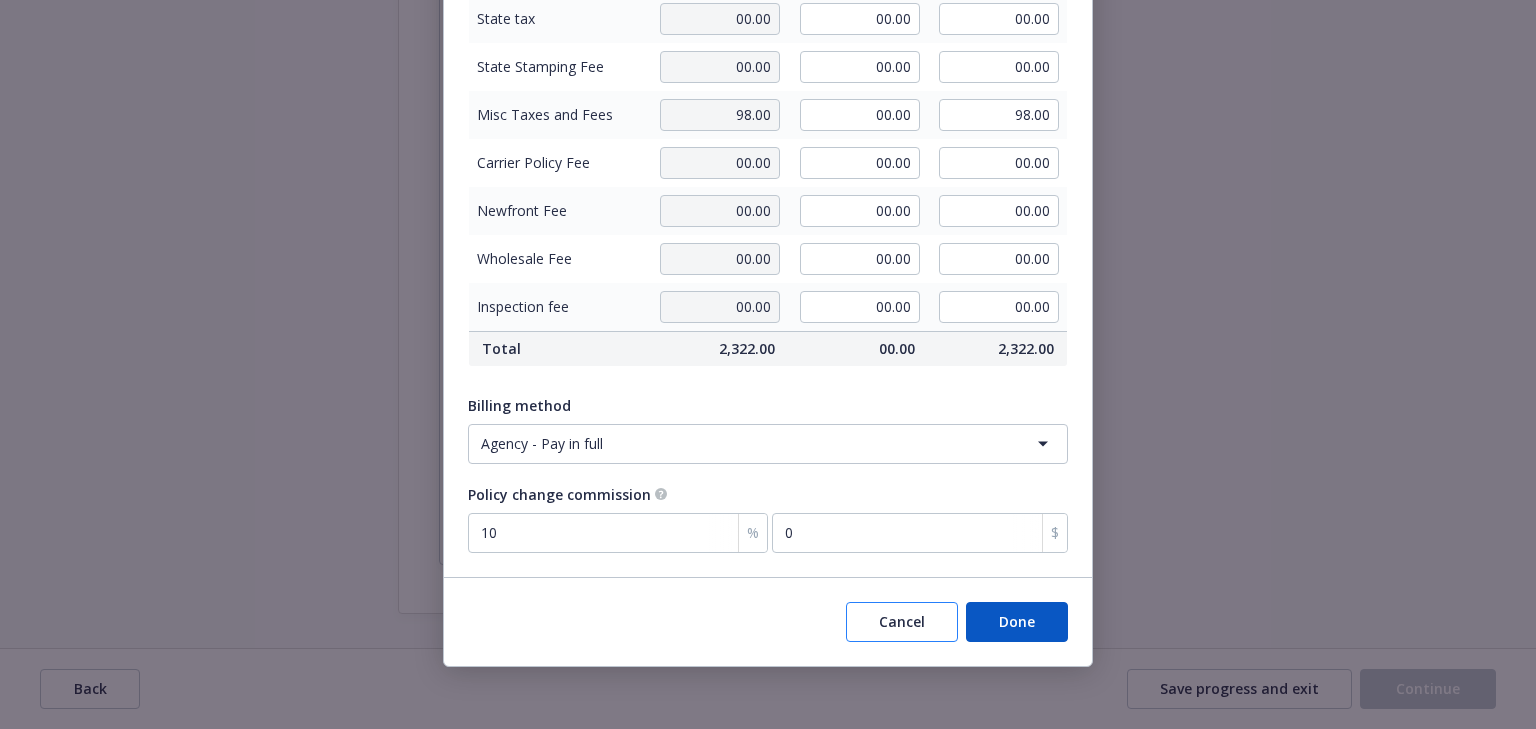 click on "Cancel" at bounding box center (902, 622) 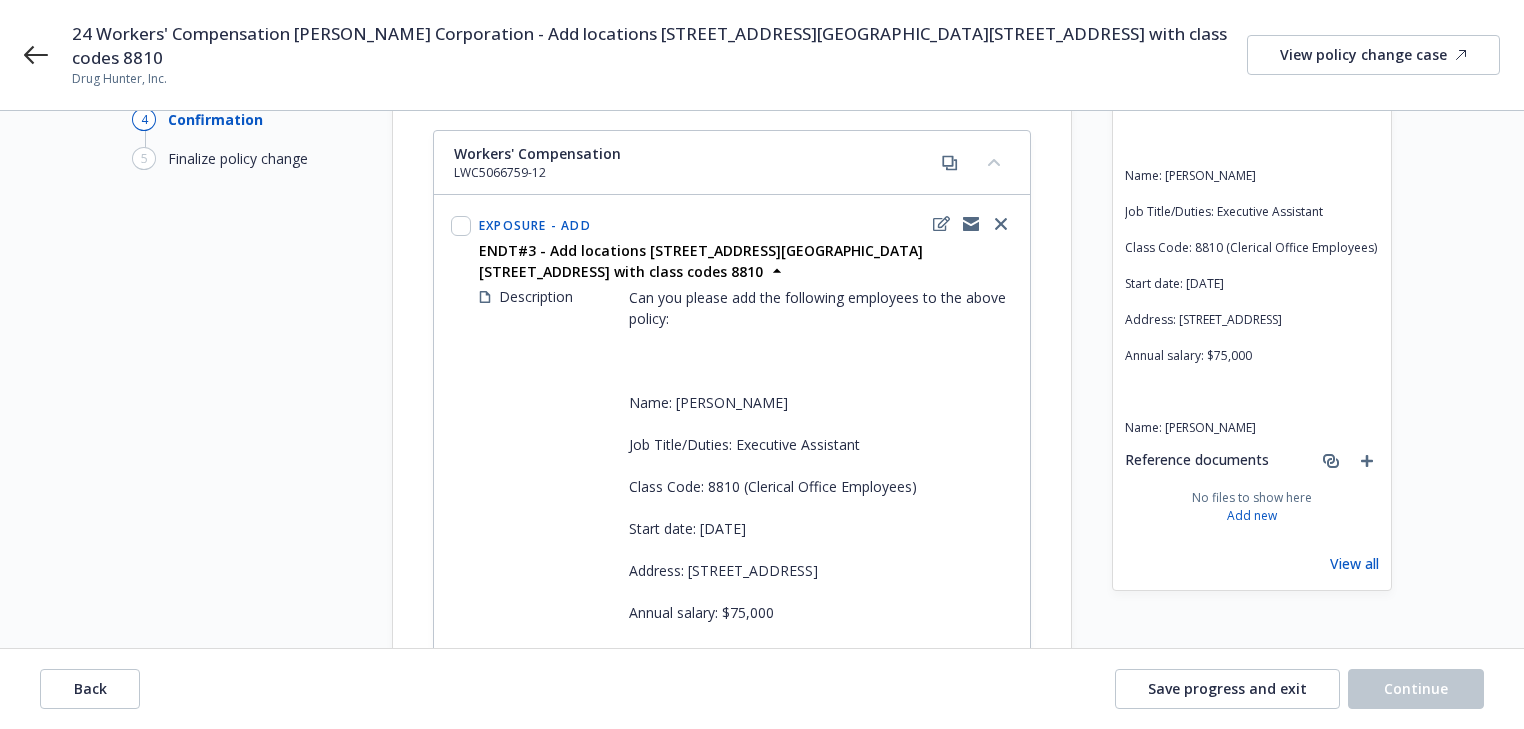 scroll, scrollTop: 0, scrollLeft: 0, axis: both 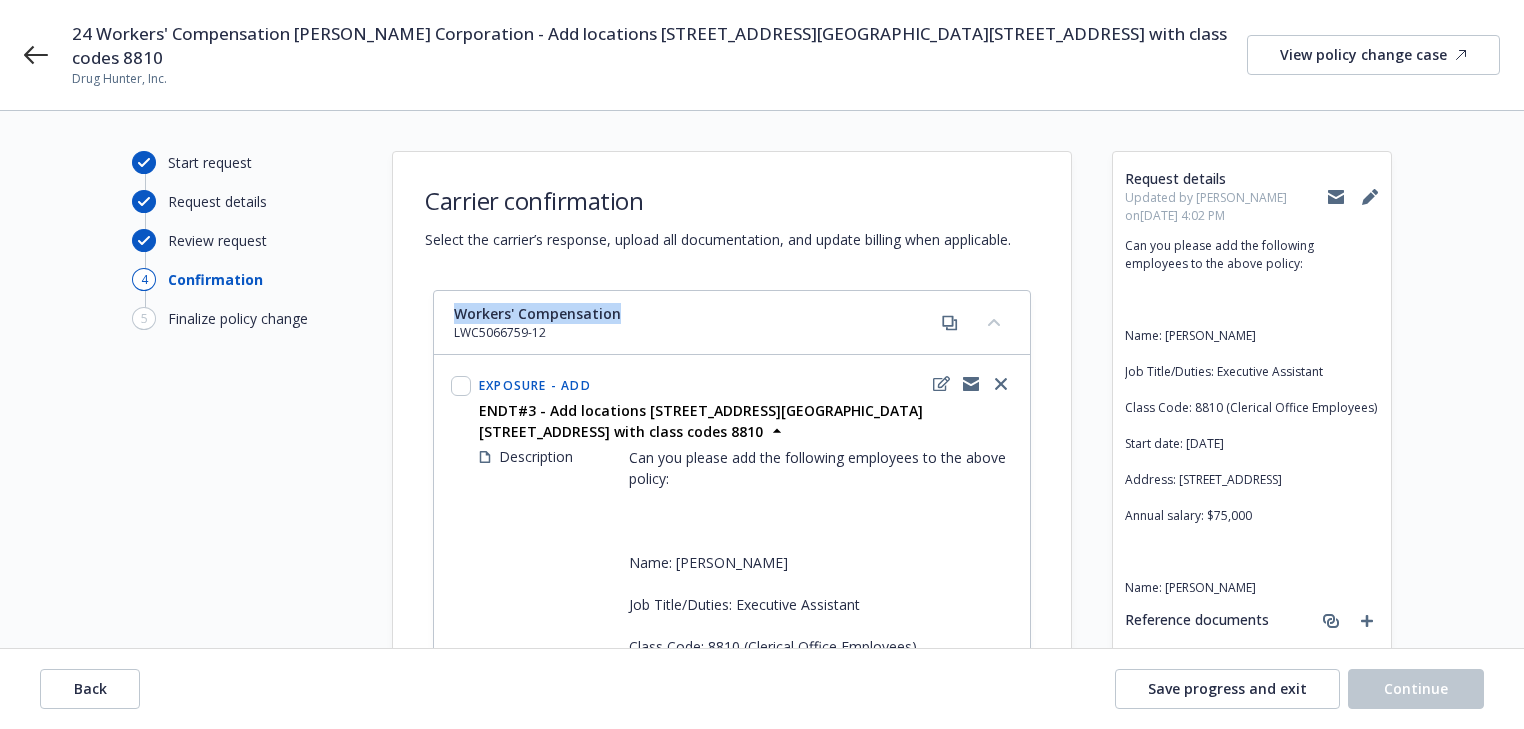 drag, startPoint x: 451, startPoint y: 281, endPoint x: 642, endPoint y: 291, distance: 191.2616 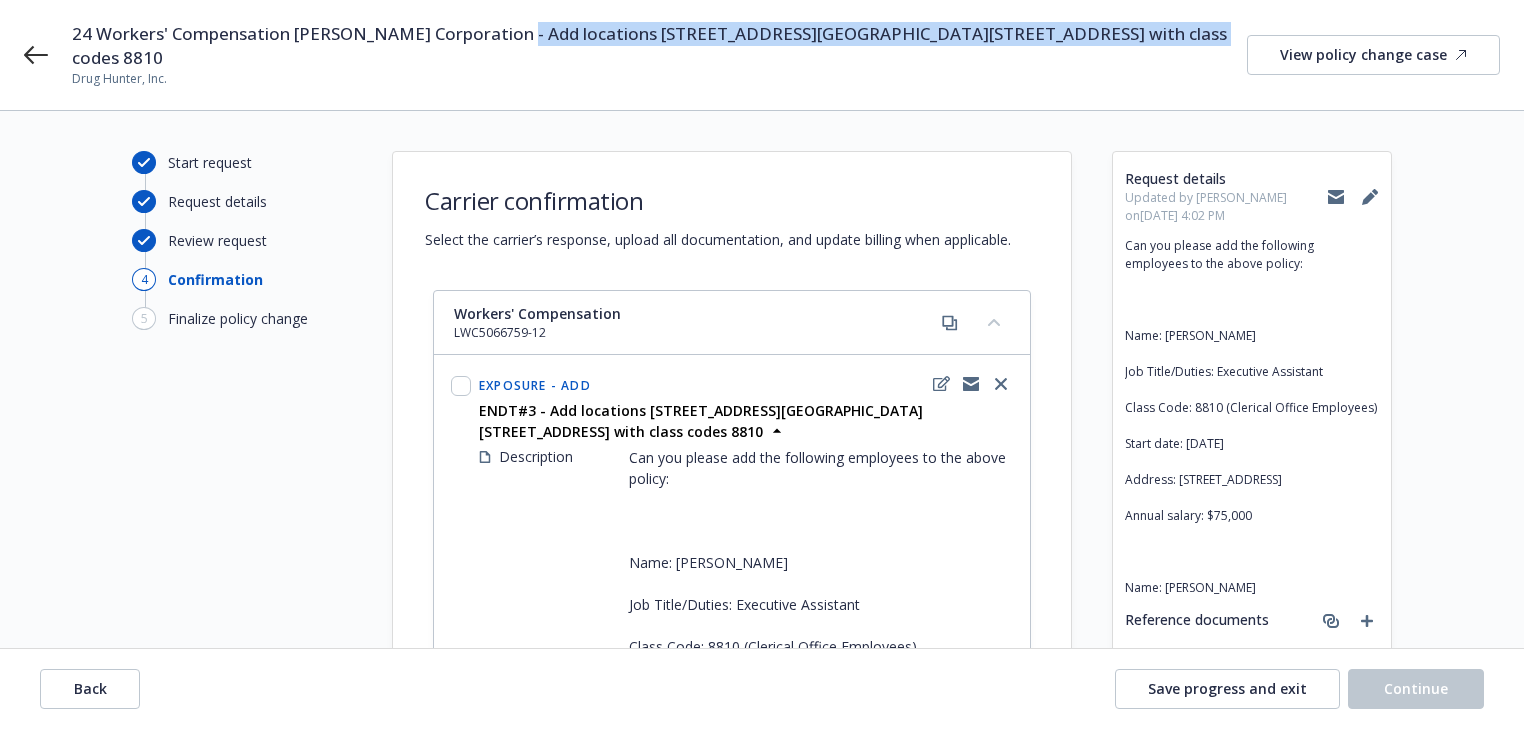 drag, startPoint x: 527, startPoint y: 38, endPoint x: 1162, endPoint y: 39, distance: 635.0008 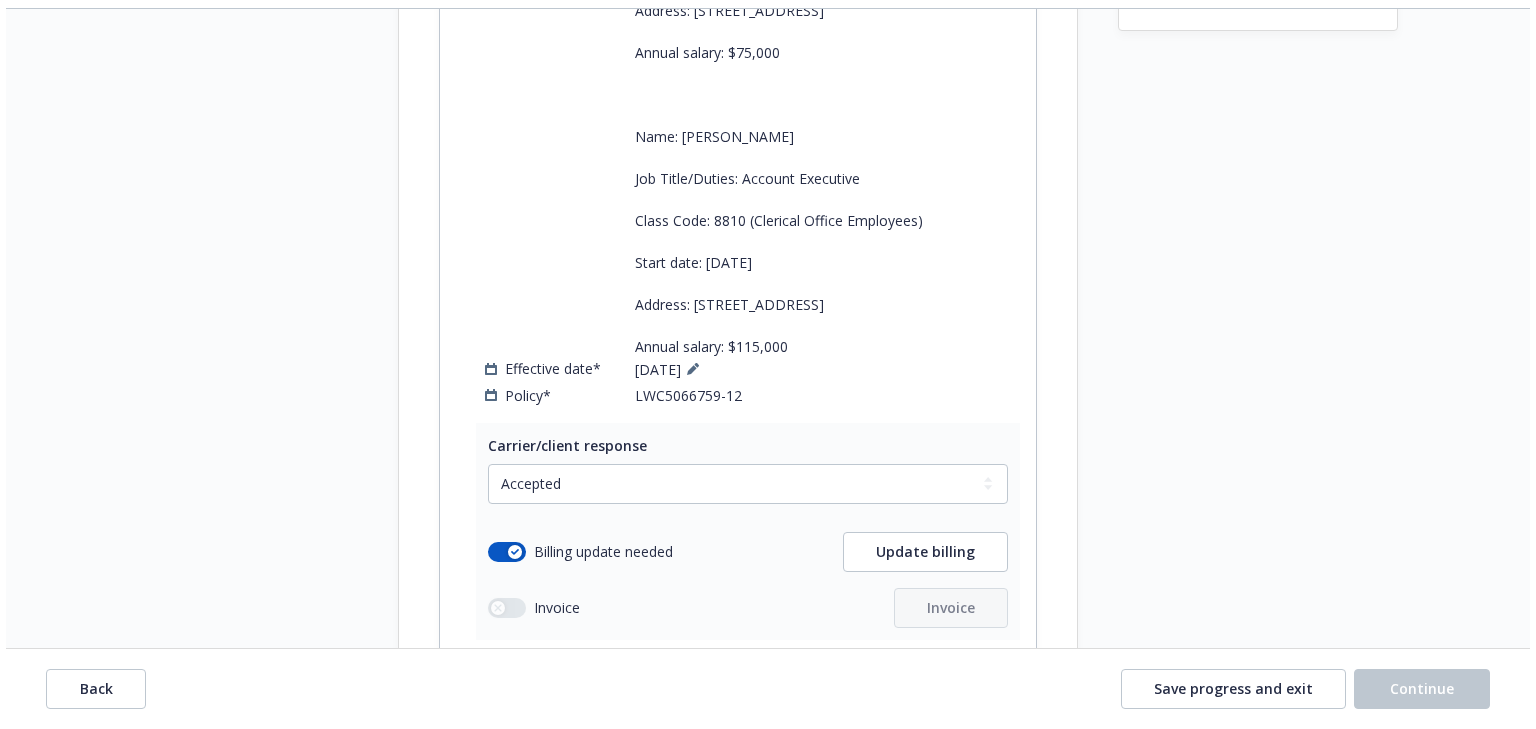 scroll, scrollTop: 960, scrollLeft: 0, axis: vertical 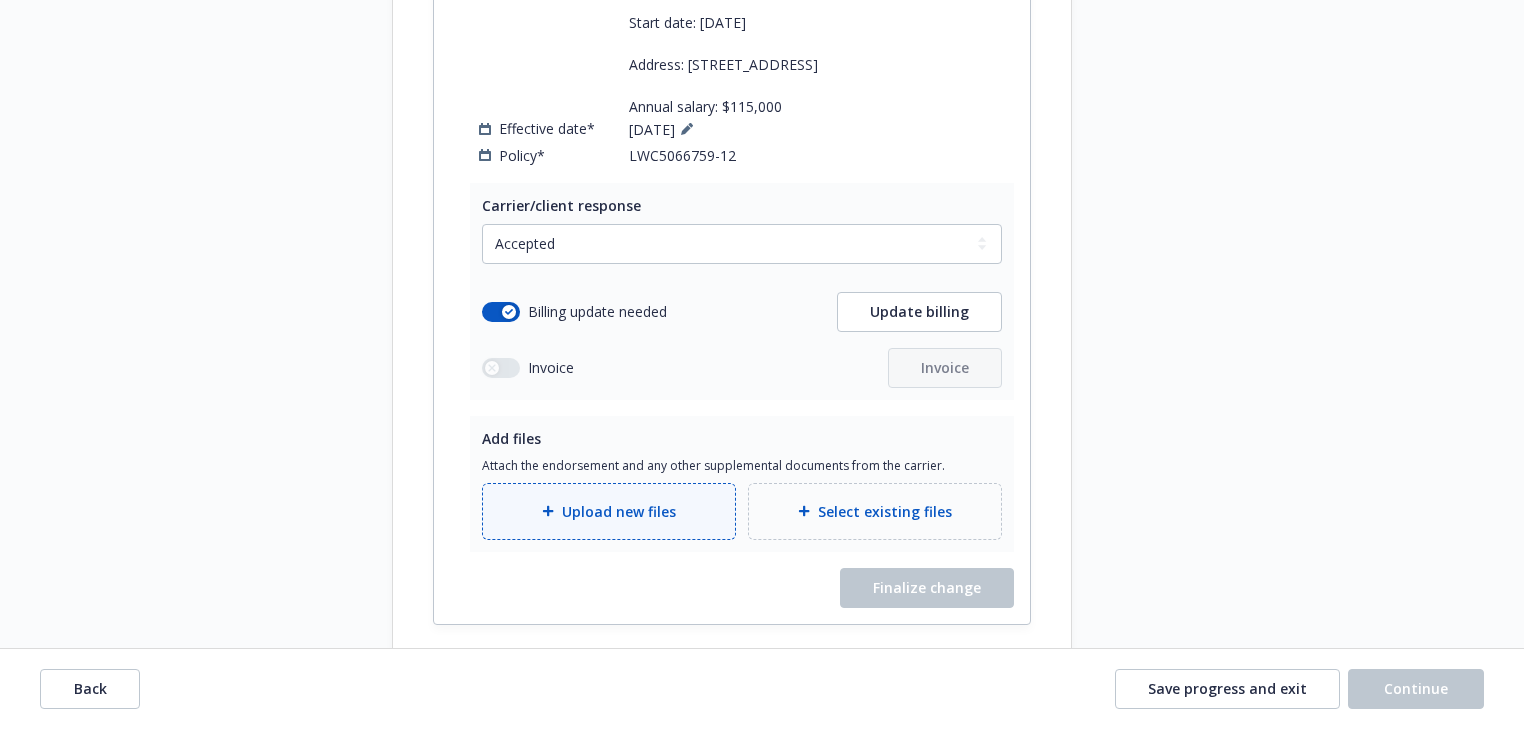 click on "Upload new files" at bounding box center (619, 511) 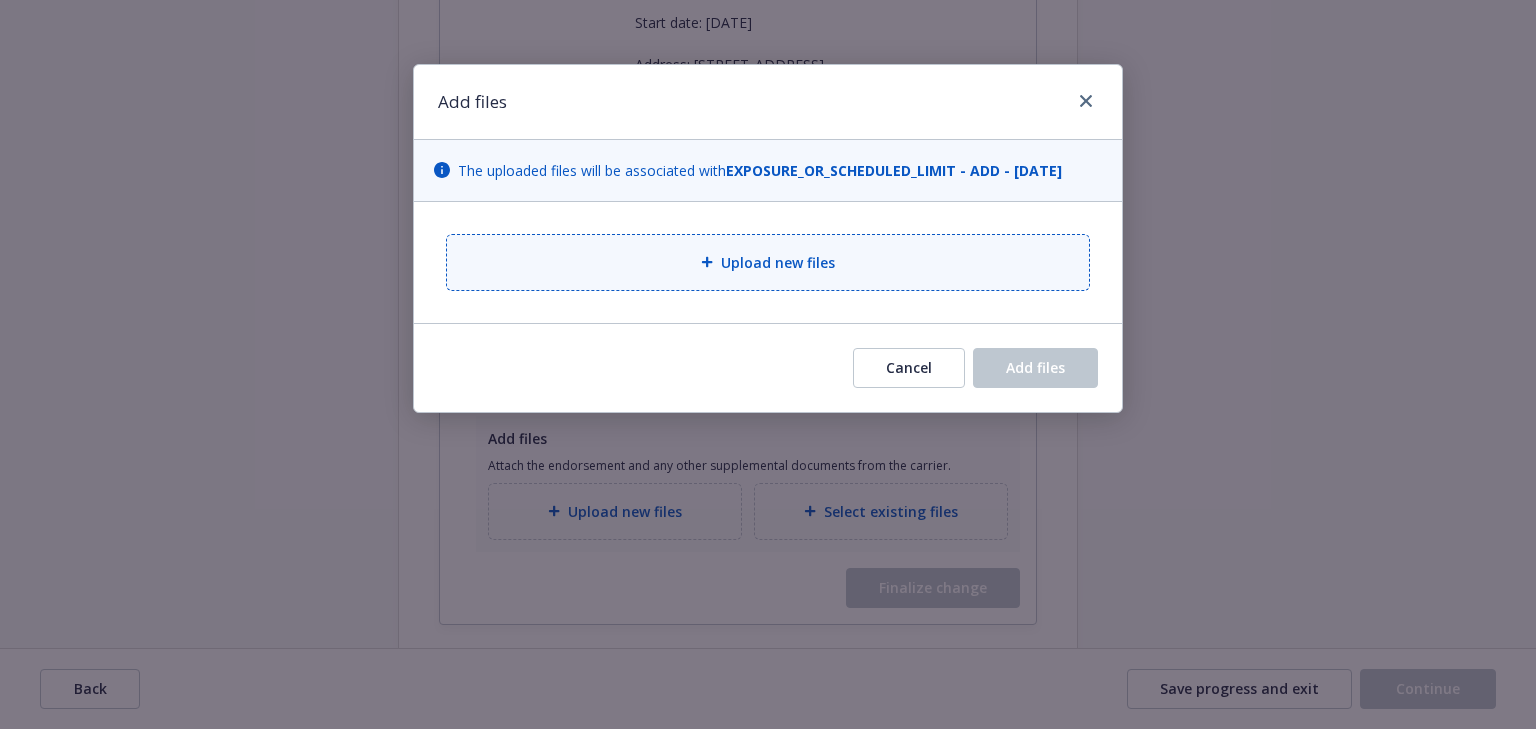 click on "Upload new files" at bounding box center [768, 262] 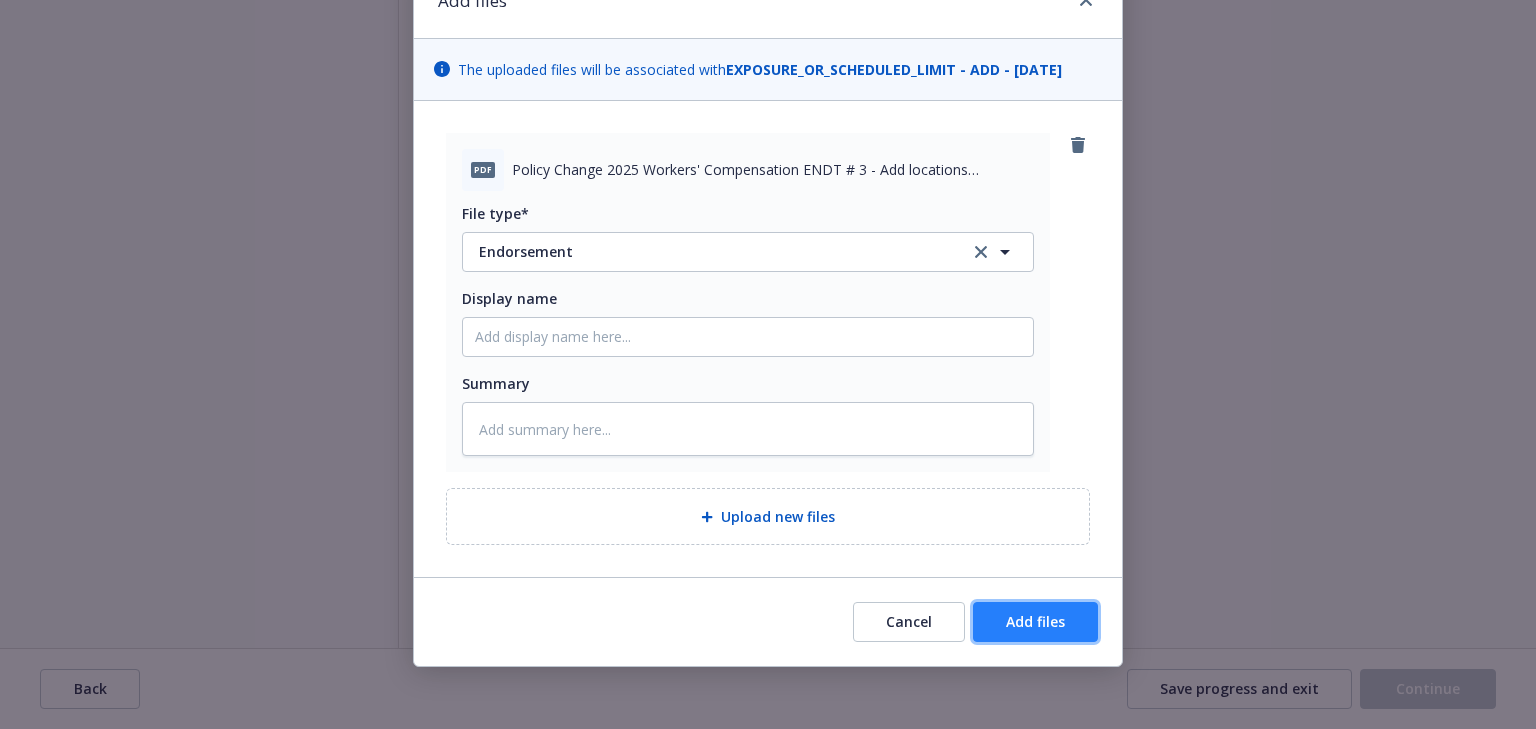 click on "Add files" at bounding box center [1035, 622] 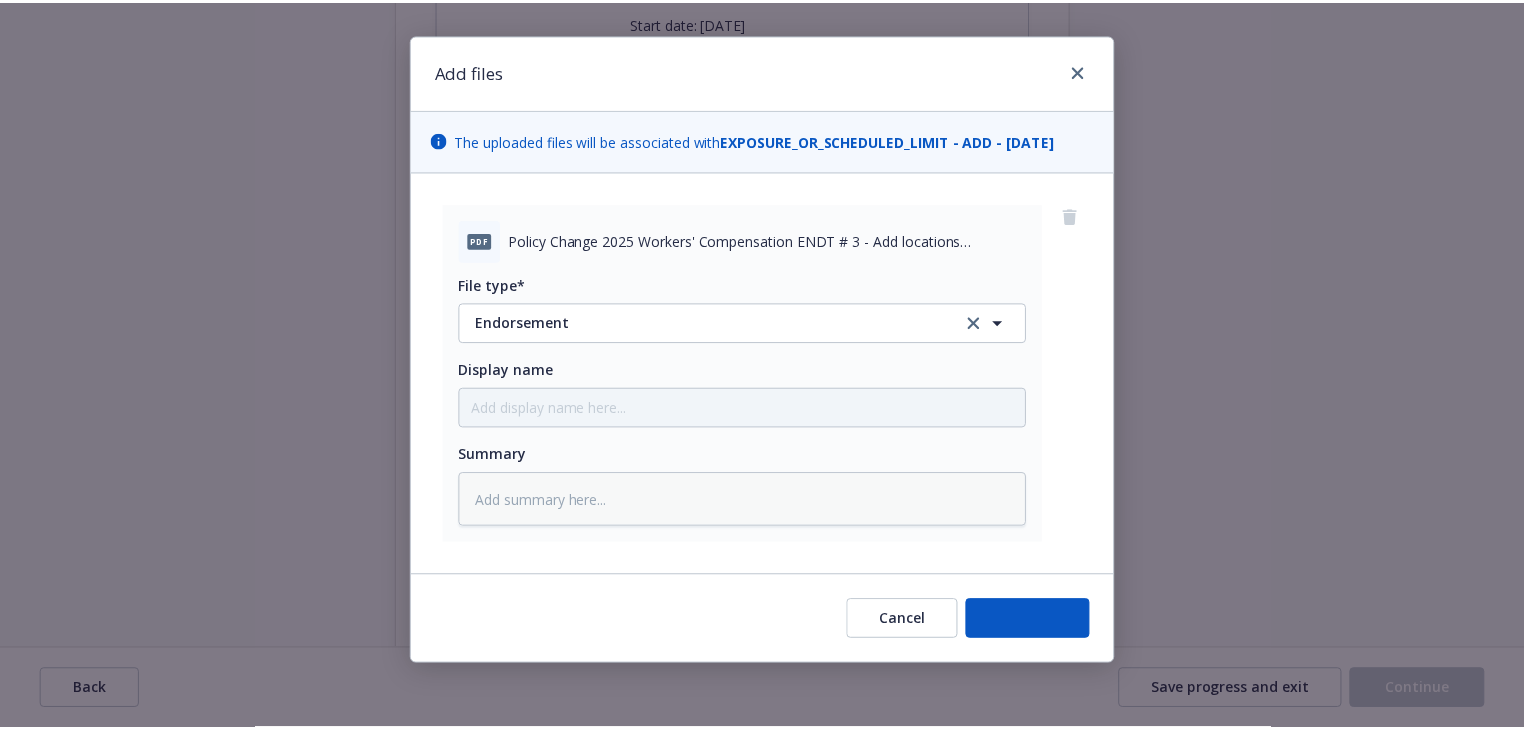 scroll, scrollTop: 29, scrollLeft: 0, axis: vertical 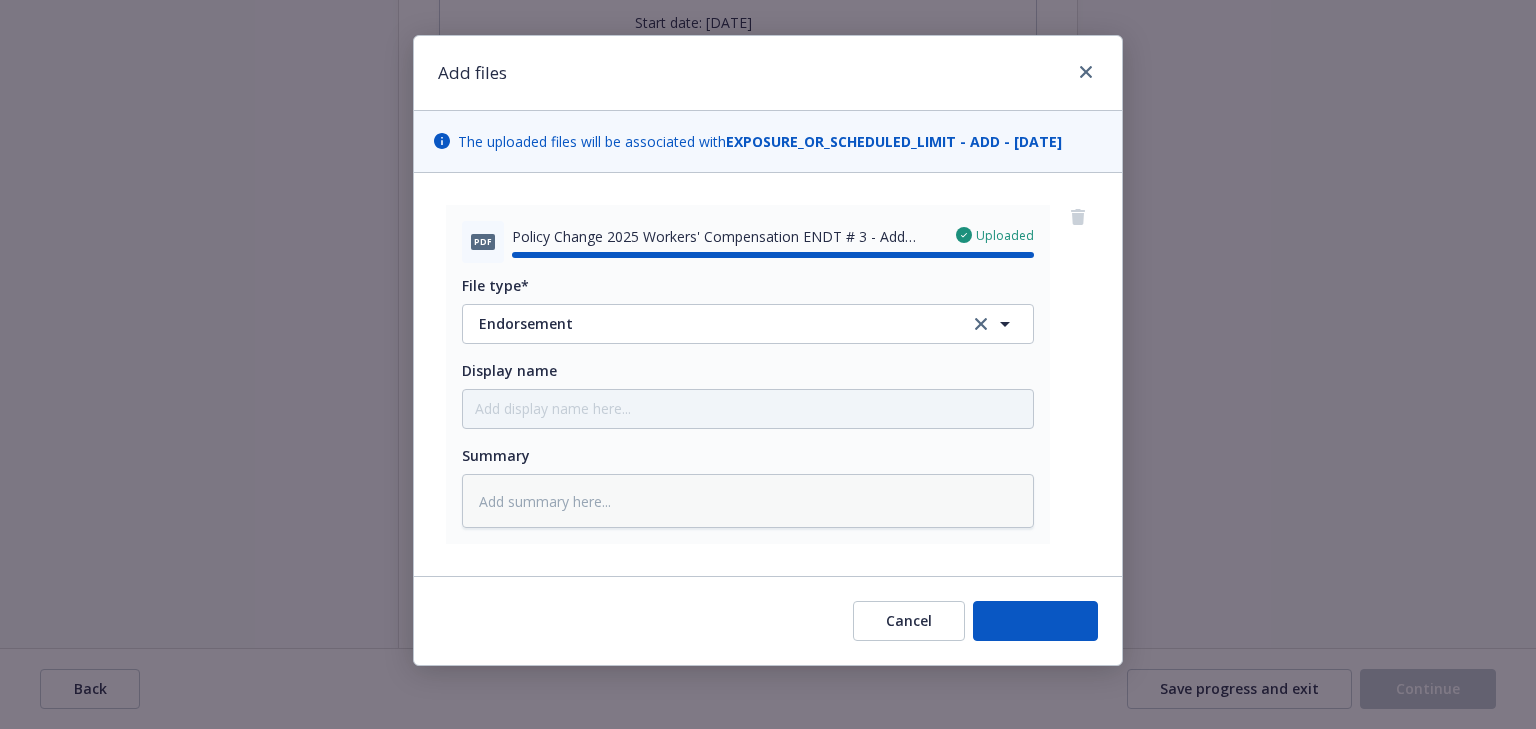 type on "x" 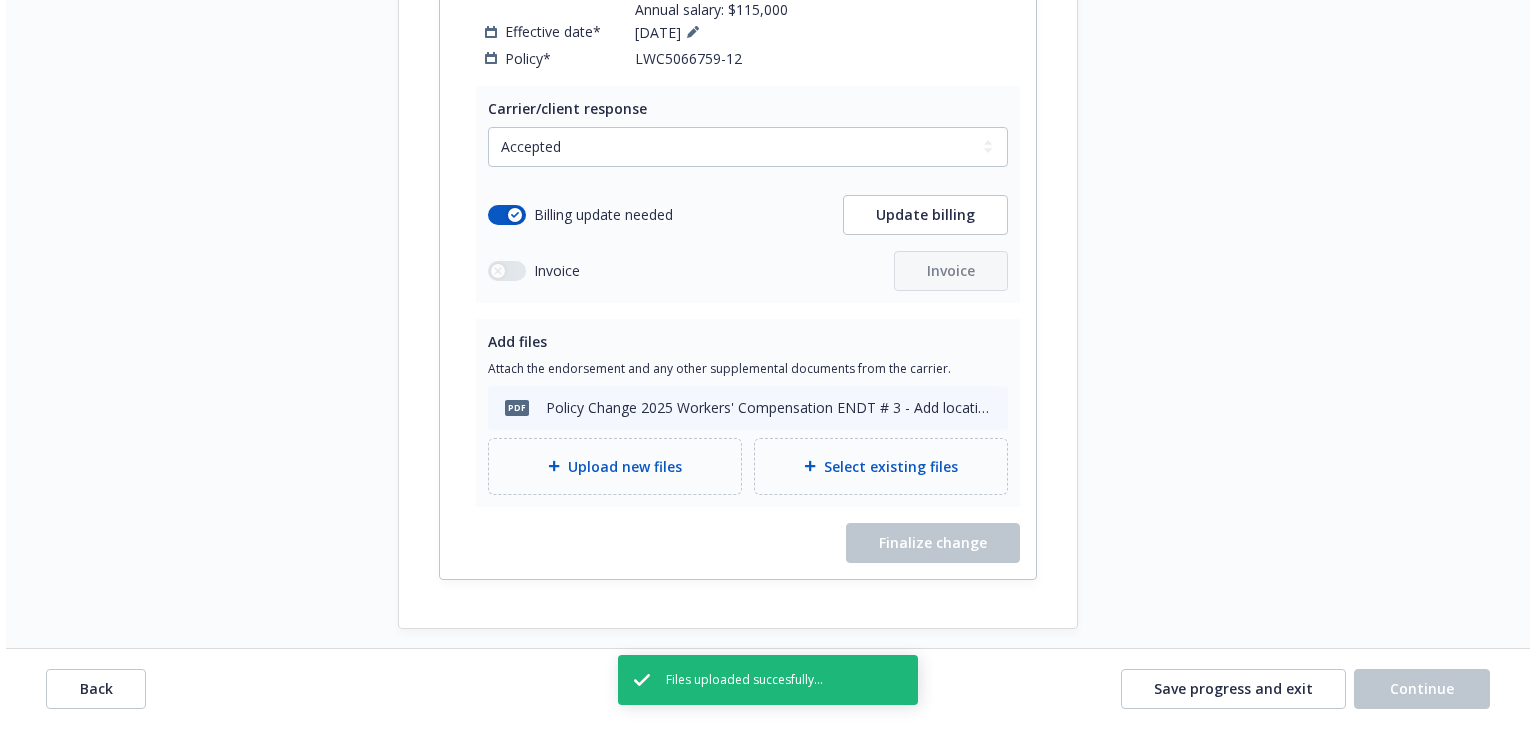 scroll, scrollTop: 1072, scrollLeft: 0, axis: vertical 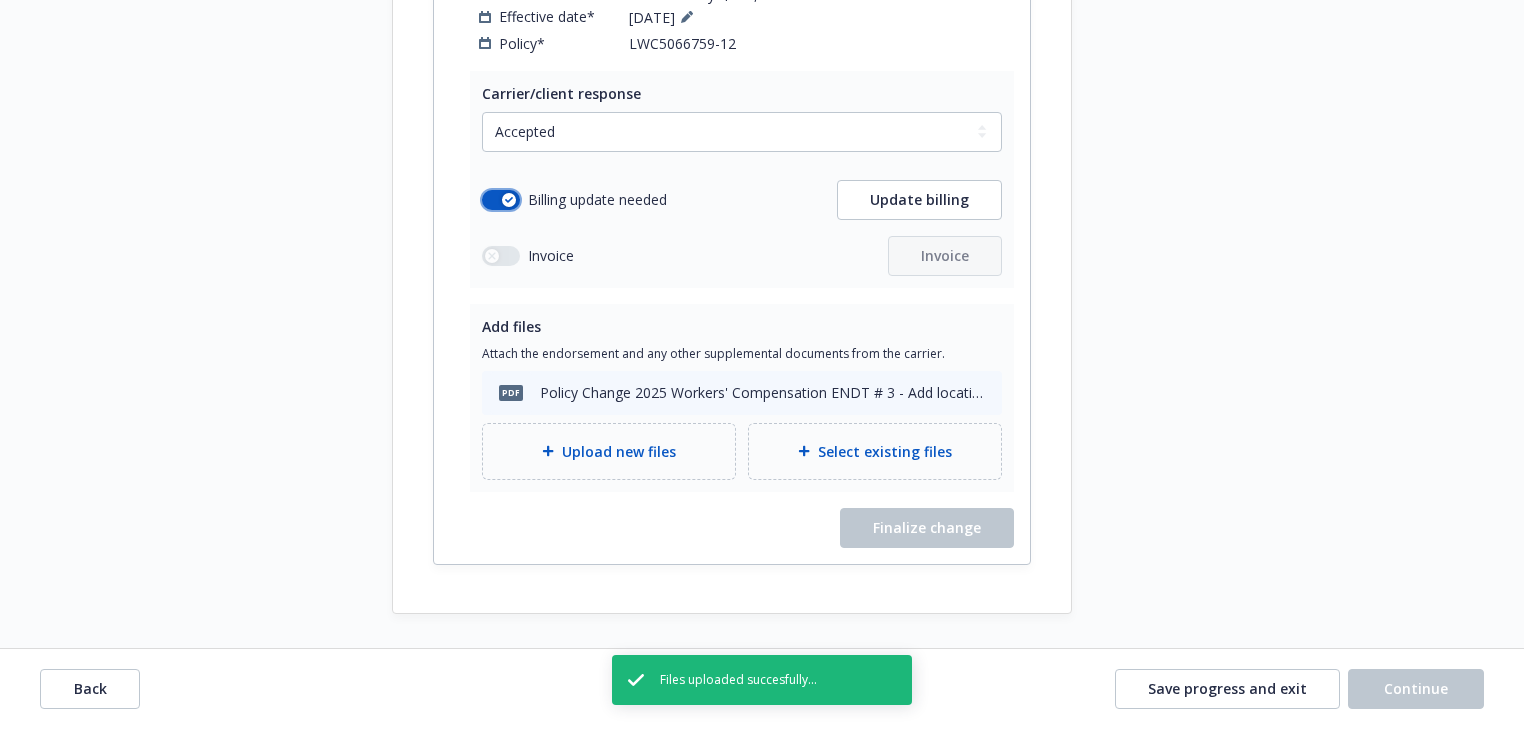 click at bounding box center [501, 200] 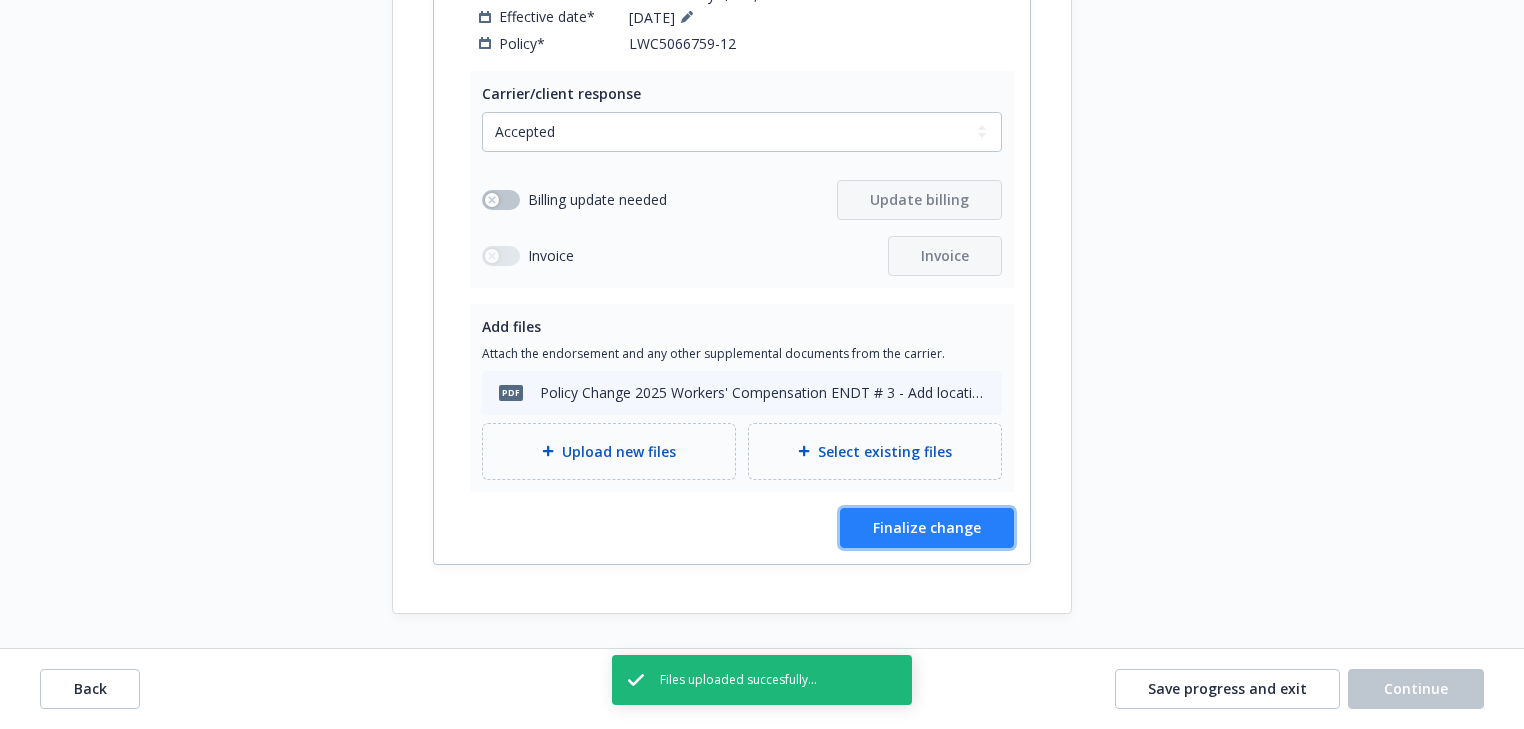 click on "Finalize change" at bounding box center (927, 527) 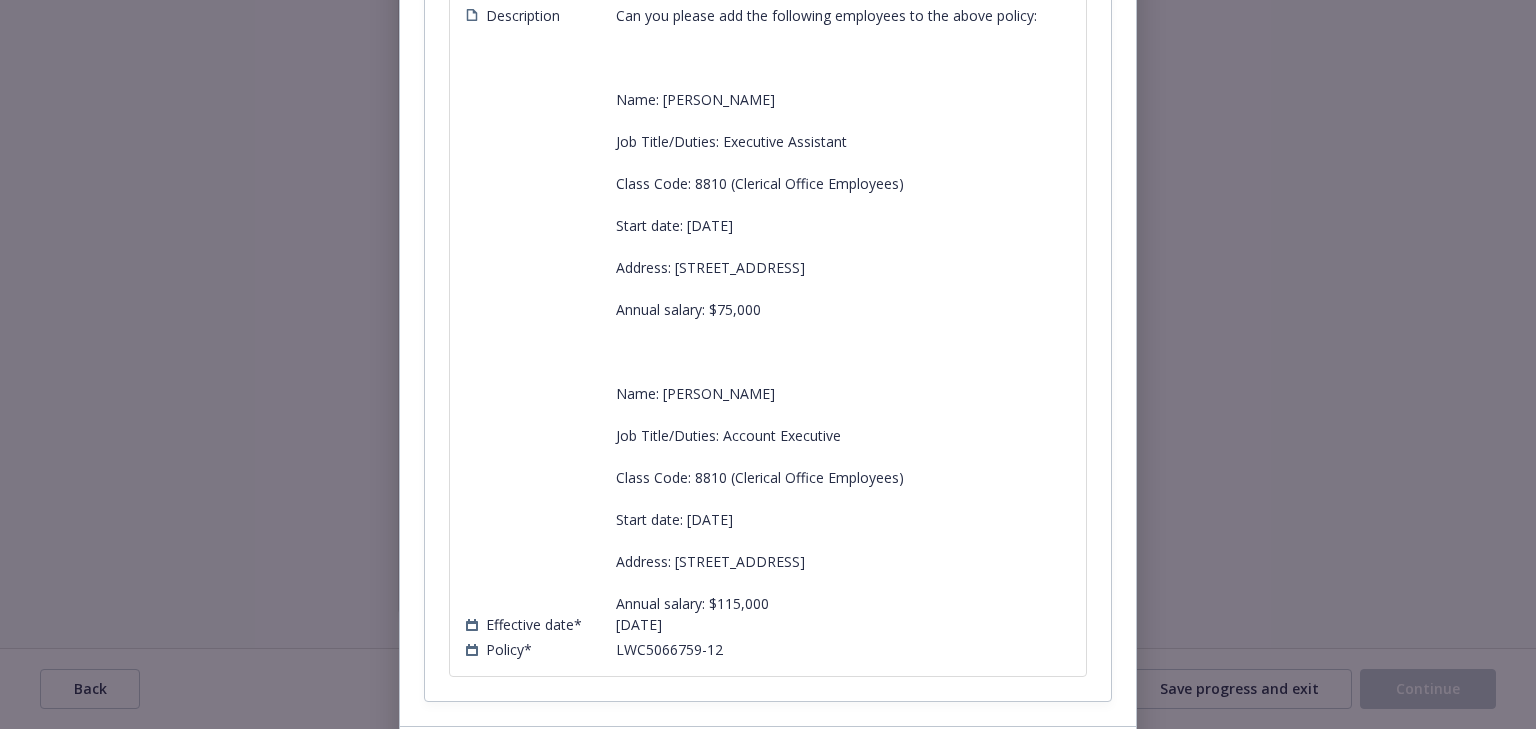 scroll, scrollTop: 644, scrollLeft: 0, axis: vertical 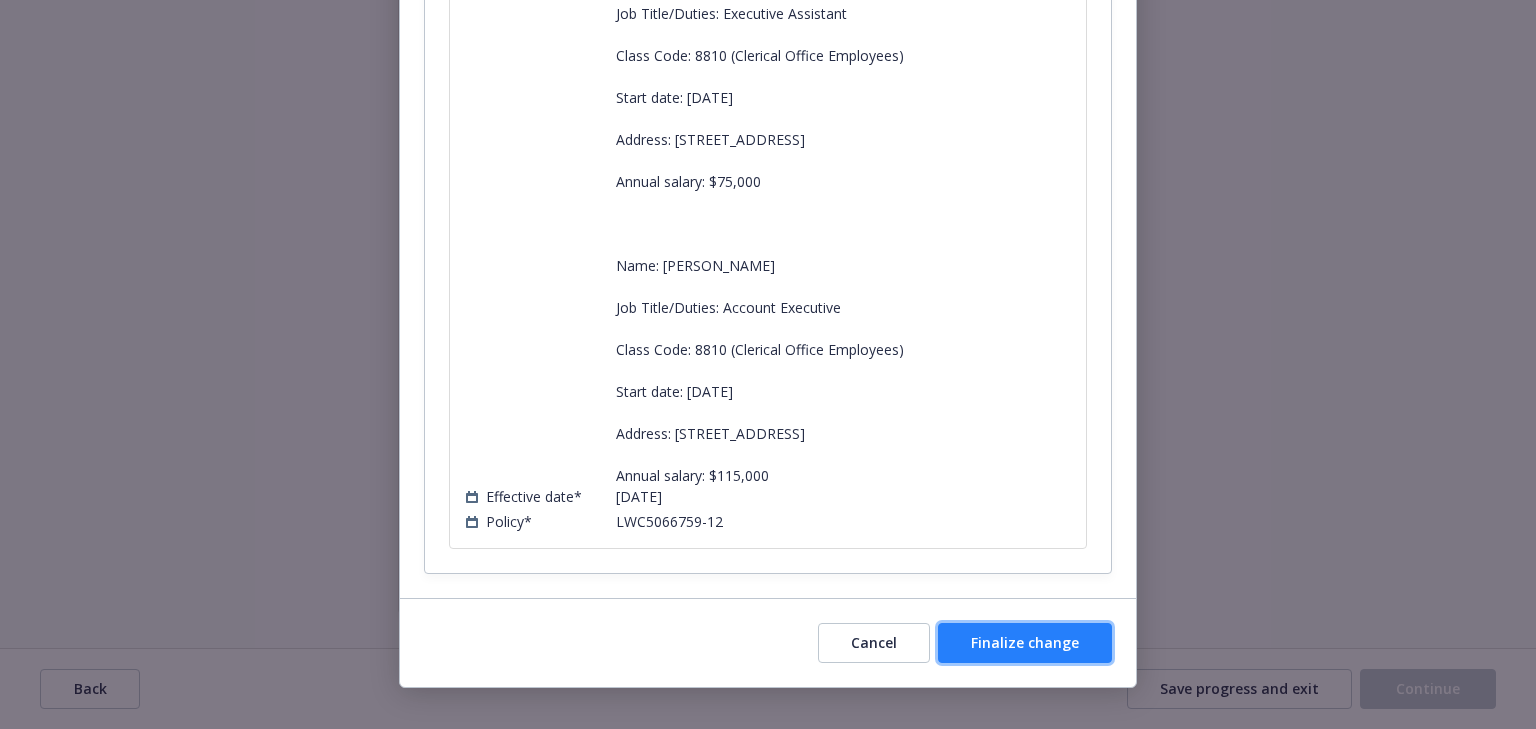 click on "Finalize change" at bounding box center (1025, 642) 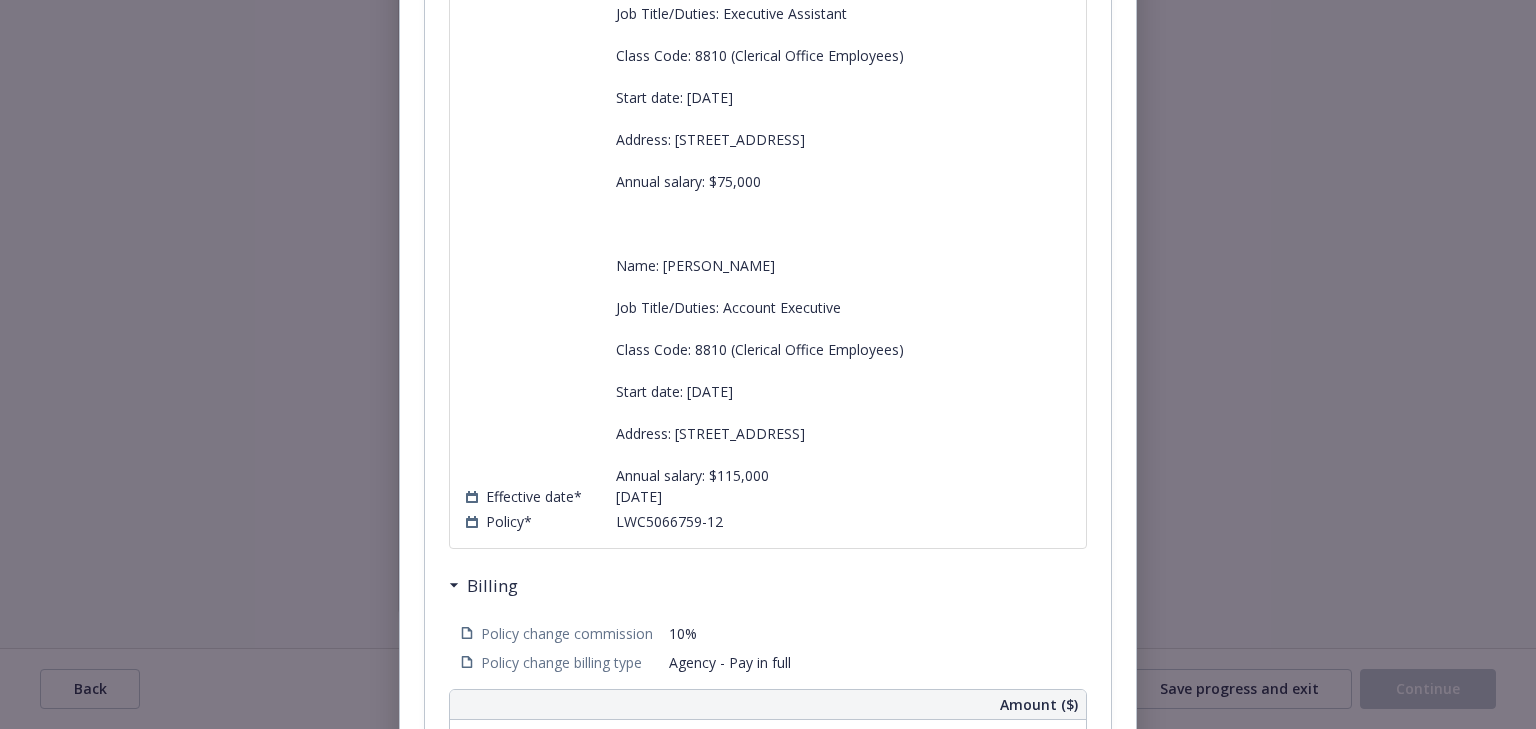scroll, scrollTop: 1204, scrollLeft: 0, axis: vertical 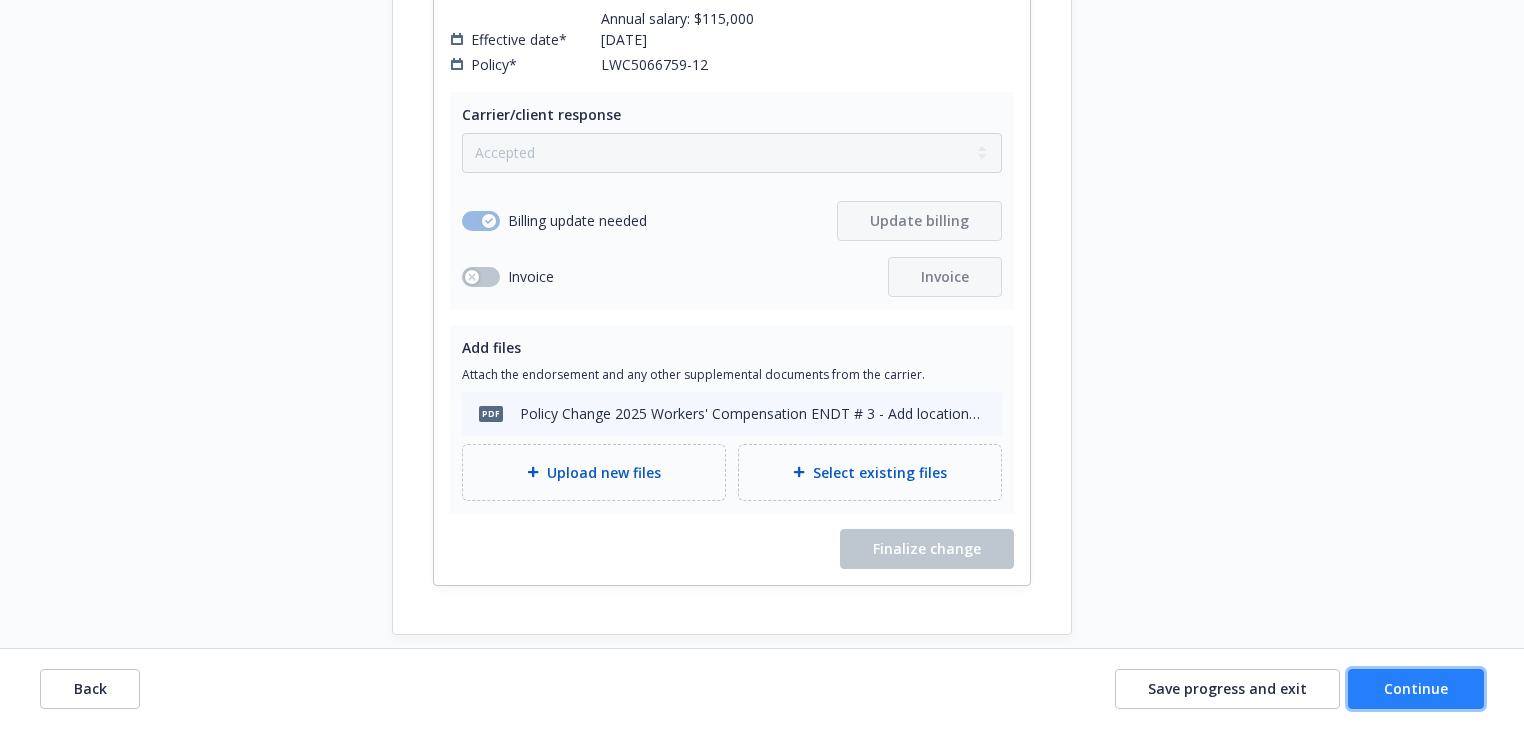 click on "Continue" at bounding box center (1416, 688) 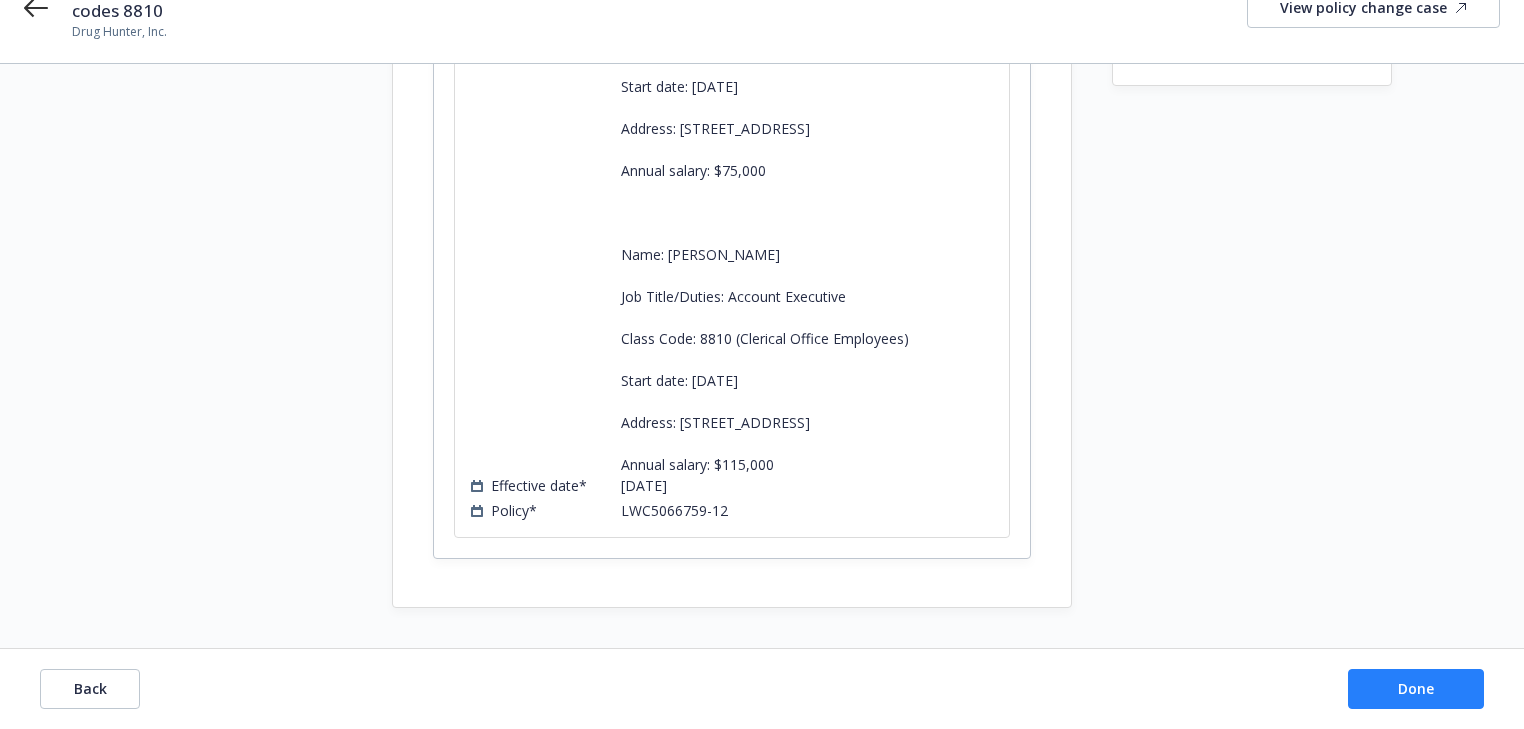 scroll, scrollTop: 660, scrollLeft: 0, axis: vertical 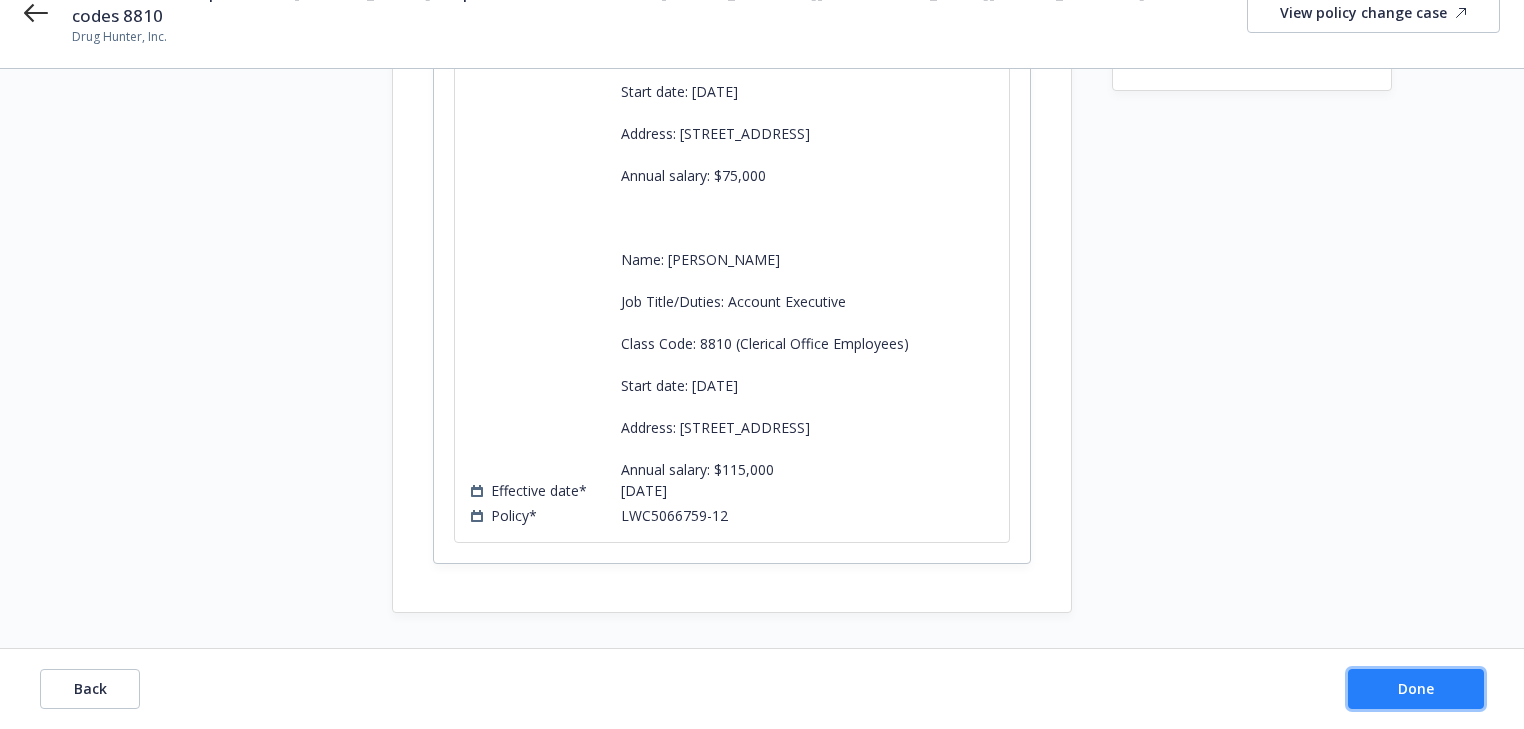 click on "Done" at bounding box center [1416, 688] 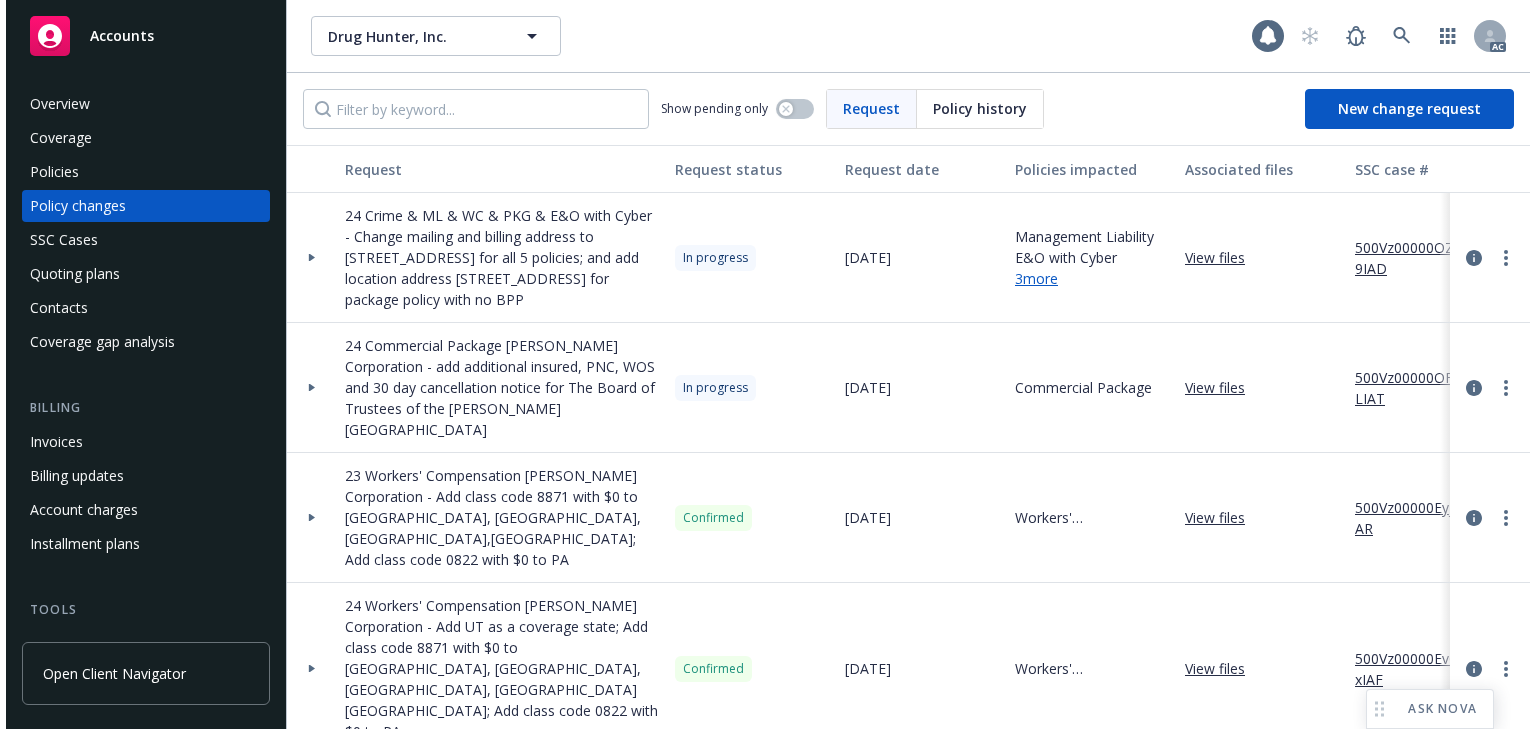 scroll, scrollTop: 0, scrollLeft: 0, axis: both 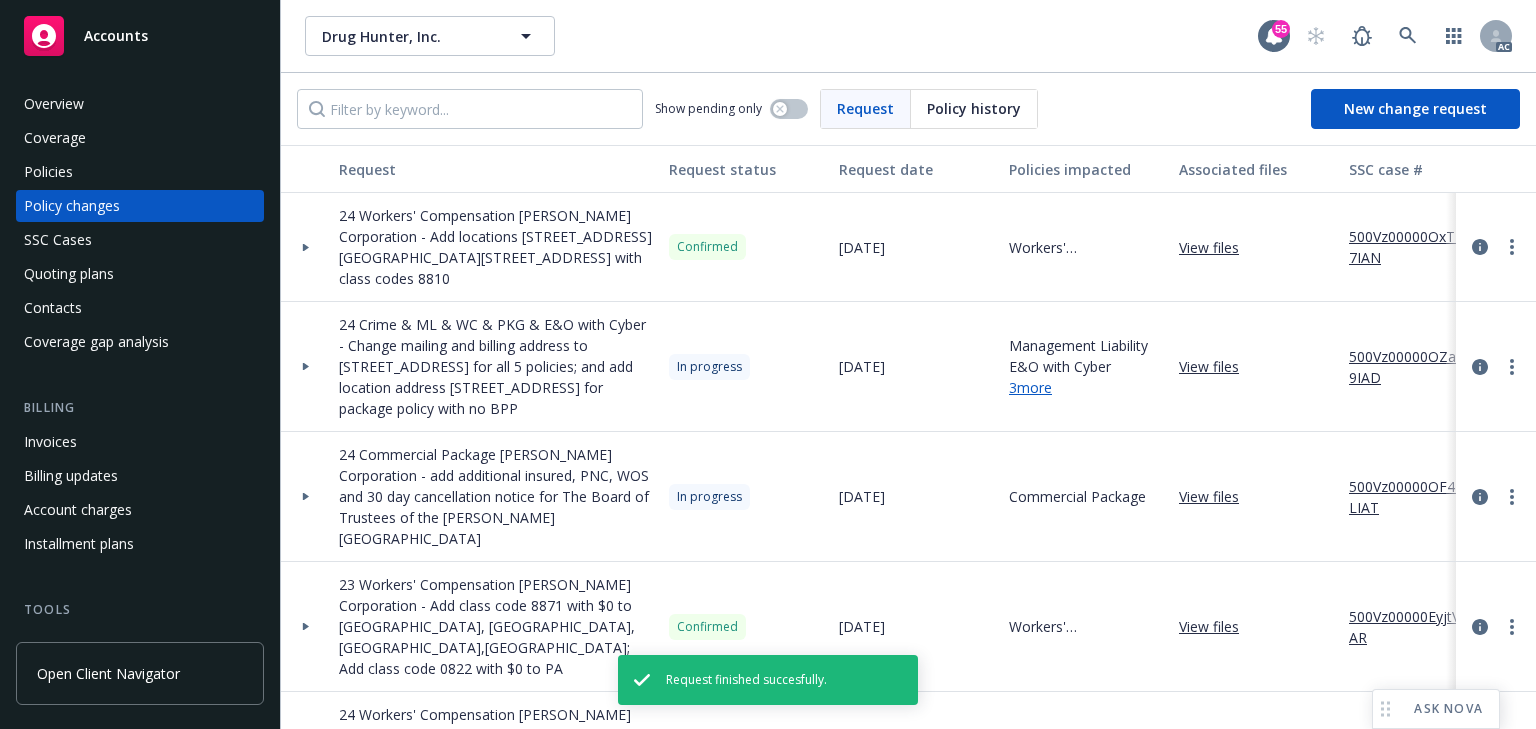 click on "500Vz00000OxTL7IAN" at bounding box center [1416, 247] 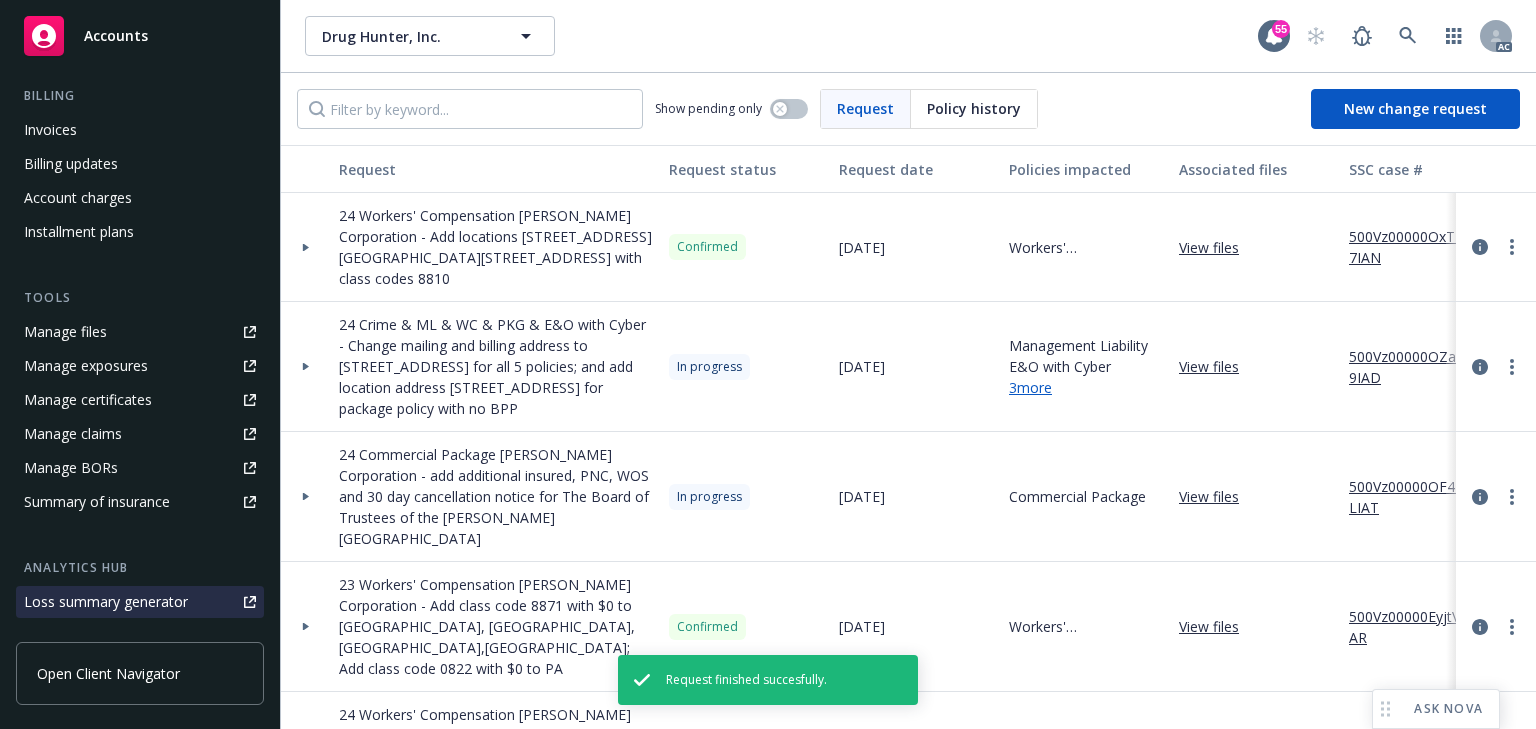 scroll, scrollTop: 480, scrollLeft: 0, axis: vertical 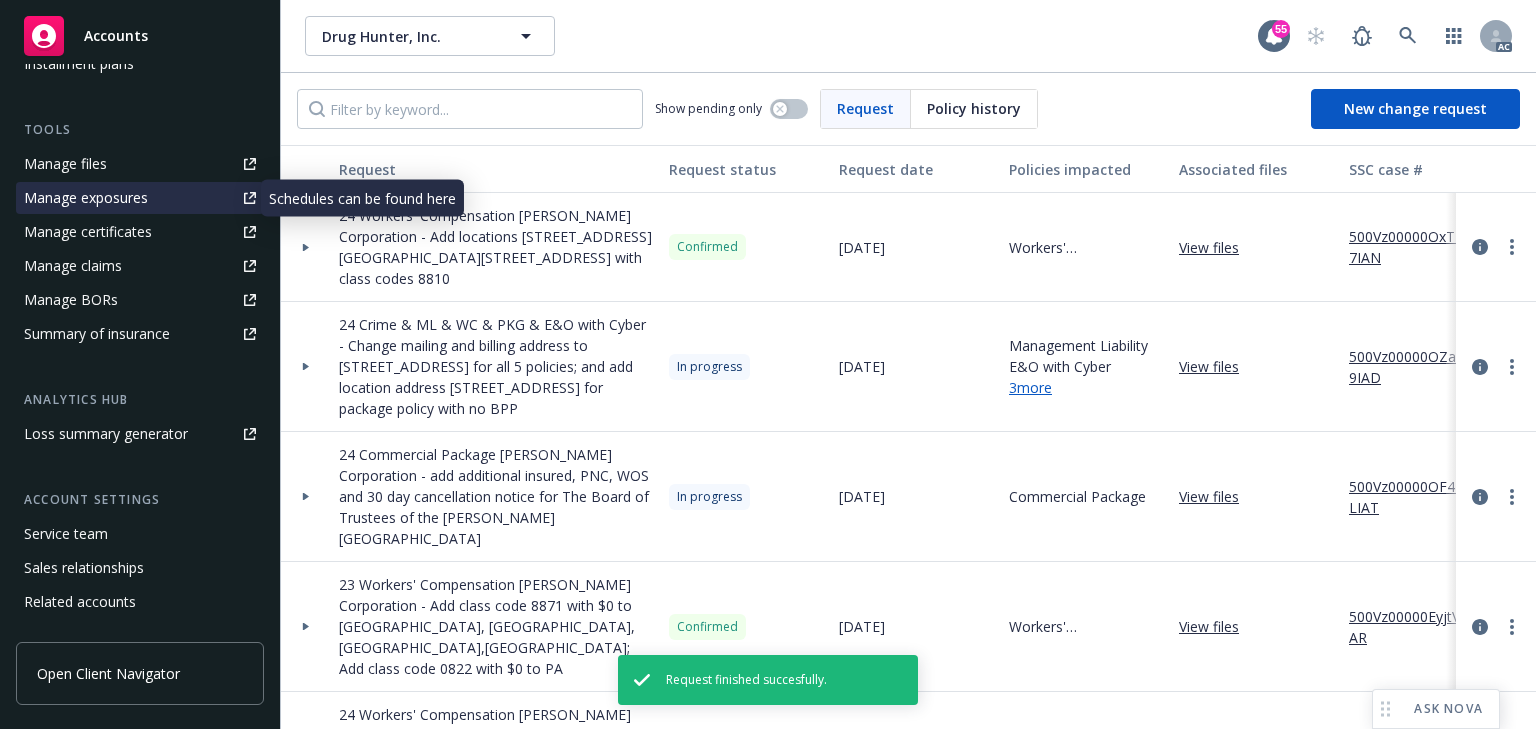 click on "Manage exposures" at bounding box center [86, 198] 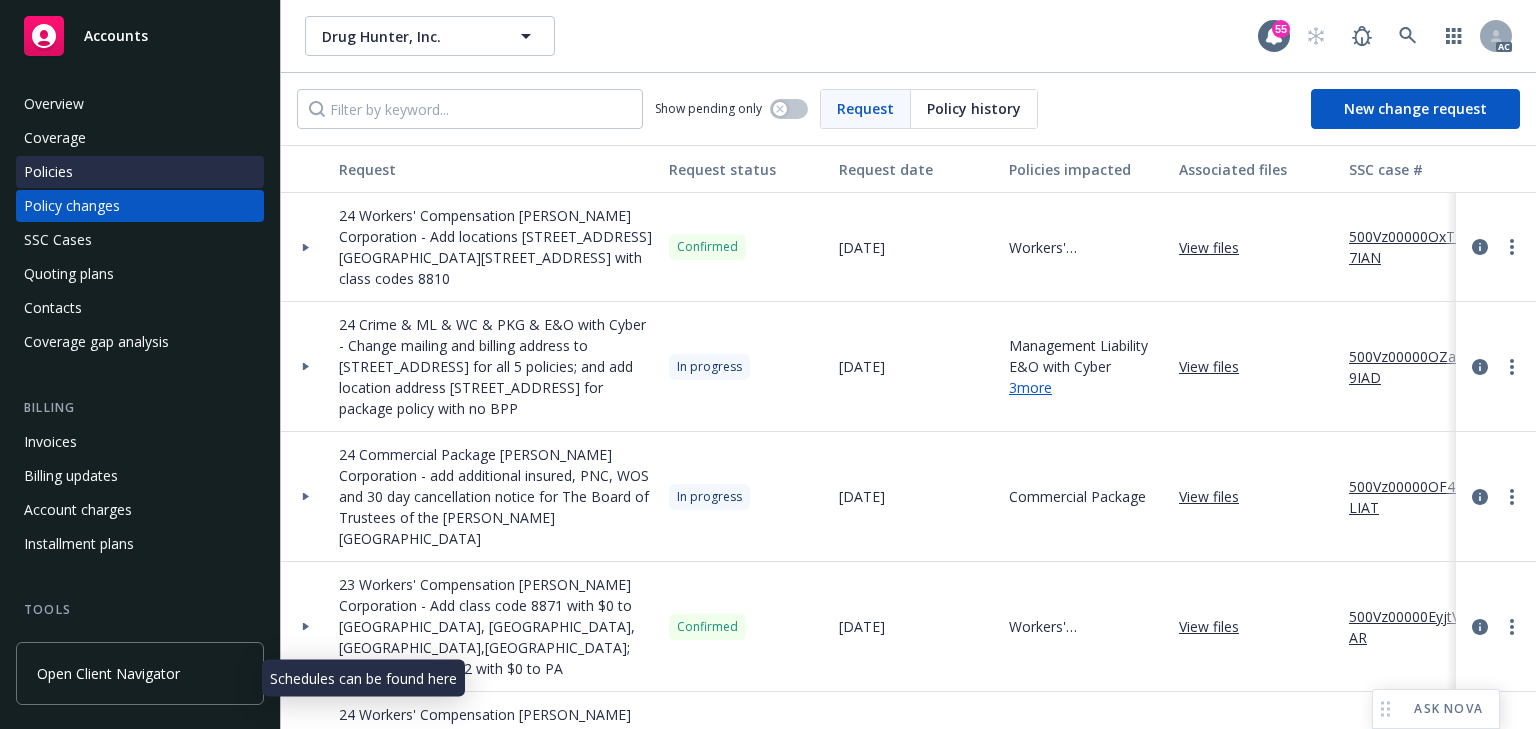 scroll, scrollTop: 0, scrollLeft: 0, axis: both 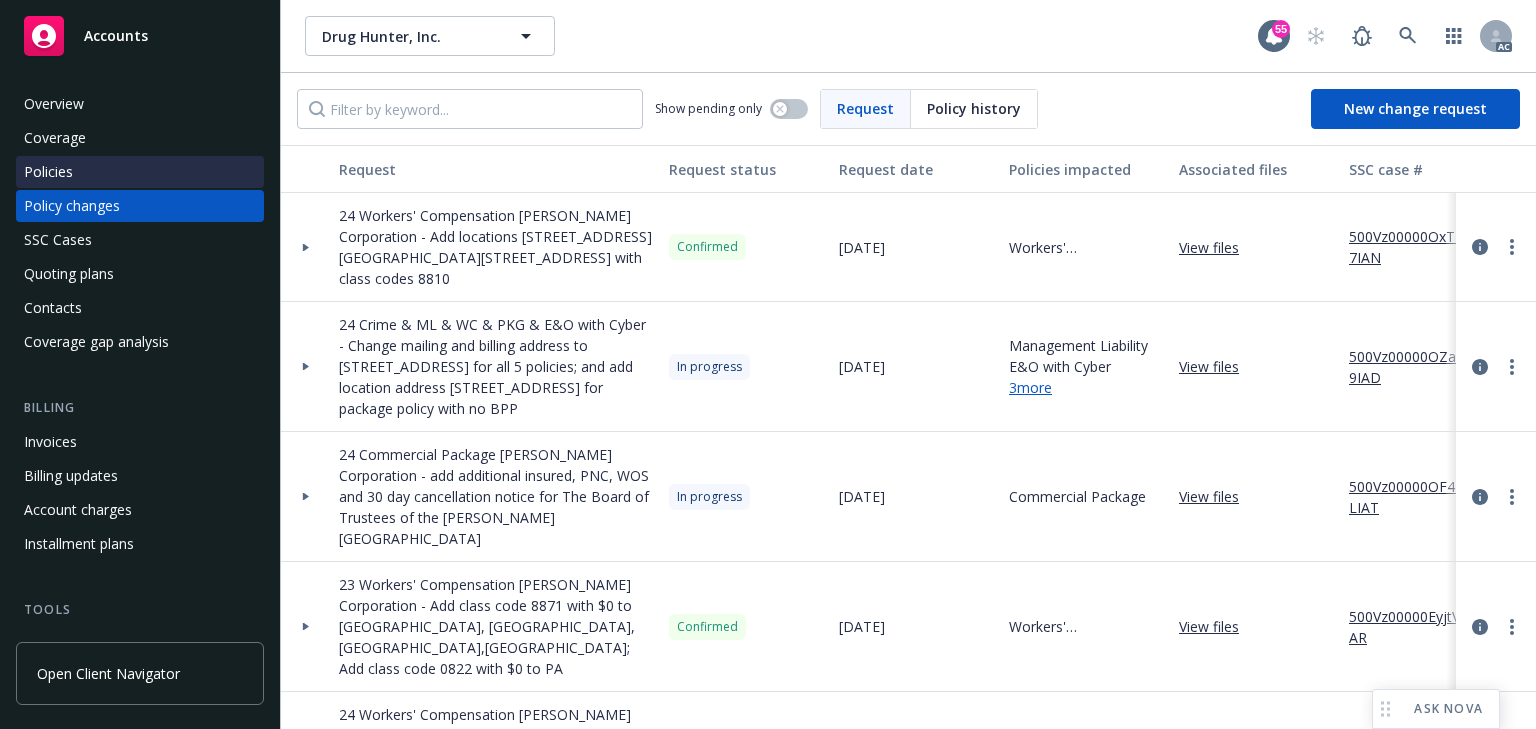click on "Policies" at bounding box center [140, 172] 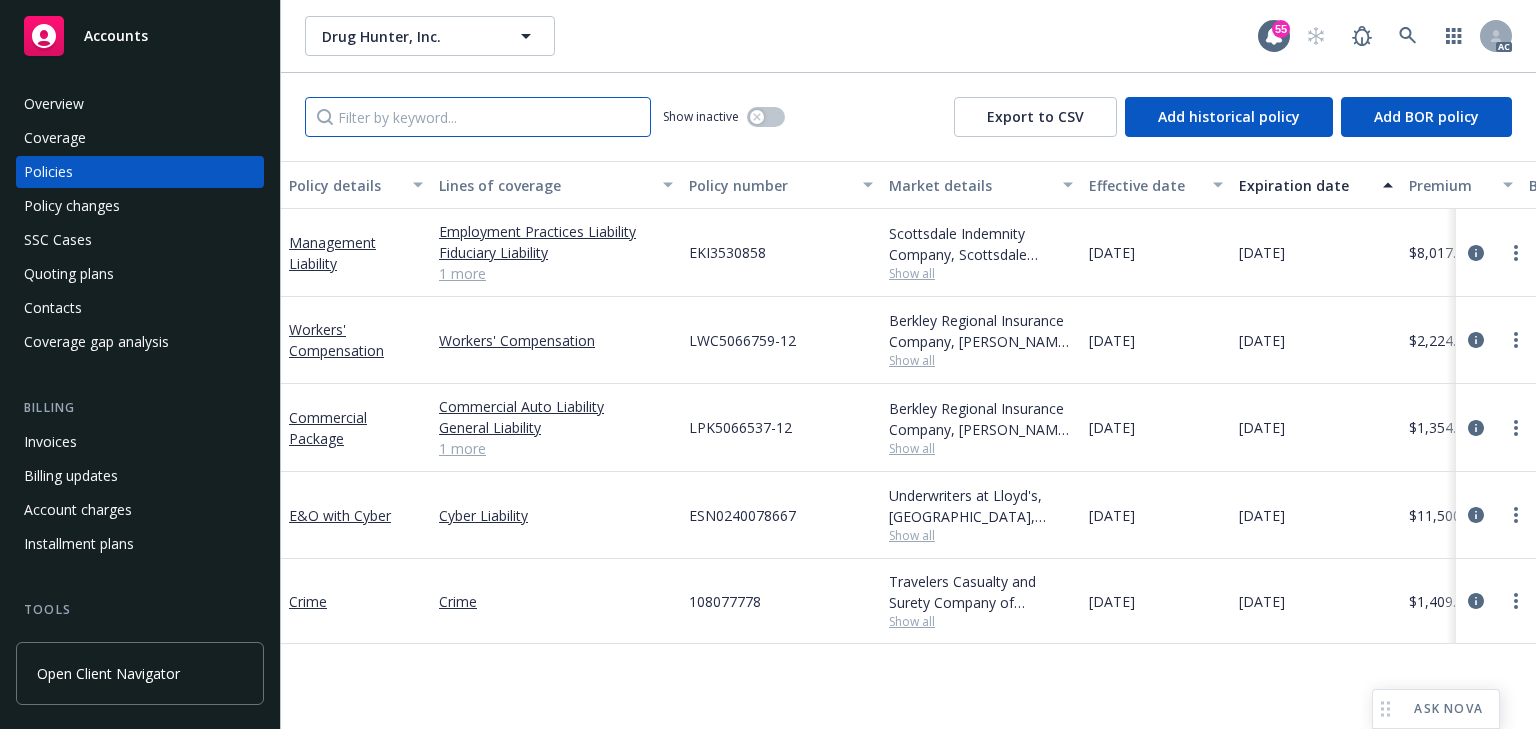 click at bounding box center [478, 117] 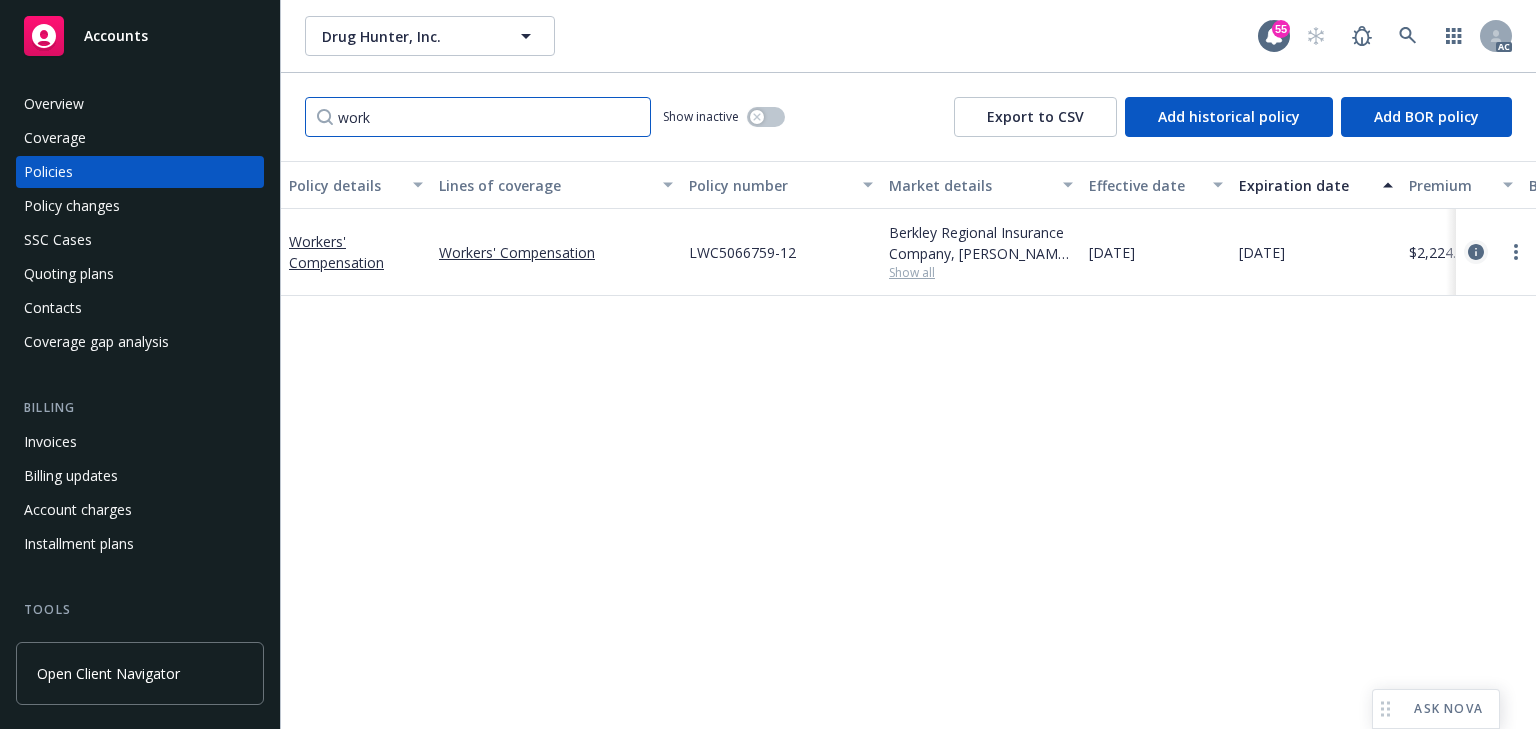 type on "work" 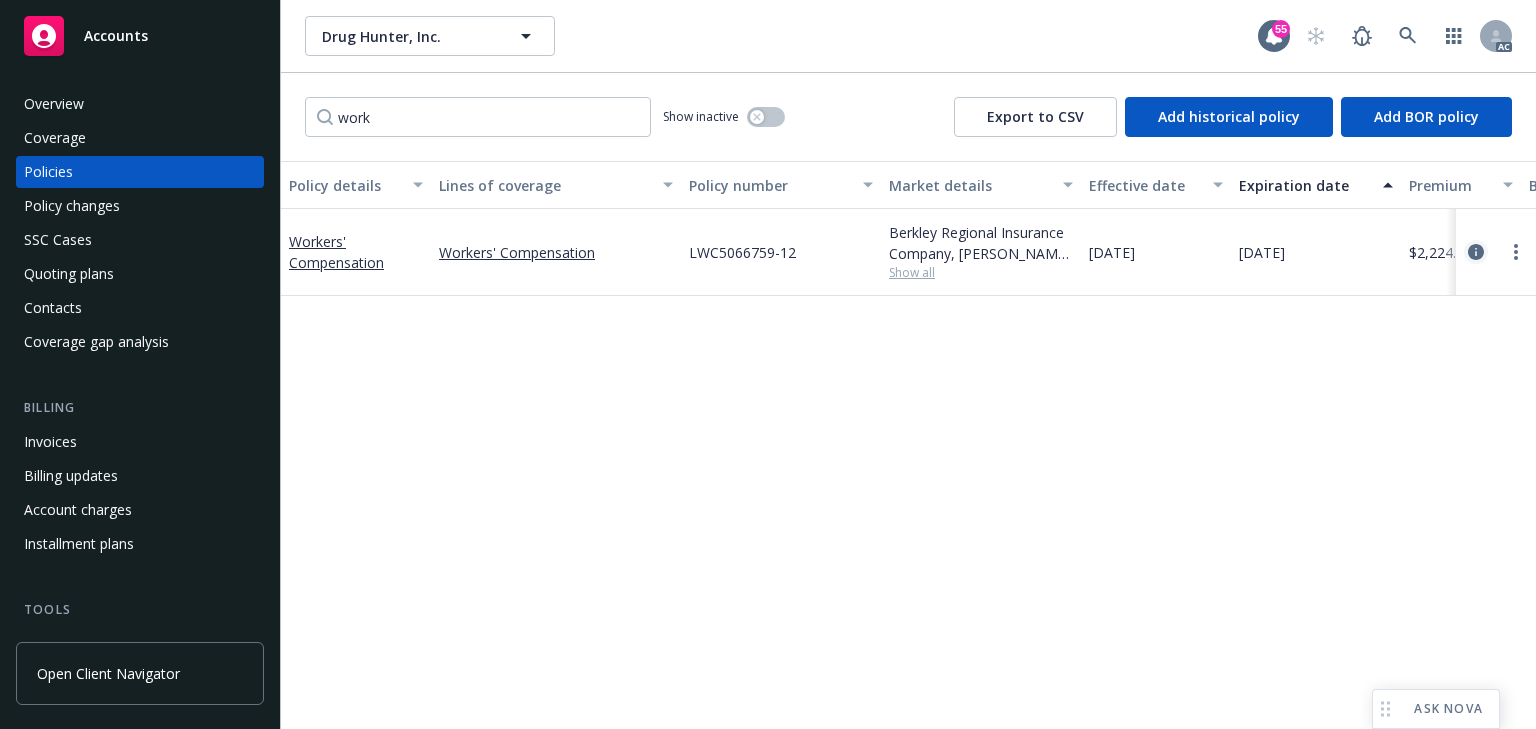click 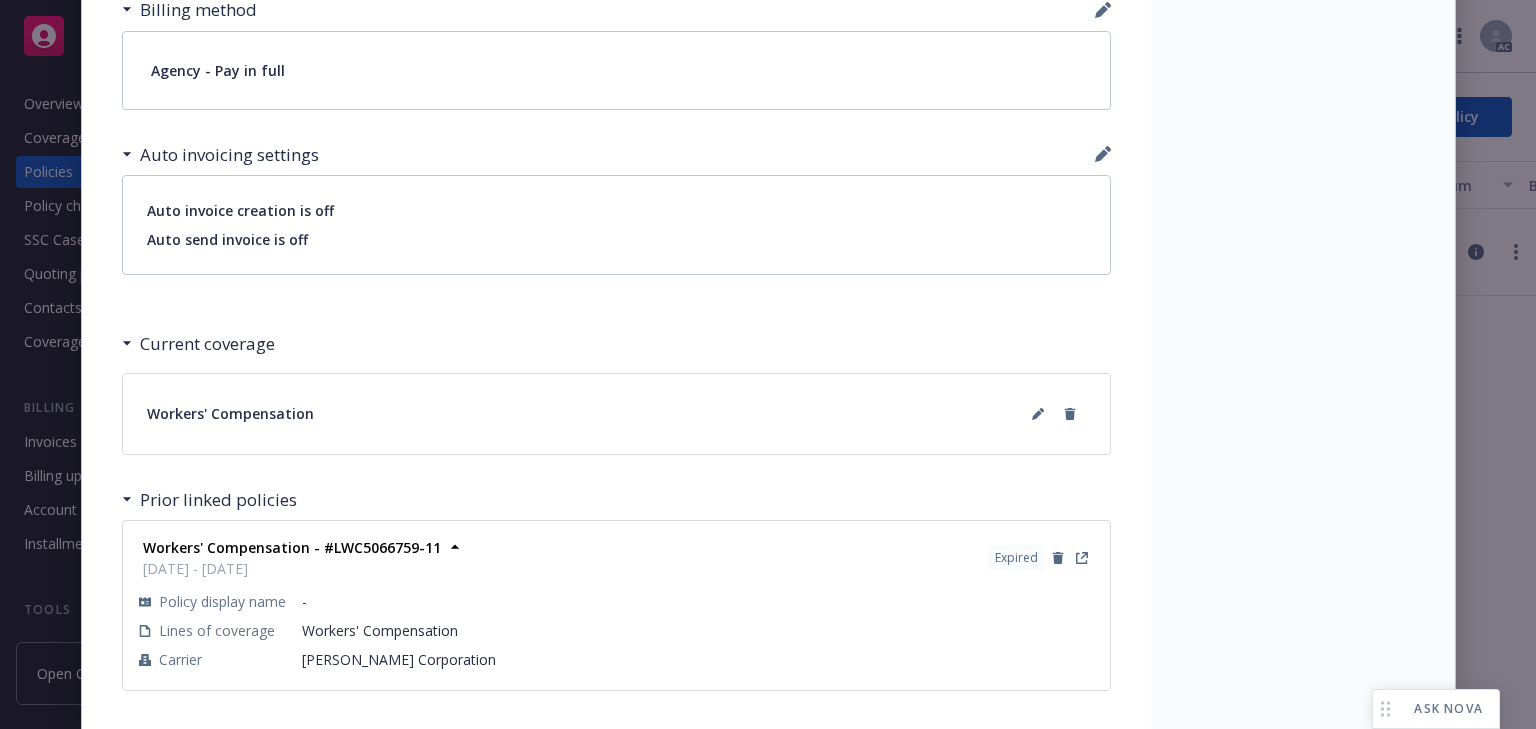 scroll, scrollTop: 1438, scrollLeft: 0, axis: vertical 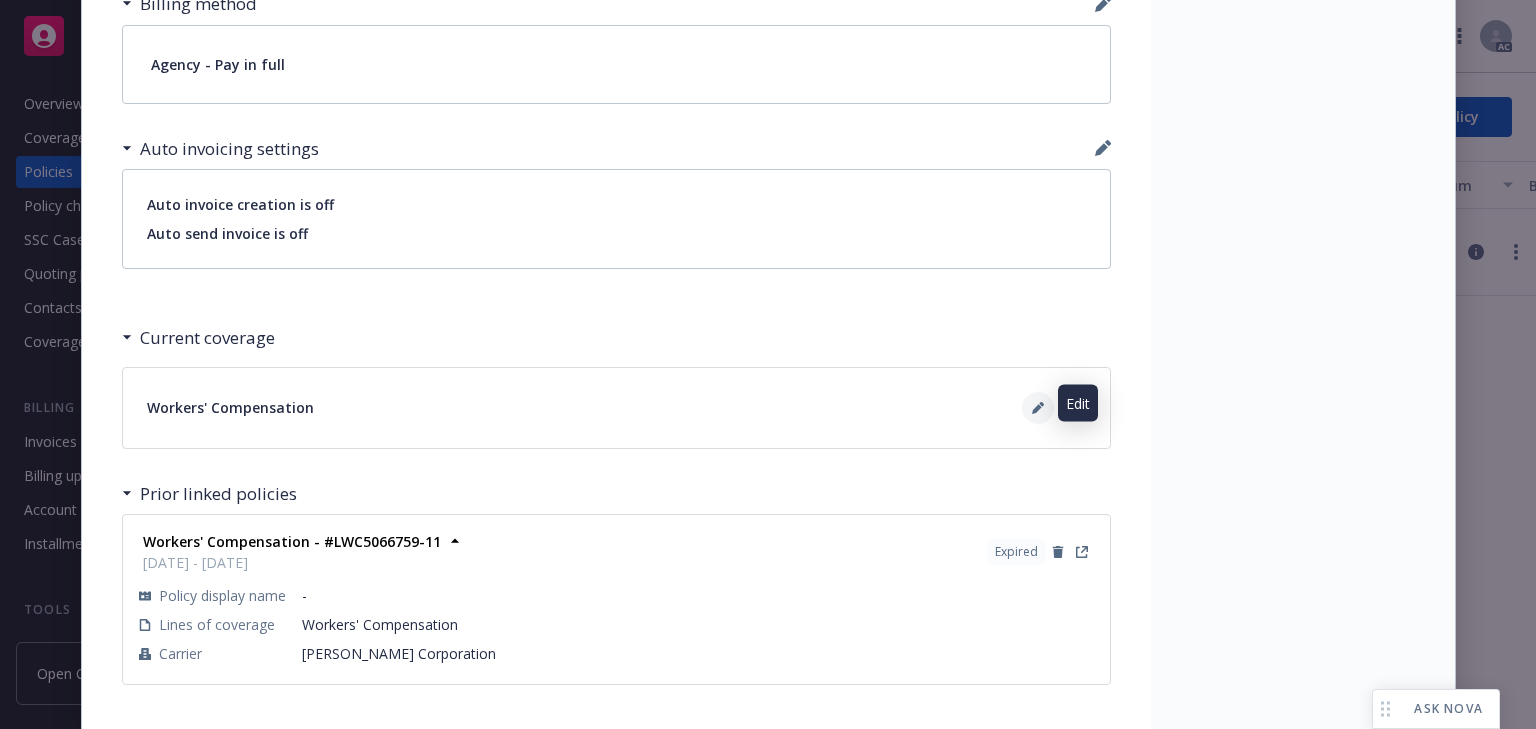 click 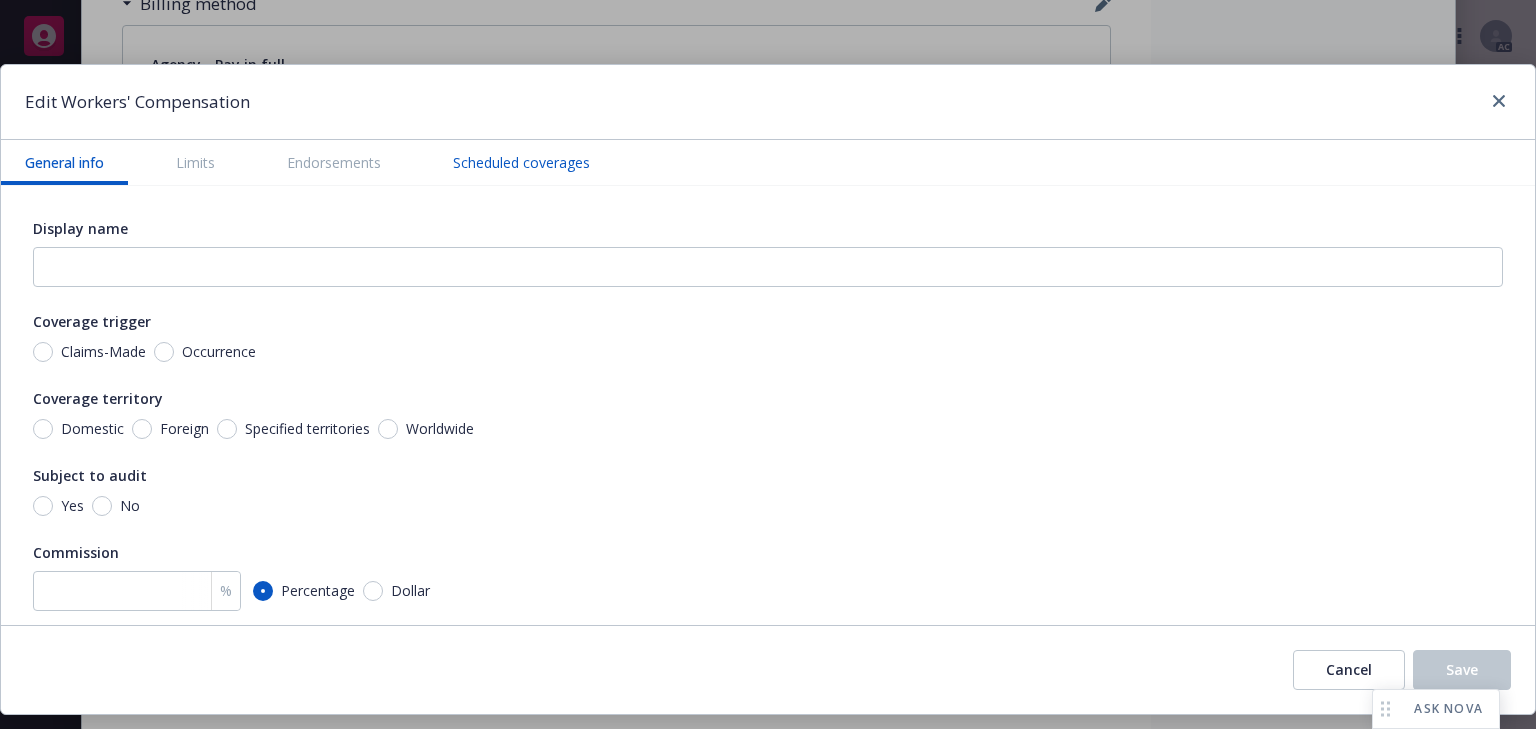click on "Scheduled coverages" at bounding box center (521, 162) 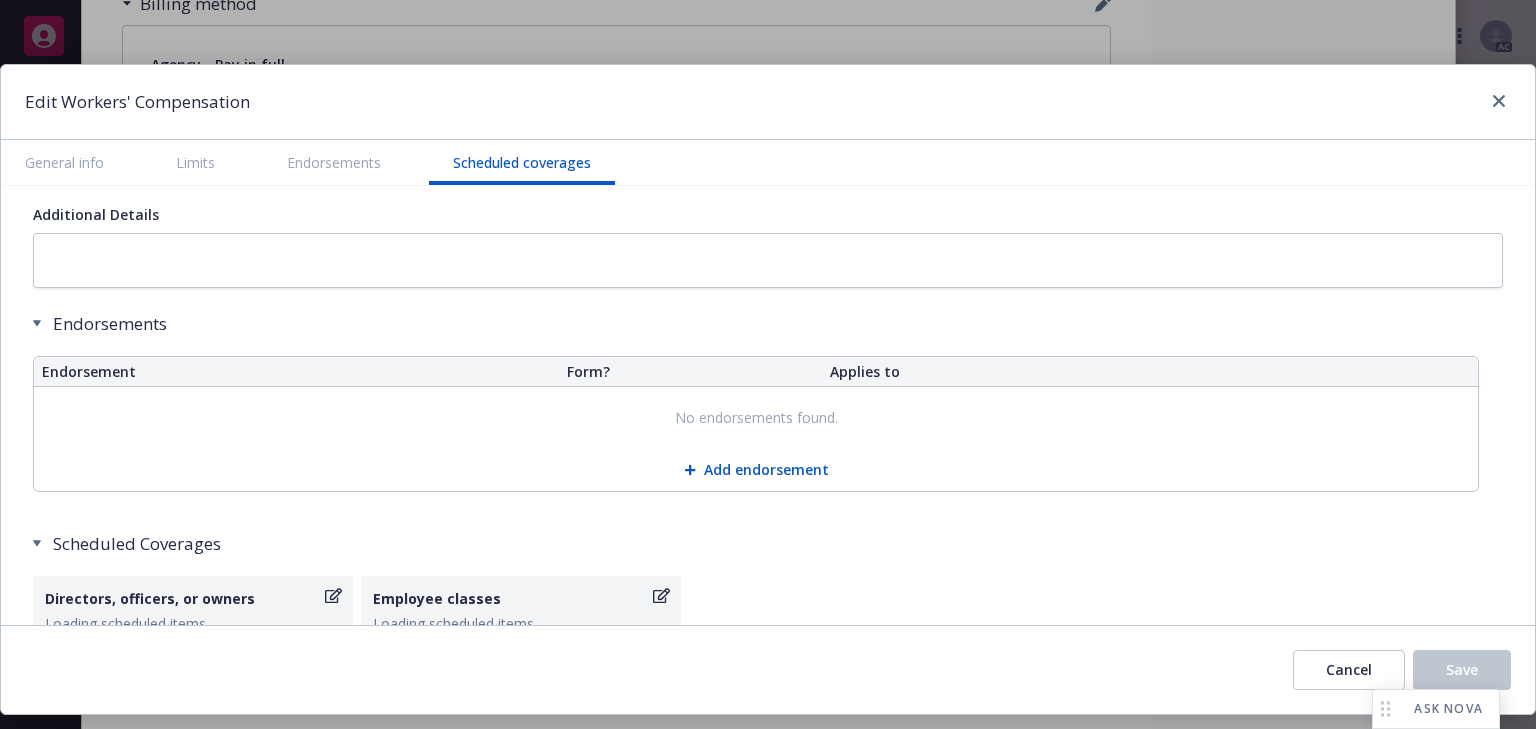 scroll, scrollTop: 1939, scrollLeft: 0, axis: vertical 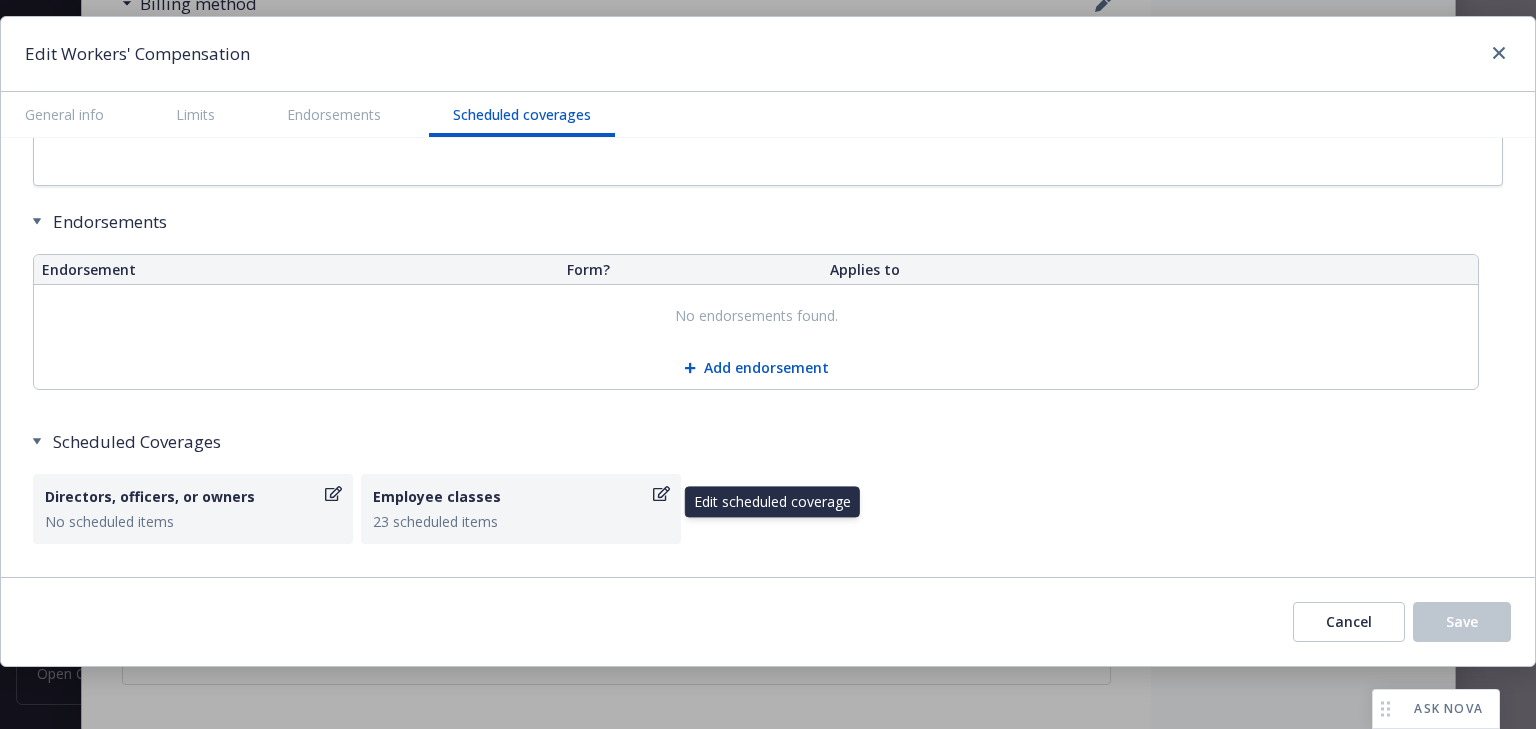 click 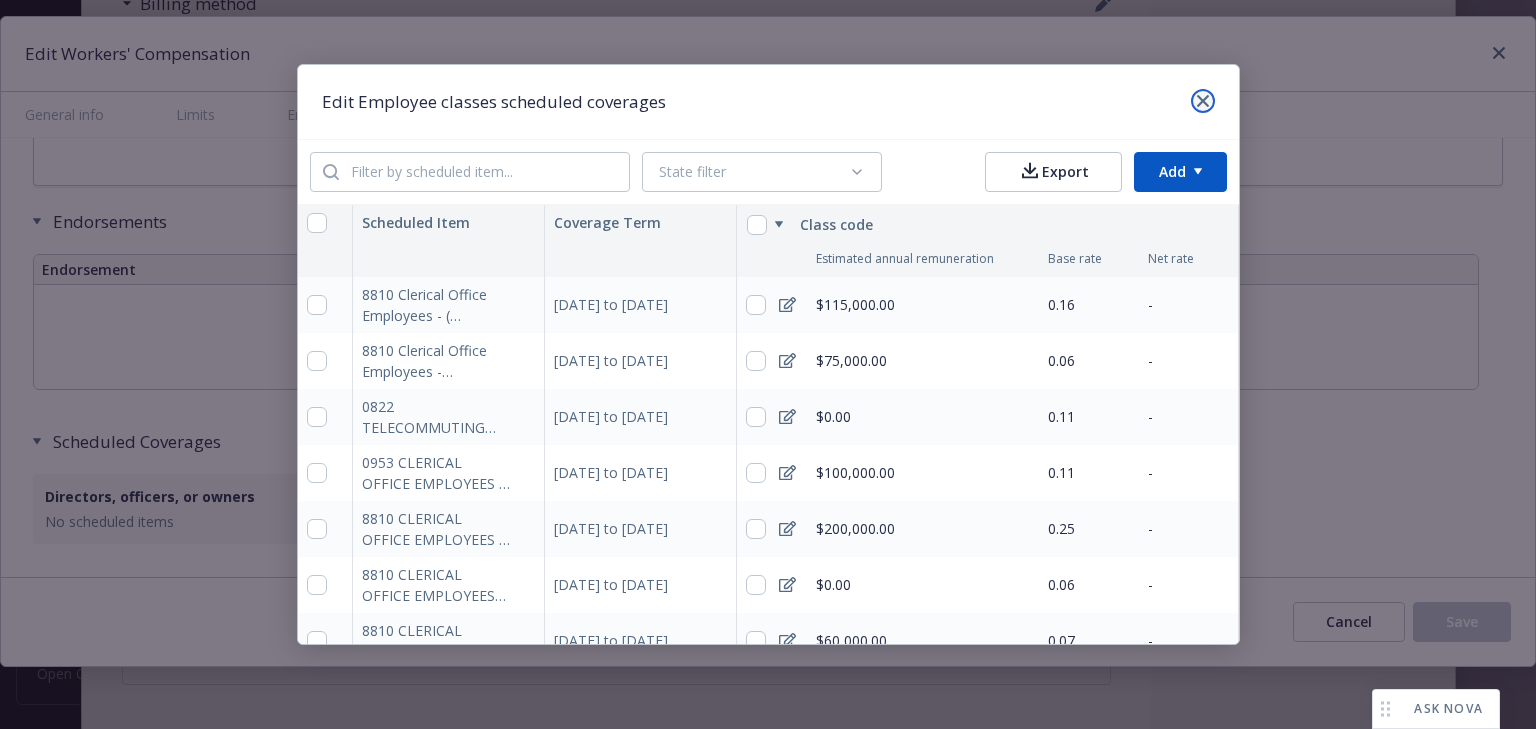 click 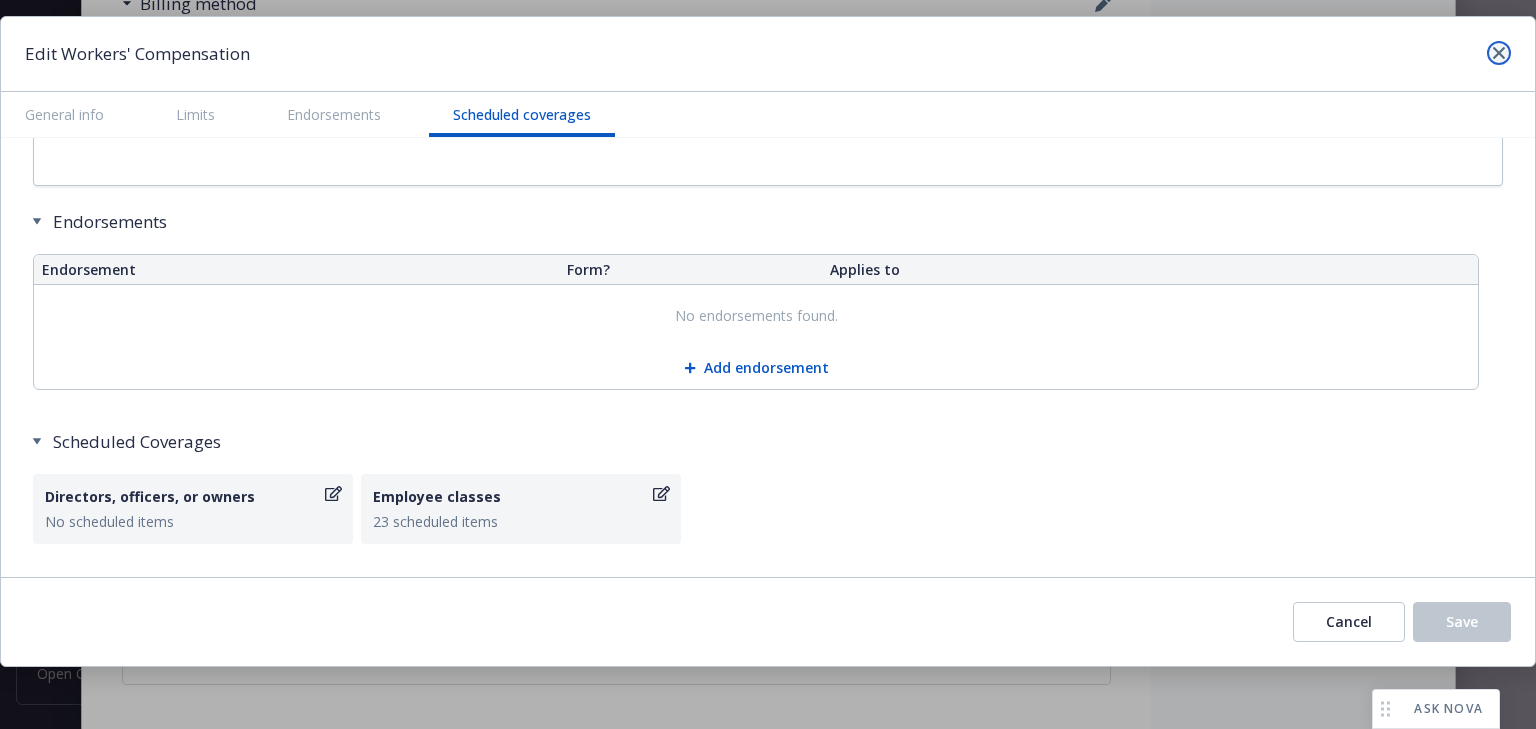 click 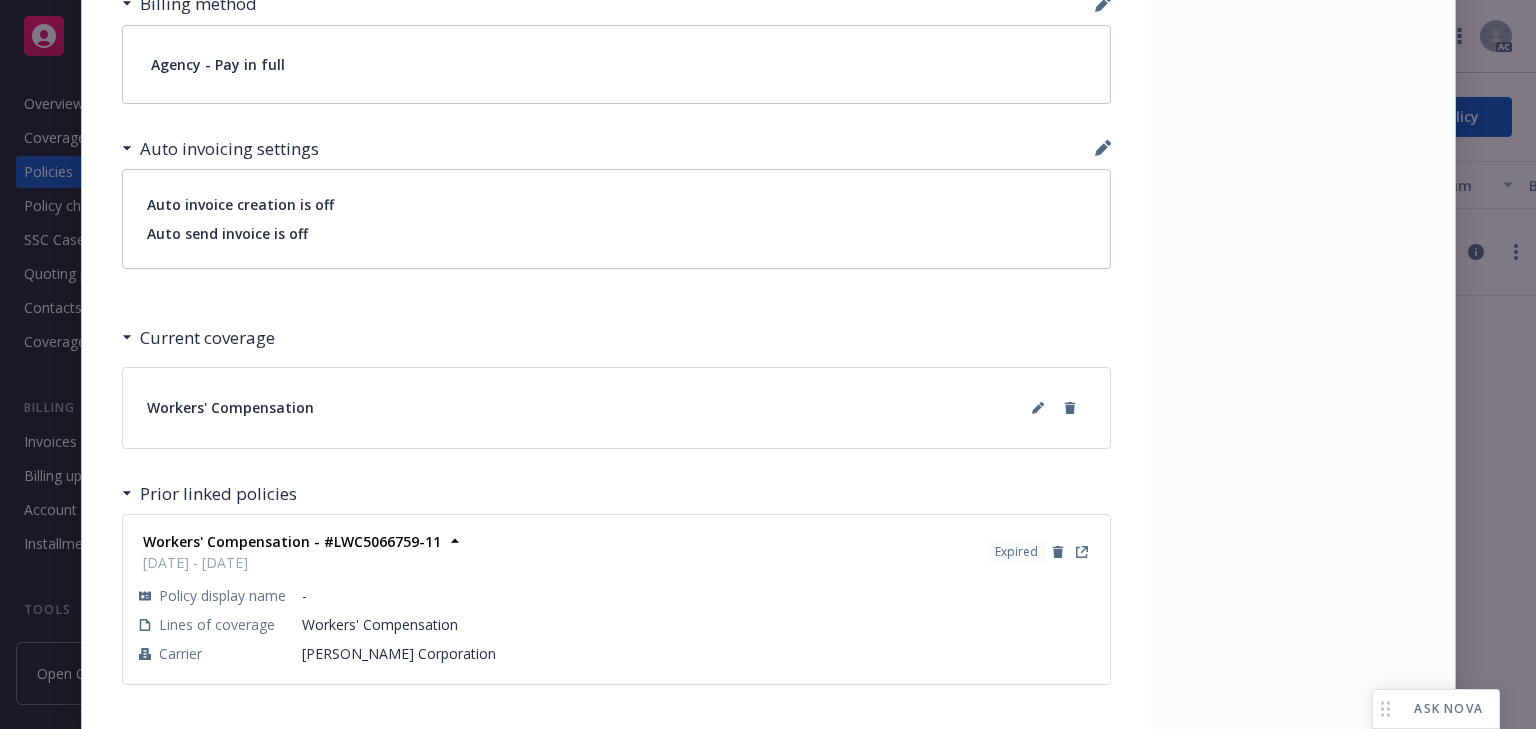 click on "Workers' Compensation   Image Right Migration Team
We have added new Workers' Compensation LOC into Navigator  -  Sravan Kumar Adapa
View claims View scheduled items View policy changes View coverage Files Policy 2024 W.R. Berkley Corporation Workers Compensation - Policy.pdf pdf Policy Change 2025 Workers' Compensation ENDT # 3 -  Add locations 4033 SE Hawthorn Blvd and 77 Park Avenue with class codes 8810.pdf pdf Policy Change 2024 Workers' Compensation ENDT # 1 - Add UT as a coverage state; Add class code 8871 with $0 to NY, FL, VA, CA NH; Add class code 0822 with $0 to PA.pdf xlsx Drug Hunter, Inc. - 09-09-2024 - Workers Compensation - Migration Document Checklist.xlsx View all Billing summary Billing summary includes policy changes. View the policy start billing summary on the   policy start page . Amount ($) Premium $2,224.00 Surplus lines state tax $0.00 Surplus lines state fee $0.00 Misc taxes & fees $98.00 Carrier policy fee $0.00 Newfront fee / rebate $0.00 Wholesale fee $0.00 Inspection fee $0.00" at bounding box center [616, -295] 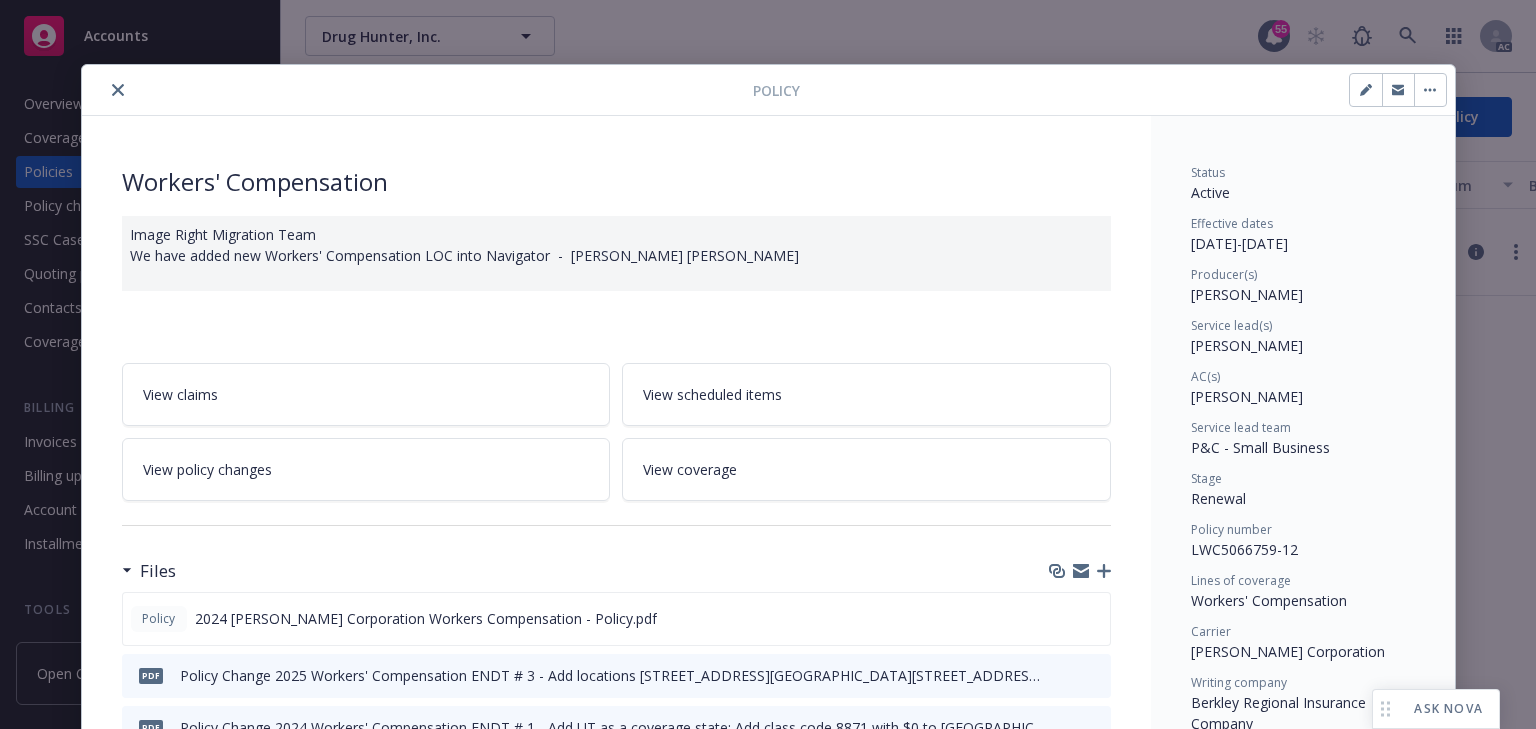 drag, startPoint x: 1182, startPoint y: 348, endPoint x: 1281, endPoint y: 346, distance: 99.0202 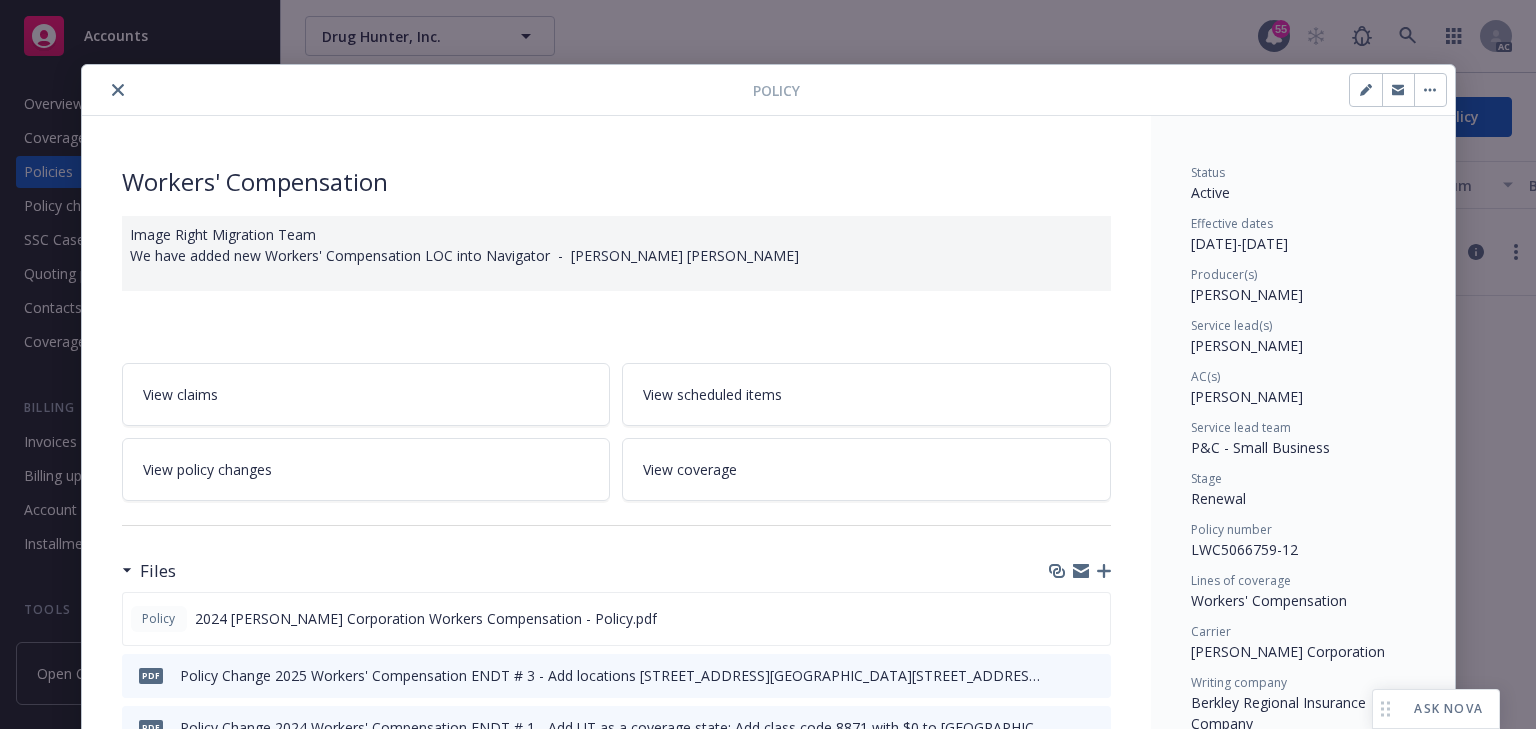 click on "Status Active Effective dates 09/09/2024  -  09/09/2025 Producer(s) Jeff Simpson Service lead(s) Nicholas Baldwin AC(s) Cassidy Maxwell Service lead team P&C - Small Business Stage Renewal Policy number LWC5066759-12 Lines of coverage Workers' Compensation Carrier W.R. Berkley Corporation Writing company Berkley Regional Insurance Company Wholesaler - Program administrator - Premium $2,224.00 Newfront will file state taxes and fees No Commission 10% / $222.40 Policy term 12 months Carrier payment status - Client payment status -" at bounding box center (1303, 1143) 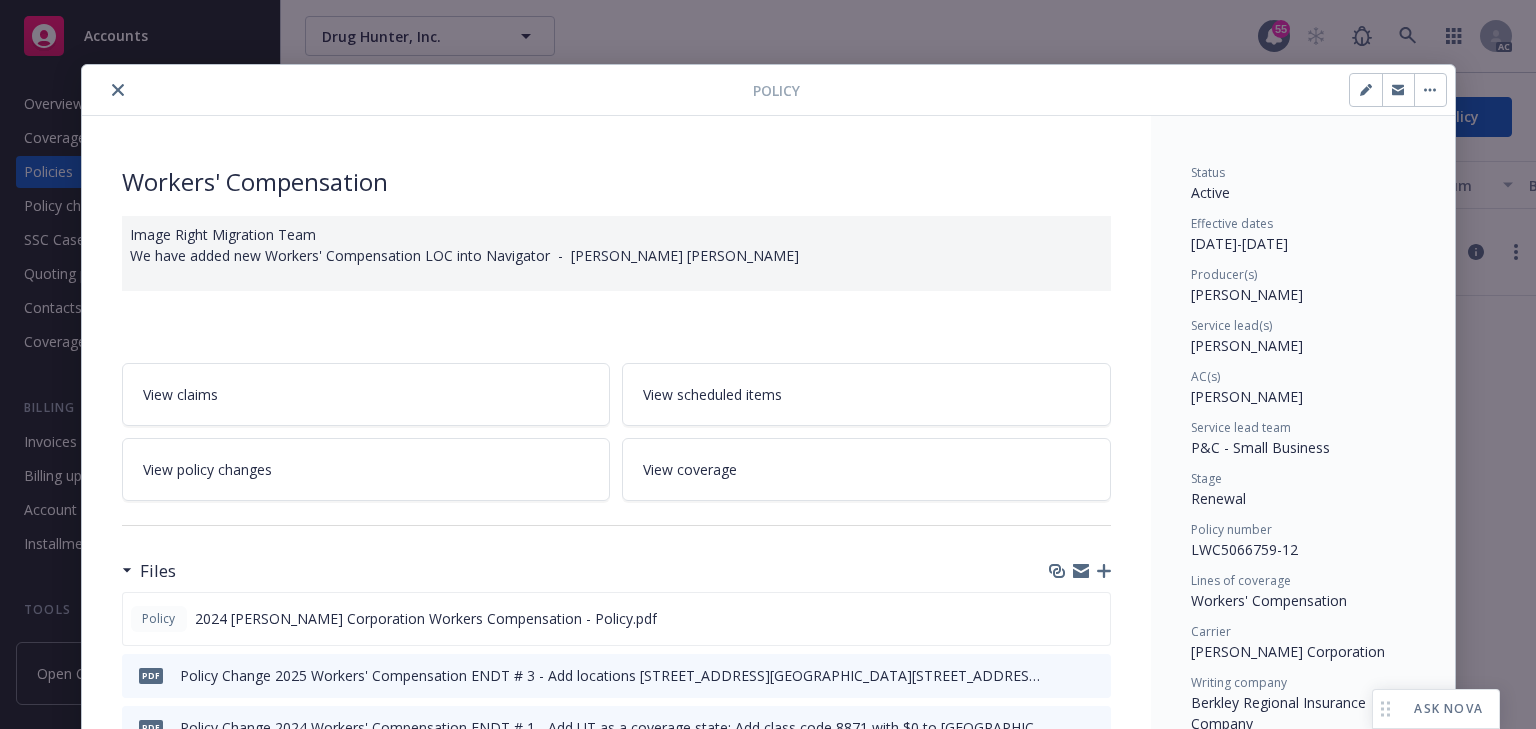 copy on "Nicholas Baldw" 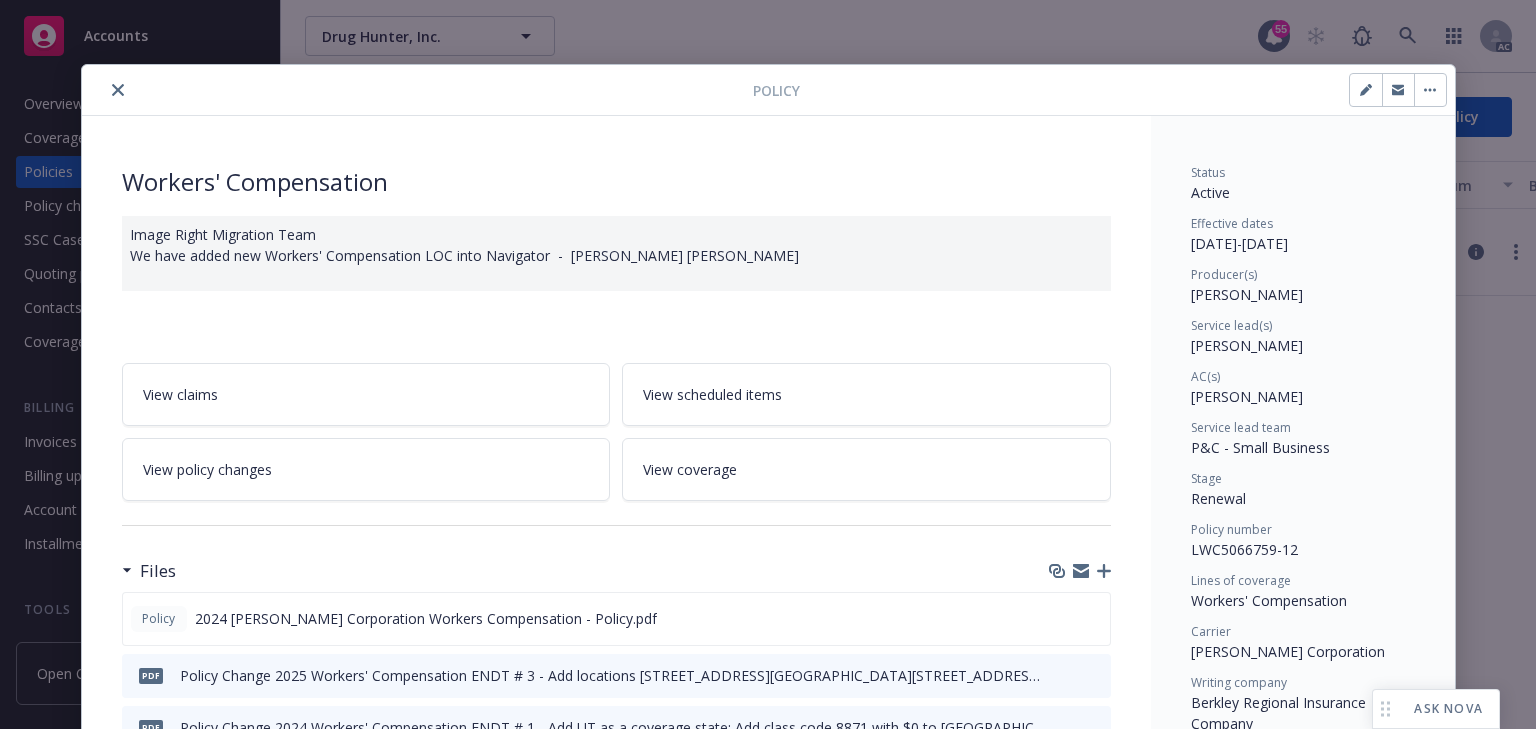 drag, startPoint x: 1192, startPoint y: 404, endPoint x: 1315, endPoint y: 402, distance: 123.01626 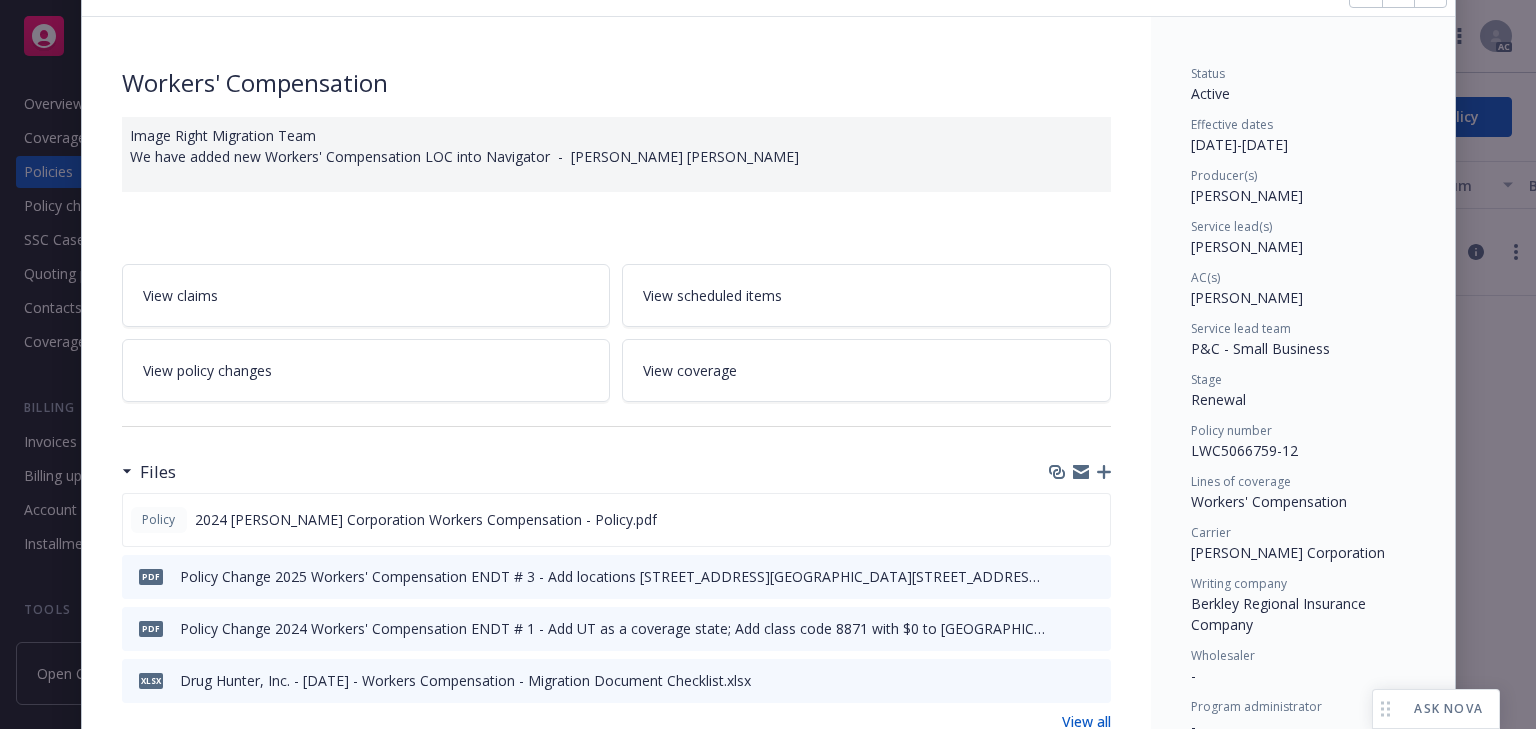 scroll, scrollTop: 0, scrollLeft: 0, axis: both 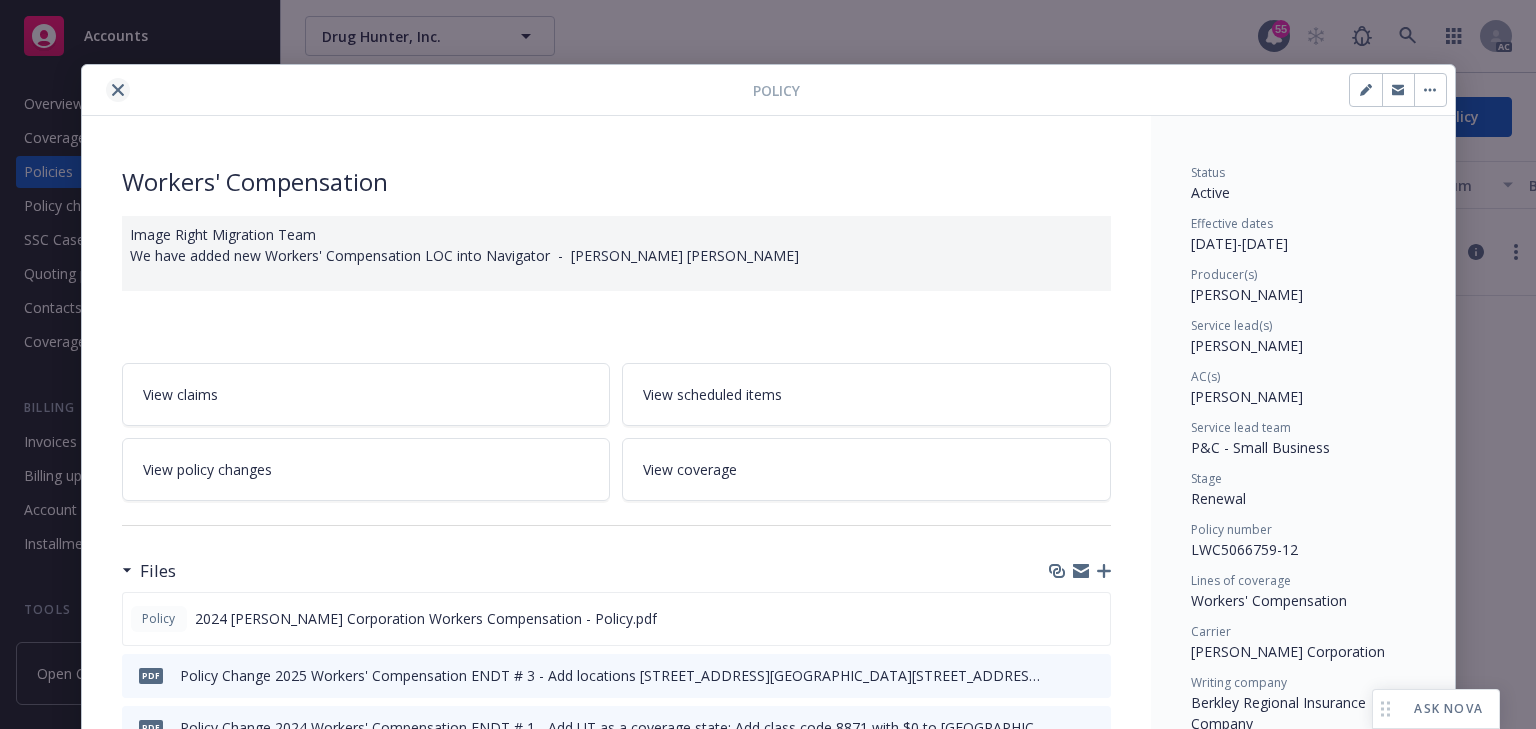 click 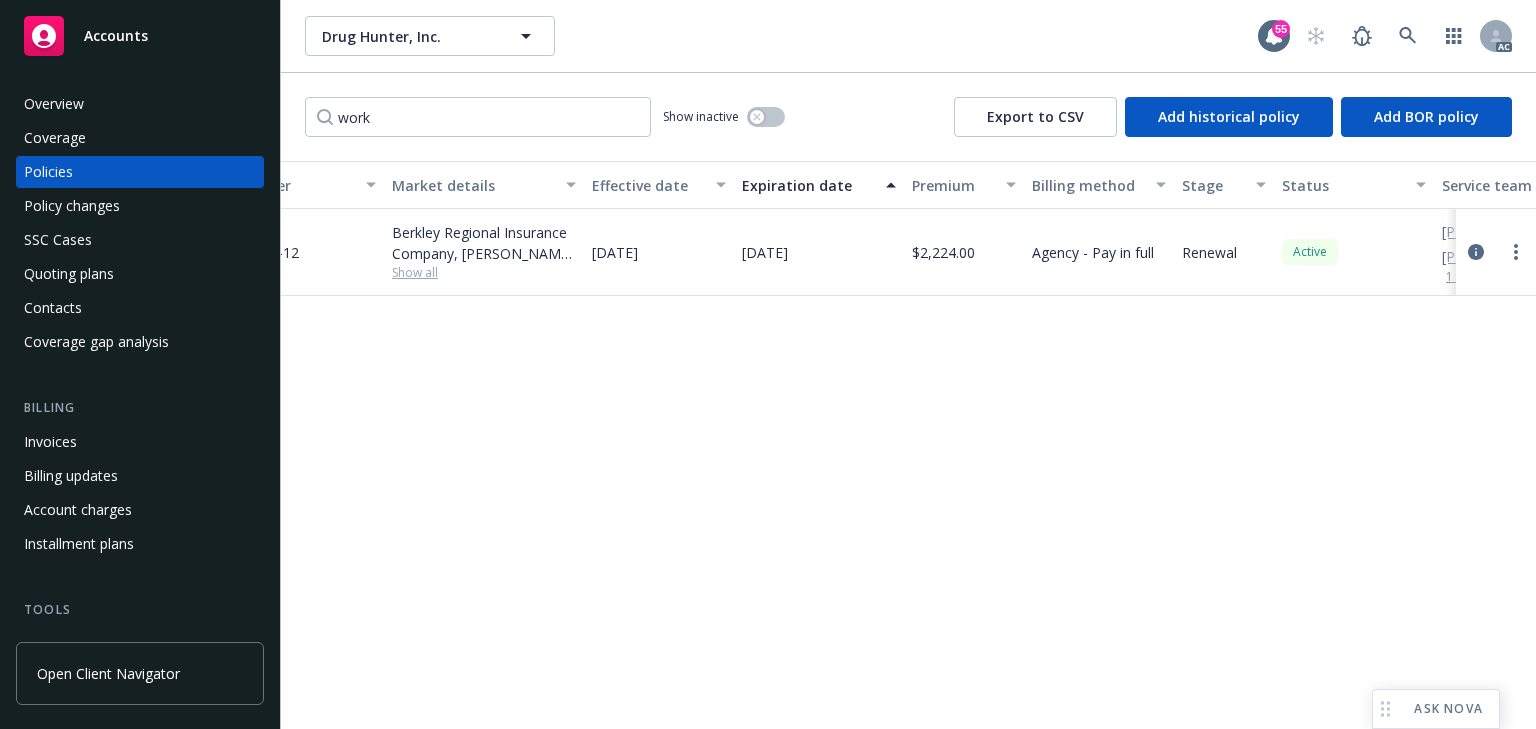 scroll, scrollTop: 0, scrollLeft: 0, axis: both 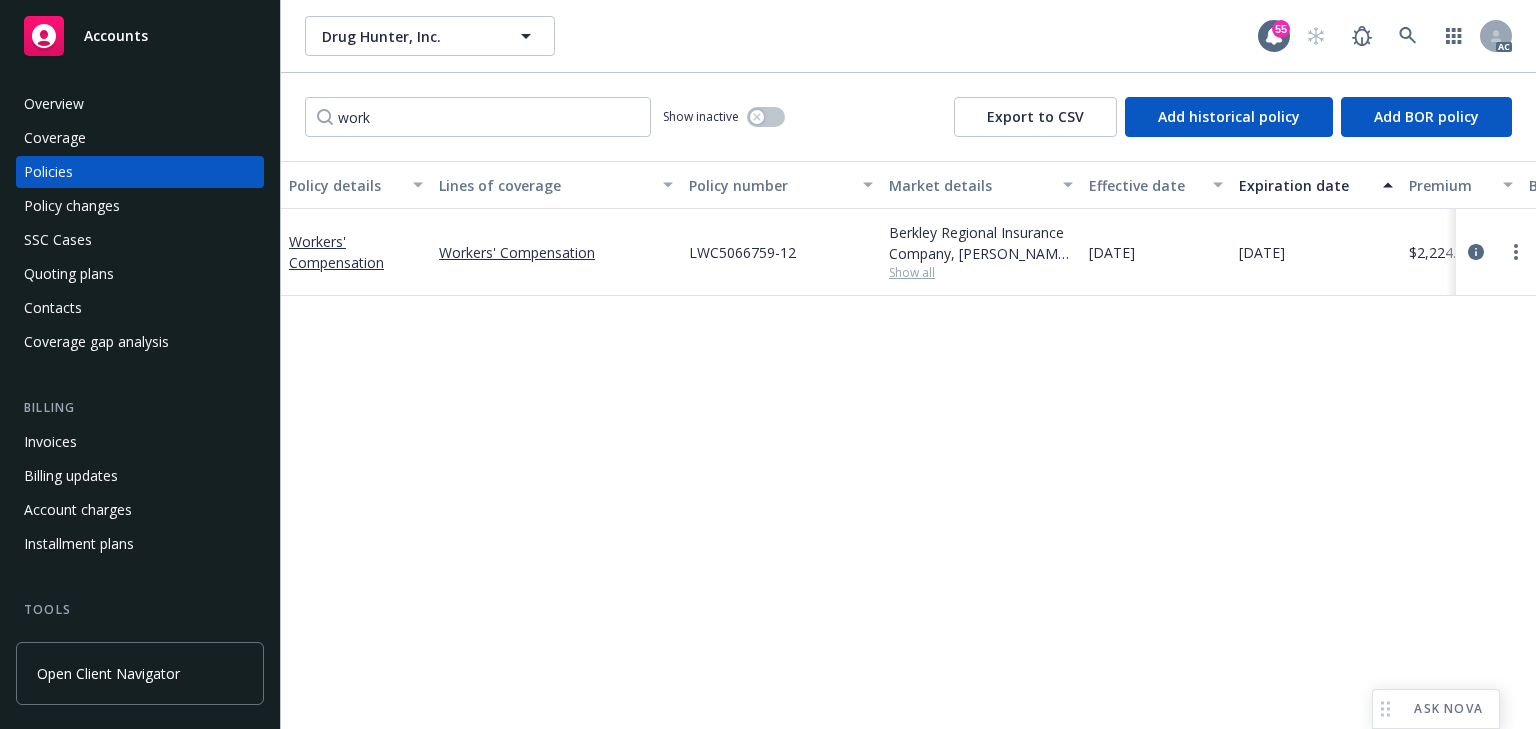 click on "Policy details Lines of coverage Policy number Market details Effective date Expiration date Premium Billing method Stage Status Service team leaders Workers' Compensation Workers' Compensation LWC5066759-12 Berkley Regional Insurance Company, W.R. Berkley Corporation Show all 09/09/2024 09/09/2025 $2,224.00 Agency - Pay in full Renewal Active Cassidy Maxwell AC Nicholas Baldwin AM 1 more" at bounding box center (908, 445) 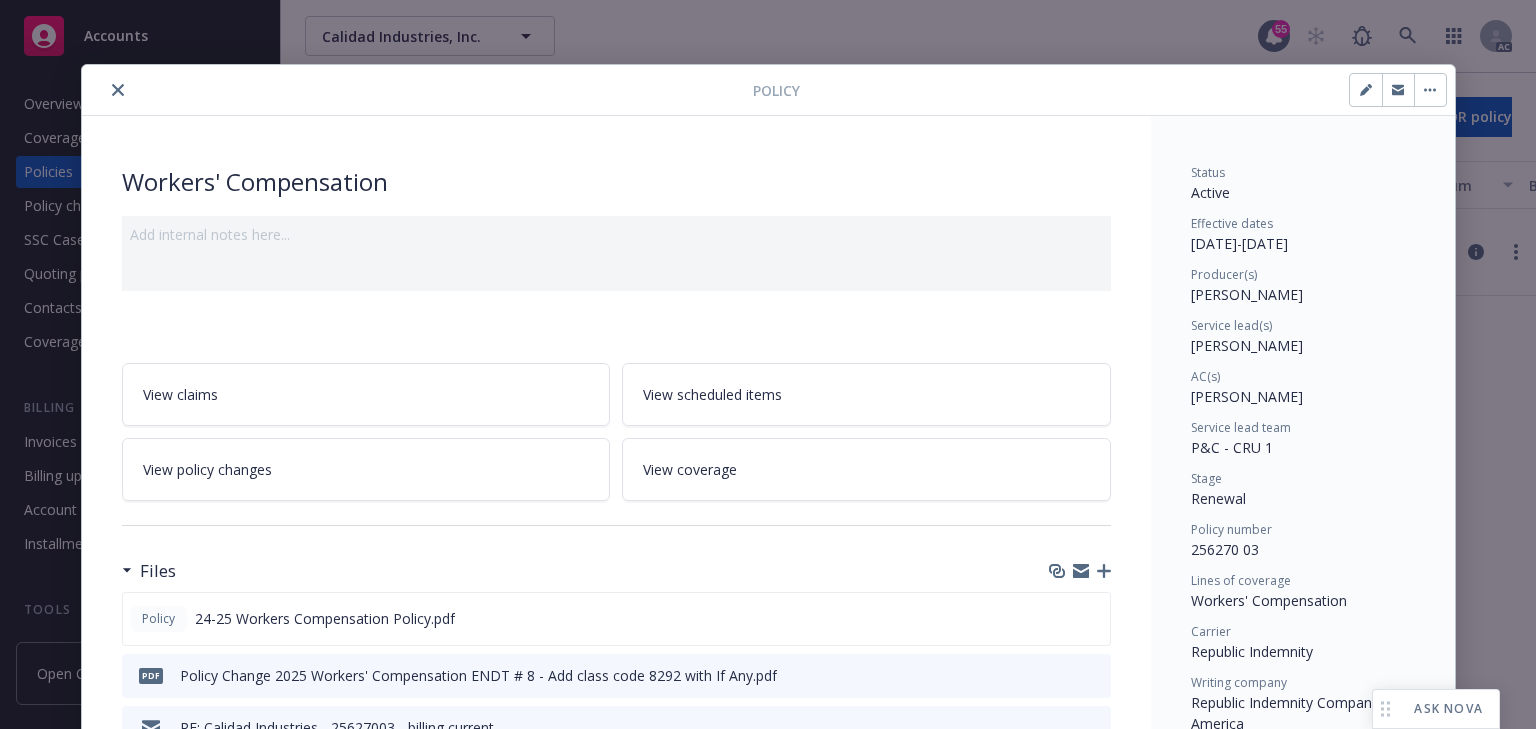 scroll, scrollTop: 0, scrollLeft: 0, axis: both 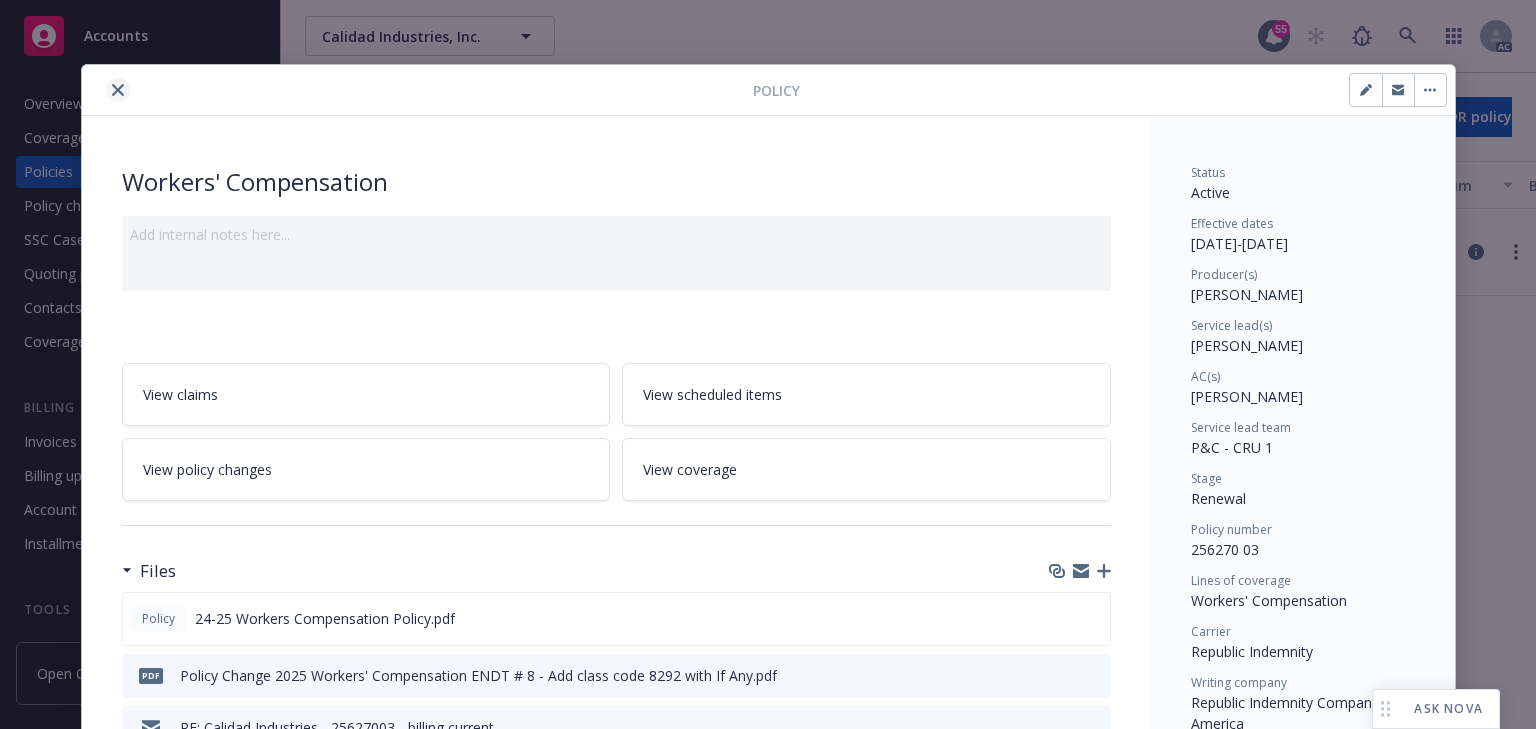 click at bounding box center [118, 90] 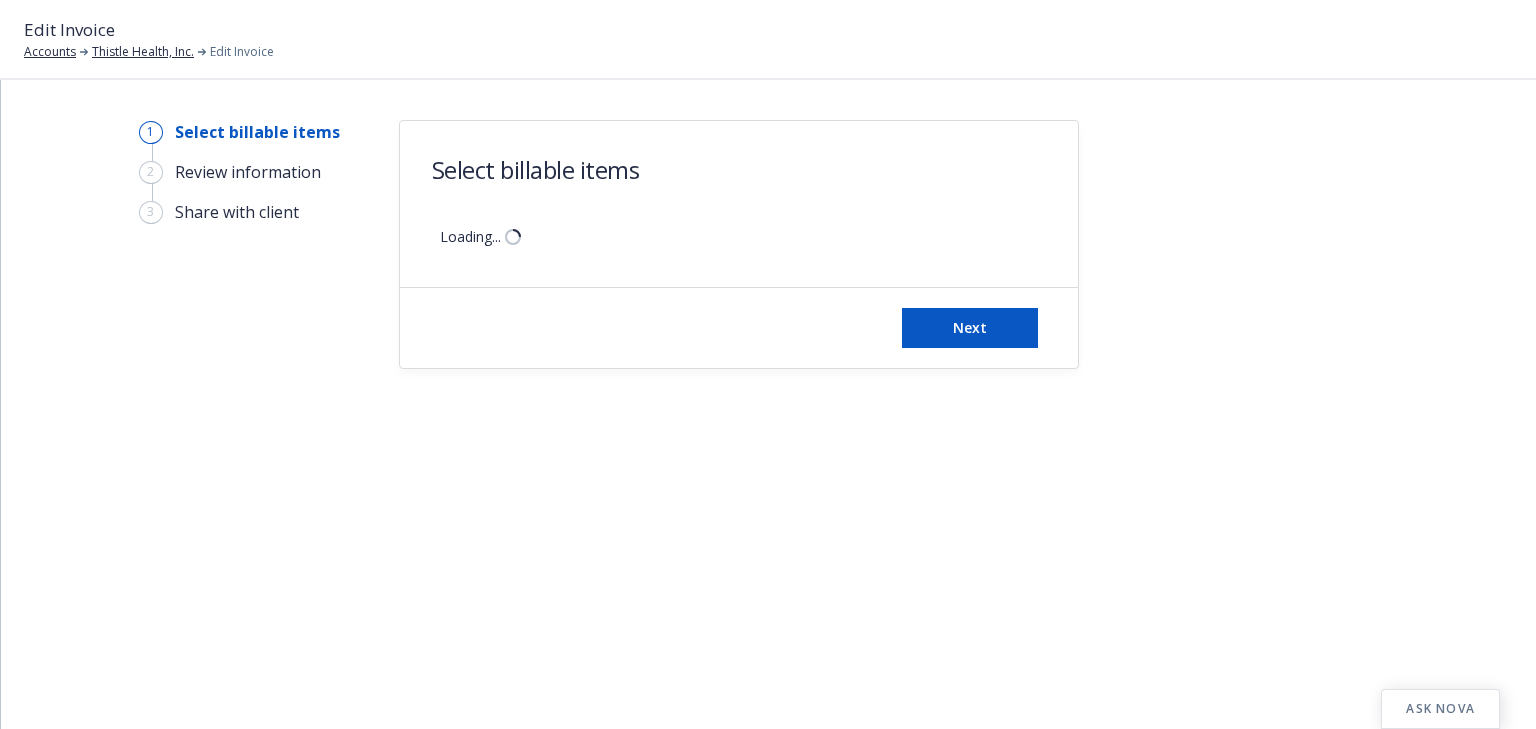 scroll, scrollTop: 0, scrollLeft: 0, axis: both 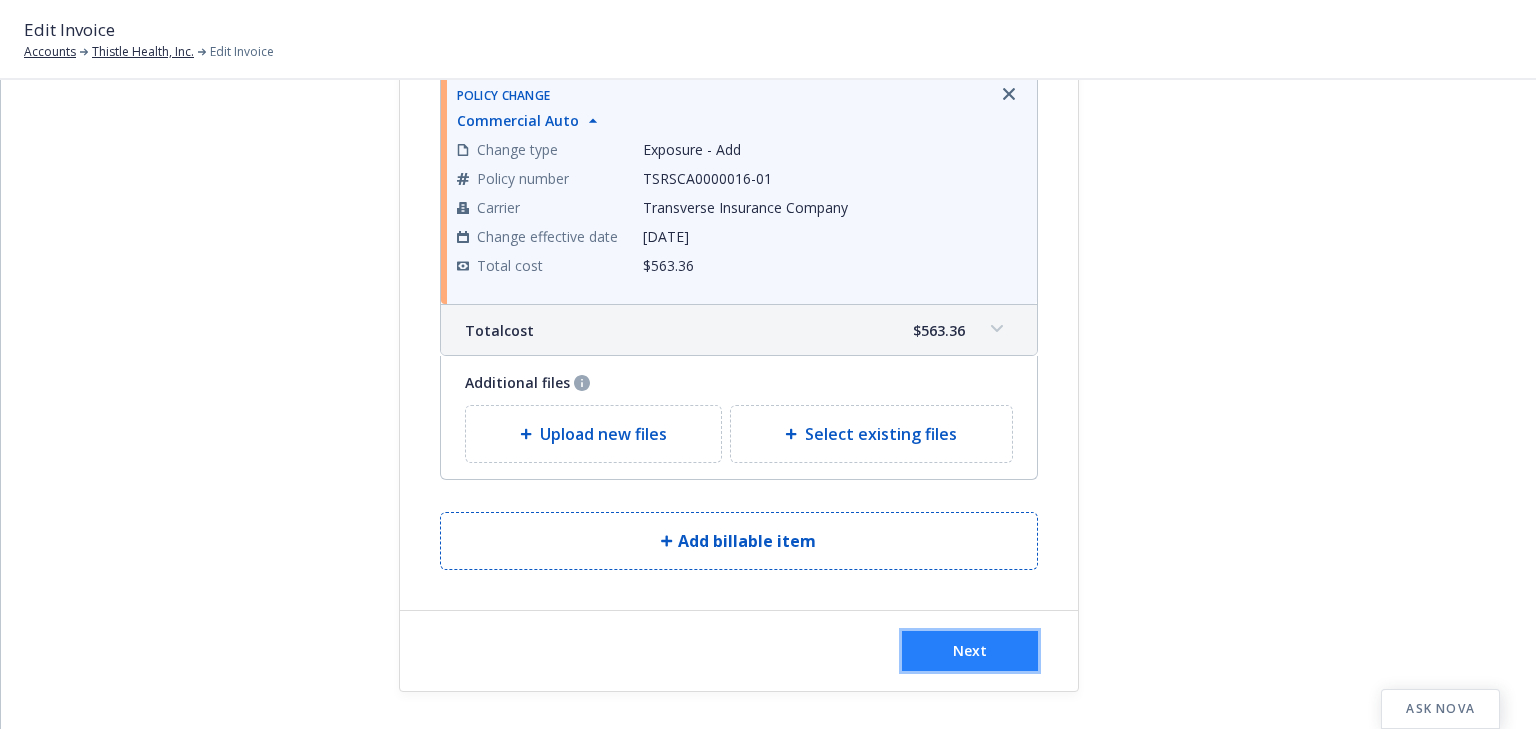 click on "Next" at bounding box center [970, 651] 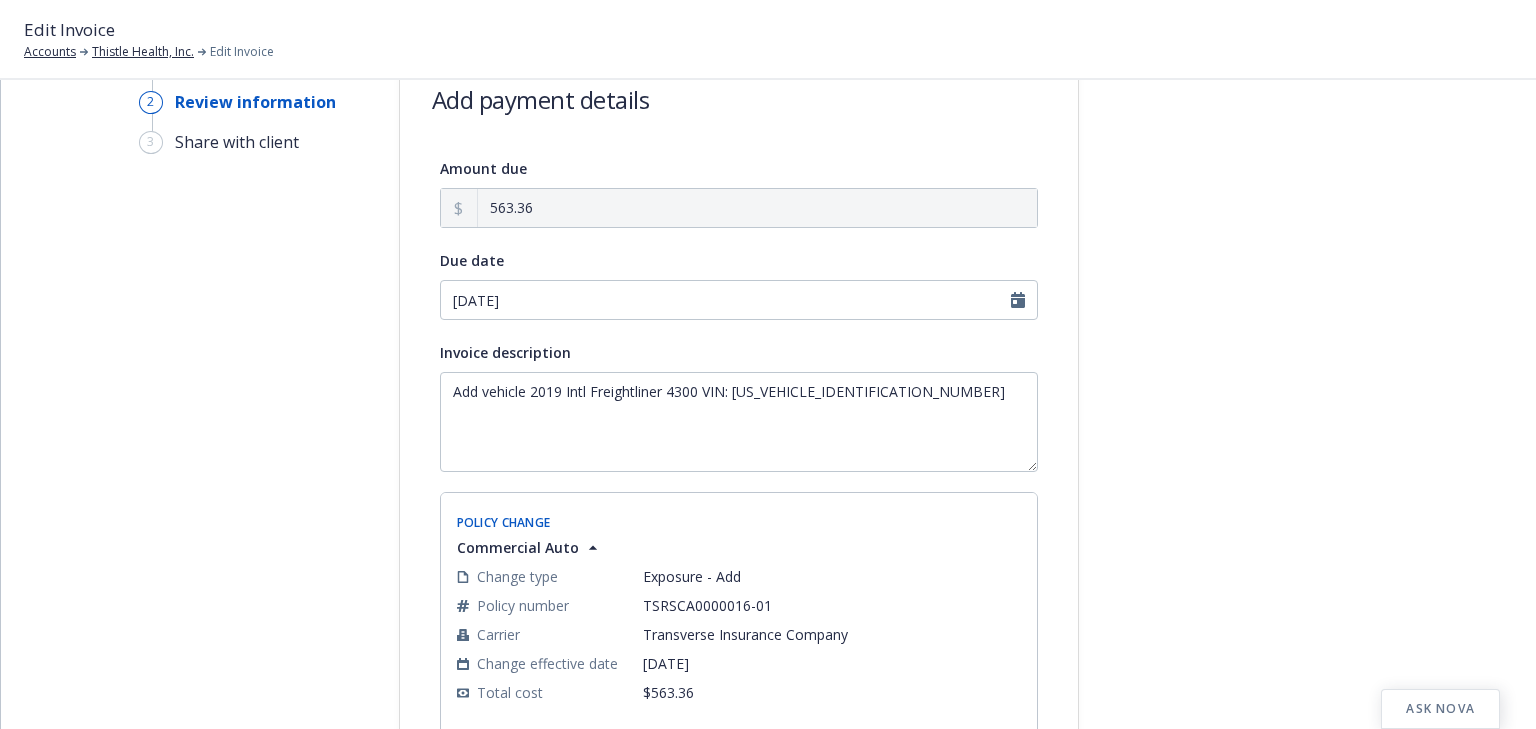 scroll, scrollTop: 29, scrollLeft: 0, axis: vertical 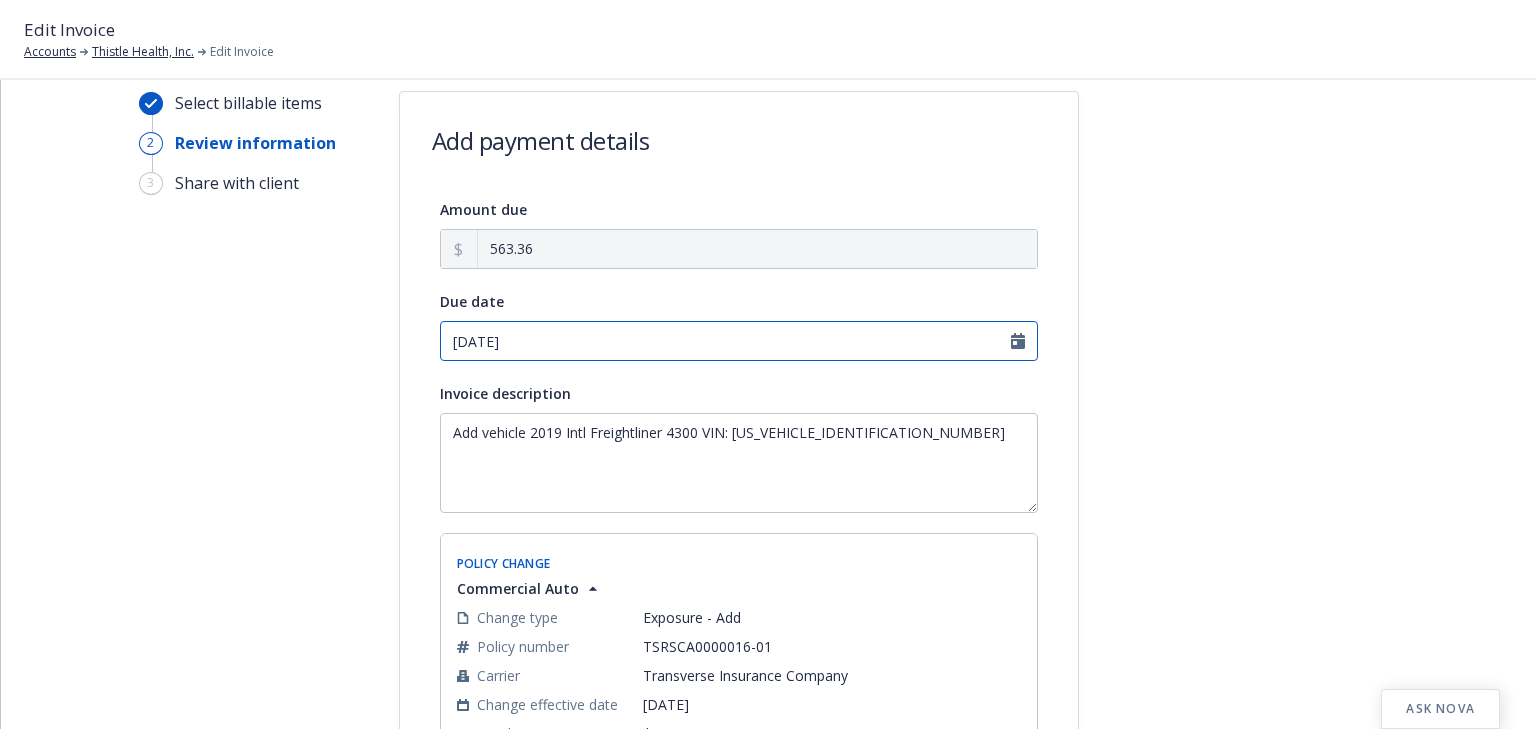 click on "[DATE]" at bounding box center [739, 341] 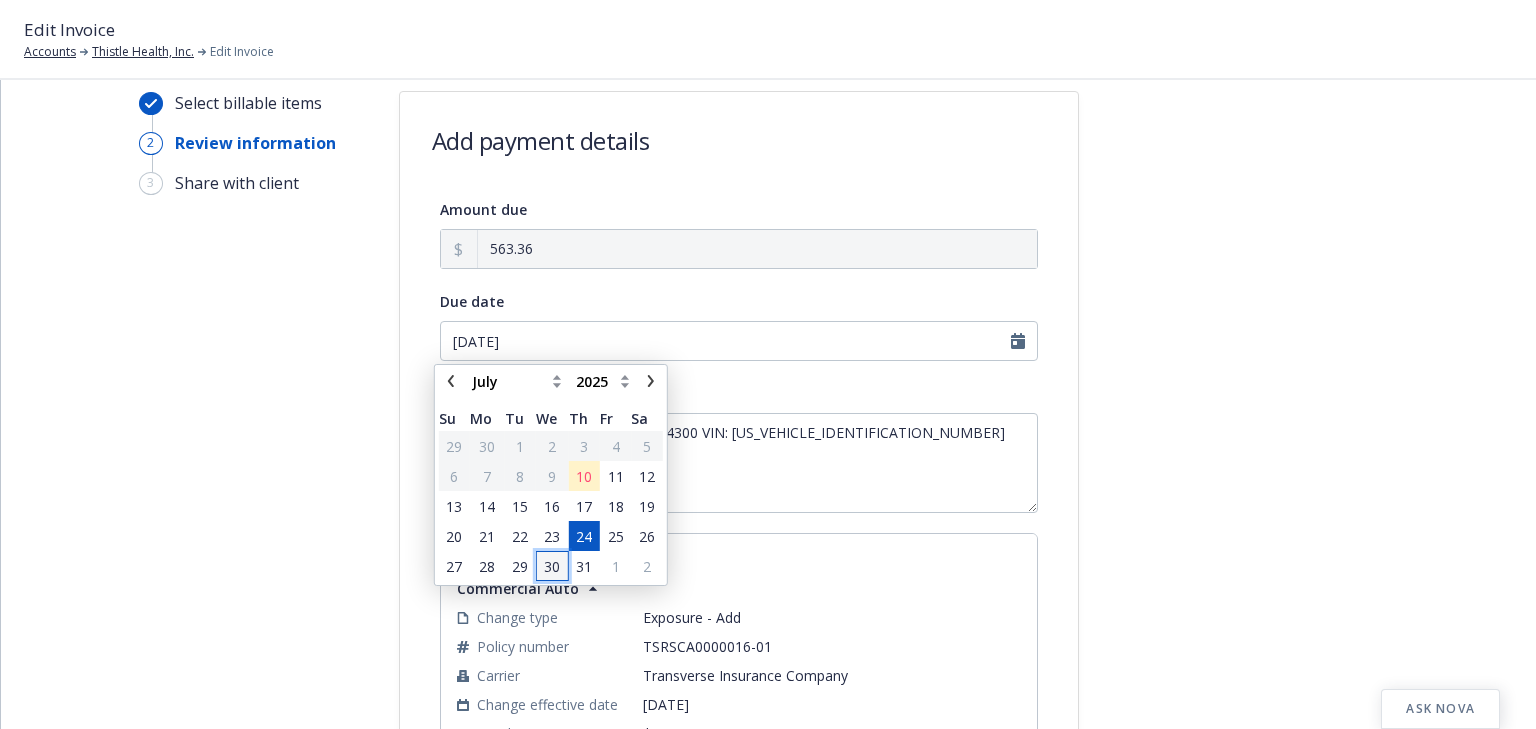 click on "30" at bounding box center (552, 566) 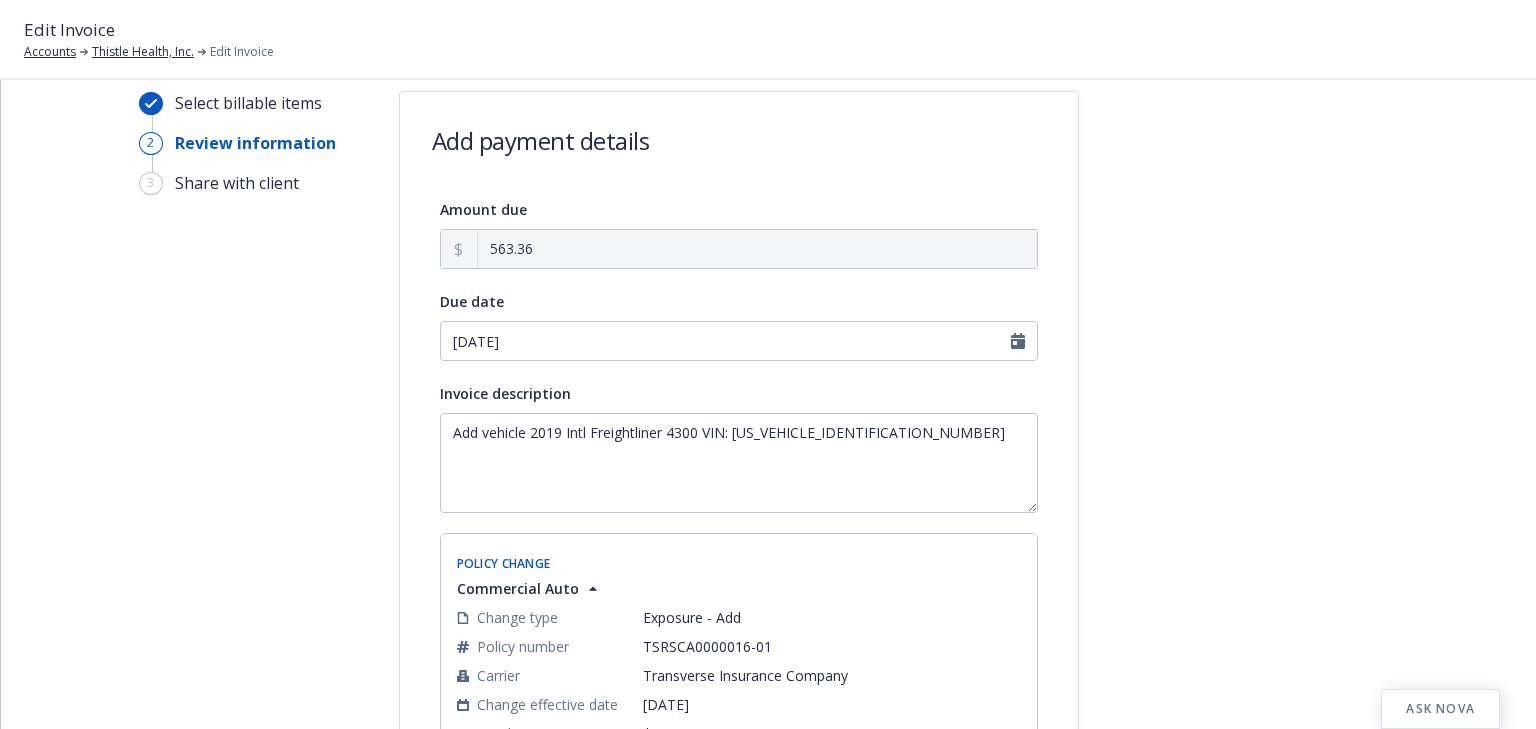 type on "07/30/2025" 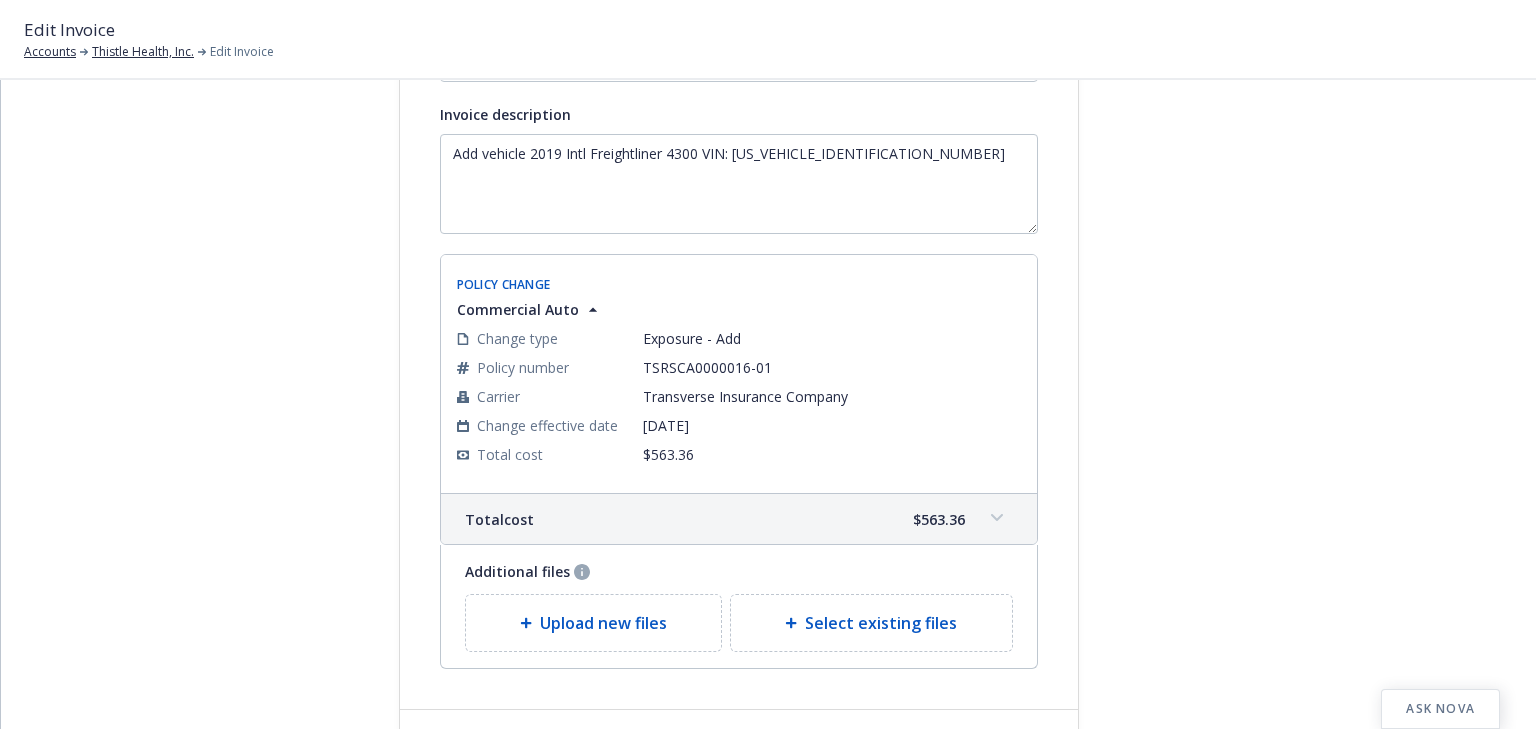 scroll, scrollTop: 408, scrollLeft: 0, axis: vertical 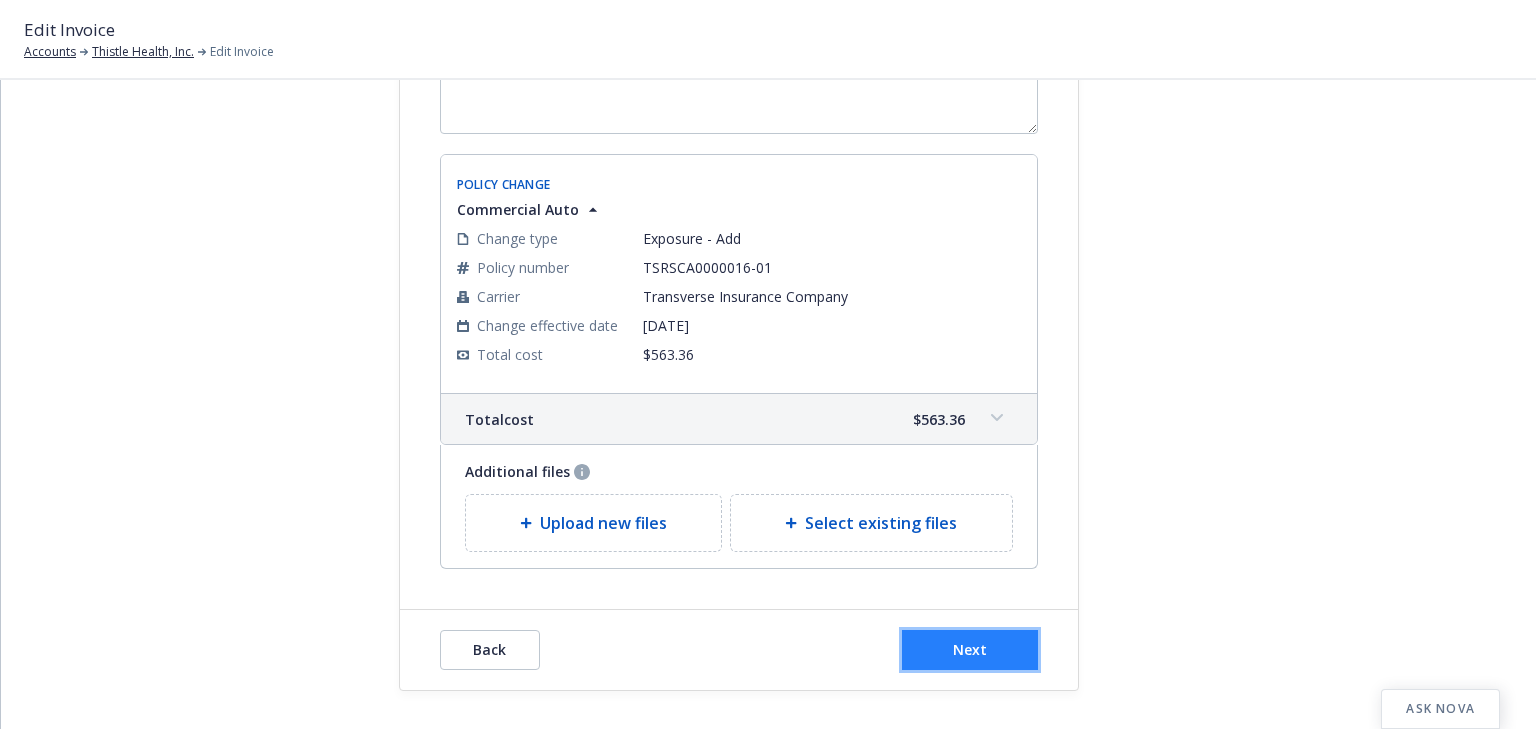click on "Next" at bounding box center [970, 649] 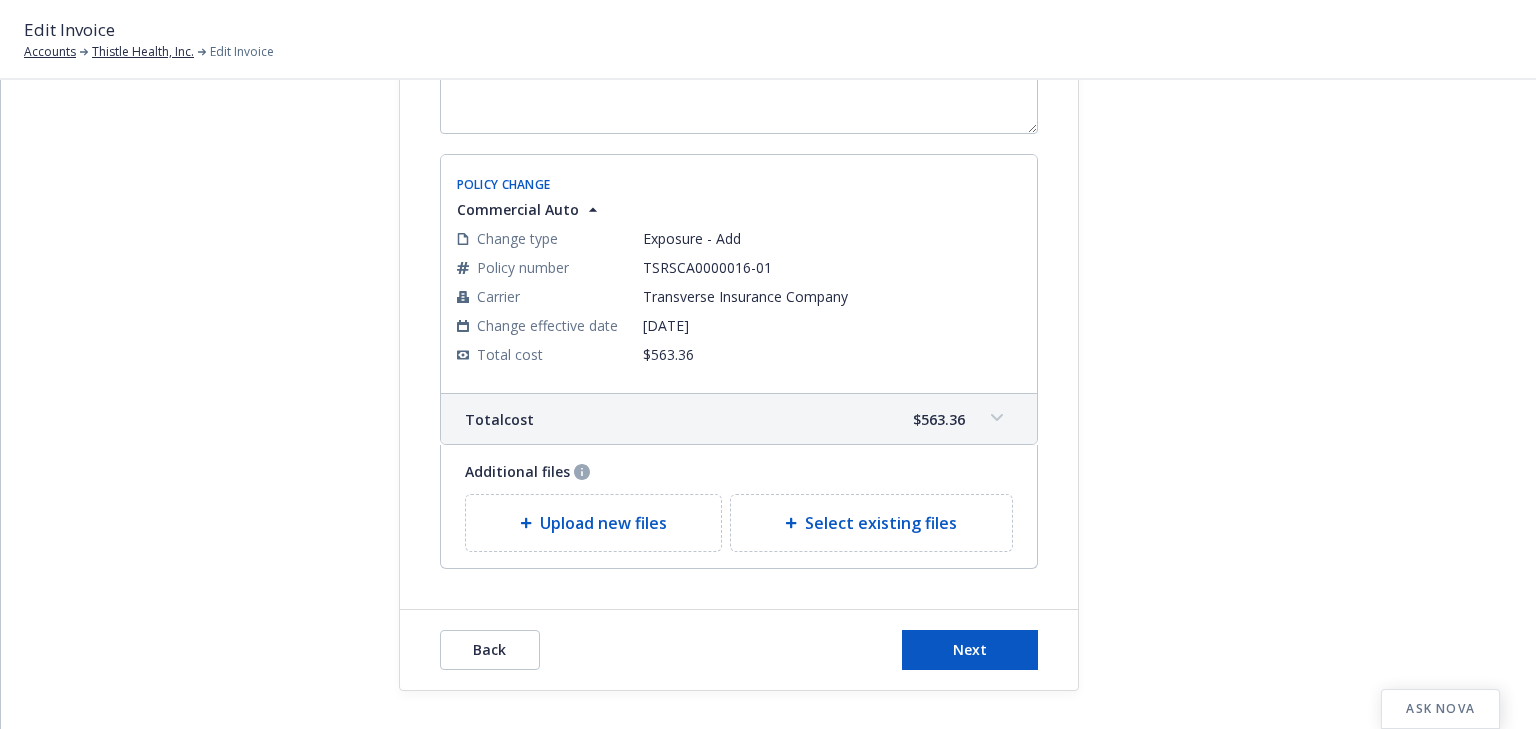 scroll, scrollTop: 0, scrollLeft: 0, axis: both 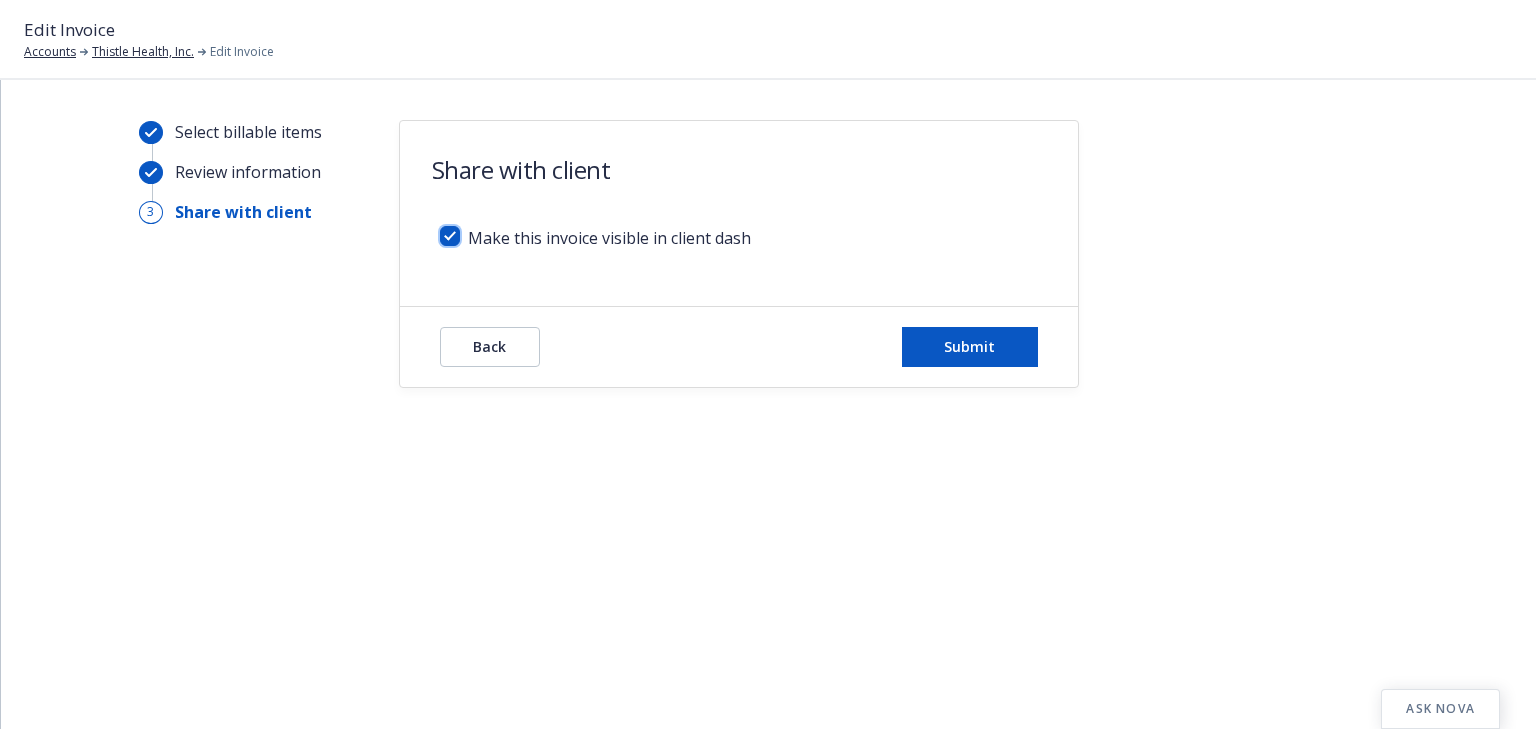 click at bounding box center (450, 236) 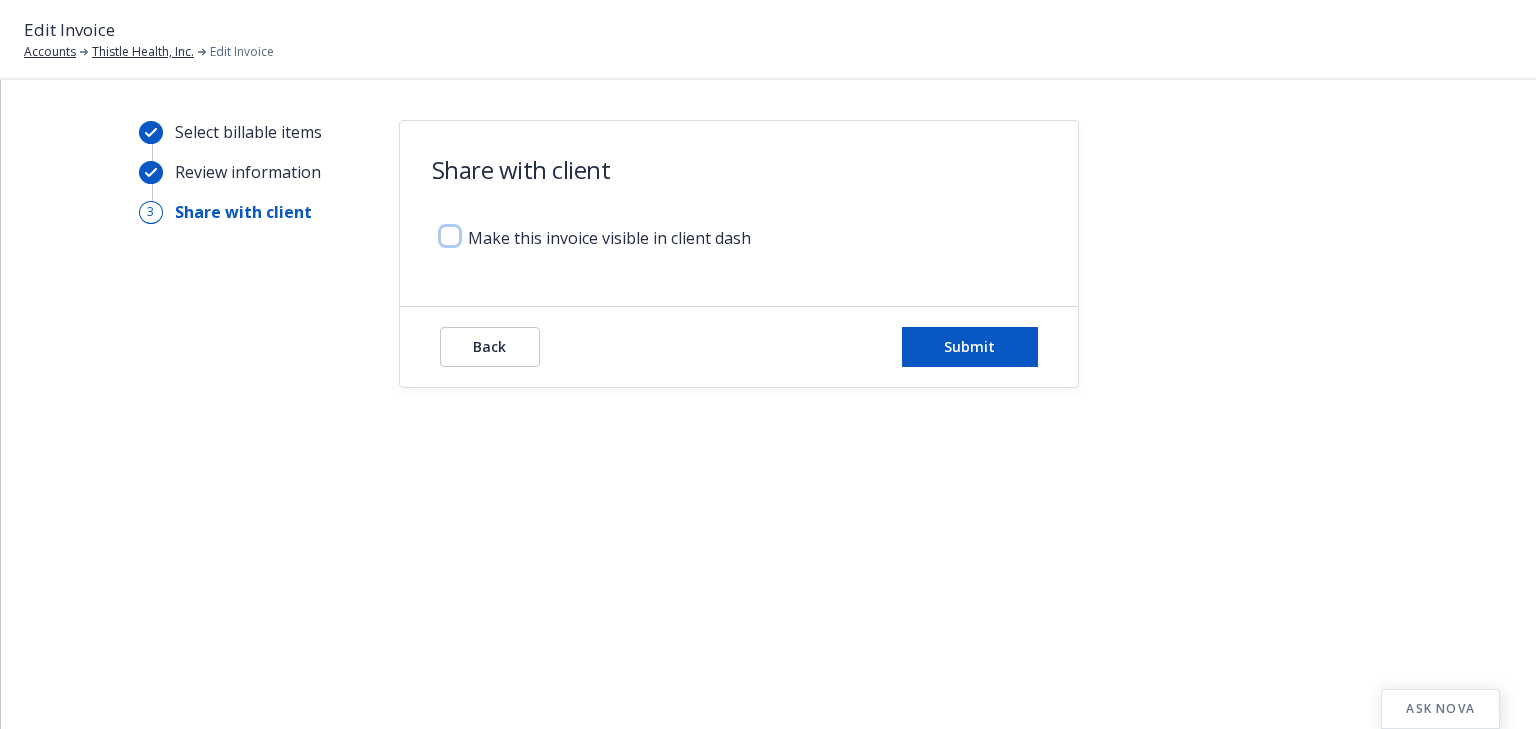 checkbox on "false" 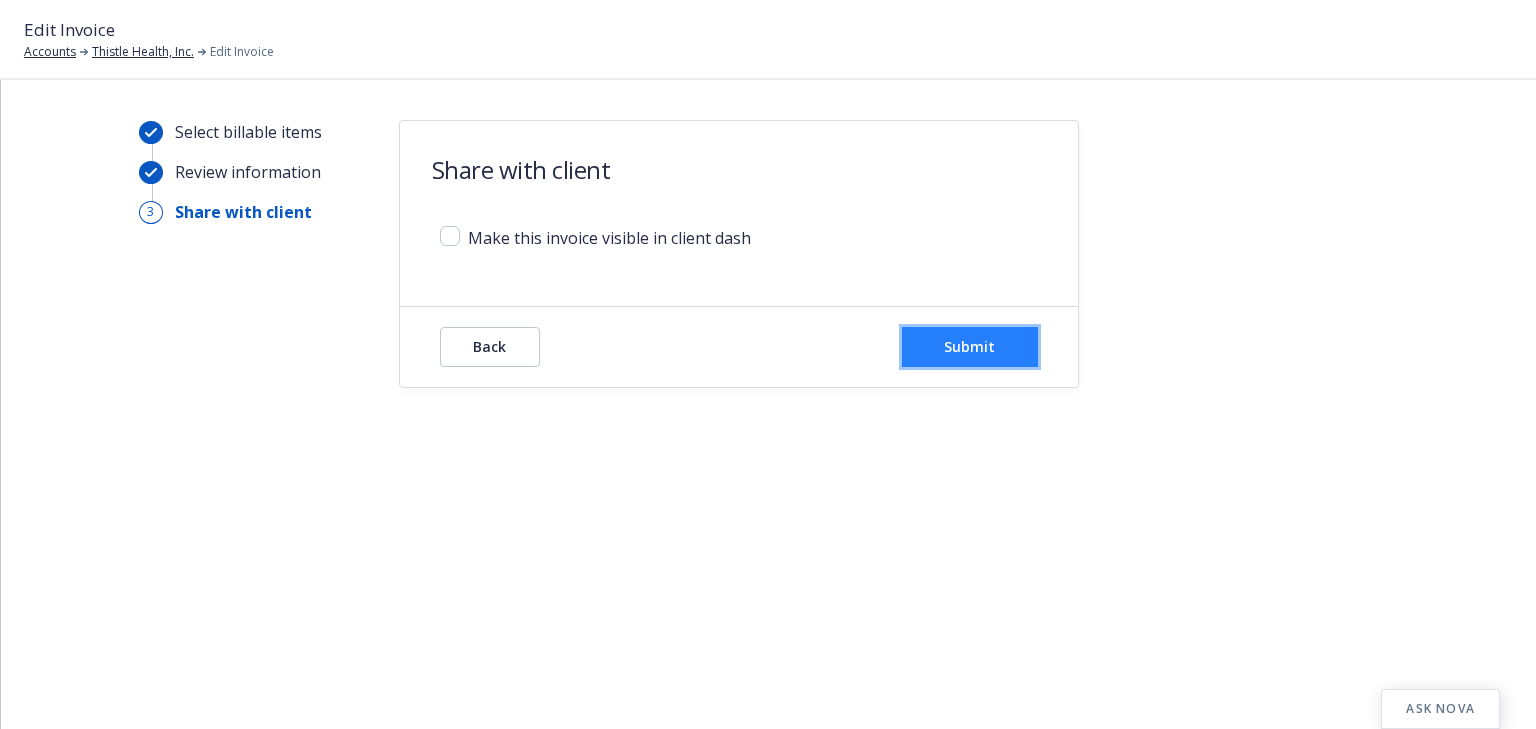 click on "Submit" at bounding box center [969, 346] 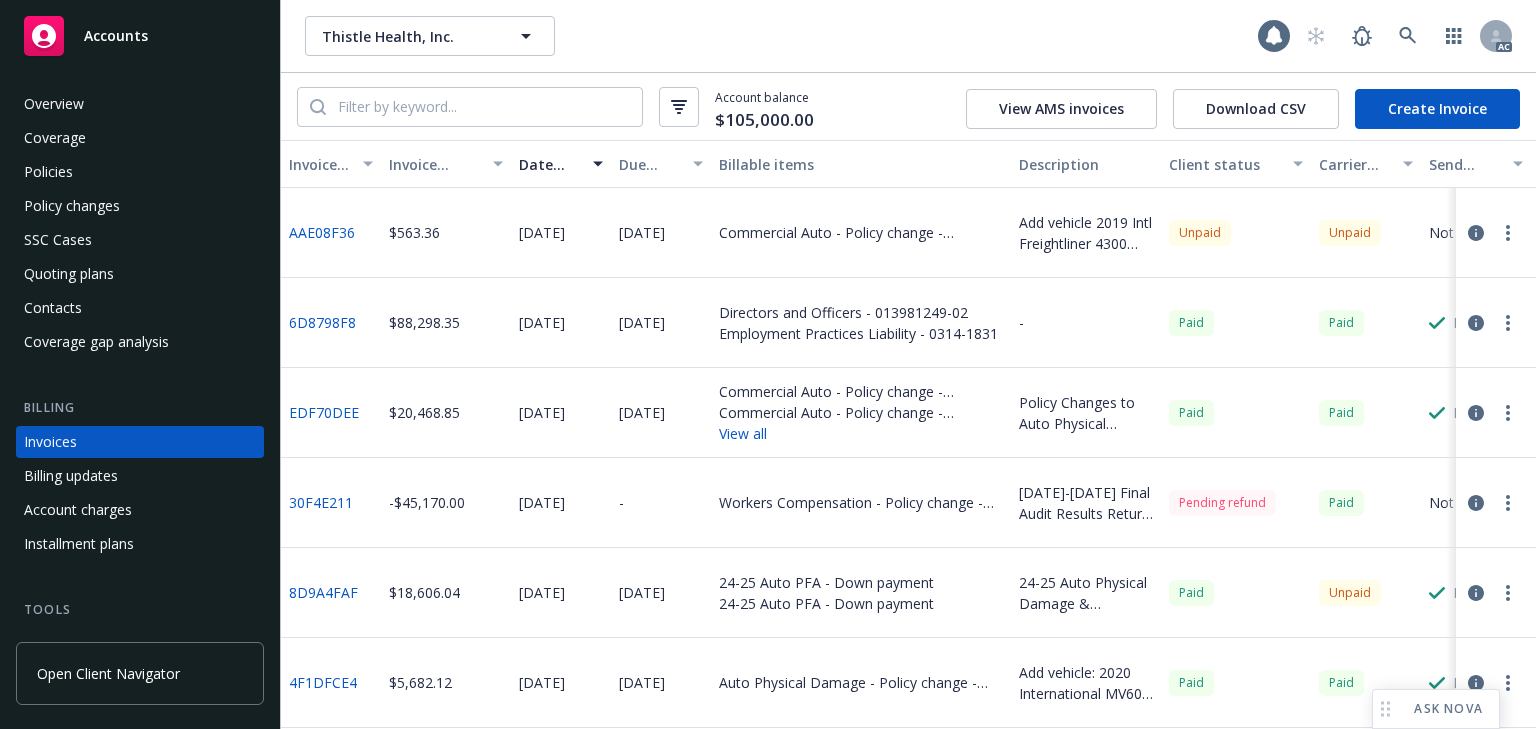 scroll, scrollTop: 0, scrollLeft: 0, axis: both 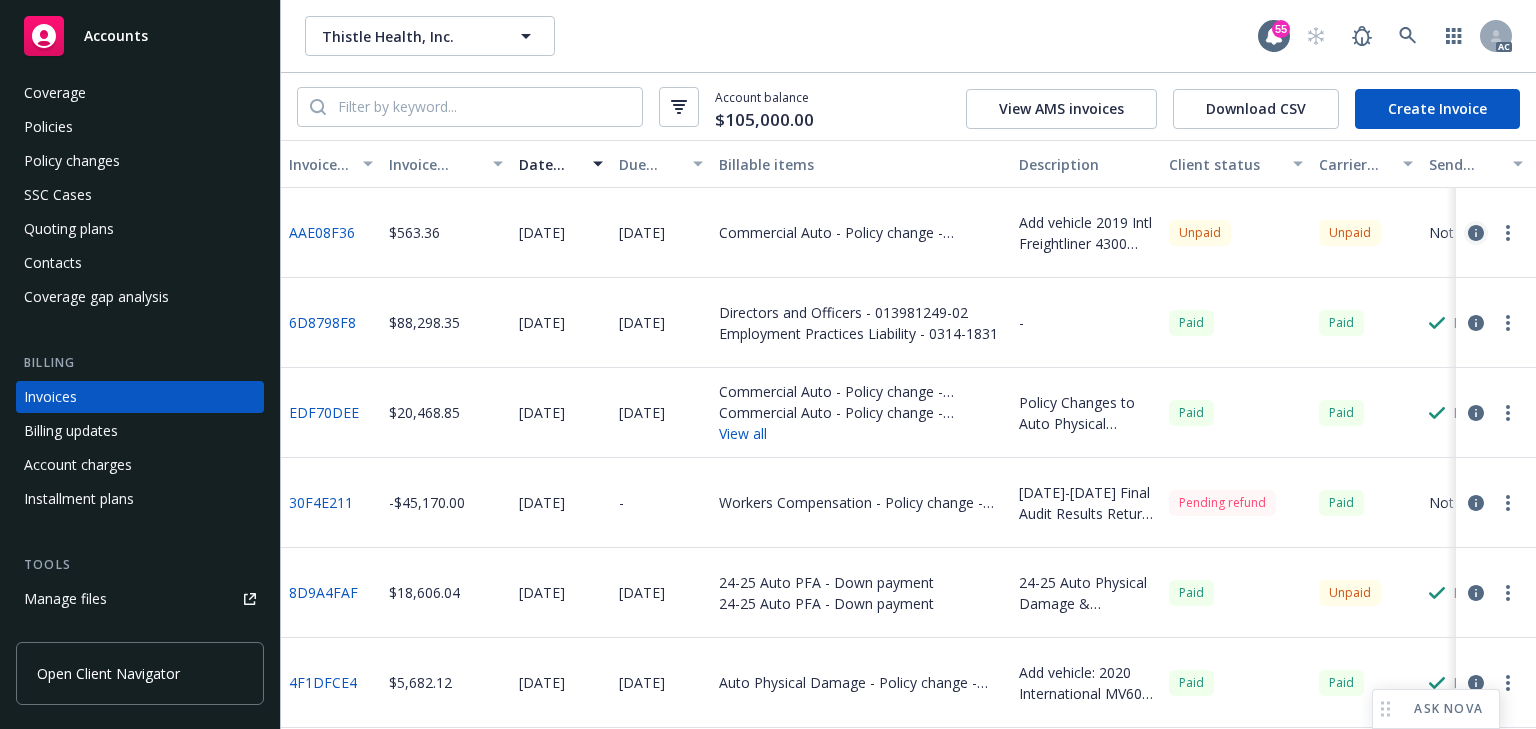 click 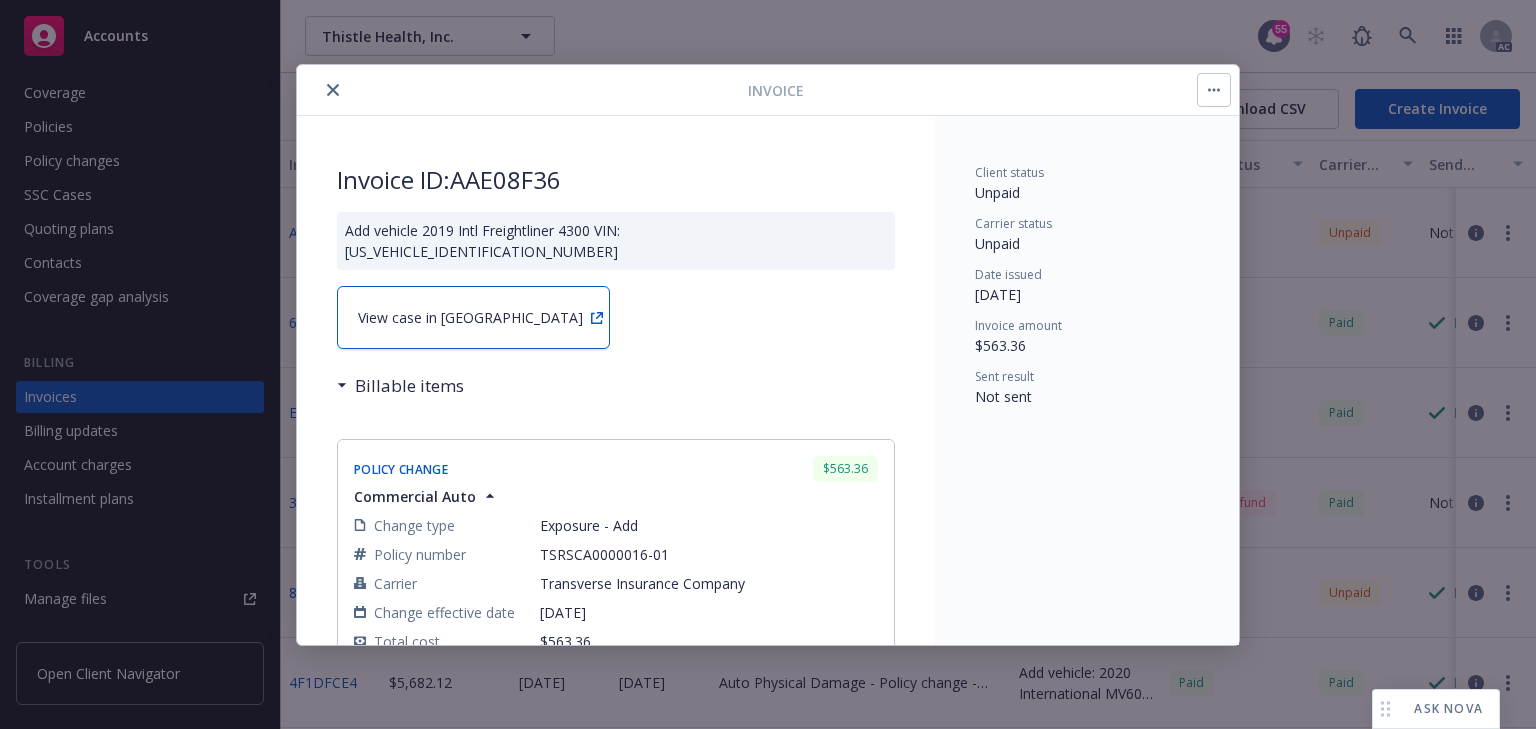 click on "View case in [GEOGRAPHIC_DATA]" at bounding box center (473, 317) 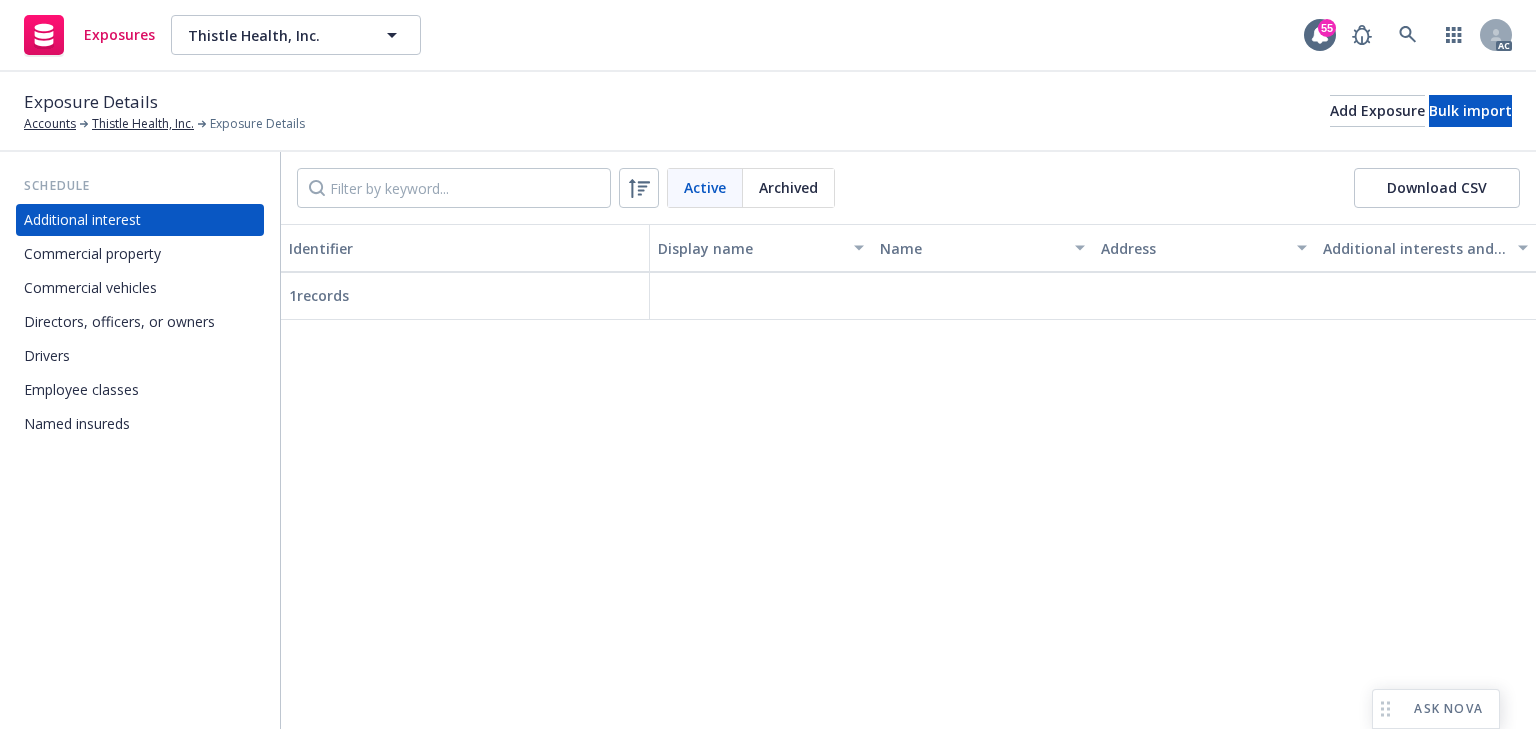 scroll, scrollTop: 0, scrollLeft: 0, axis: both 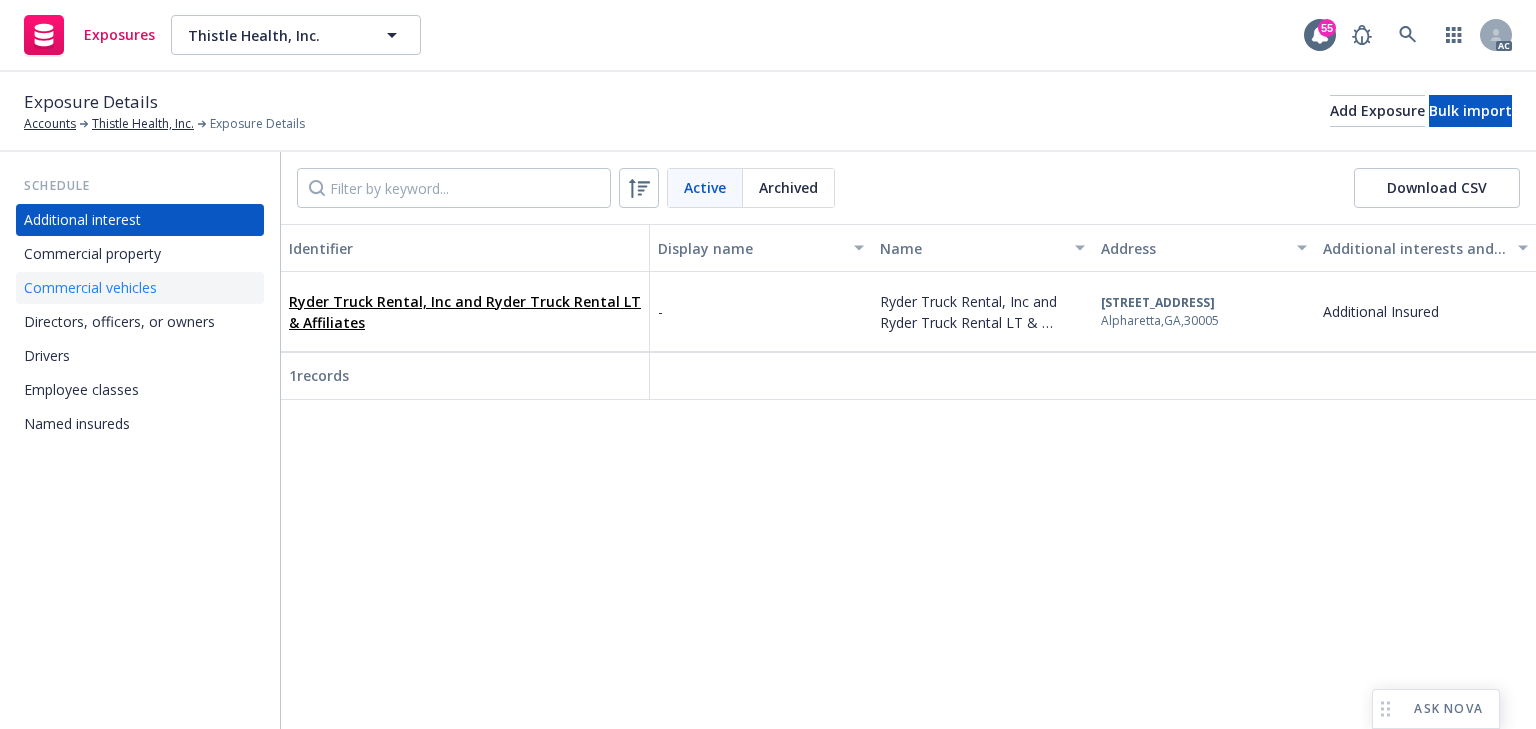 click on "Commercial vehicles" at bounding box center [90, 288] 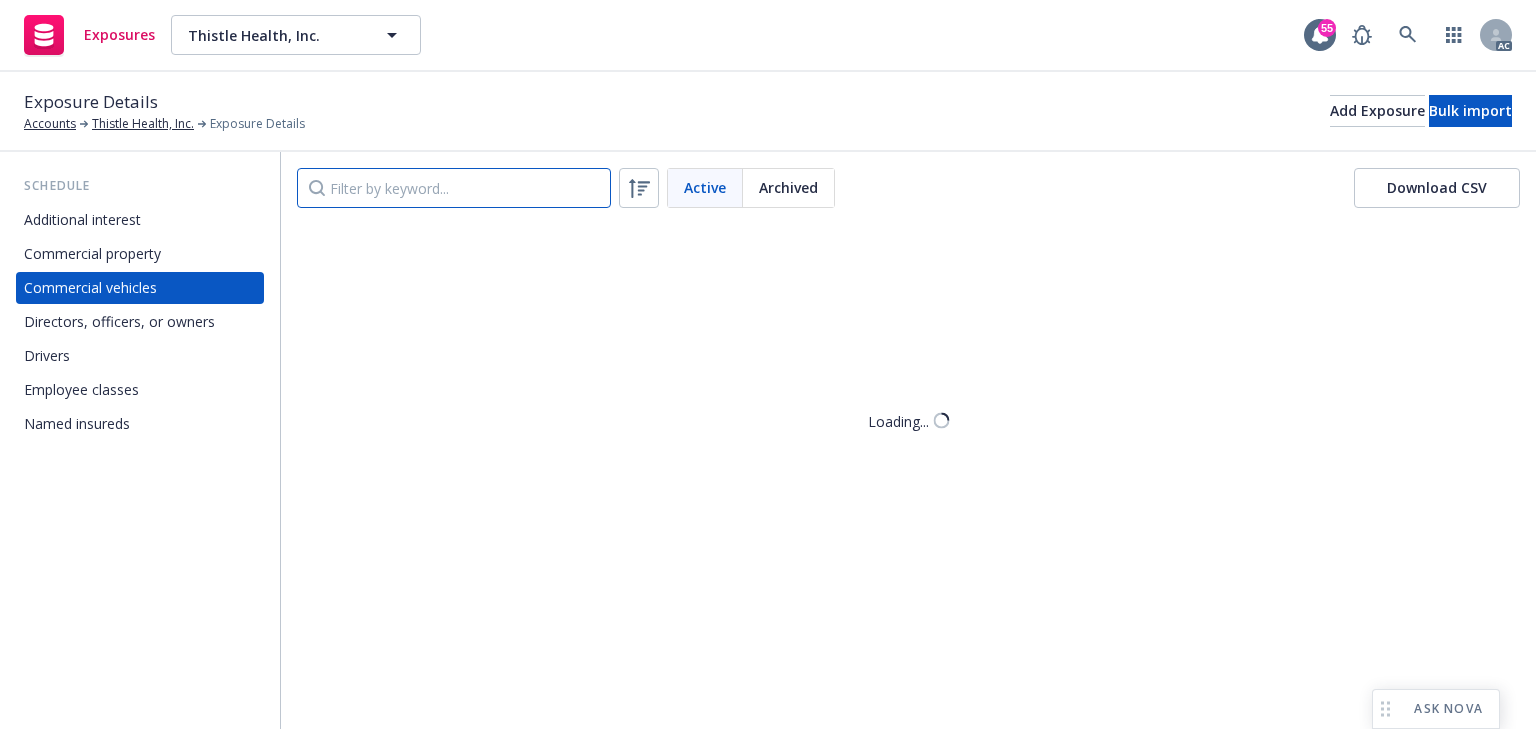 click at bounding box center [454, 188] 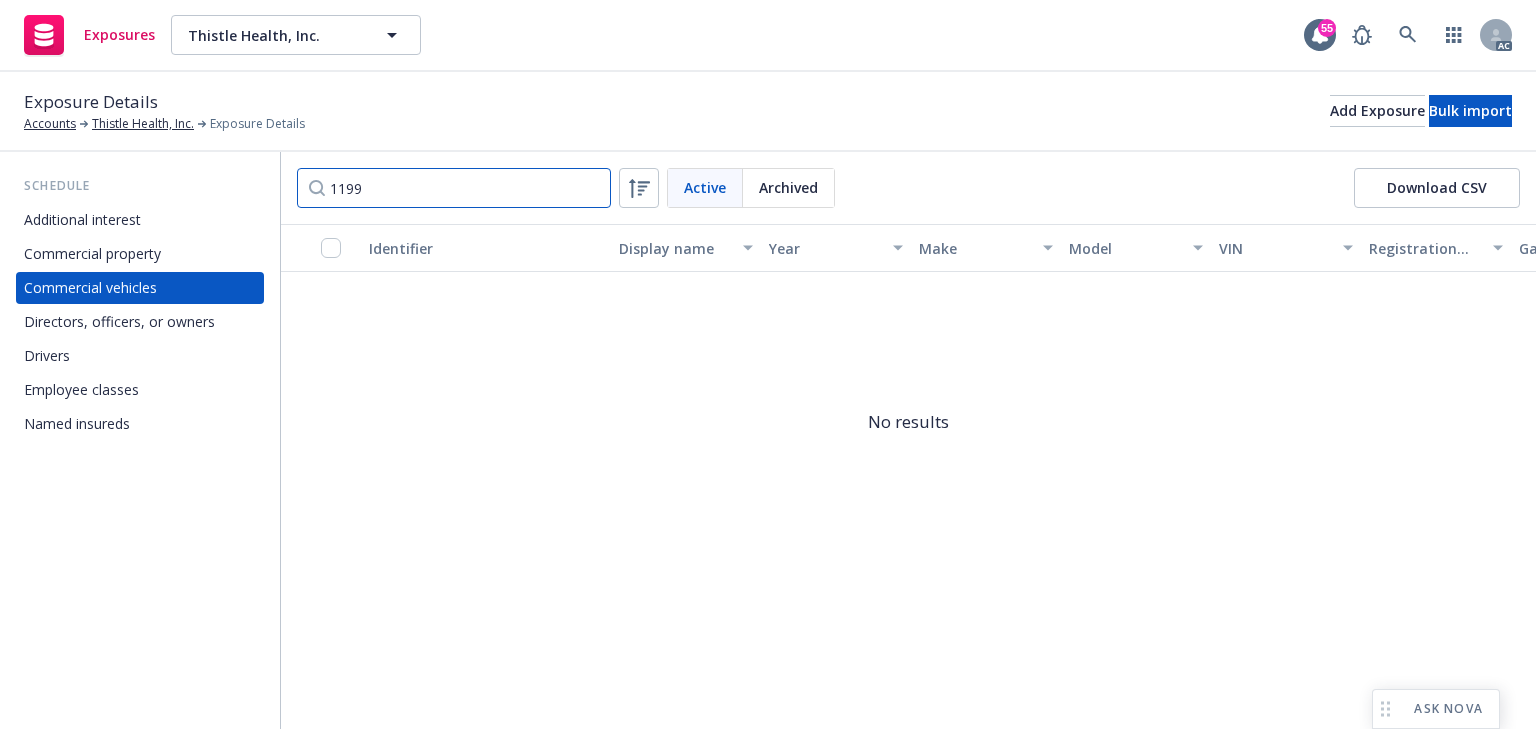 type on "1199" 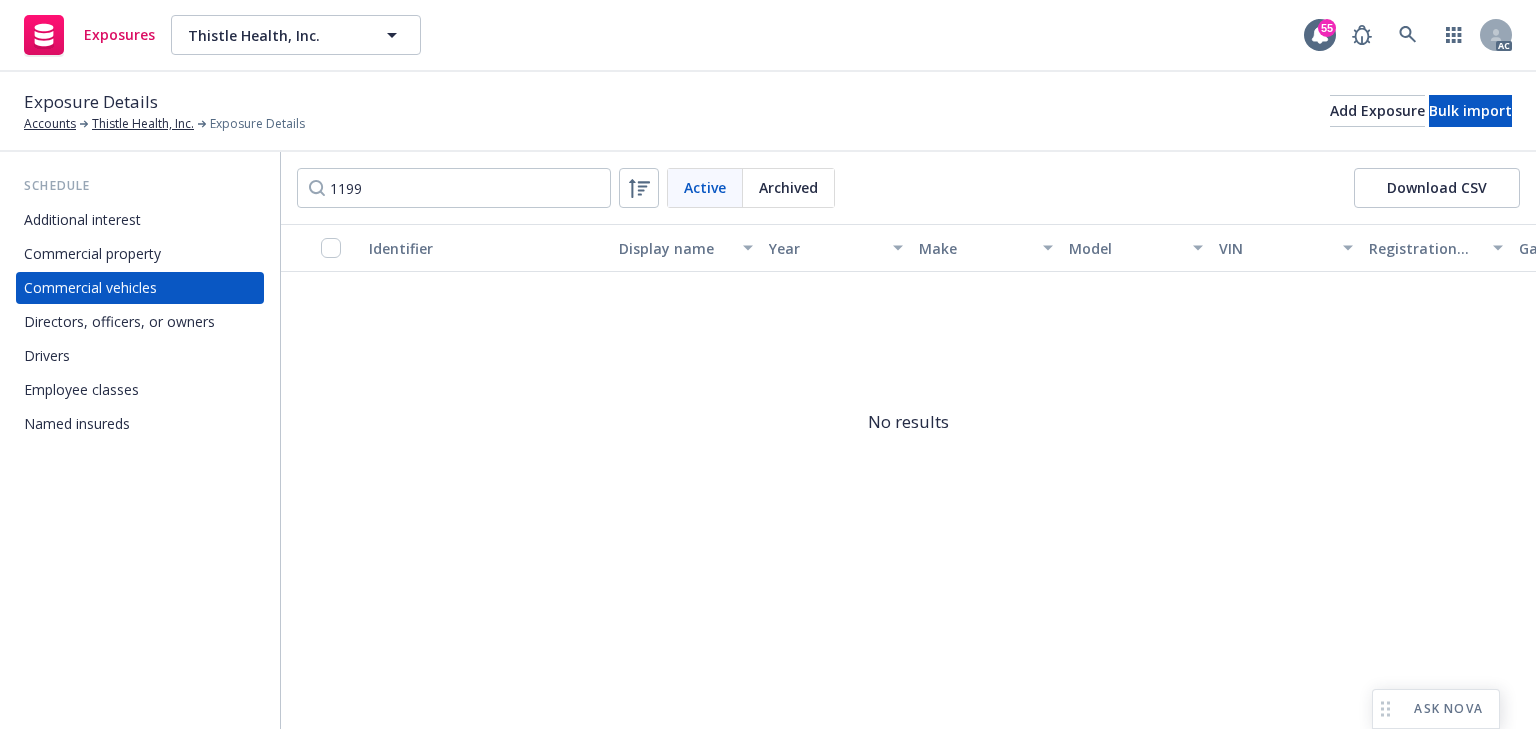 click on "Archived" at bounding box center (788, 187) 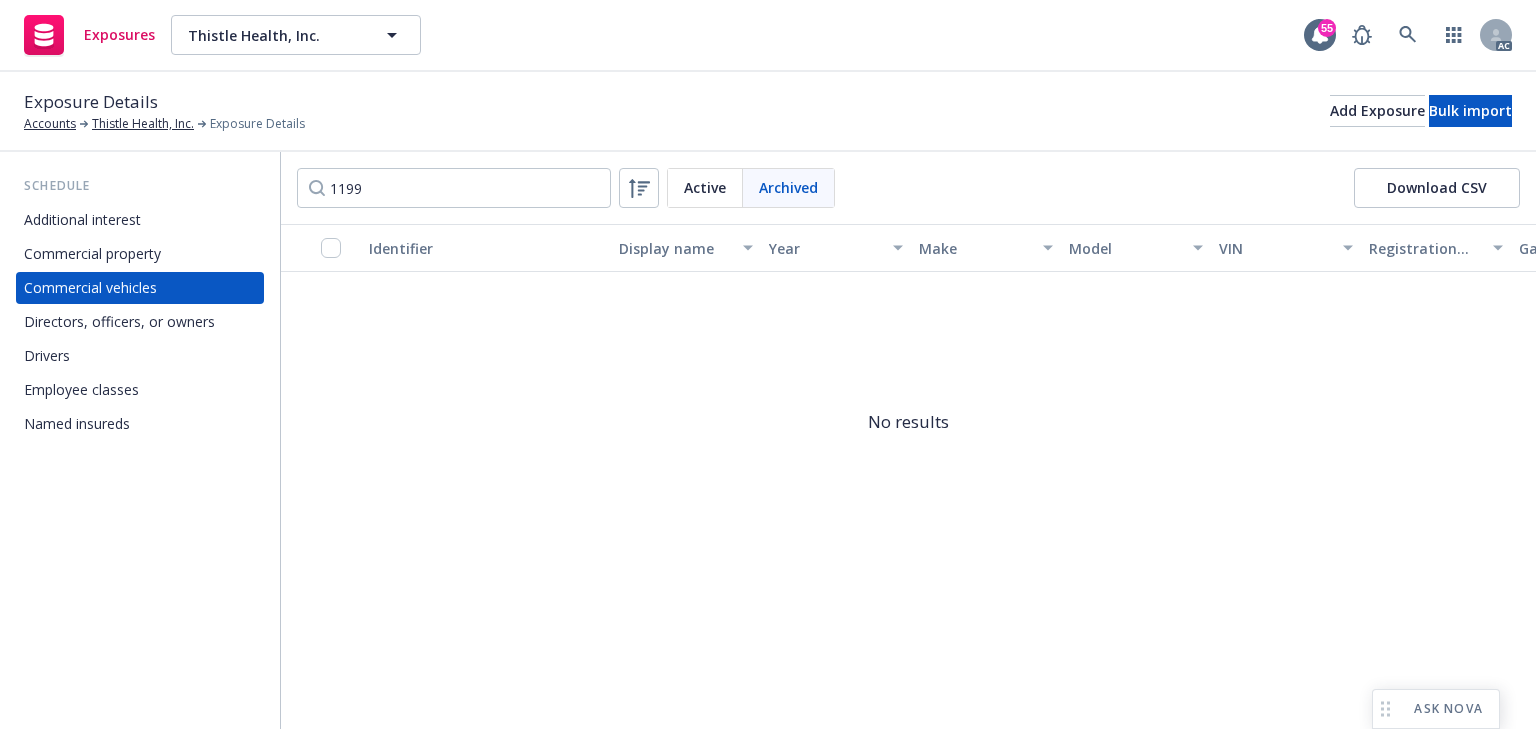 click on "Active" at bounding box center (705, 187) 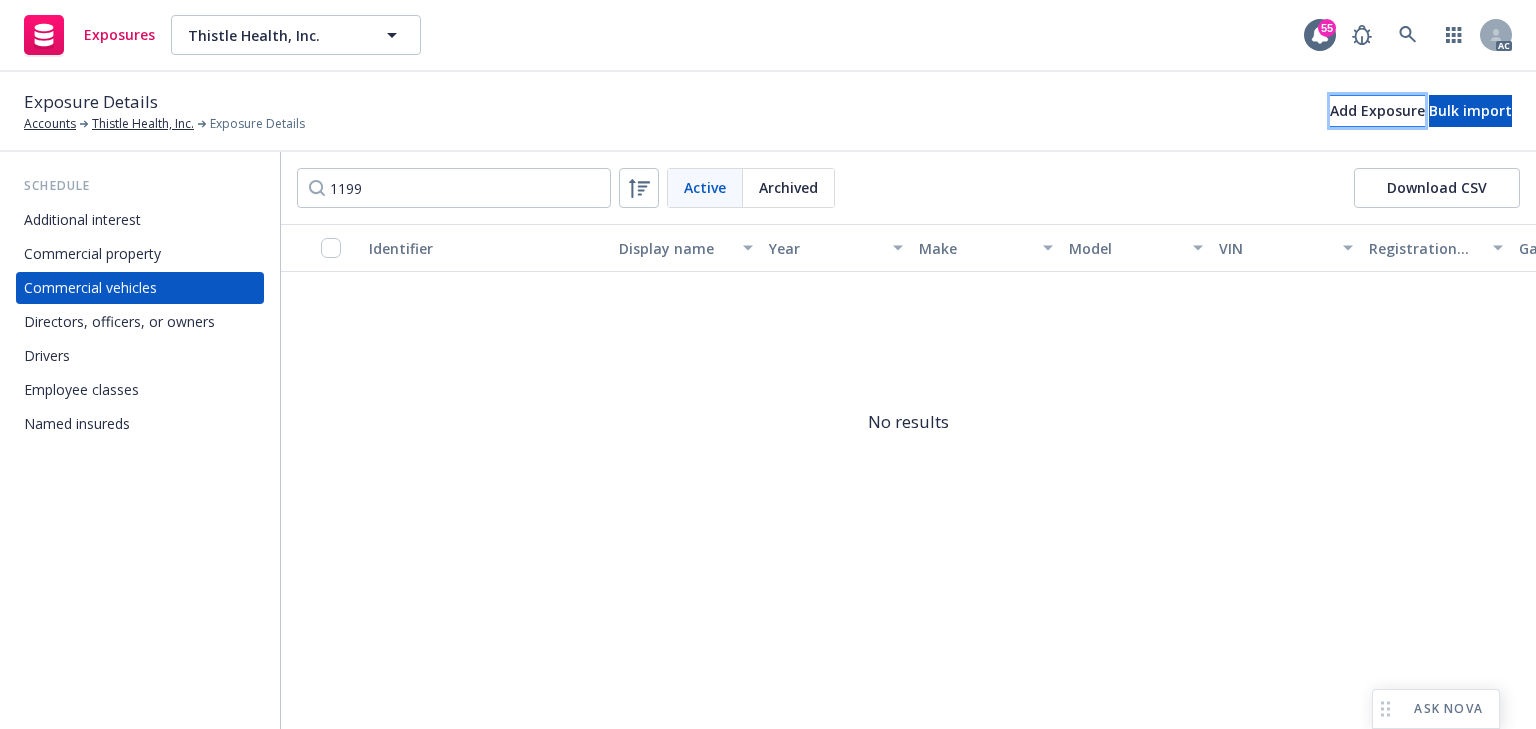 click on "Add Exposure" at bounding box center [1377, 111] 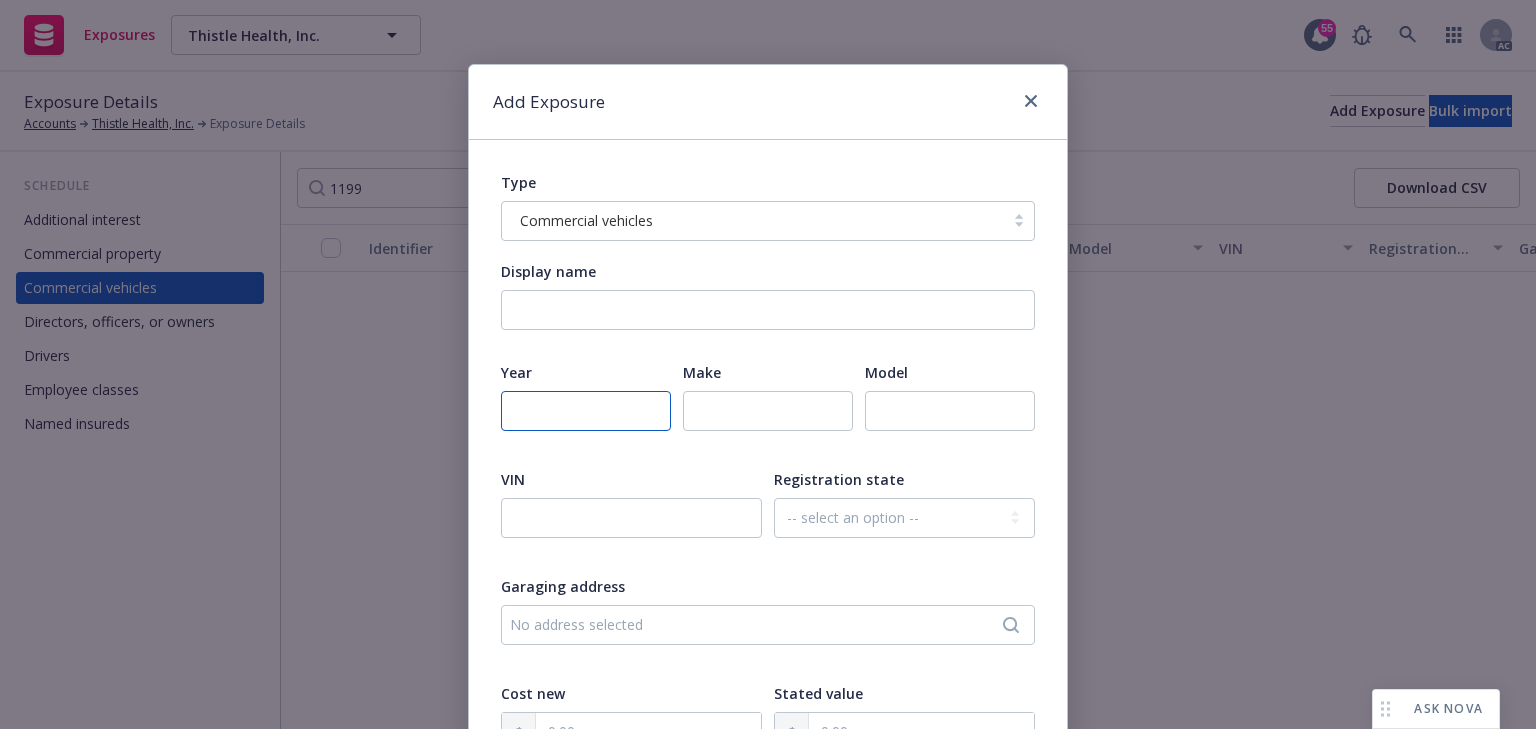 click at bounding box center [586, 411] 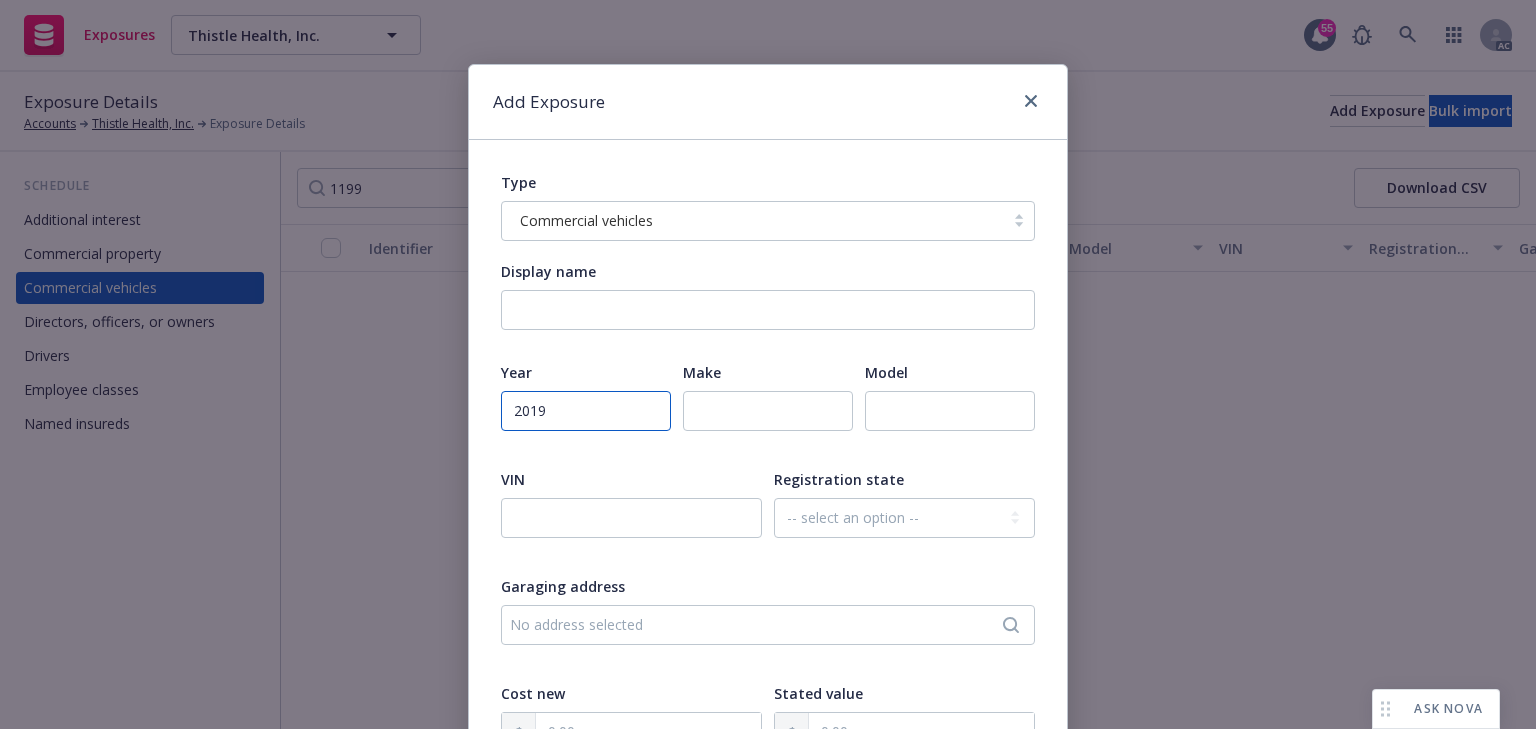 type on "2019" 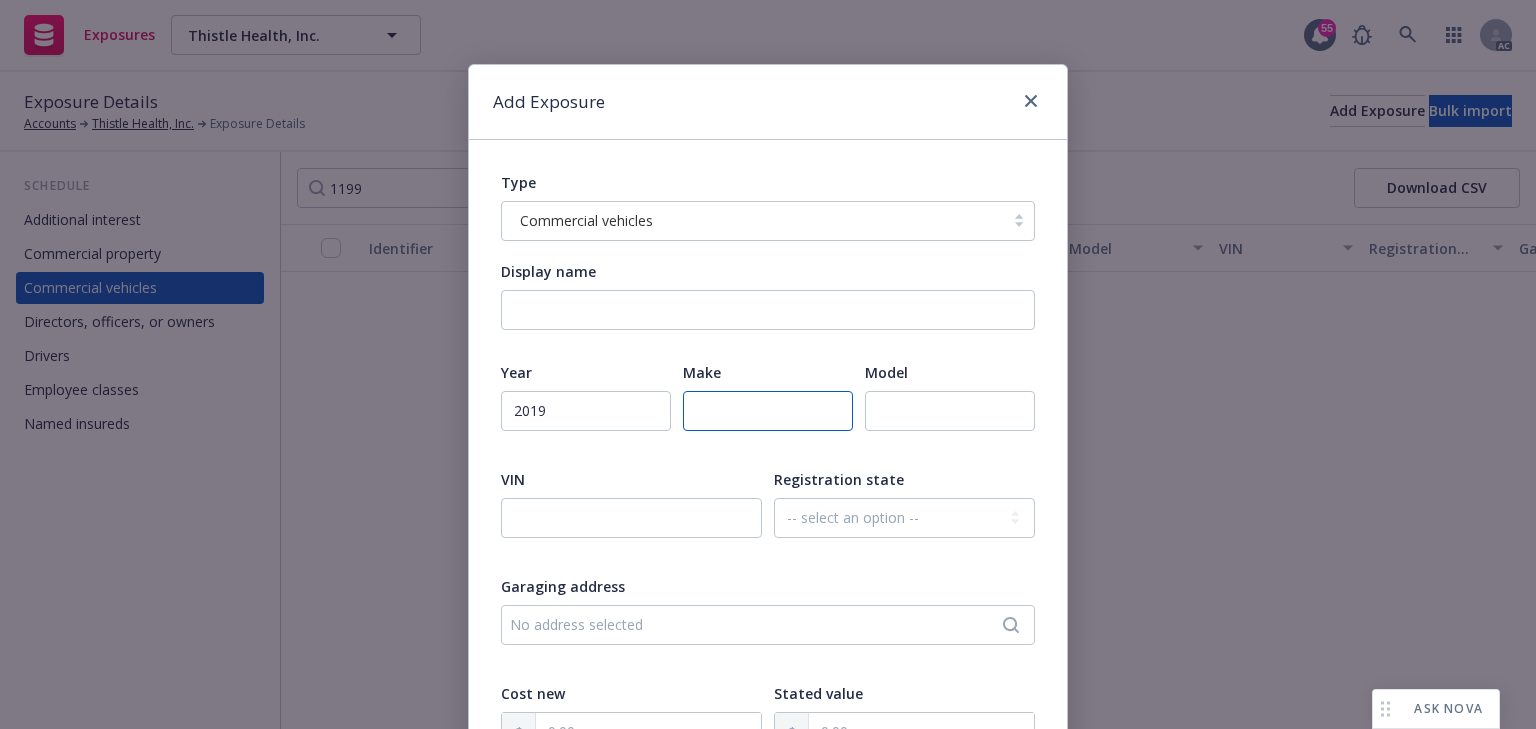 click at bounding box center (768, 411) 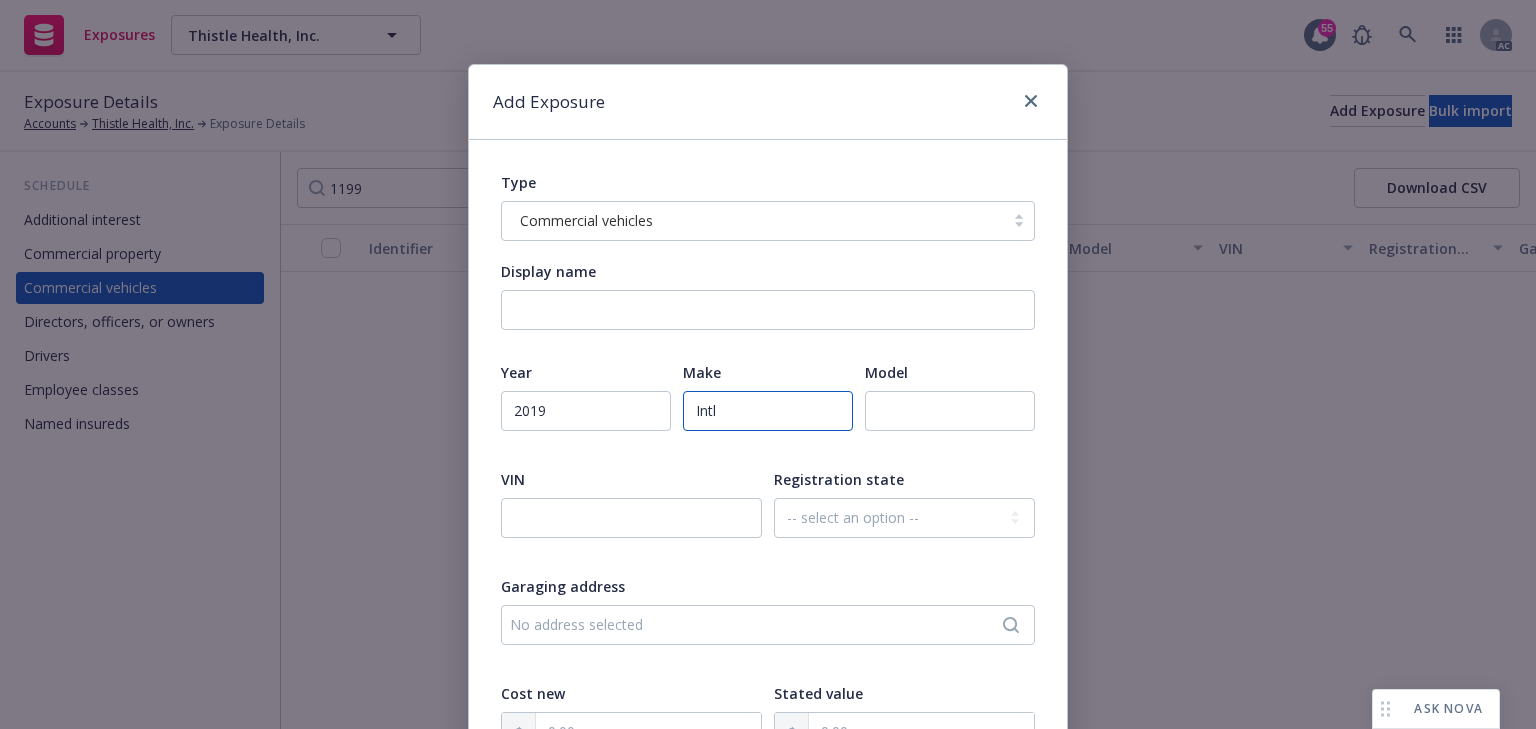 type on "Intl" 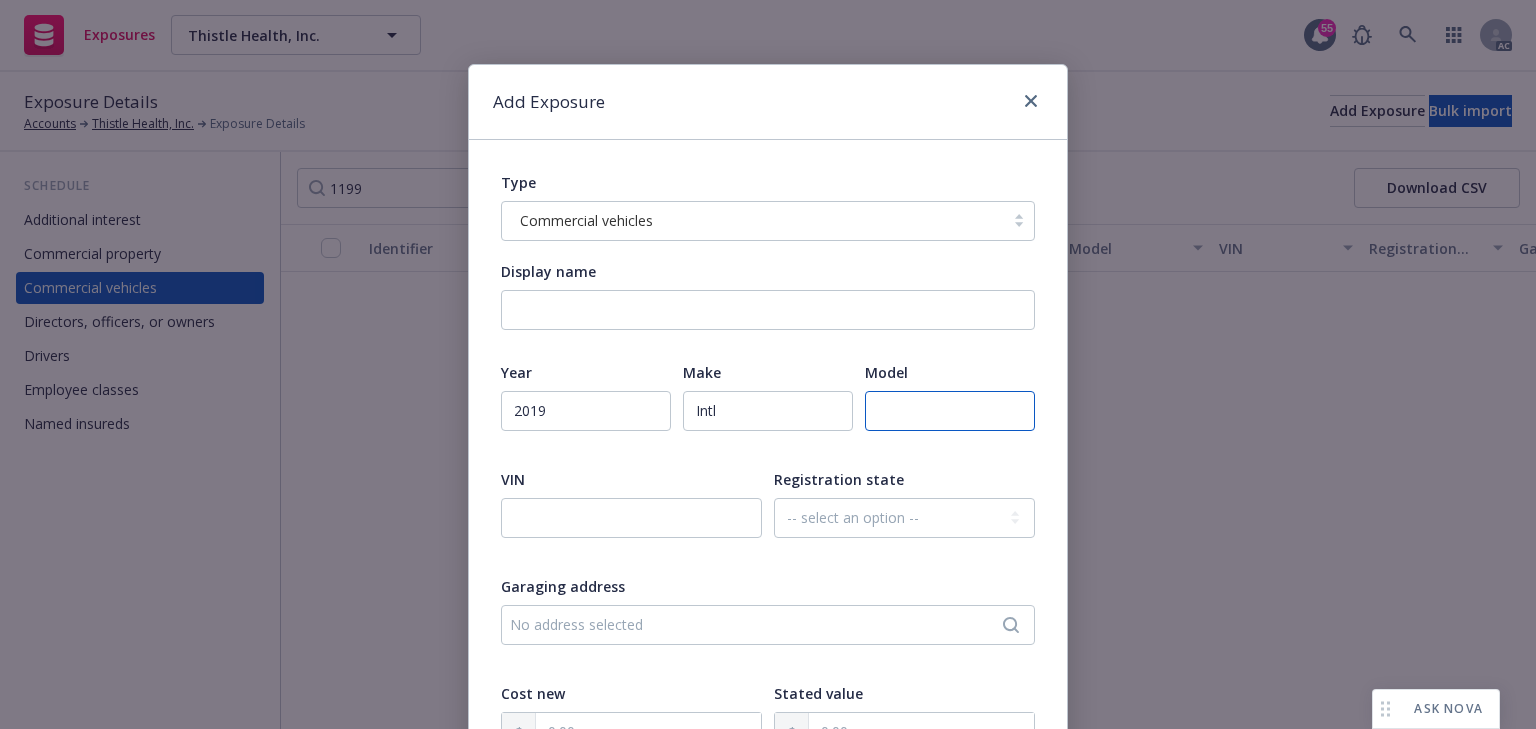 click at bounding box center (950, 411) 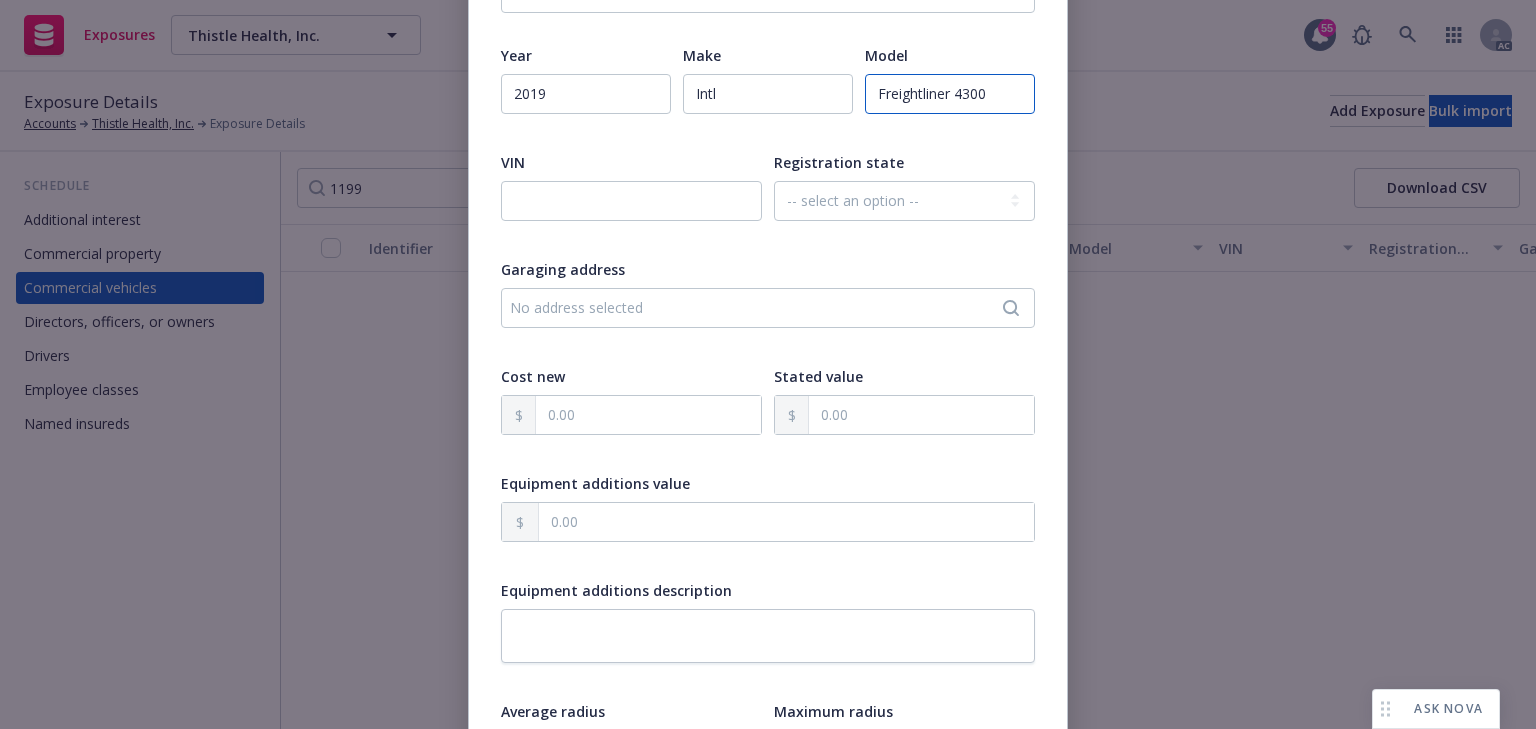 scroll, scrollTop: 320, scrollLeft: 0, axis: vertical 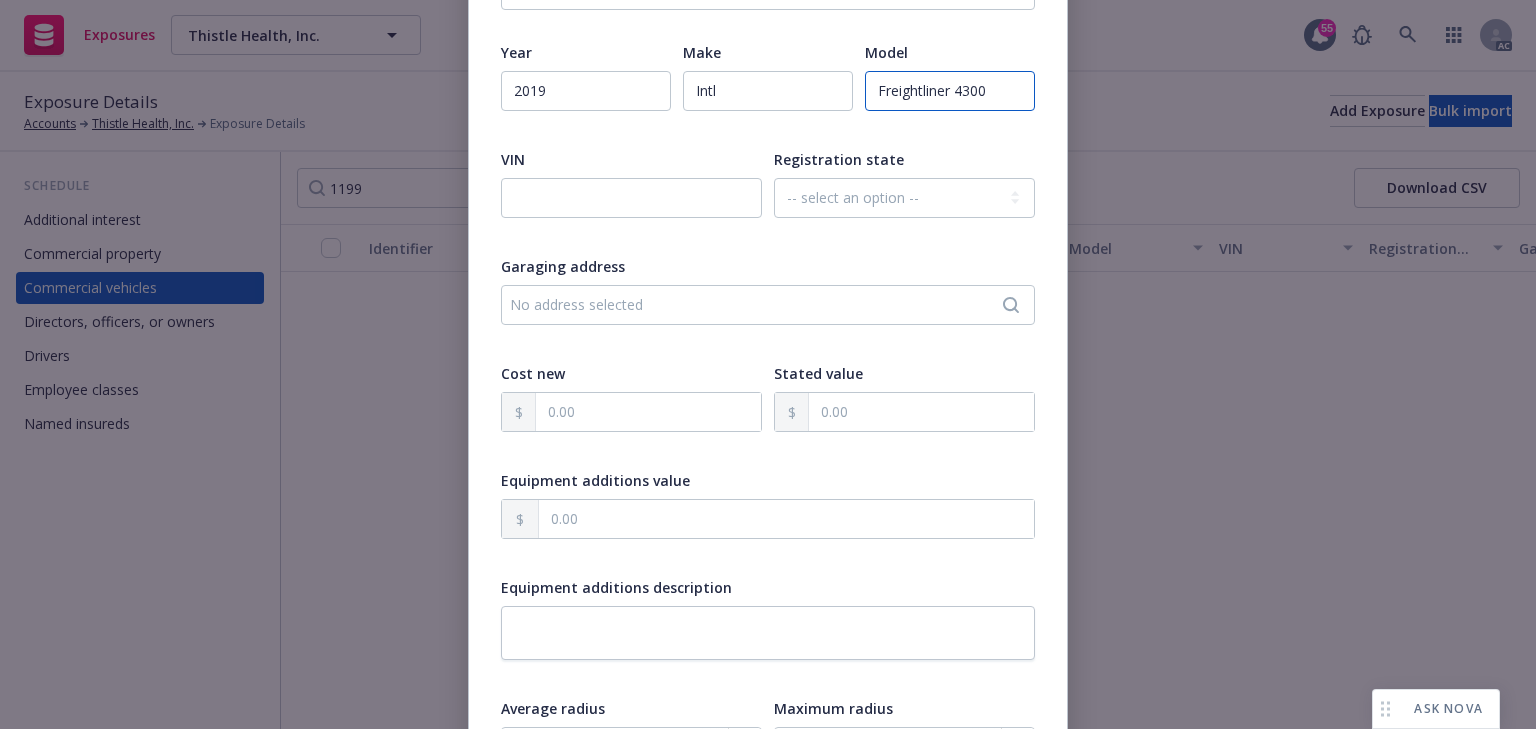 type on "Freightliner 4300" 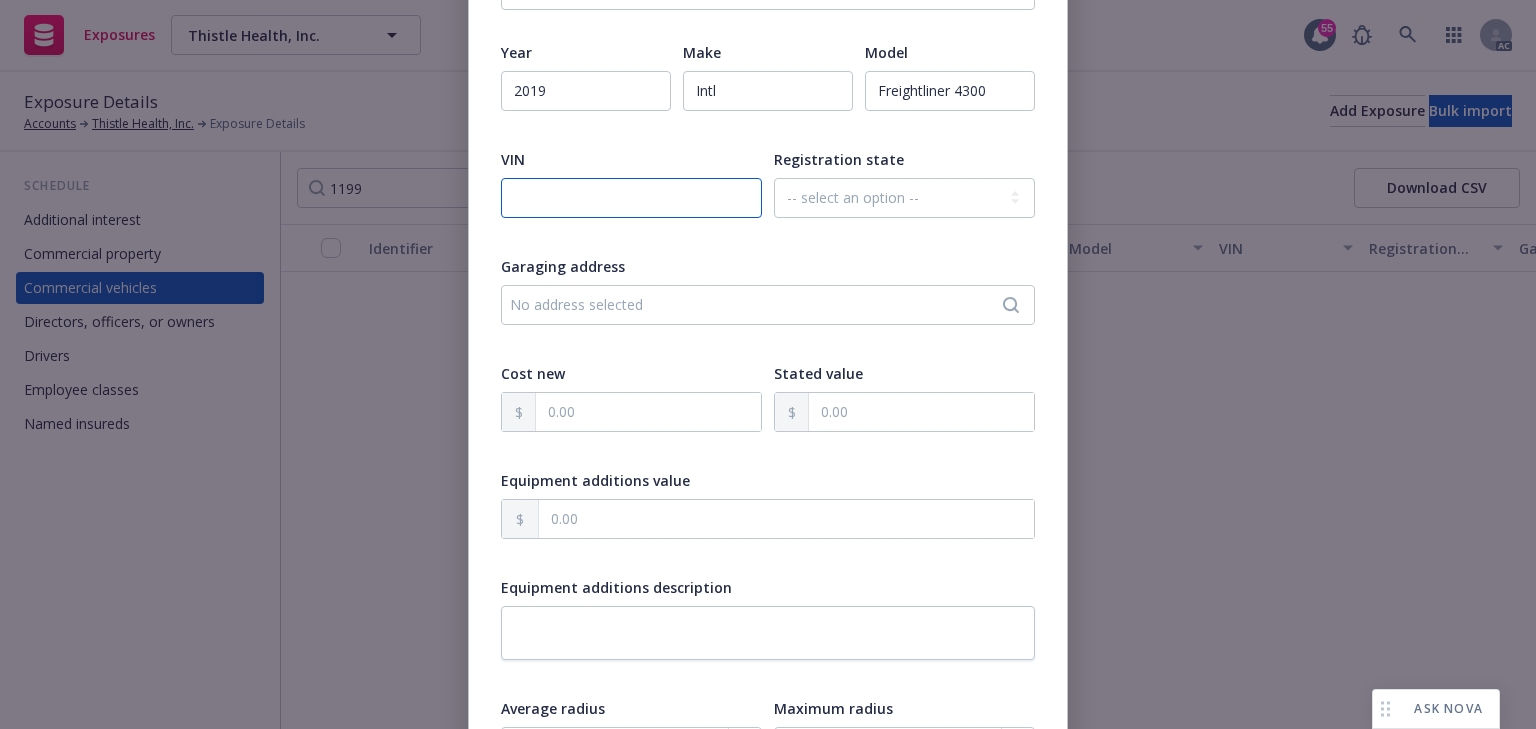 click at bounding box center (631, 198) 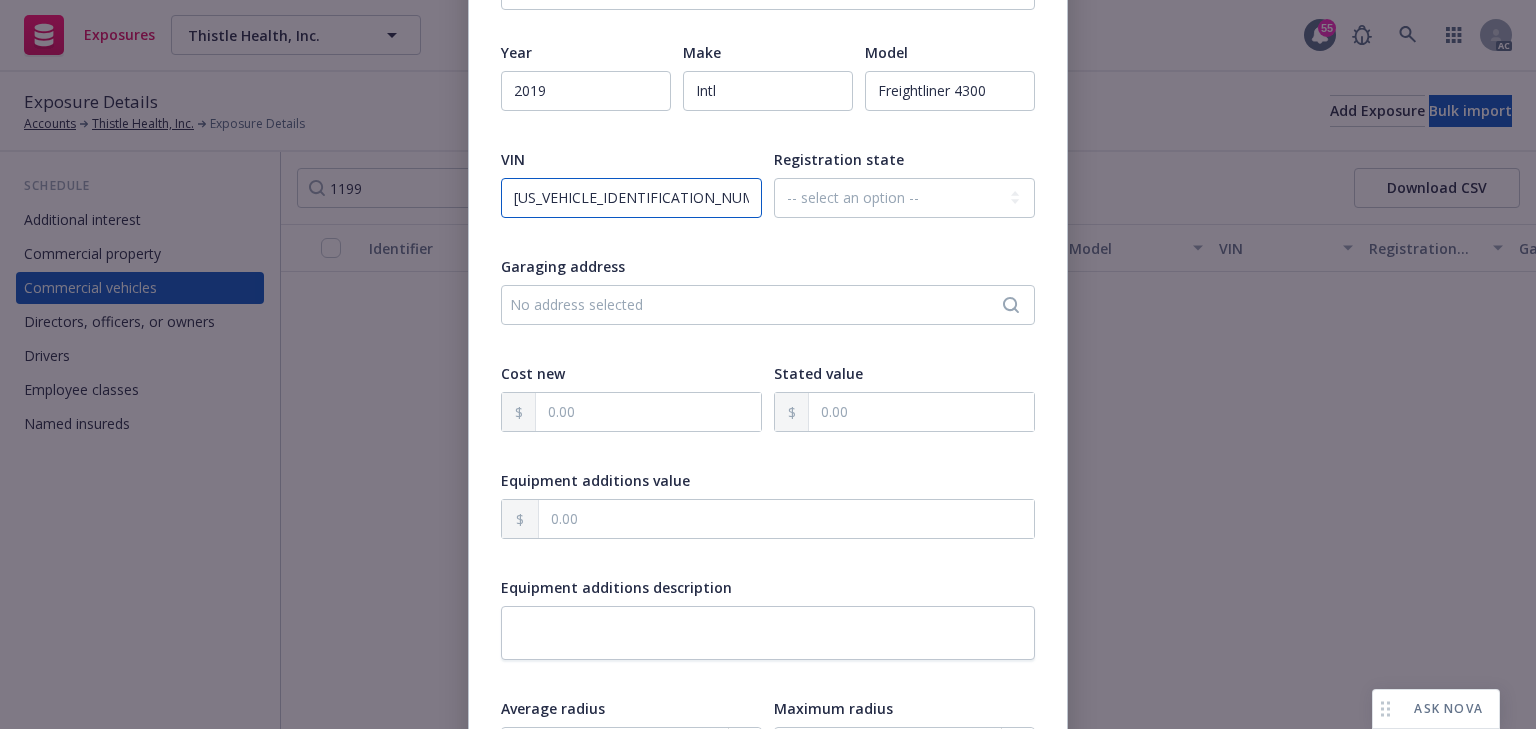 type on "1HTMMMMNXKH561199" 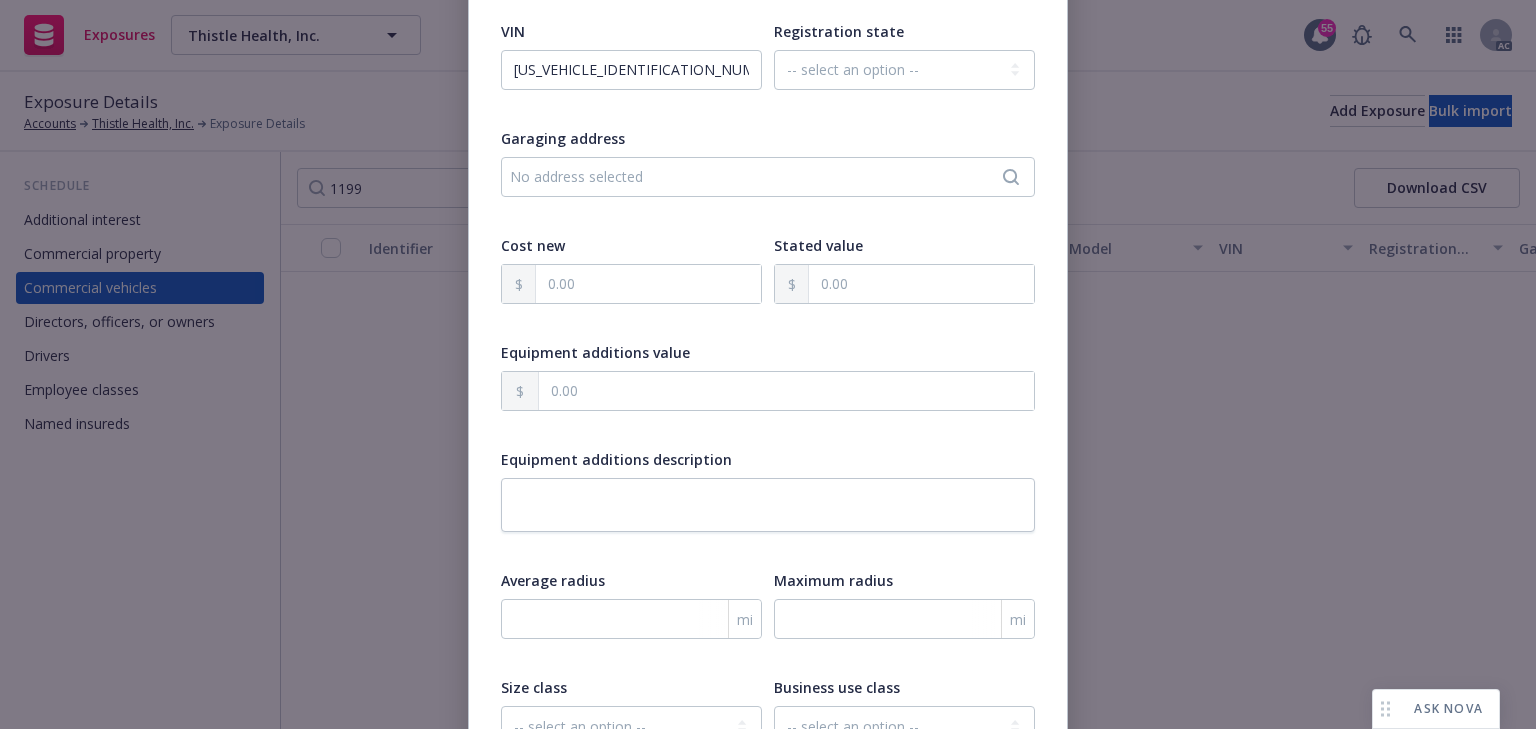 scroll, scrollTop: 774, scrollLeft: 0, axis: vertical 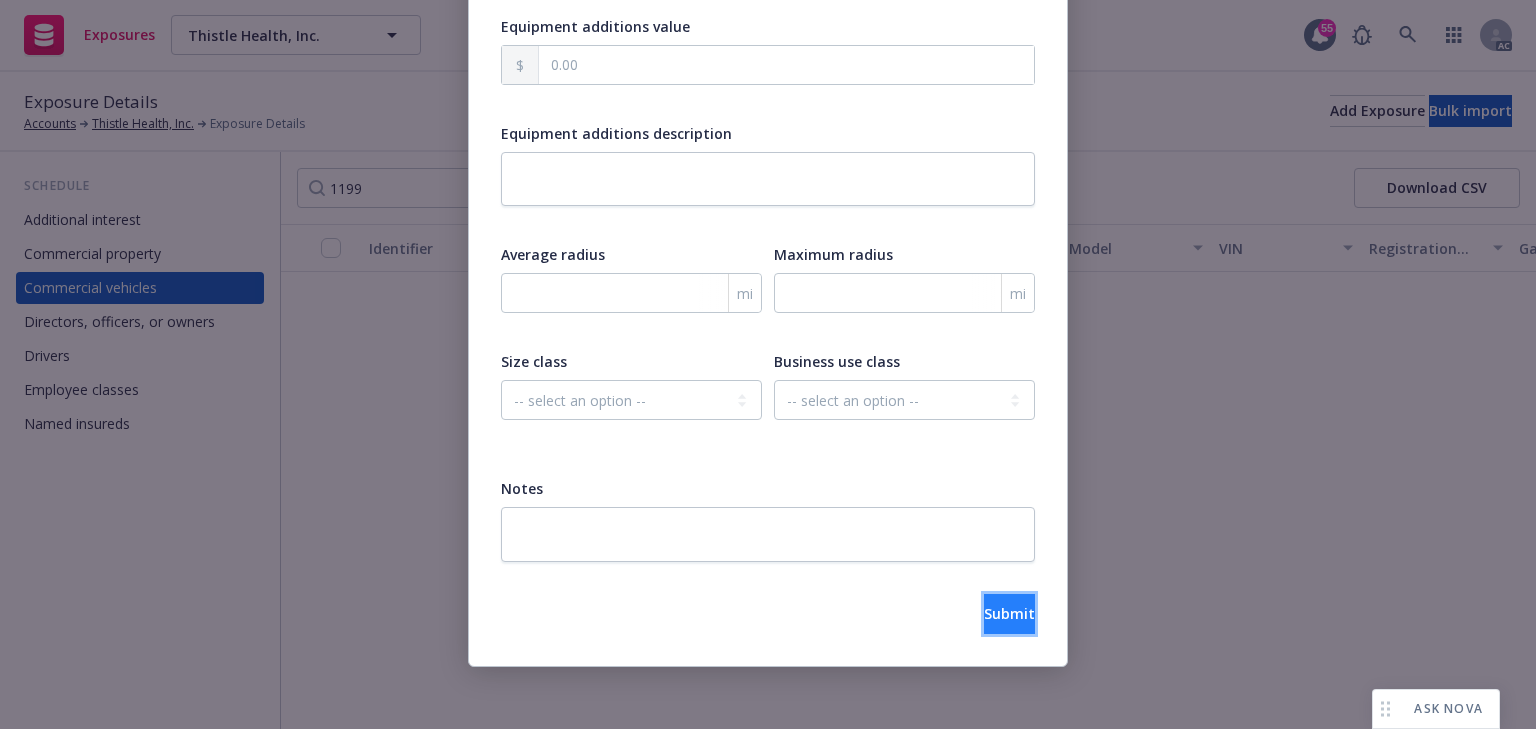 click on "Submit" at bounding box center (1009, 613) 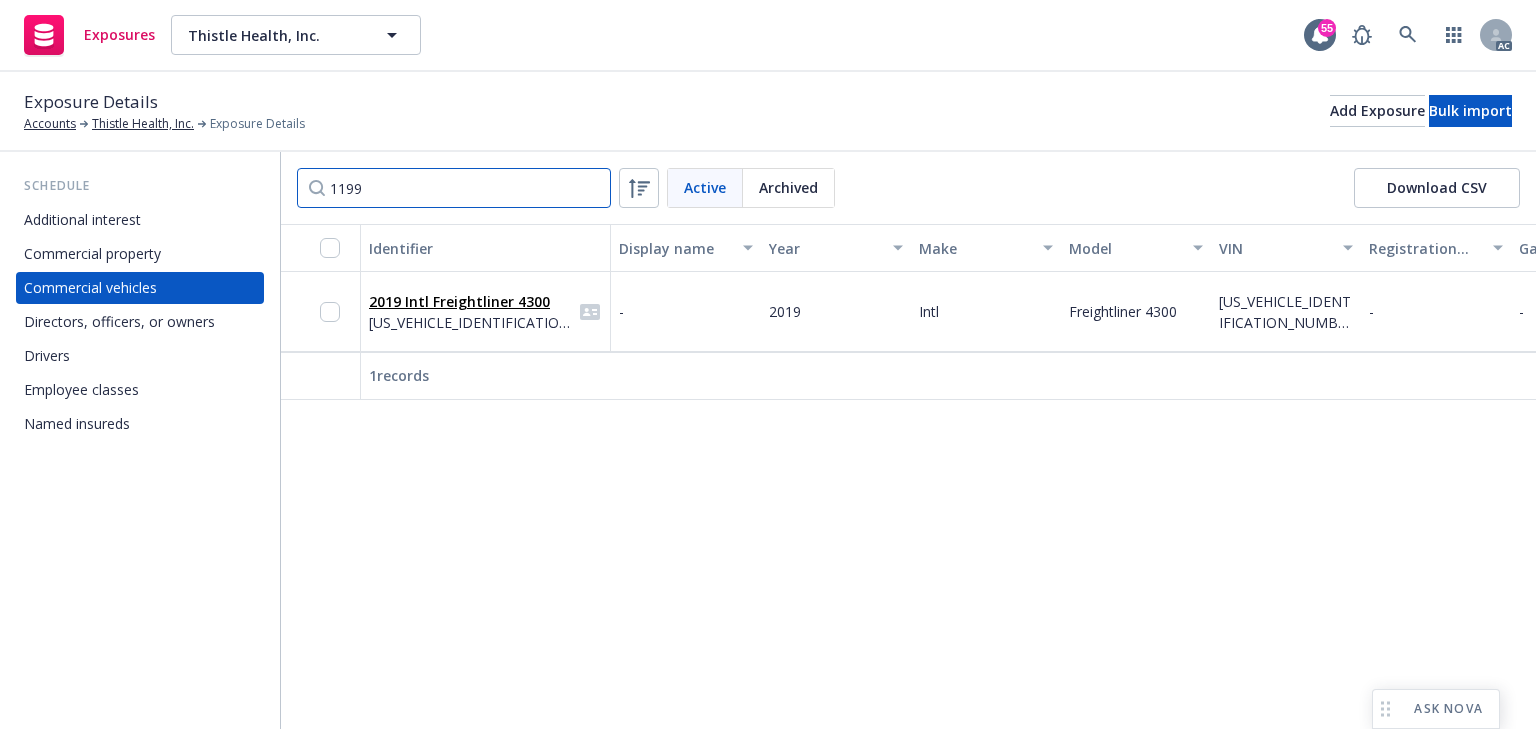 click on "1199" at bounding box center (454, 188) 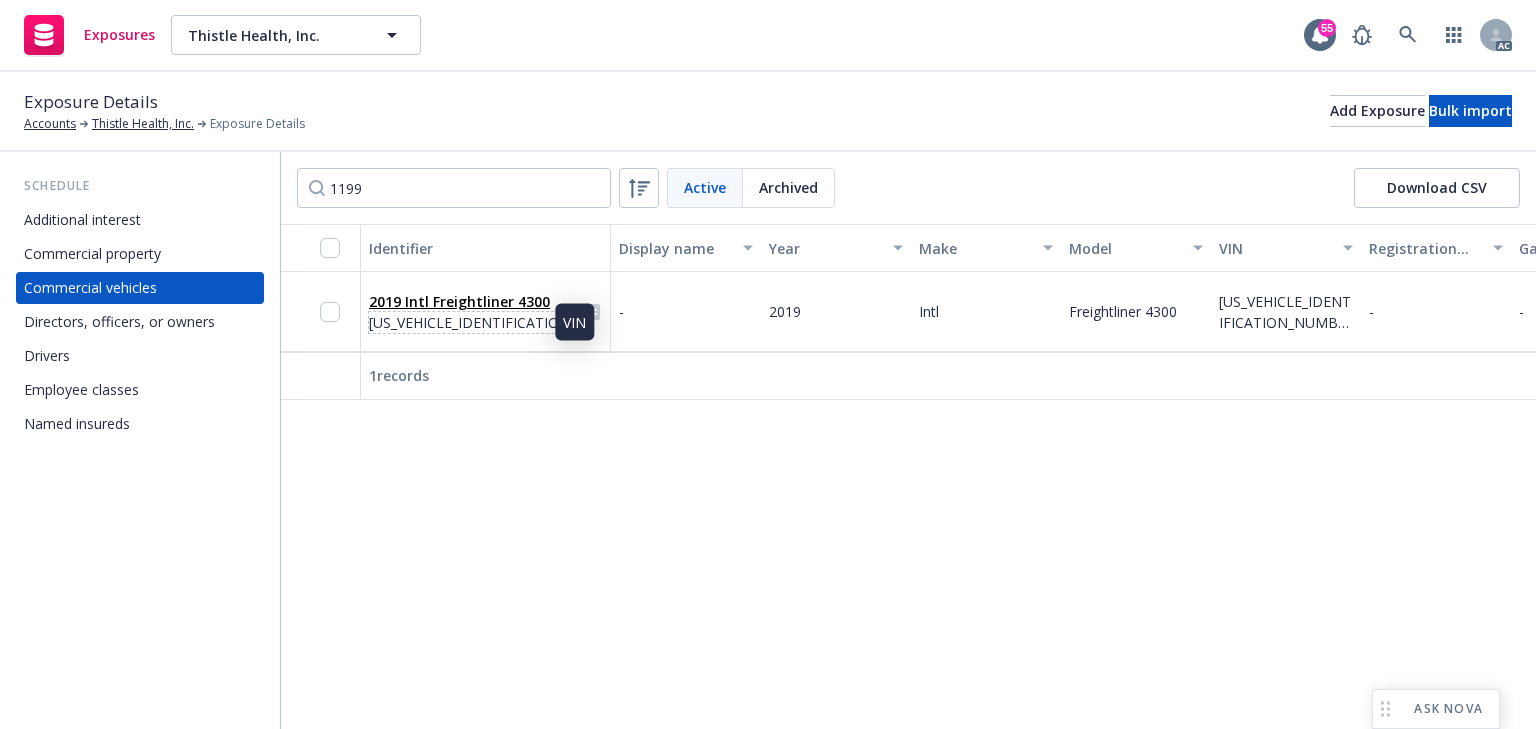 click on "1HTMMMMNXKH561199" at bounding box center [473, 322] 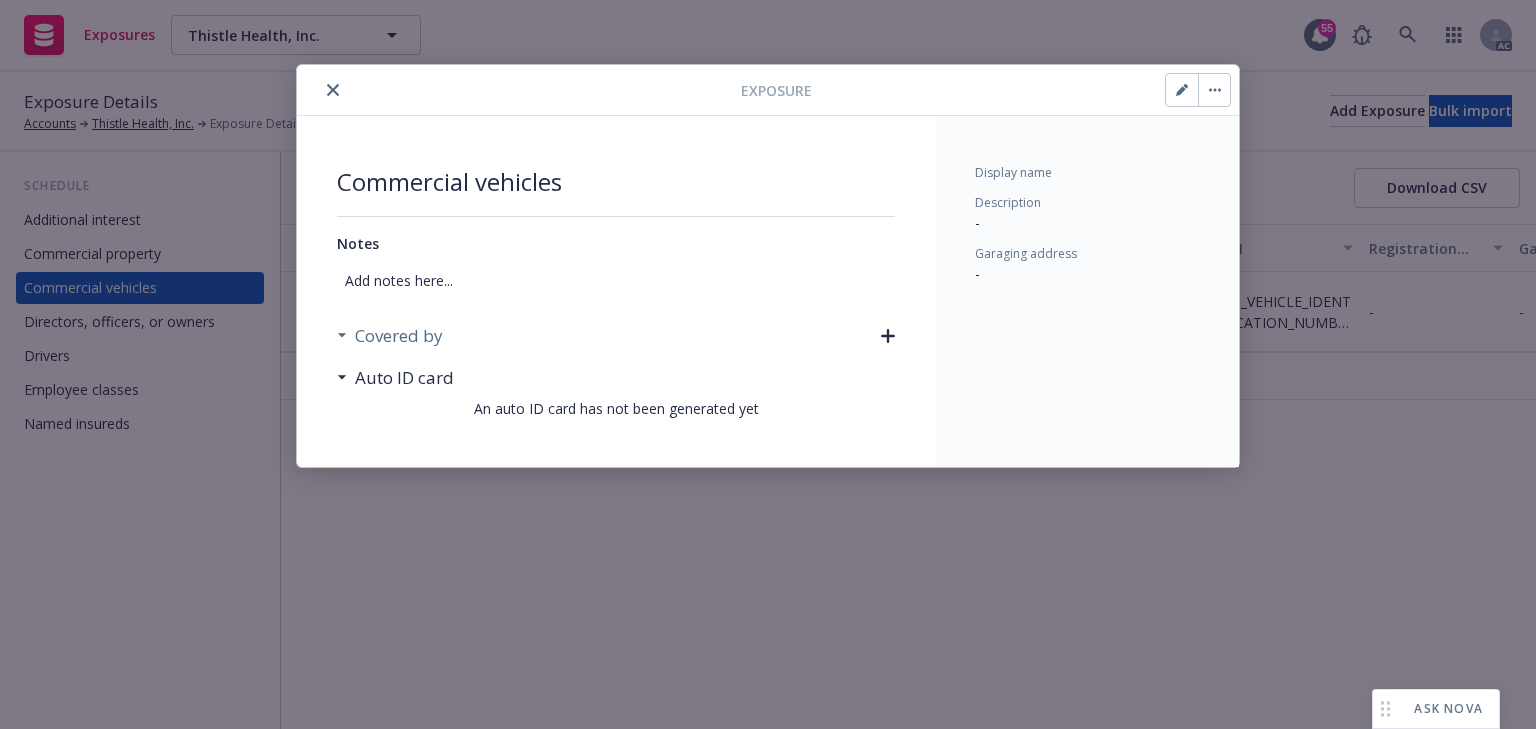 click 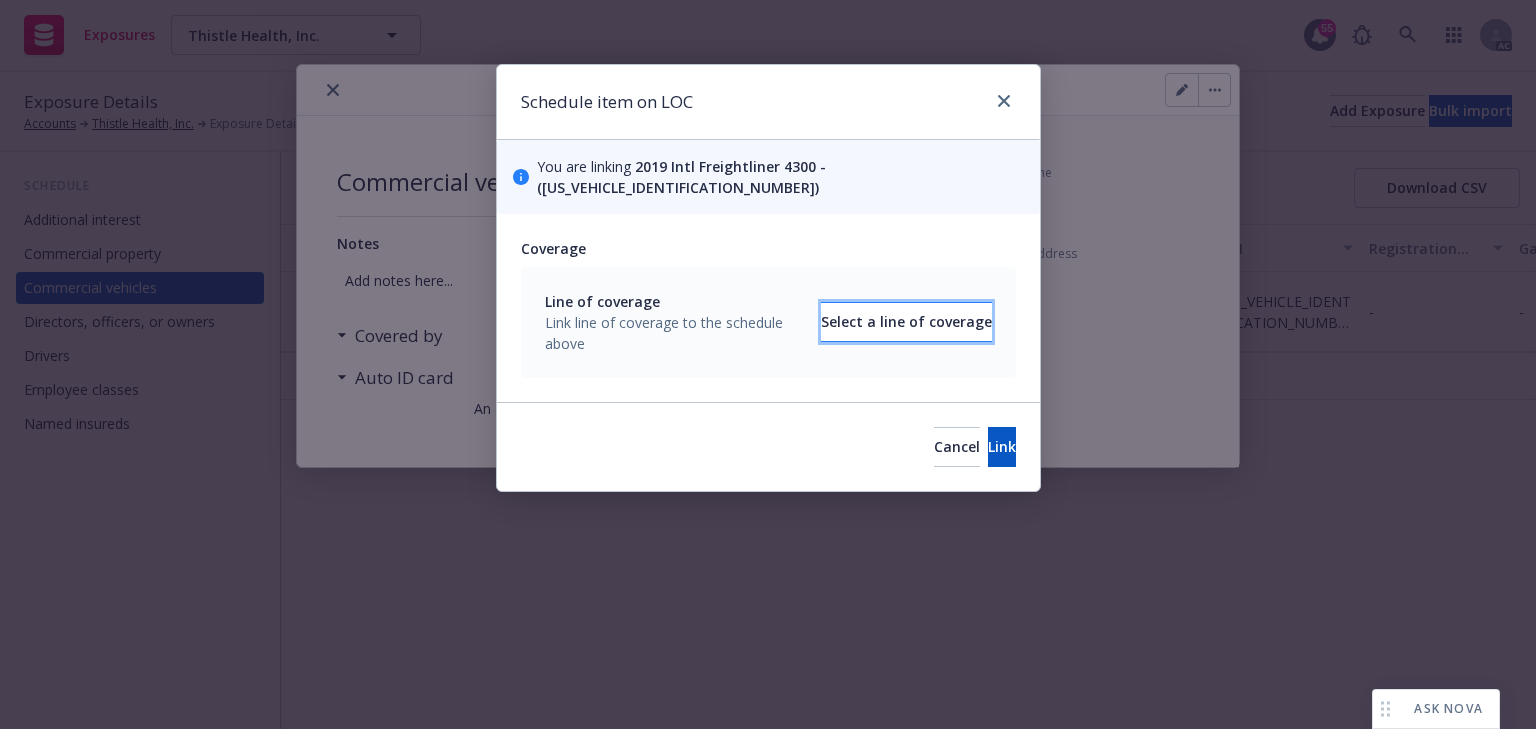 click on "Select a line of coverage" at bounding box center [906, 322] 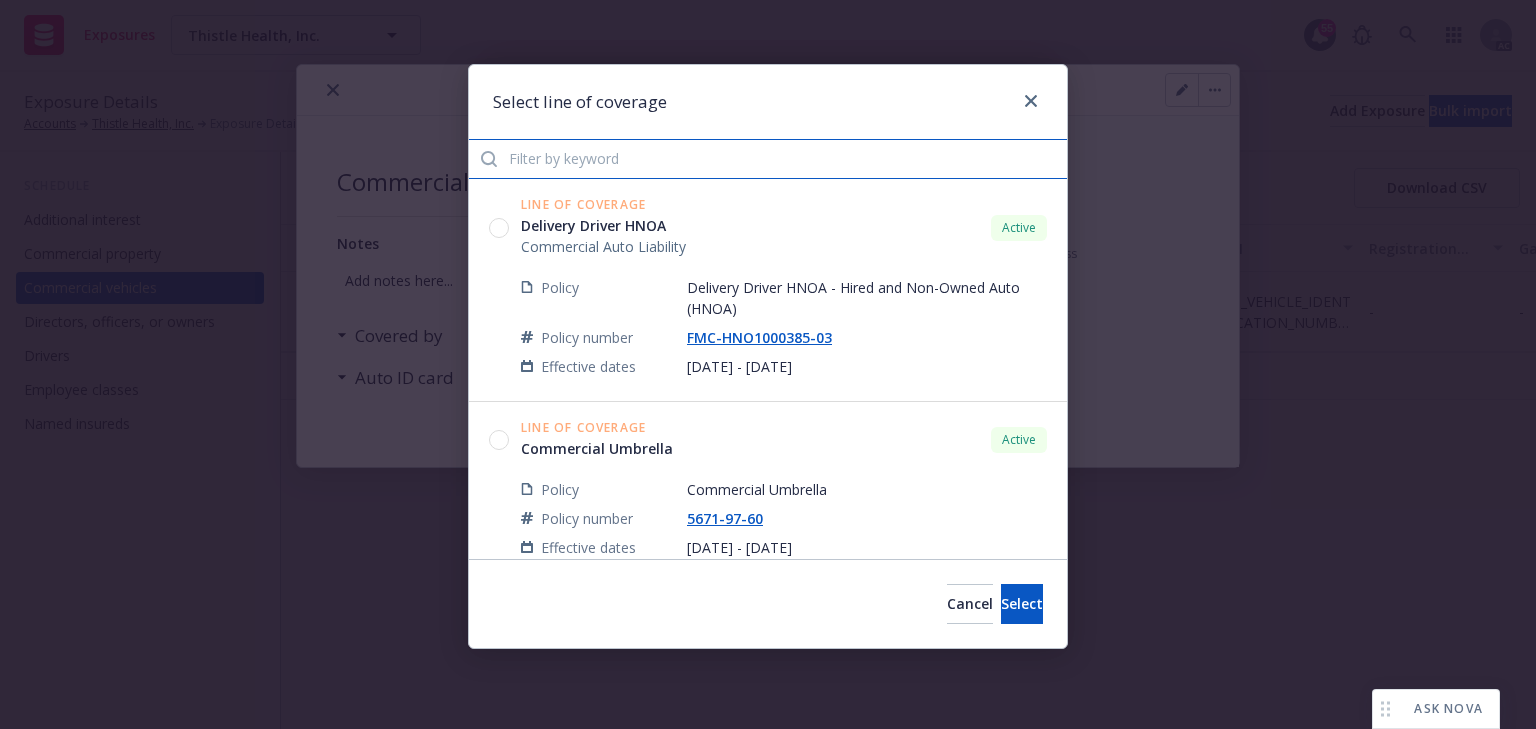 click at bounding box center (768, 159) 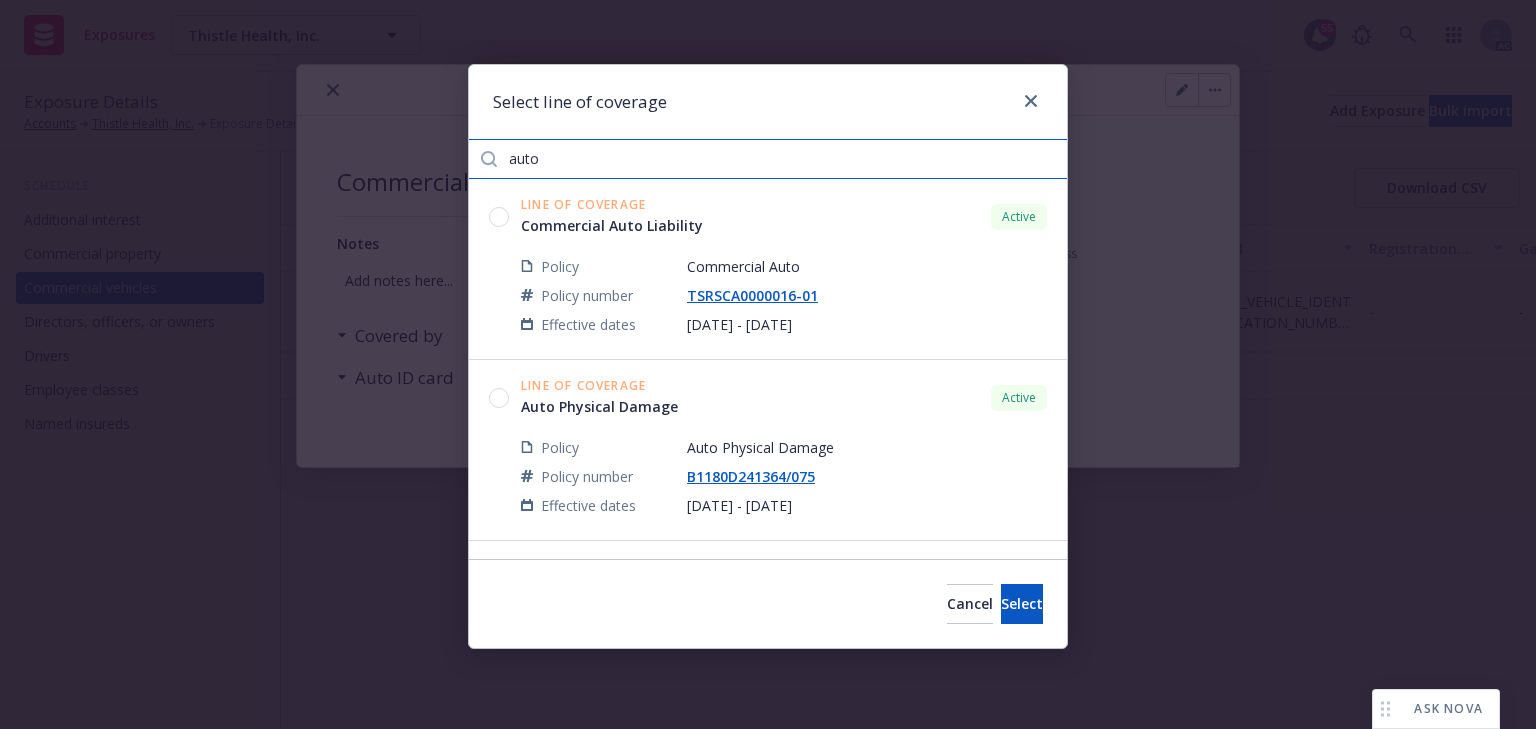 type on "auto" 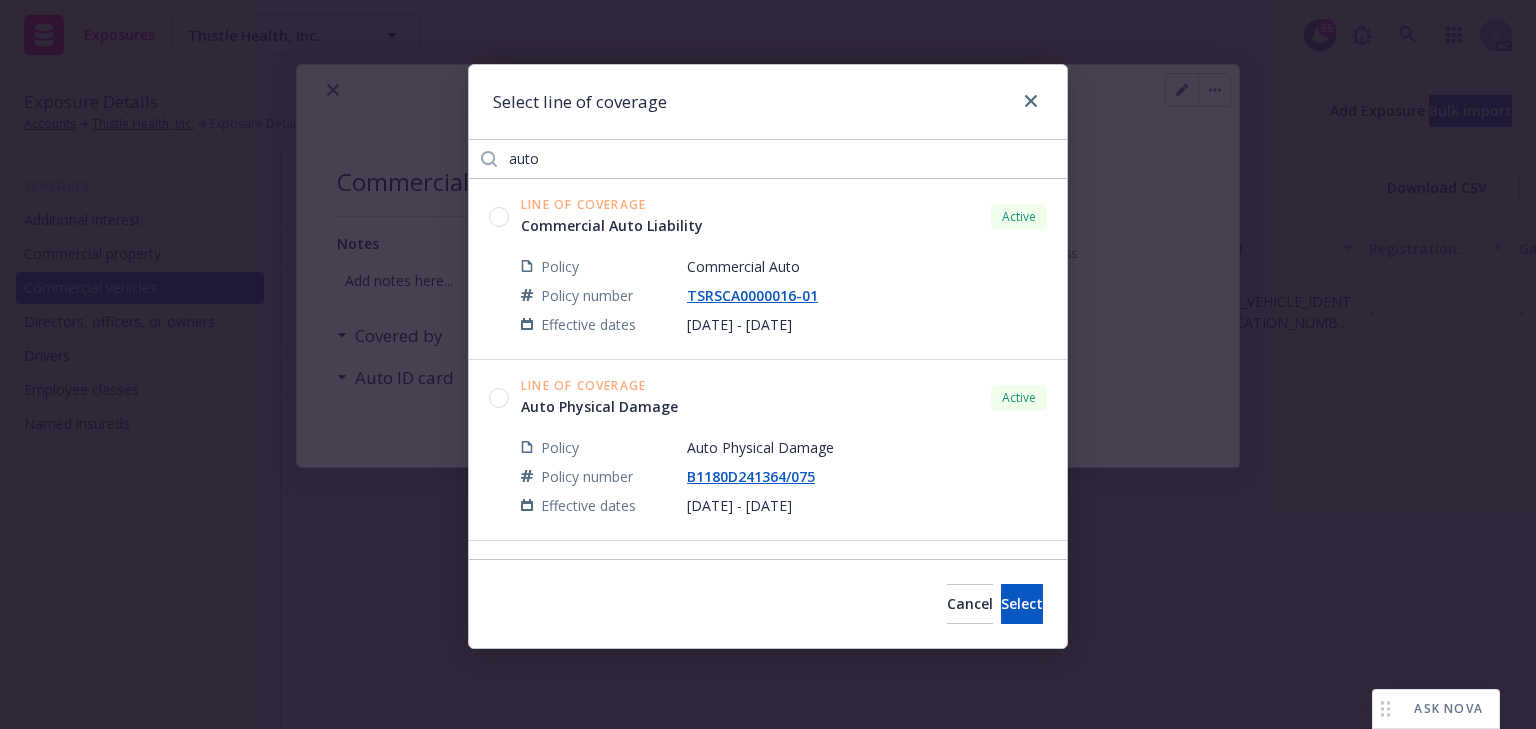 click 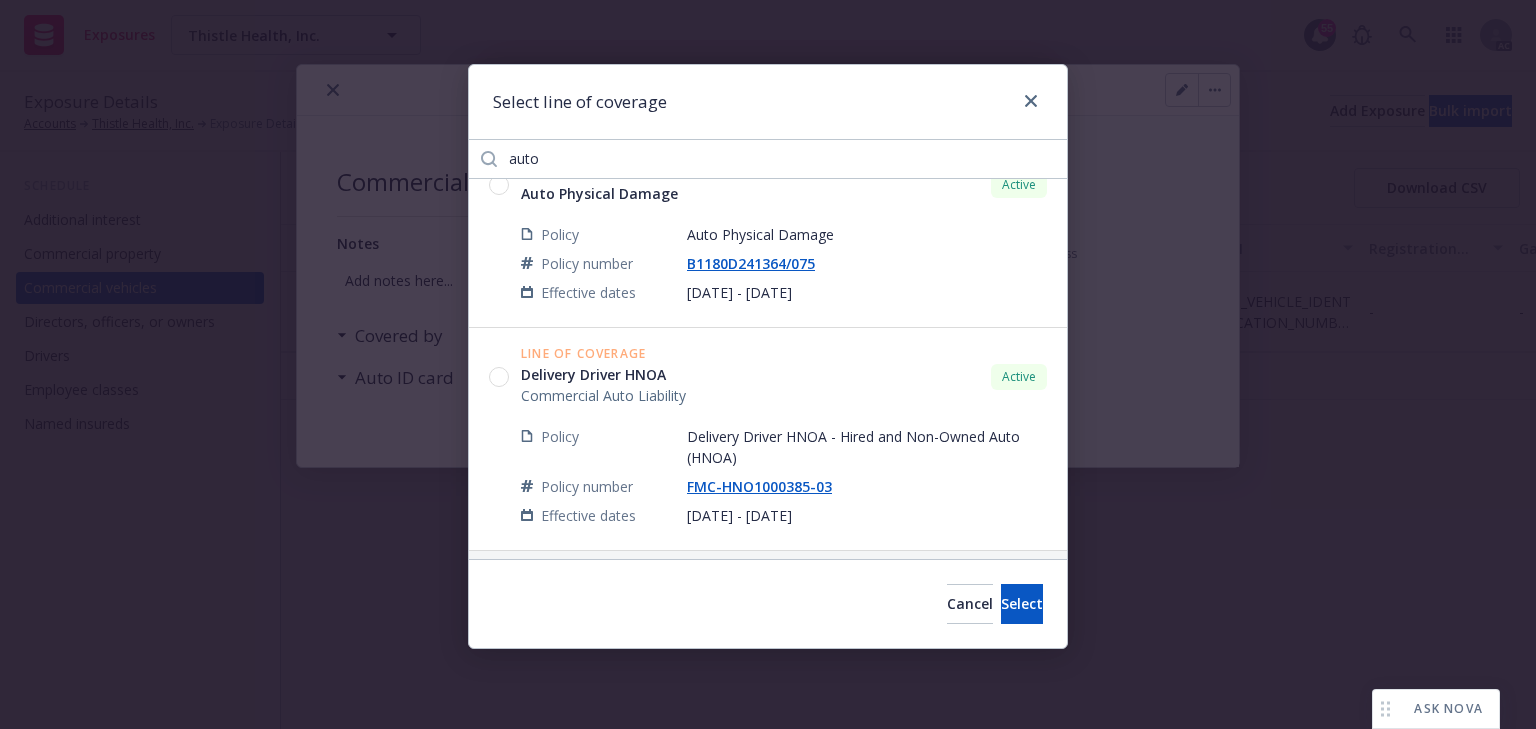 scroll, scrollTop: 220, scrollLeft: 0, axis: vertical 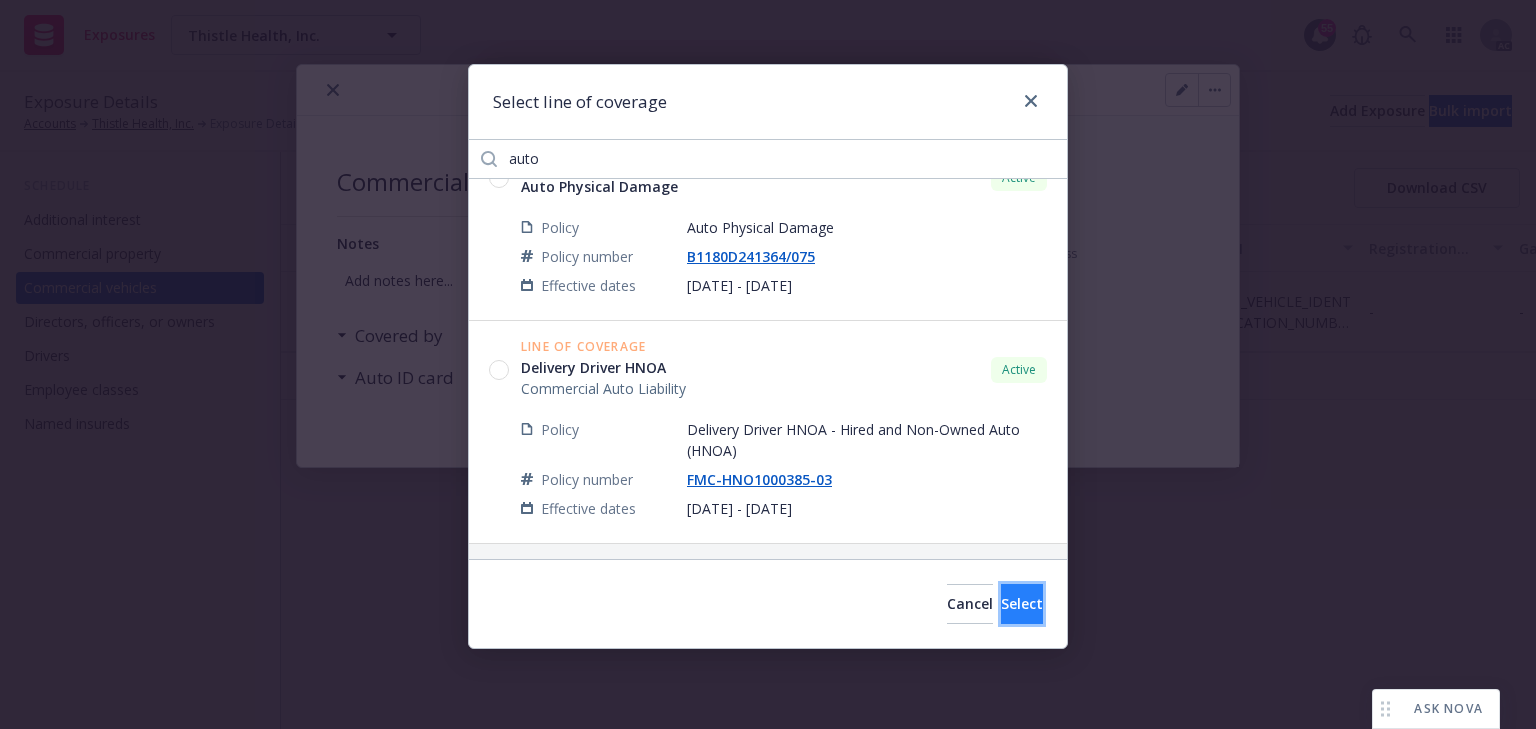 click on "Select" at bounding box center [1022, 604] 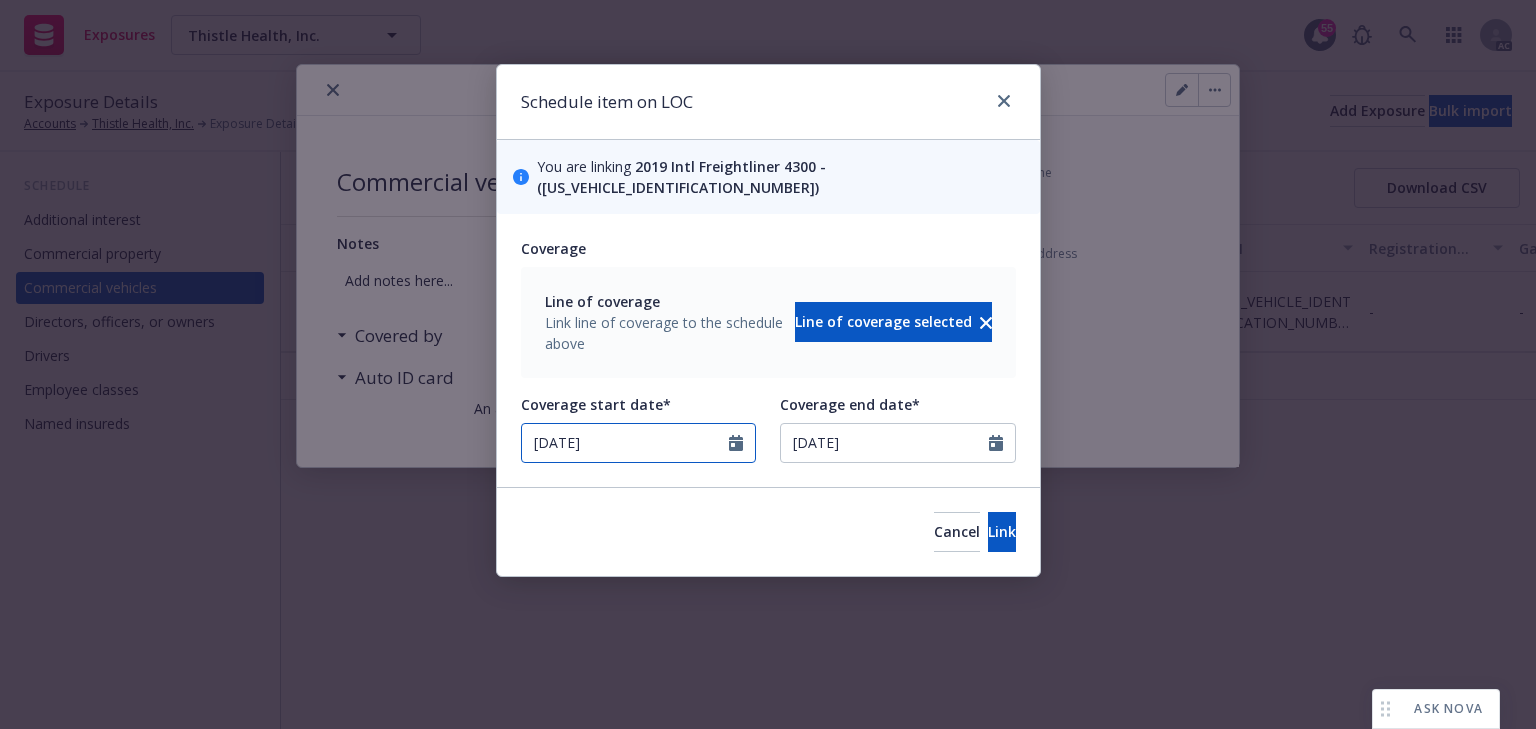 drag, startPoint x: 608, startPoint y: 417, endPoint x: 2, endPoint y: 369, distance: 607.898 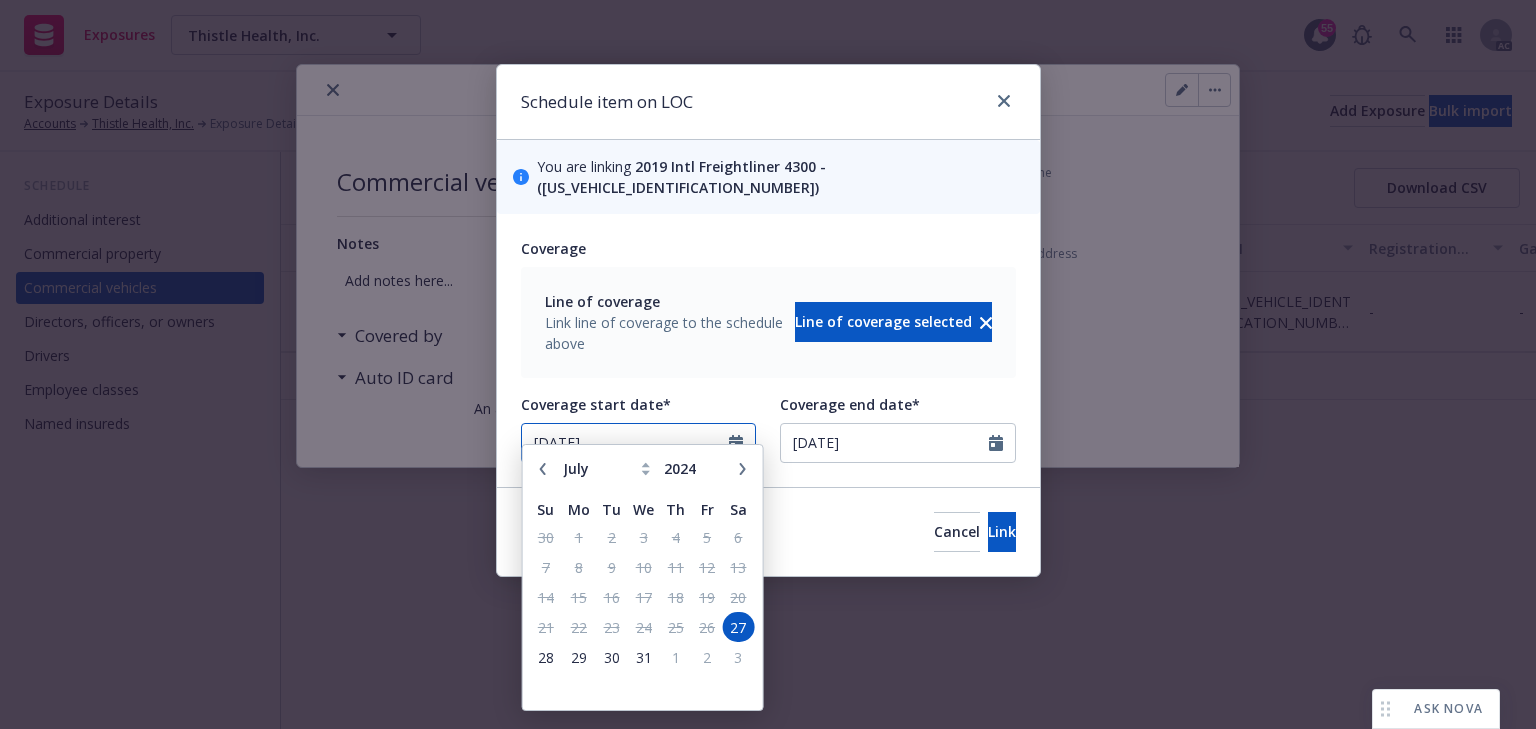 click on "07/27/2024" at bounding box center [626, 443] 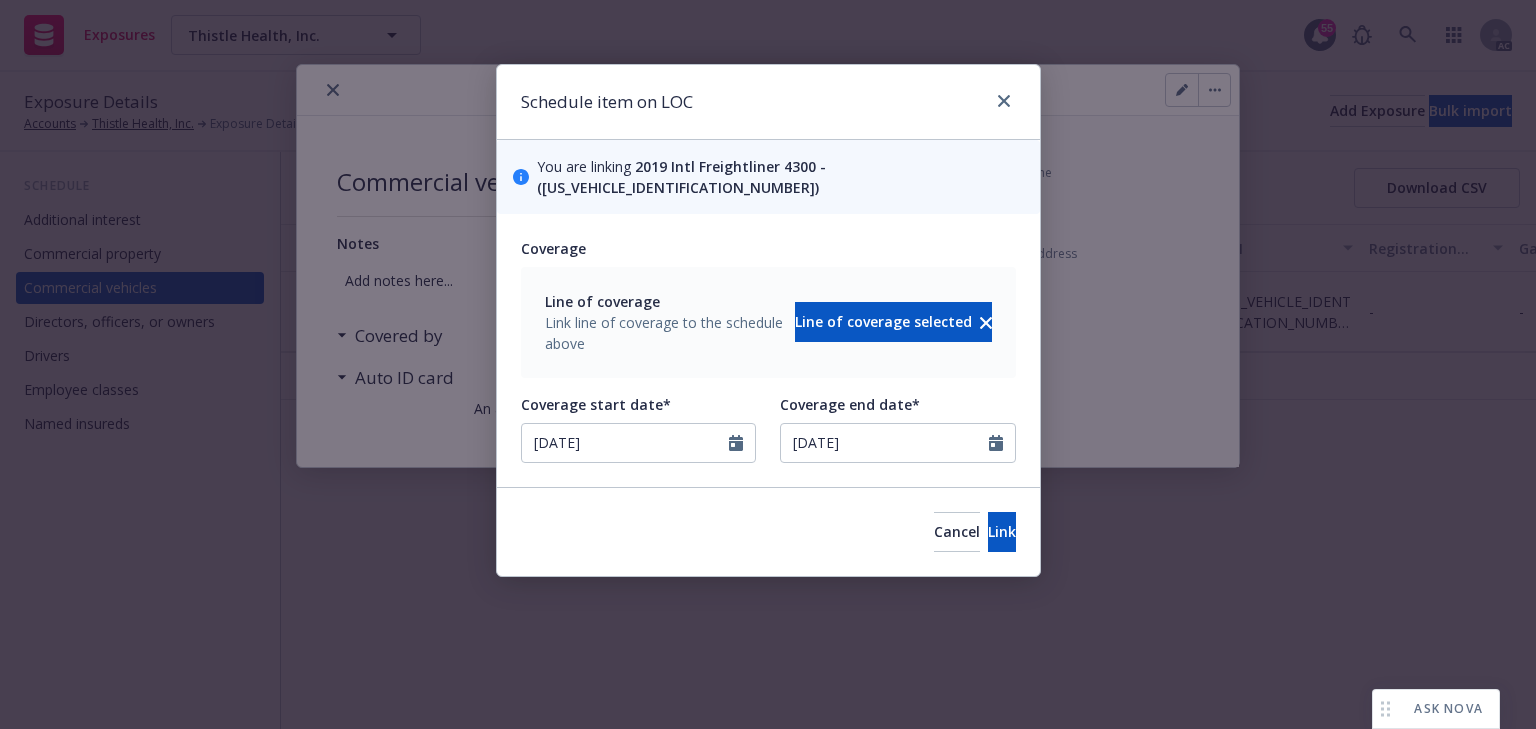 type on "07/02/2025" 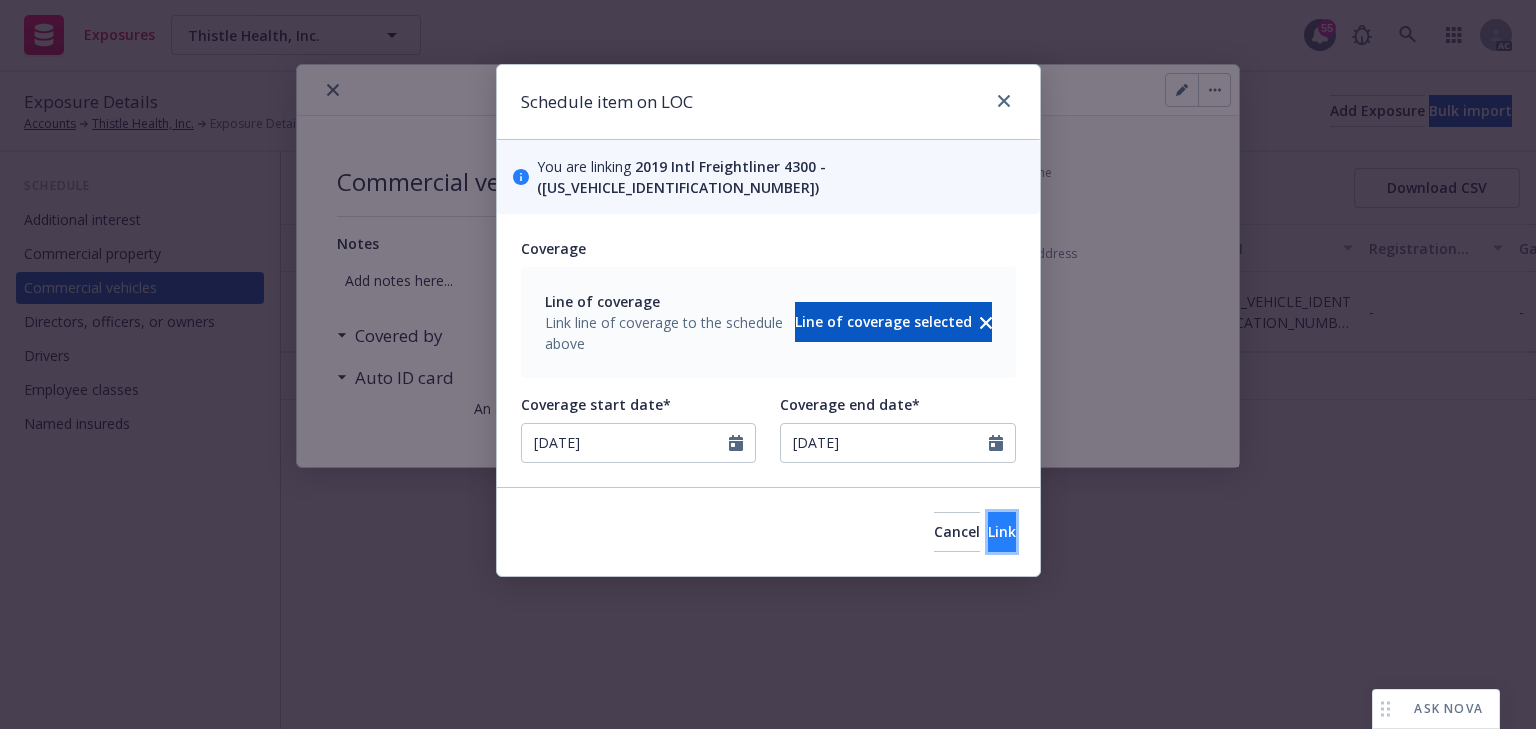 click on "Link" at bounding box center (1002, 531) 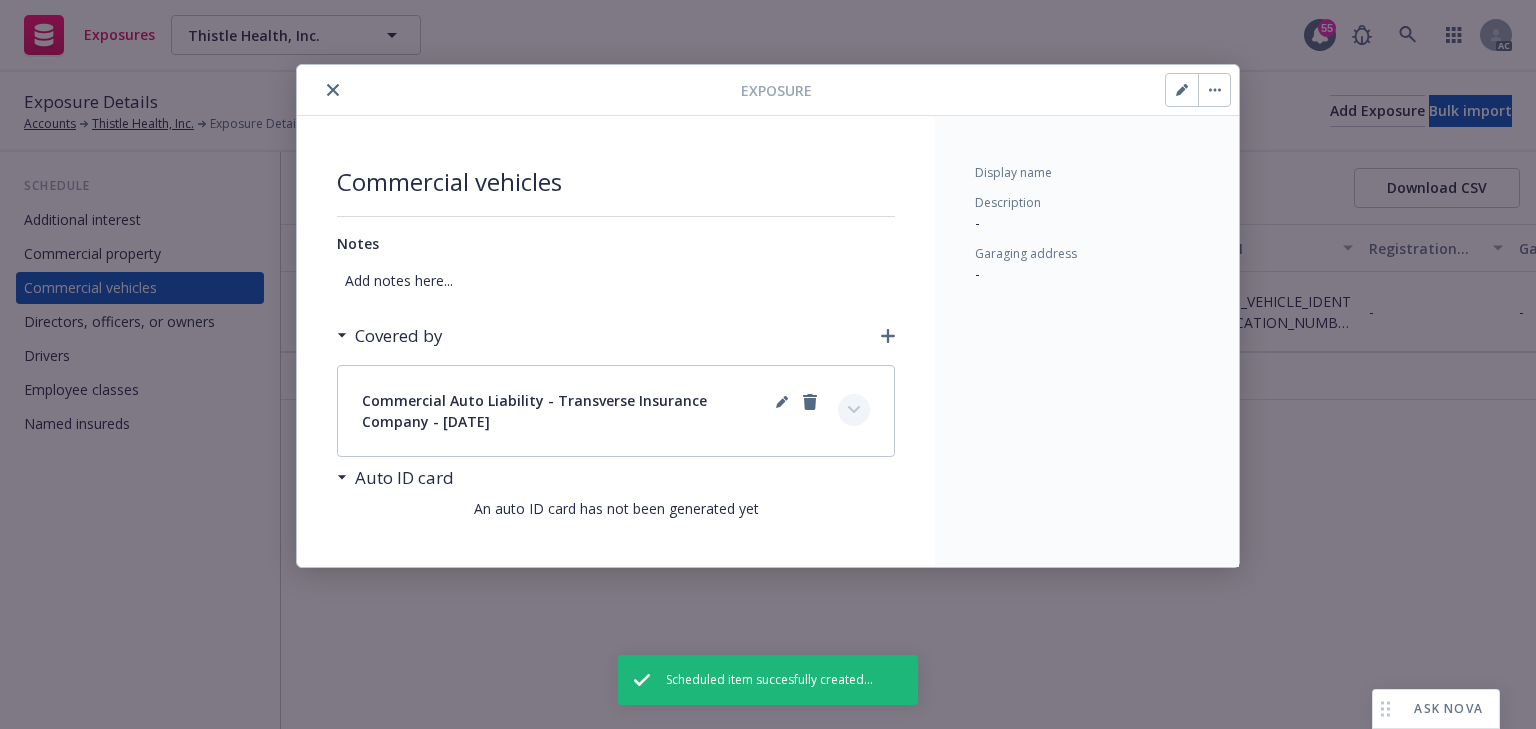 click at bounding box center [854, 410] 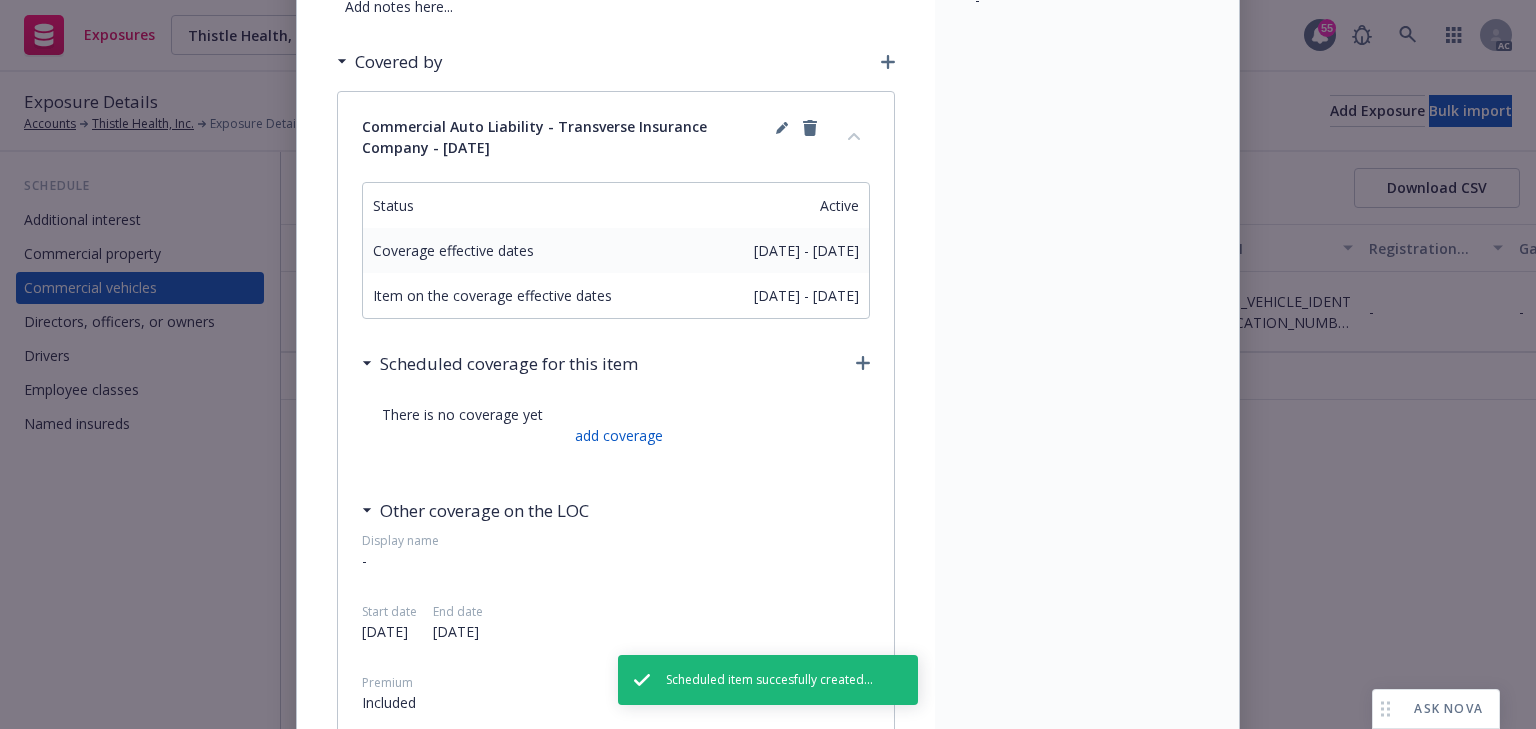 scroll, scrollTop: 320, scrollLeft: 0, axis: vertical 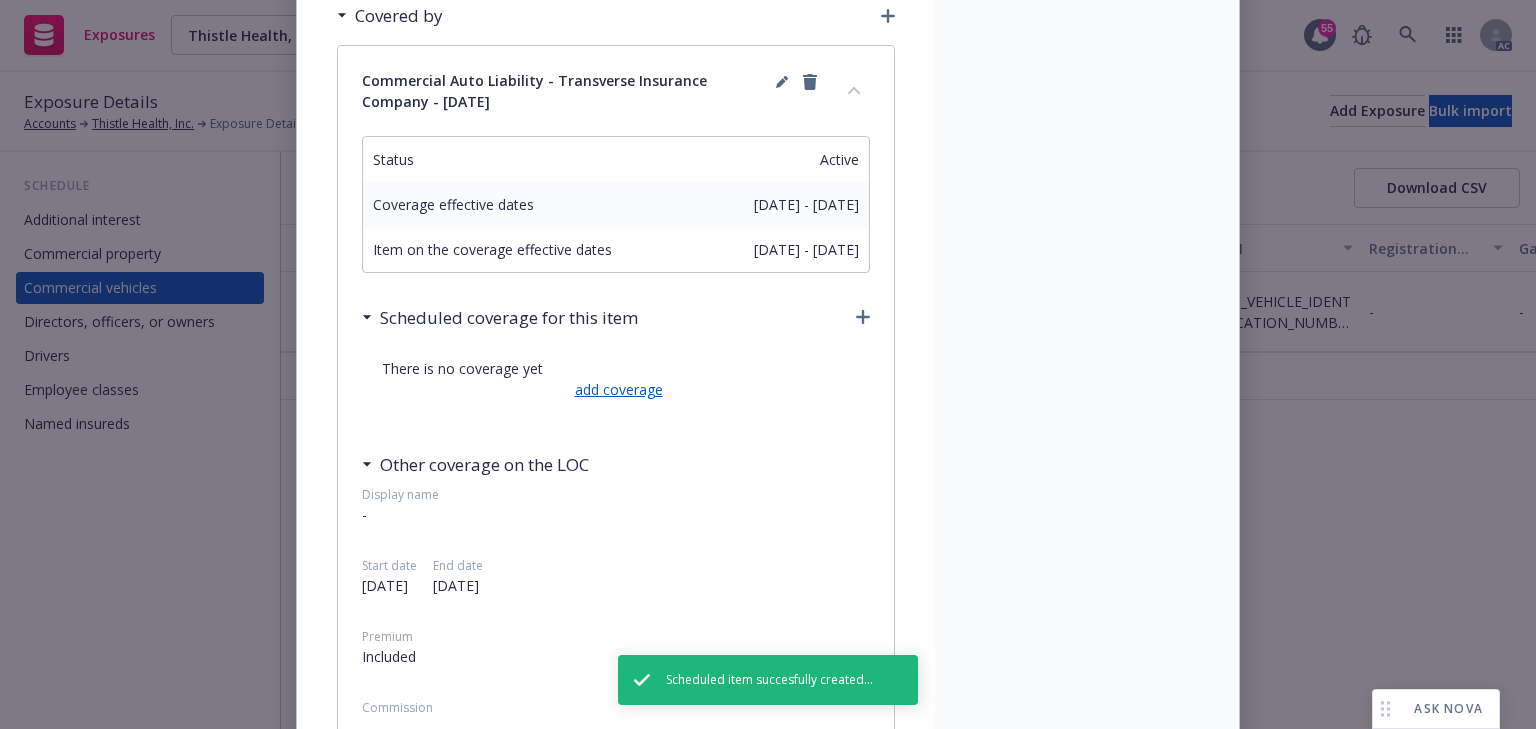 click on "add coverage" at bounding box center (616, 389) 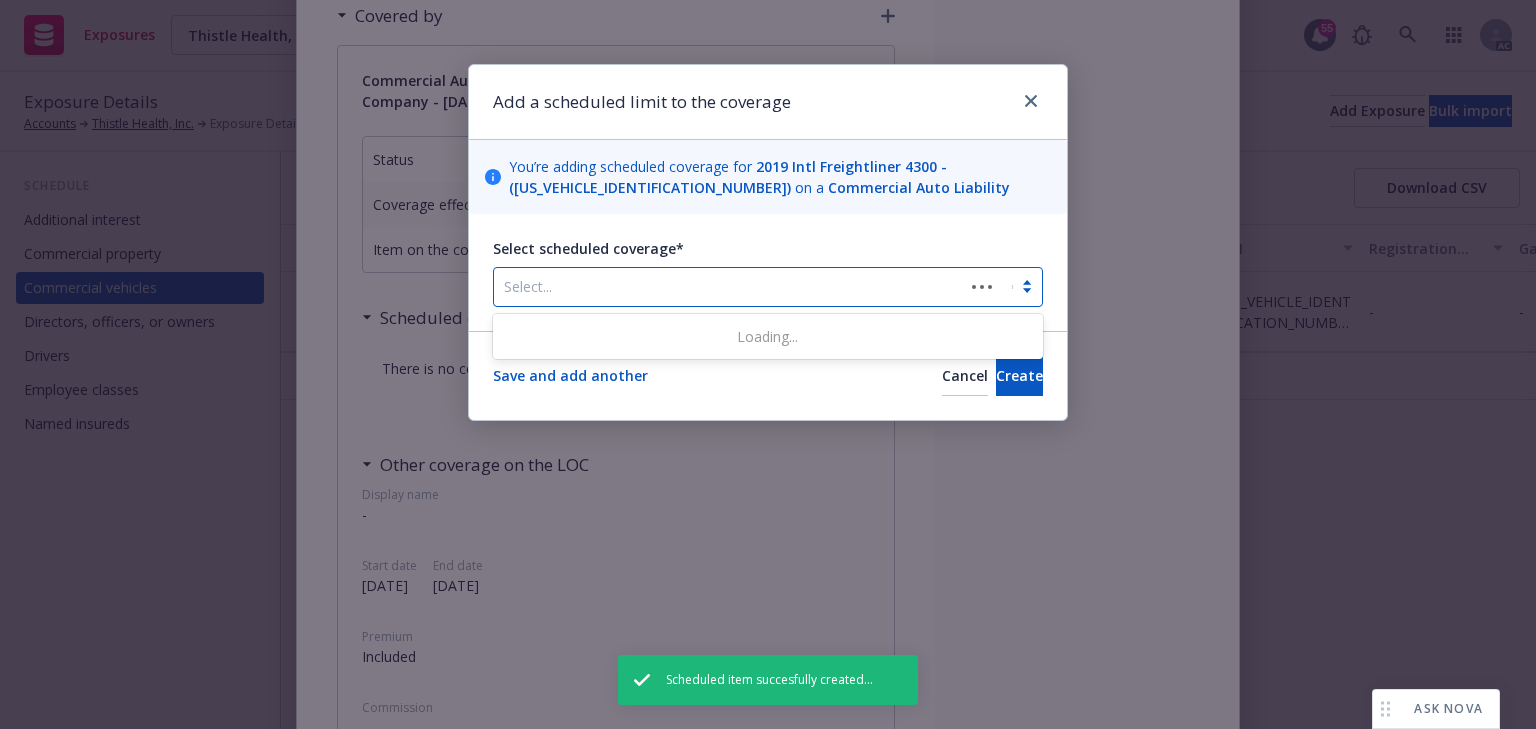 click at bounding box center (729, 287) 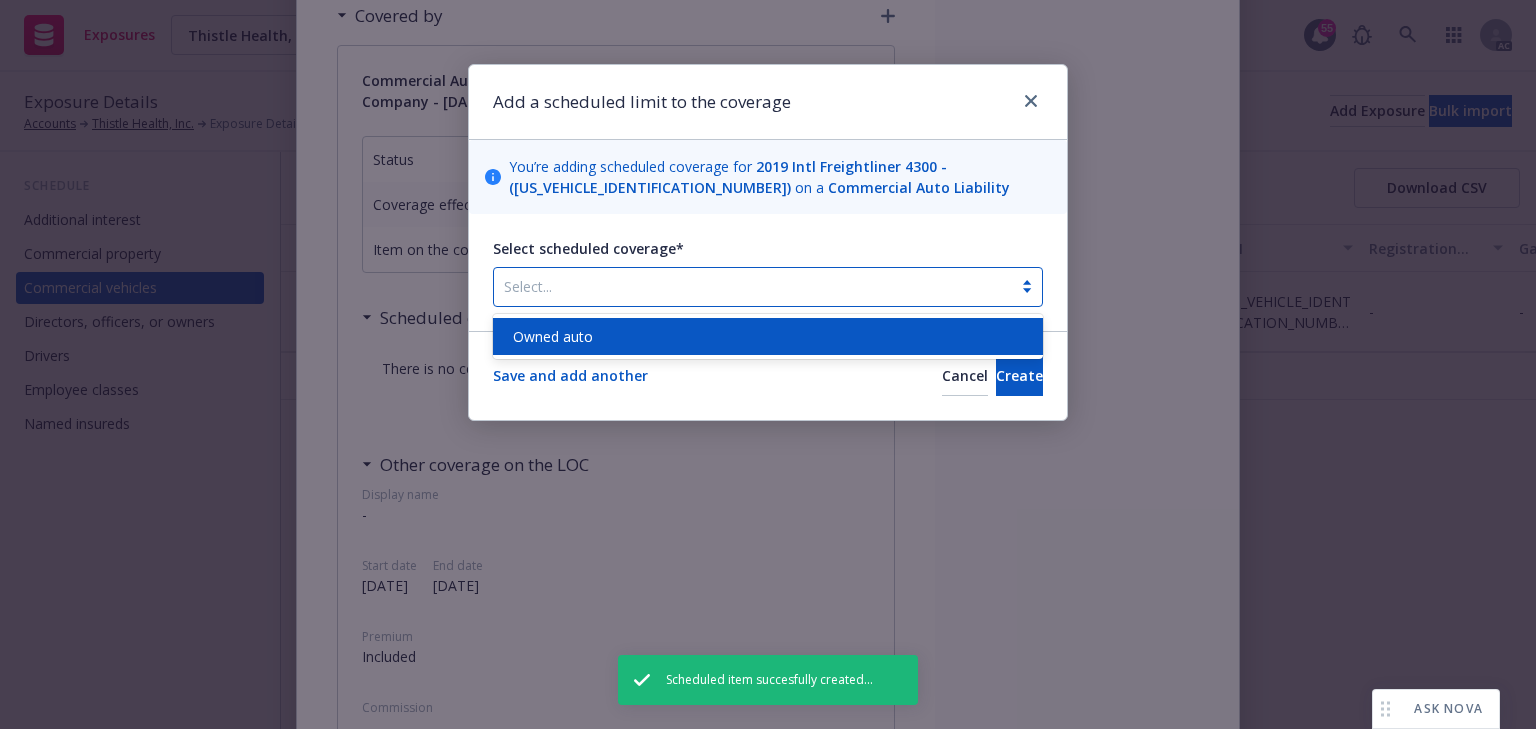 click on "Owned auto" at bounding box center [553, 336] 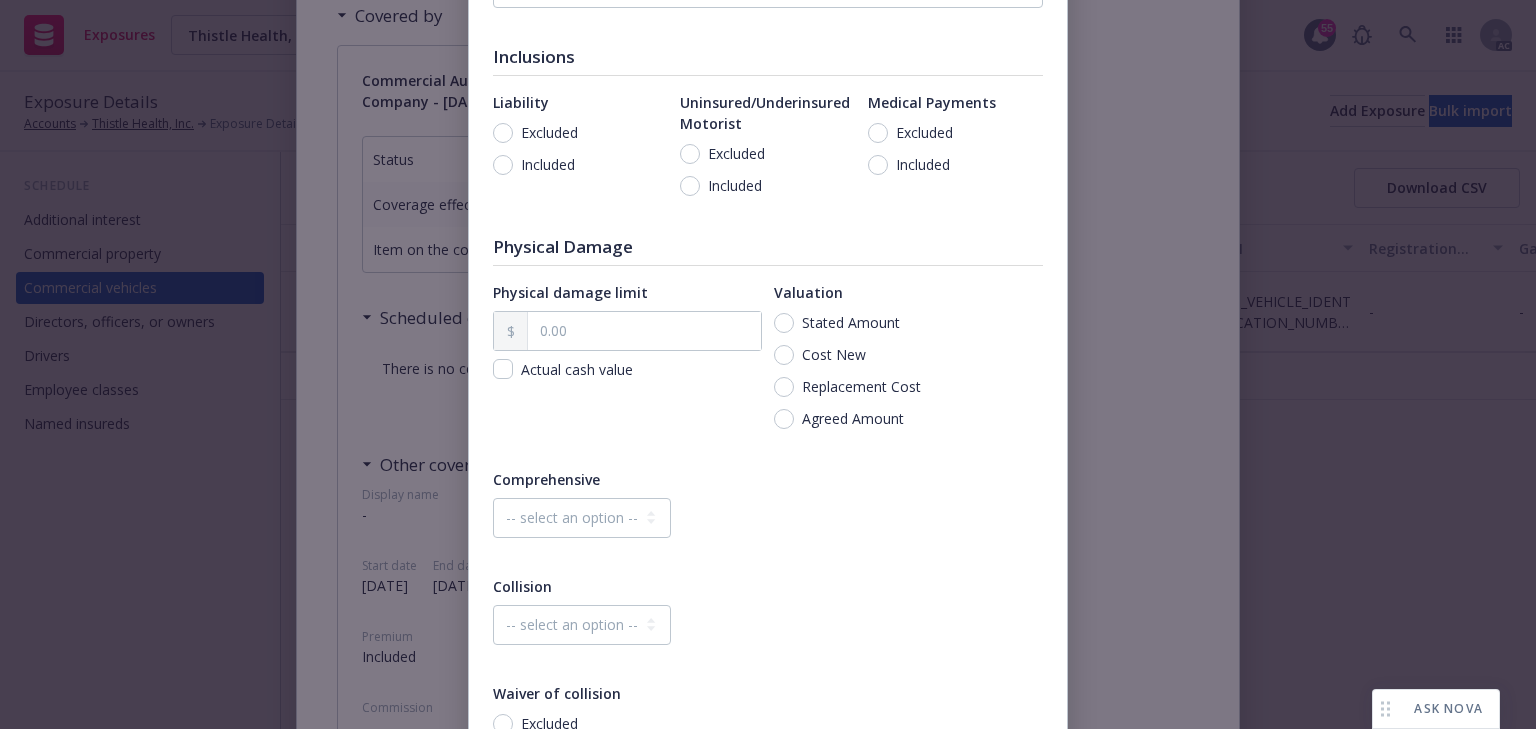 scroll, scrollTop: 657, scrollLeft: 0, axis: vertical 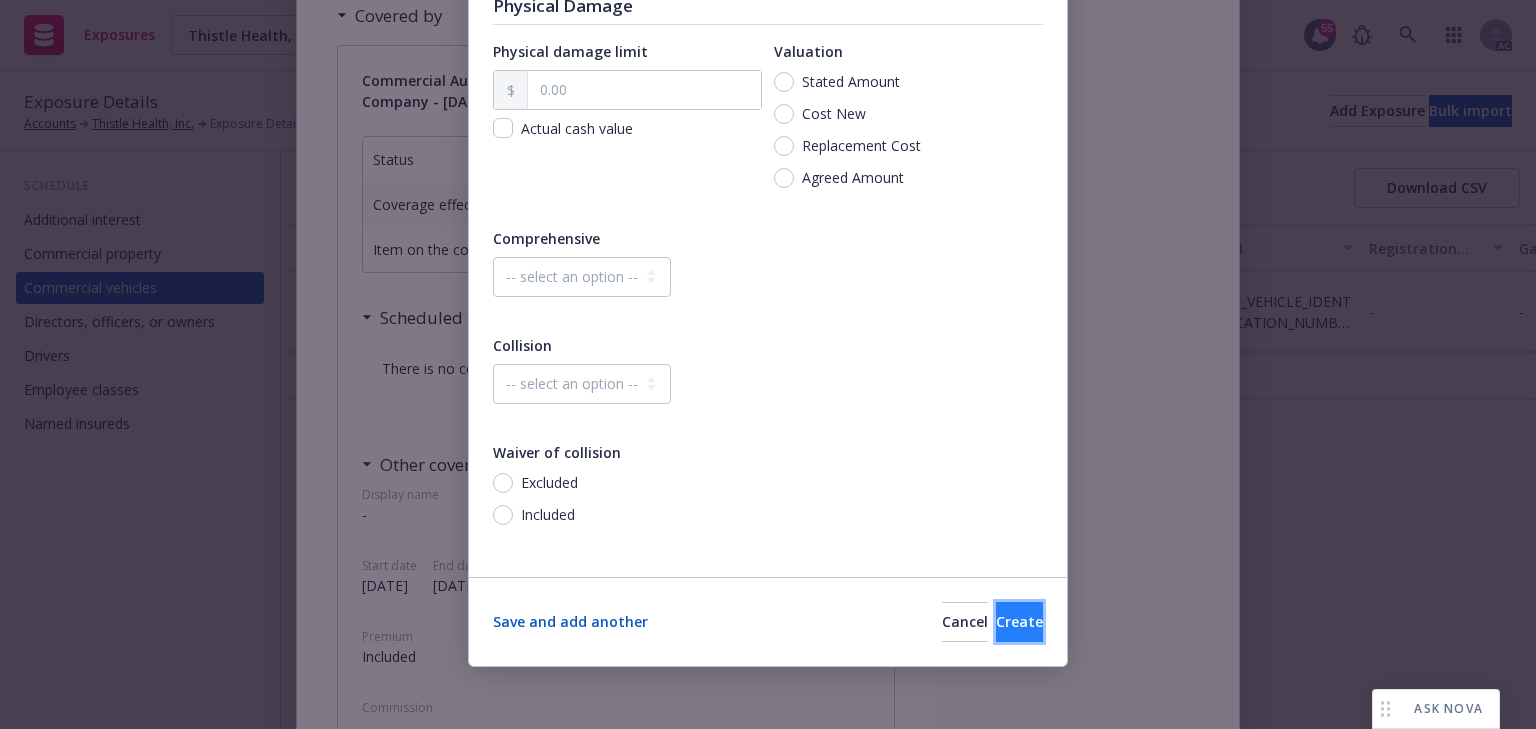 click on "Create" at bounding box center (1019, 621) 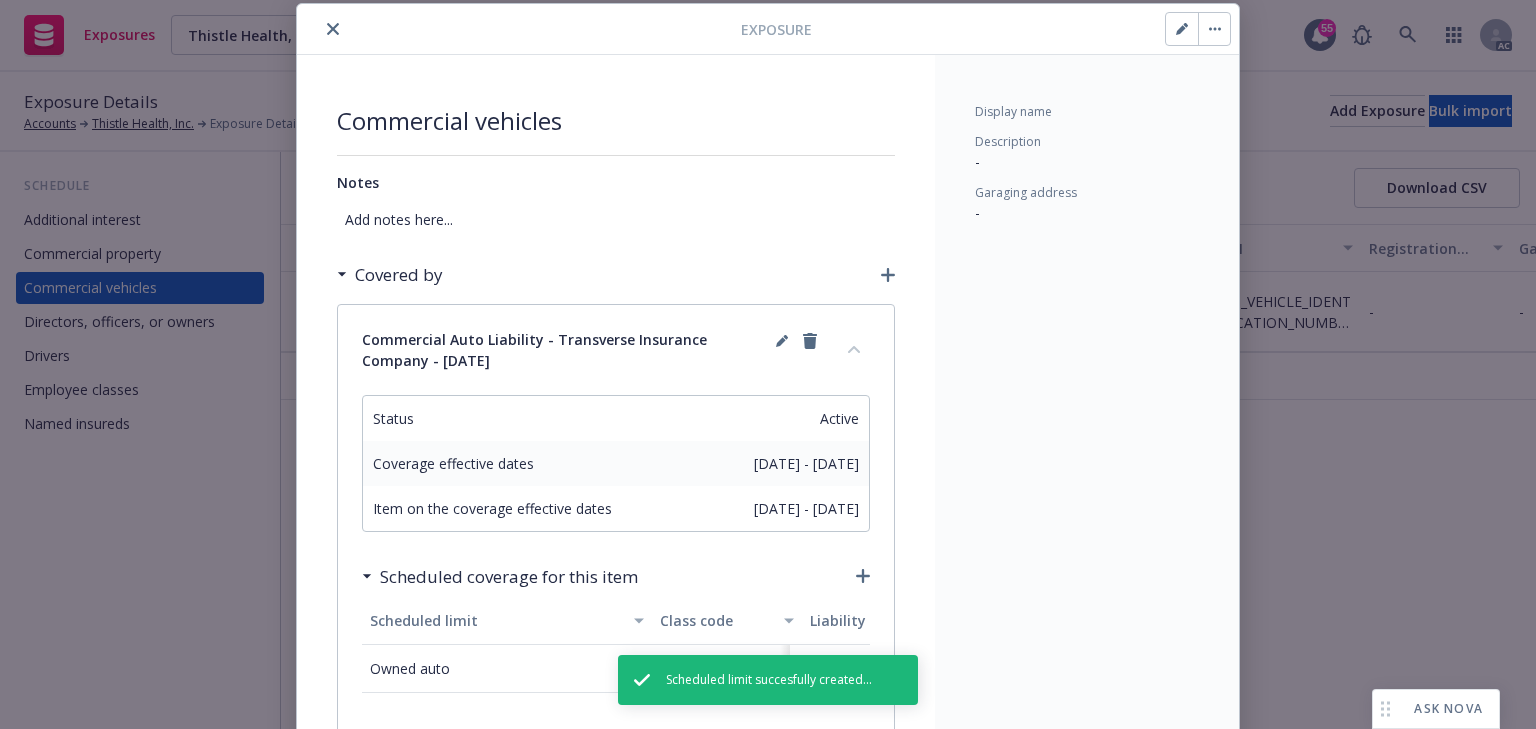scroll, scrollTop: 0, scrollLeft: 0, axis: both 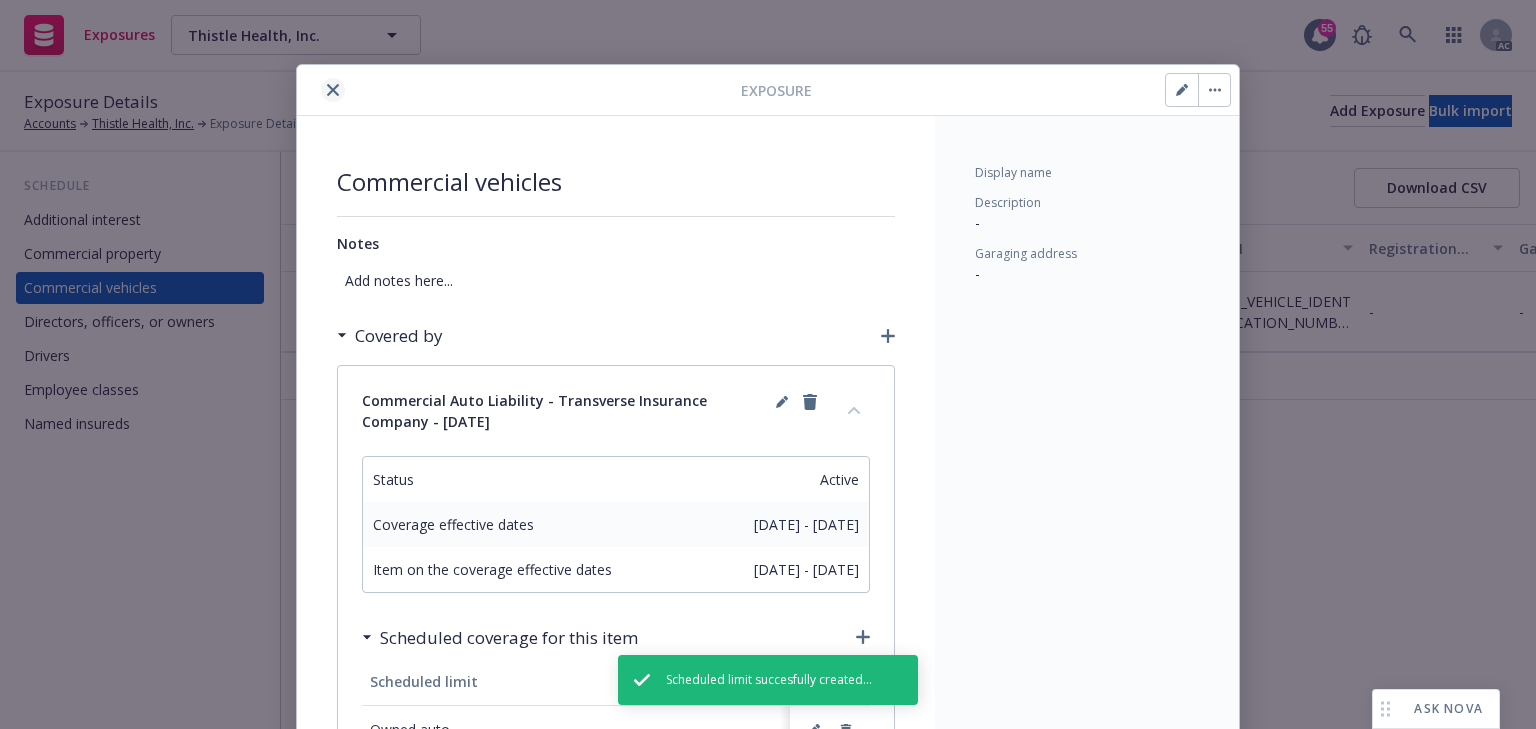 click at bounding box center (333, 90) 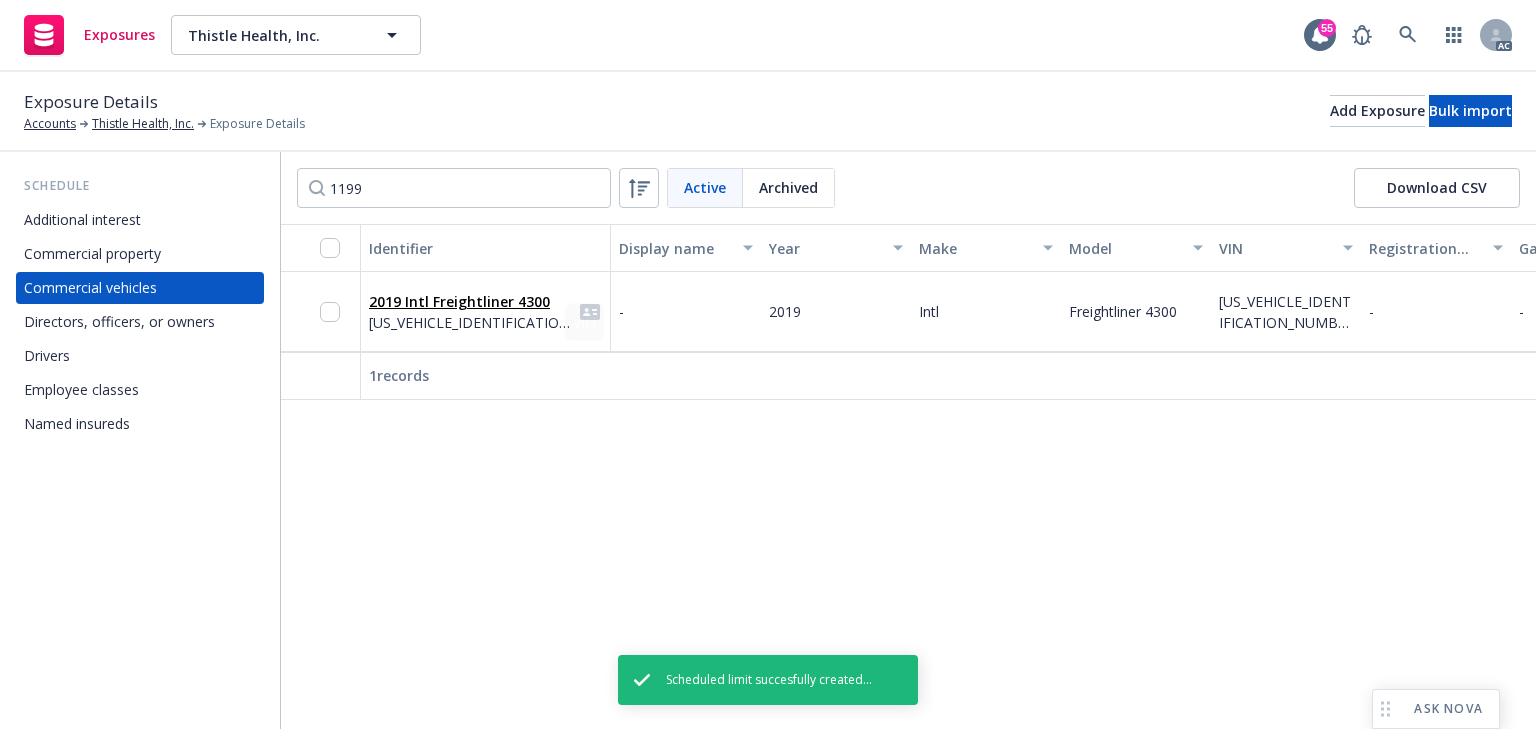 click on "Identifier Display name Year Make Model VIN Registration state Garaging address Cost new Stated value Equipment additions value Equipment additions description Average radius Maximum radius Size class Business use class 2019 Intl  Freightliner 4300 1HTMMMMNXKH561199 - 2019 Intl  Freightliner 4300 1HTMMMMNXKH561199 - - - - - - - - - -   1  records" at bounding box center [908, 476] 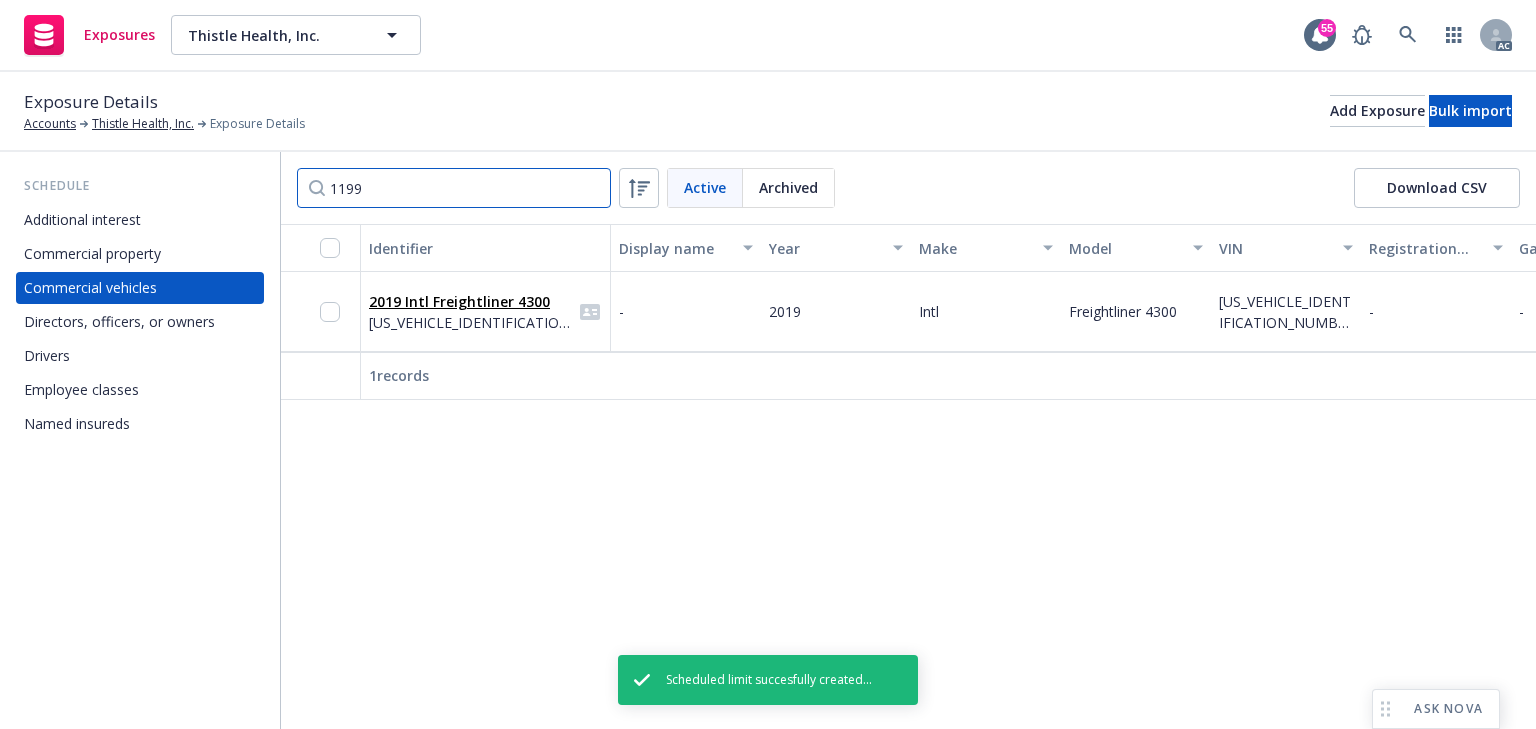 click on "1199" at bounding box center (454, 188) 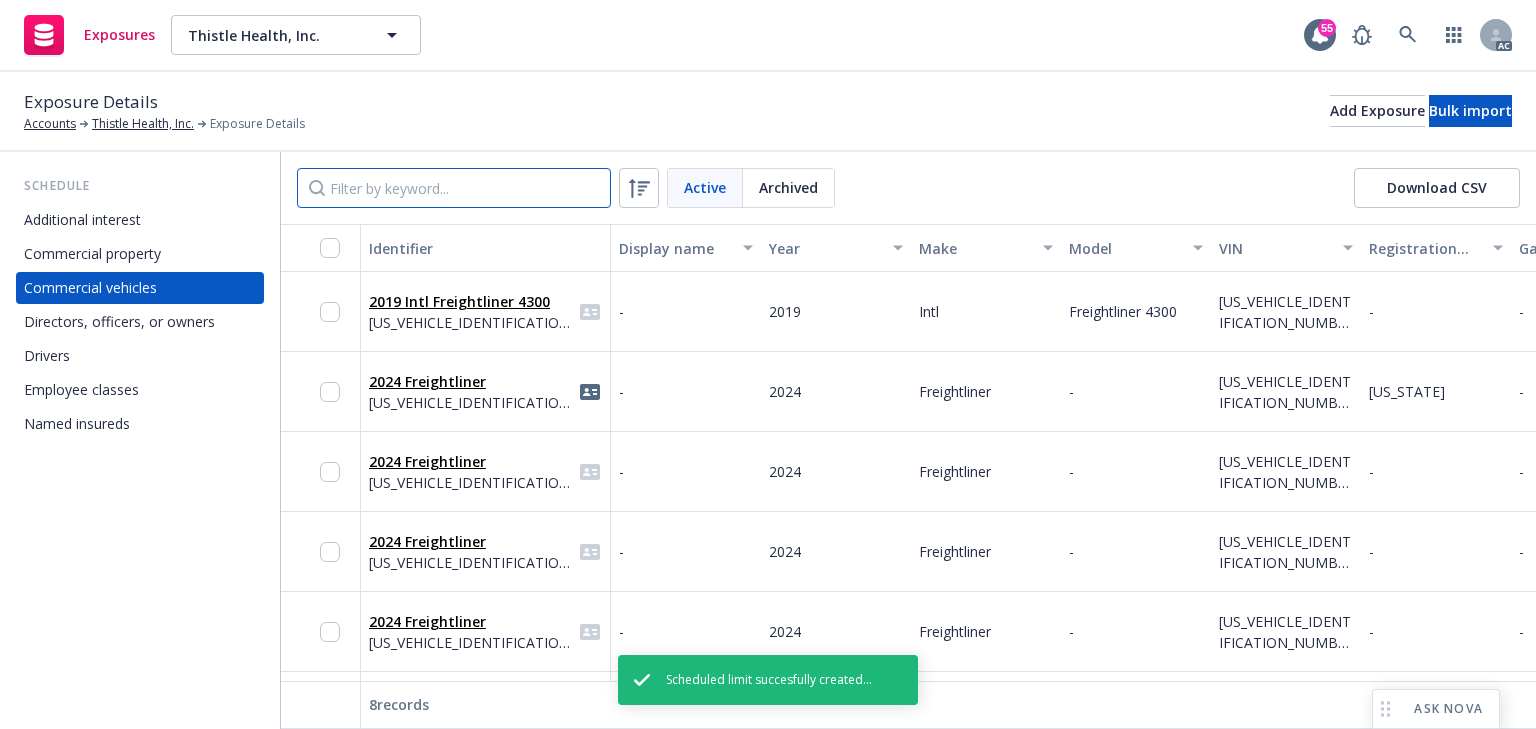 type 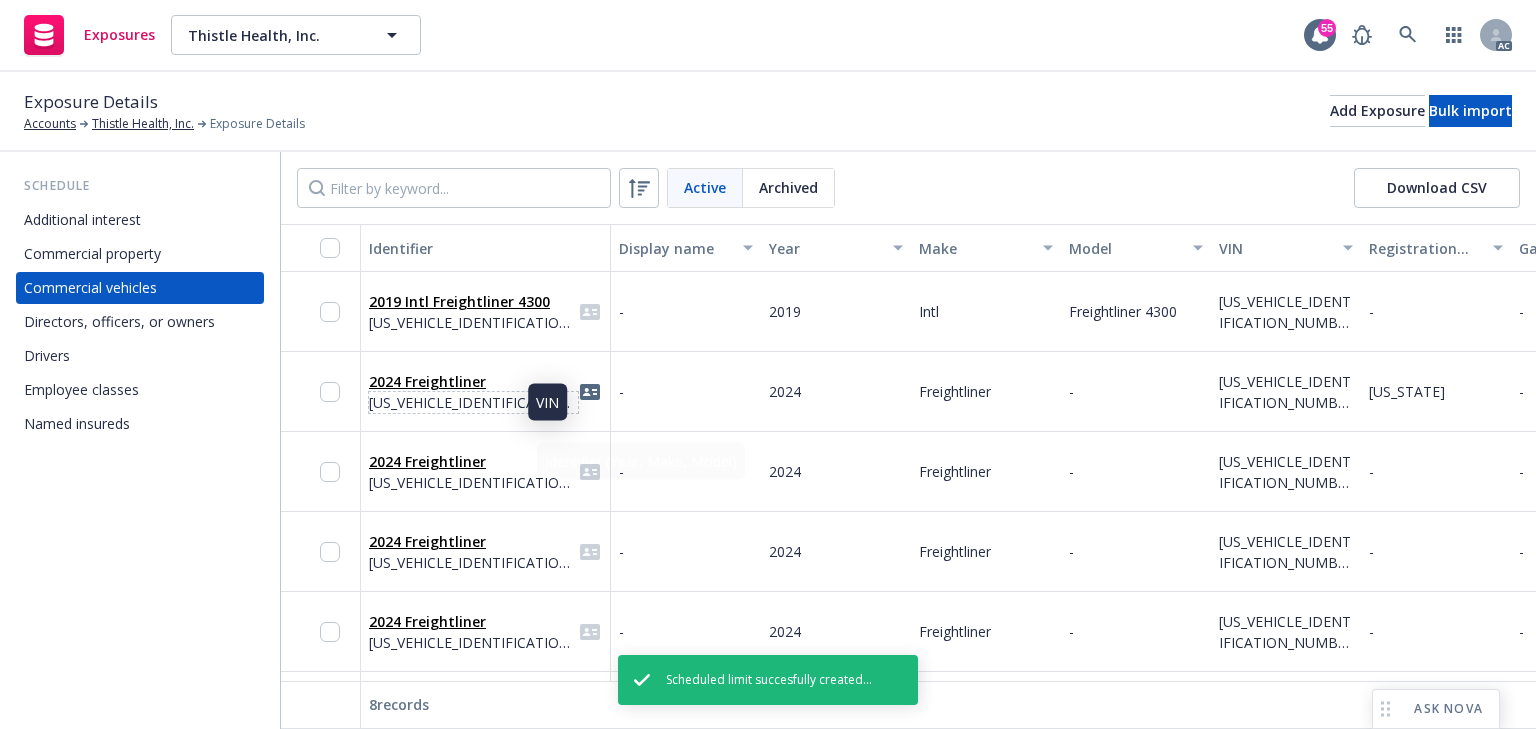 click on "3ALACWFC2RDVH2160" at bounding box center (473, 402) 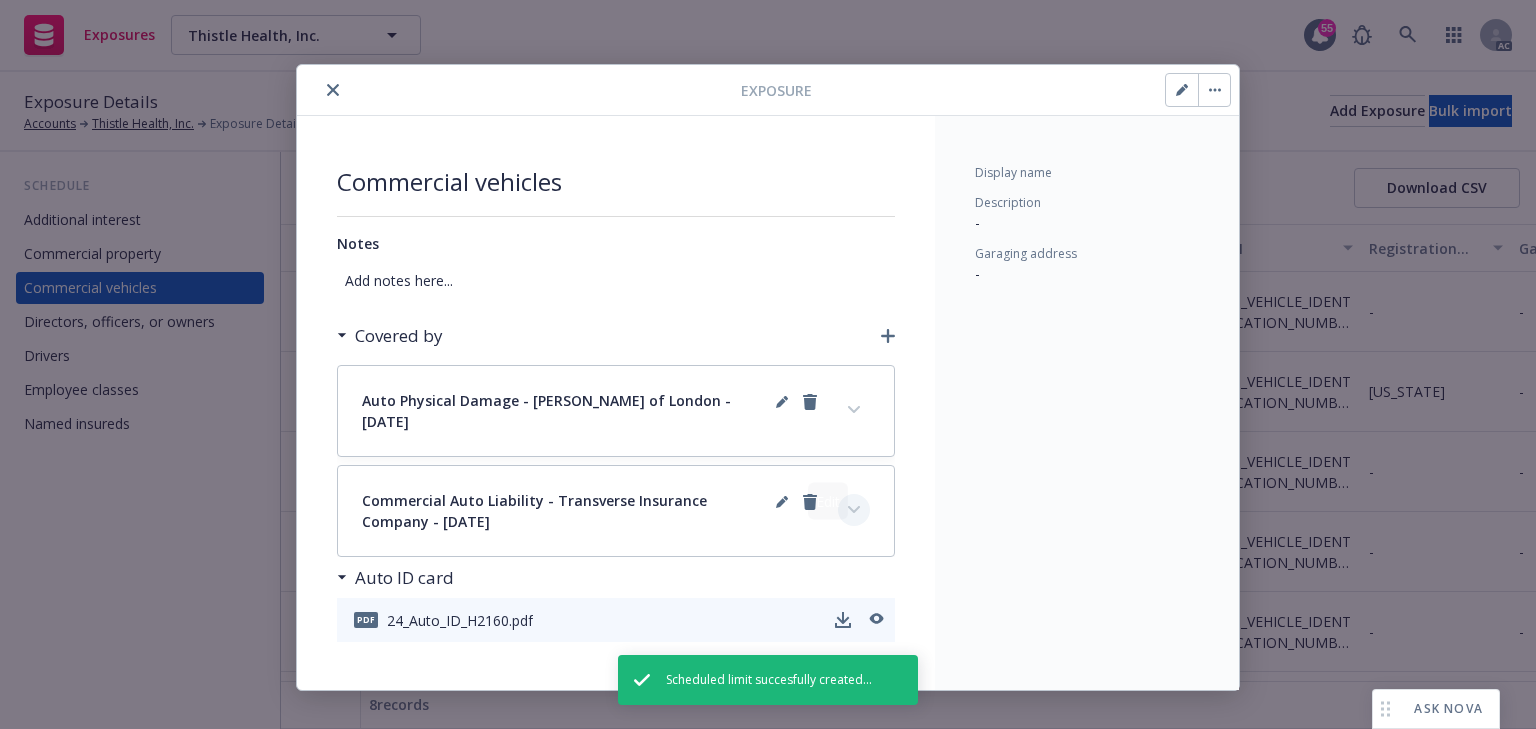 click at bounding box center (854, 510) 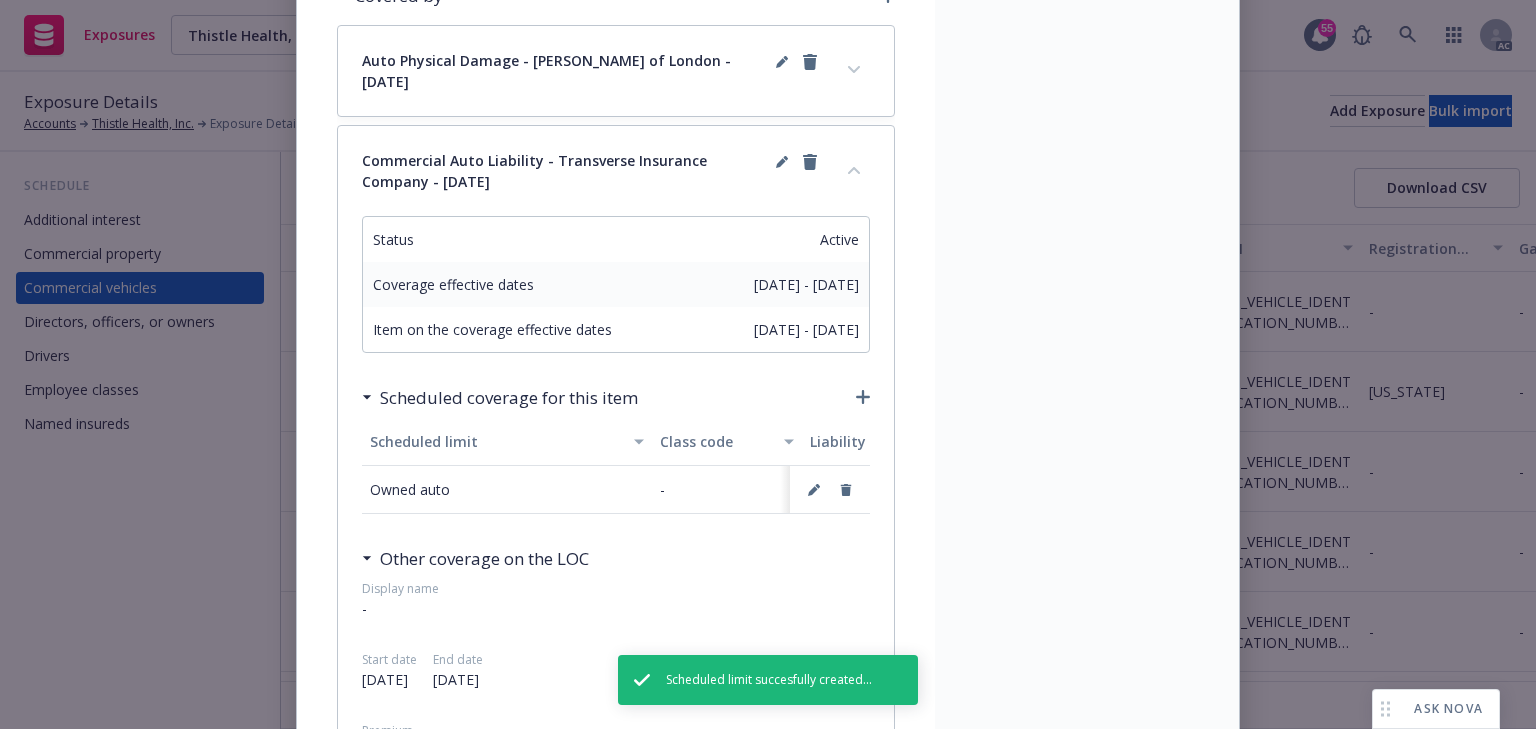 scroll, scrollTop: 400, scrollLeft: 0, axis: vertical 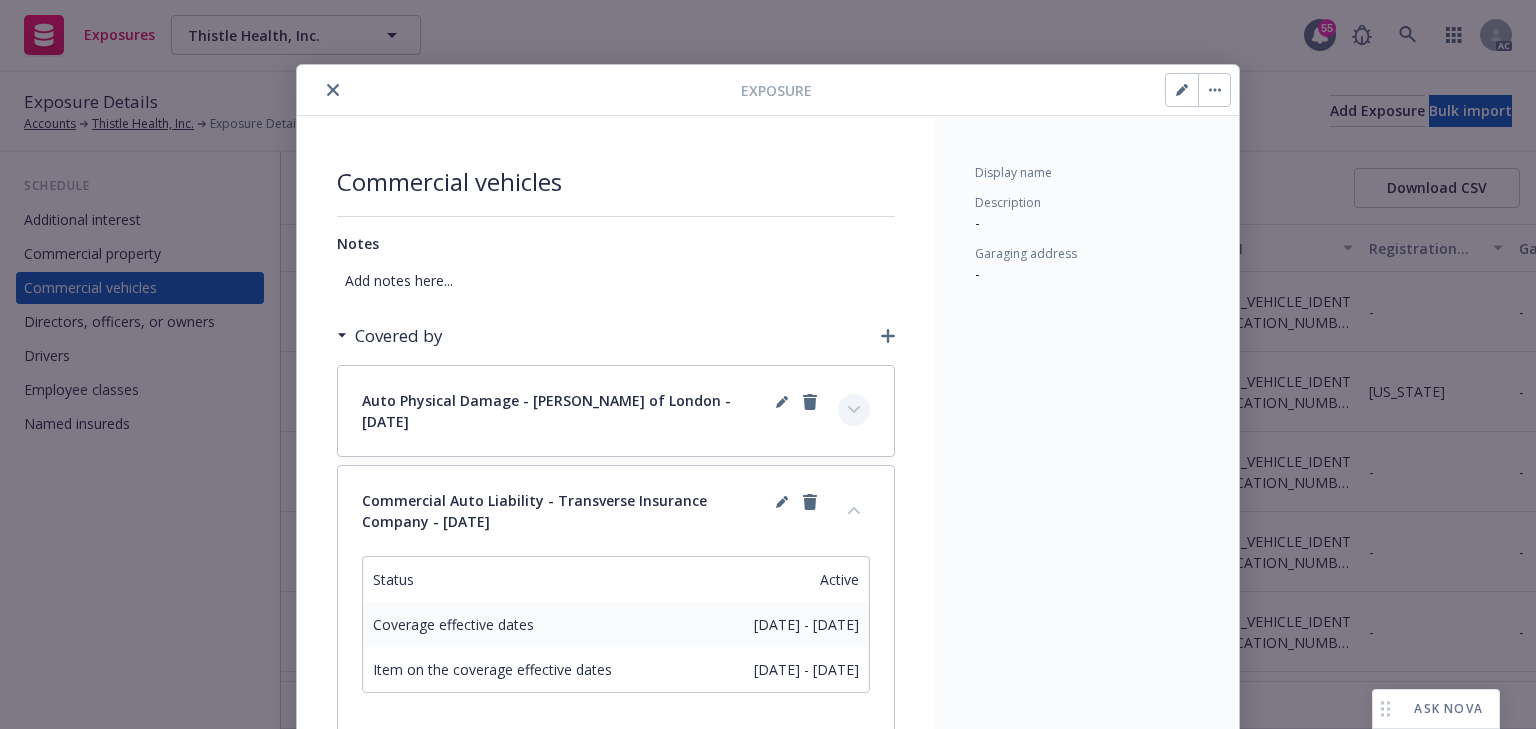 click at bounding box center (854, 410) 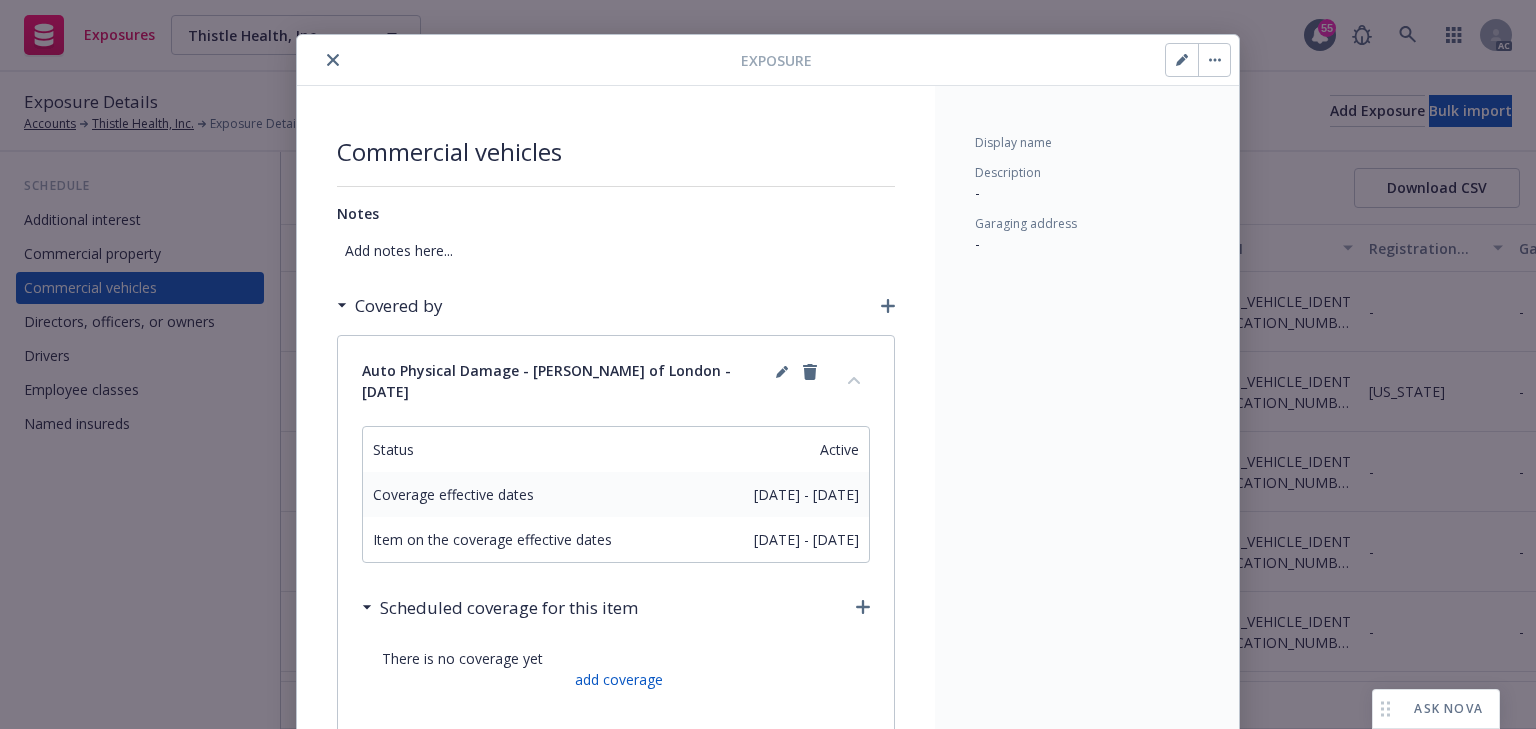 scroll, scrollTop: 0, scrollLeft: 0, axis: both 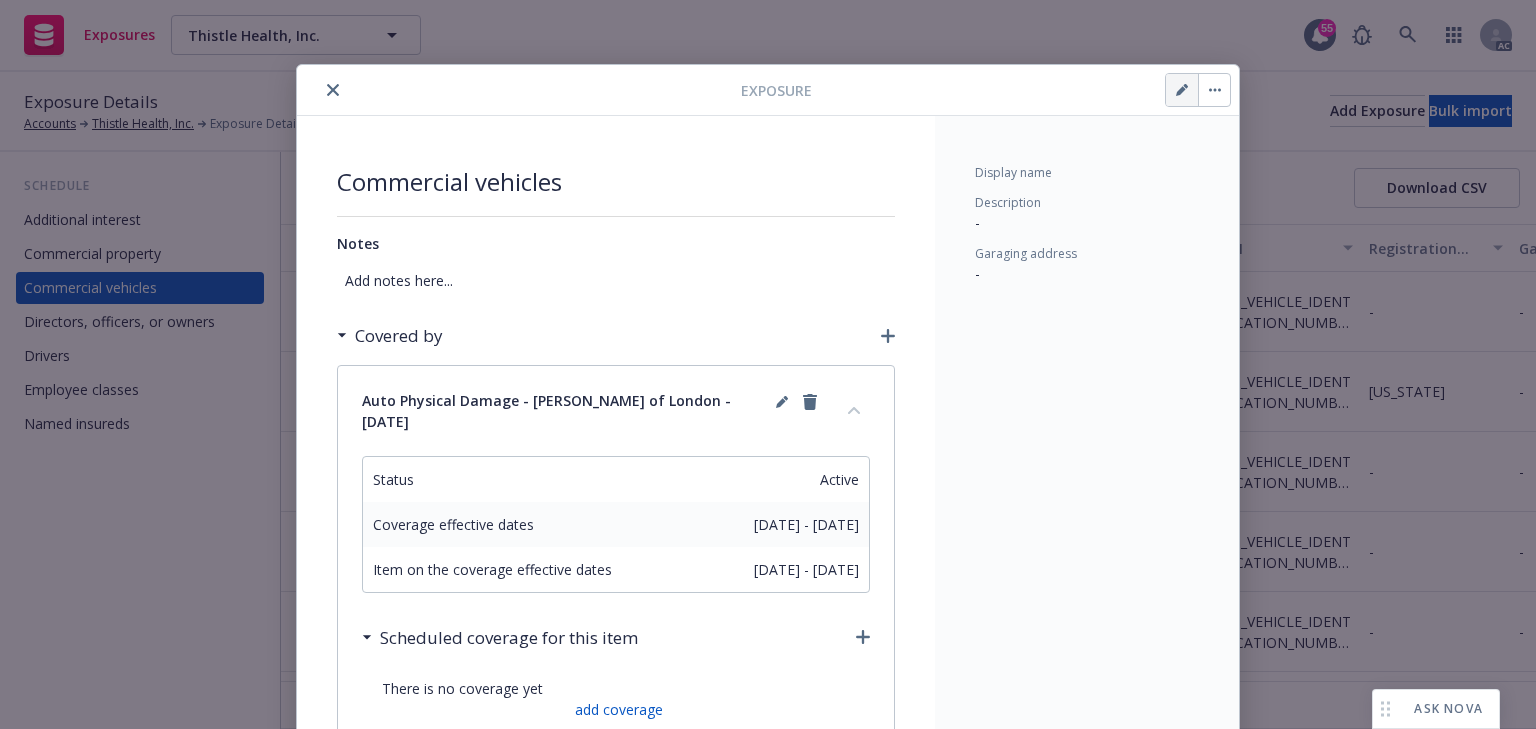 click 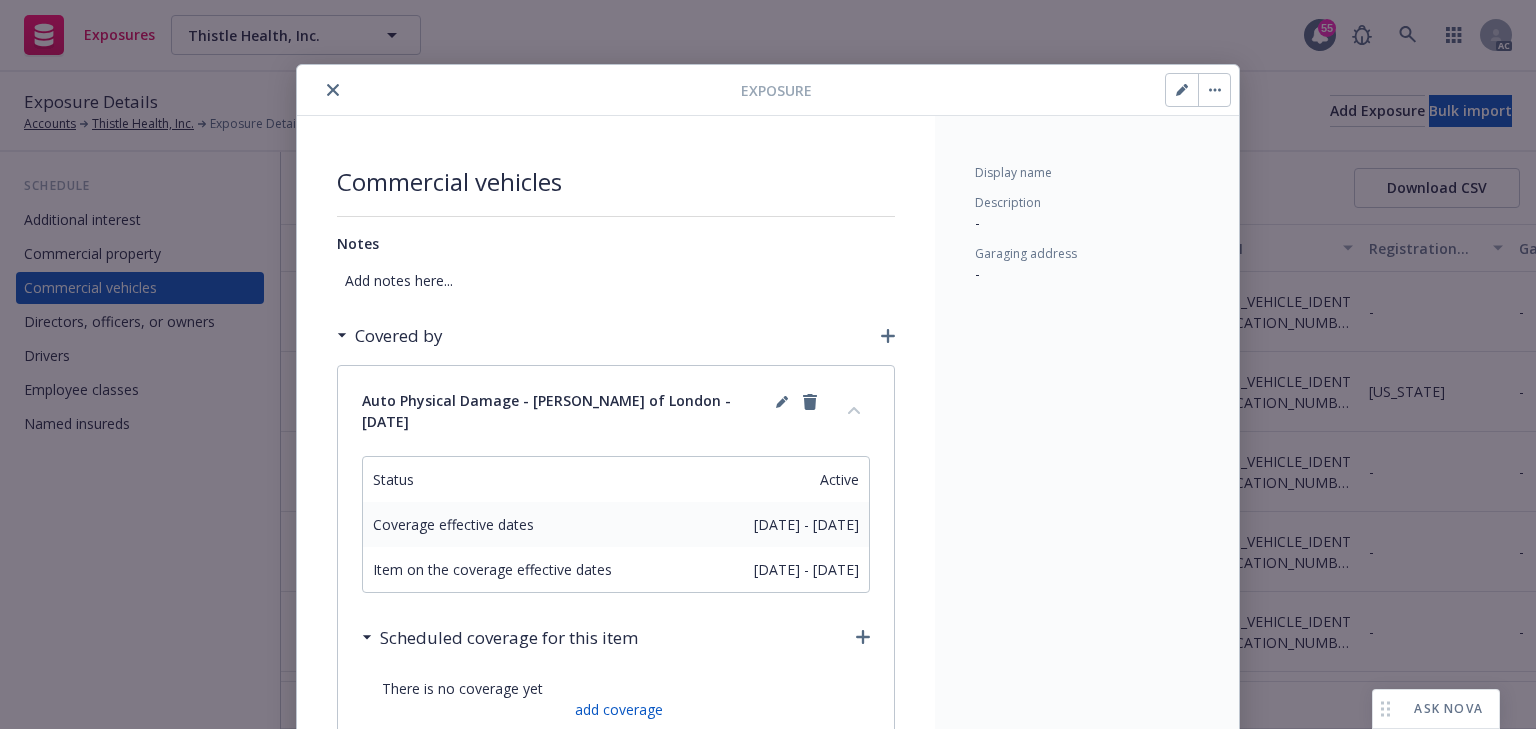 select on "CA" 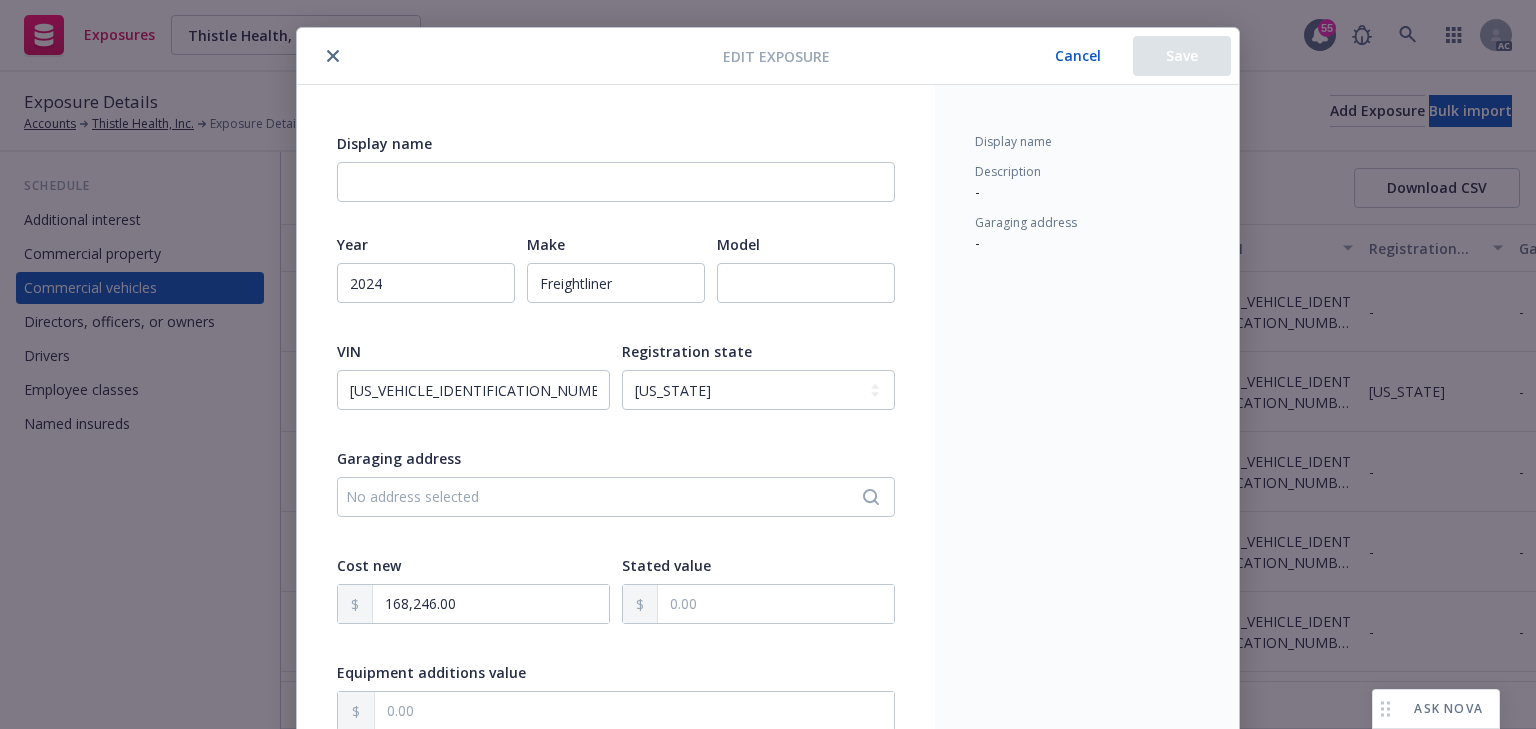 scroll, scrollTop: 0, scrollLeft: 0, axis: both 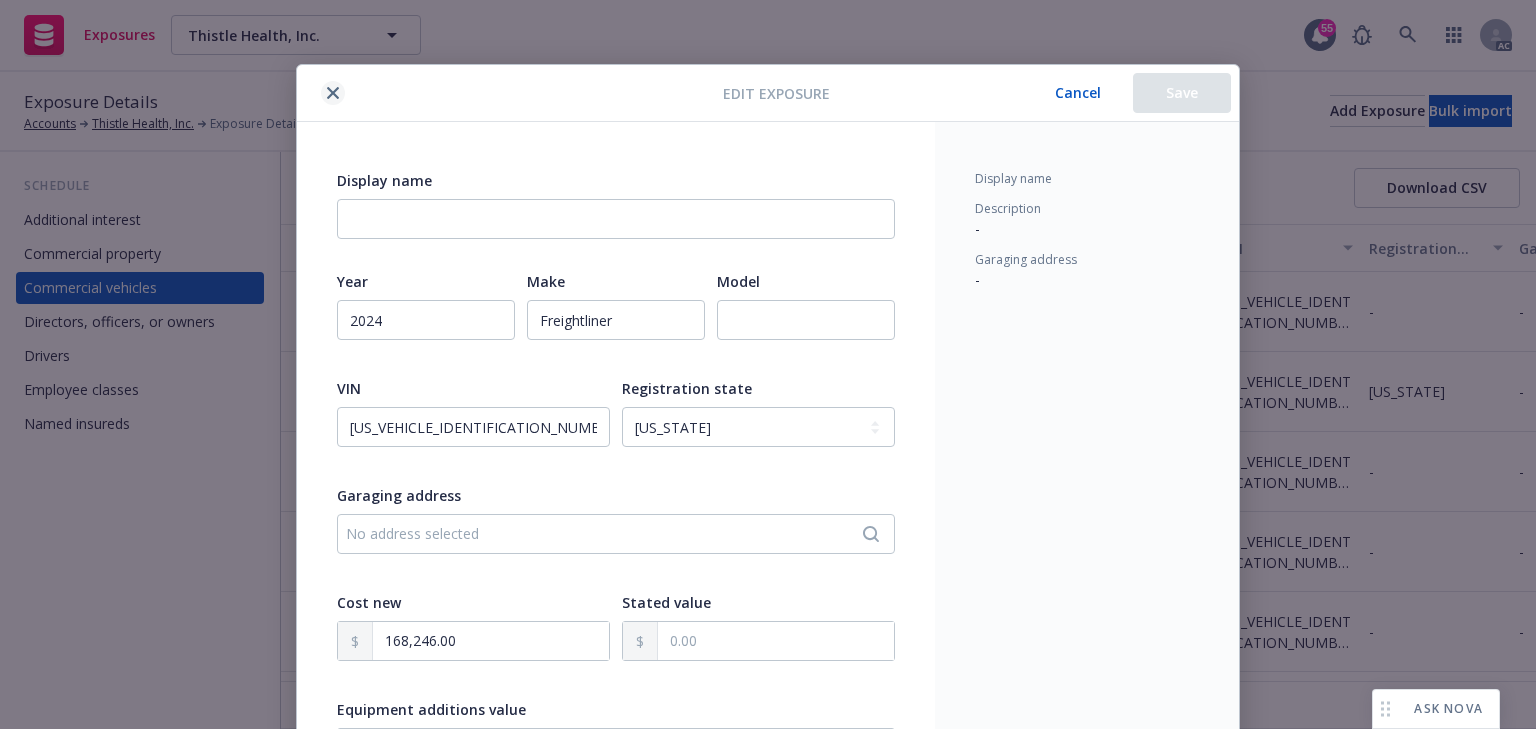 click 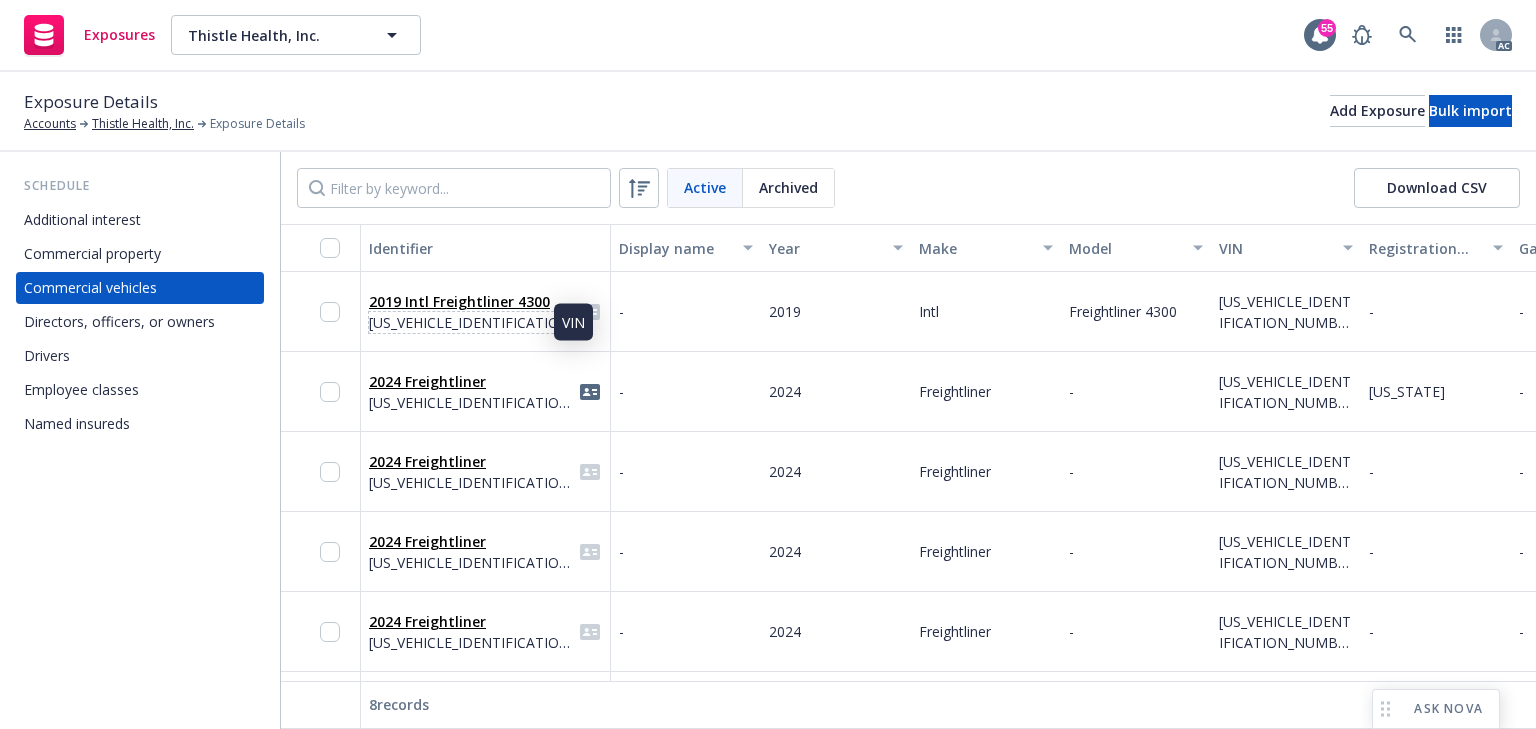 click on "1HTMMMMNXKH561199" at bounding box center (473, 322) 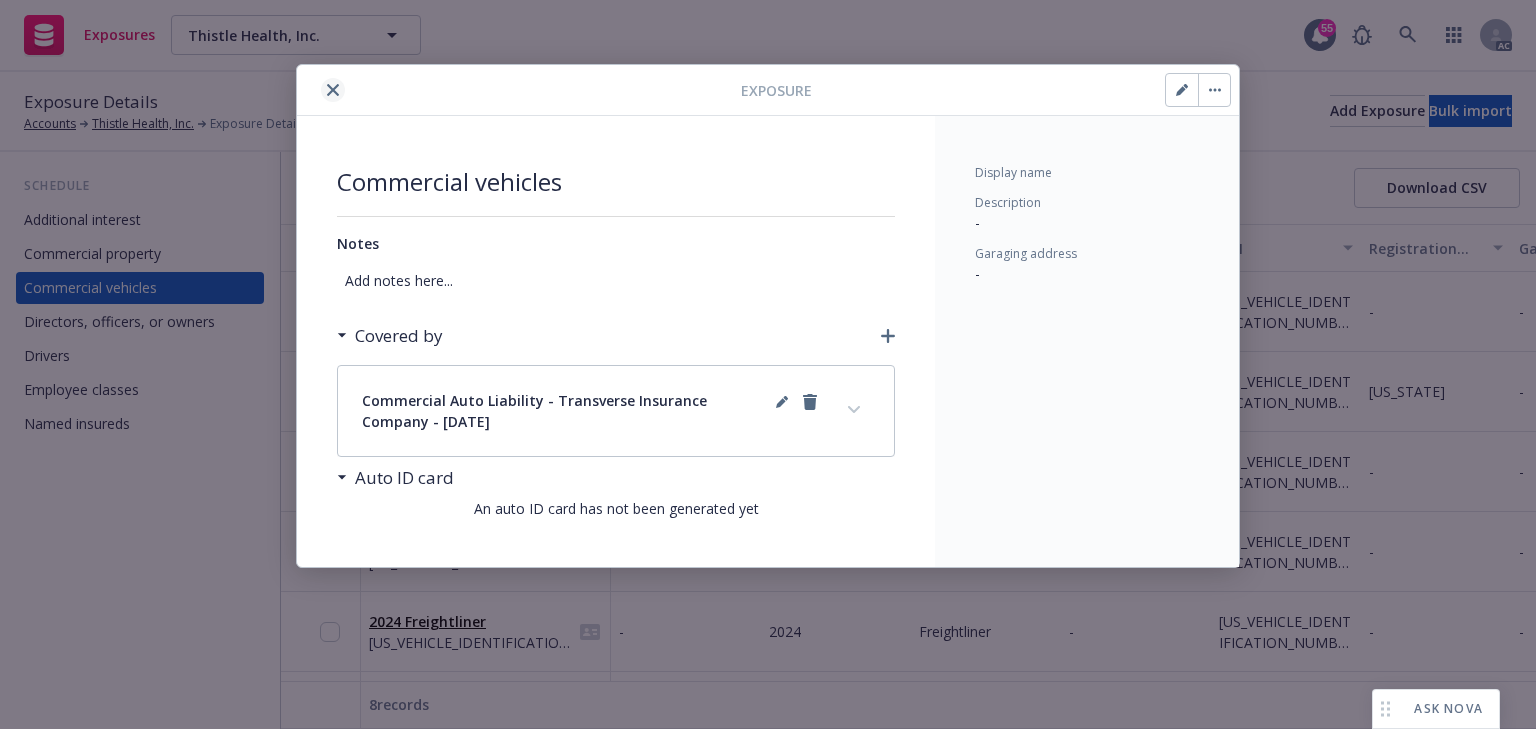 click at bounding box center [333, 90] 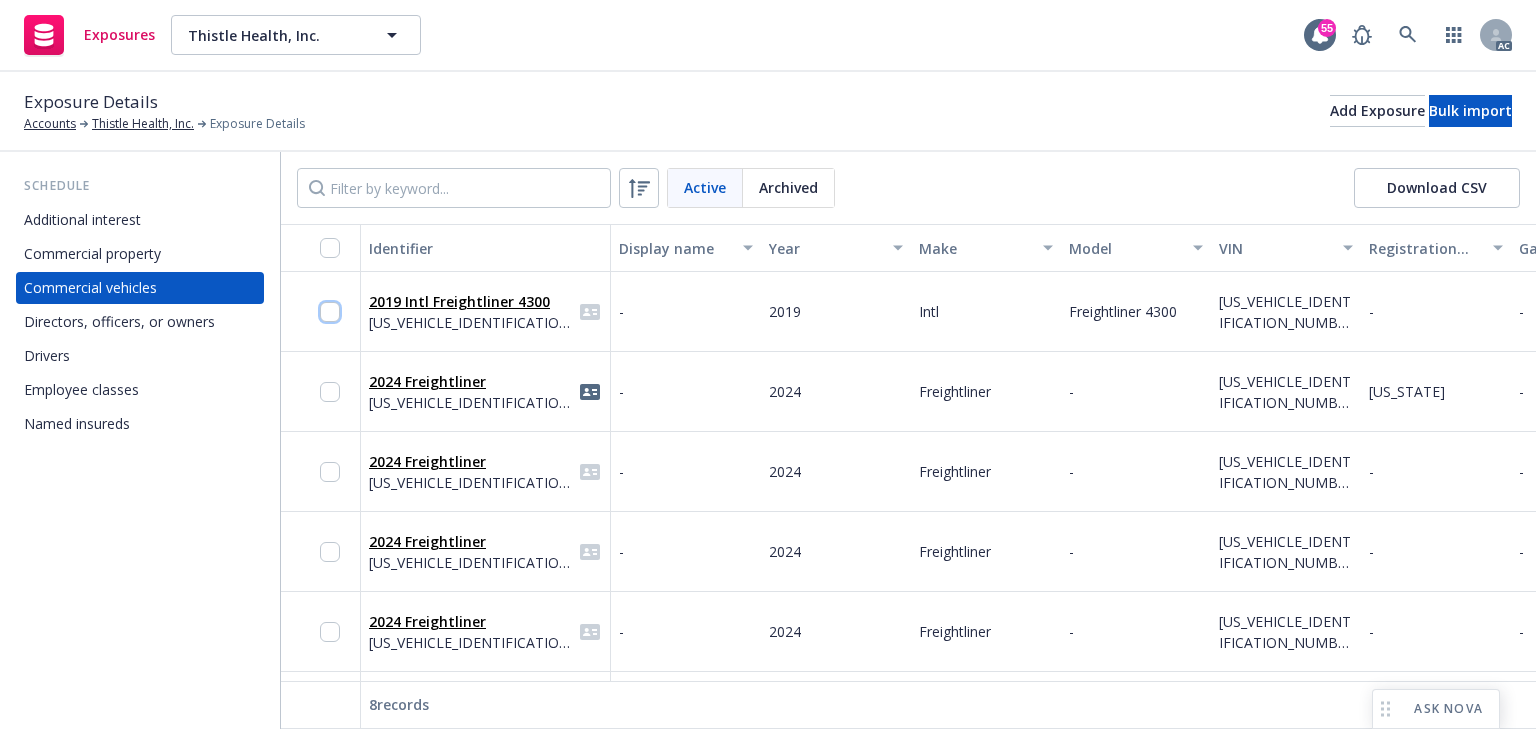 click at bounding box center (330, 312) 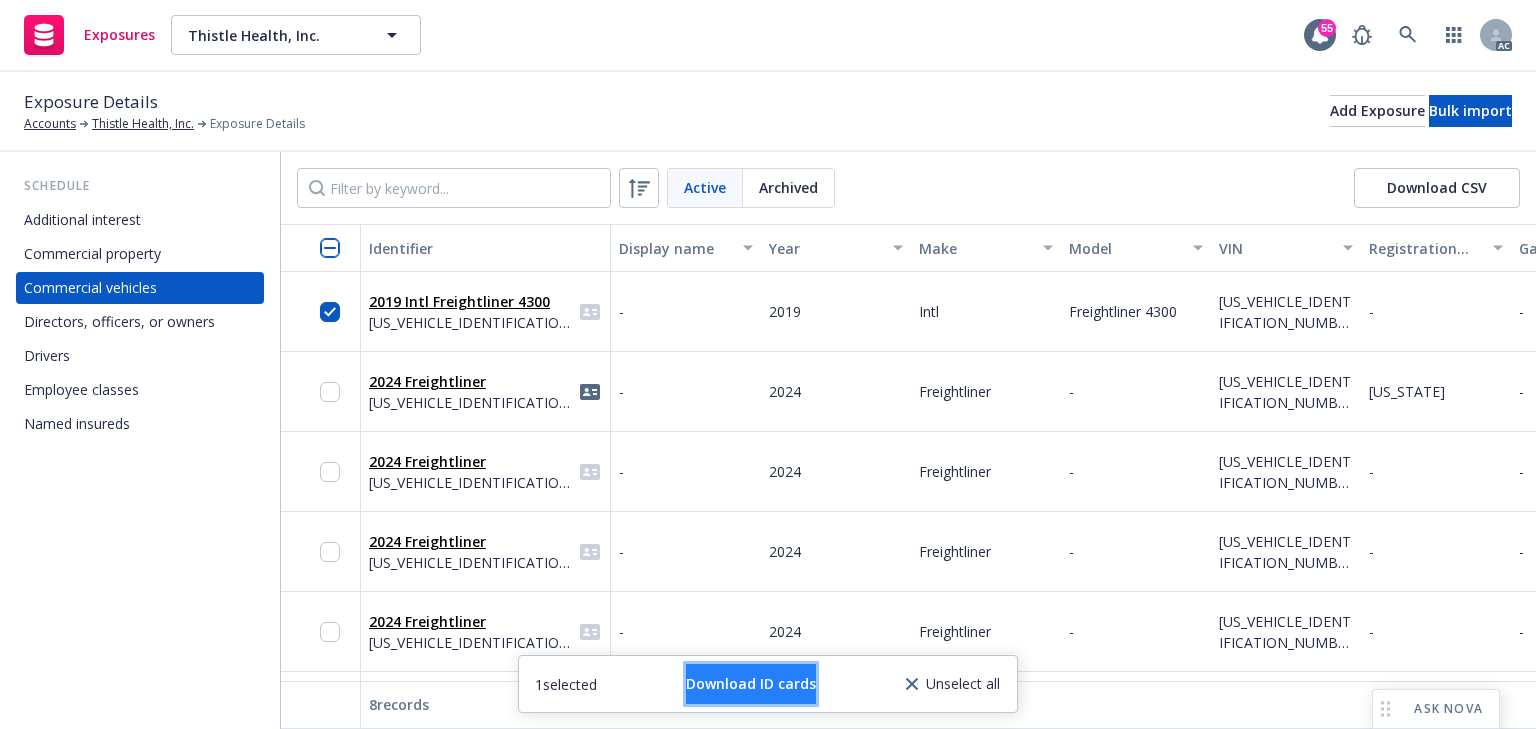 click on "Download ID cards" at bounding box center (751, 683) 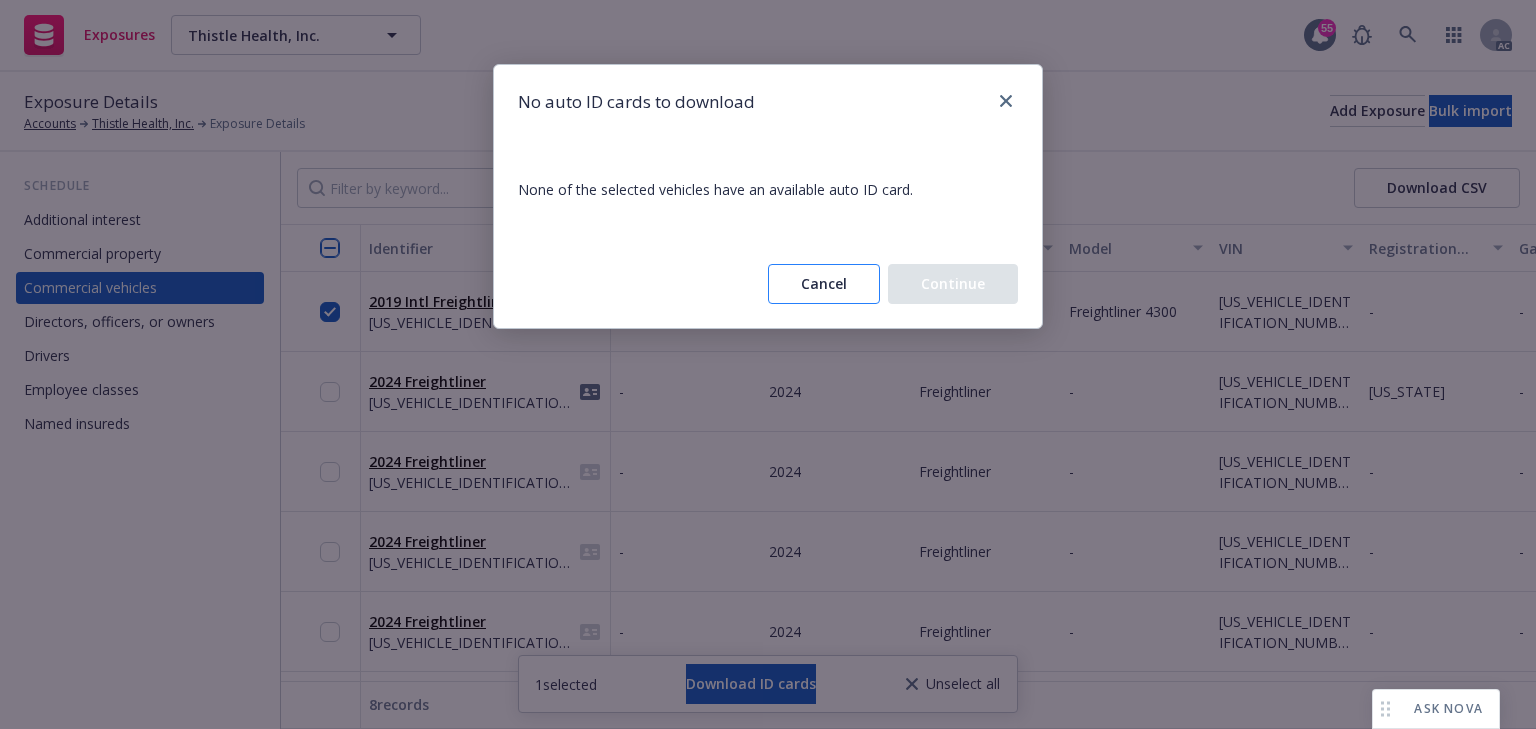 click on "Cancel" at bounding box center [824, 284] 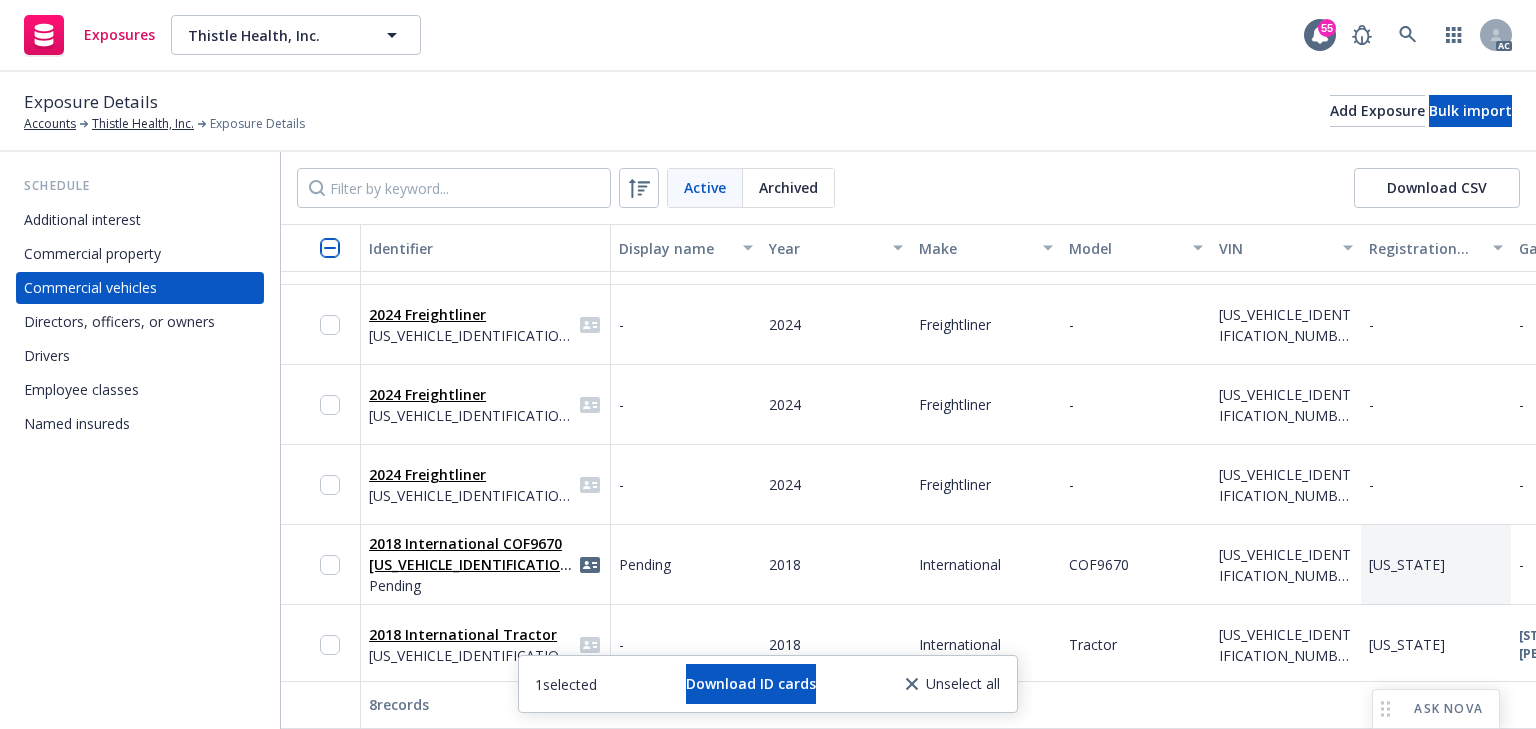 scroll, scrollTop: 243, scrollLeft: 0, axis: vertical 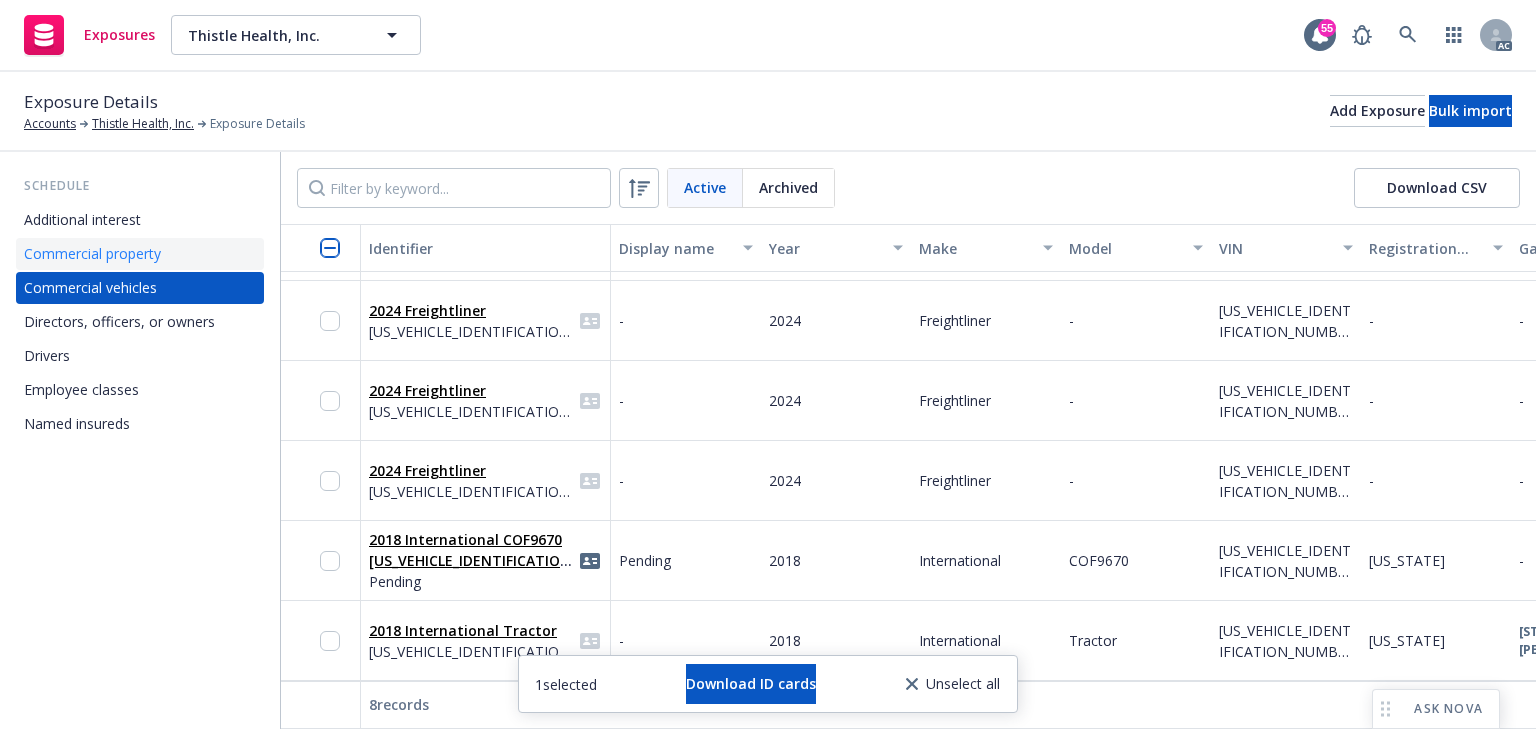 click on "Commercial property" at bounding box center [92, 254] 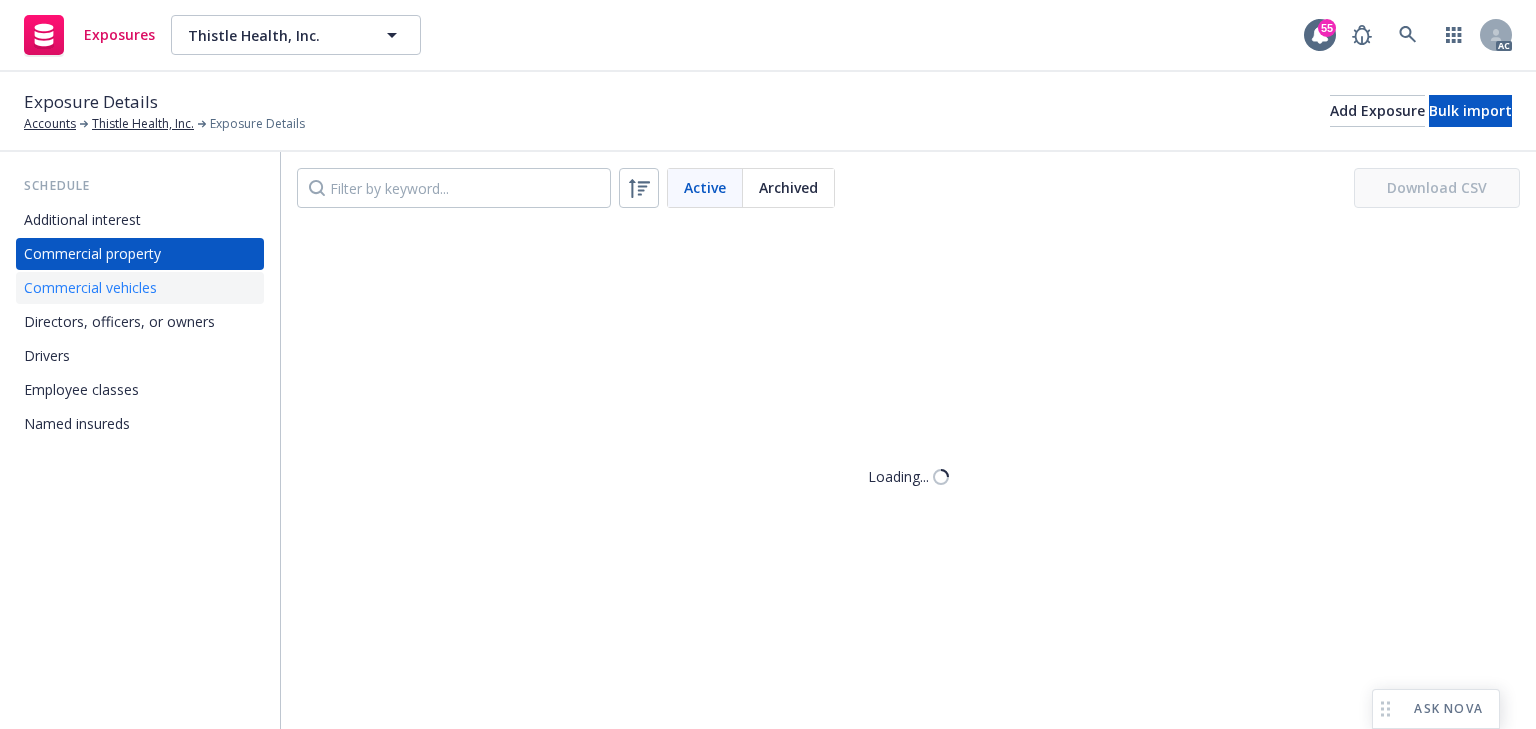 click on "Commercial vehicles" at bounding box center [90, 288] 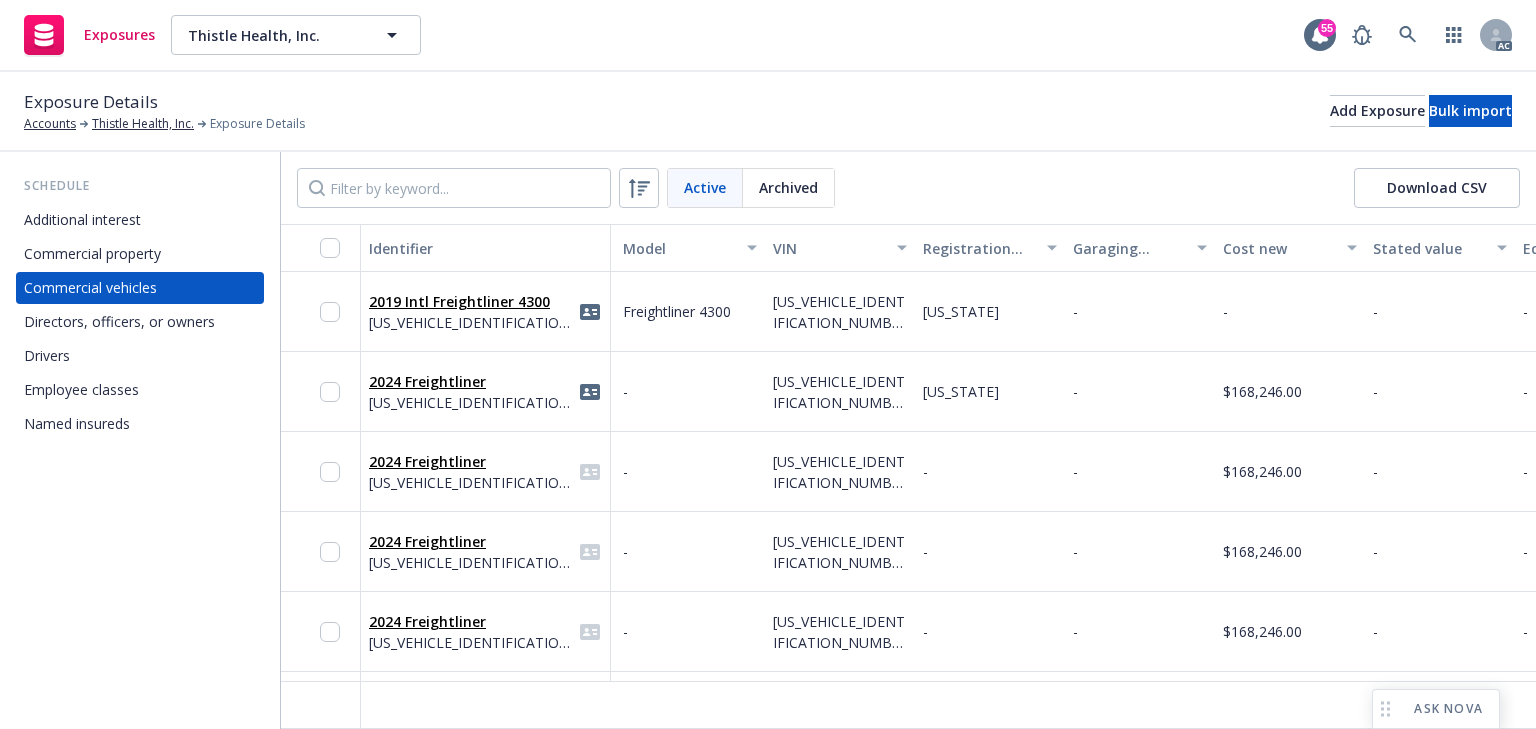 scroll, scrollTop: 0, scrollLeft: 0, axis: both 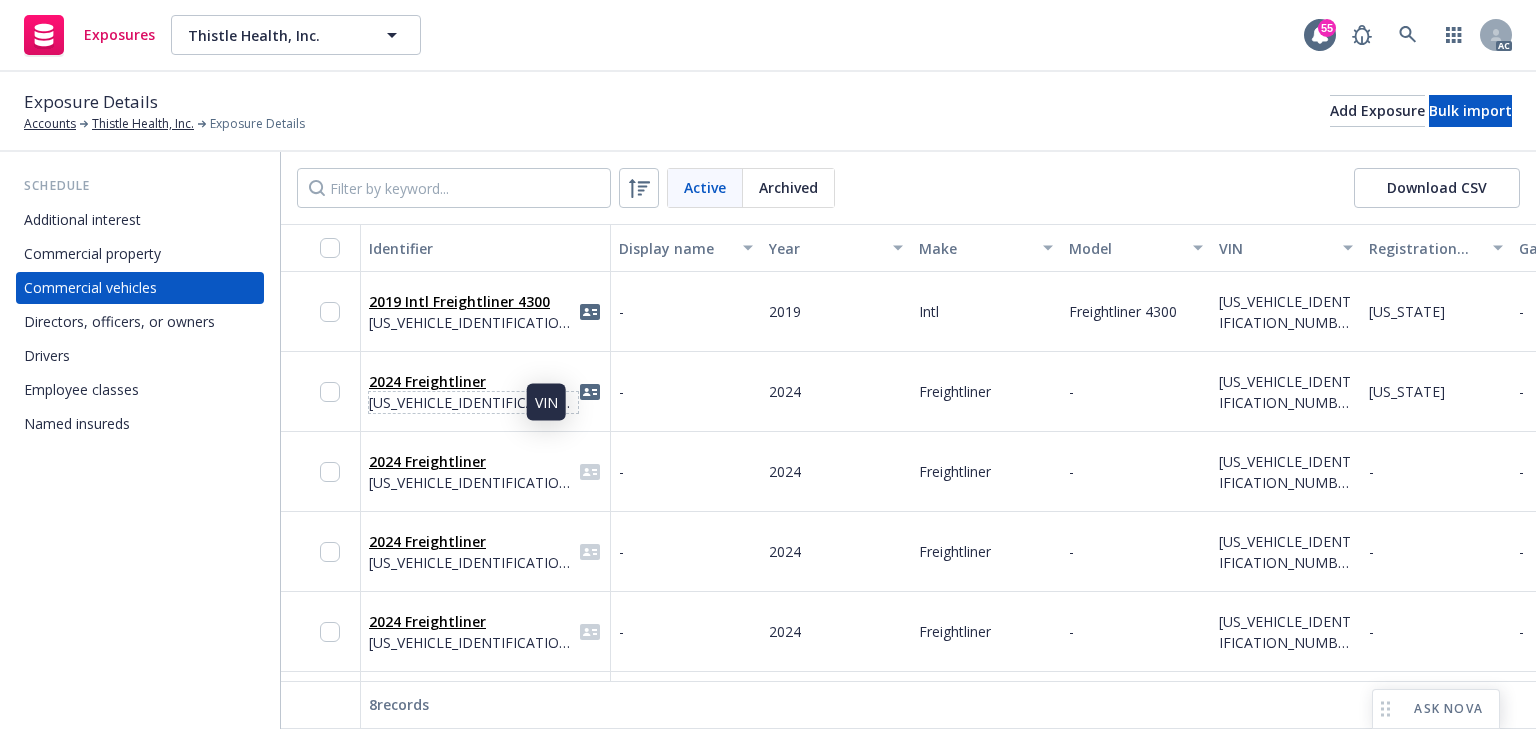 click on "3ALACWFC2RDVH2160" at bounding box center (473, 402) 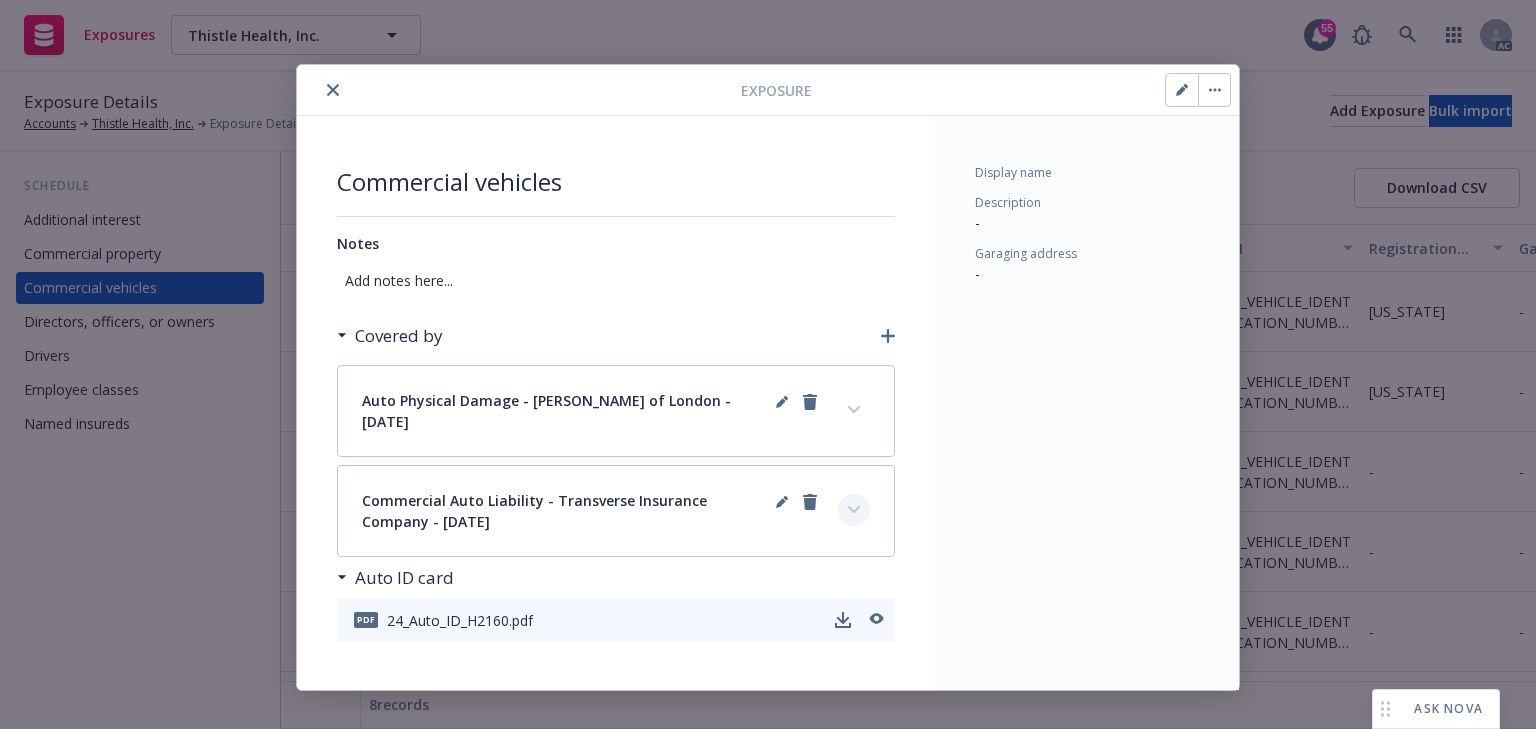 click at bounding box center [854, 510] 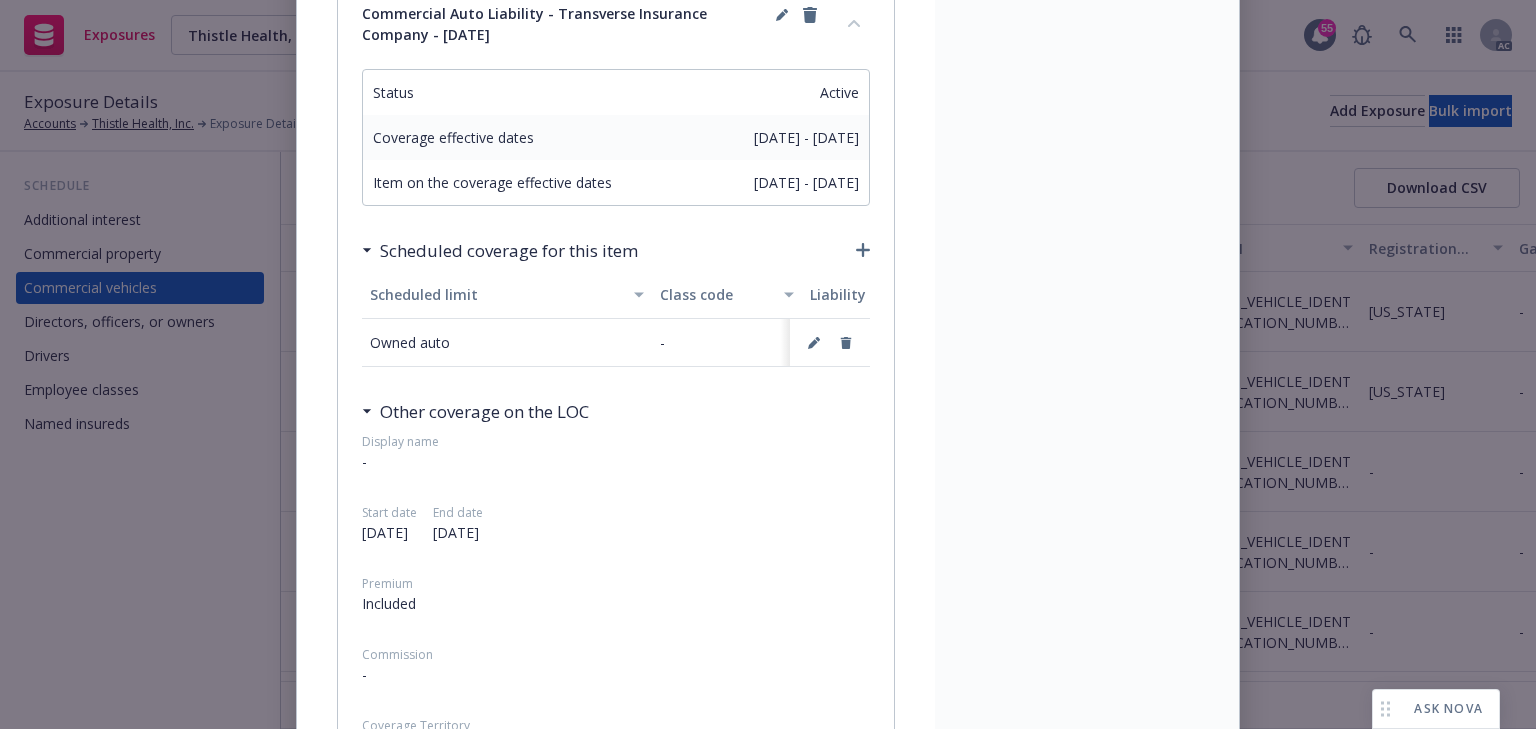 scroll, scrollTop: 560, scrollLeft: 0, axis: vertical 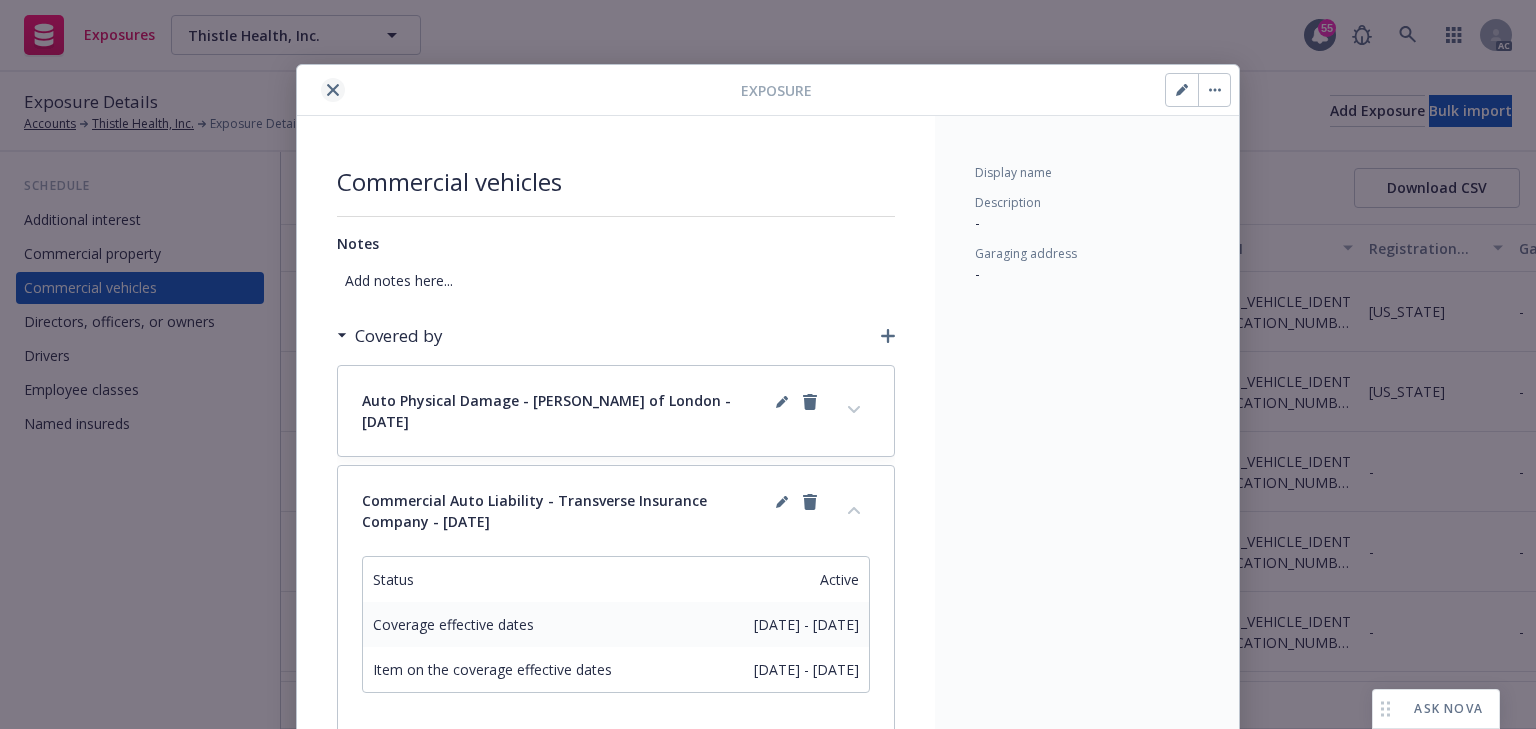 click 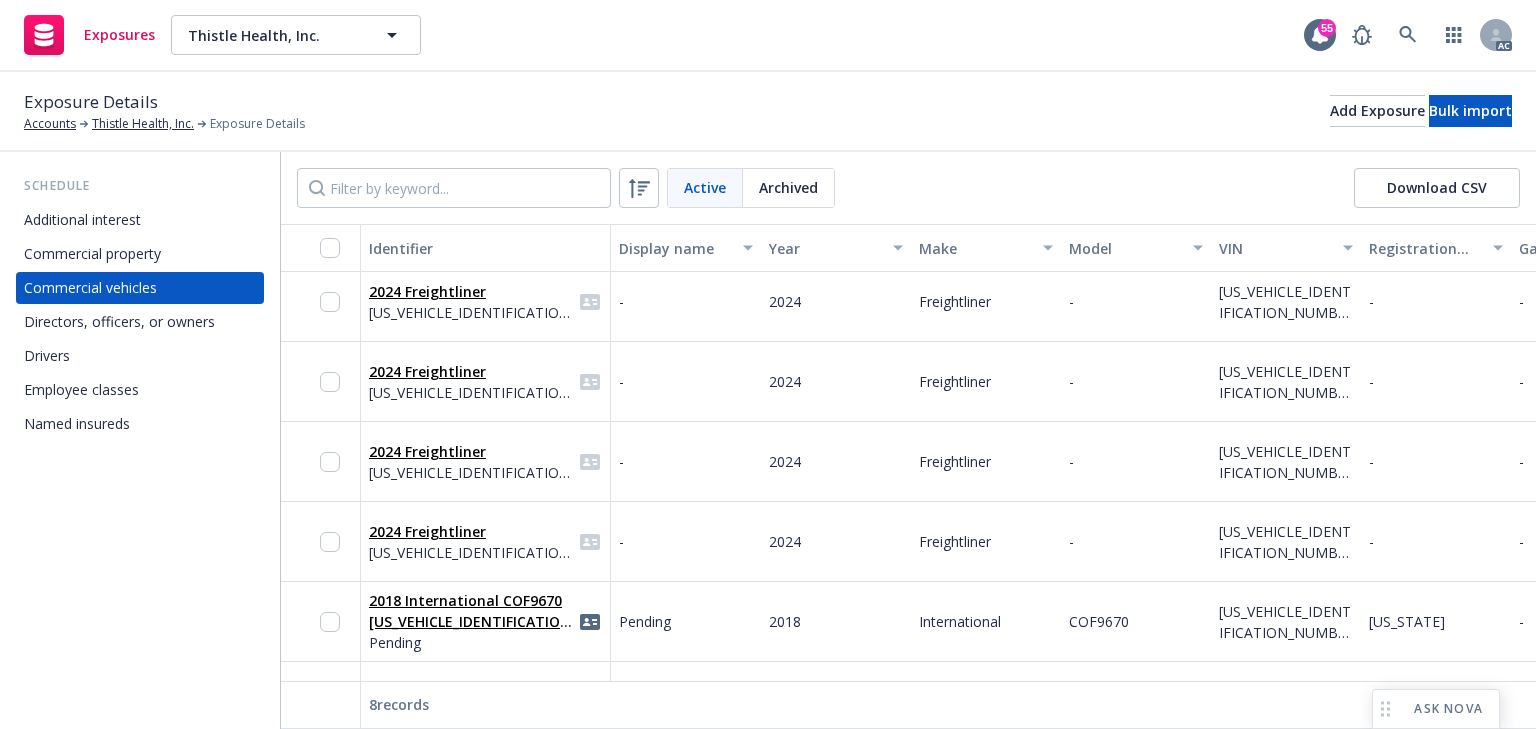 scroll, scrollTop: 243, scrollLeft: 0, axis: vertical 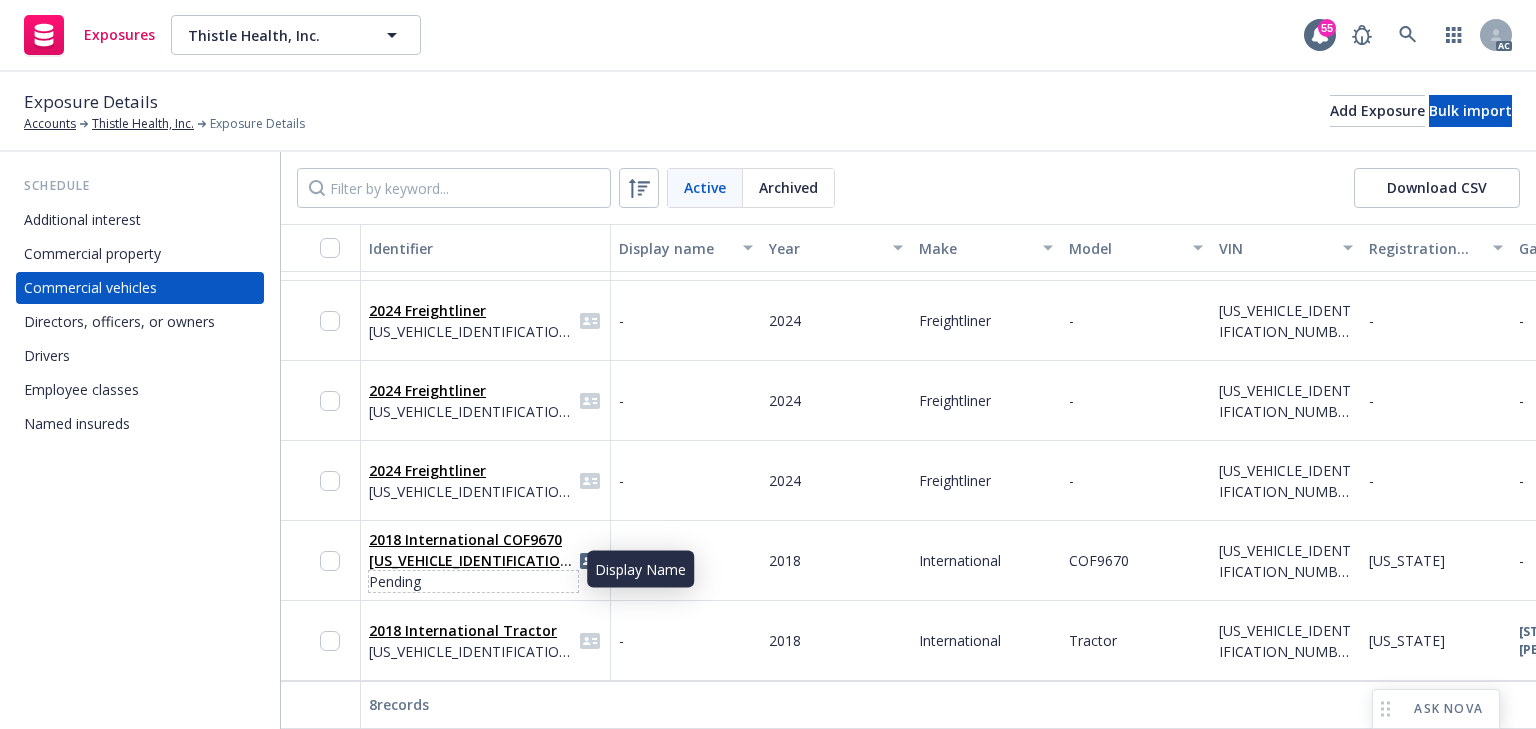 click on "Pending" at bounding box center (473, 581) 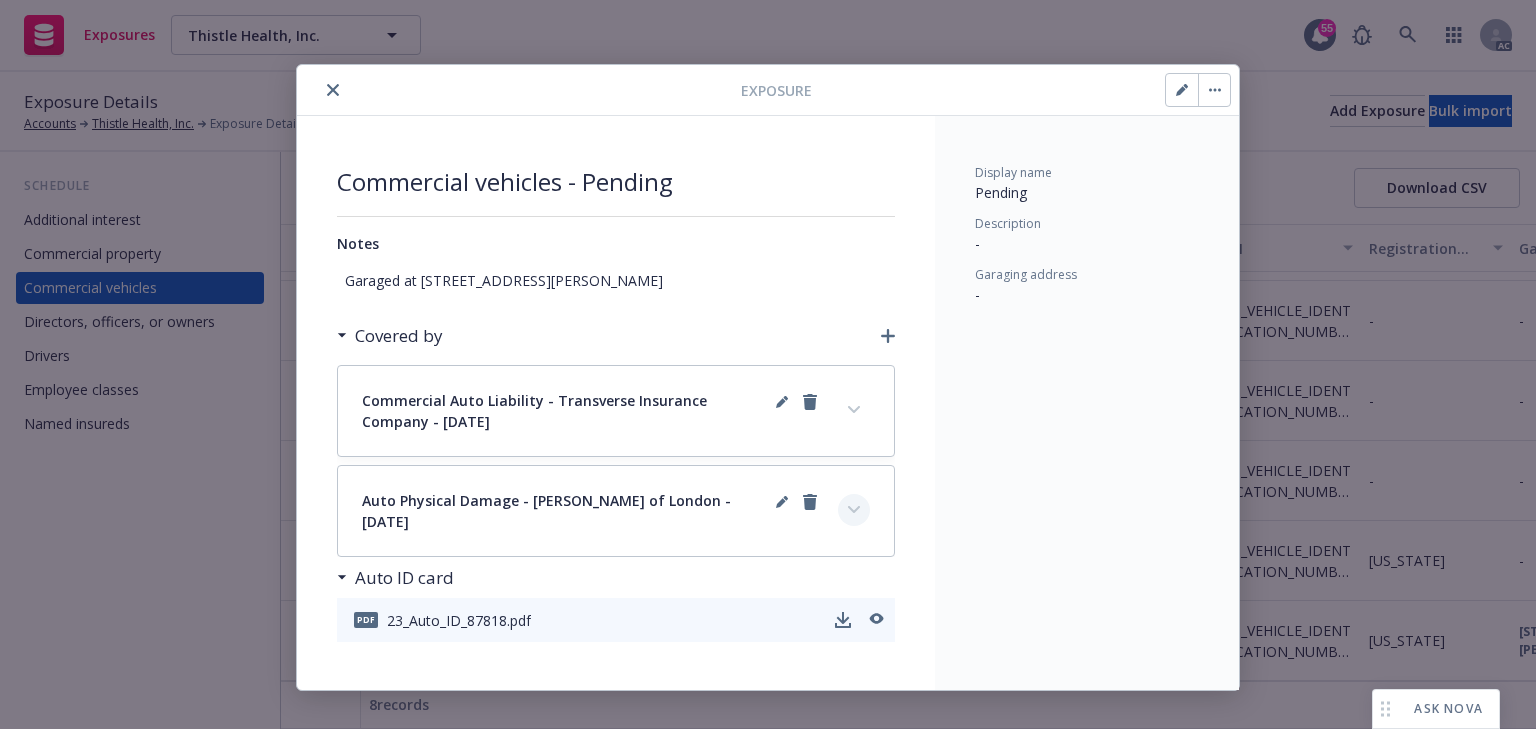 click 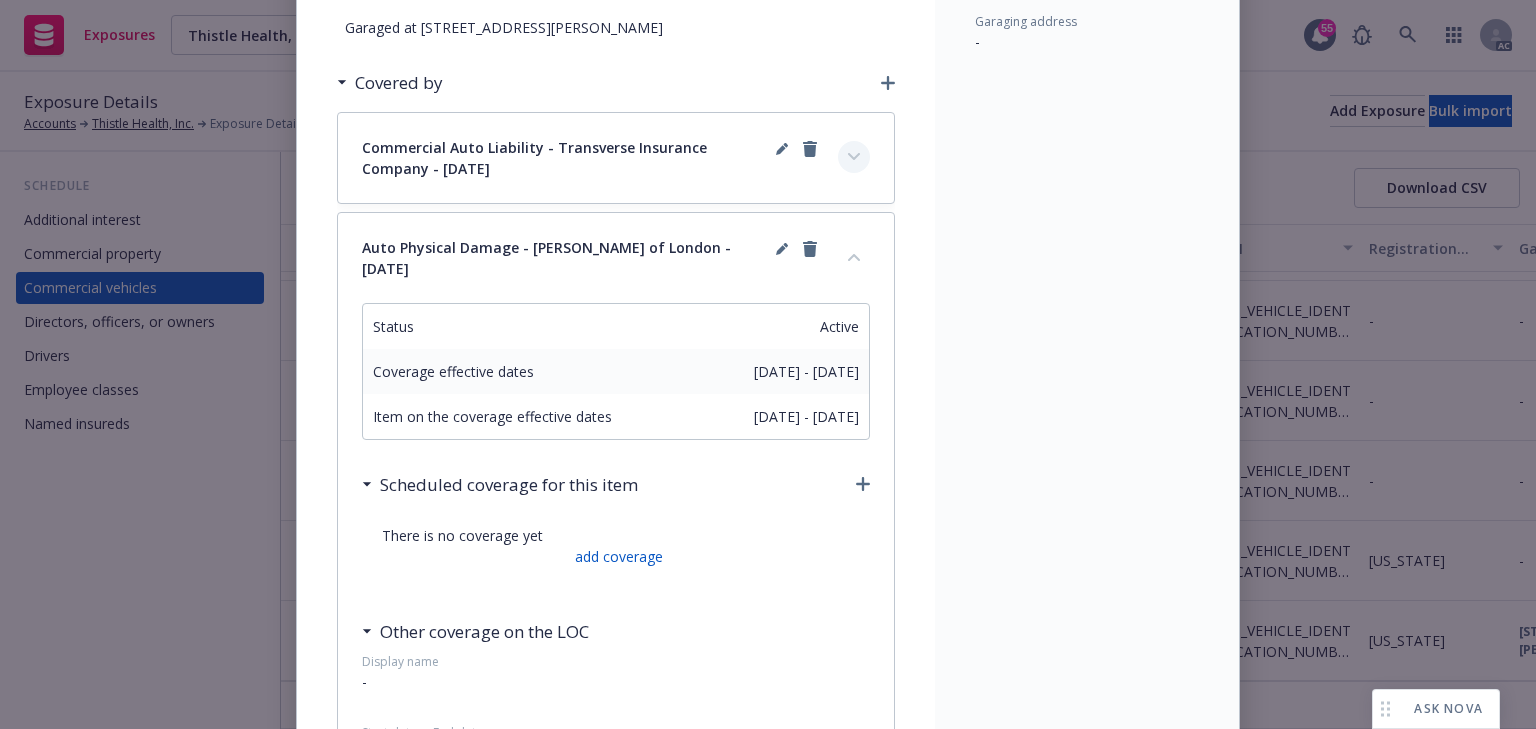 scroll, scrollTop: 80, scrollLeft: 0, axis: vertical 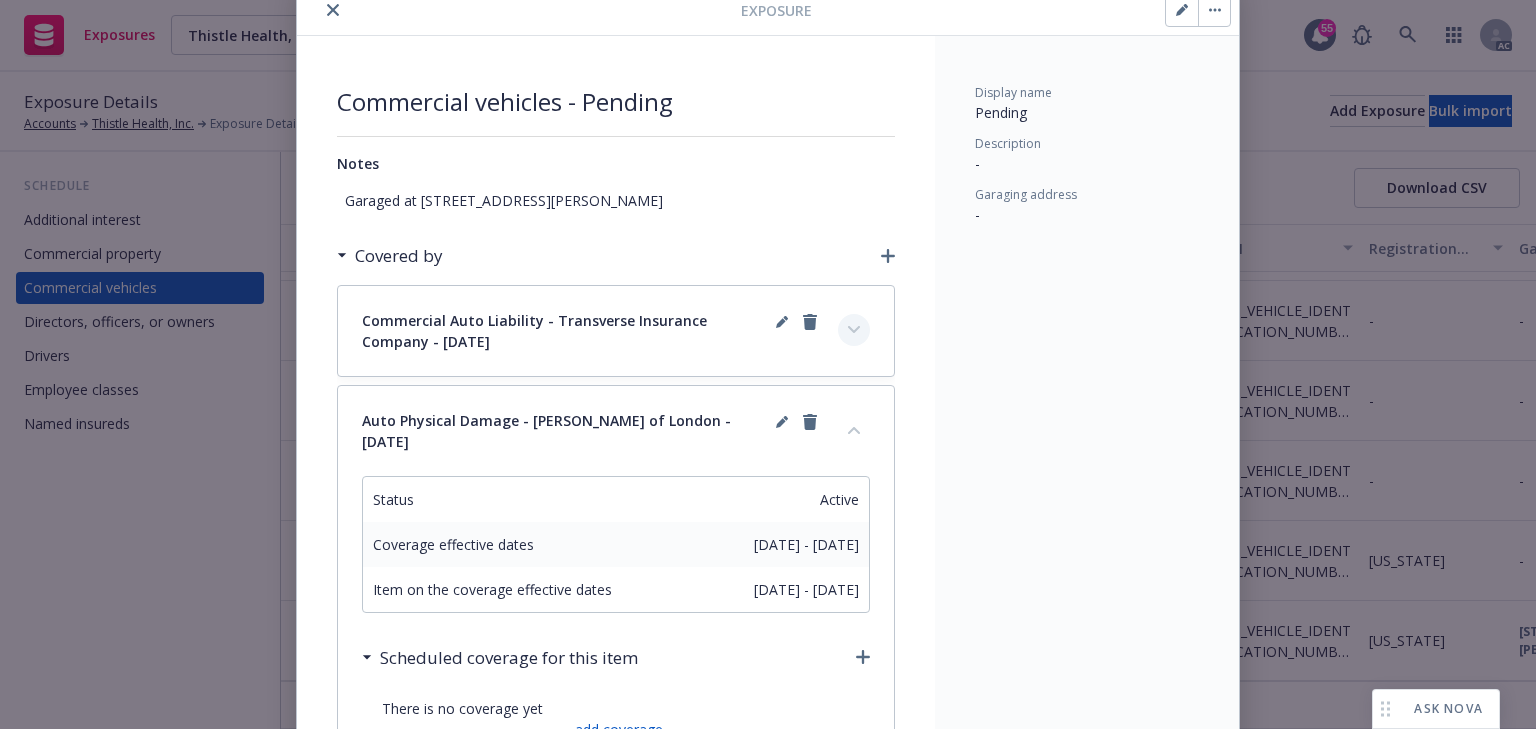 click at bounding box center (854, 330) 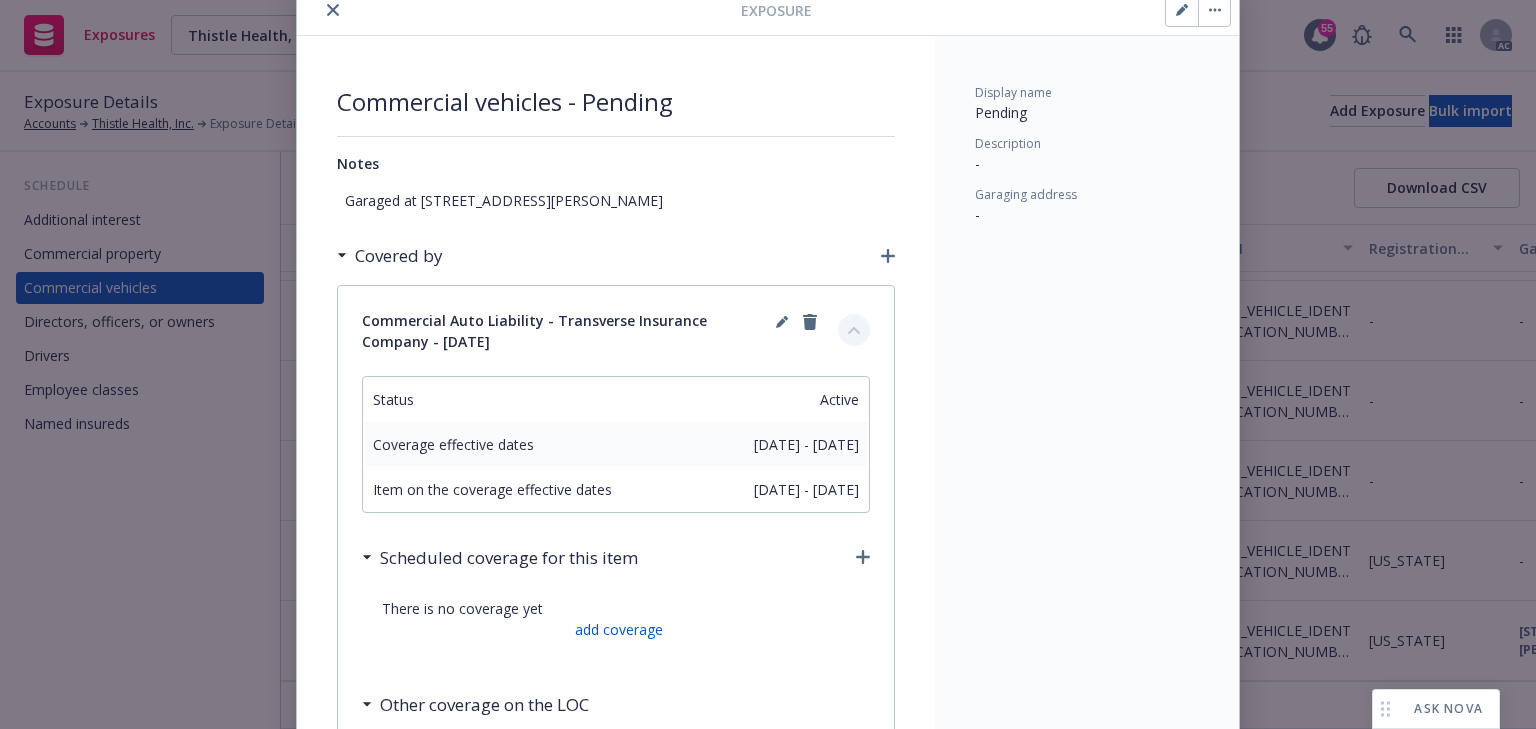 scroll, scrollTop: 0, scrollLeft: 0, axis: both 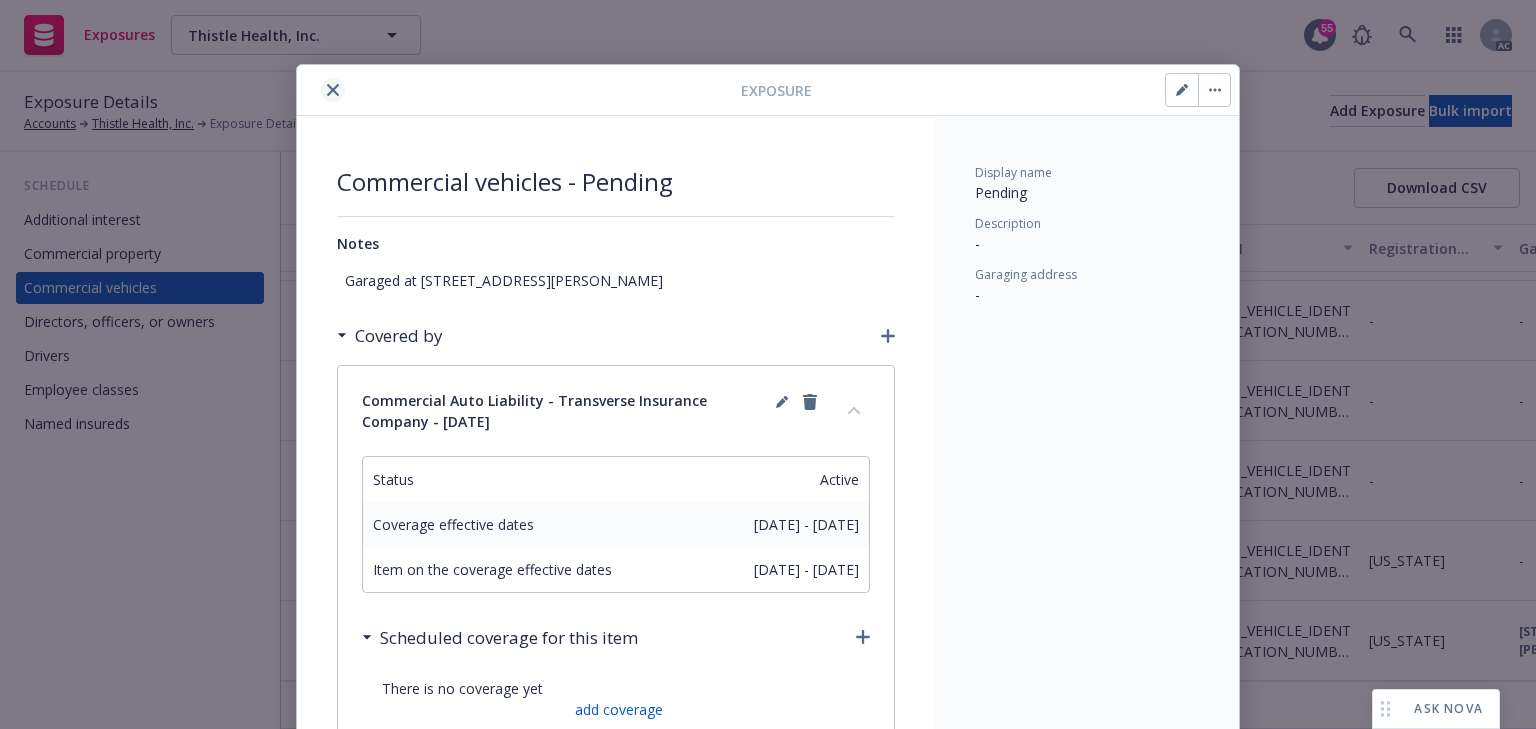 click 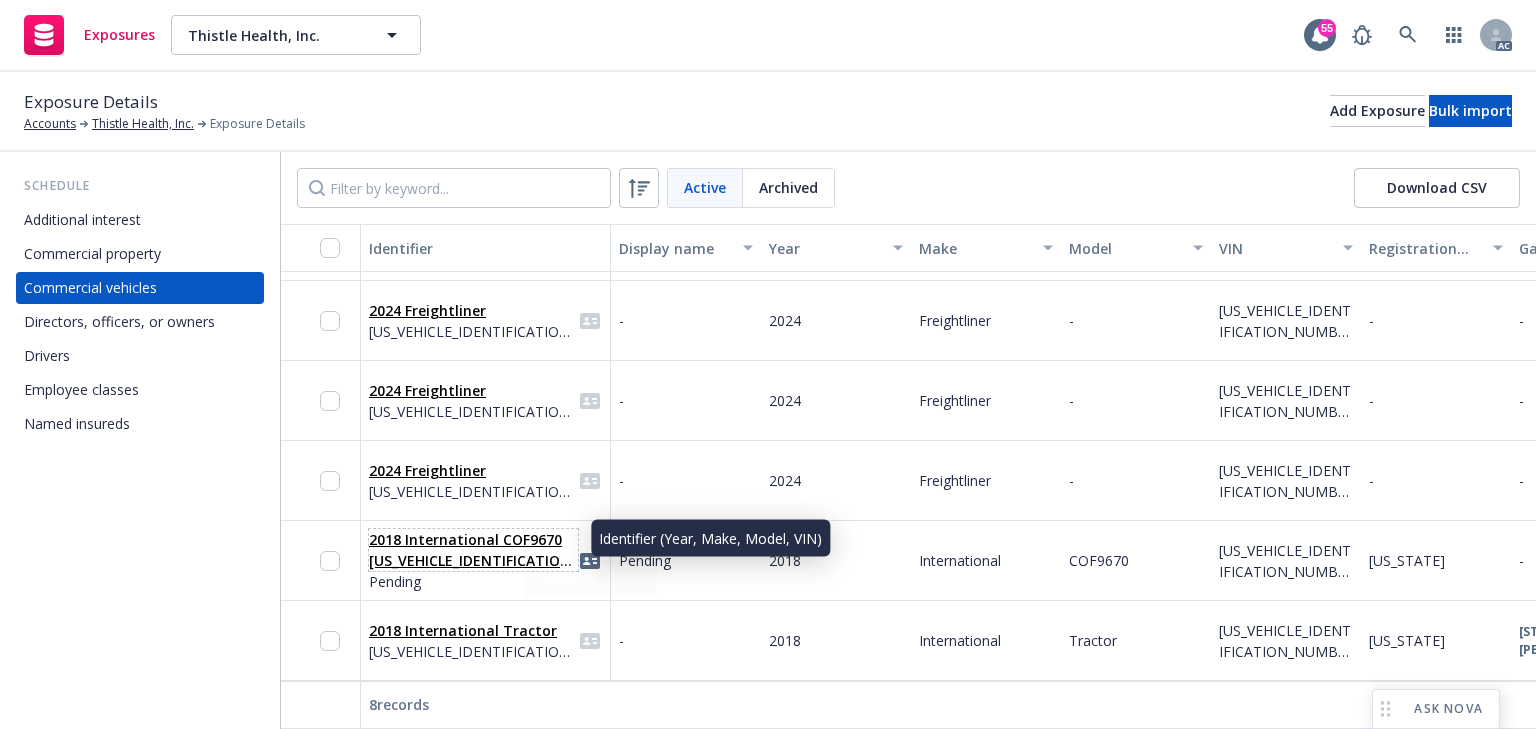 click on "2018 International  COF9670  1HTMMMML3JH587818" at bounding box center [473, 560] 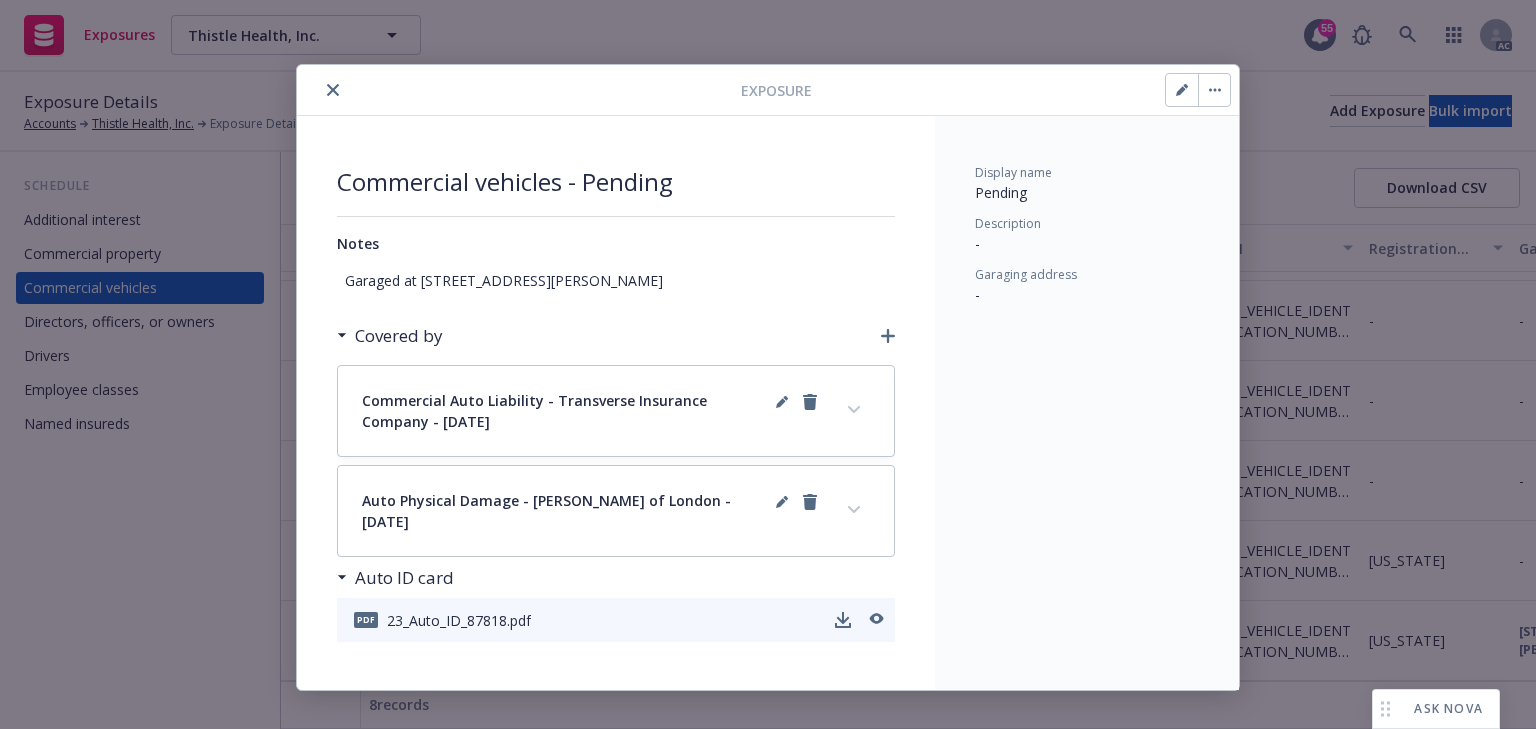 click on "Covered by Commercial Auto Liability - Transverse Insurance Company - 07/27/2024 Status Active Coverage effective dates 07/27/2024 - 07/27/2025 Item on the coverage effective dates  07/27/2024 - 07/27/2025 Scheduled coverage for this item There is no coverage yet add coverage Other coverage on the LOC Display name - Start date 07/27/2024 End date 07/27/2025 Premium Included Commission - Coverage Territory Domestic Coverage Countries - Specified Territories - Auditable? - Coverage form Primary Bodily Injury and Property Damage Combined Included in GL - Combined single Limit (Each Accident) $1,000,000.00 $ Additional Limit details - Bodily Injury (per Person) - Limit - Additional Limit details - Bodily Injury (per Accident) - Limit - Additional Limit details - Property Damage (Each Accident) - Limit - Additional Limit details - Liability Symbols 7 Specifically described autos 6 Owned autos subject to a compulsory uninsured motorist law Other symbols - Deductible - - Additional Deductible details - - - - Limit -" at bounding box center (616, 478) 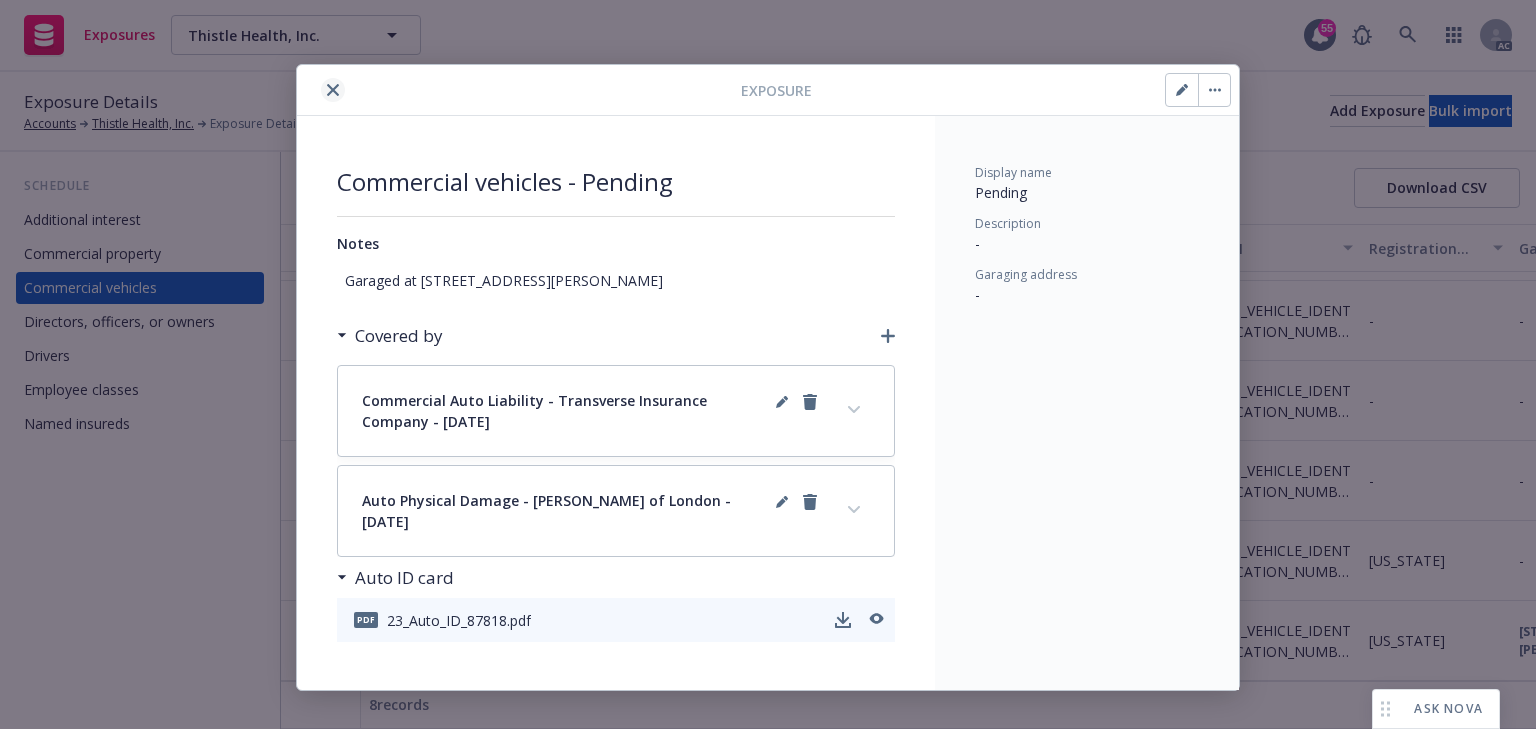 click 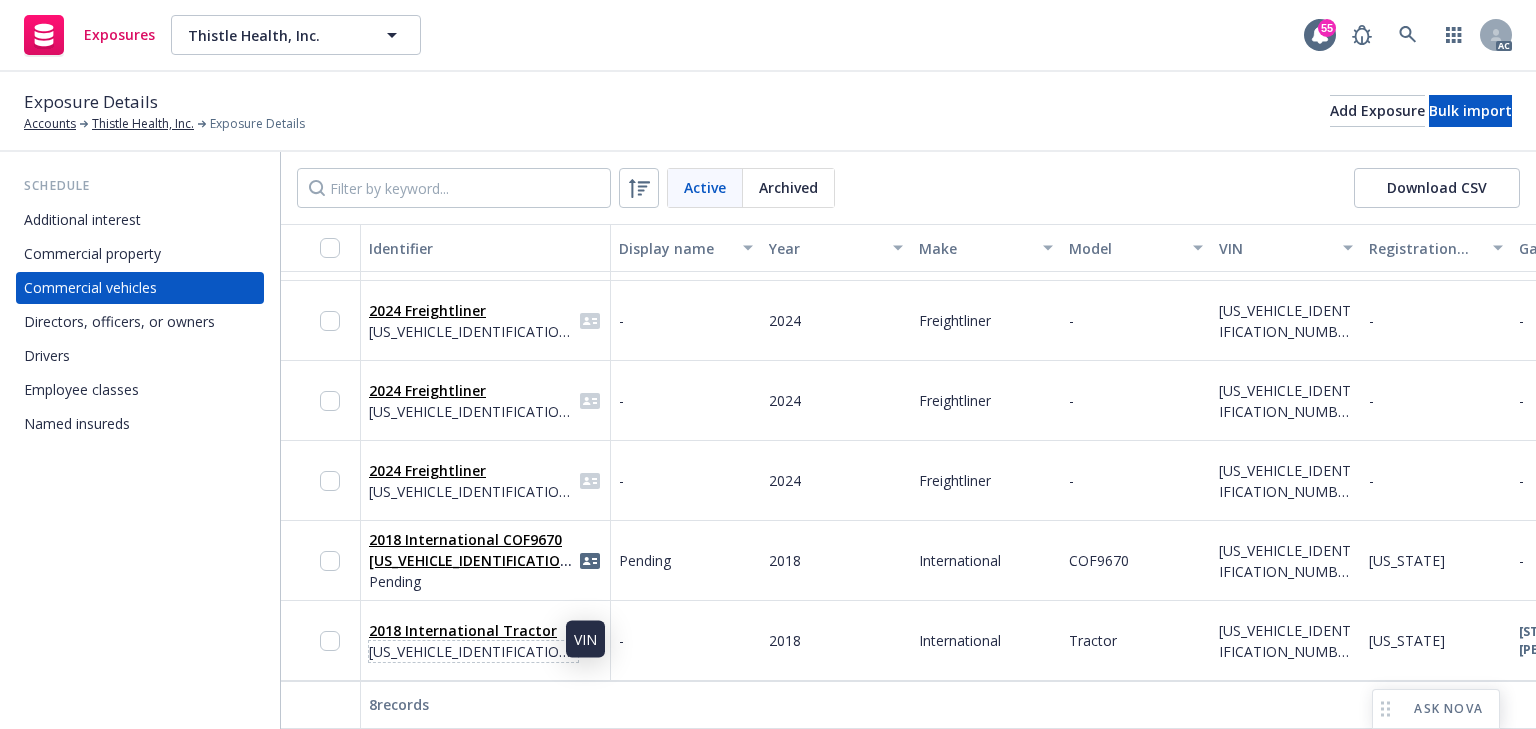 click on "3ALACWFC8JDKA8362" at bounding box center [473, 651] 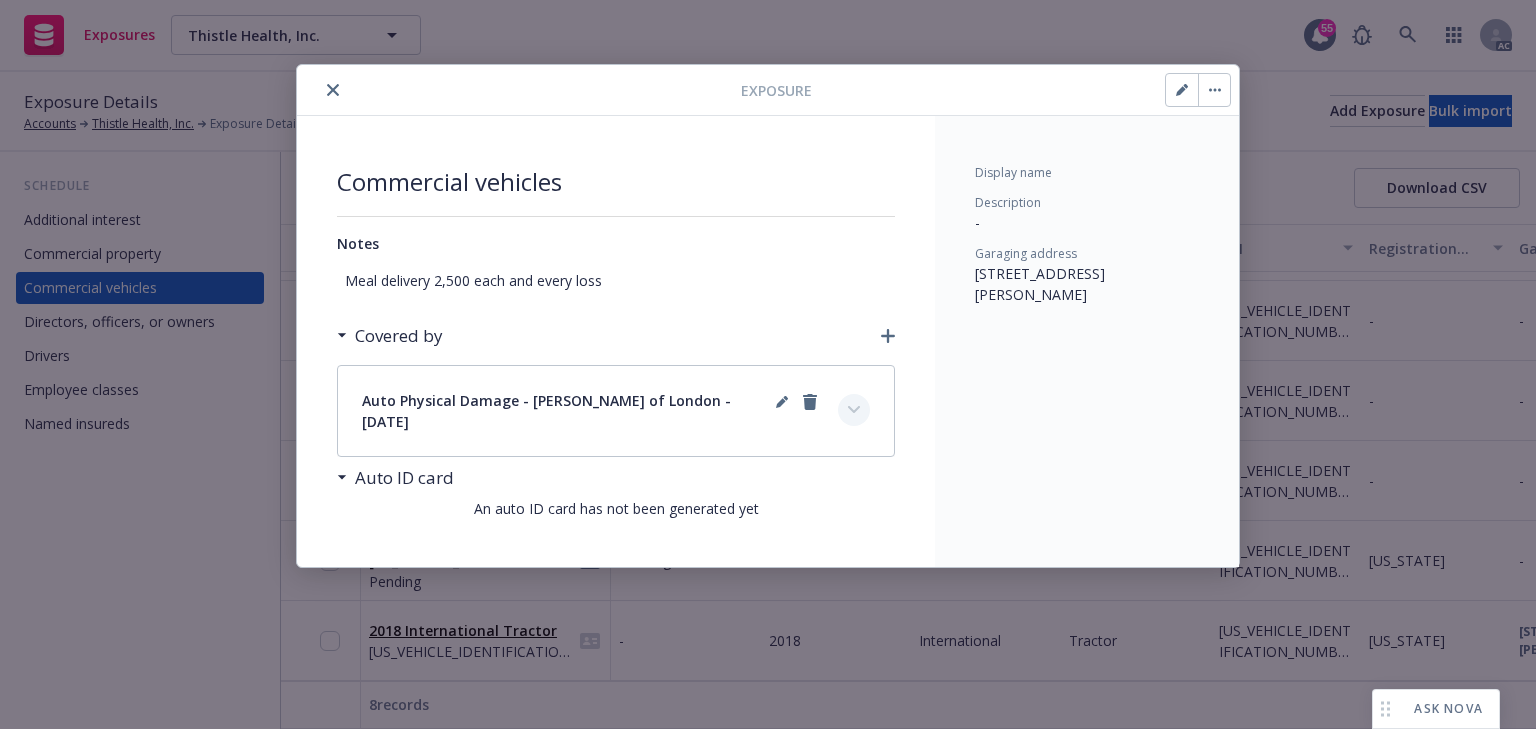 click 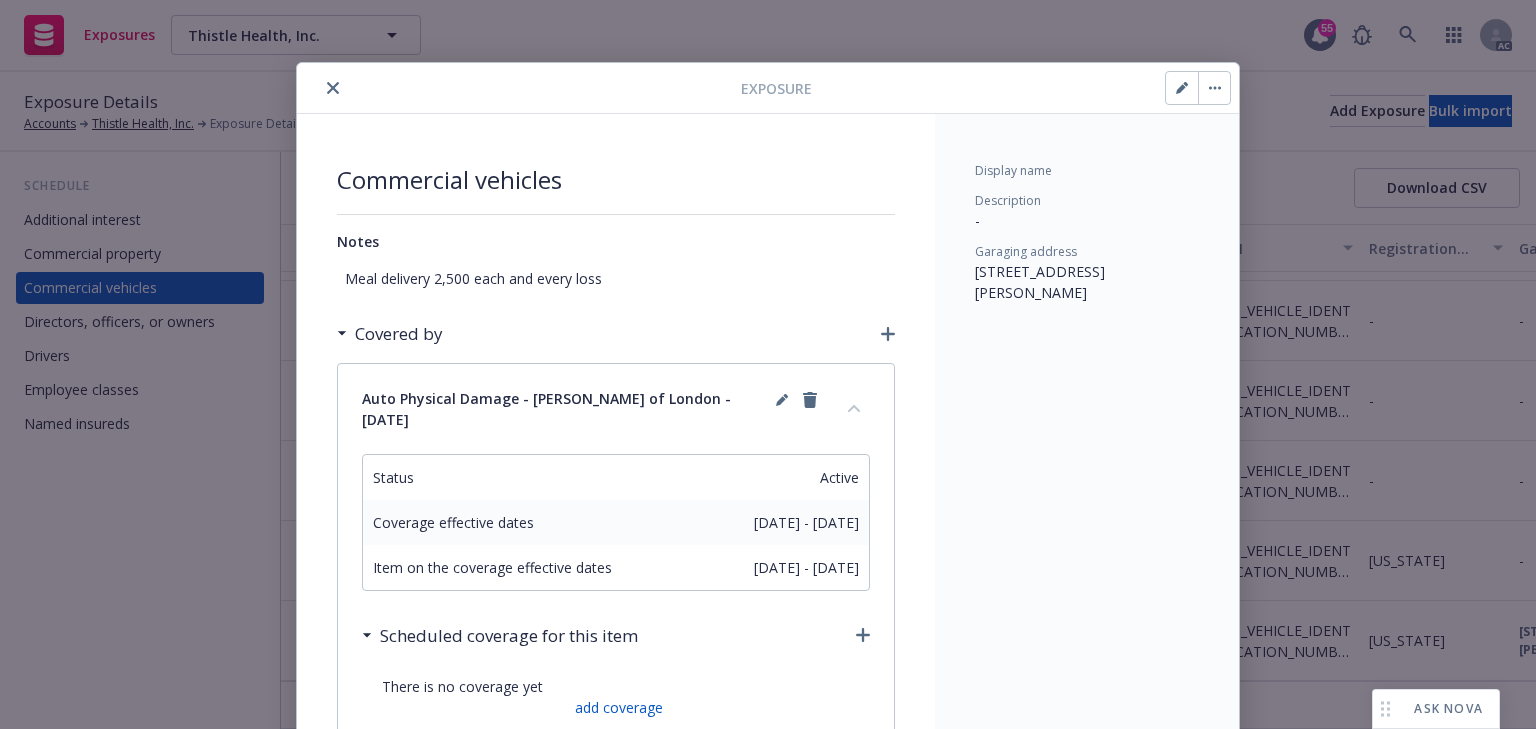 scroll, scrollTop: 0, scrollLeft: 0, axis: both 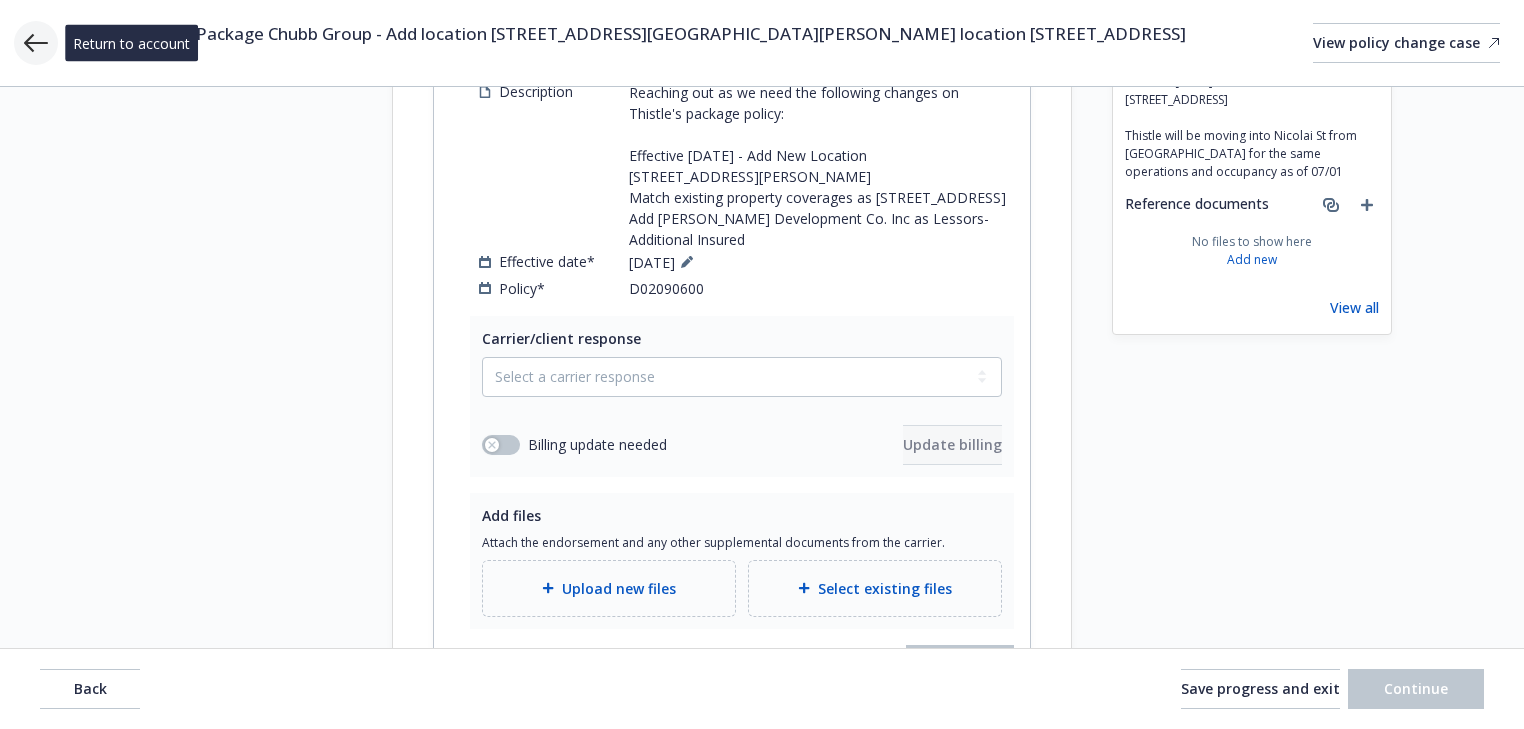 click 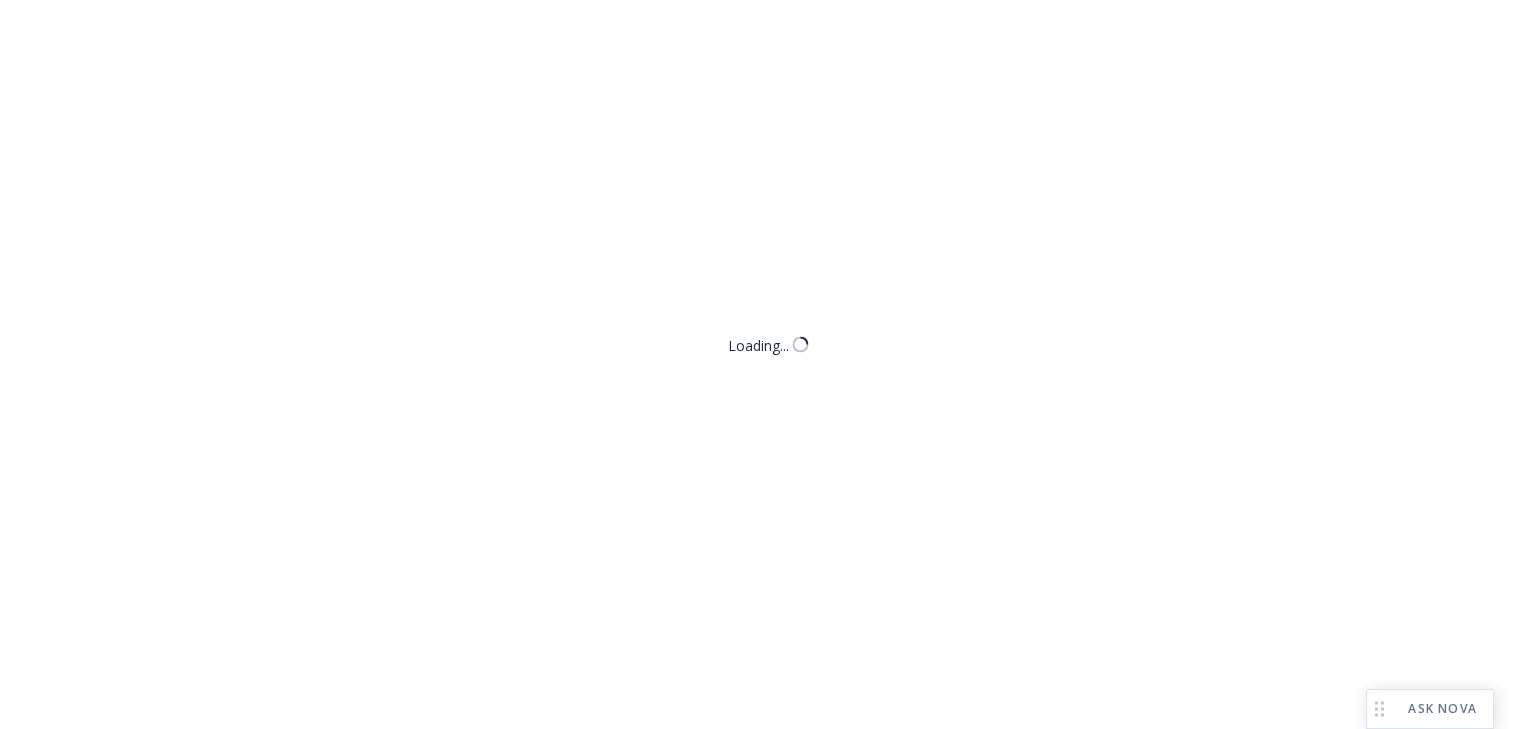 scroll, scrollTop: 0, scrollLeft: 0, axis: both 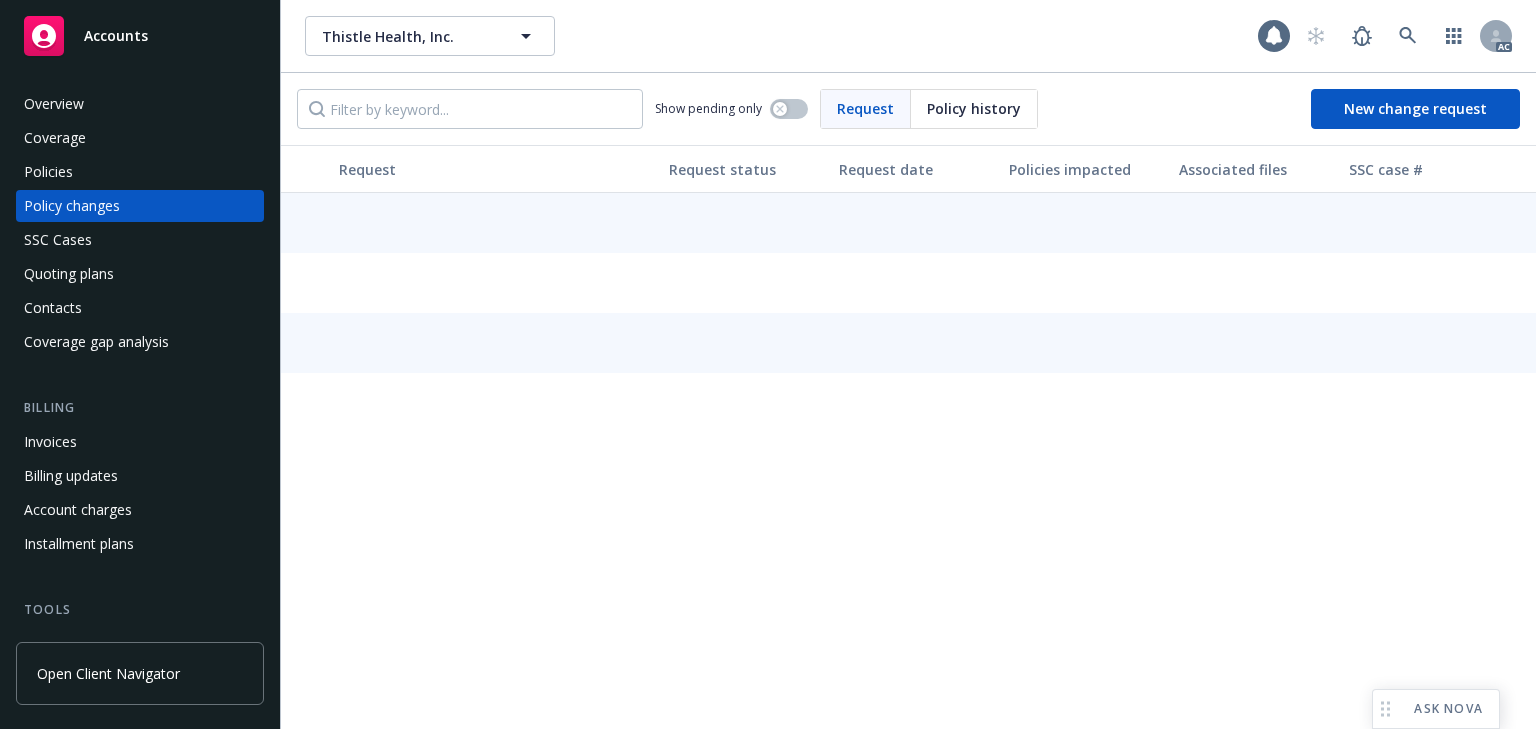 click on "Overview Coverage Policies Policy changes SSC Cases Quoting plans Contacts Coverage gap analysis" at bounding box center (140, 223) 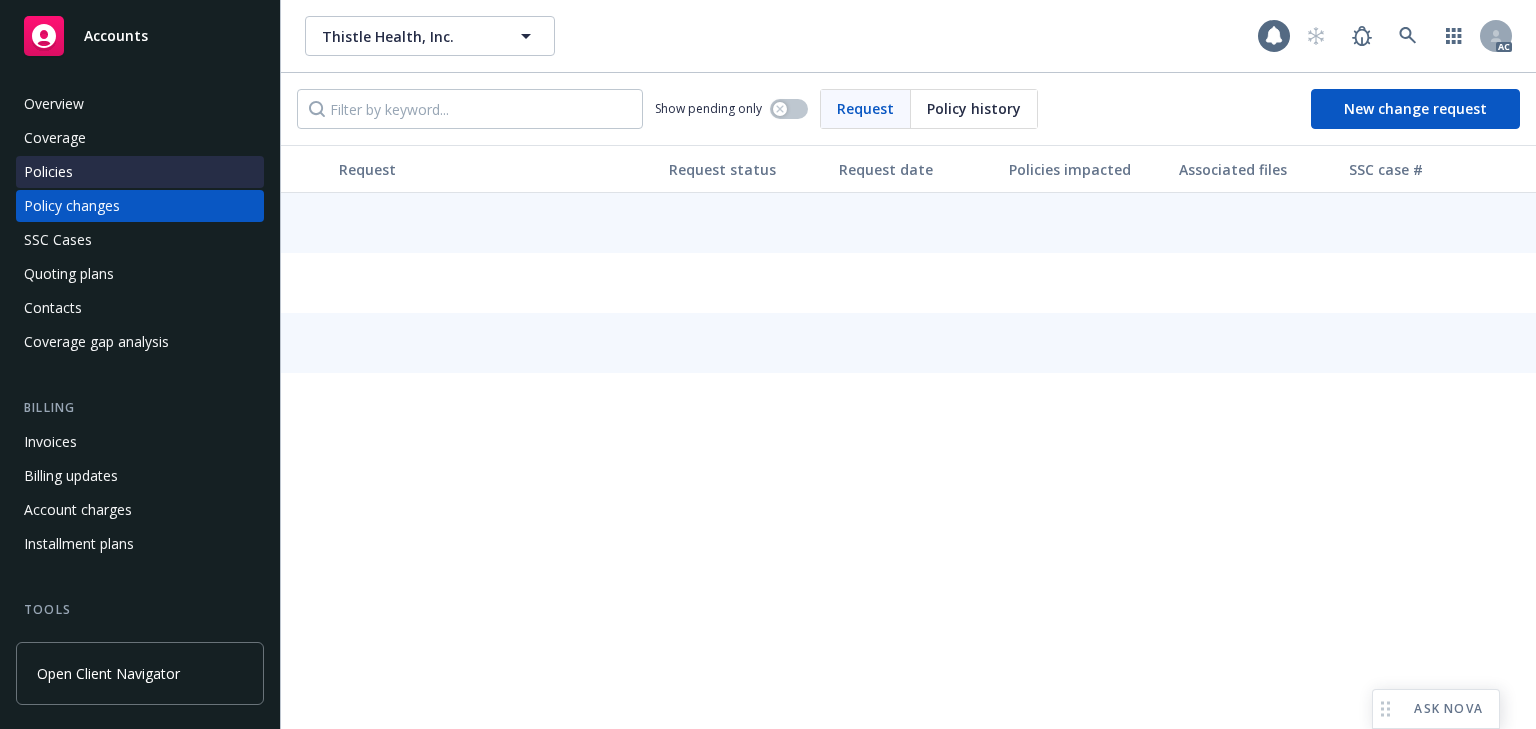 click on "Policies" at bounding box center [140, 172] 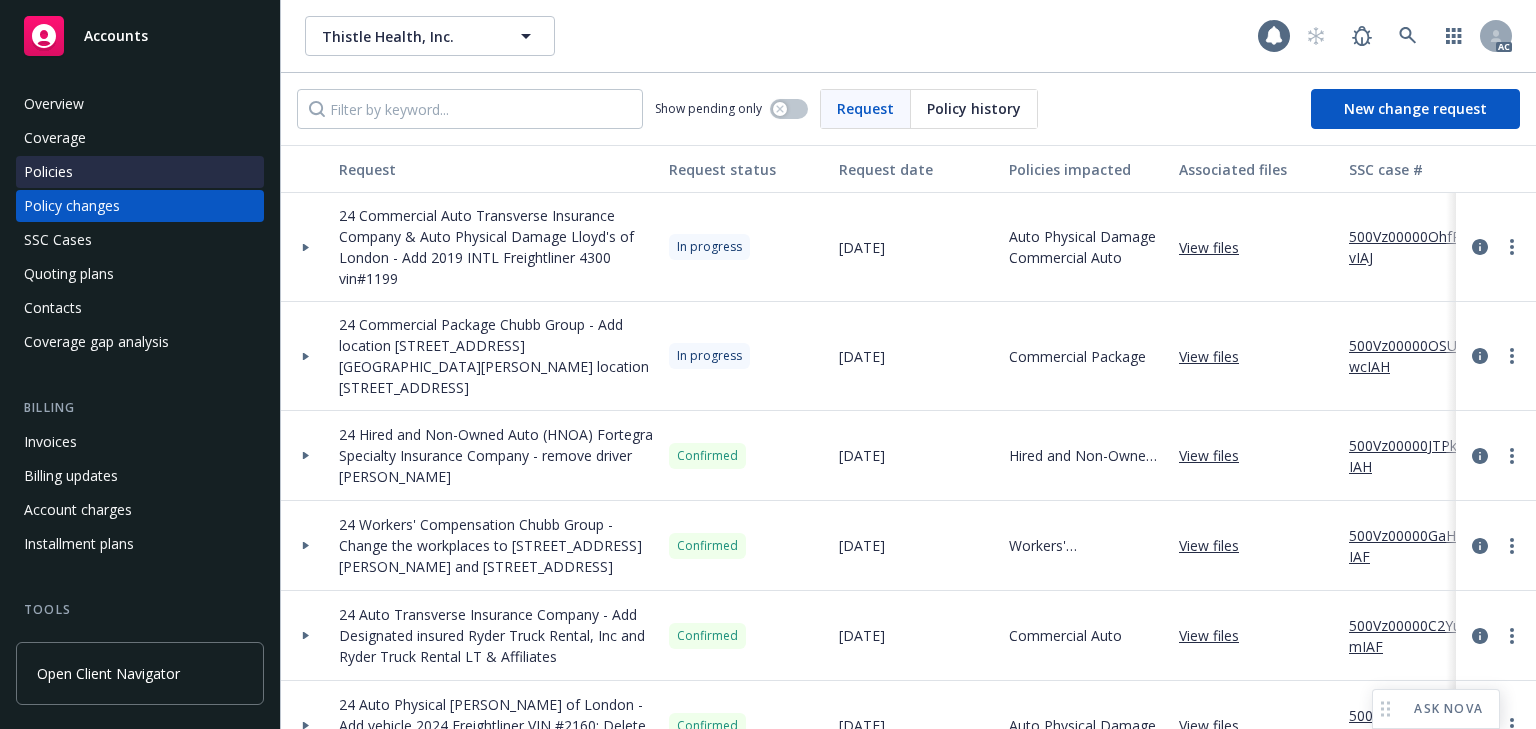 click on "Policies" at bounding box center (140, 172) 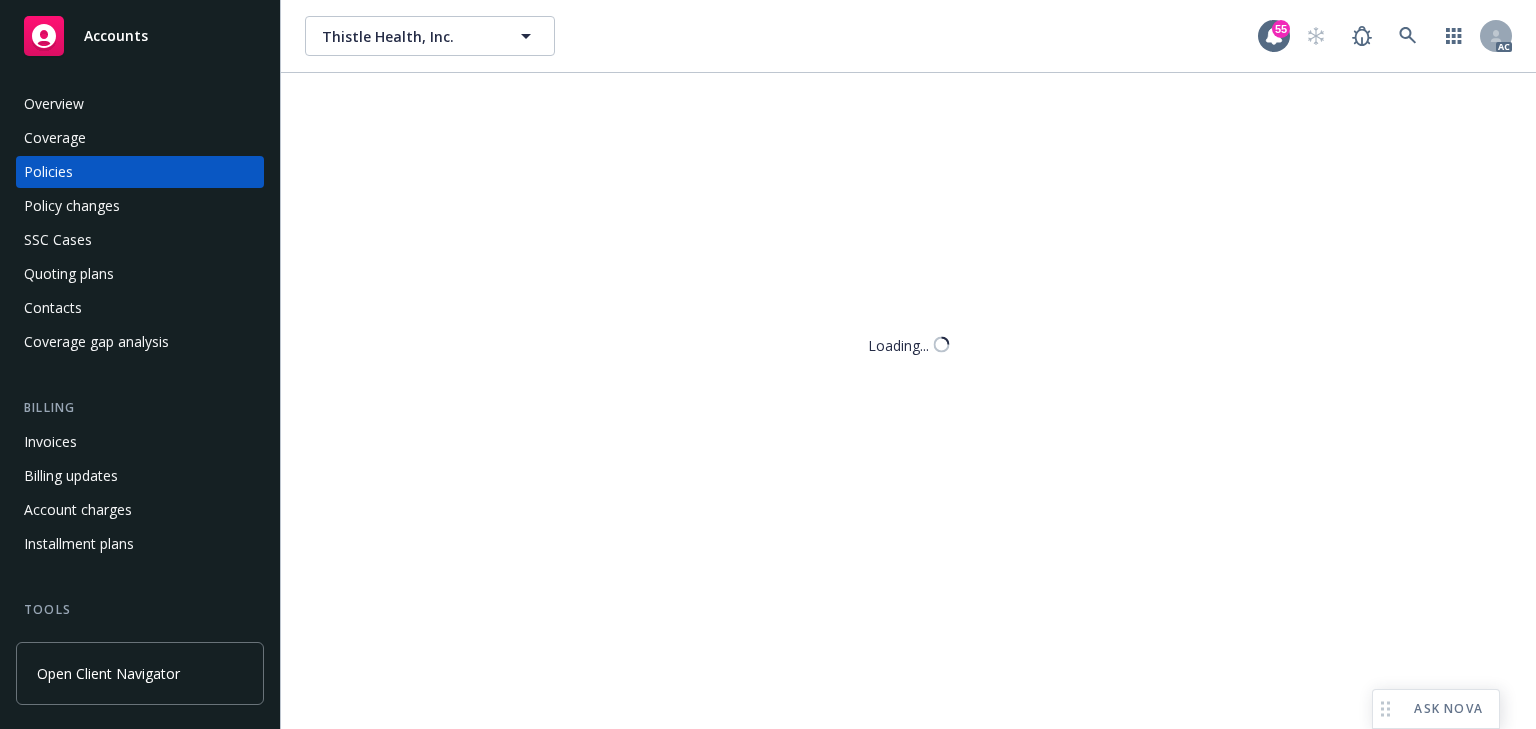 click on "Policies" at bounding box center [140, 172] 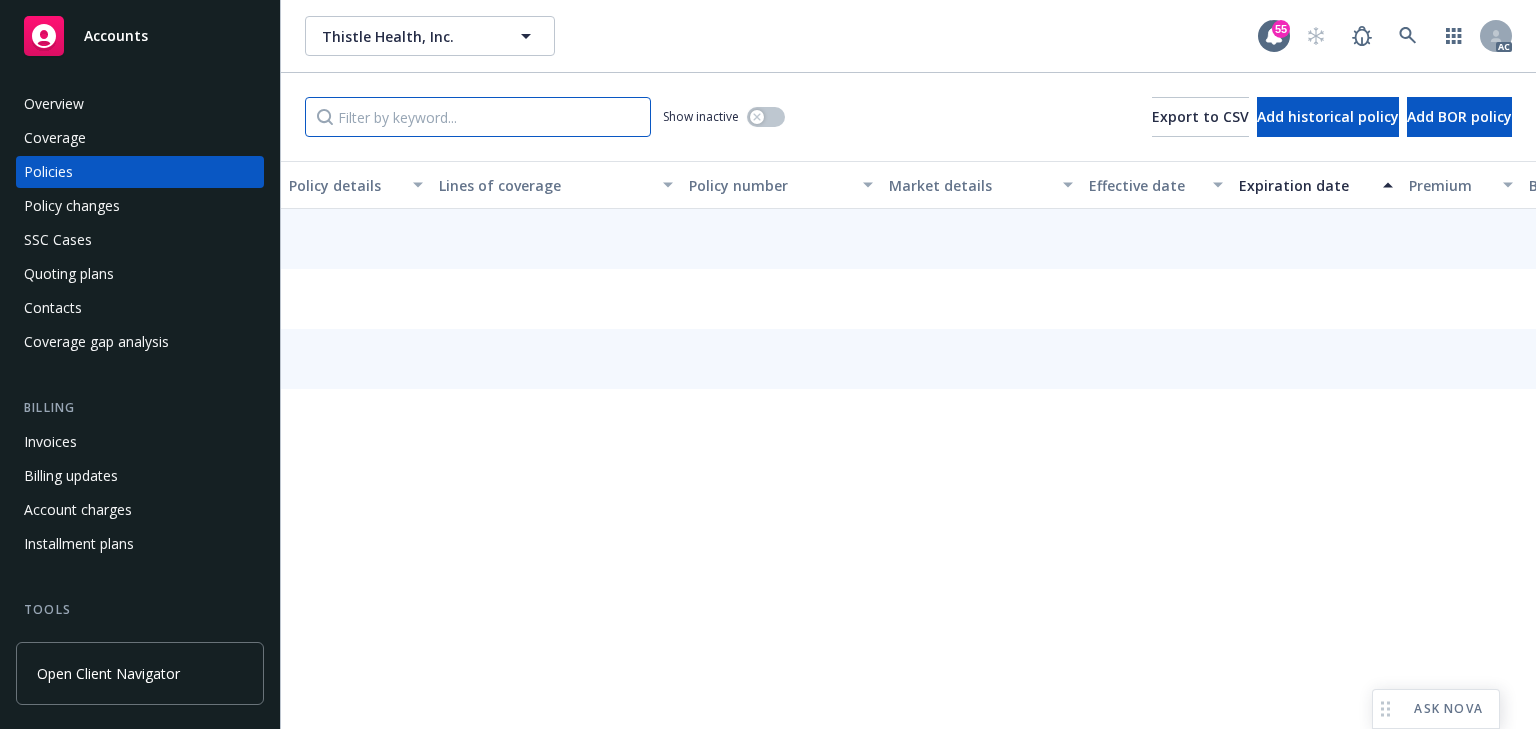 click at bounding box center [478, 117] 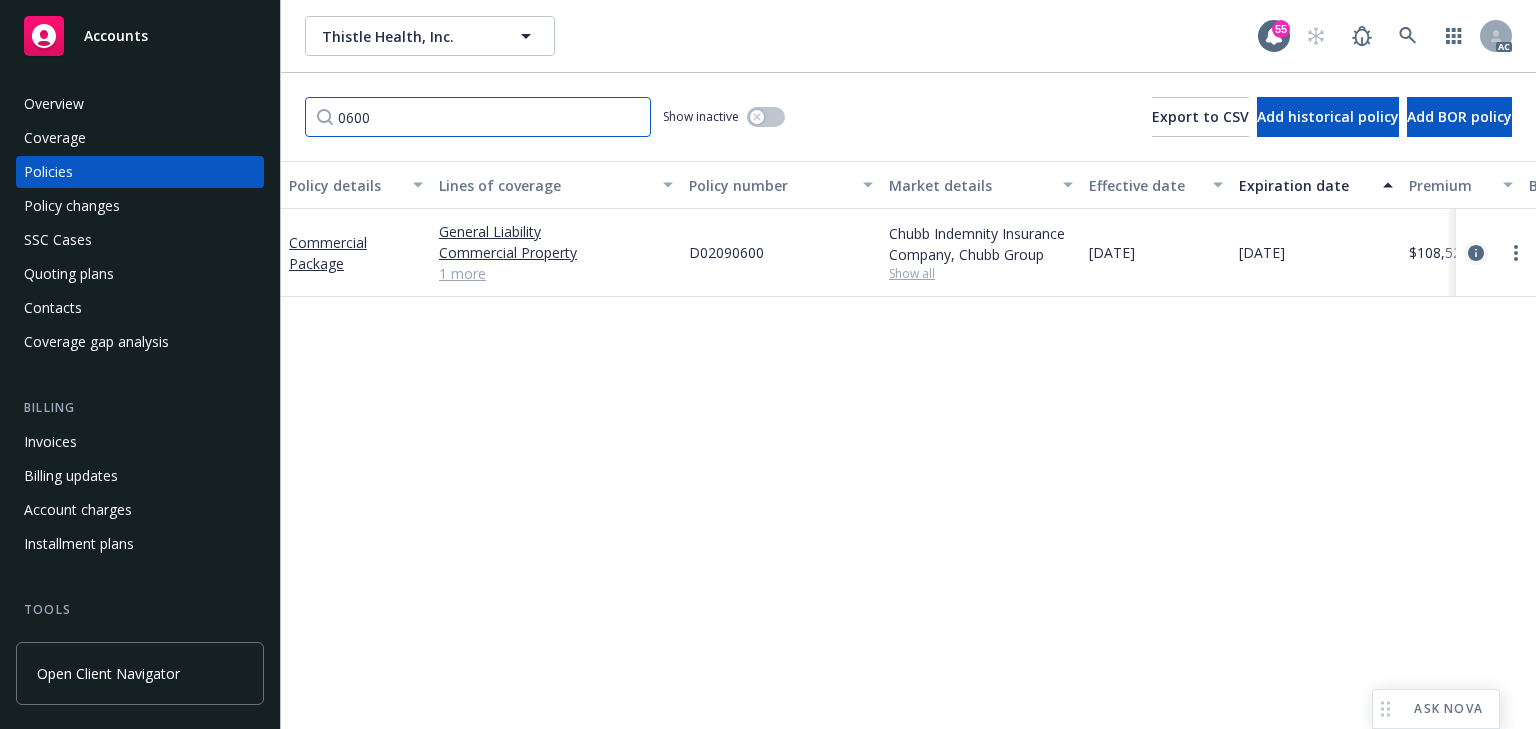 type on "0600" 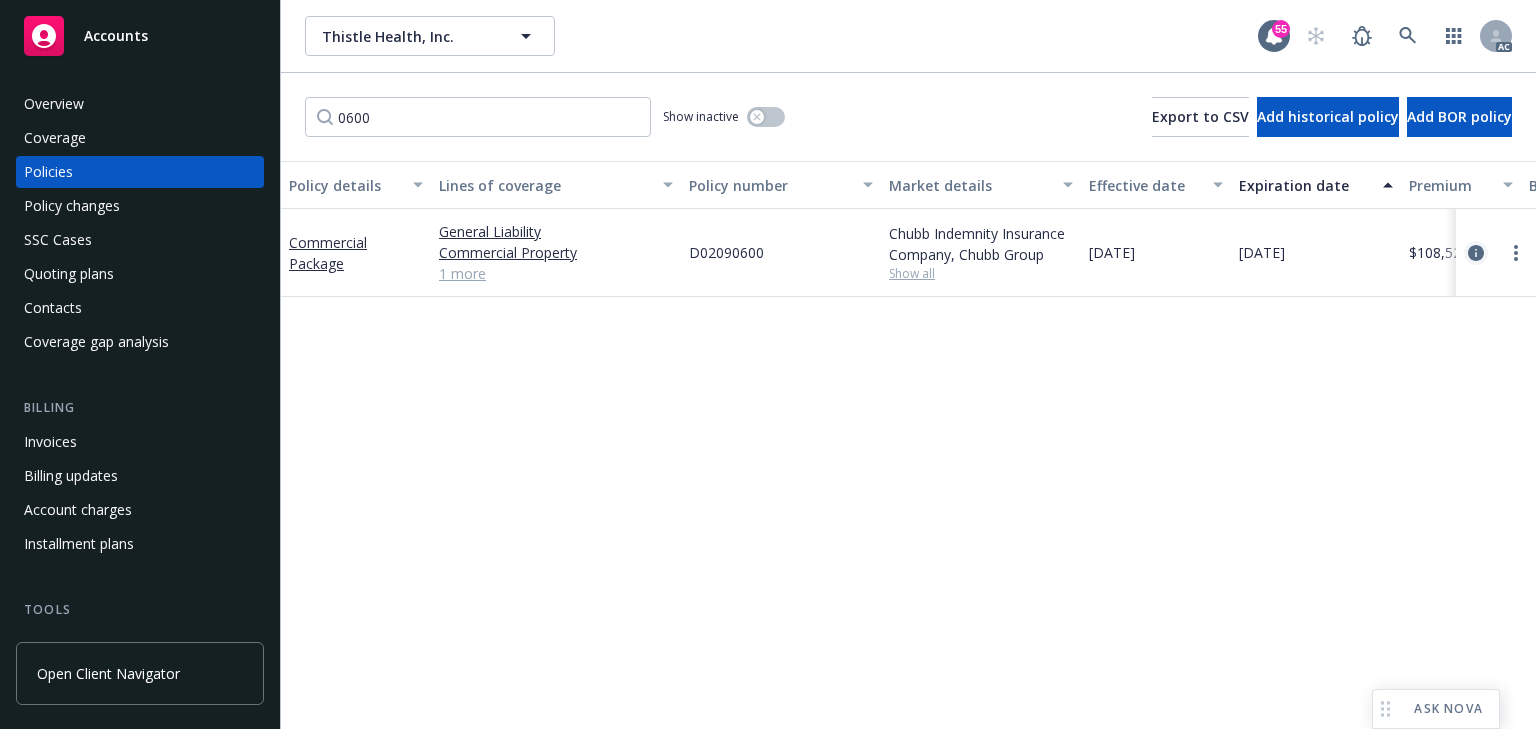 click 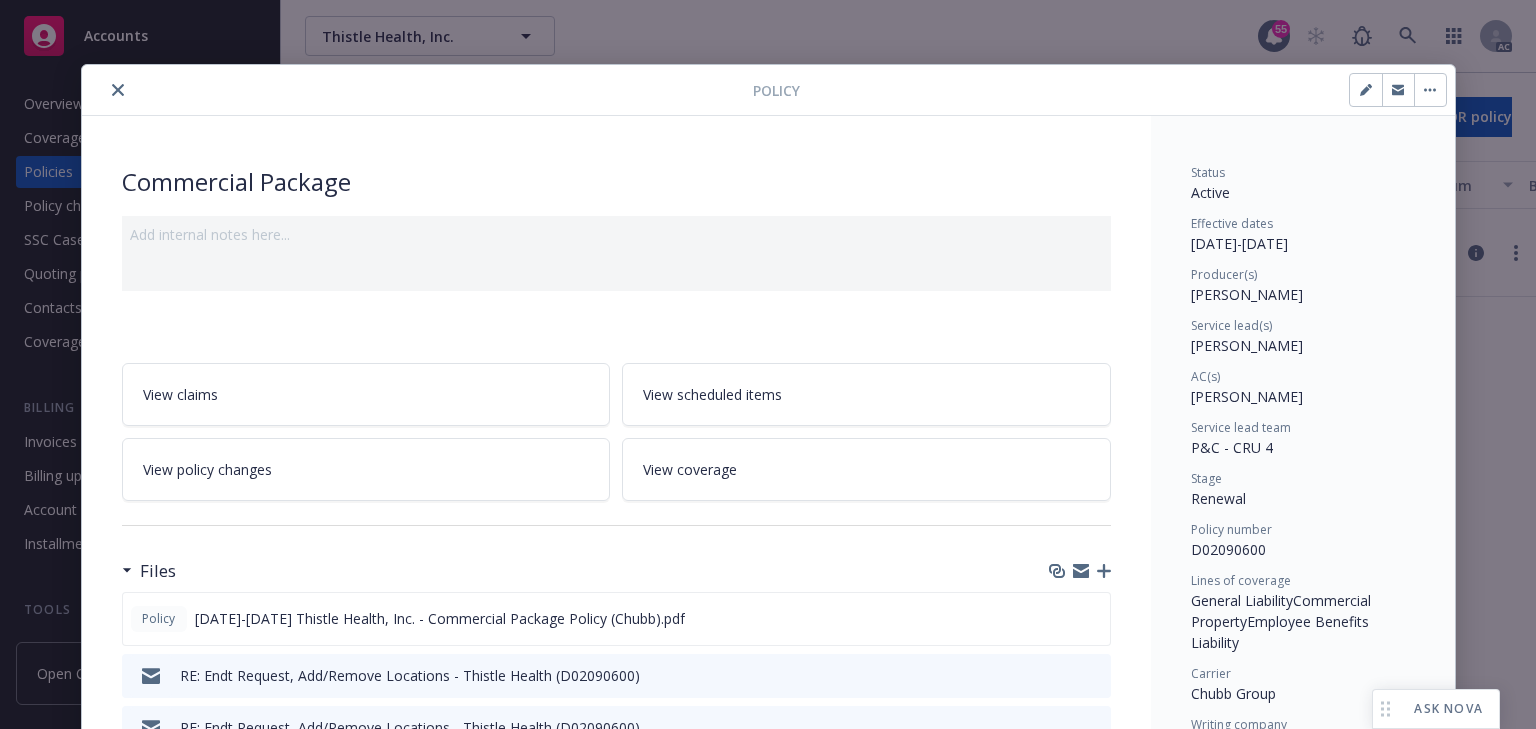 scroll, scrollTop: 60, scrollLeft: 0, axis: vertical 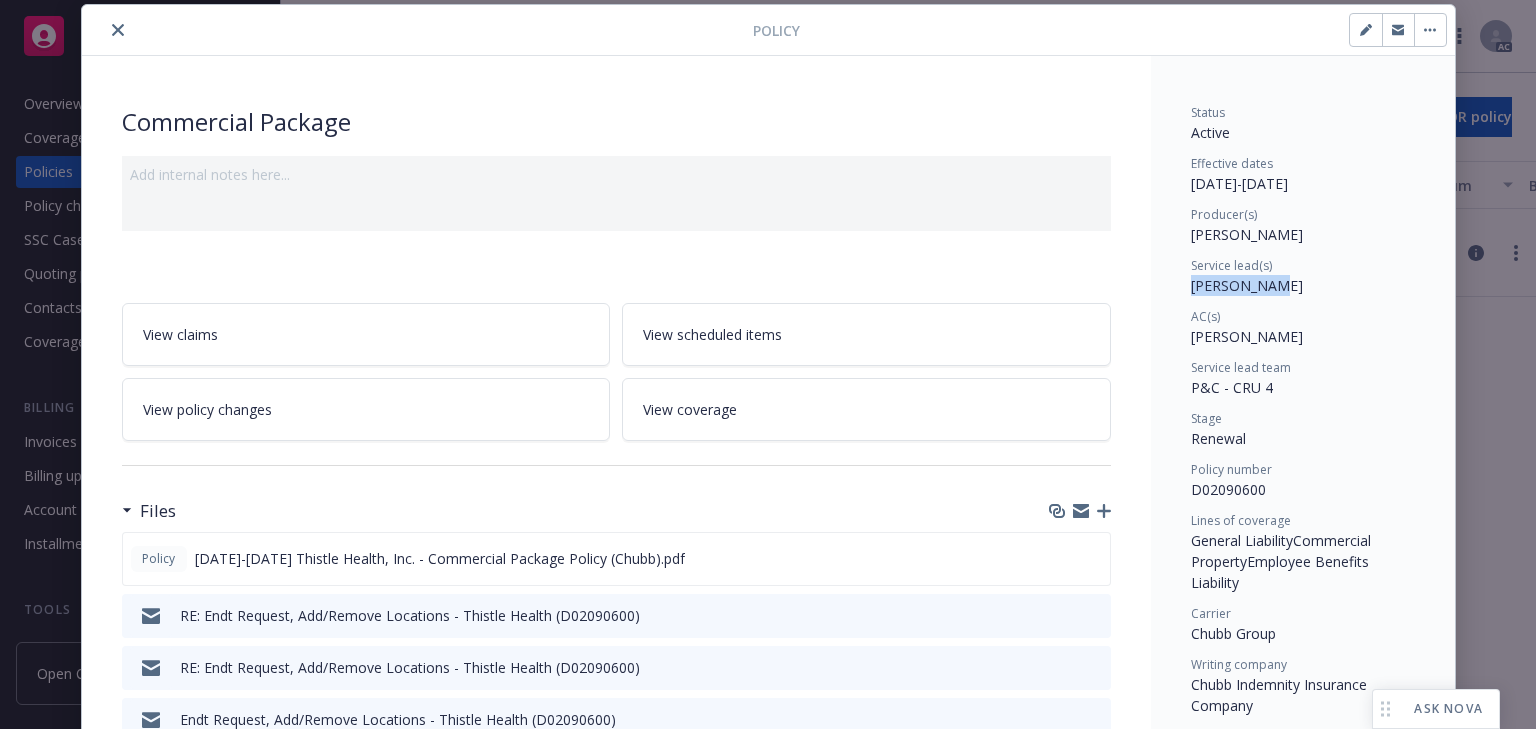 drag, startPoint x: 1227, startPoint y: 284, endPoint x: 1265, endPoint y: 284, distance: 38 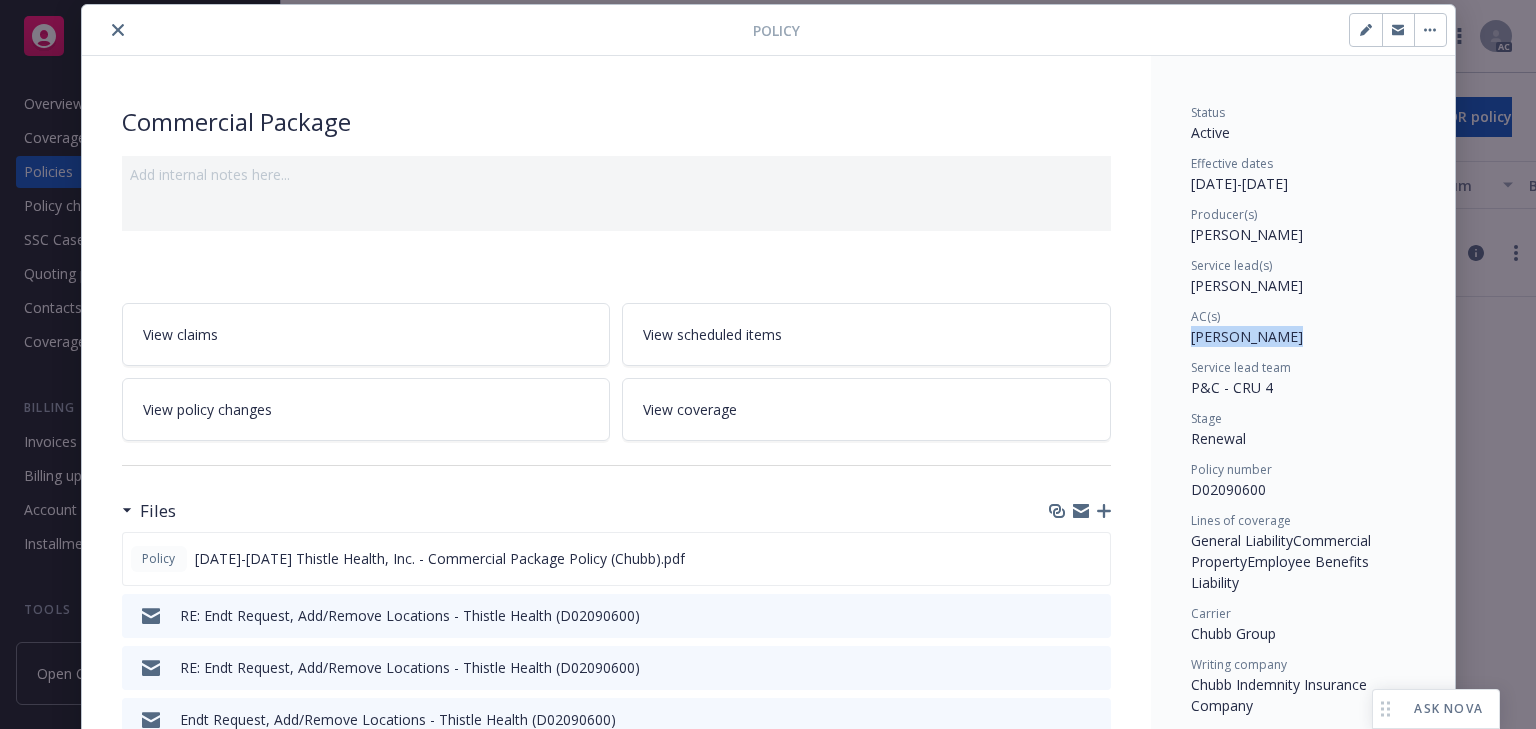 drag, startPoint x: 1180, startPoint y: 336, endPoint x: 1274, endPoint y: 332, distance: 94.08507 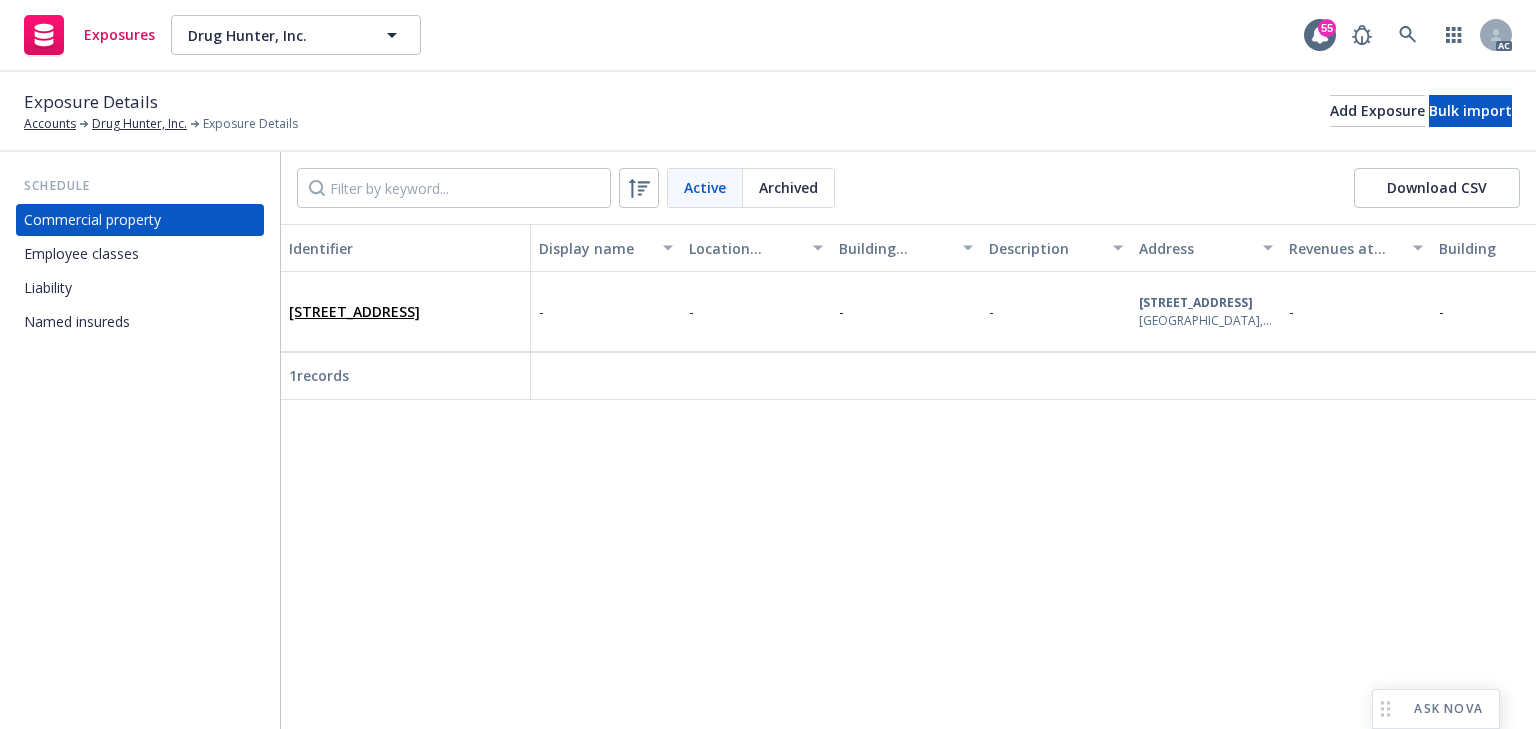 scroll, scrollTop: 0, scrollLeft: 0, axis: both 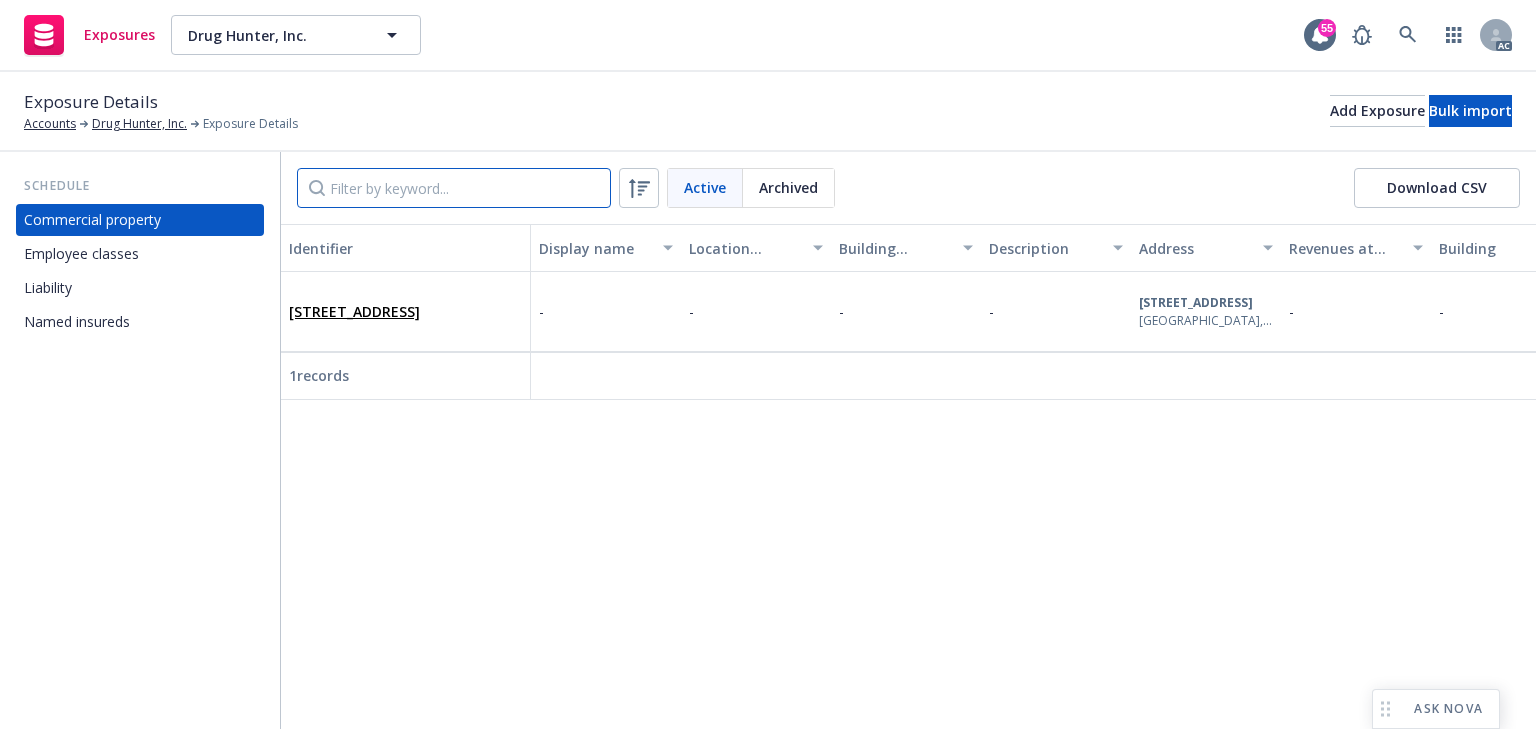 click at bounding box center (454, 188) 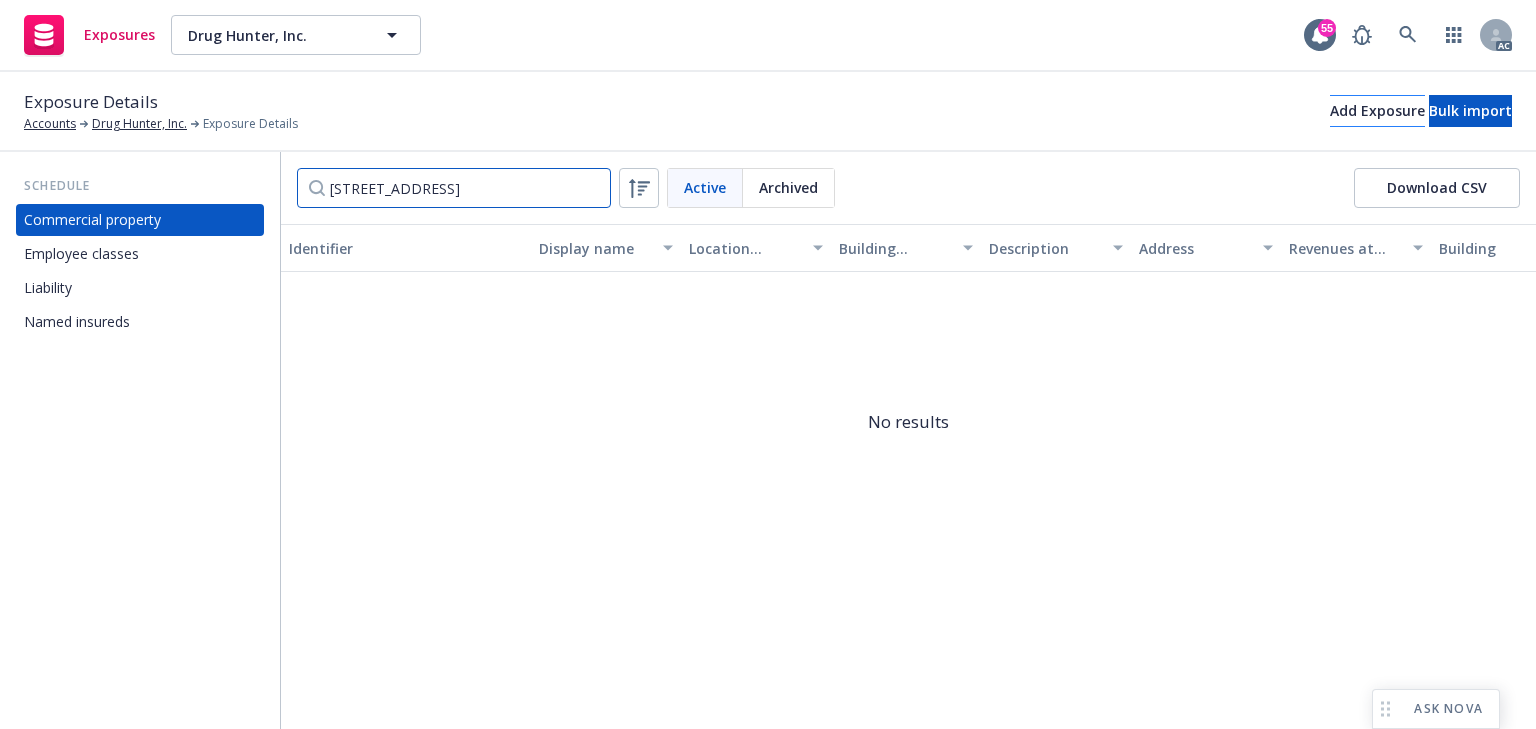 type on "[STREET_ADDRESS]" 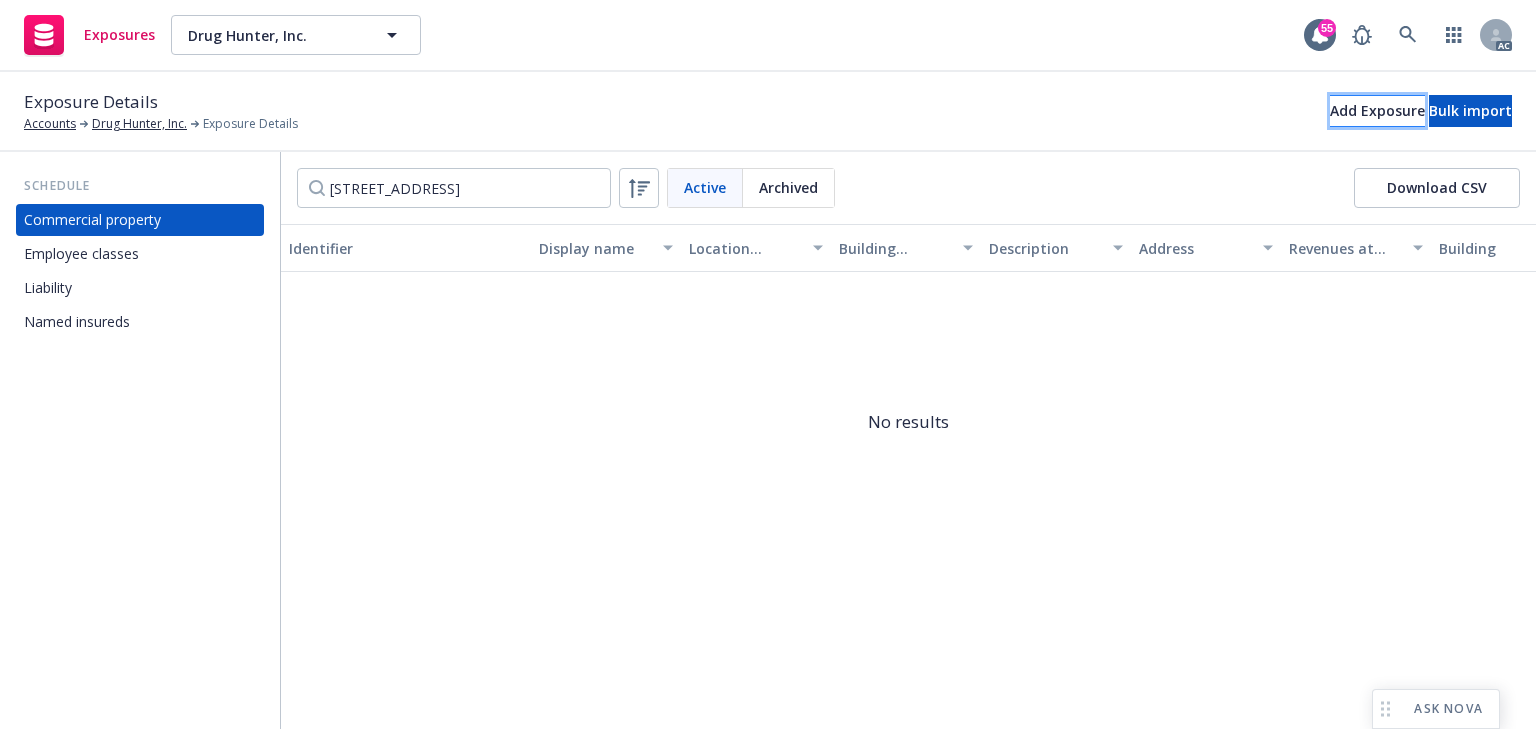 click on "Add Exposure" at bounding box center [1377, 111] 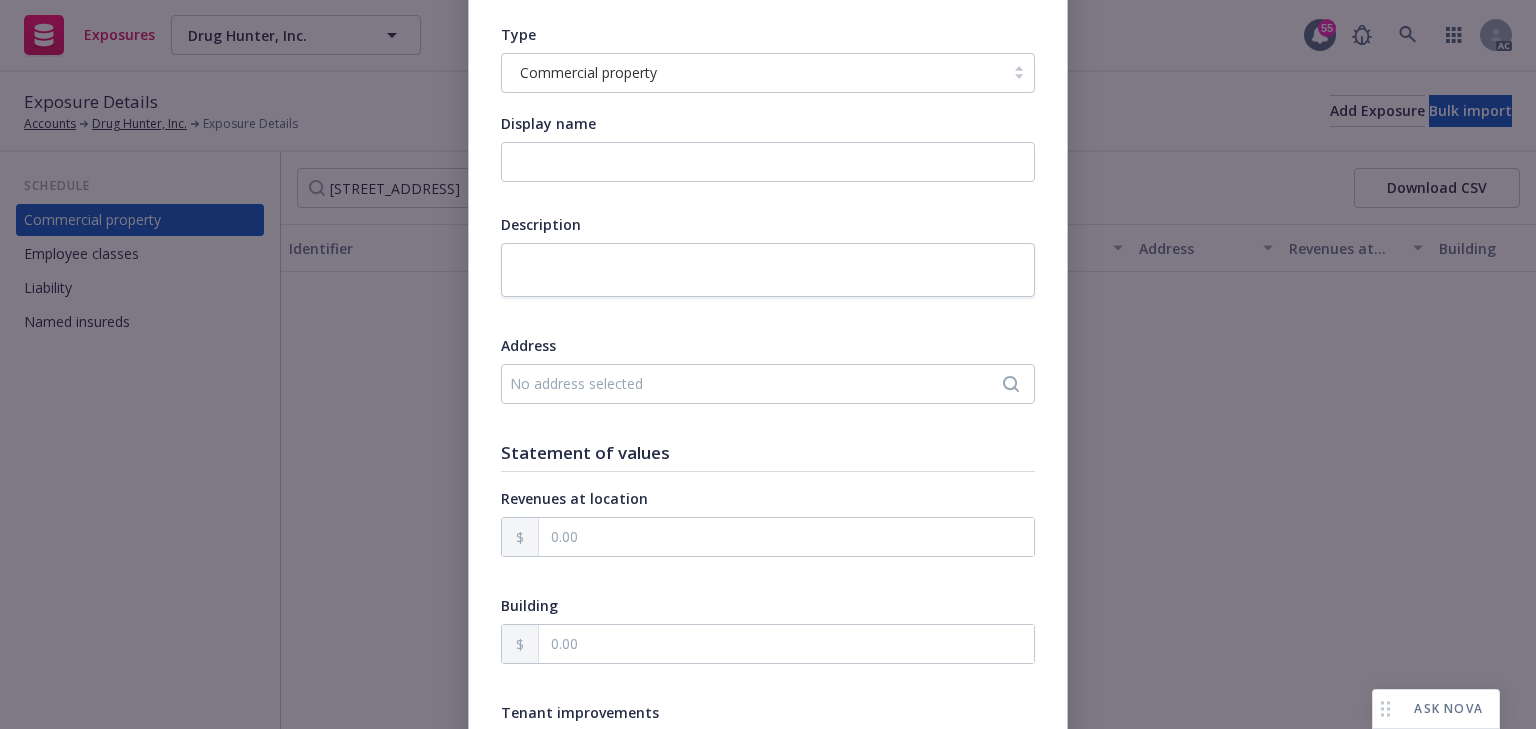 scroll, scrollTop: 320, scrollLeft: 0, axis: vertical 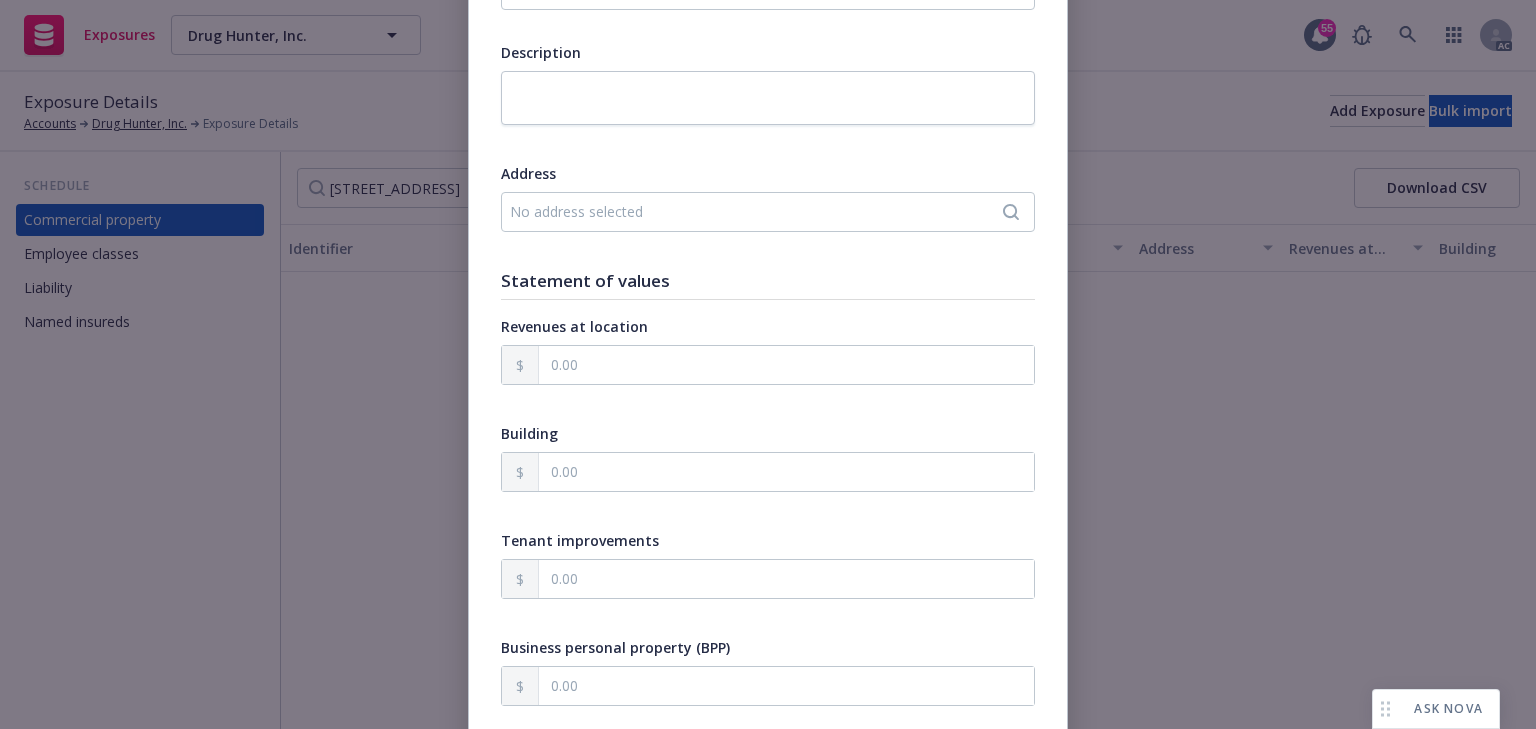 click on "No address selected" at bounding box center [768, 212] 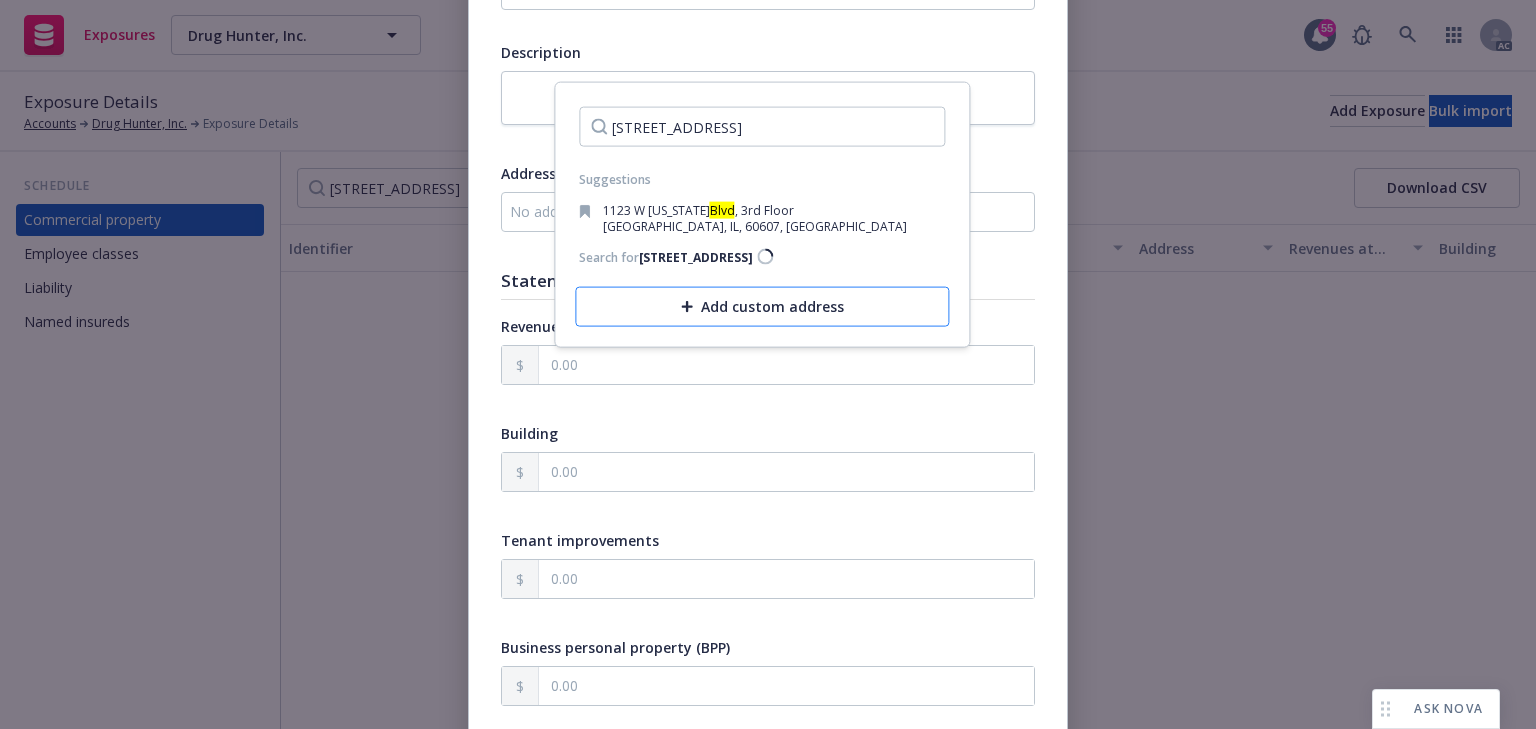 type on "[STREET_ADDRESS]" 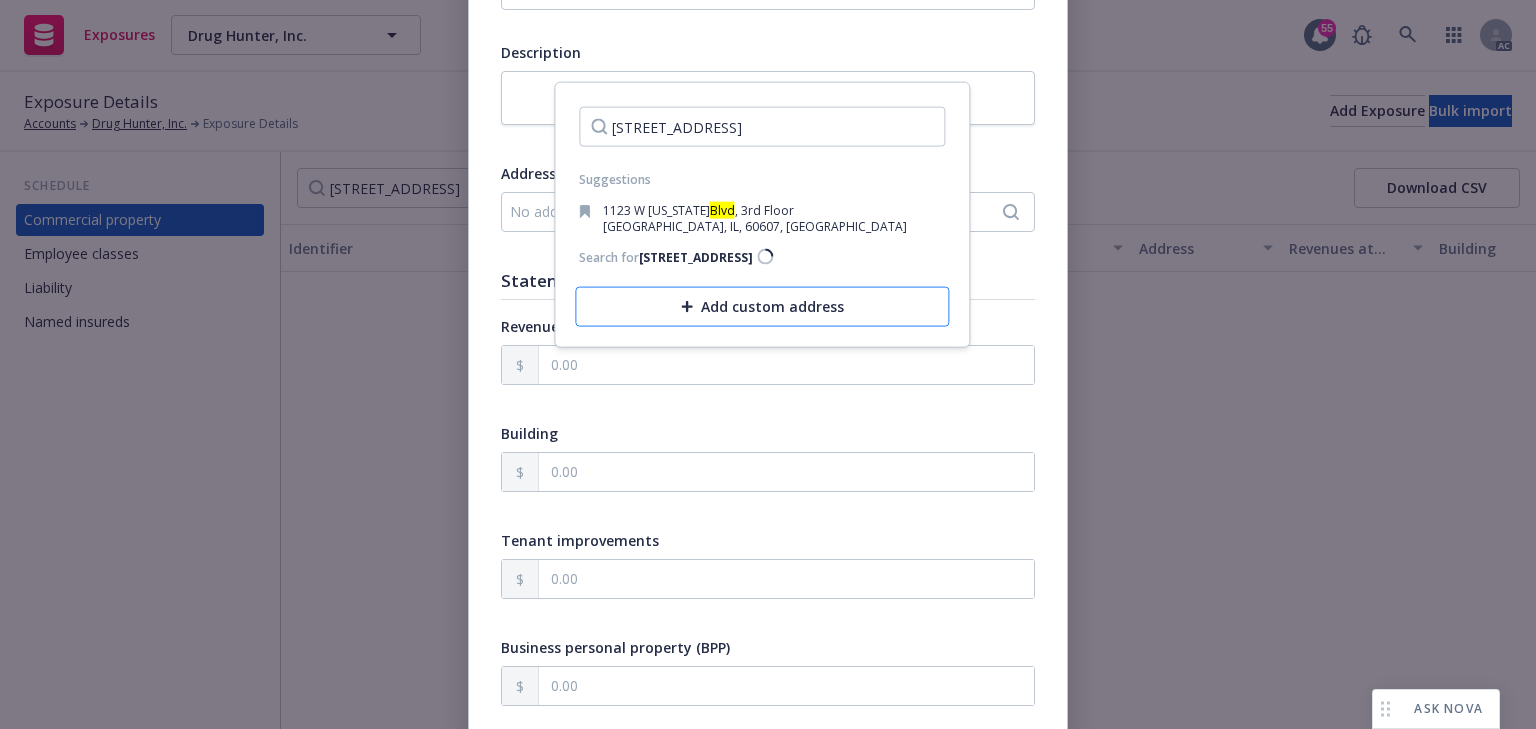 click on "Add custom address" at bounding box center (762, 307) 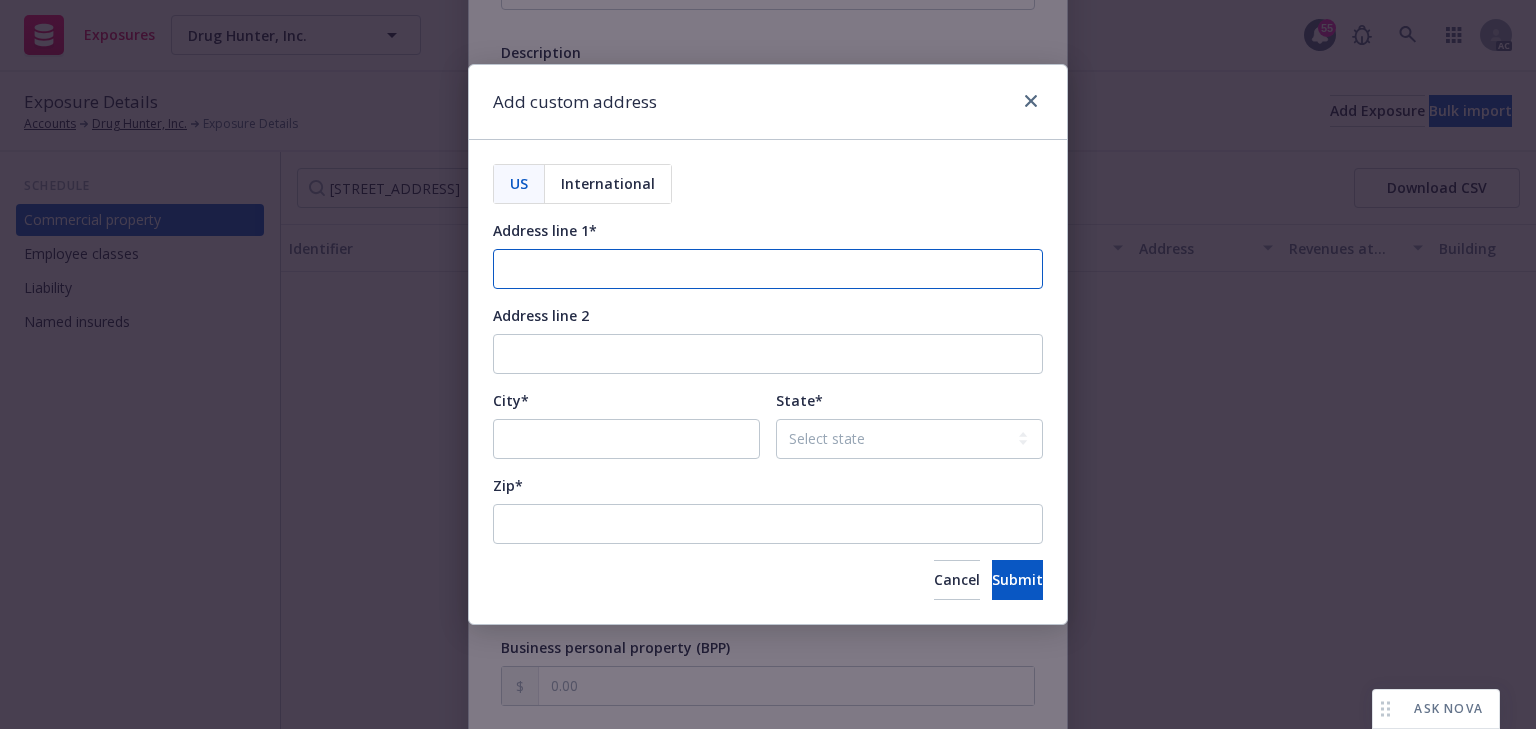 click on "Address line 1*" at bounding box center (768, 269) 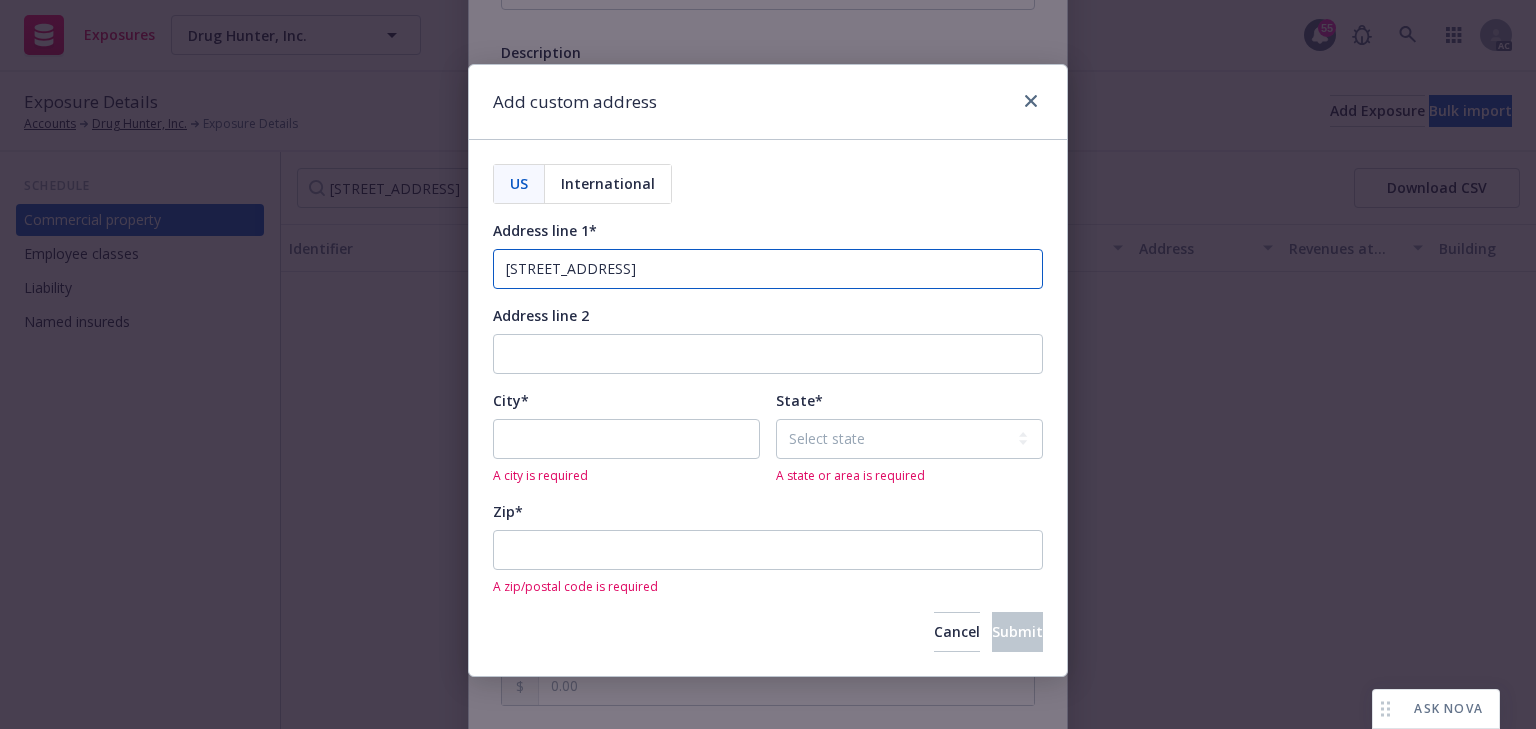 type on "[STREET_ADDRESS]" 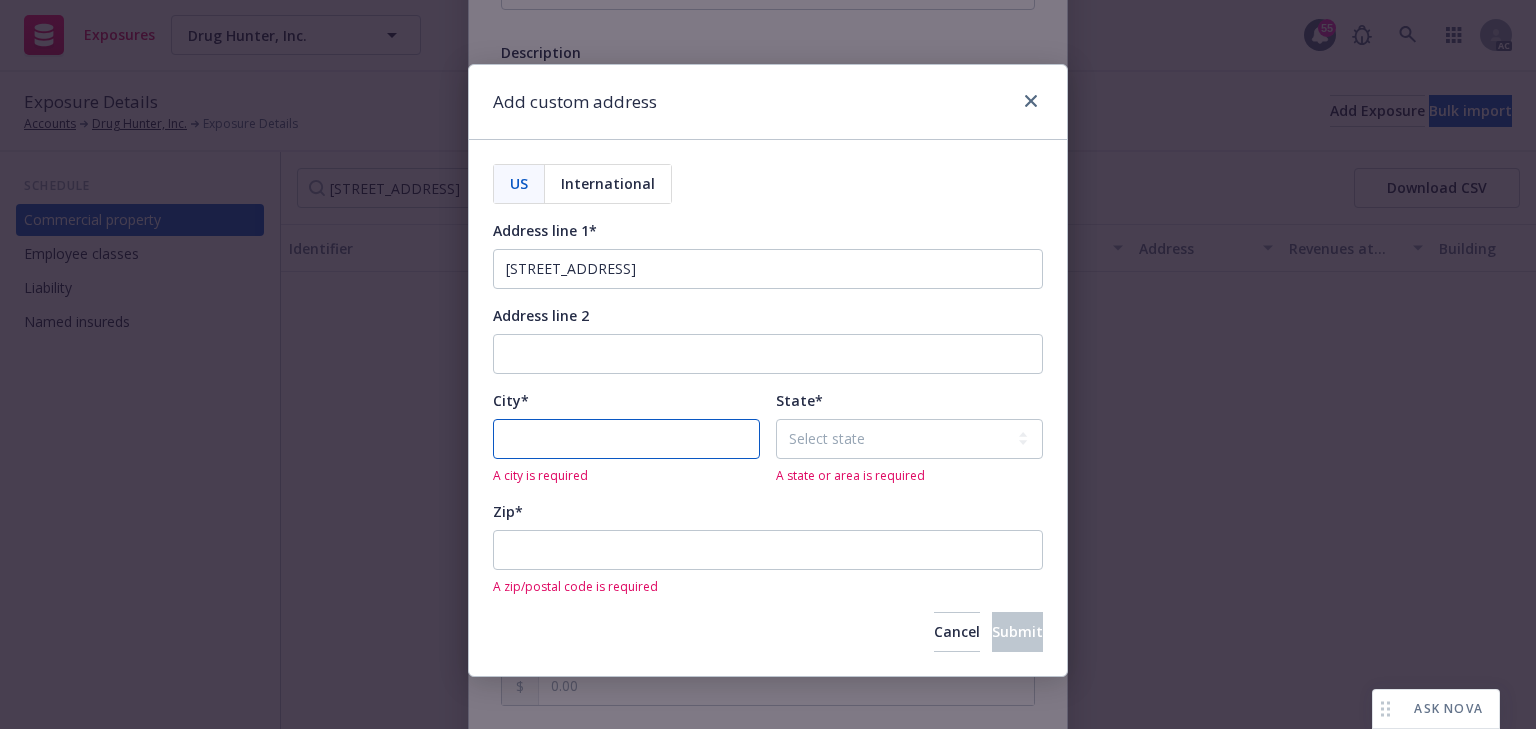 click on "City*" at bounding box center (626, 439) 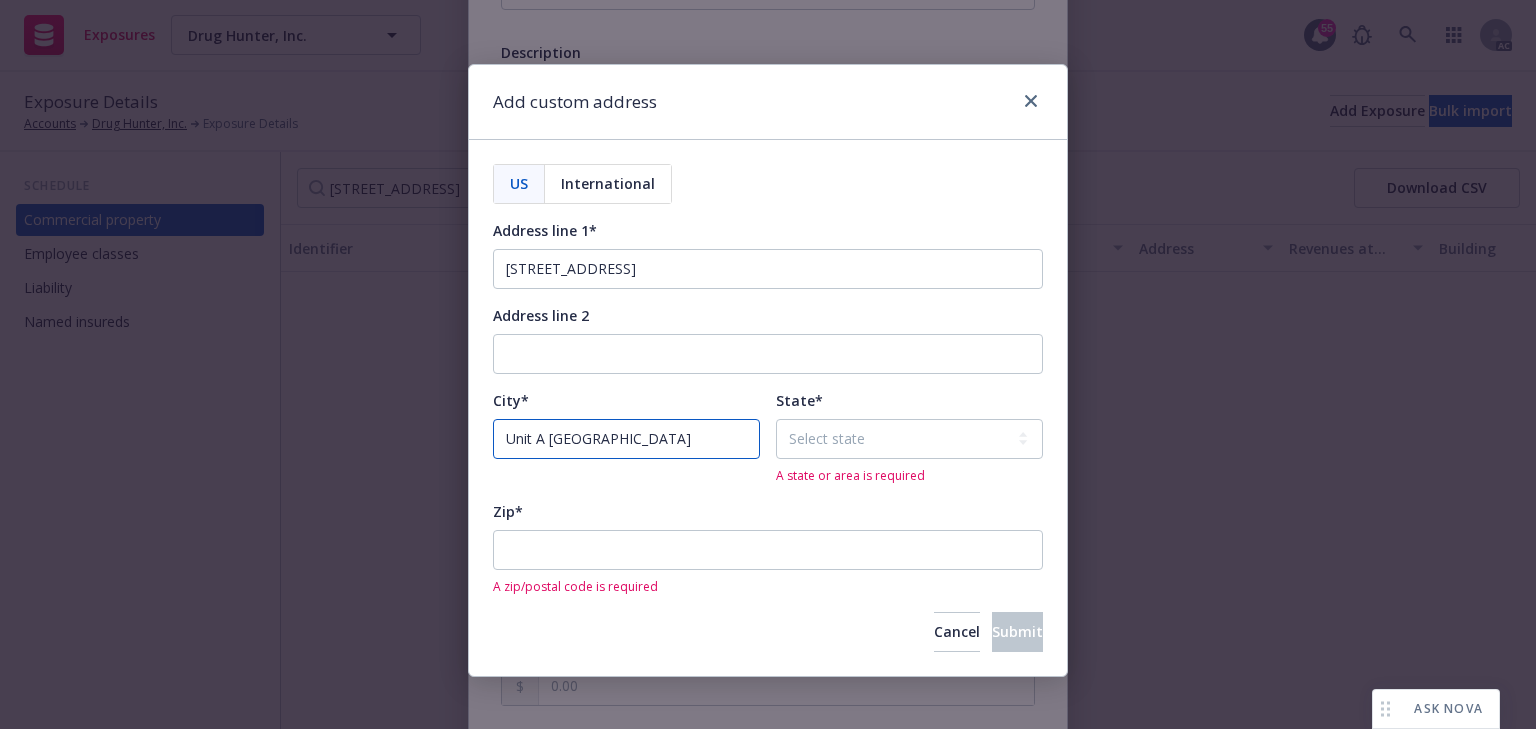 type on "Unit A [GEOGRAPHIC_DATA]" 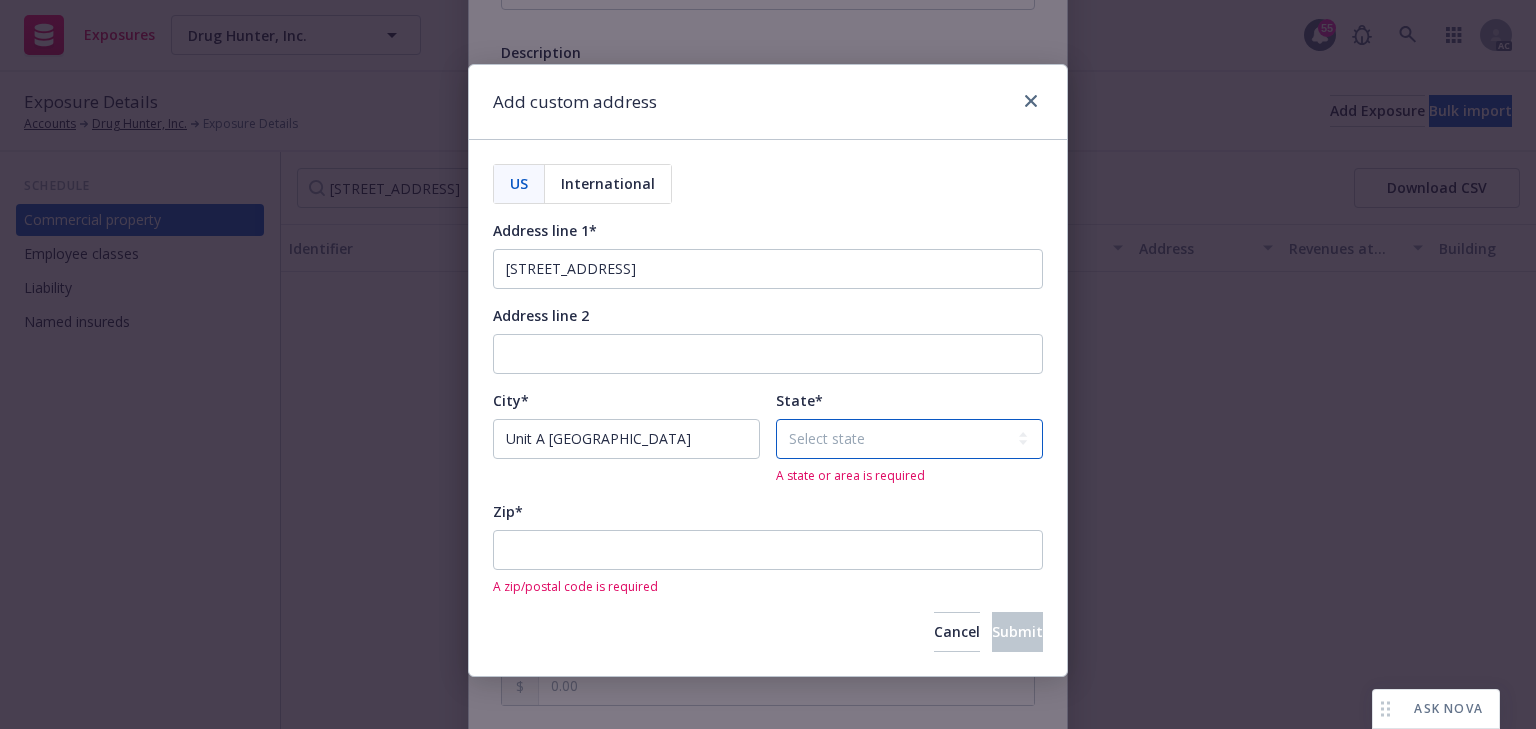 click on "Select state [US_STATE] [US_STATE] [US_STATE] [US_STATE] [US_STATE] [PERSON_NAME][GEOGRAPHIC_DATA] [US_STATE] [US_STATE] [US_STATE] [US_STATE] [US_STATE] [US_STATE] [US_STATE] [US_STATE] [US_STATE] [PERSON_NAME][GEOGRAPHIC_DATA] [US_STATE] [US_STATE] [US_STATE] [US_STATE] [PERSON_NAME][GEOGRAPHIC_DATA] [GEOGRAPHIC_DATA] [GEOGRAPHIC_DATA] [US_STATE] [US_STATE] [GEOGRAPHIC_DATA] [US_STATE] [US_STATE] [US_STATE] [US_STATE] [US_STATE] [GEOGRAPHIC_DATA] [GEOGRAPHIC_DATA] [US_STATE] [US_STATE] [US_STATE] [US_STATE] [GEOGRAPHIC_DATA] [US_STATE] [US_STATE] [US_STATE] [US_STATE] [US_STATE] [US_STATE] [US_STATE] [US_STATE] [US_STATE] [US_STATE] [US_STATE] [US_STATE] [GEOGRAPHIC_DATA] [GEOGRAPHIC_DATA] [US_STATE] [US_STATE] [US_STATE] [US_STATE] [US_STATE] [US_STATE] [US_STATE] [GEOGRAPHIC_DATA] [GEOGRAPHIC_DATA] [GEOGRAPHIC_DATA] [GEOGRAPHIC_DATA] [US_STATE] [US_STATE] [US_STATE] [GEOGRAPHIC_DATA] [US_STATE] [US_STATE] [US_STATE] [US_STATE]" at bounding box center [909, 439] 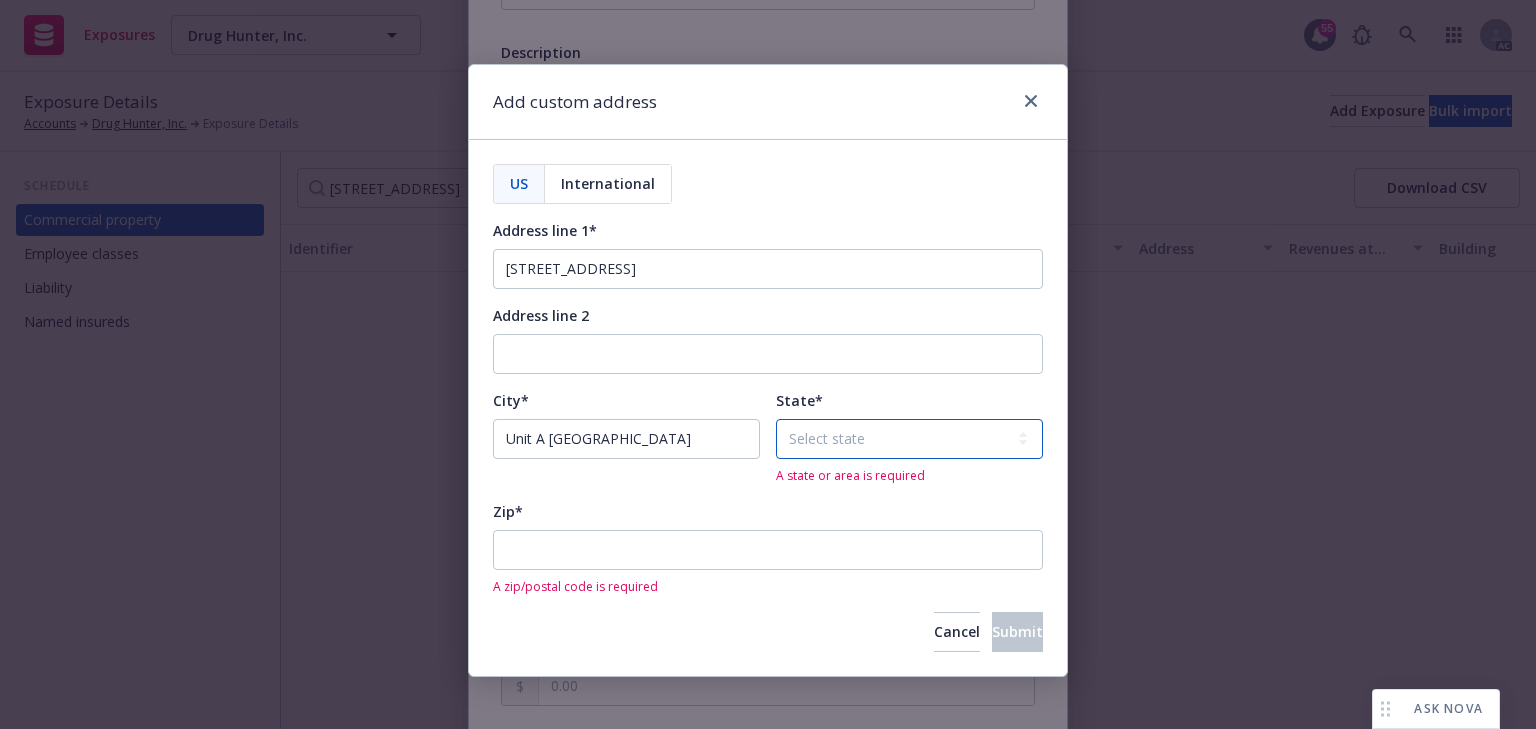 select on "OR" 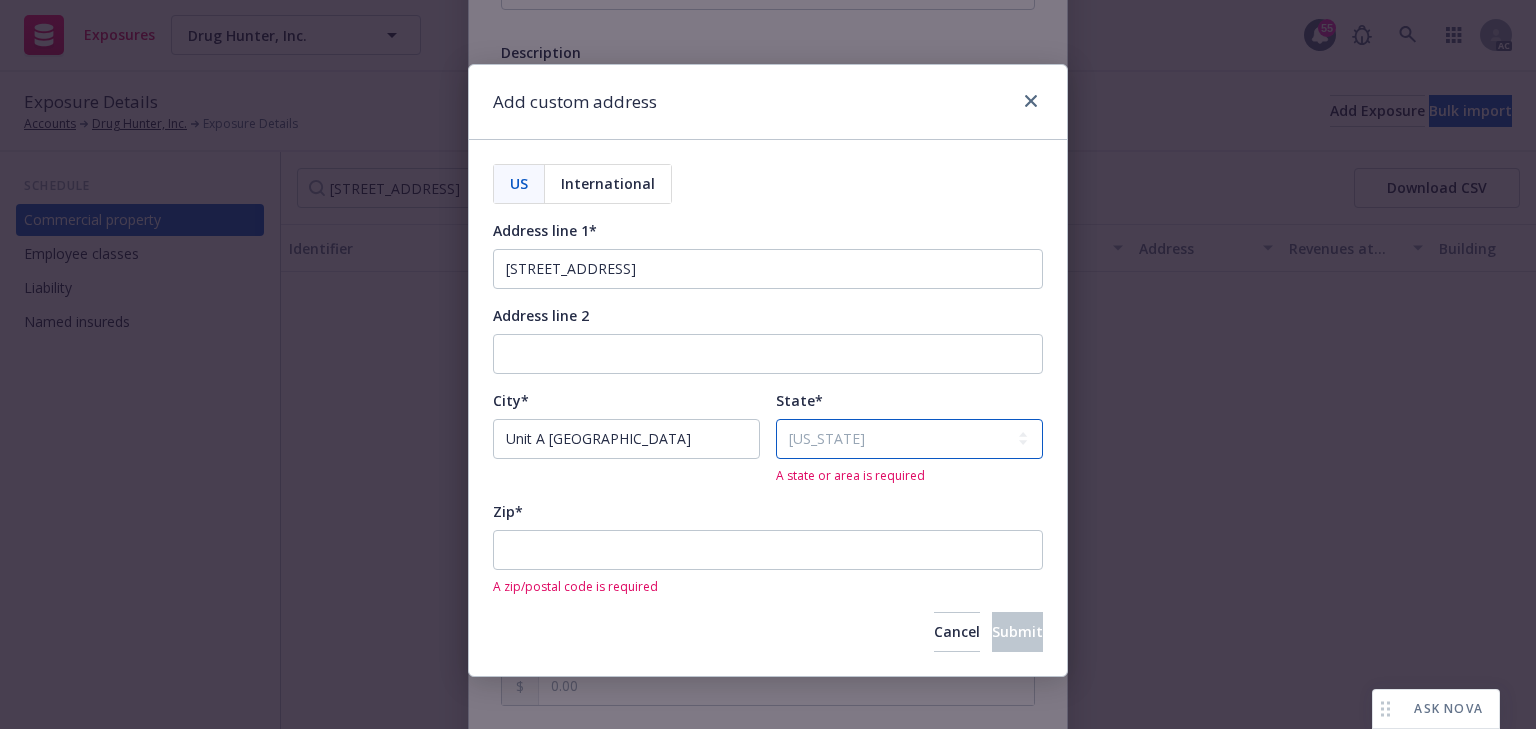 click on "Select state [US_STATE] [US_STATE] [US_STATE] [US_STATE] [US_STATE] [PERSON_NAME][GEOGRAPHIC_DATA] [US_STATE] [US_STATE] [US_STATE] [US_STATE] [US_STATE] [US_STATE] [US_STATE] [US_STATE] [US_STATE] [PERSON_NAME][GEOGRAPHIC_DATA] [US_STATE] [US_STATE] [US_STATE] [US_STATE] [PERSON_NAME][GEOGRAPHIC_DATA] [GEOGRAPHIC_DATA] [GEOGRAPHIC_DATA] [US_STATE] [US_STATE] [GEOGRAPHIC_DATA] [US_STATE] [US_STATE] [US_STATE] [US_STATE] [US_STATE] [GEOGRAPHIC_DATA] [GEOGRAPHIC_DATA] [US_STATE] [US_STATE] [US_STATE] [US_STATE] [GEOGRAPHIC_DATA] [US_STATE] [US_STATE] [US_STATE] [US_STATE] [US_STATE] [US_STATE] [US_STATE] [US_STATE] [US_STATE] [US_STATE] [US_STATE] [US_STATE] [GEOGRAPHIC_DATA] [GEOGRAPHIC_DATA] [US_STATE] [US_STATE] [US_STATE] [US_STATE] [US_STATE] [US_STATE] [US_STATE] [GEOGRAPHIC_DATA] [GEOGRAPHIC_DATA] [GEOGRAPHIC_DATA] [GEOGRAPHIC_DATA] [US_STATE] [US_STATE] [US_STATE] [GEOGRAPHIC_DATA] [US_STATE] [US_STATE] [US_STATE] [US_STATE]" at bounding box center (909, 439) 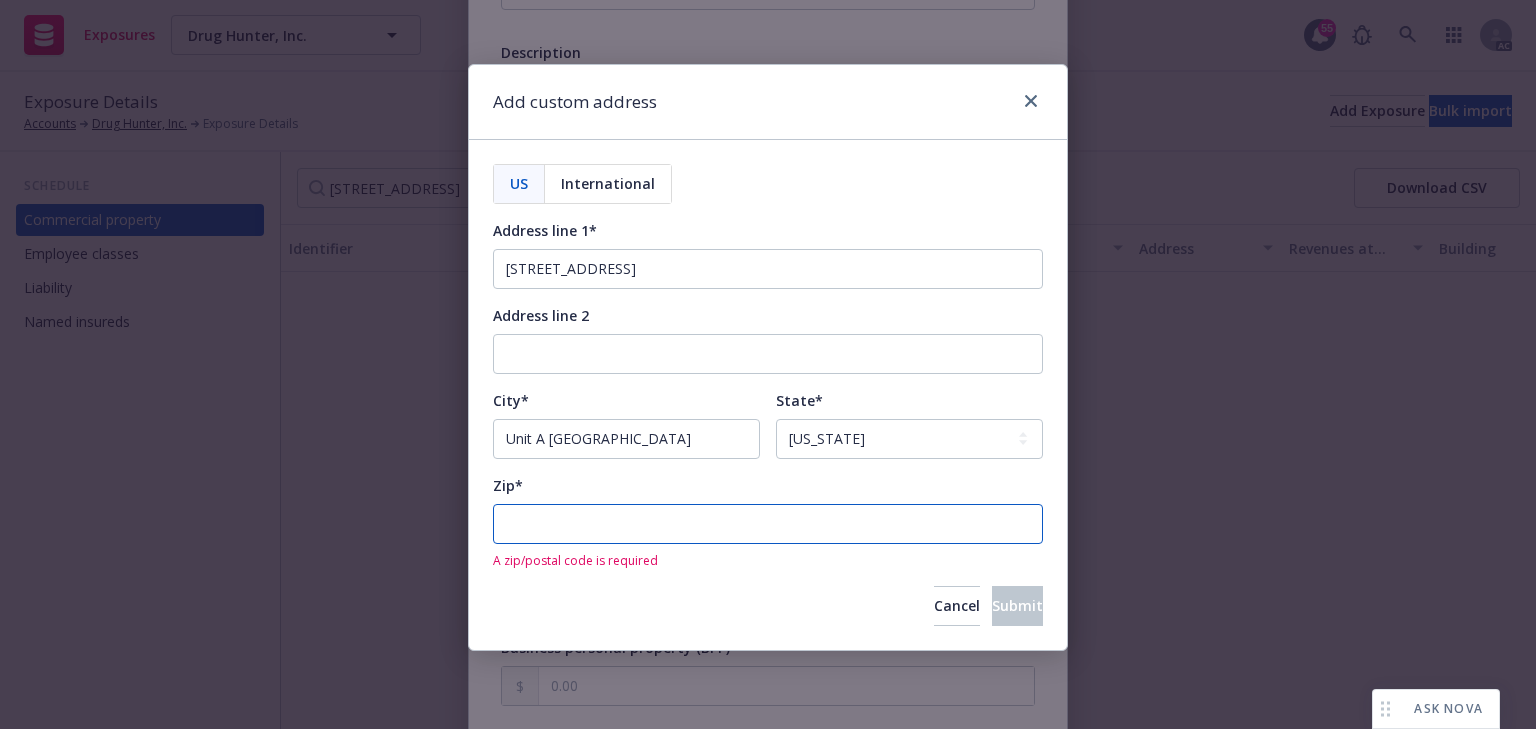 click on "Zip*" at bounding box center (768, 524) 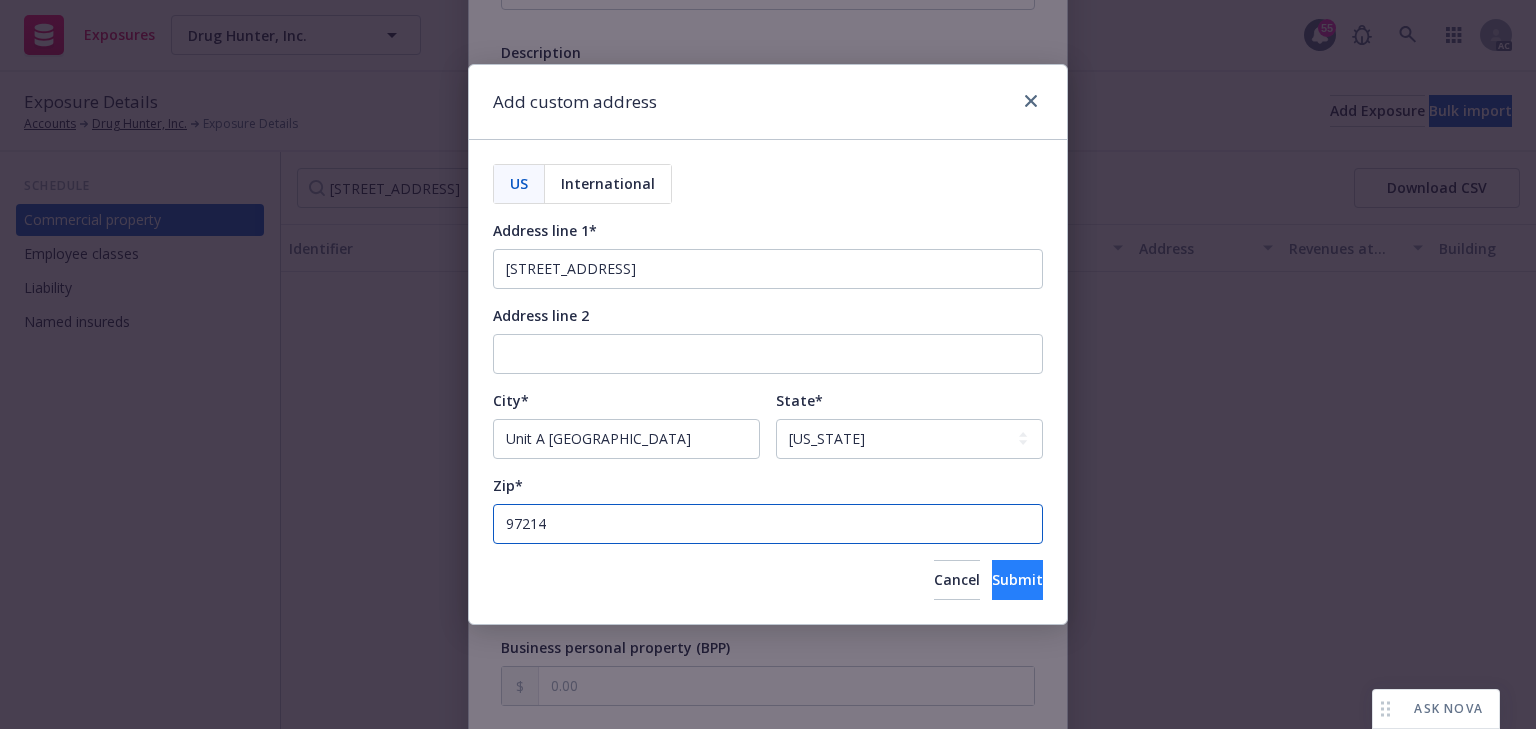 type on "97214" 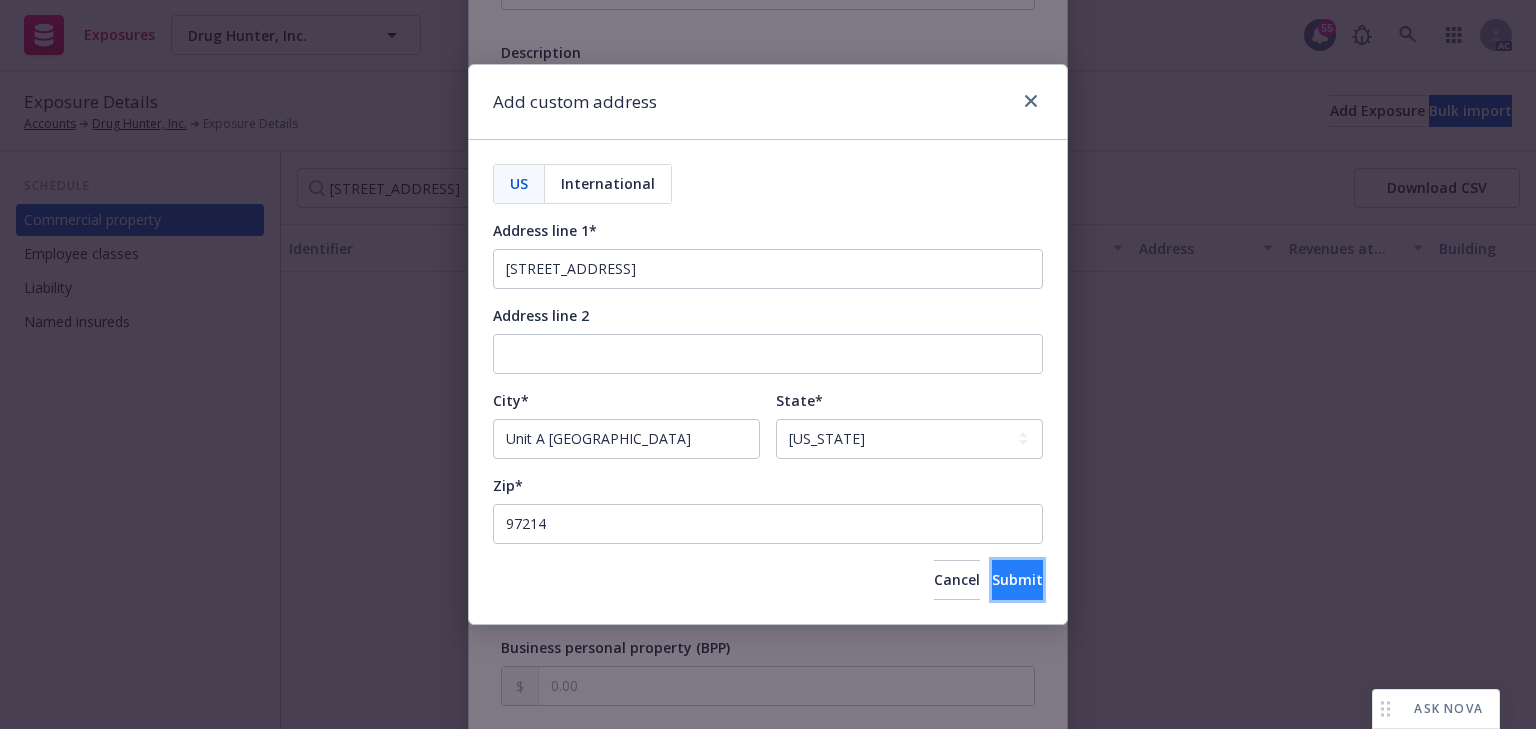 click on "Submit" at bounding box center (1017, 580) 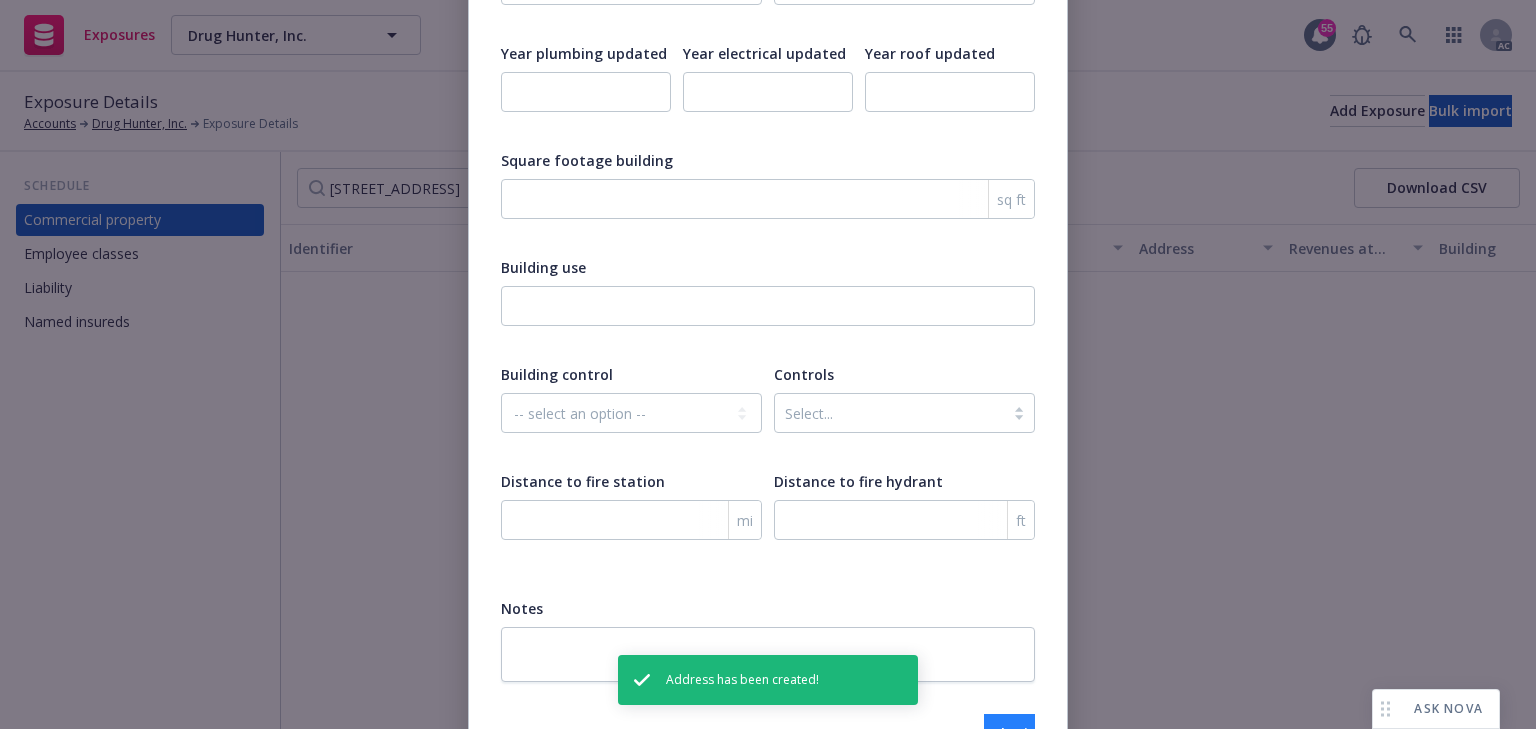 scroll, scrollTop: 3321, scrollLeft: 0, axis: vertical 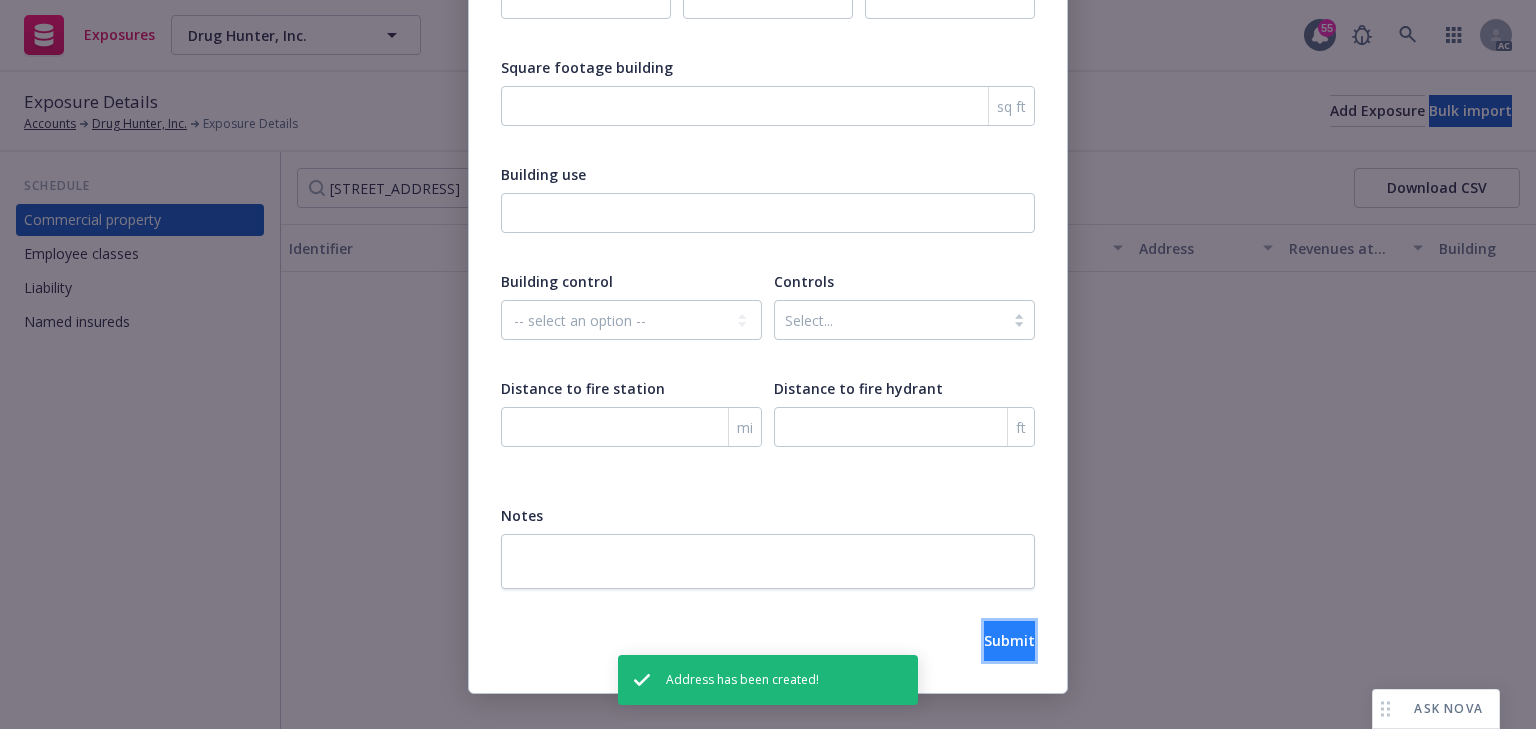 click on "Submit" at bounding box center (1009, 640) 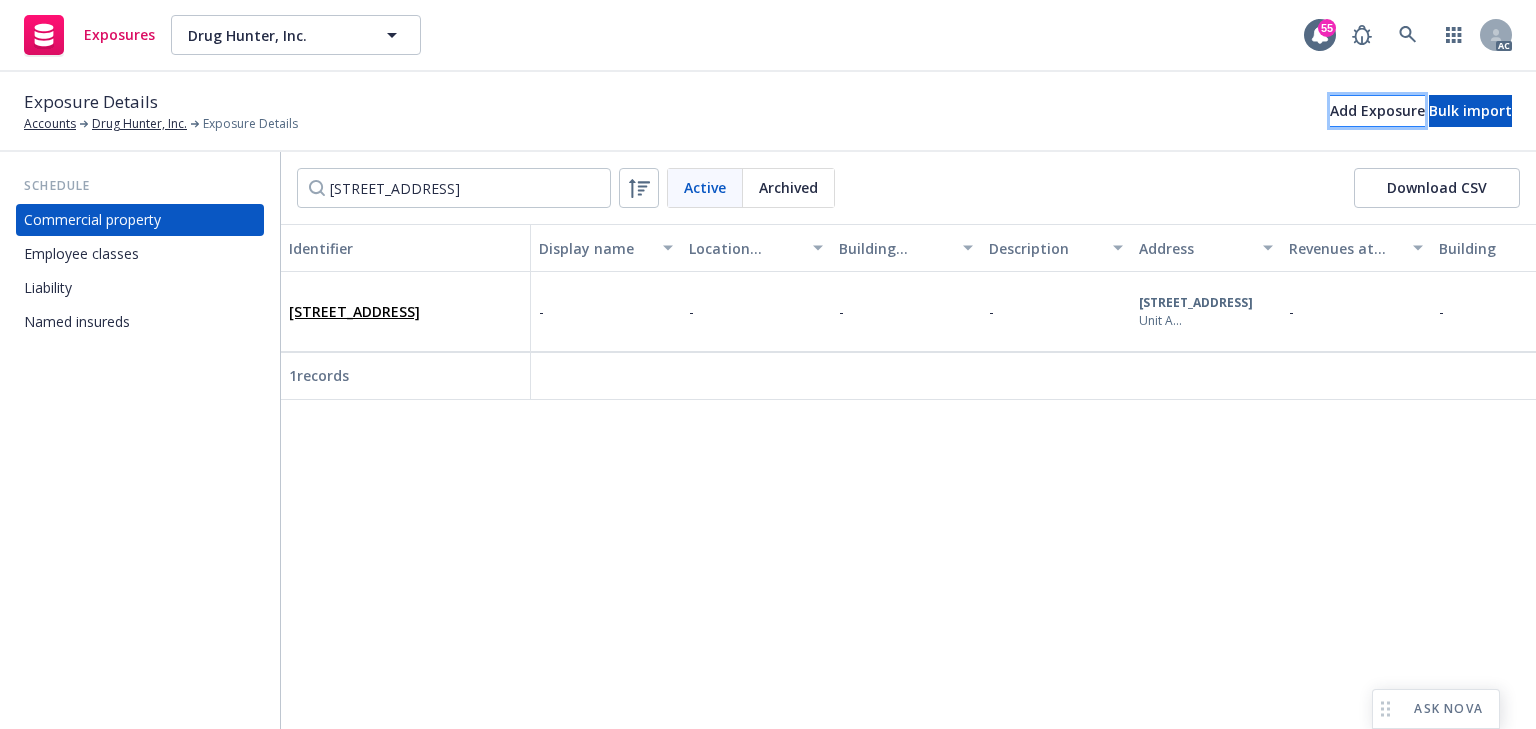 click on "Add Exposure" at bounding box center [1377, 111] 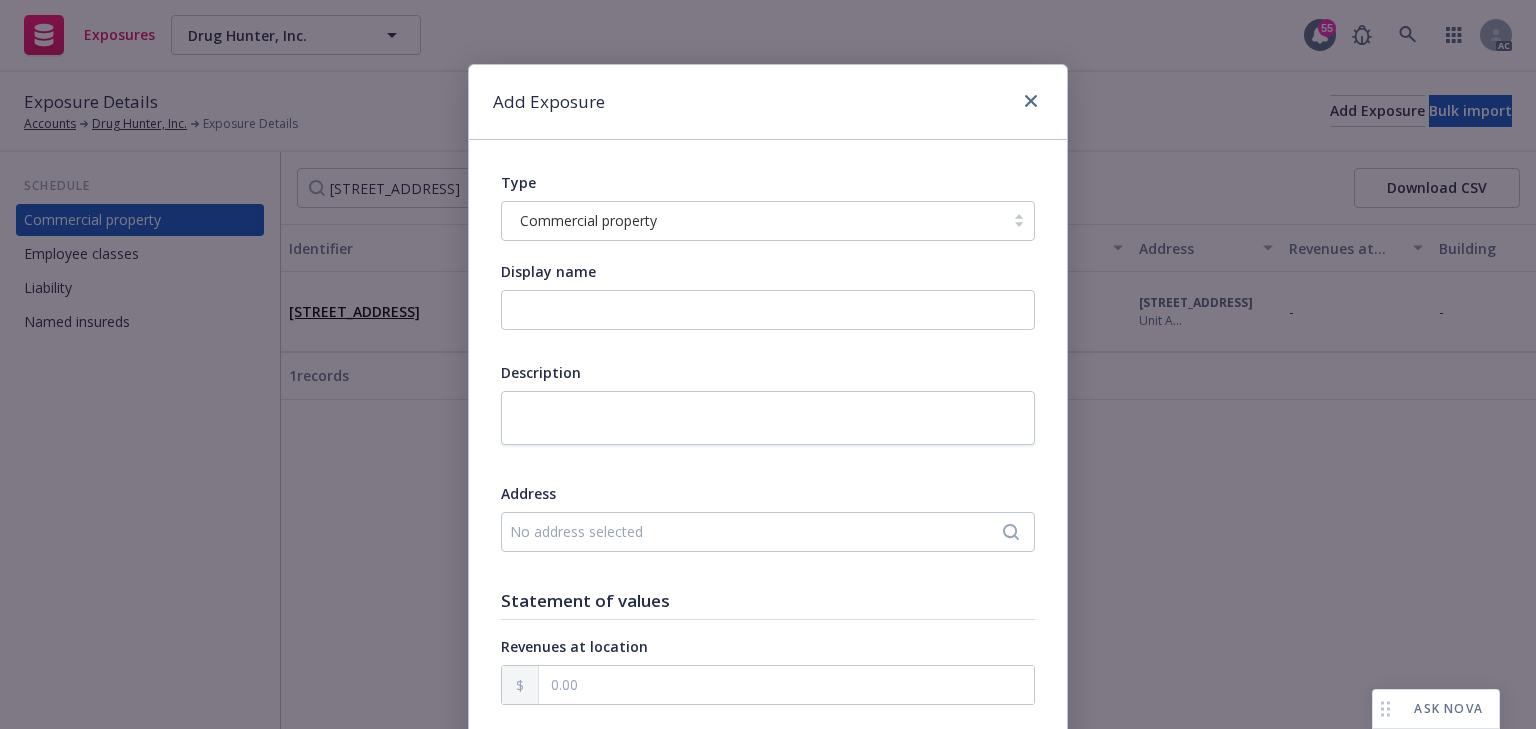 click on "No address selected" at bounding box center [758, 531] 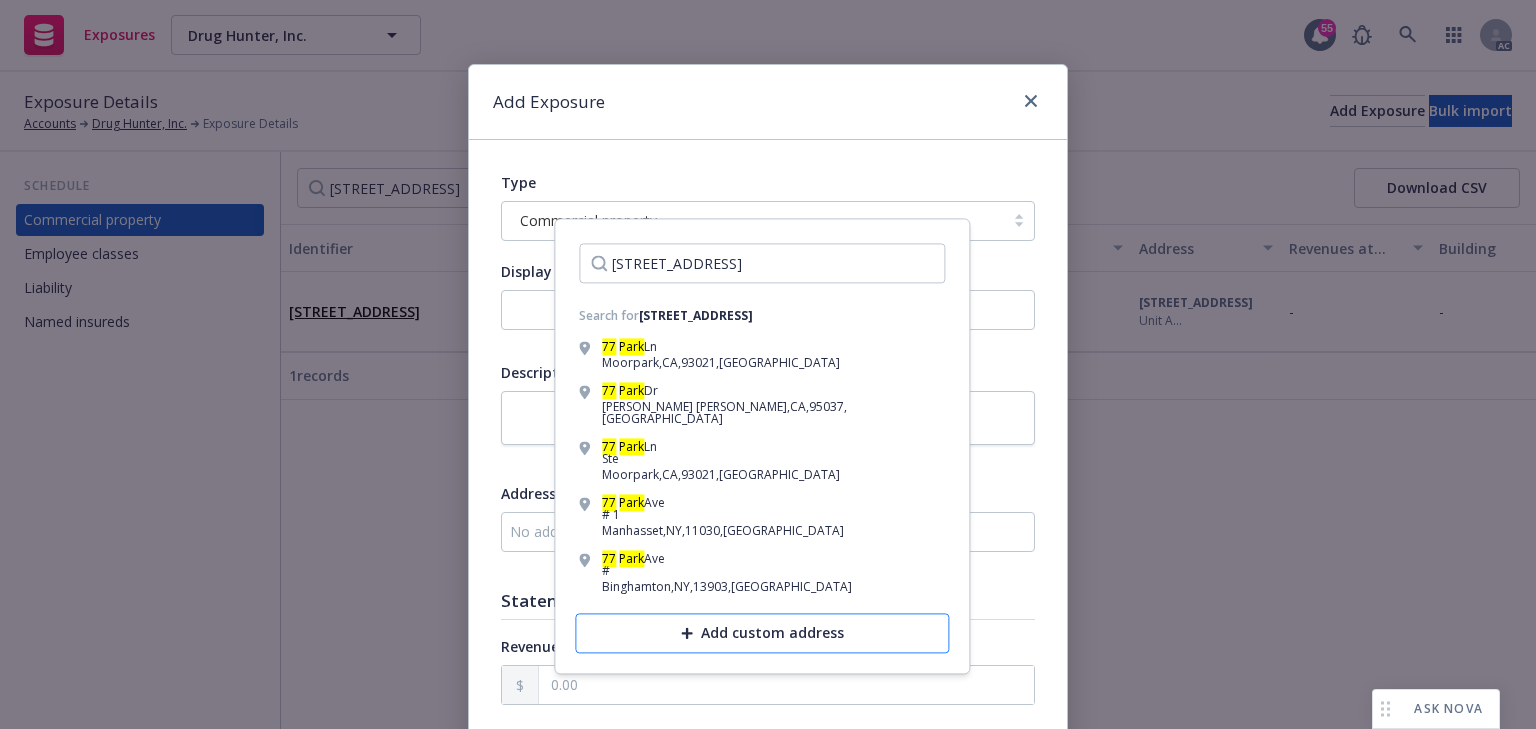 type on "[STREET_ADDRESS]" 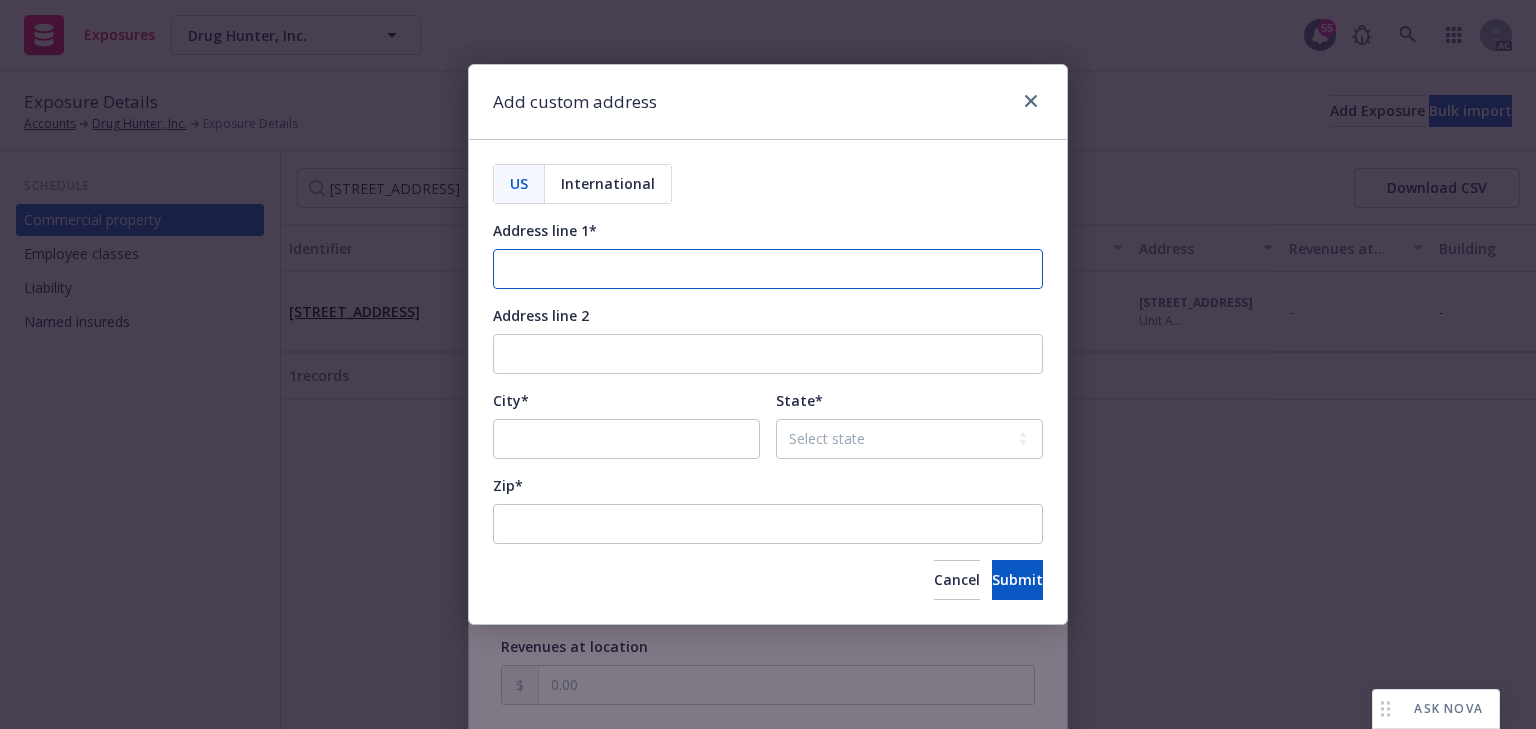 click on "Address line 1*" at bounding box center (768, 269) 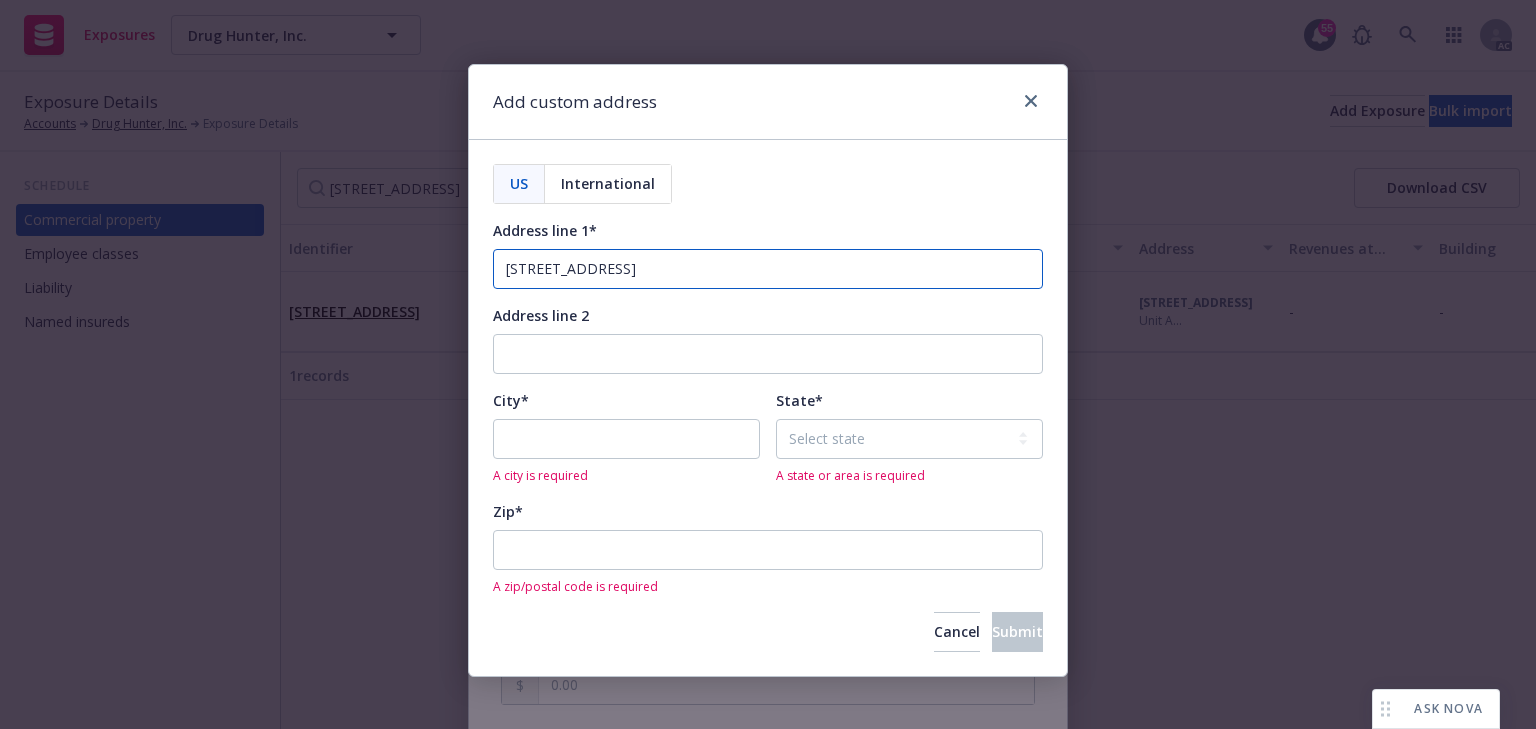 type on "[STREET_ADDRESS]" 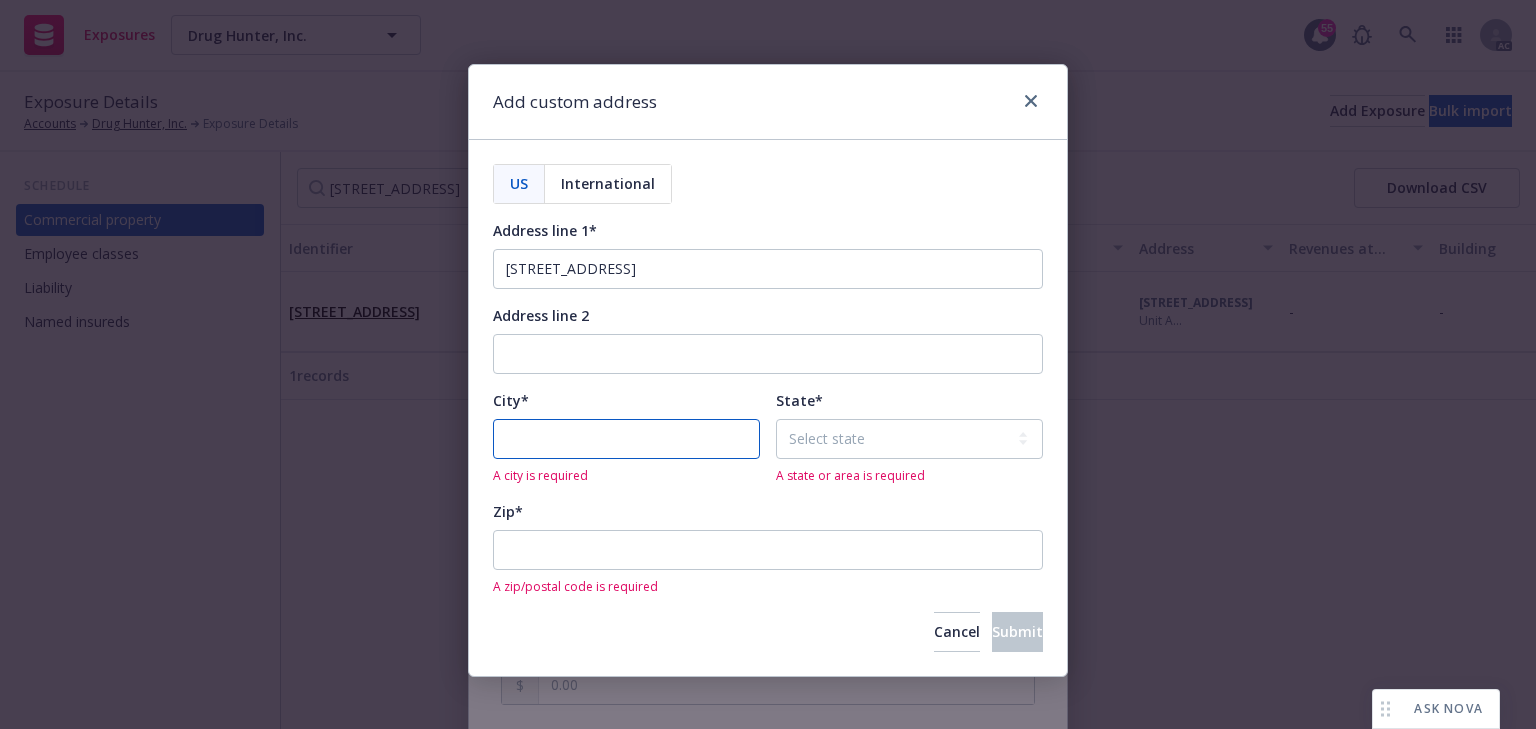click on "City*" at bounding box center (626, 439) 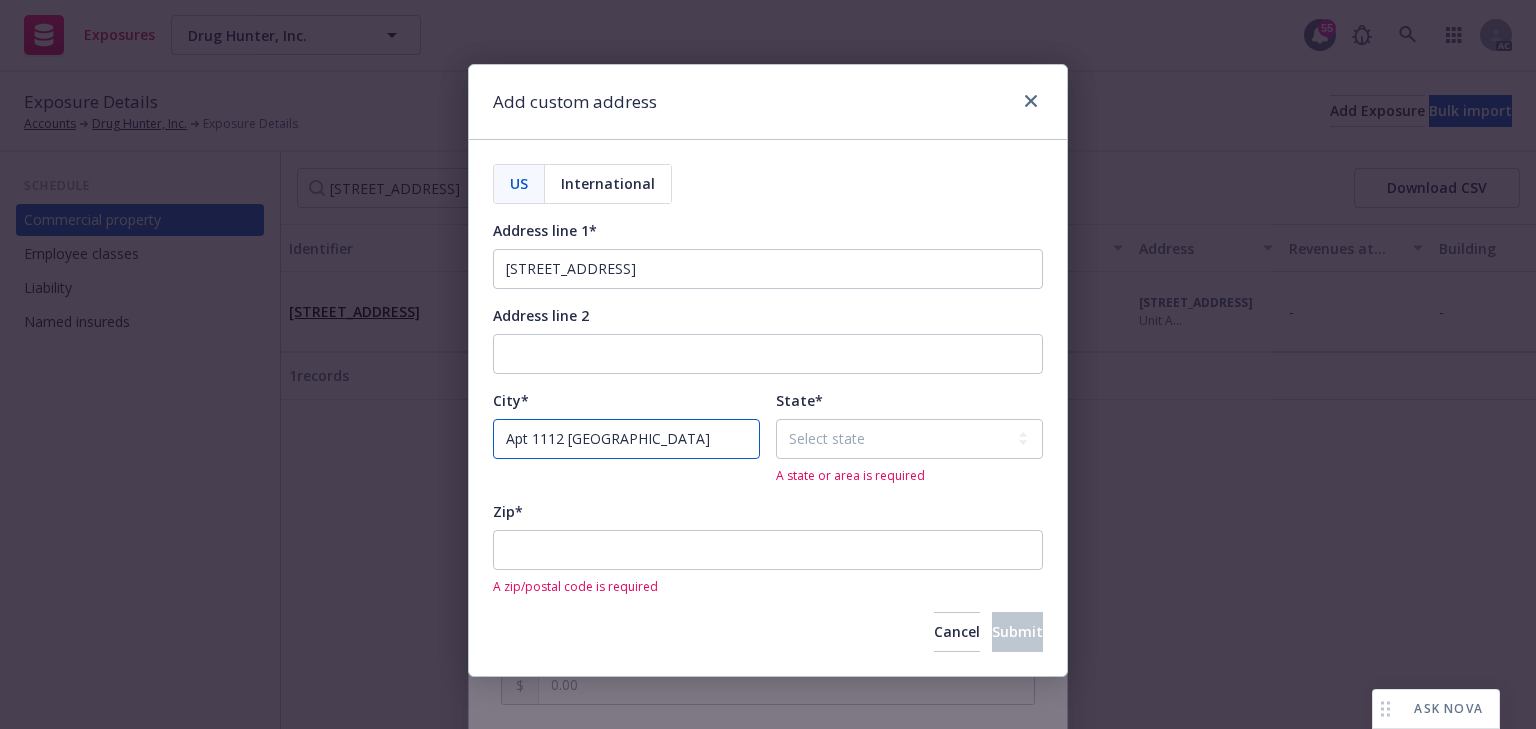 type on "Apt 1112 [GEOGRAPHIC_DATA]" 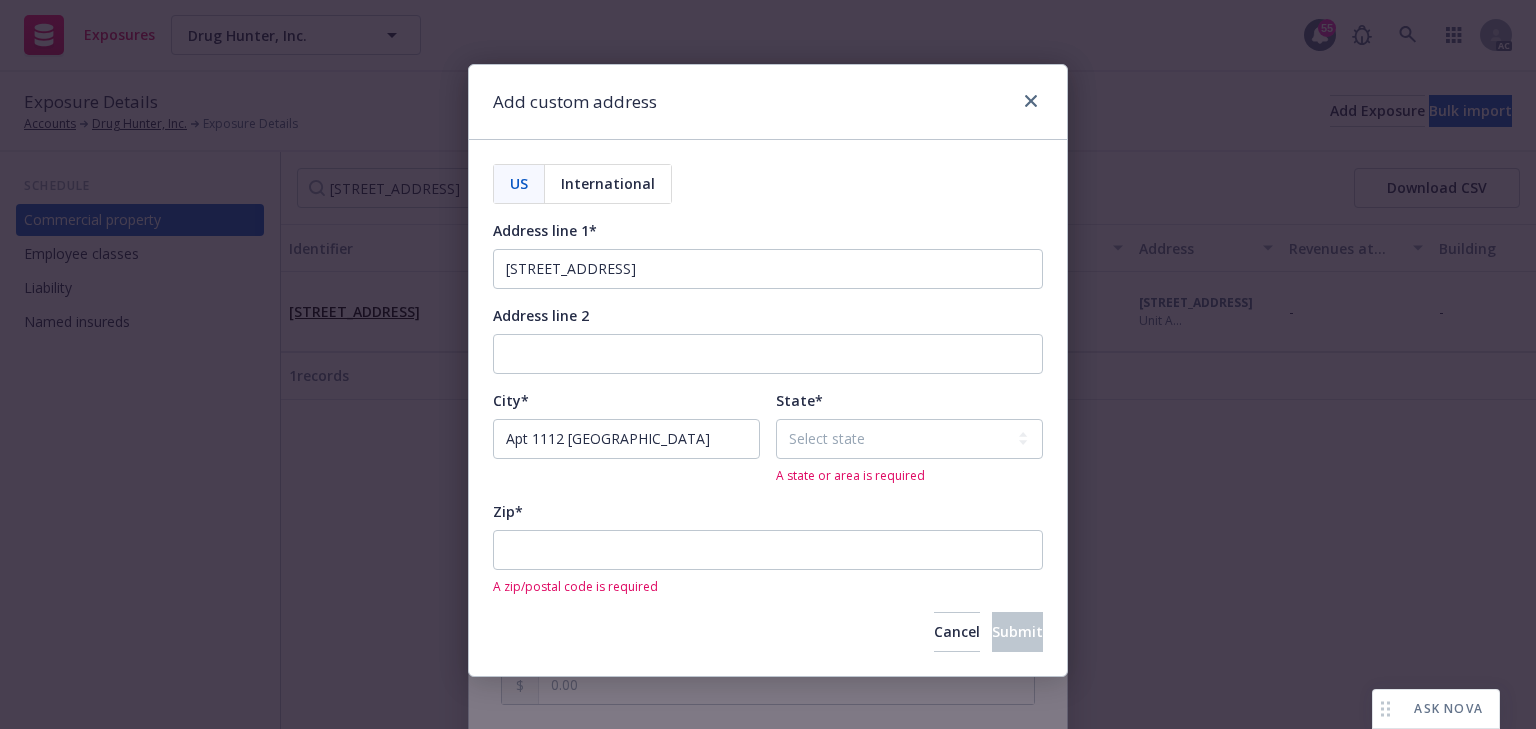click on "Zip*" at bounding box center (768, 511) 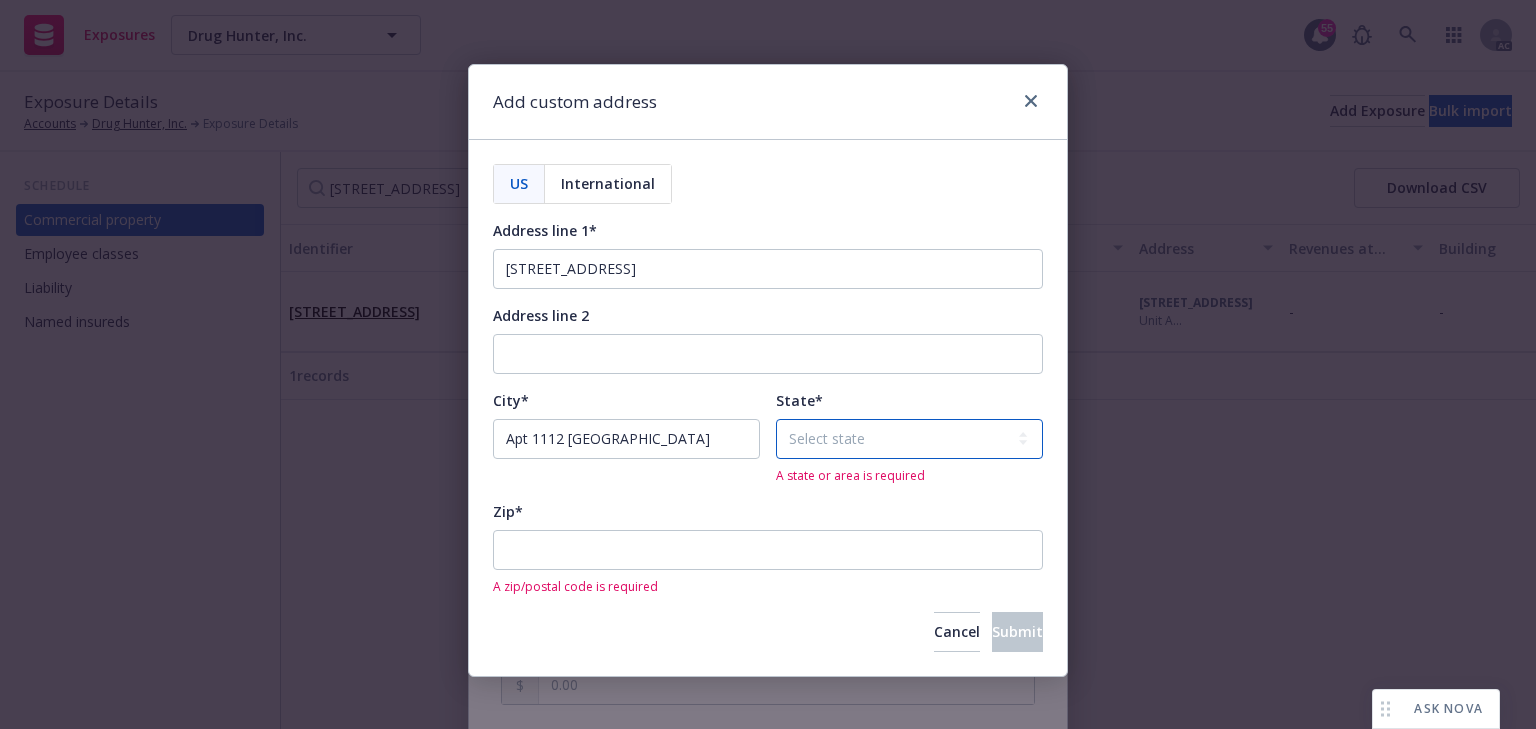 click on "Select state [US_STATE] [US_STATE] [US_STATE] [US_STATE] [US_STATE] [PERSON_NAME][GEOGRAPHIC_DATA] [US_STATE] [US_STATE] [US_STATE] [US_STATE] [US_STATE] [US_STATE] [US_STATE] [US_STATE] [US_STATE] [PERSON_NAME][GEOGRAPHIC_DATA] [US_STATE] [US_STATE] [US_STATE] [US_STATE] [PERSON_NAME][GEOGRAPHIC_DATA] [GEOGRAPHIC_DATA] [GEOGRAPHIC_DATA] [US_STATE] [US_STATE] [GEOGRAPHIC_DATA] [US_STATE] [US_STATE] [US_STATE] [US_STATE] [US_STATE] [GEOGRAPHIC_DATA] [GEOGRAPHIC_DATA] [US_STATE] [US_STATE] [US_STATE] [US_STATE] [GEOGRAPHIC_DATA] [US_STATE] [US_STATE] [US_STATE] [US_STATE] [US_STATE] [US_STATE] [US_STATE] [US_STATE] [US_STATE] [US_STATE] [US_STATE] [US_STATE] [GEOGRAPHIC_DATA] [GEOGRAPHIC_DATA] [US_STATE] [US_STATE] [US_STATE] [US_STATE] [US_STATE] [US_STATE] [US_STATE] [GEOGRAPHIC_DATA] [GEOGRAPHIC_DATA] [GEOGRAPHIC_DATA] [GEOGRAPHIC_DATA] [US_STATE] [US_STATE] [US_STATE] [GEOGRAPHIC_DATA] [US_STATE] [US_STATE] [US_STATE] [US_STATE]" at bounding box center [909, 439] 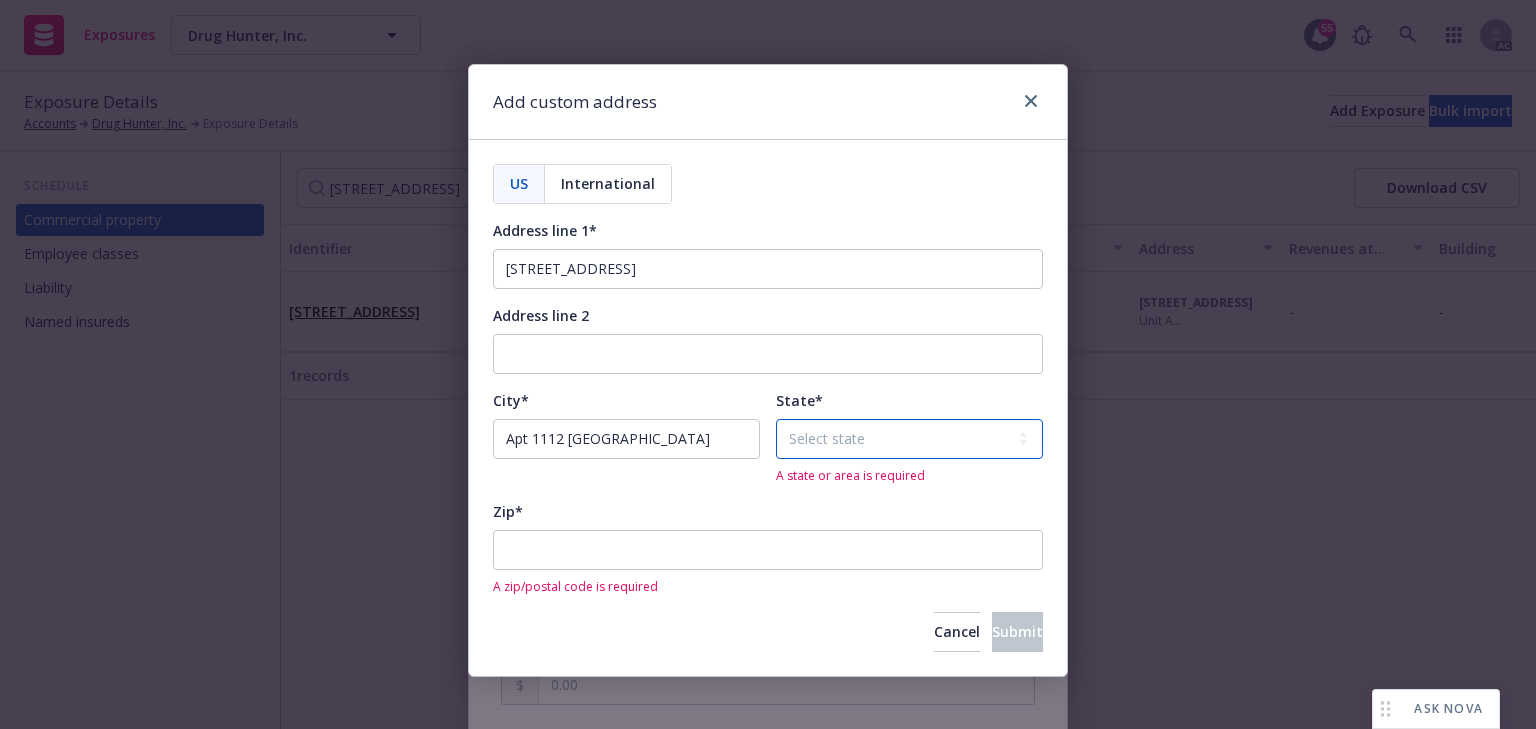 select on "NJ" 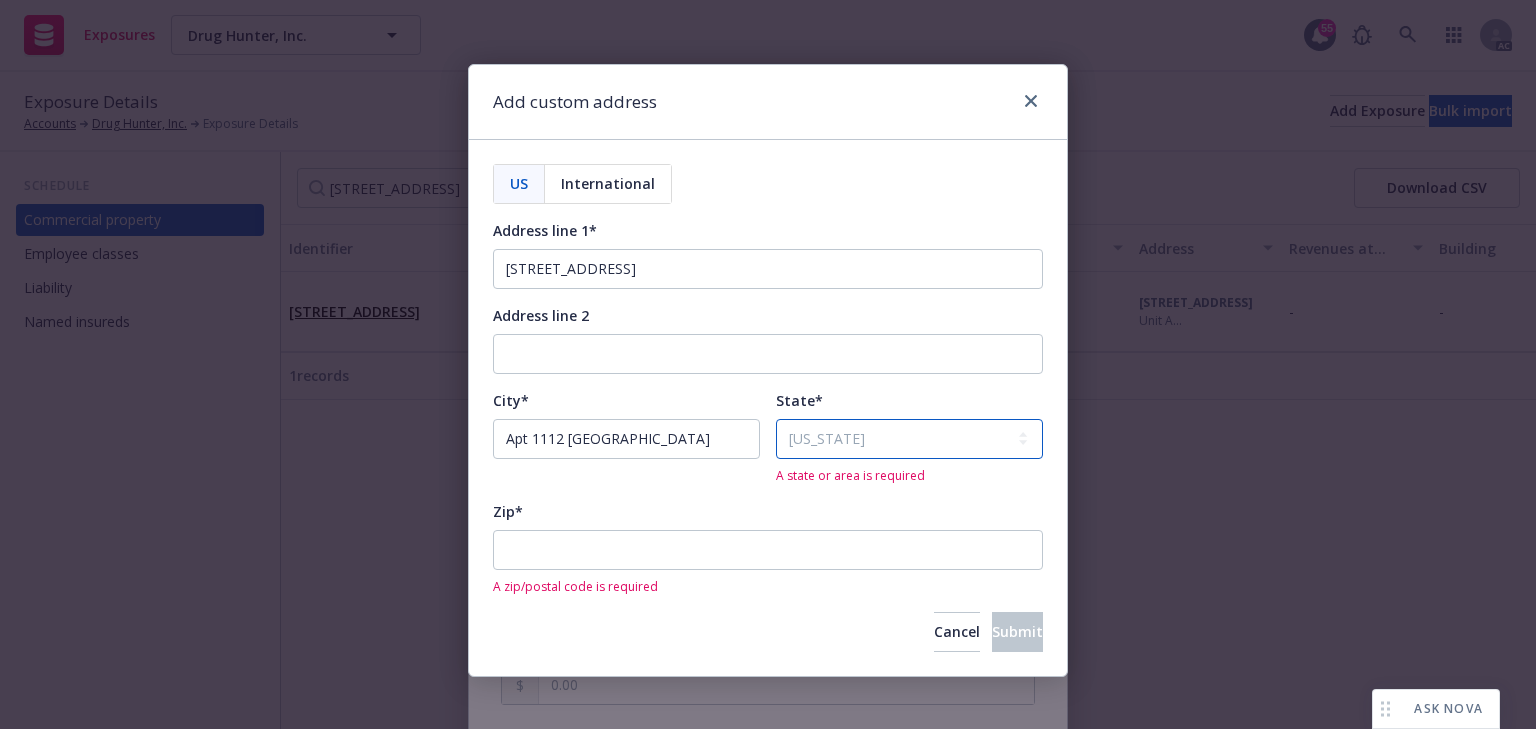 click on "Select state [US_STATE] [US_STATE] [US_STATE] [US_STATE] [US_STATE] [PERSON_NAME][GEOGRAPHIC_DATA] [US_STATE] [US_STATE] [US_STATE] [US_STATE] [US_STATE] [US_STATE] [US_STATE] [US_STATE] [US_STATE] [PERSON_NAME][GEOGRAPHIC_DATA] [US_STATE] [US_STATE] [US_STATE] [US_STATE] [PERSON_NAME][GEOGRAPHIC_DATA] [GEOGRAPHIC_DATA] [GEOGRAPHIC_DATA] [US_STATE] [US_STATE] [GEOGRAPHIC_DATA] [US_STATE] [US_STATE] [US_STATE] [US_STATE] [US_STATE] [GEOGRAPHIC_DATA] [GEOGRAPHIC_DATA] [US_STATE] [US_STATE] [US_STATE] [US_STATE] [GEOGRAPHIC_DATA] [US_STATE] [US_STATE] [US_STATE] [US_STATE] [US_STATE] [US_STATE] [US_STATE] [US_STATE] [US_STATE] [US_STATE] [US_STATE] [US_STATE] [GEOGRAPHIC_DATA] [GEOGRAPHIC_DATA] [US_STATE] [US_STATE] [US_STATE] [US_STATE] [US_STATE] [US_STATE] [US_STATE] [GEOGRAPHIC_DATA] [GEOGRAPHIC_DATA] [GEOGRAPHIC_DATA] [GEOGRAPHIC_DATA] [US_STATE] [US_STATE] [US_STATE] [GEOGRAPHIC_DATA] [US_STATE] [US_STATE] [US_STATE] [US_STATE]" at bounding box center [909, 439] 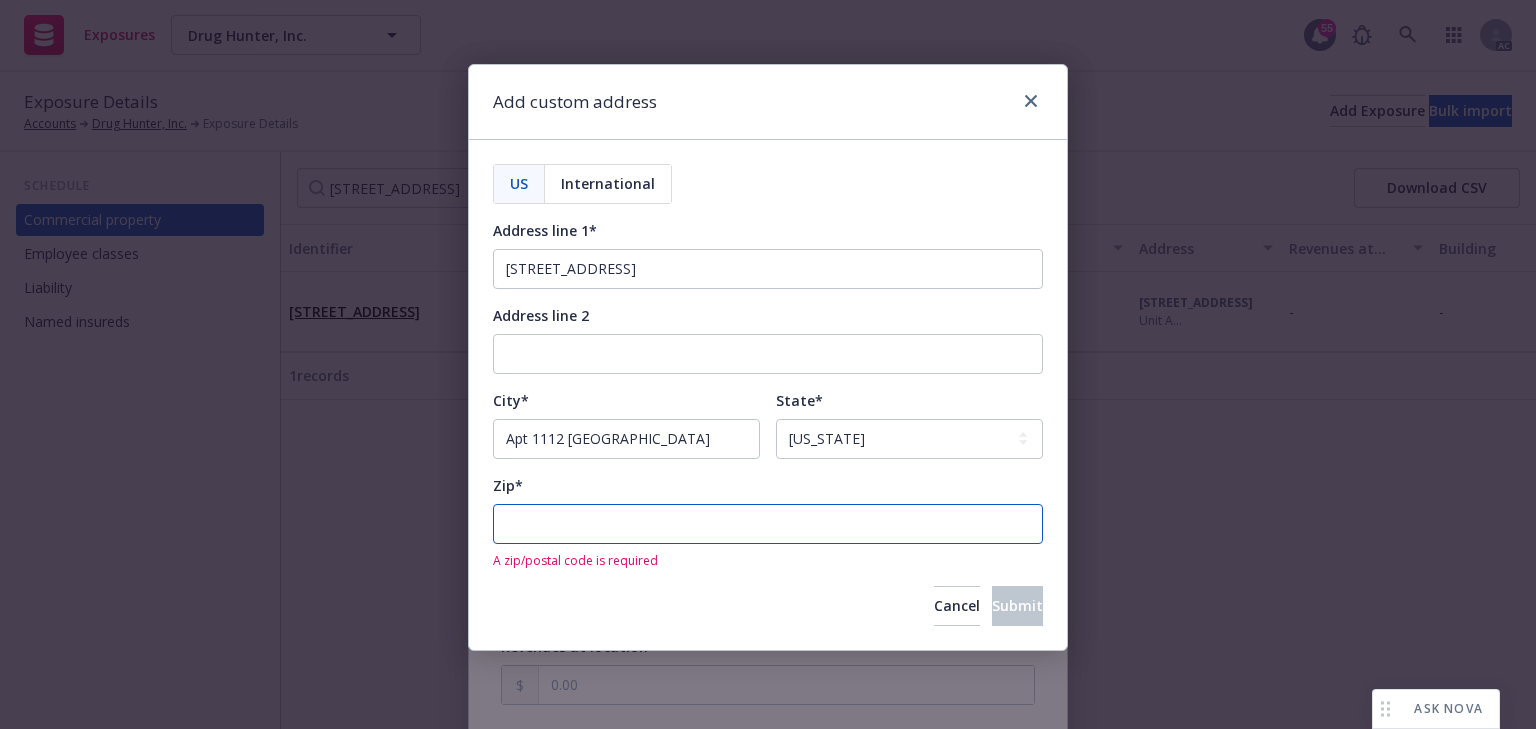 click on "Zip*" at bounding box center (768, 524) 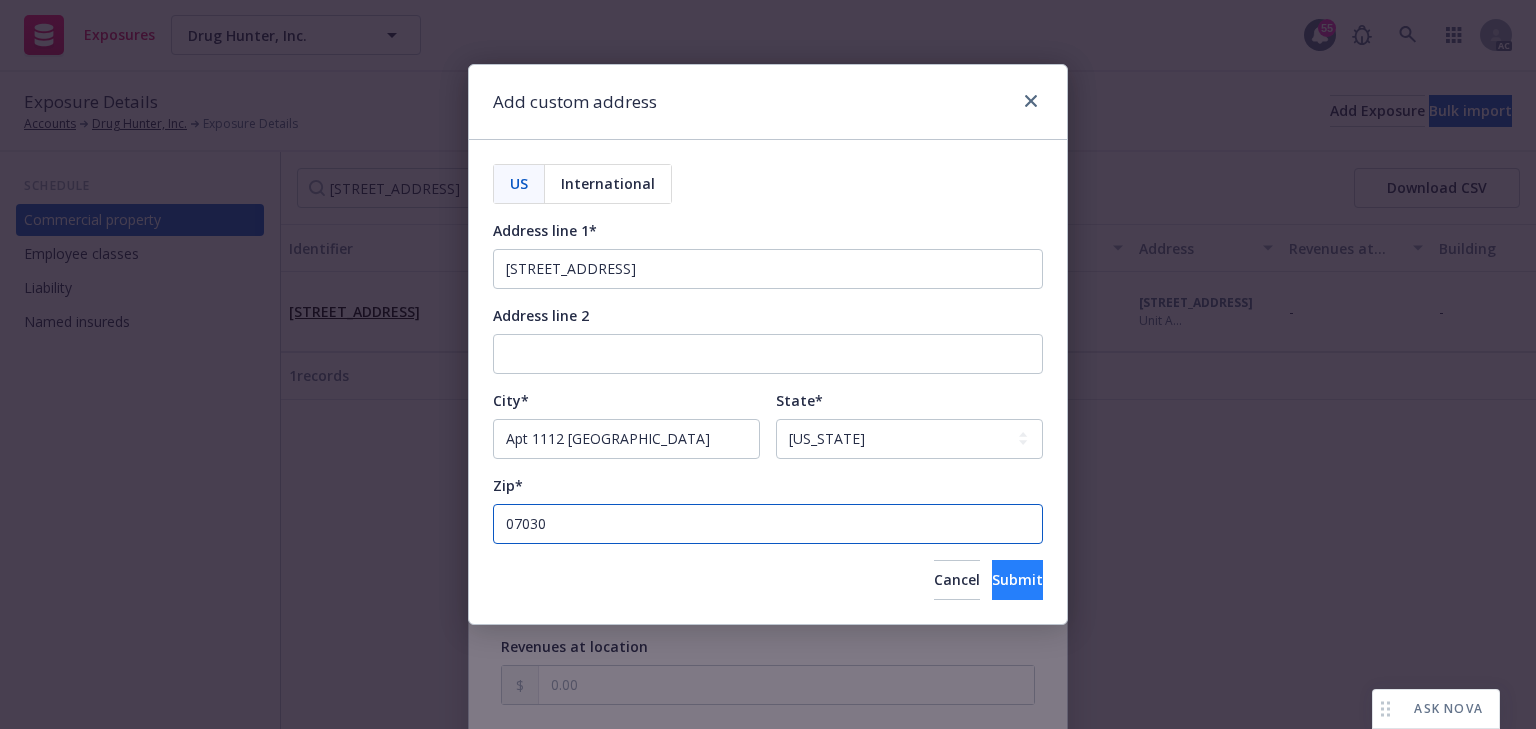 type on "07030" 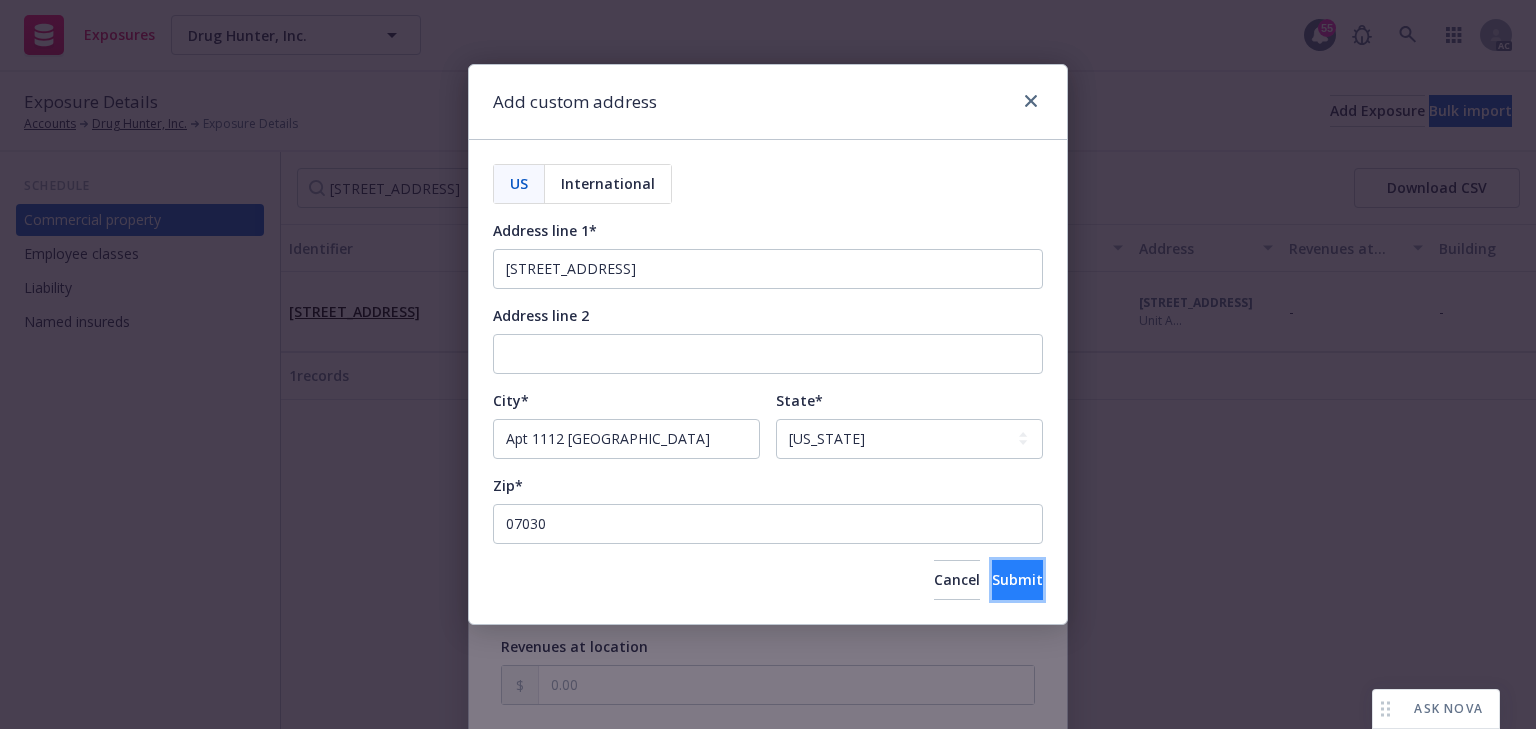click on "Submit" at bounding box center (1017, 580) 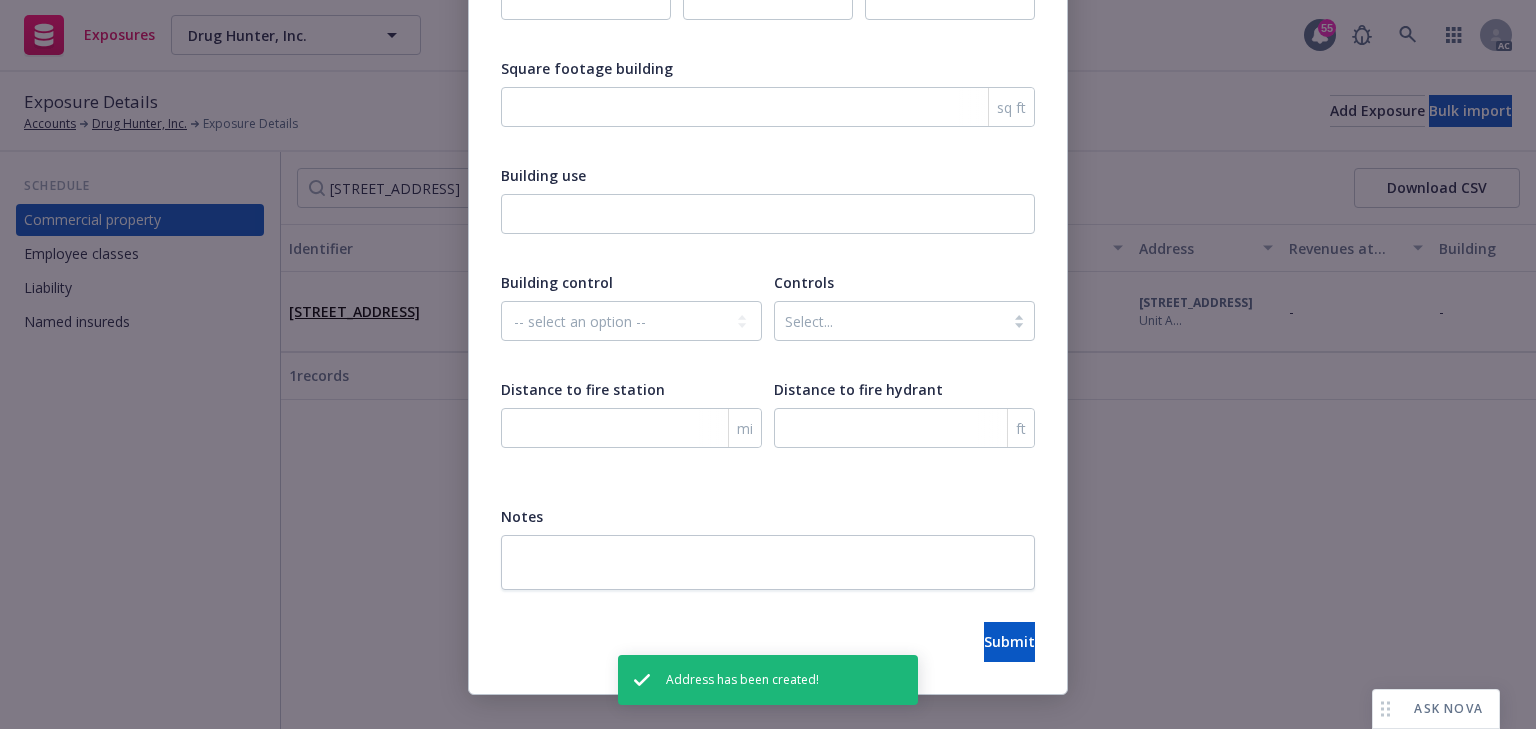 scroll, scrollTop: 3321, scrollLeft: 0, axis: vertical 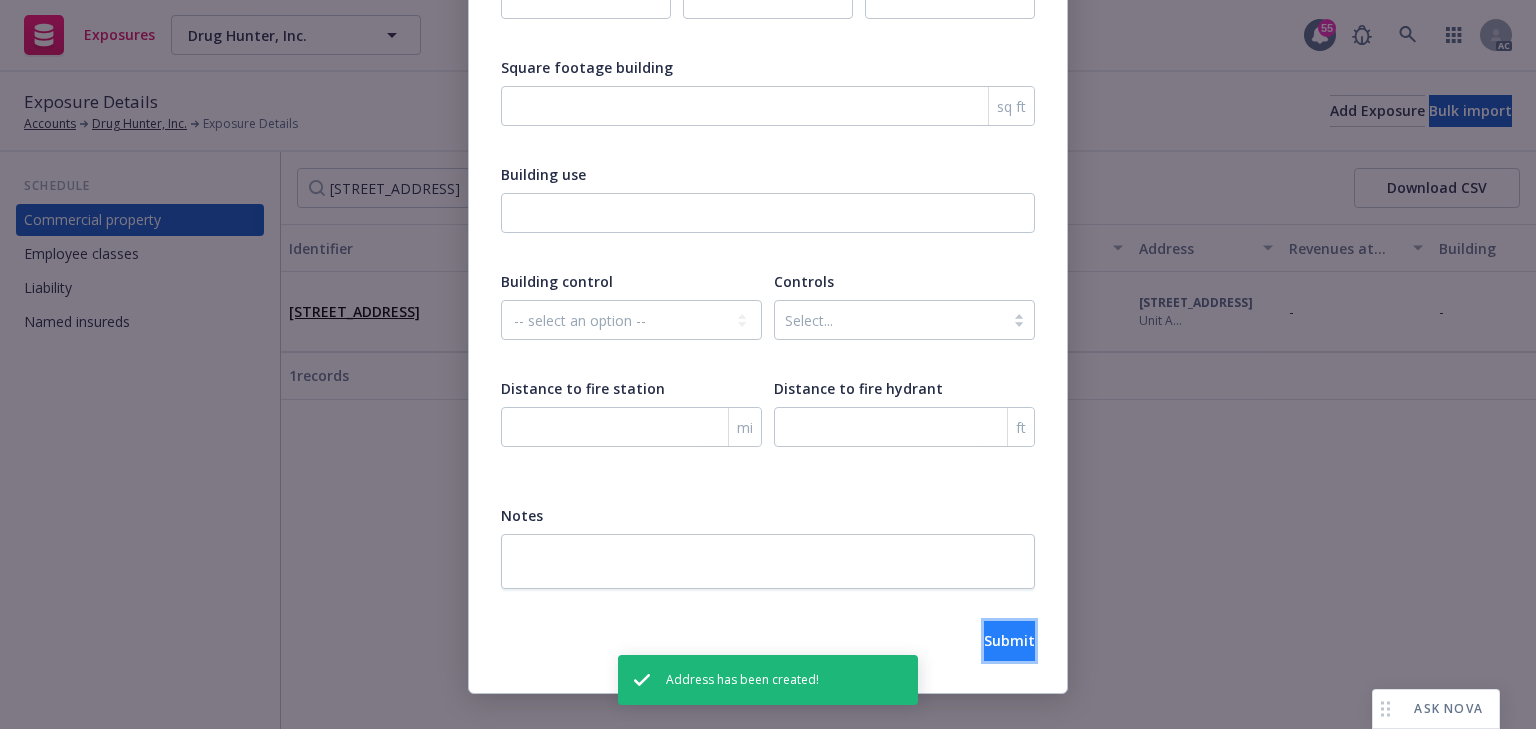 click on "Submit" at bounding box center [1009, 640] 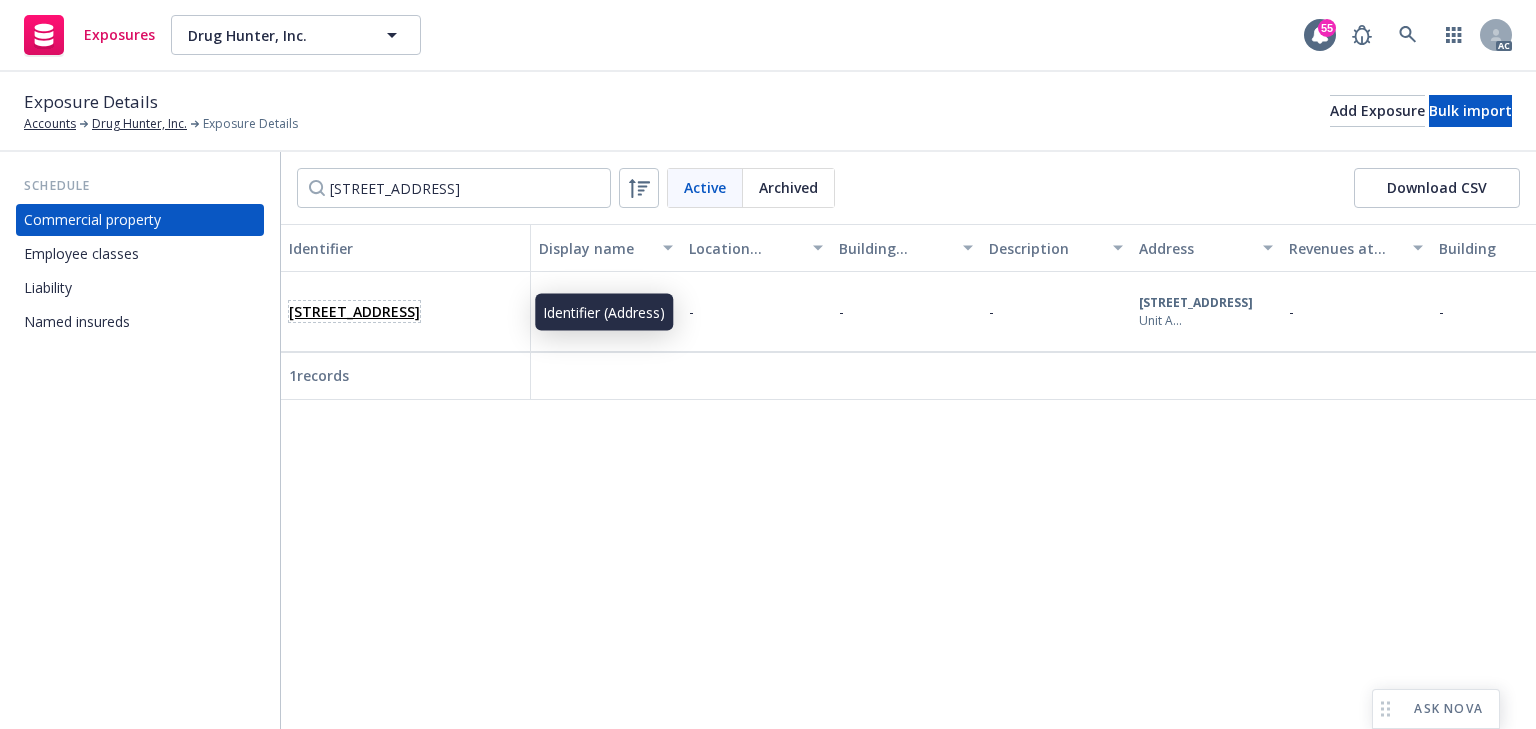 click on "[STREET_ADDRESS]" at bounding box center (354, 311) 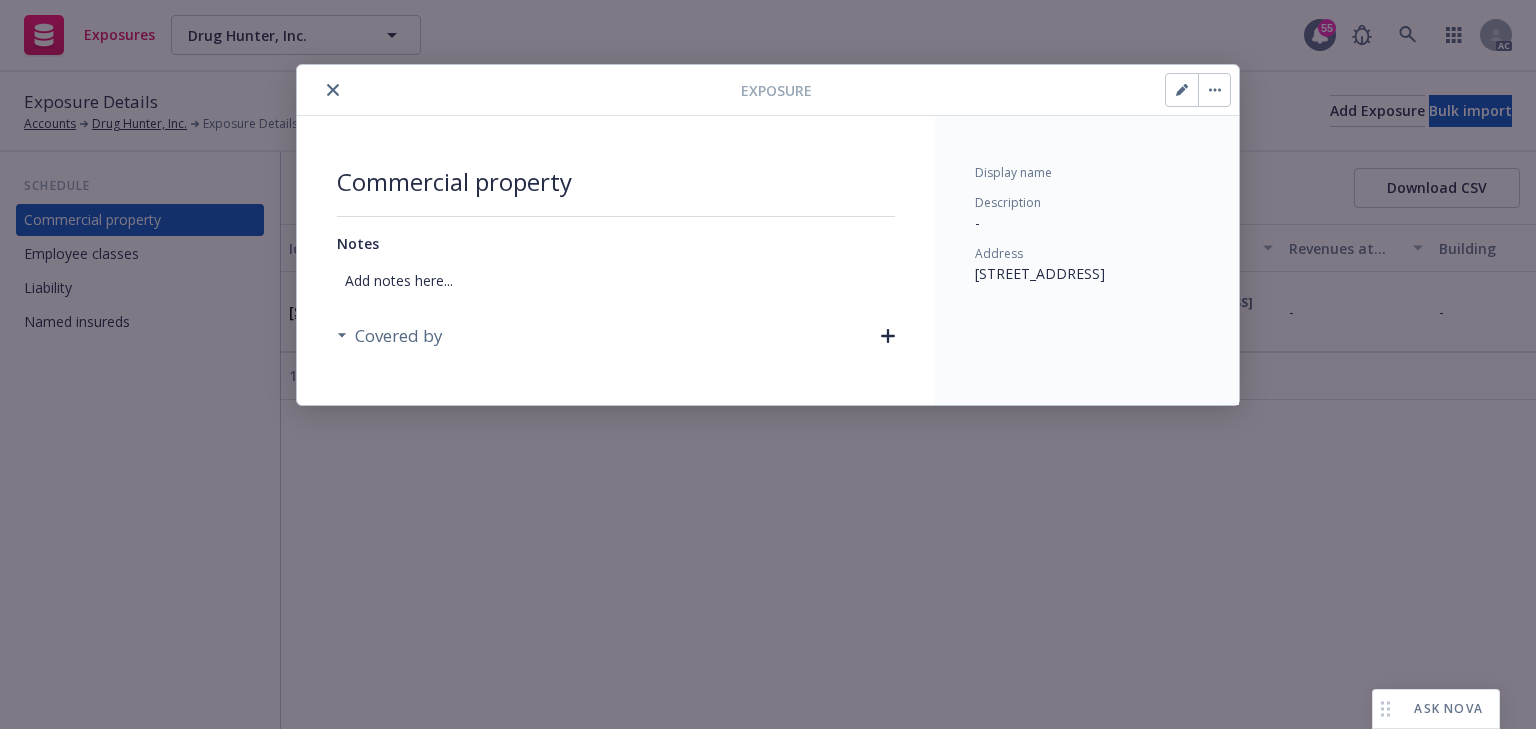 click 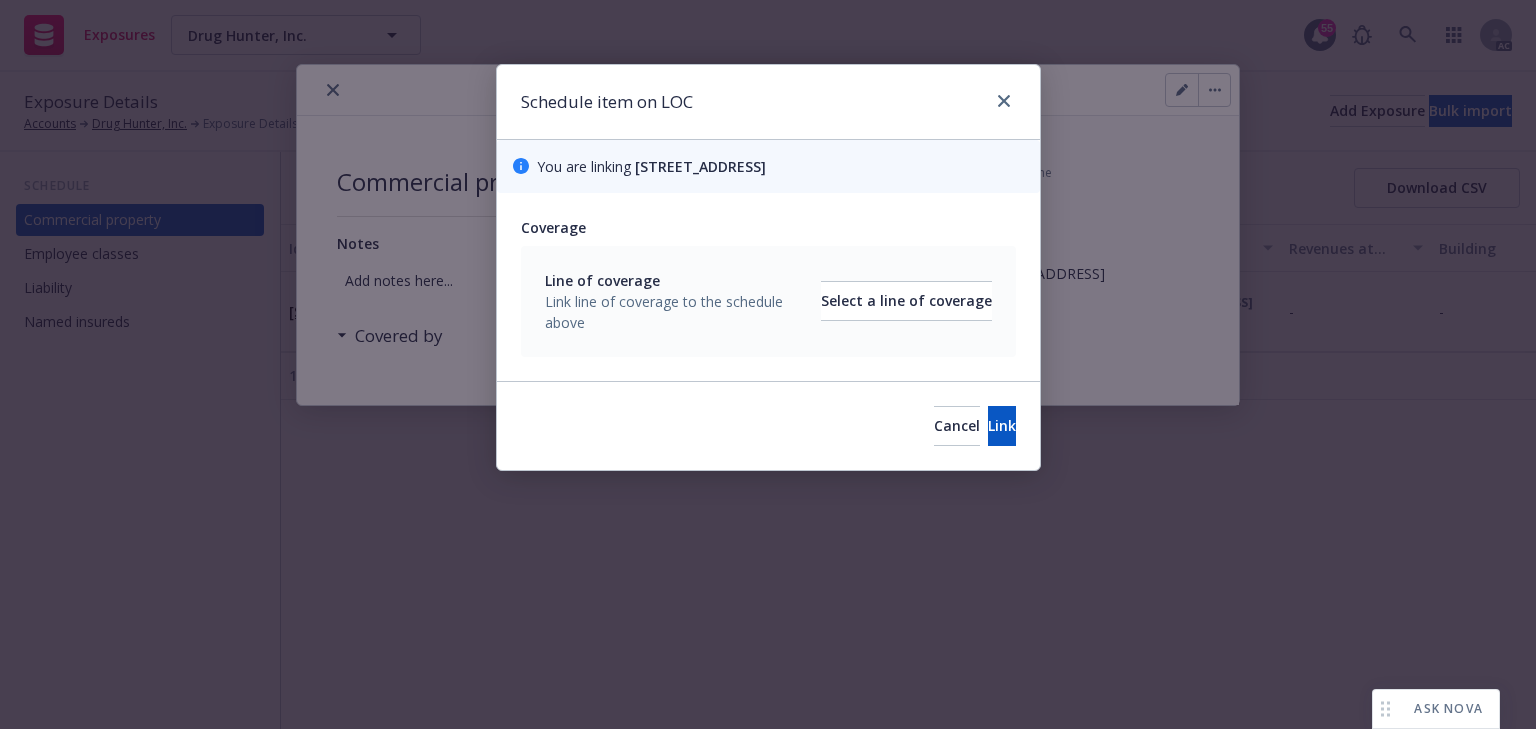 click on "Line of coverage Link line of coverage to the schedule above Select a line of coverage" at bounding box center (768, 301) 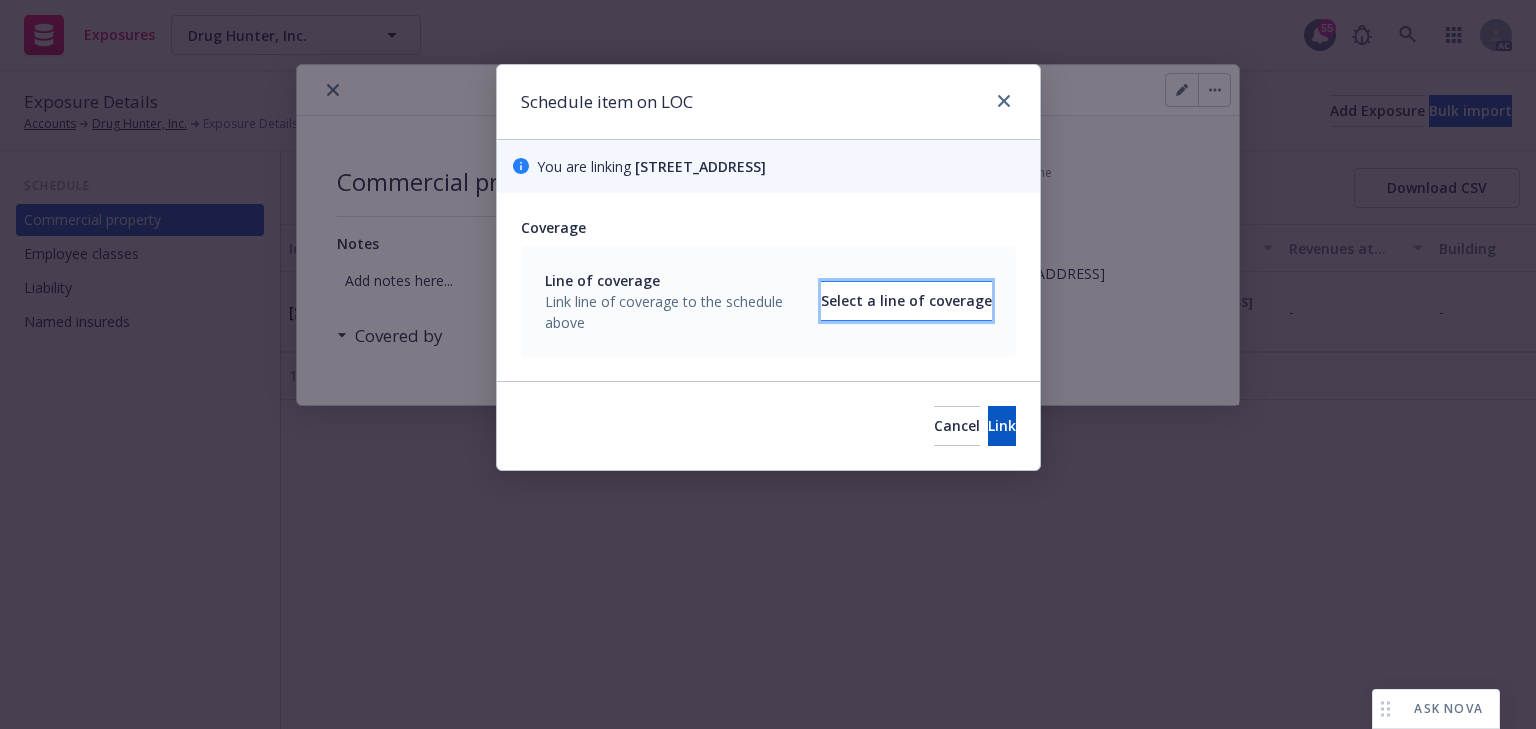 click on "Select a line of coverage" at bounding box center [906, 301] 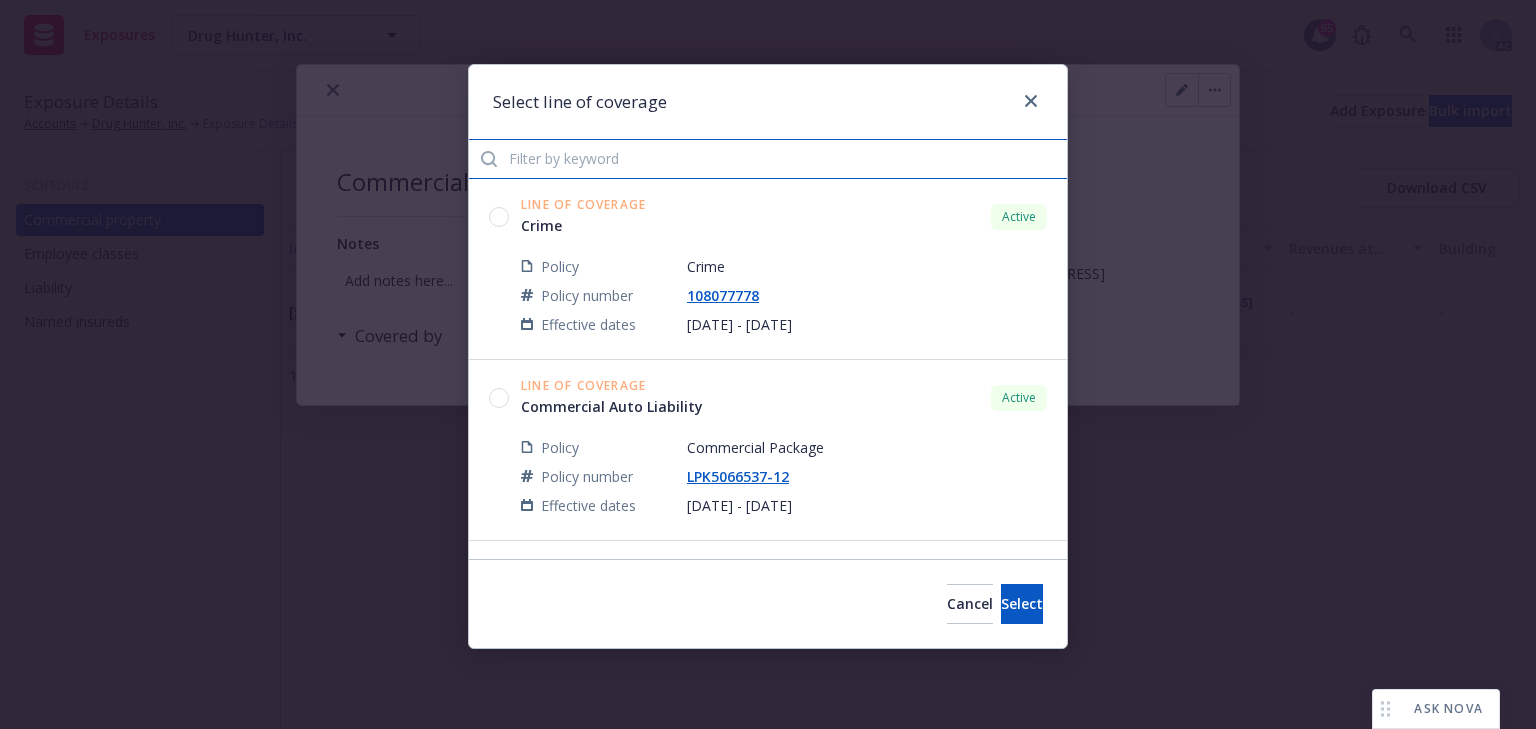 click at bounding box center (768, 159) 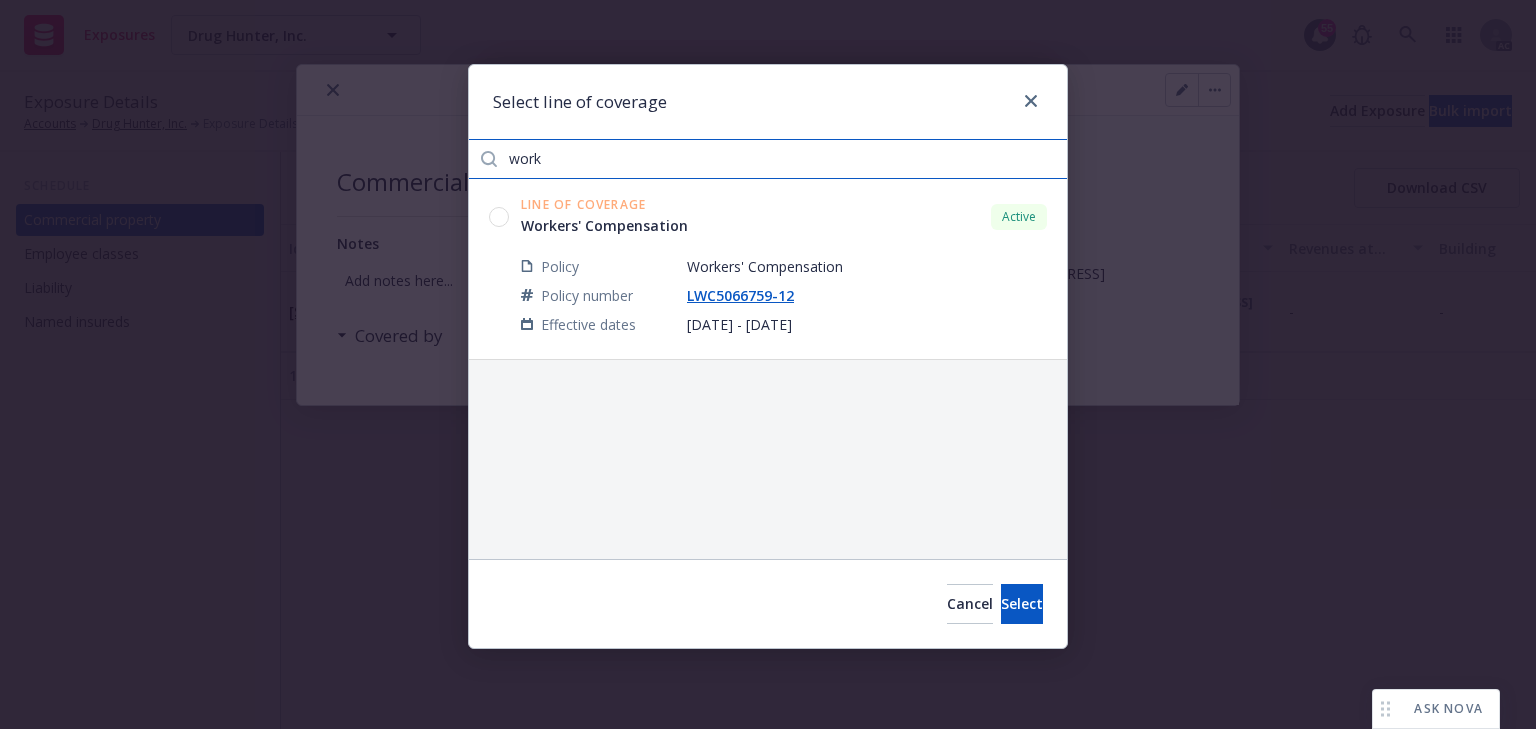 type on "work" 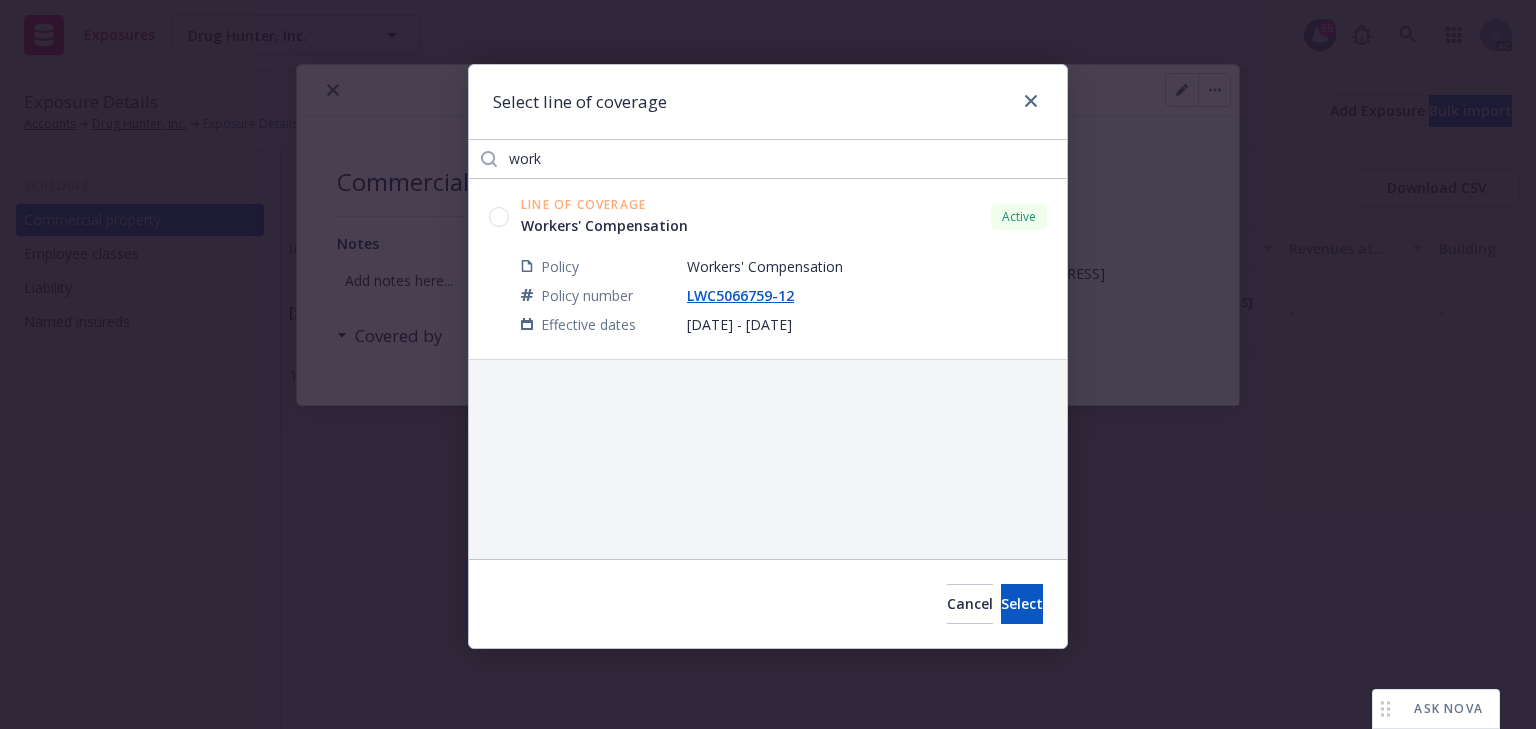 click 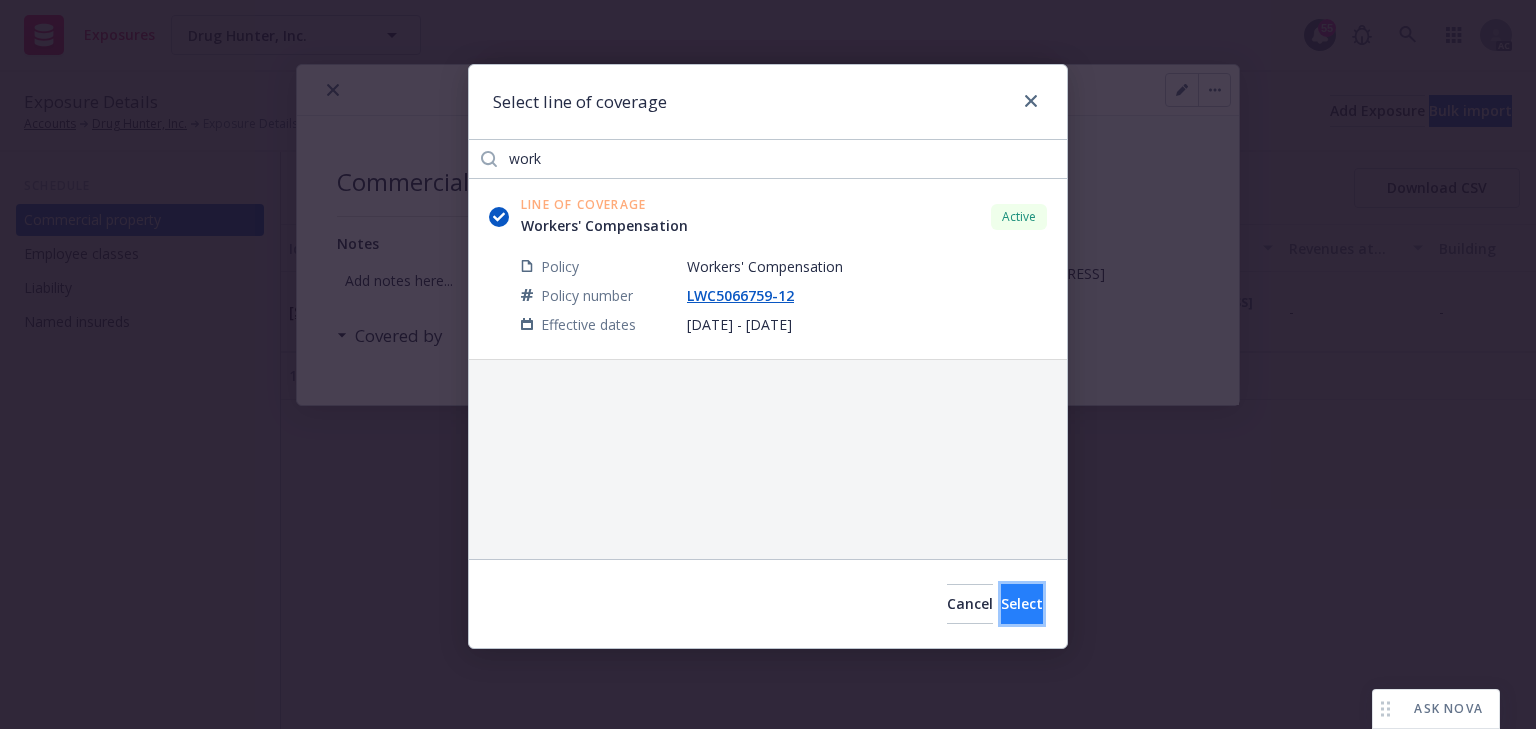 click on "Select" at bounding box center [1022, 603] 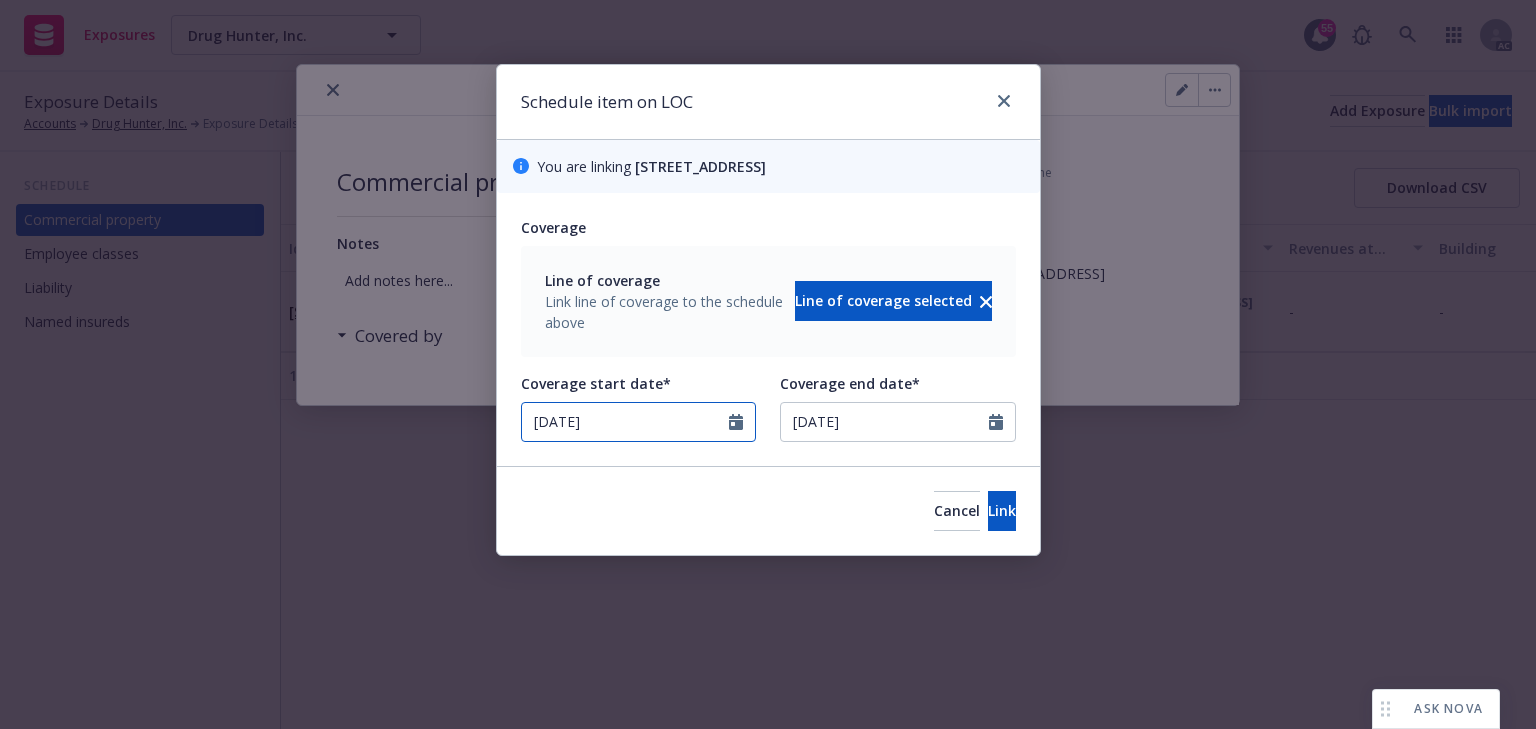 select on "9" 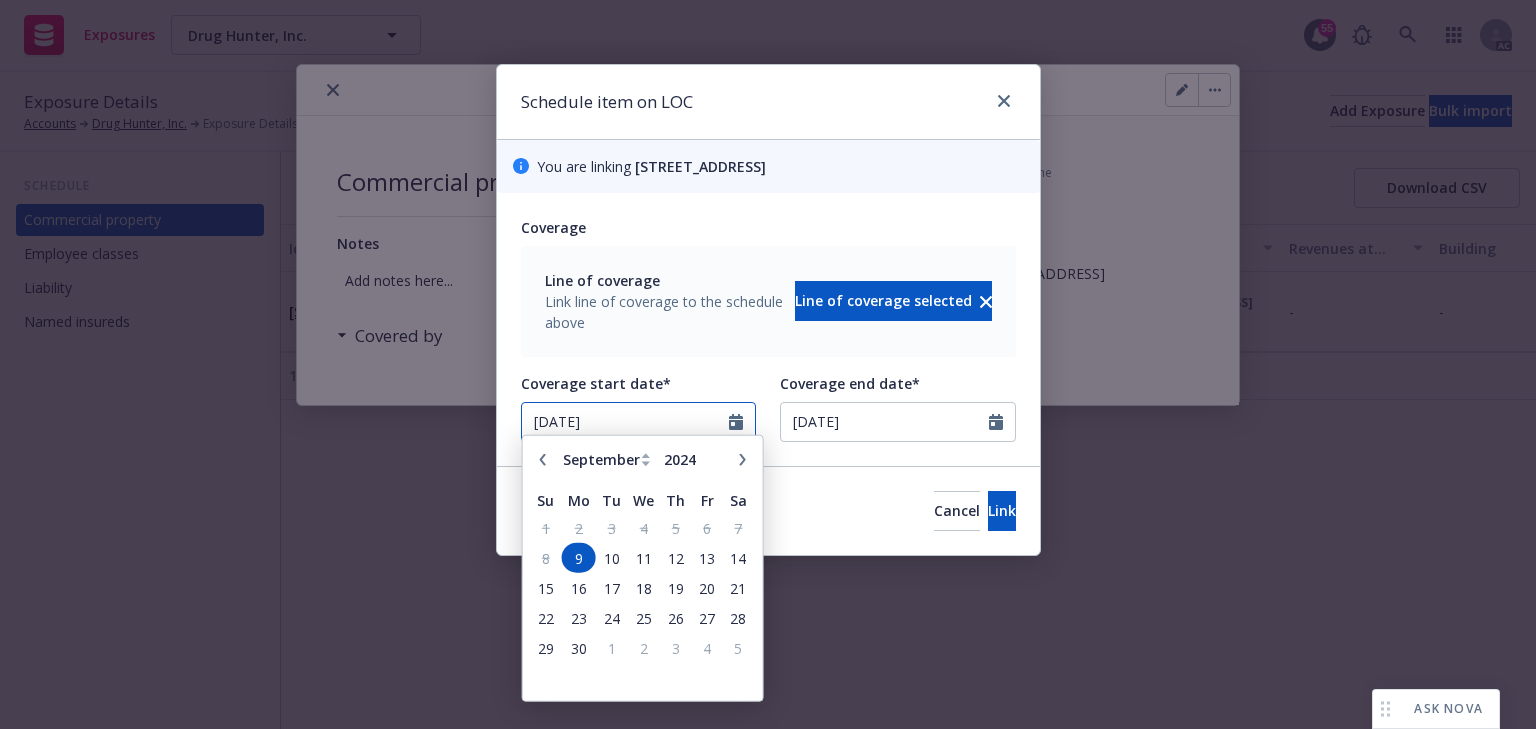 drag, startPoint x: 592, startPoint y: 428, endPoint x: 458, endPoint y: 427, distance: 134.00374 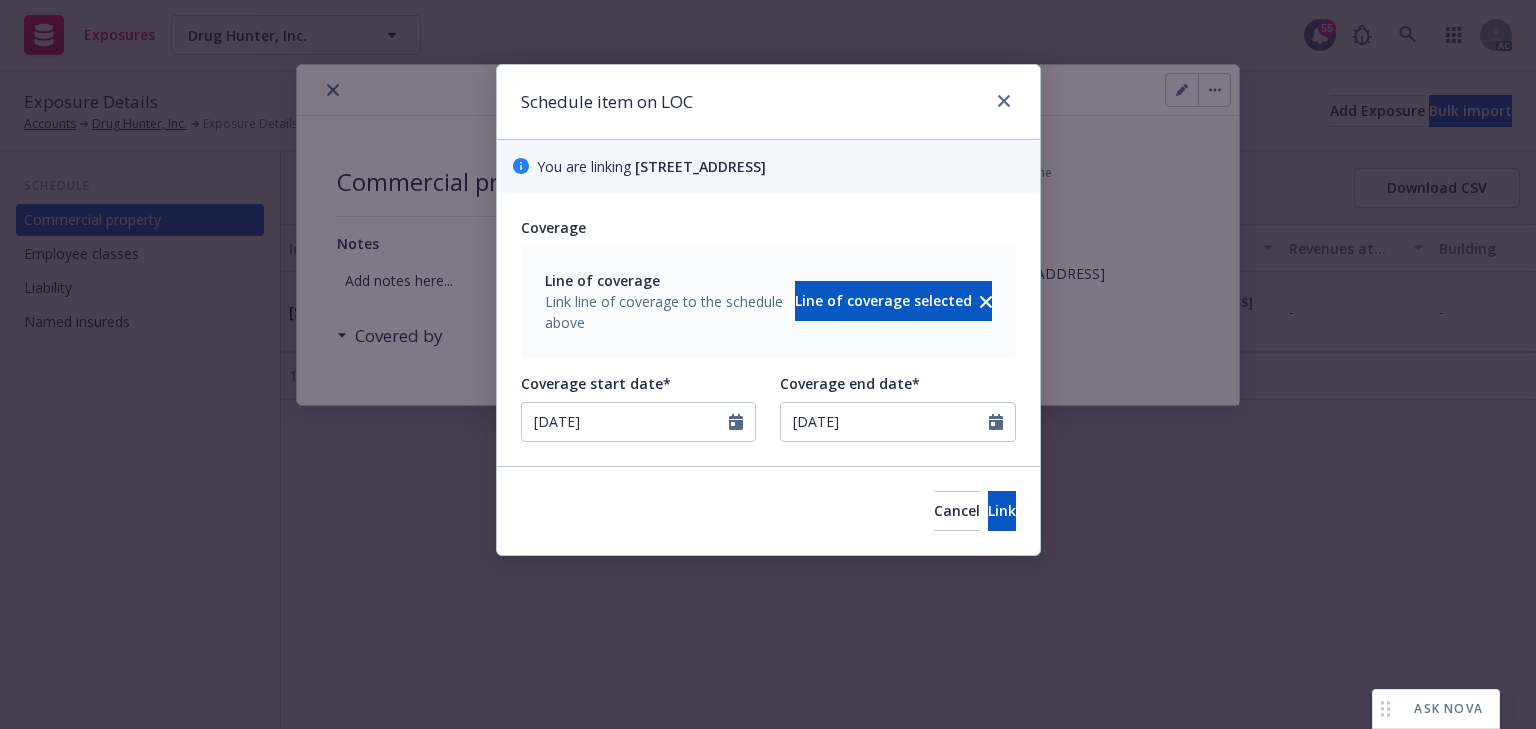 type on "[DATE]" 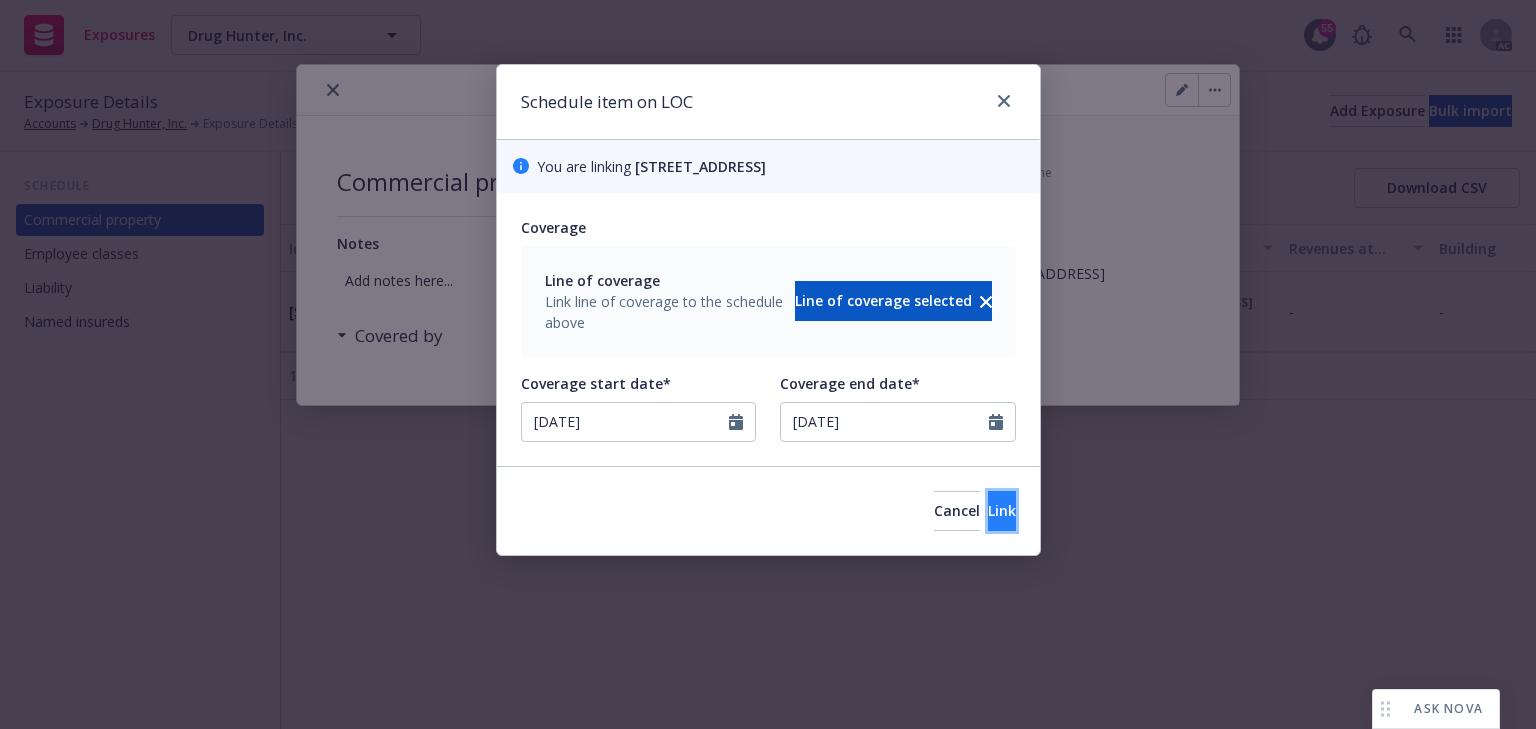 click on "Link" at bounding box center (1002, 511) 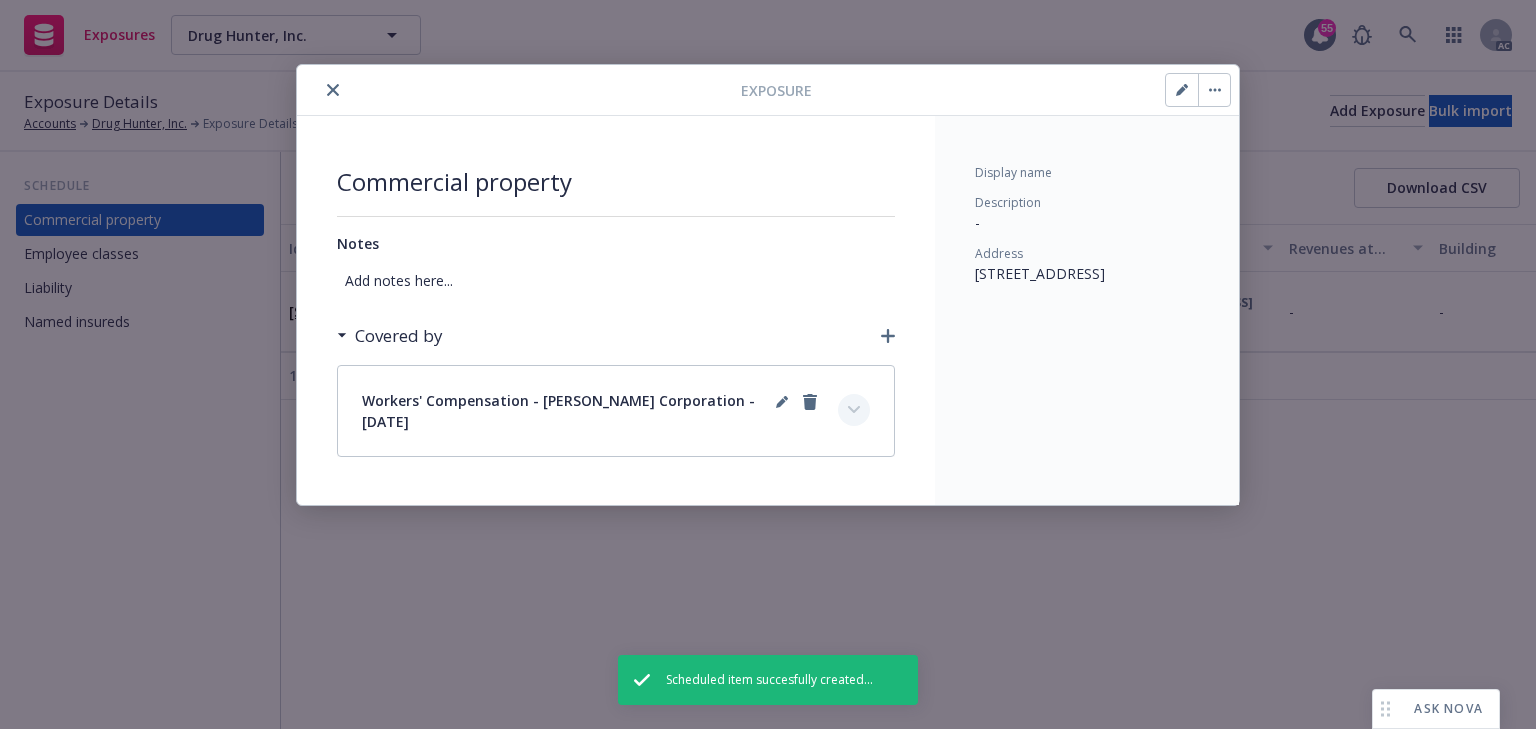 click 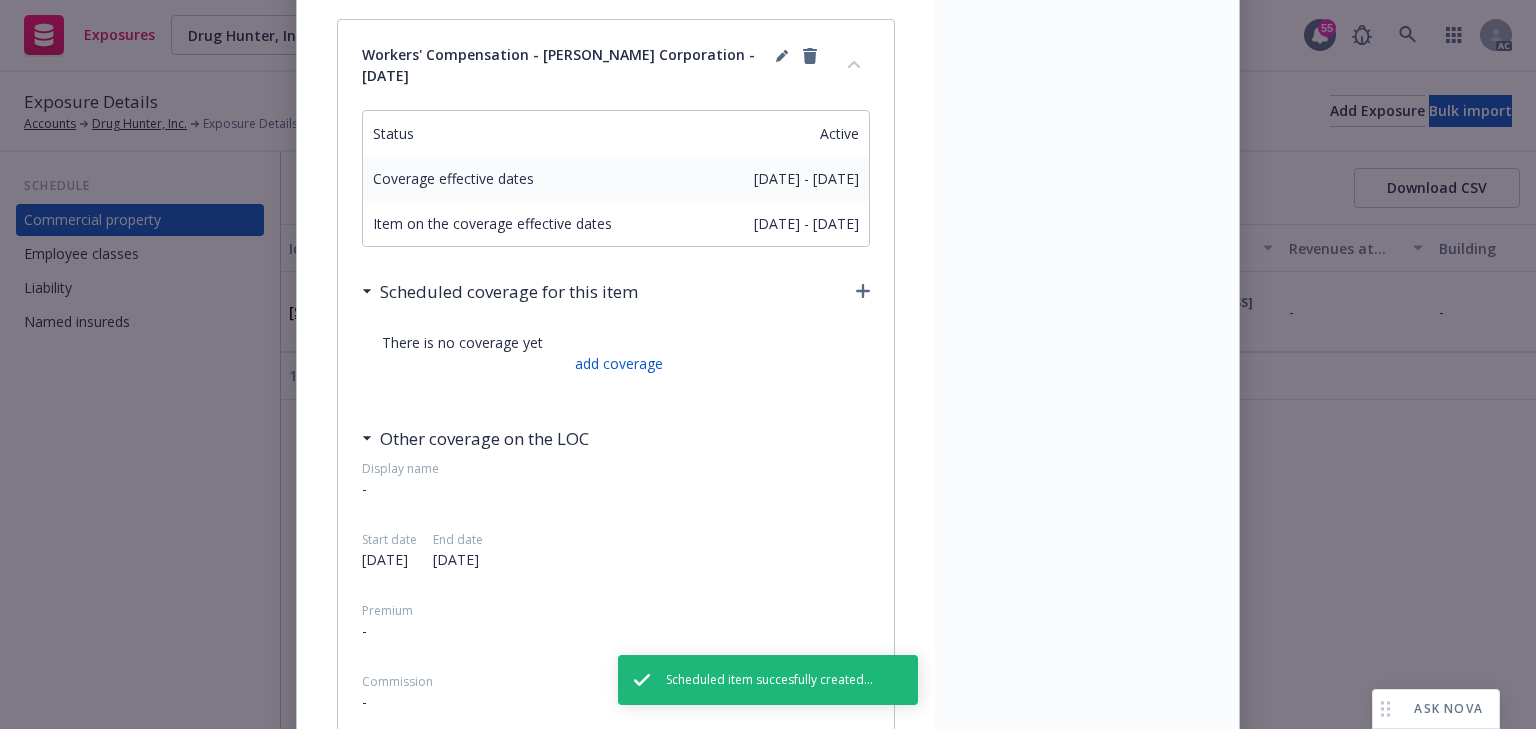 scroll, scrollTop: 400, scrollLeft: 0, axis: vertical 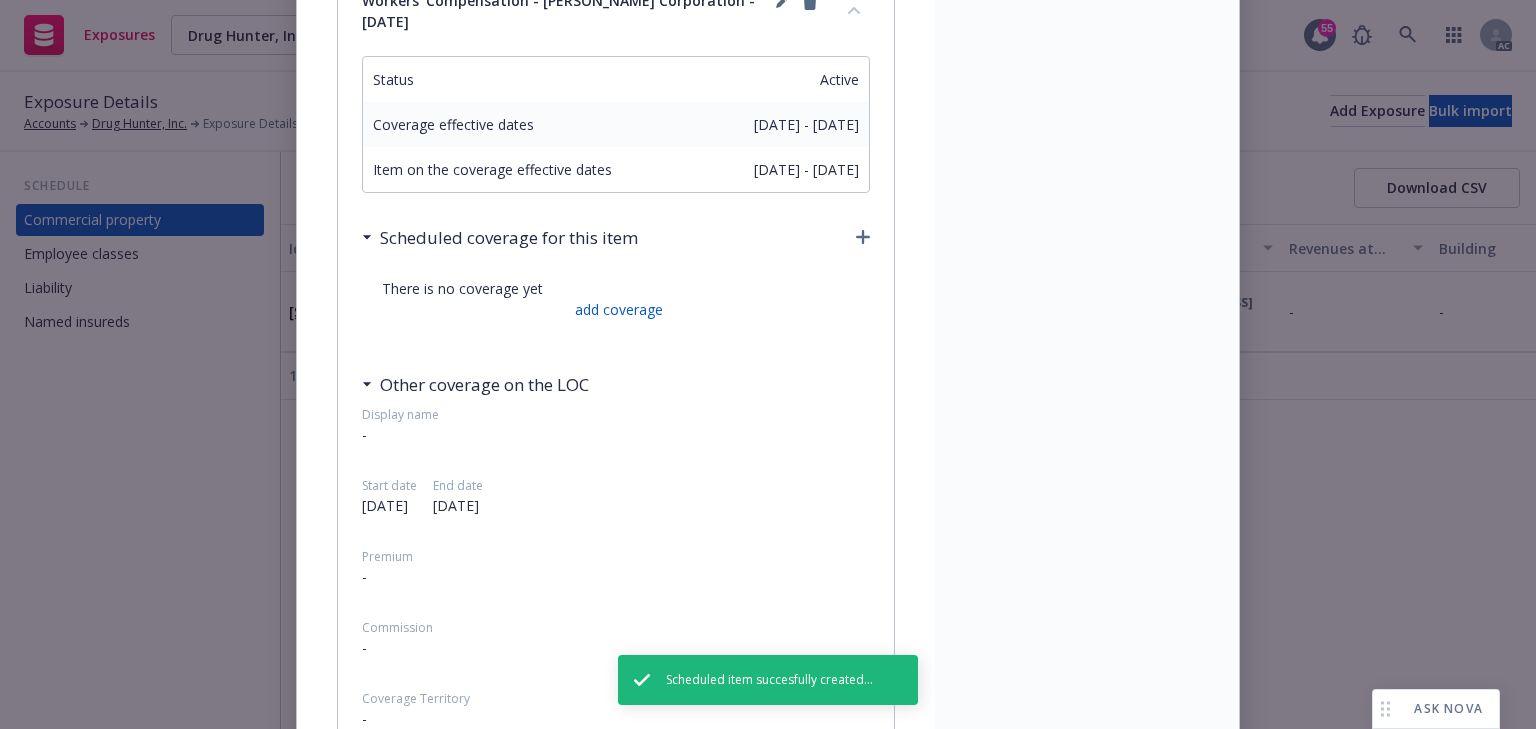 click on "There is no coverage yet add coverage" at bounding box center [616, 299] 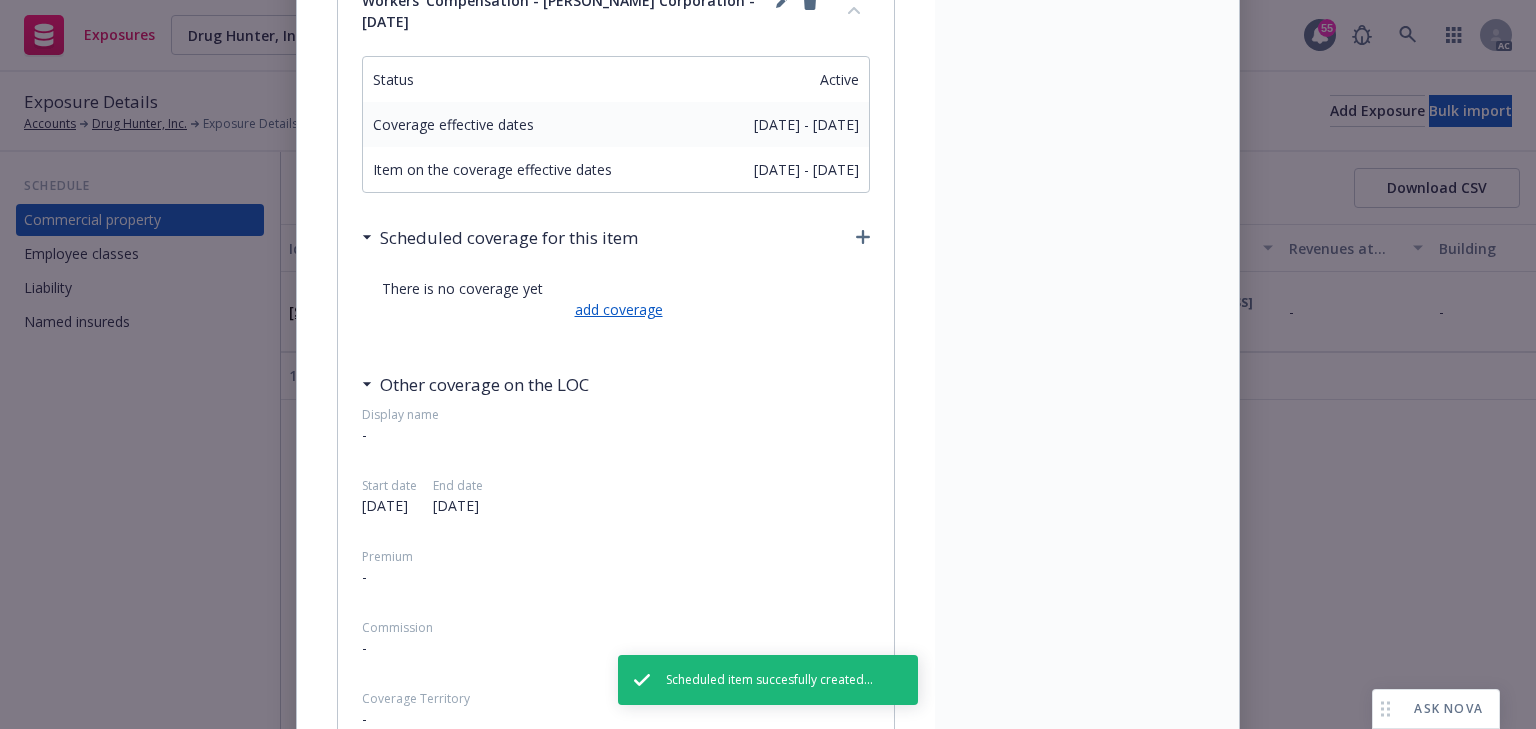 click on "add coverage" at bounding box center (616, 309) 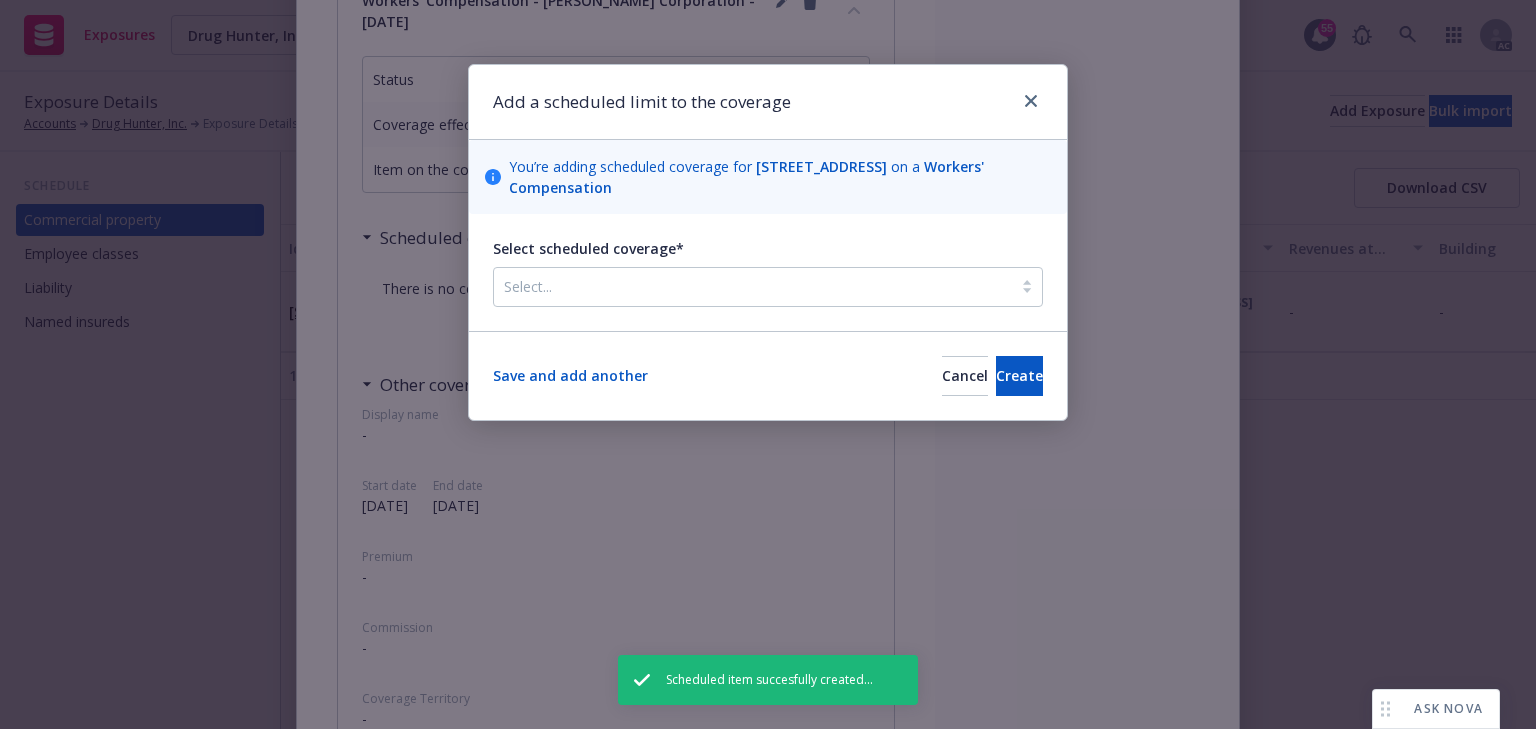 click at bounding box center (753, 287) 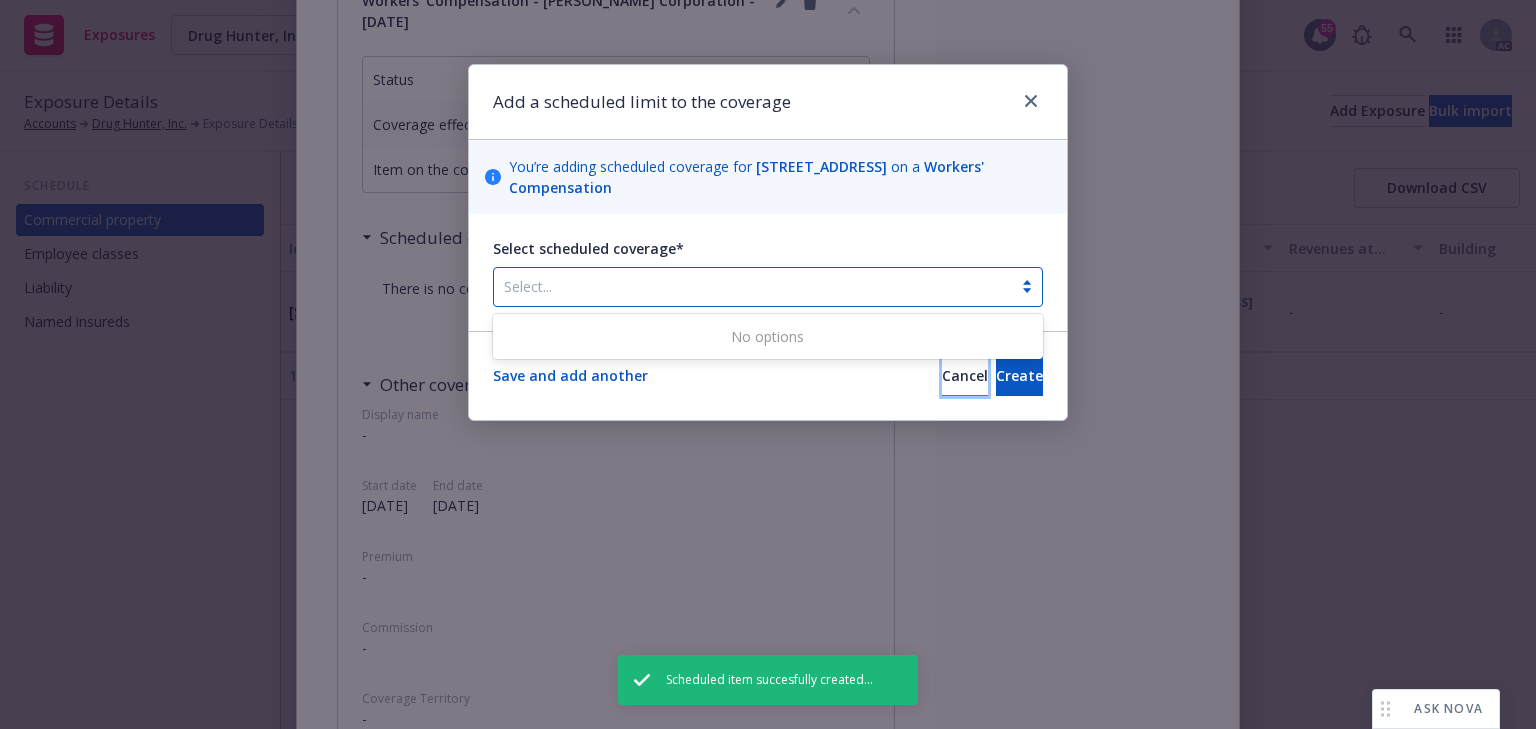 click on "Cancel" at bounding box center (965, 375) 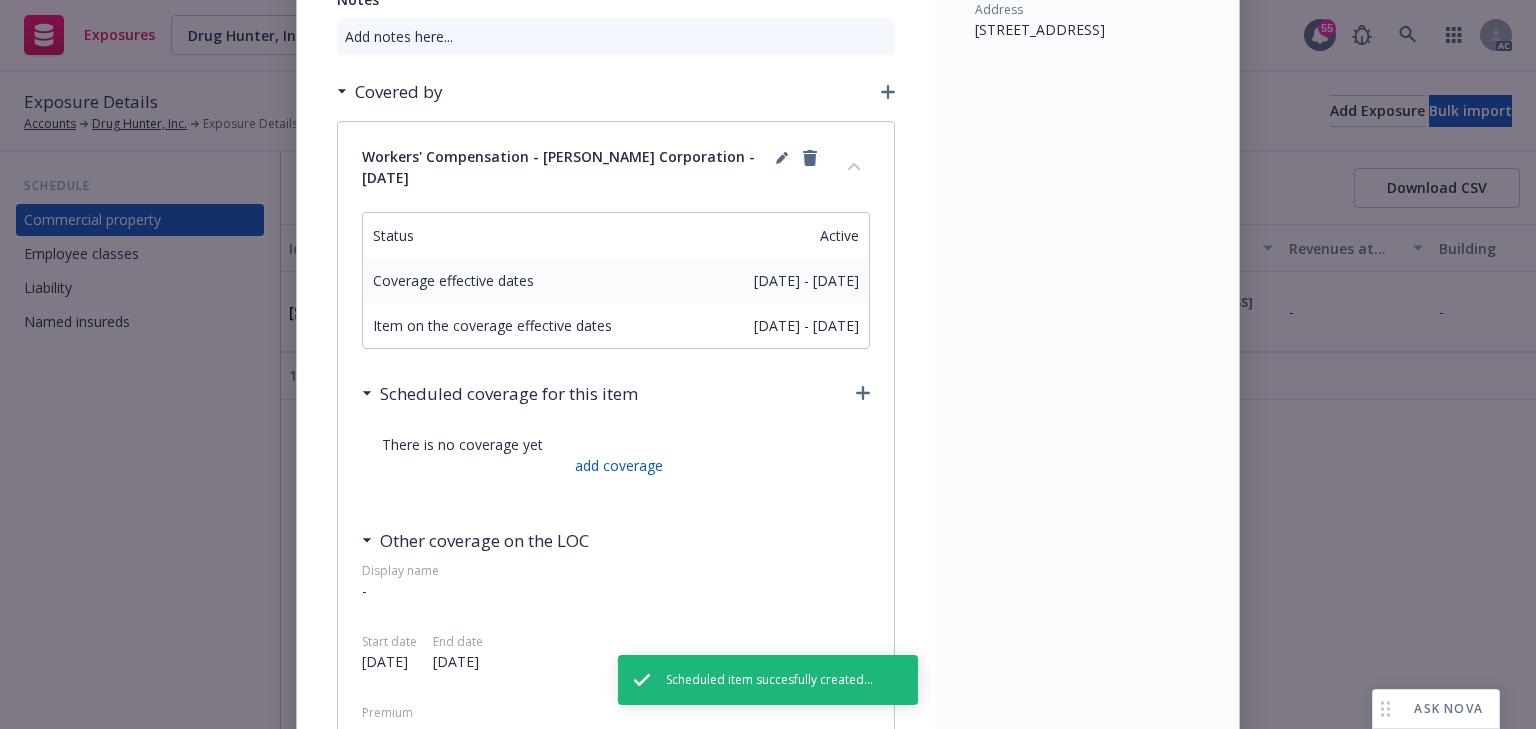 scroll, scrollTop: 0, scrollLeft: 0, axis: both 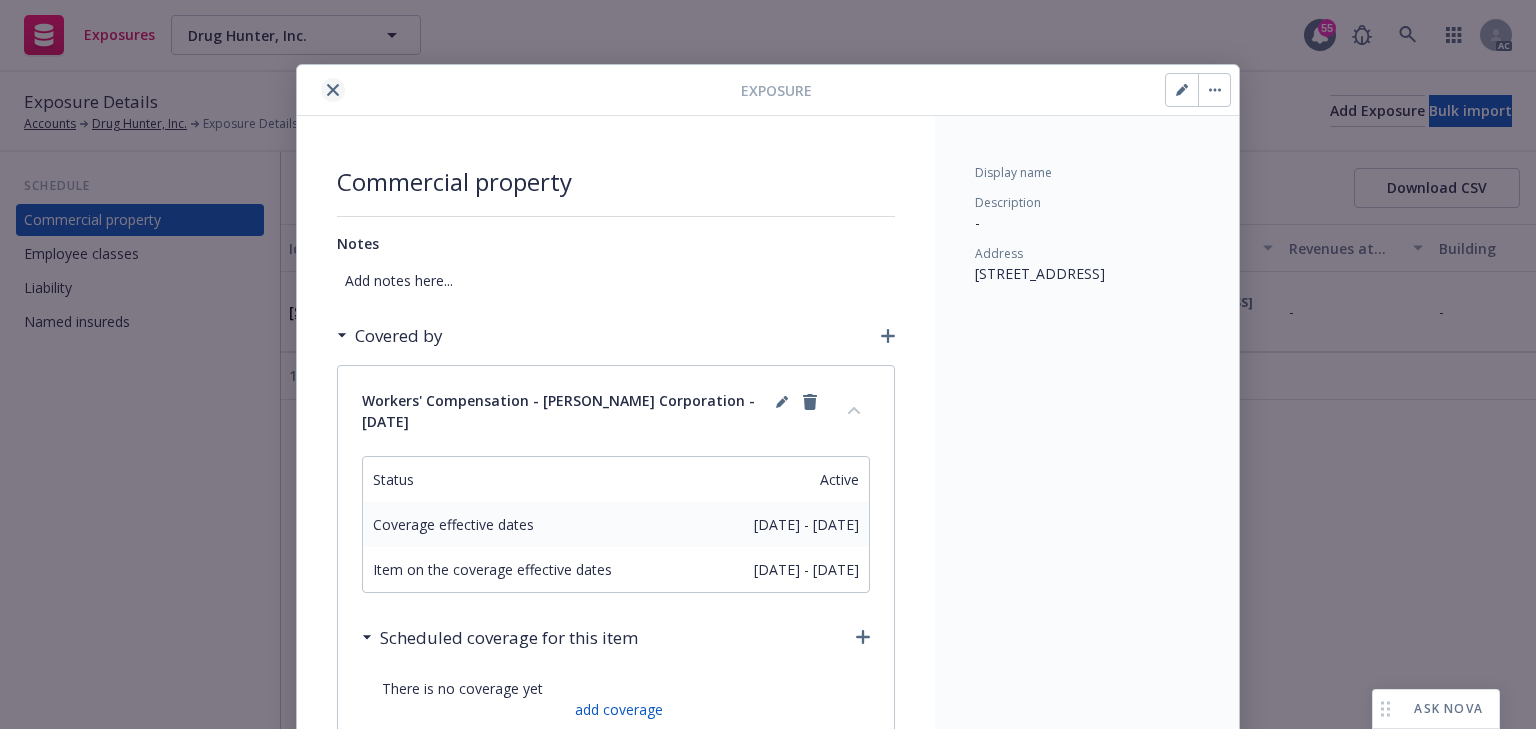 click 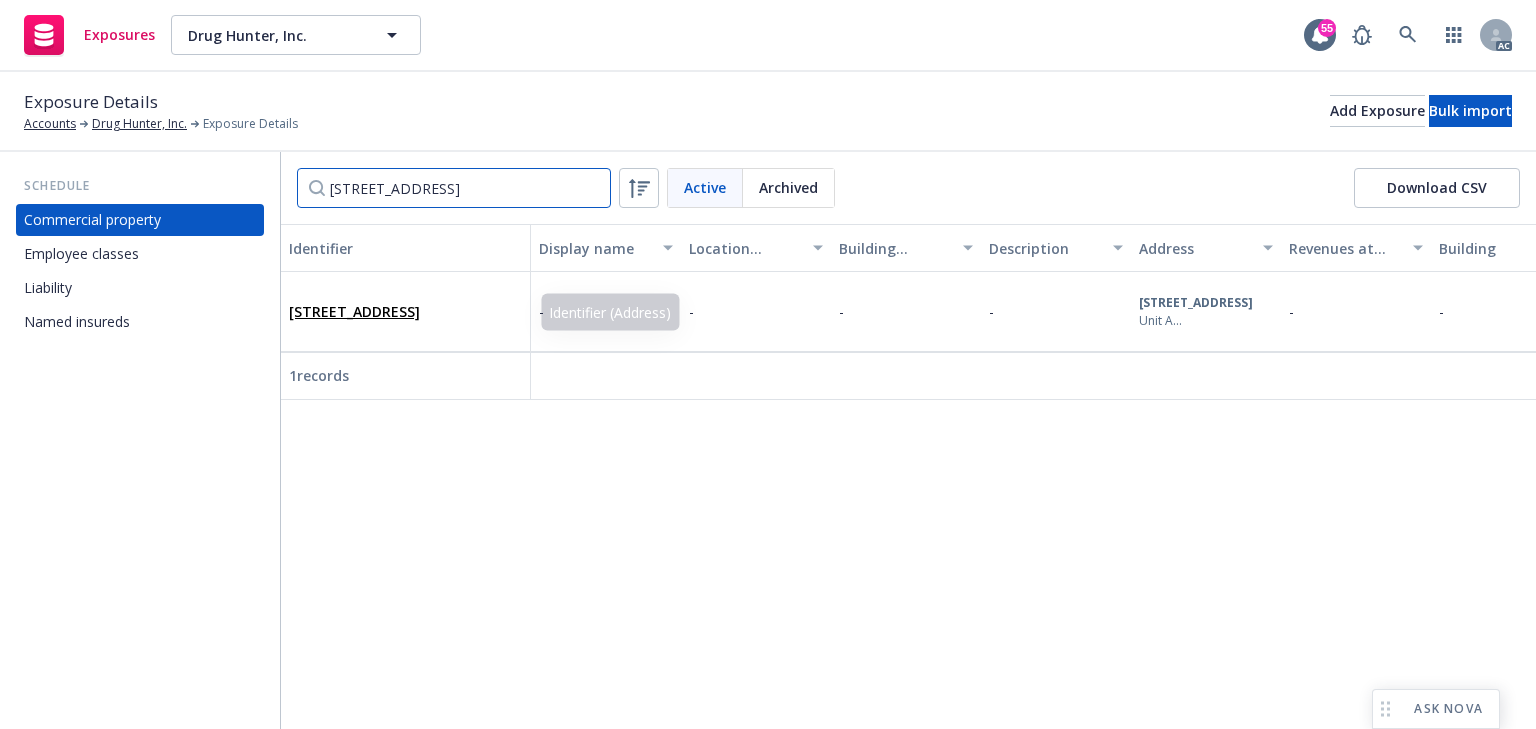 click on "[STREET_ADDRESS]" at bounding box center (454, 188) 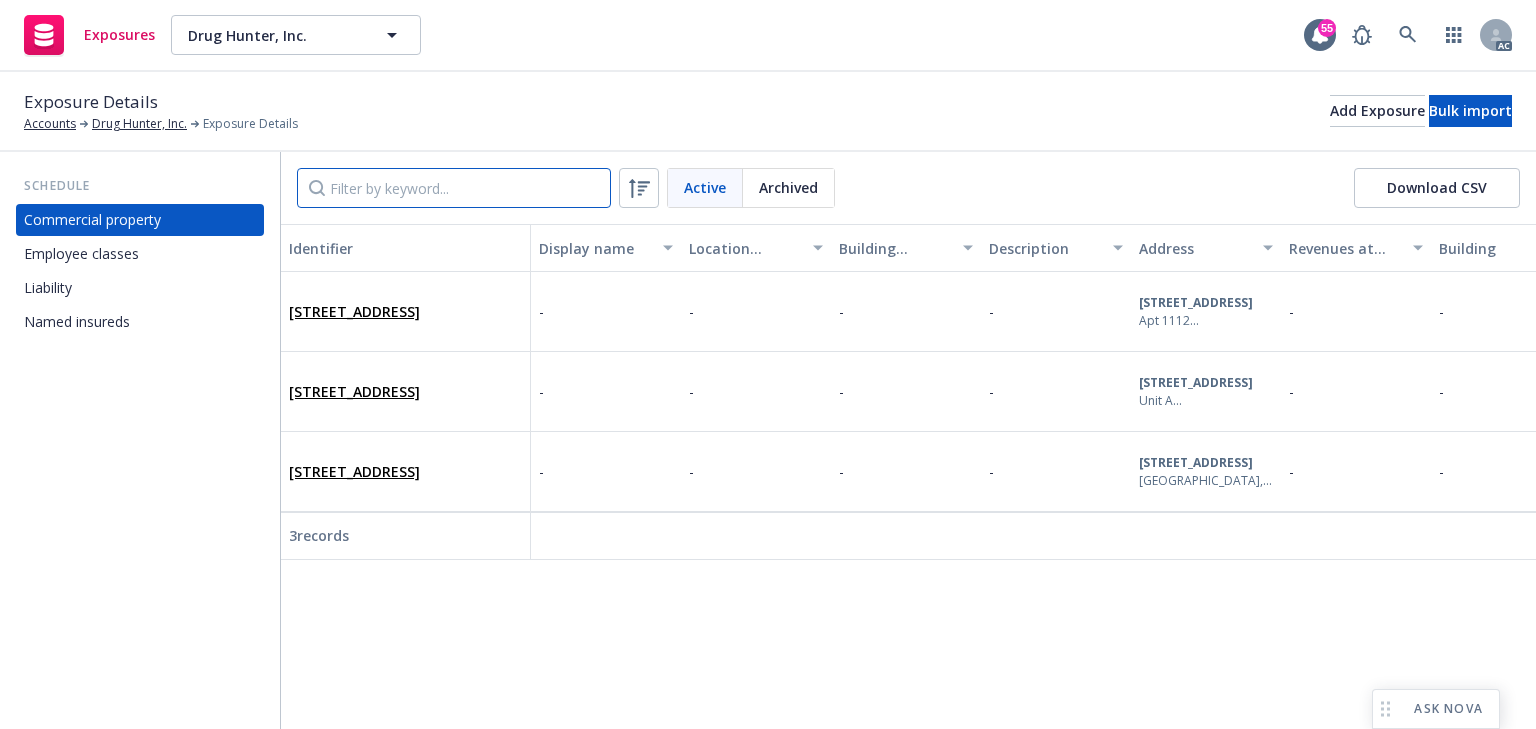 type 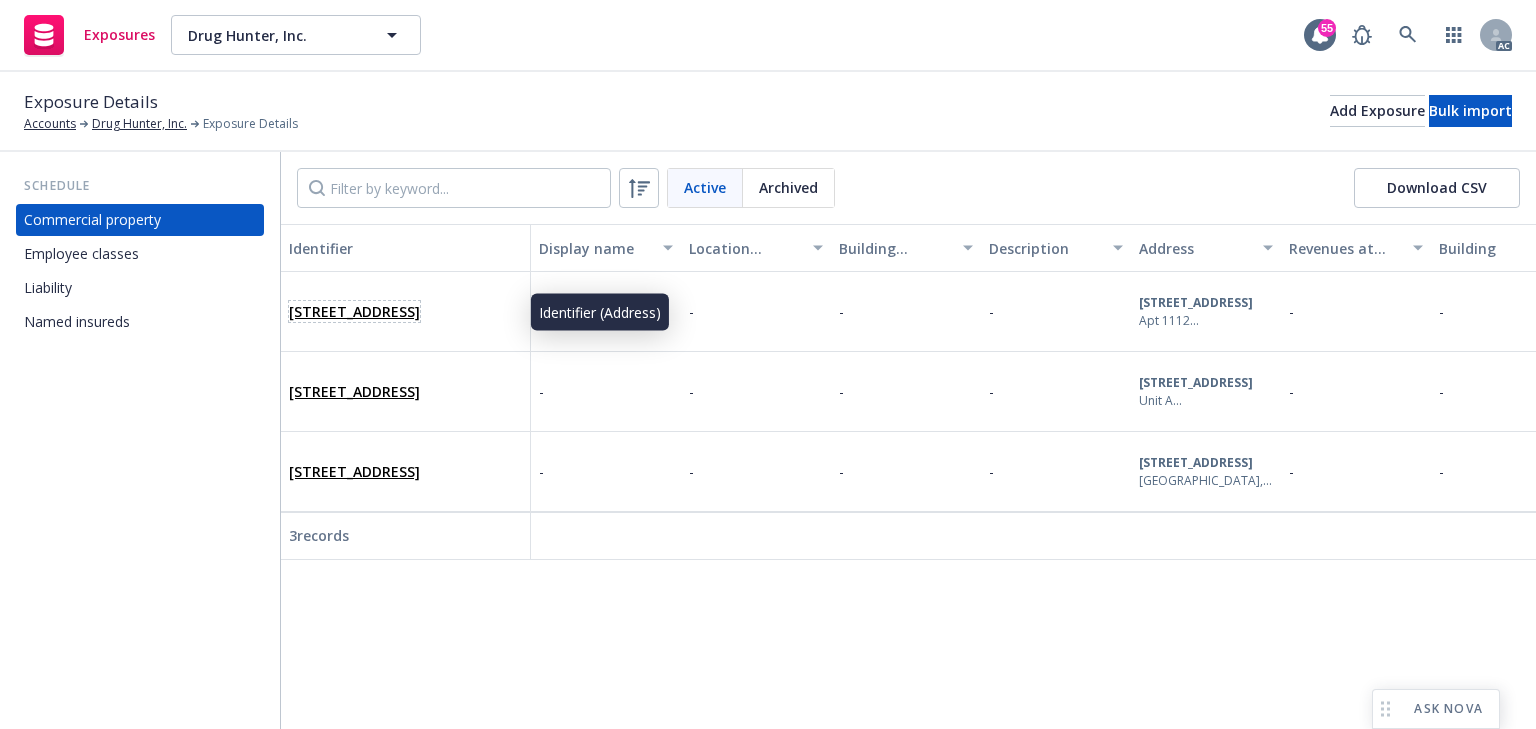 click on "[STREET_ADDRESS]" at bounding box center [354, 311] 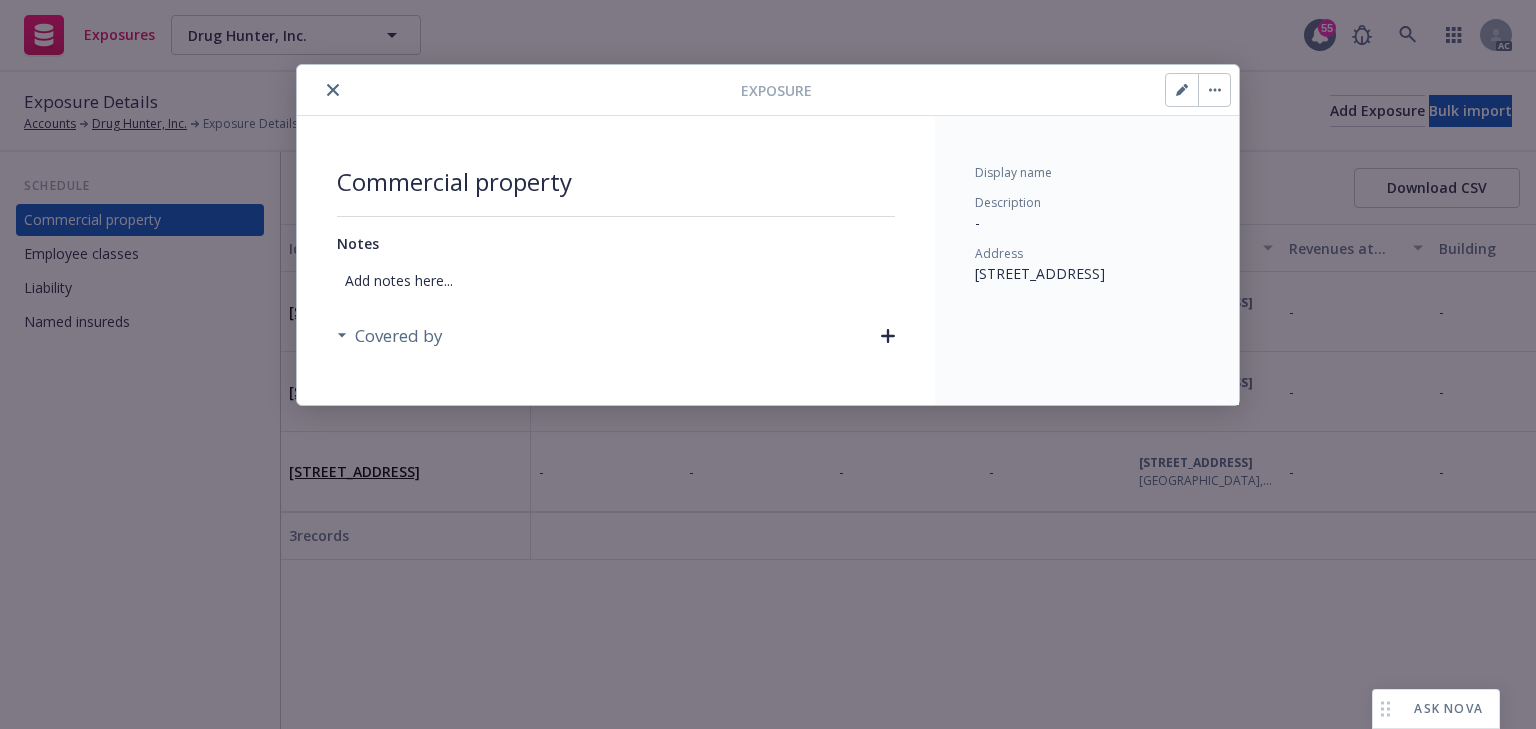 click 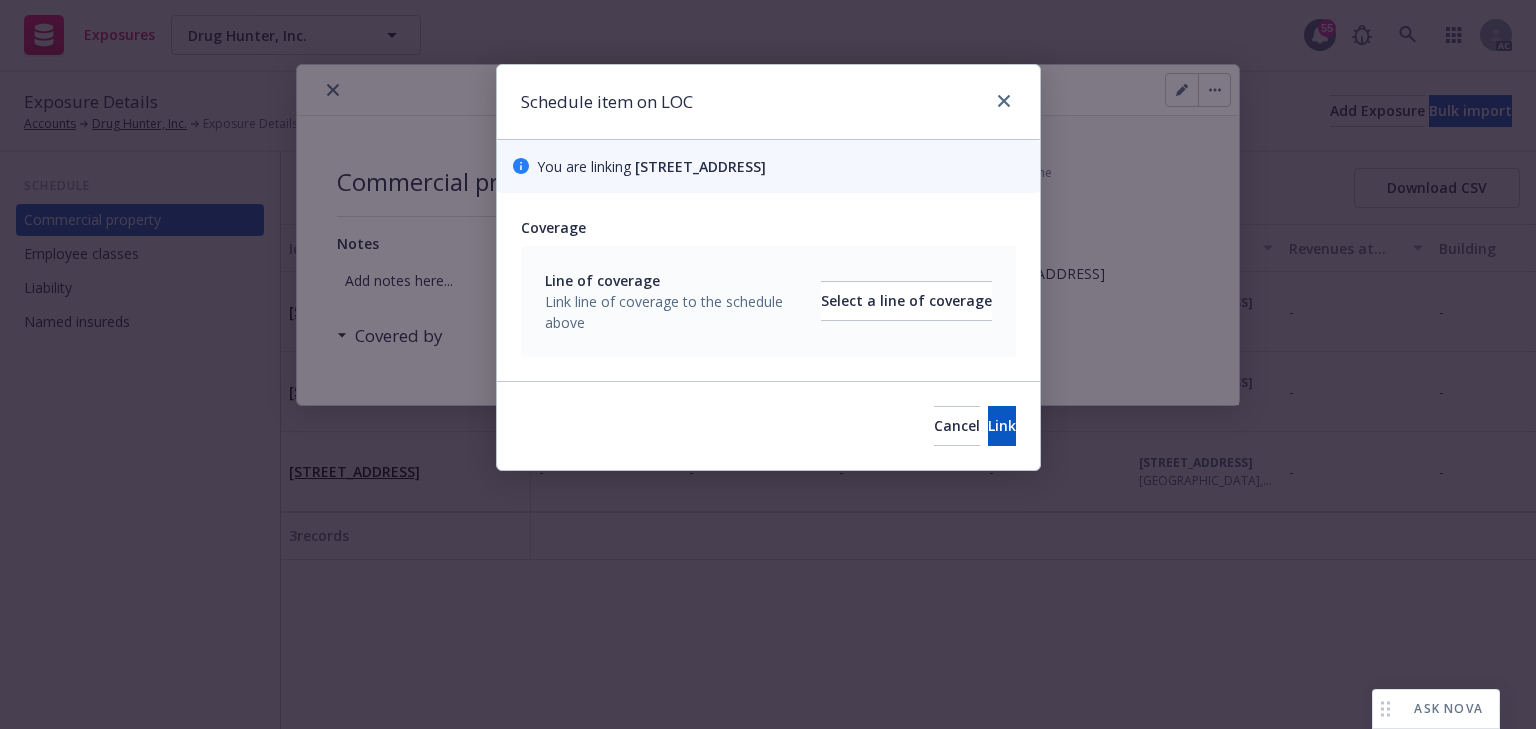 click on "Line of coverage Link line of coverage to the schedule above Select a line of coverage" at bounding box center (768, 301) 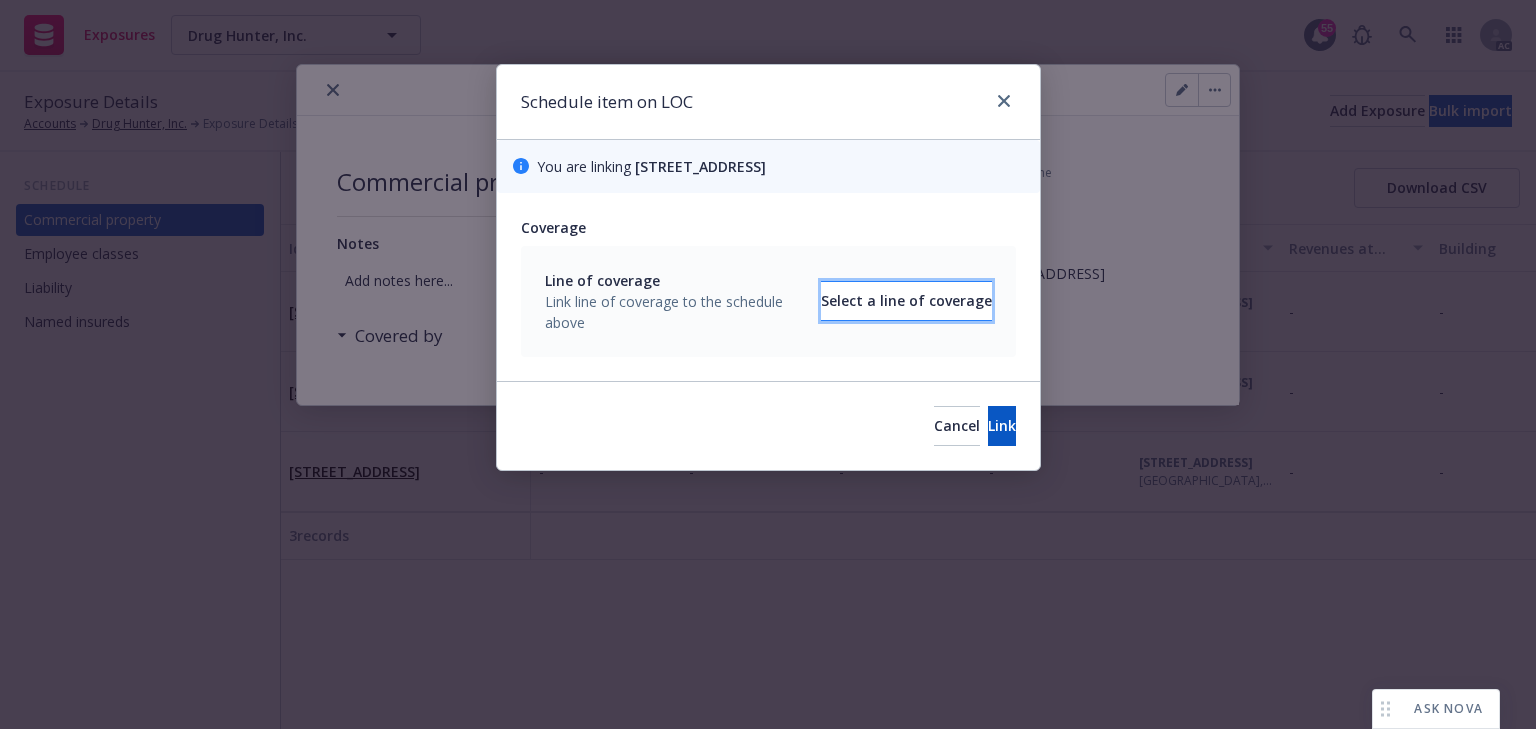 click on "Select a line of coverage" at bounding box center [906, 301] 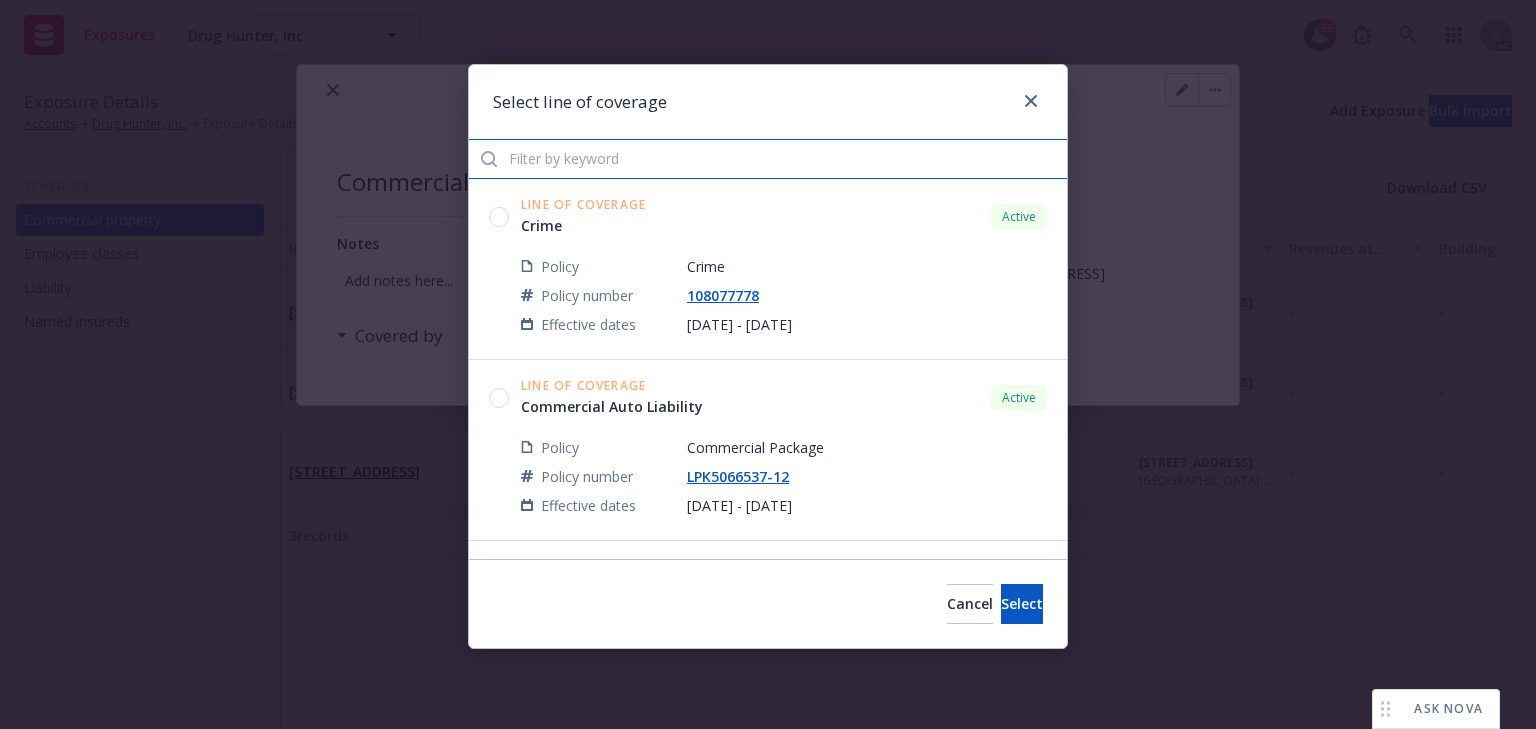 click at bounding box center (768, 159) 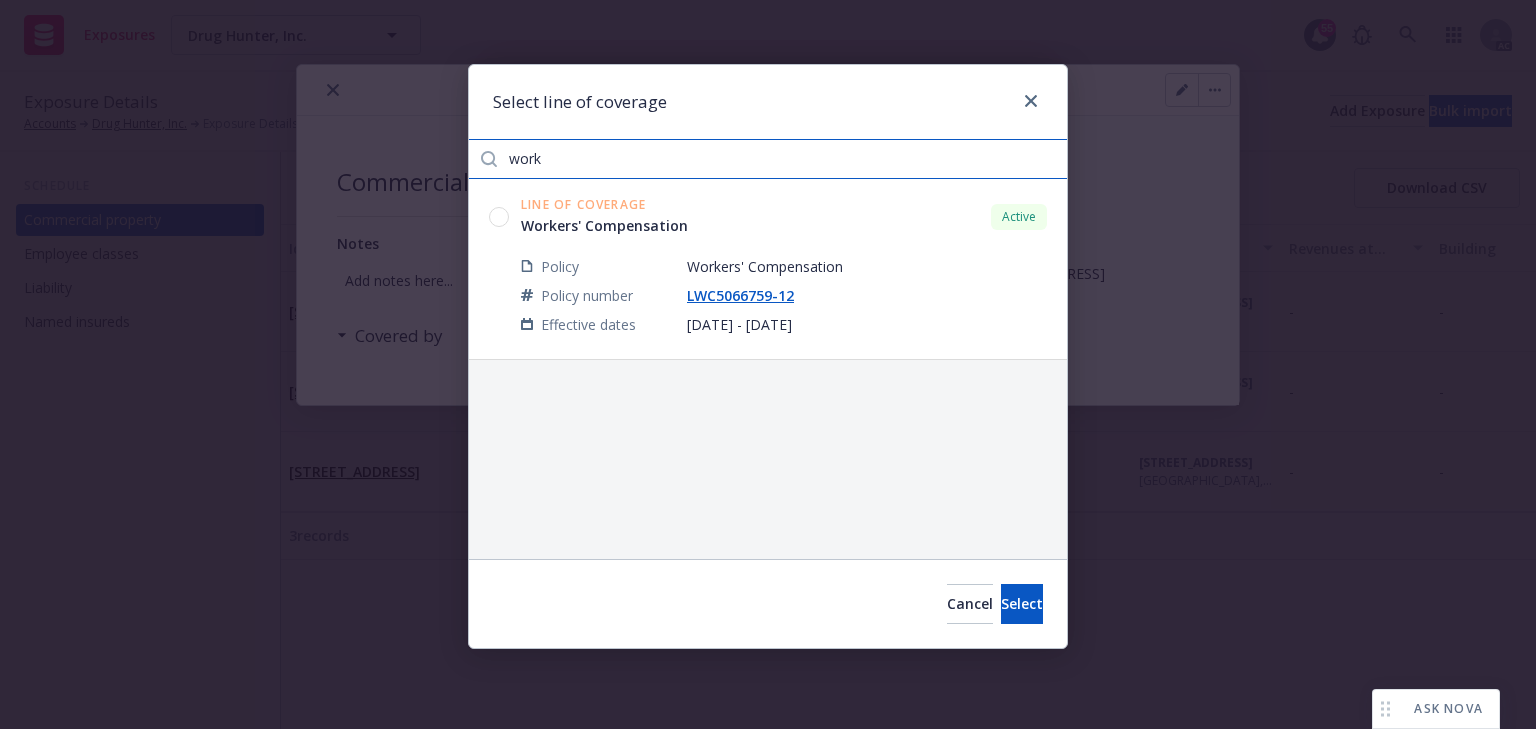 type on "work" 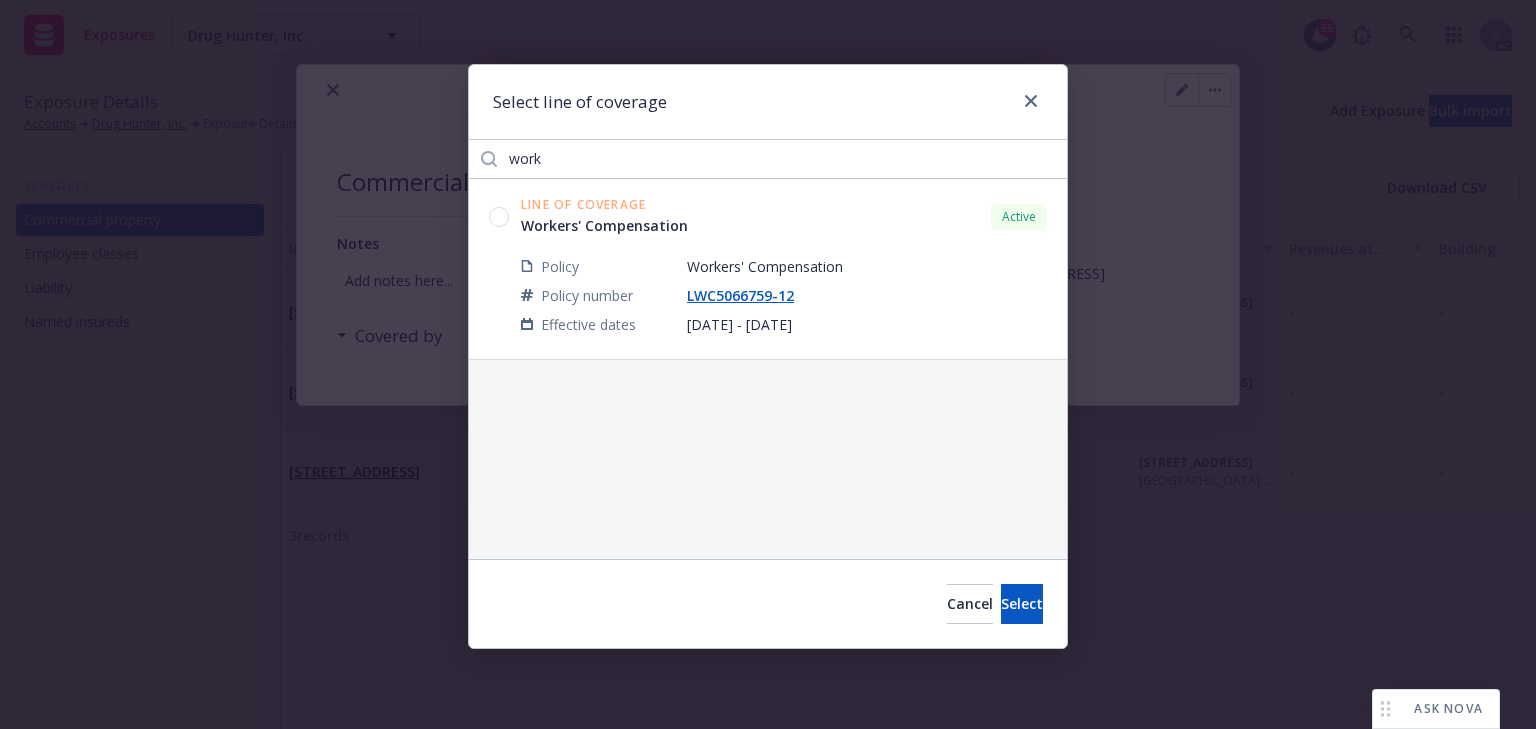 click 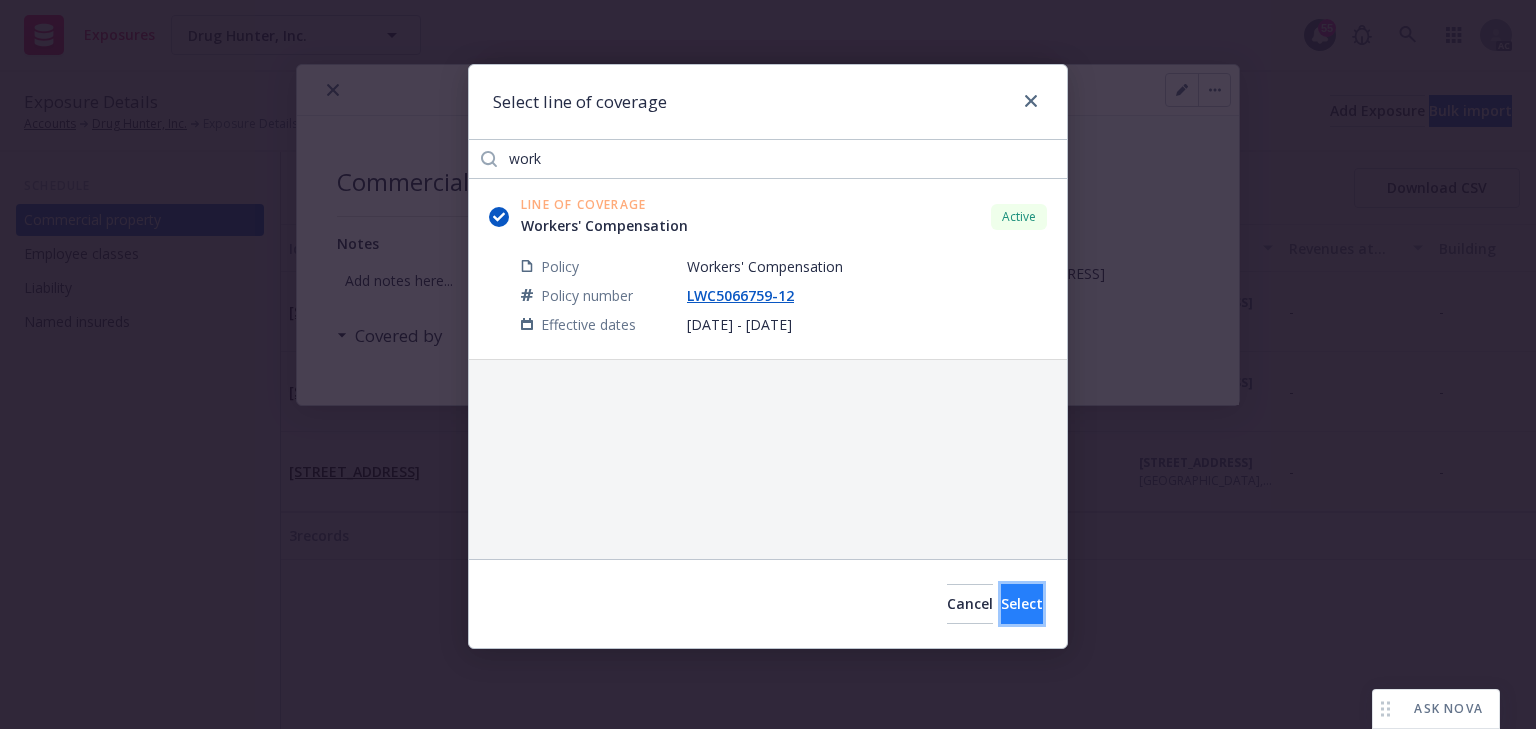 click on "Select" at bounding box center (1022, 604) 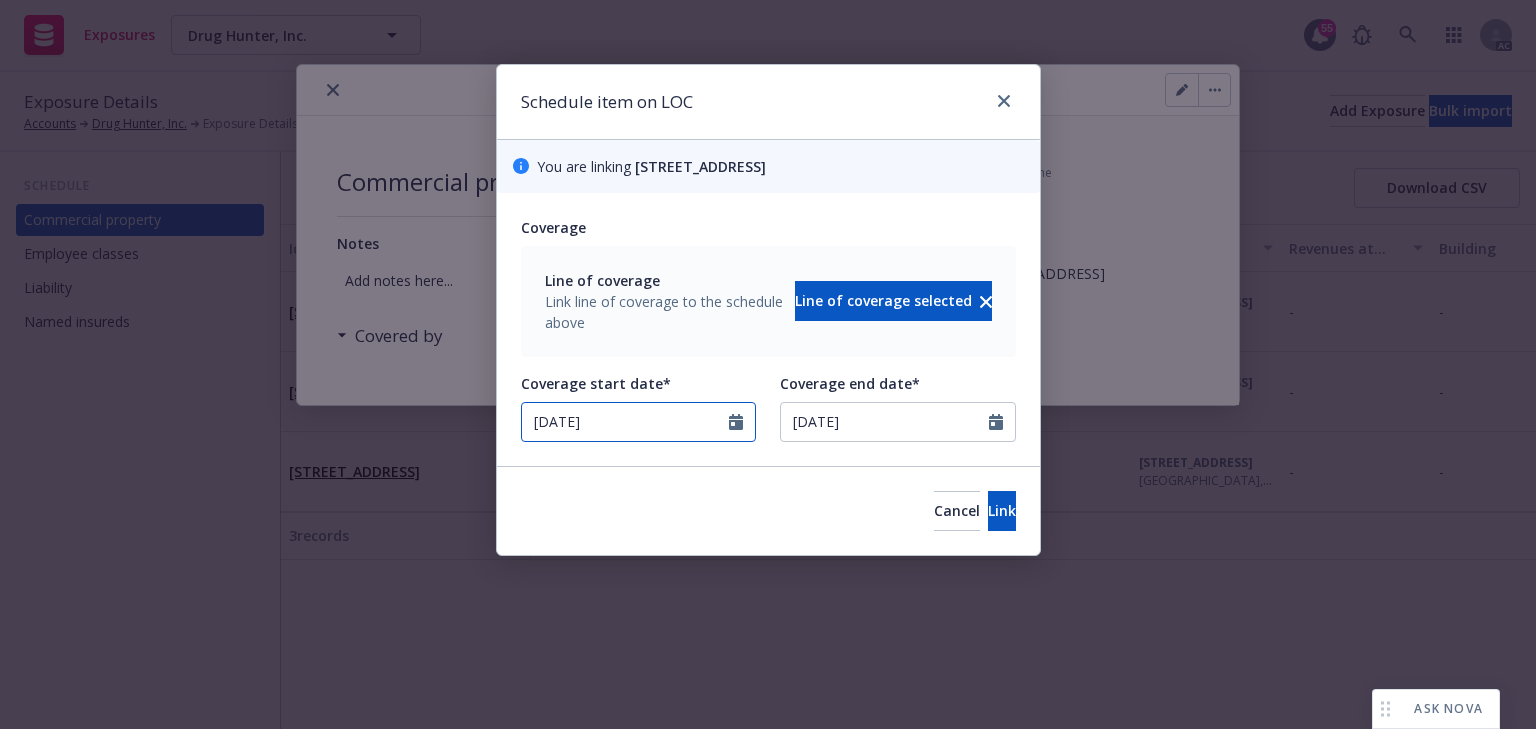 select on "9" 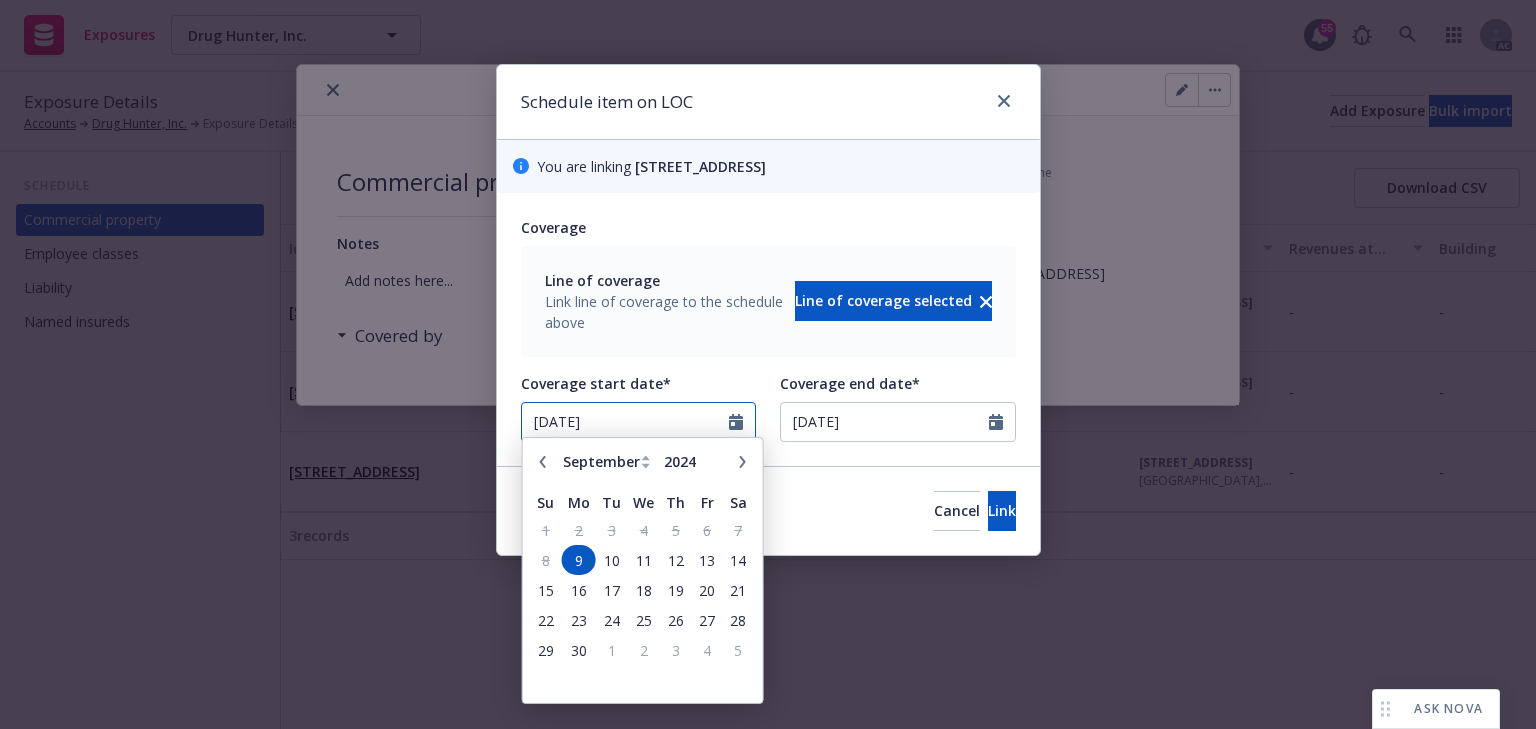 drag, startPoint x: 662, startPoint y: 418, endPoint x: 318, endPoint y: 416, distance: 344.00583 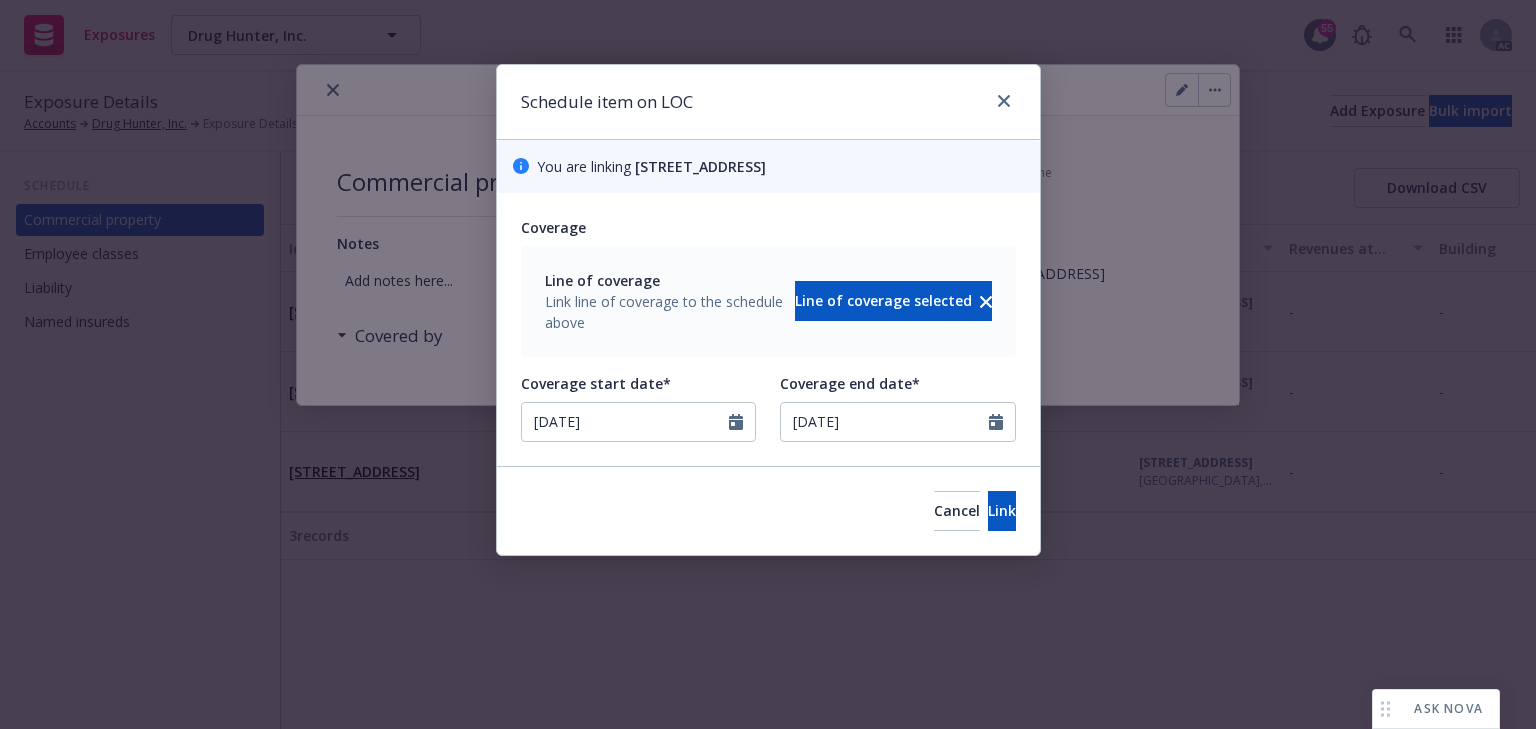 type on "[DATE]" 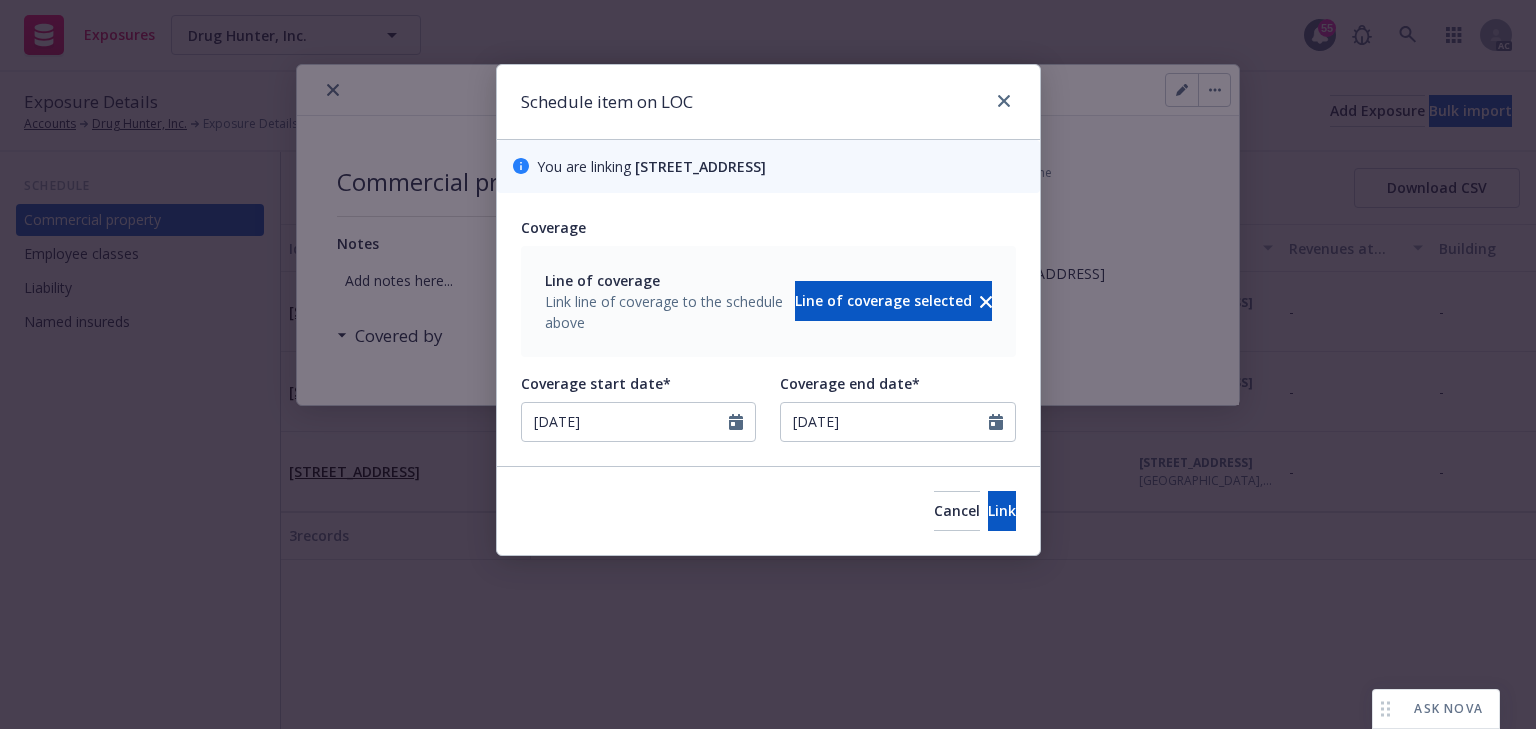 click on "Schedule item on LOC" at bounding box center (768, 102) 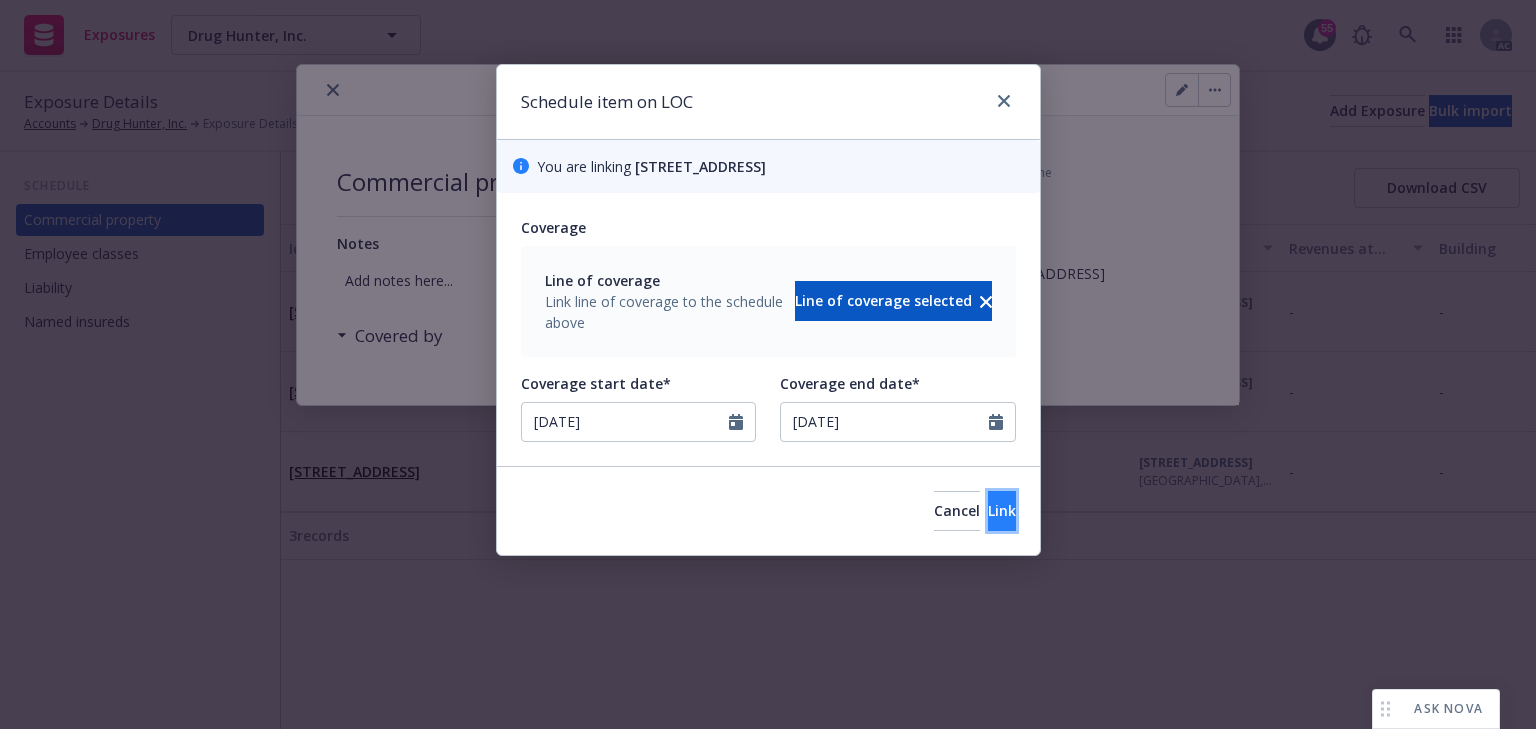 click on "Link" at bounding box center [1002, 511] 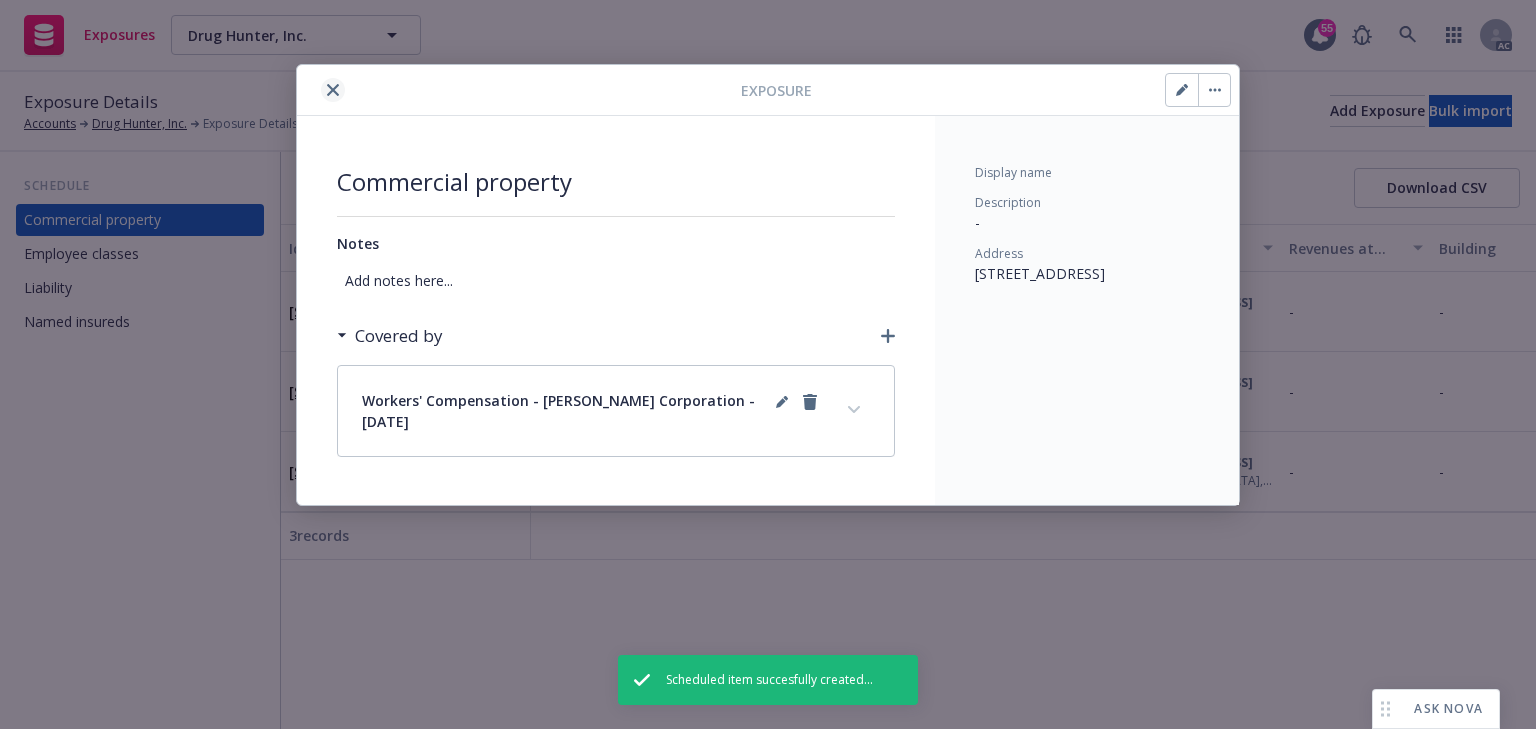 click 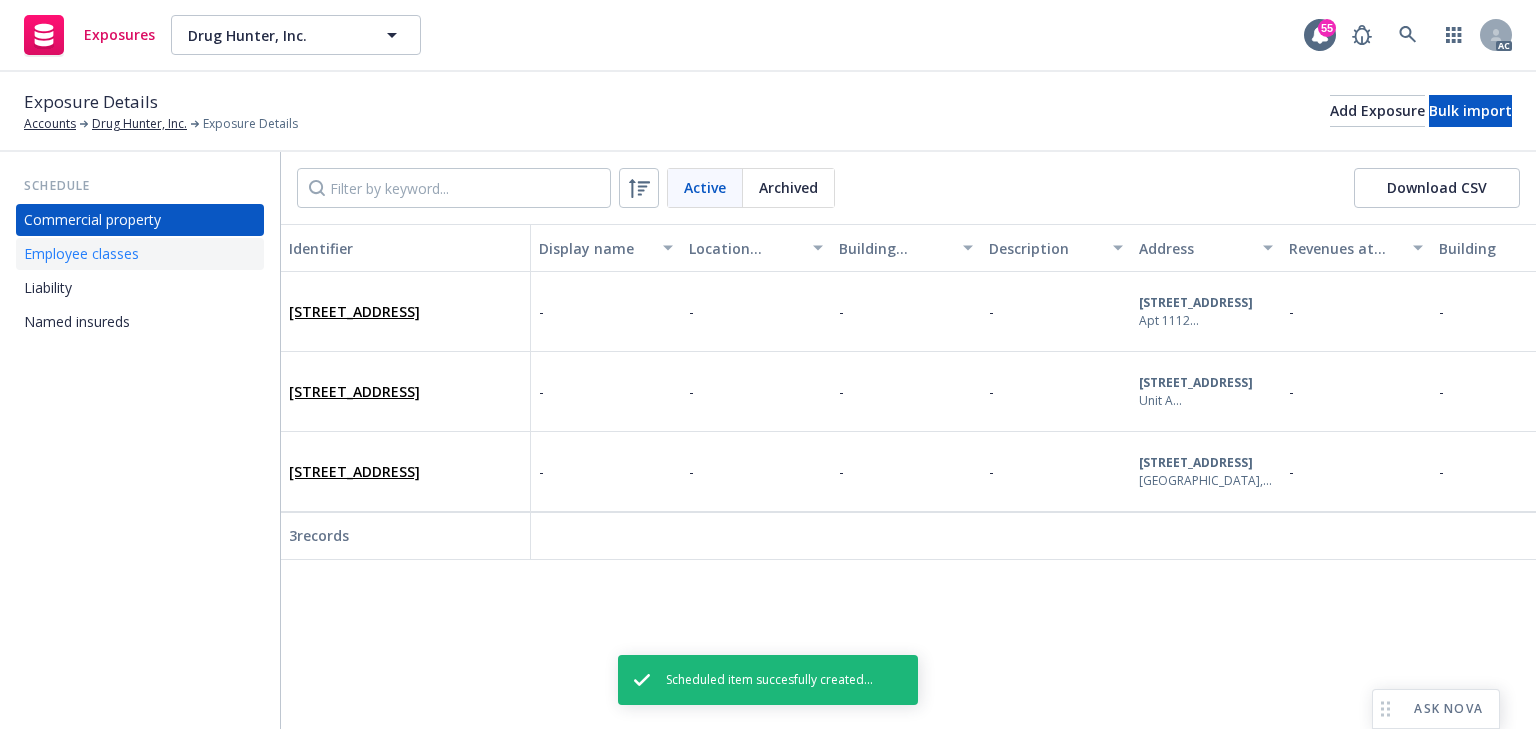 click on "Employee classes" at bounding box center [140, 254] 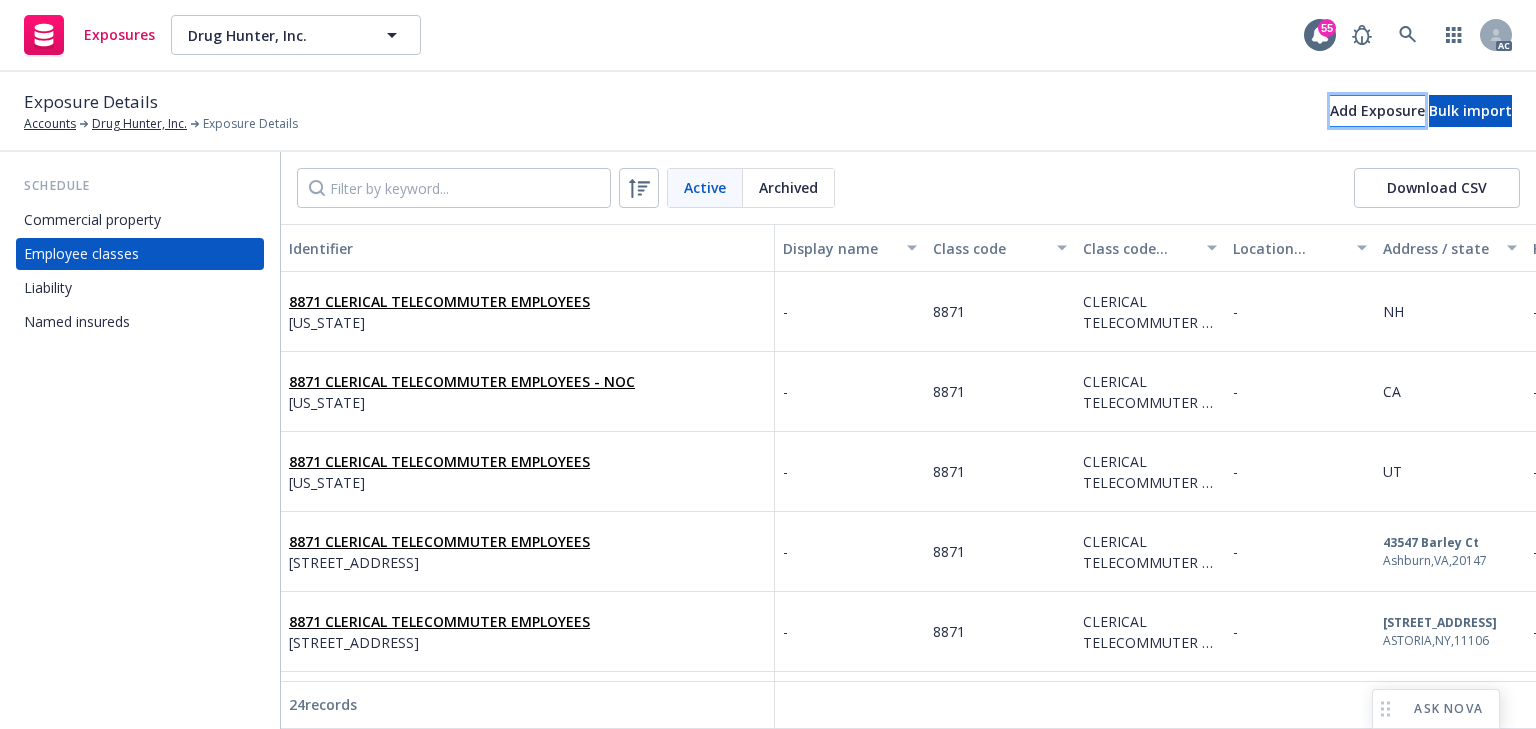 click on "Add Exposure" at bounding box center (1377, 111) 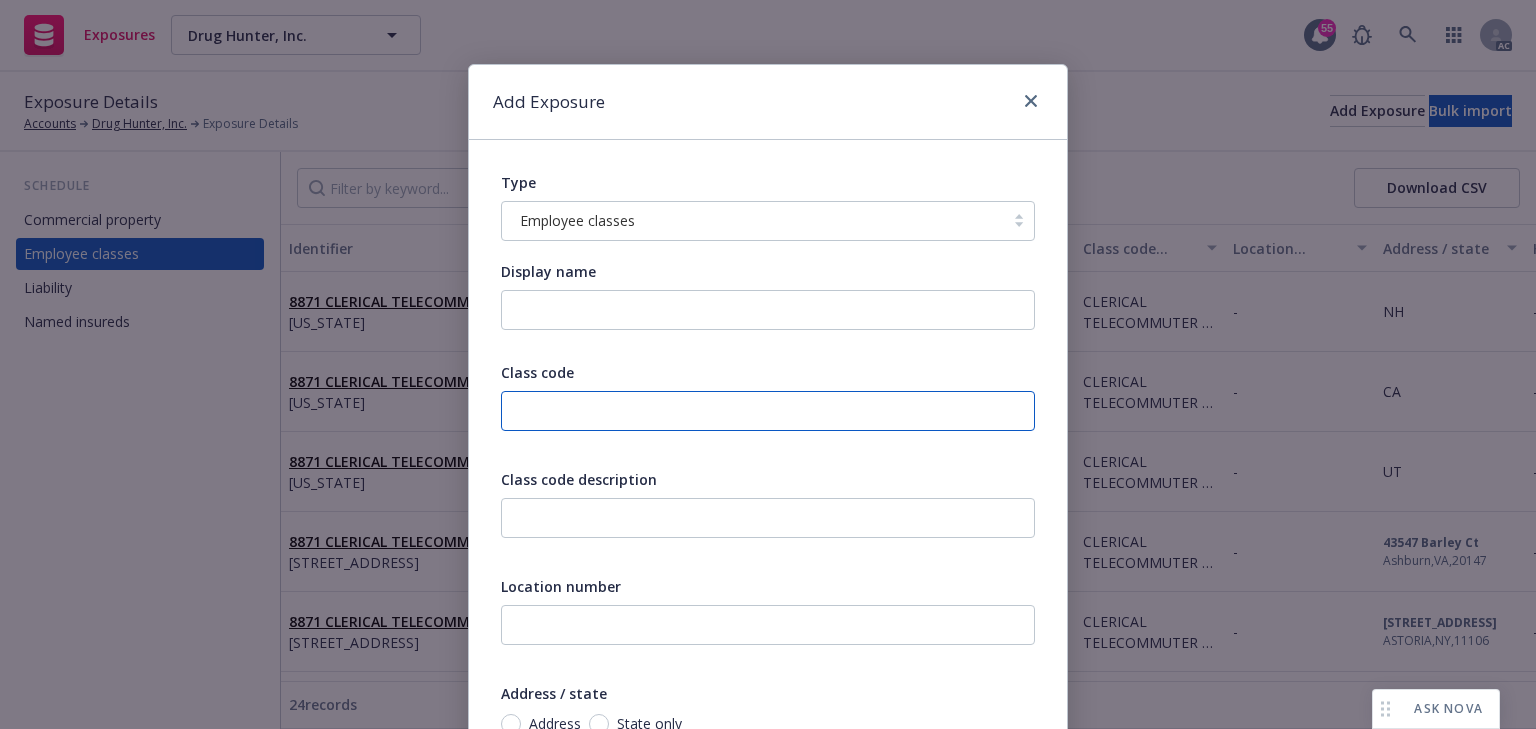 click at bounding box center (768, 411) 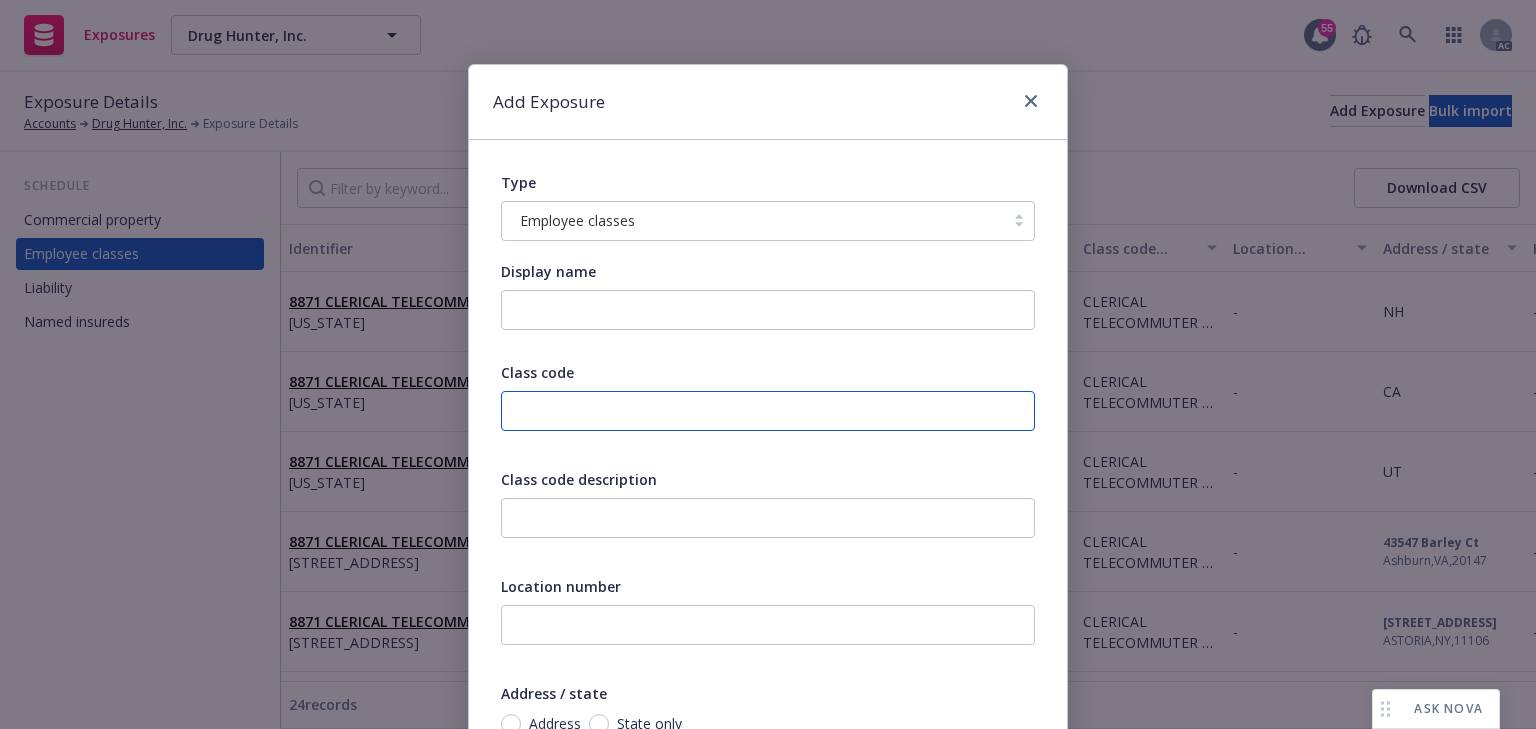 paste on "8810" 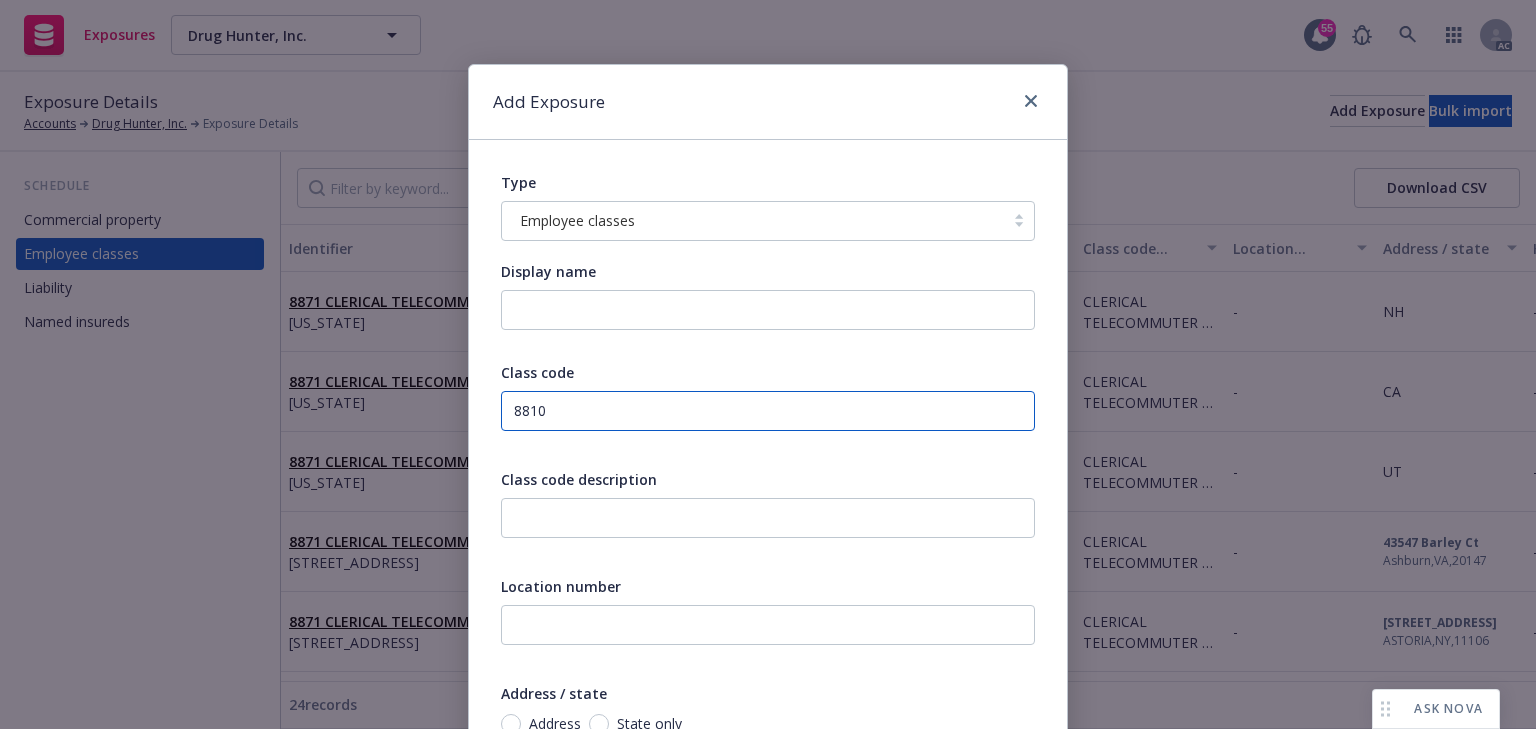 type on "8810" 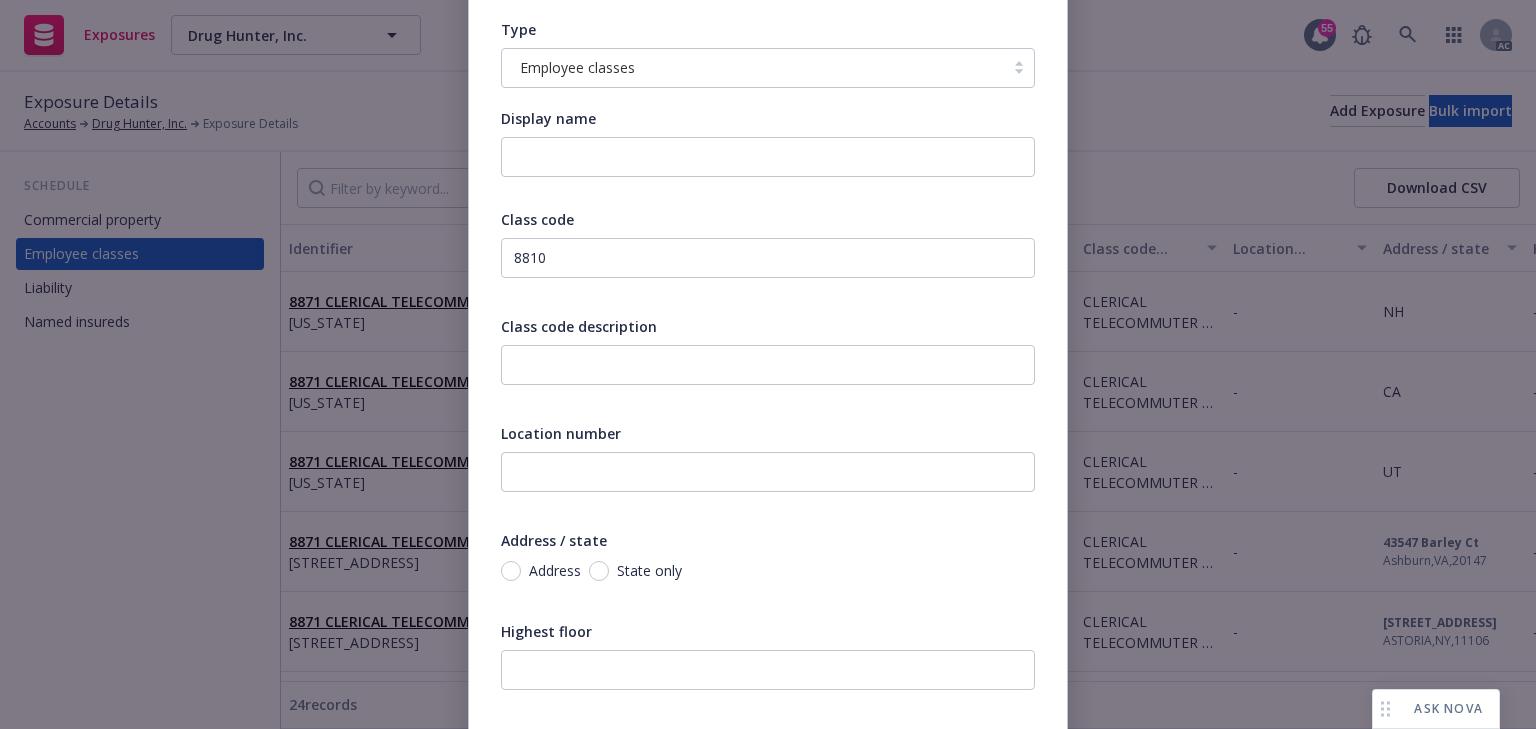 scroll, scrollTop: 160, scrollLeft: 0, axis: vertical 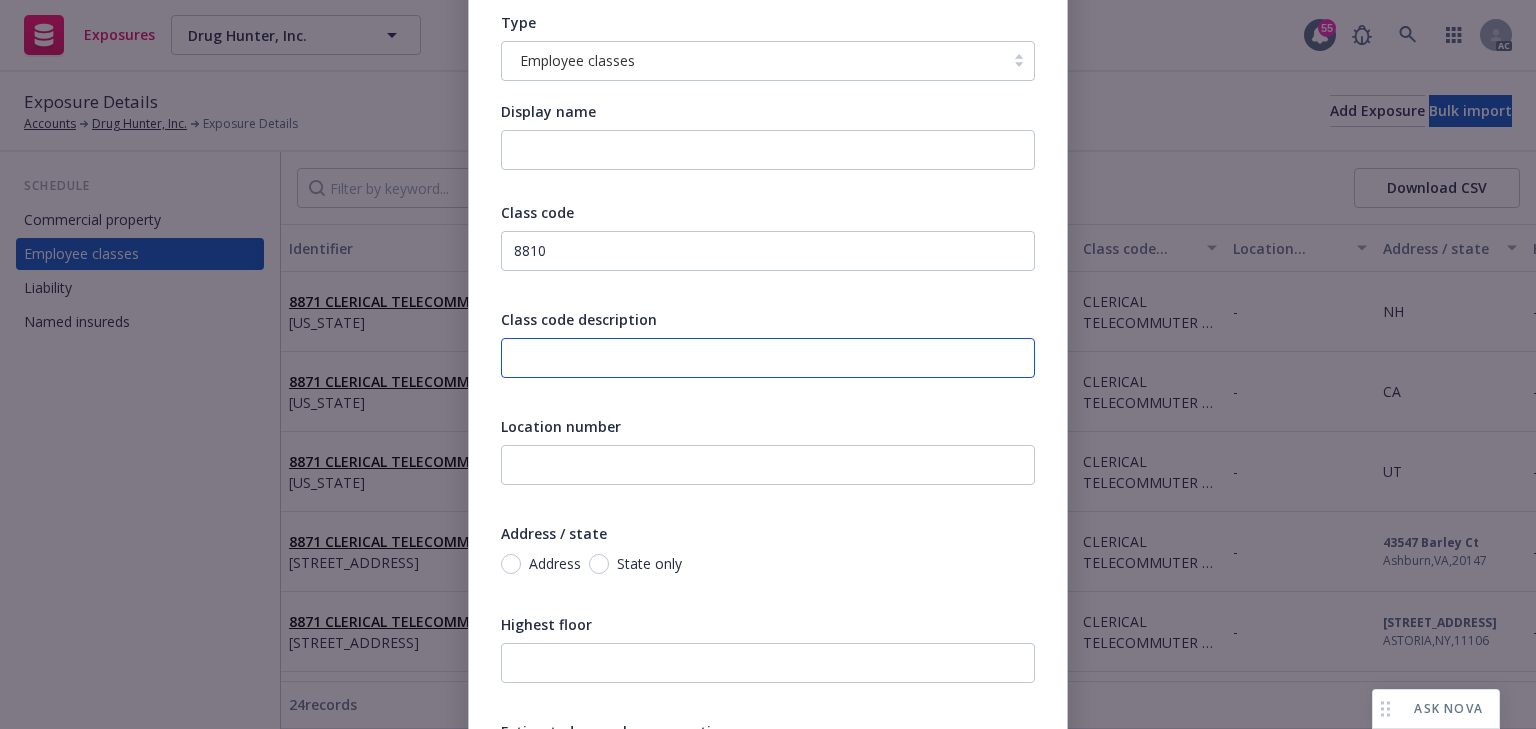 click at bounding box center (768, 358) 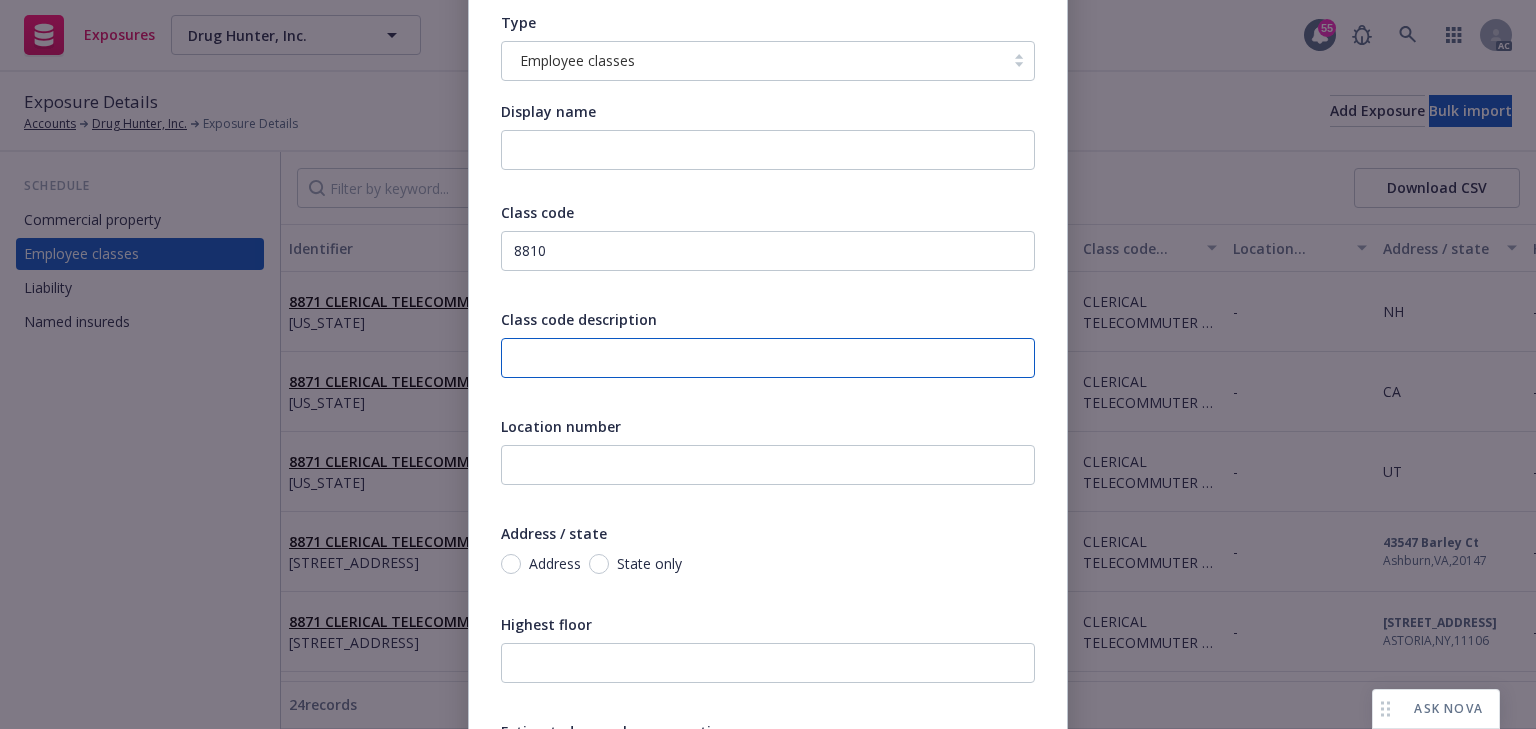 paste on "Clerical Office Employees" 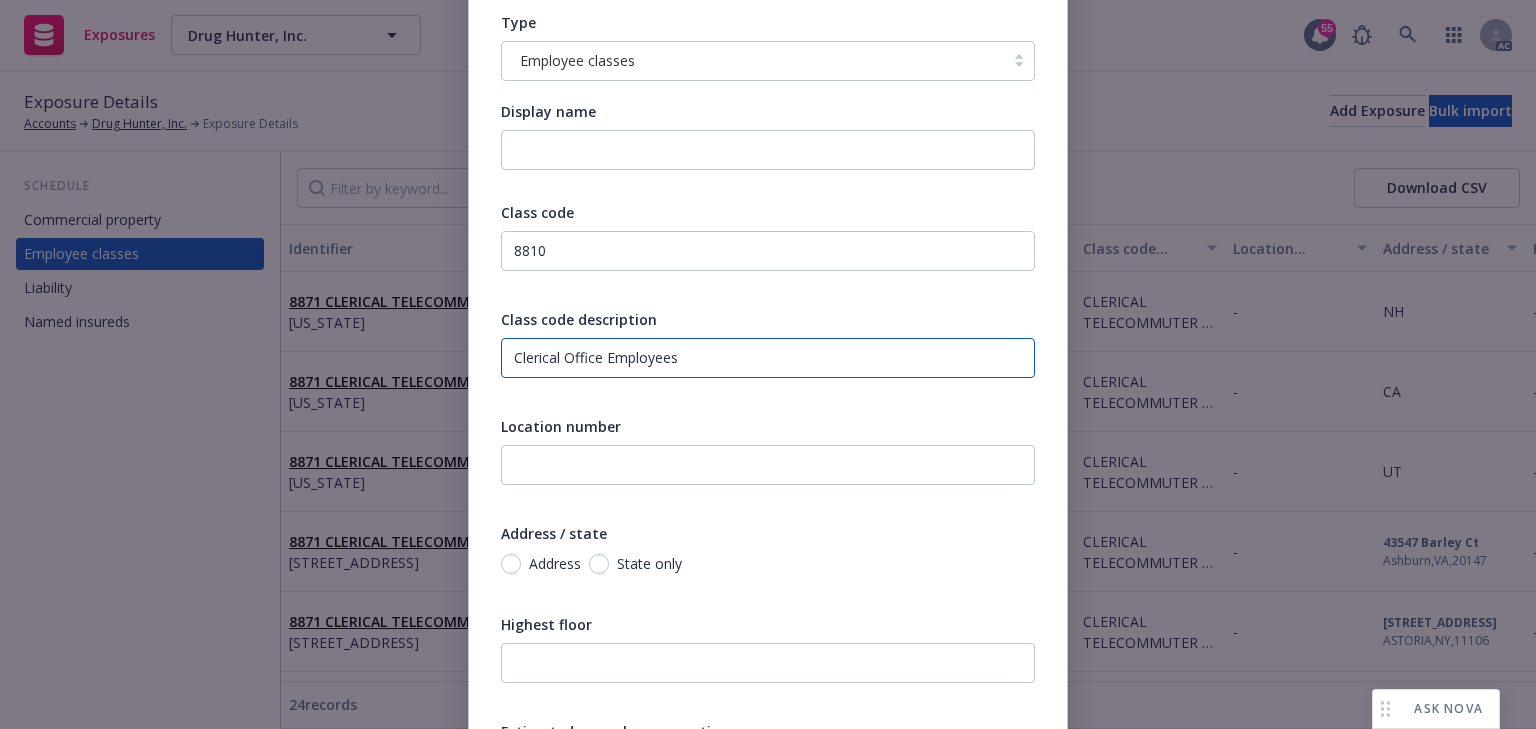 type on "Clerical Office Employees" 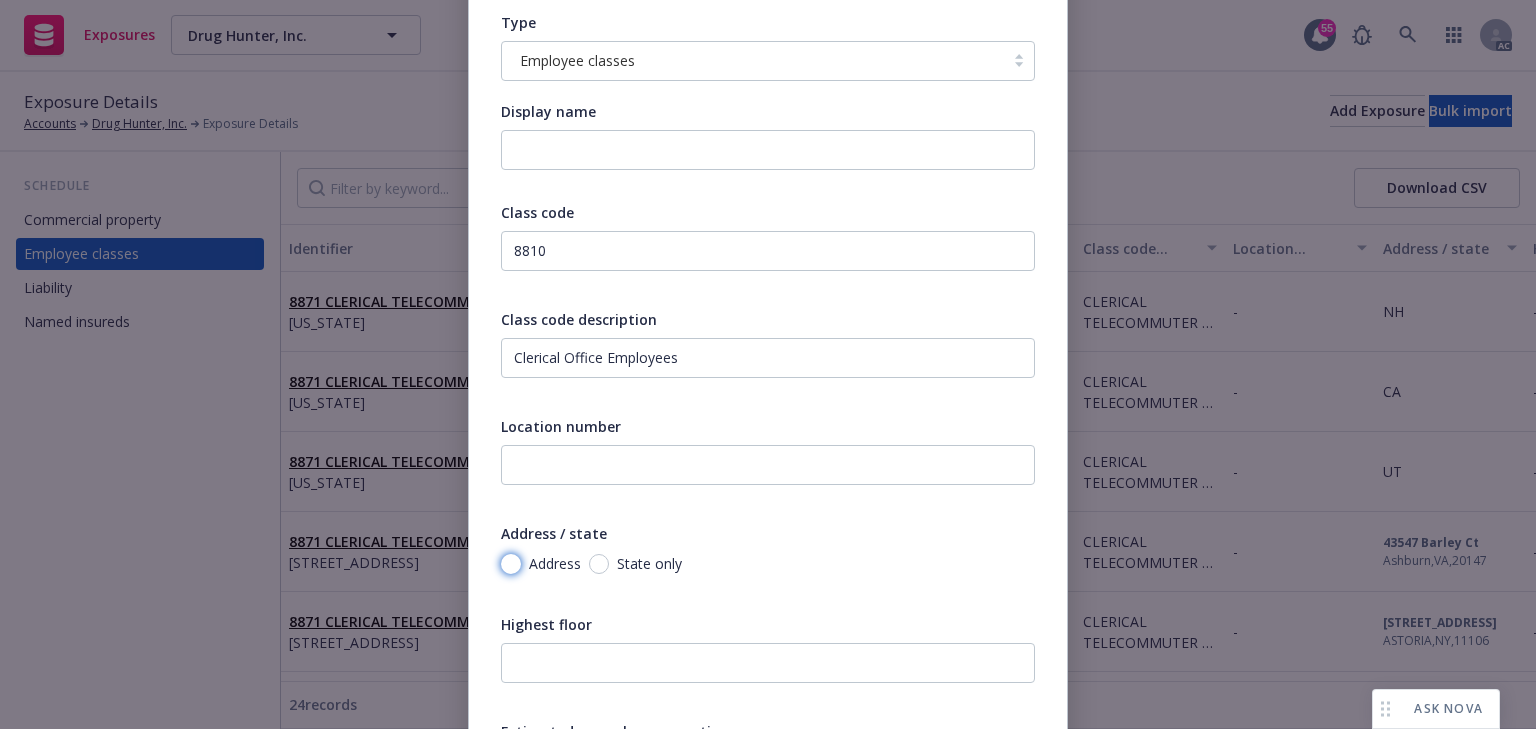 click on "Address" at bounding box center [511, 564] 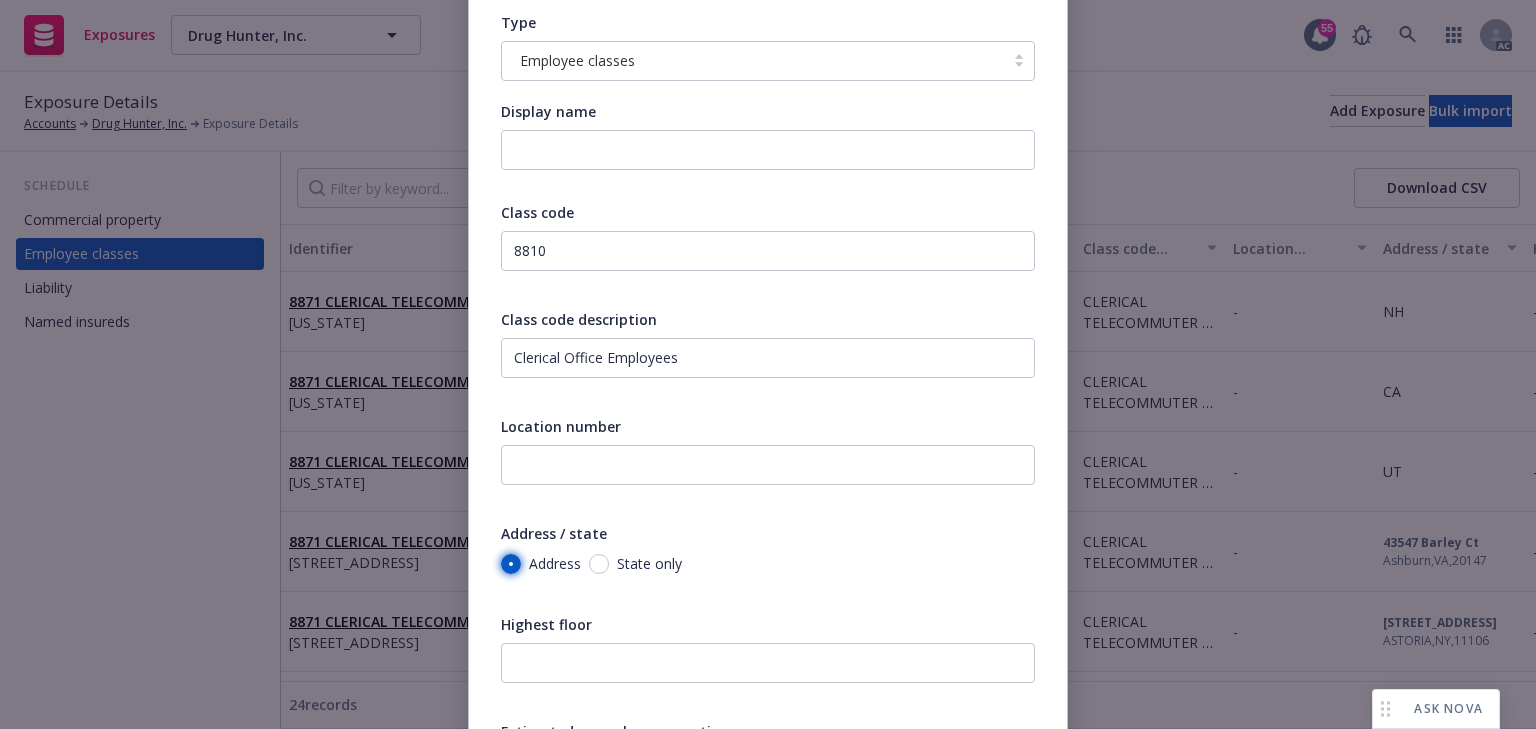 radio on "true" 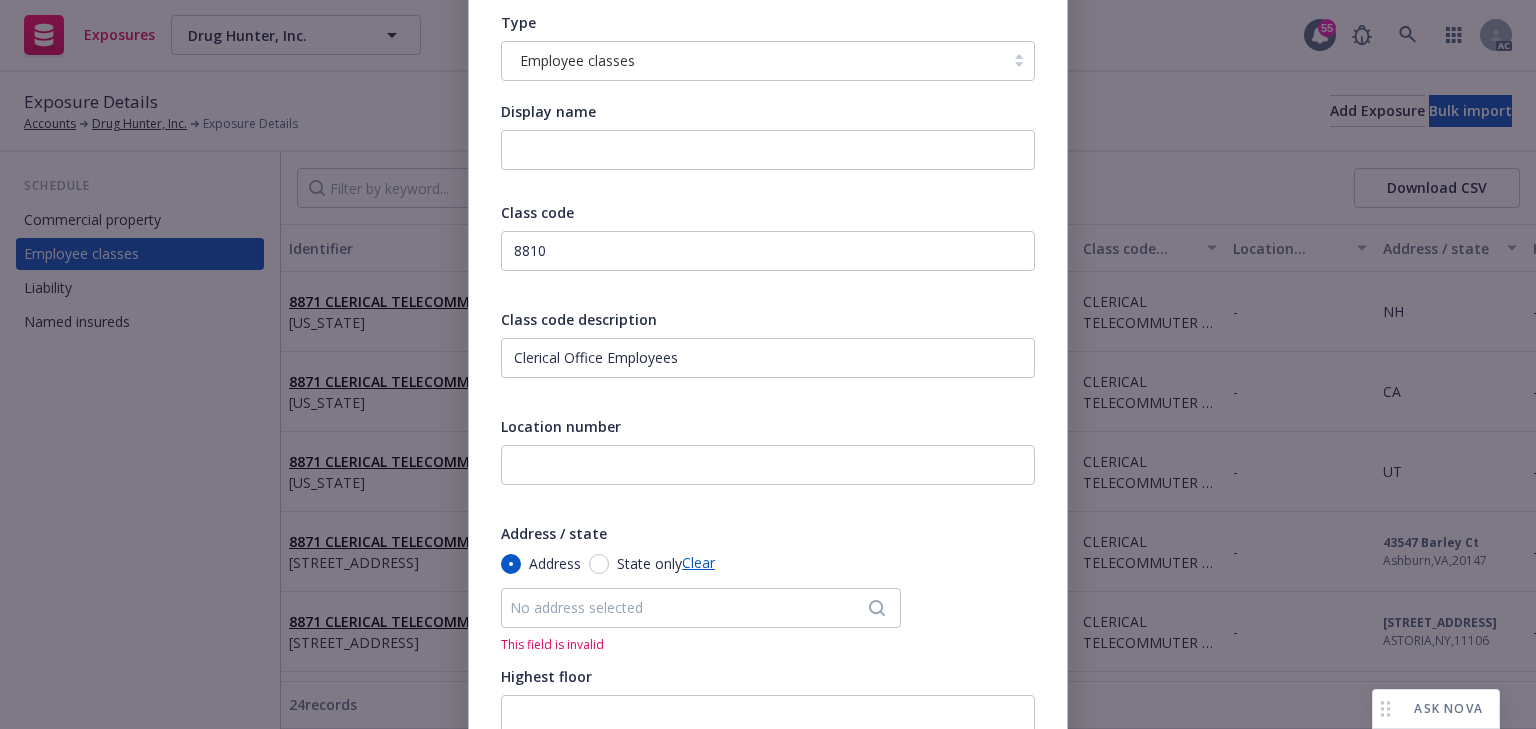 click on "No address selected" at bounding box center (691, 607) 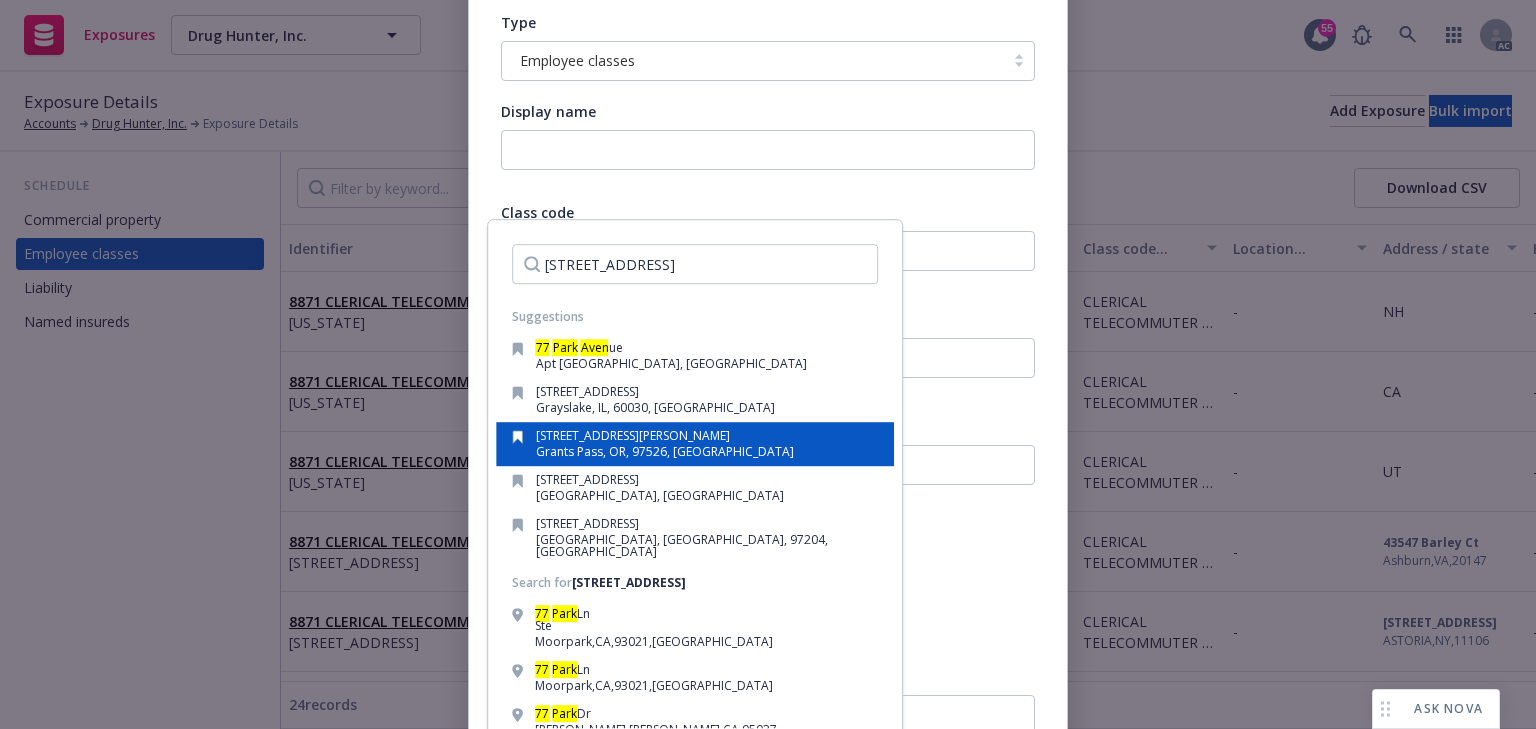 type on "[STREET_ADDRESS]" 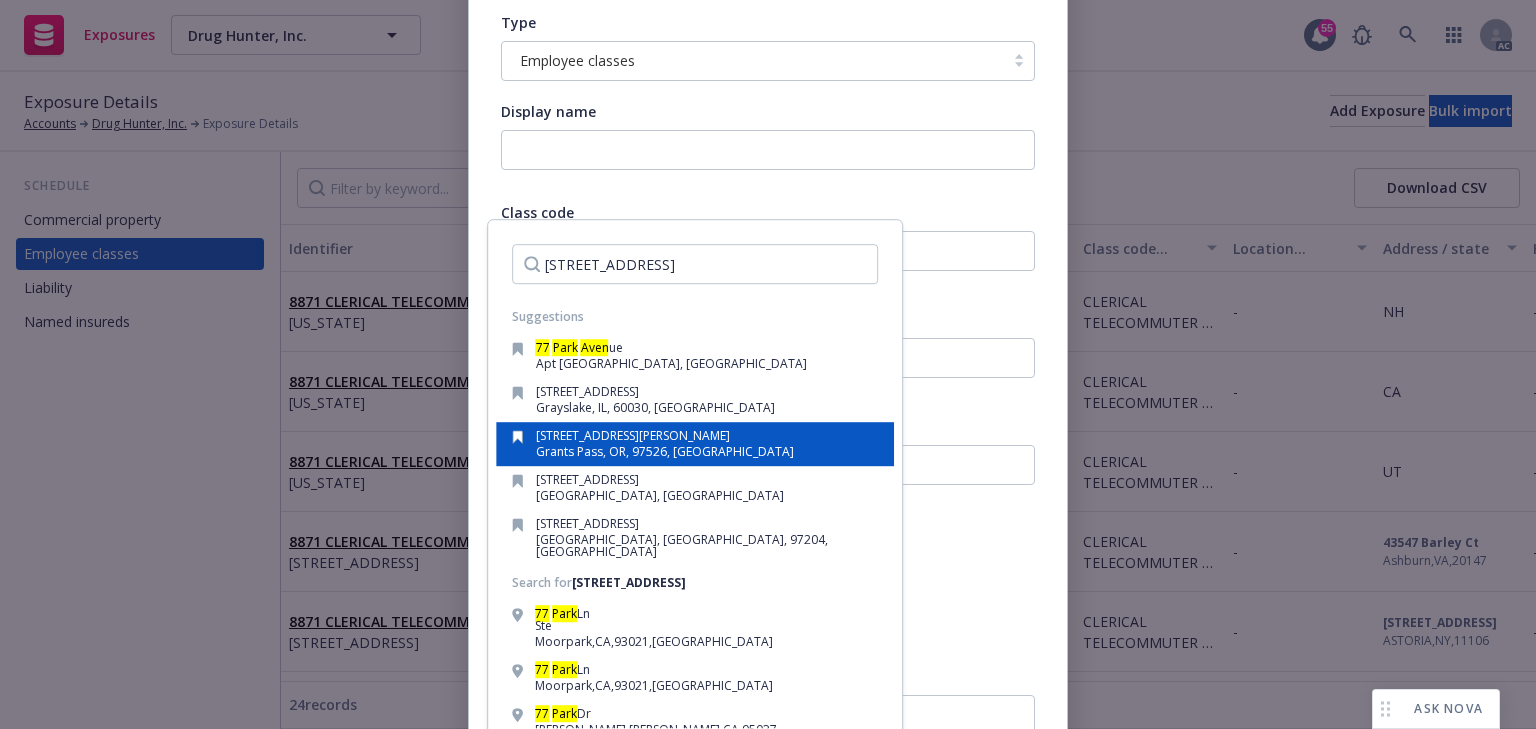 click on "Grants Pass, OR, 97526, [GEOGRAPHIC_DATA]" at bounding box center (665, 451) 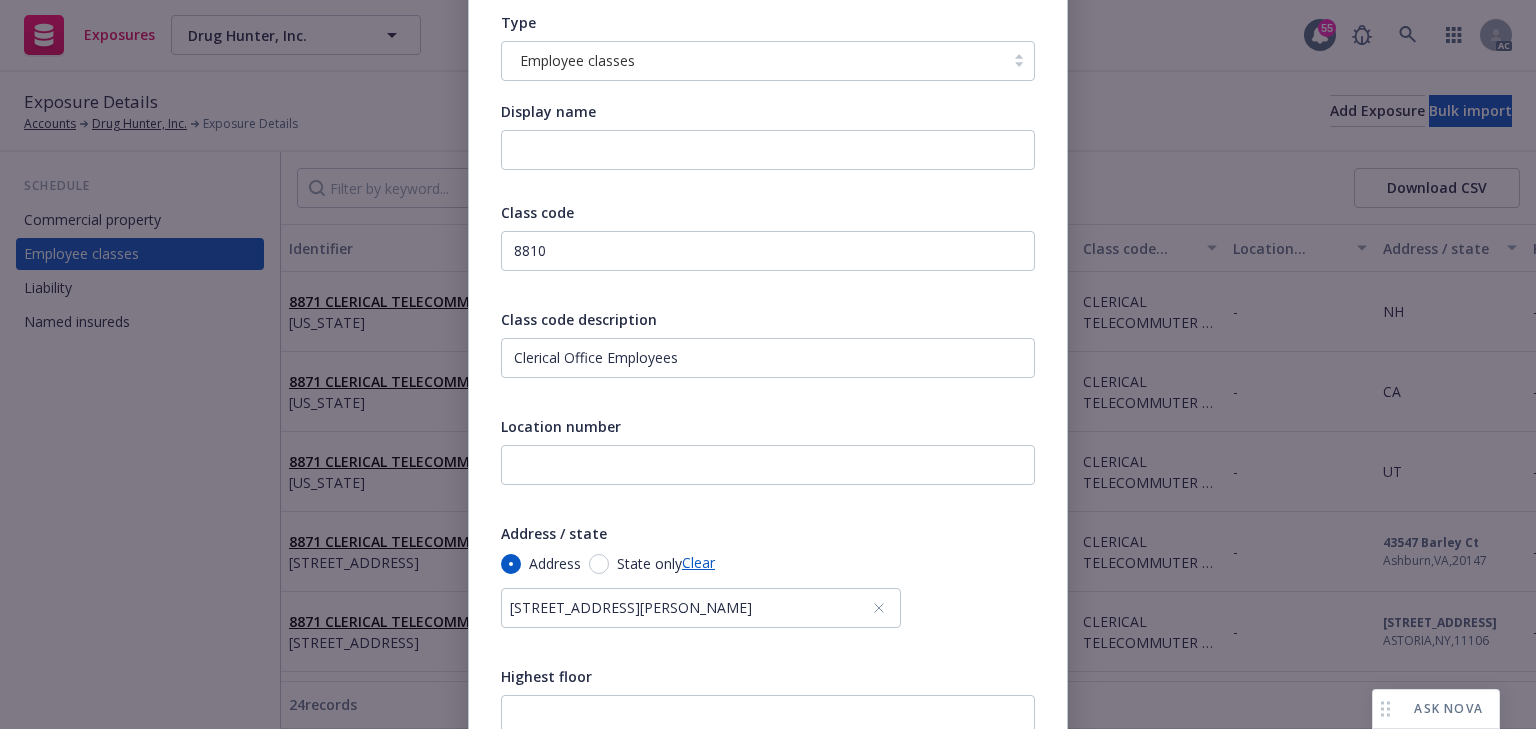 click 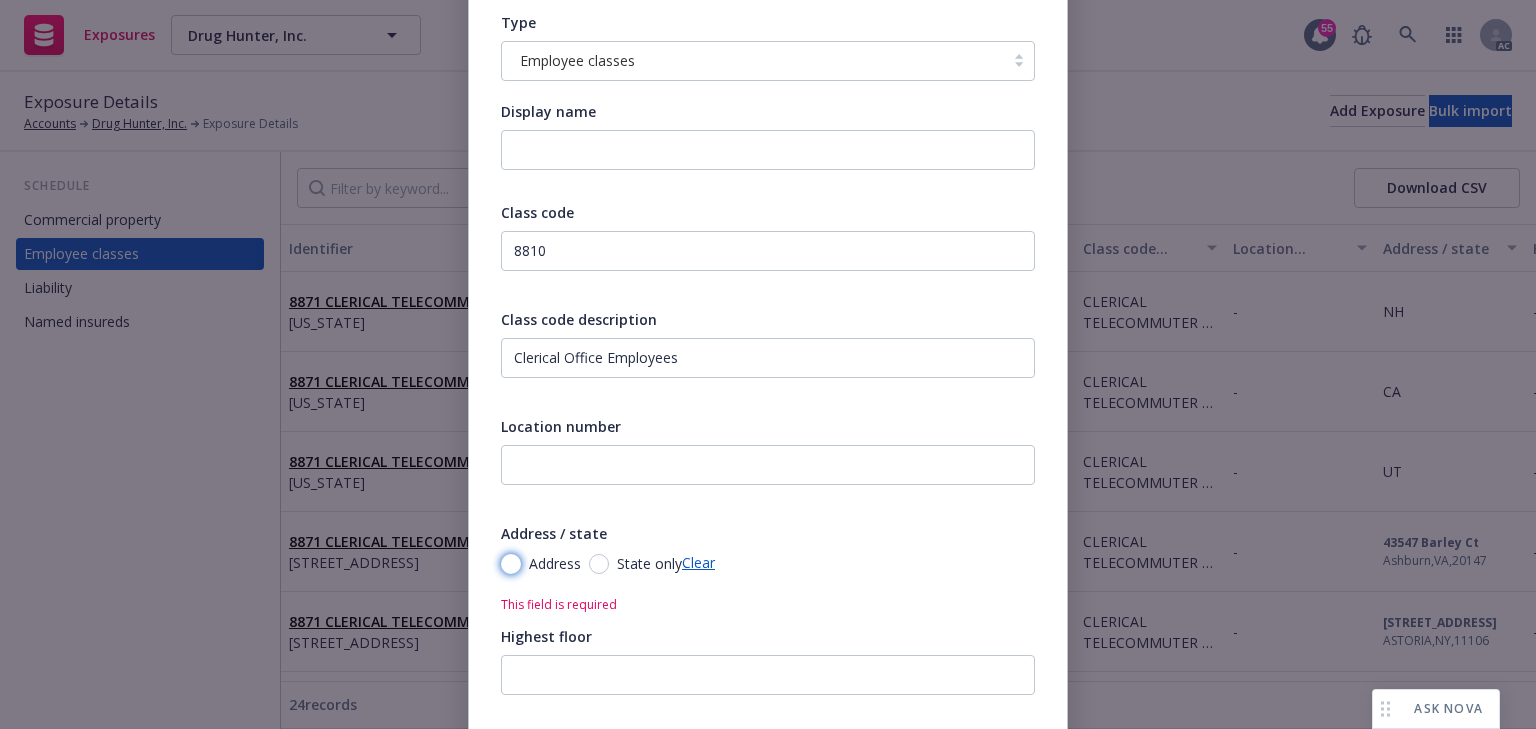 click on "Address" at bounding box center [511, 564] 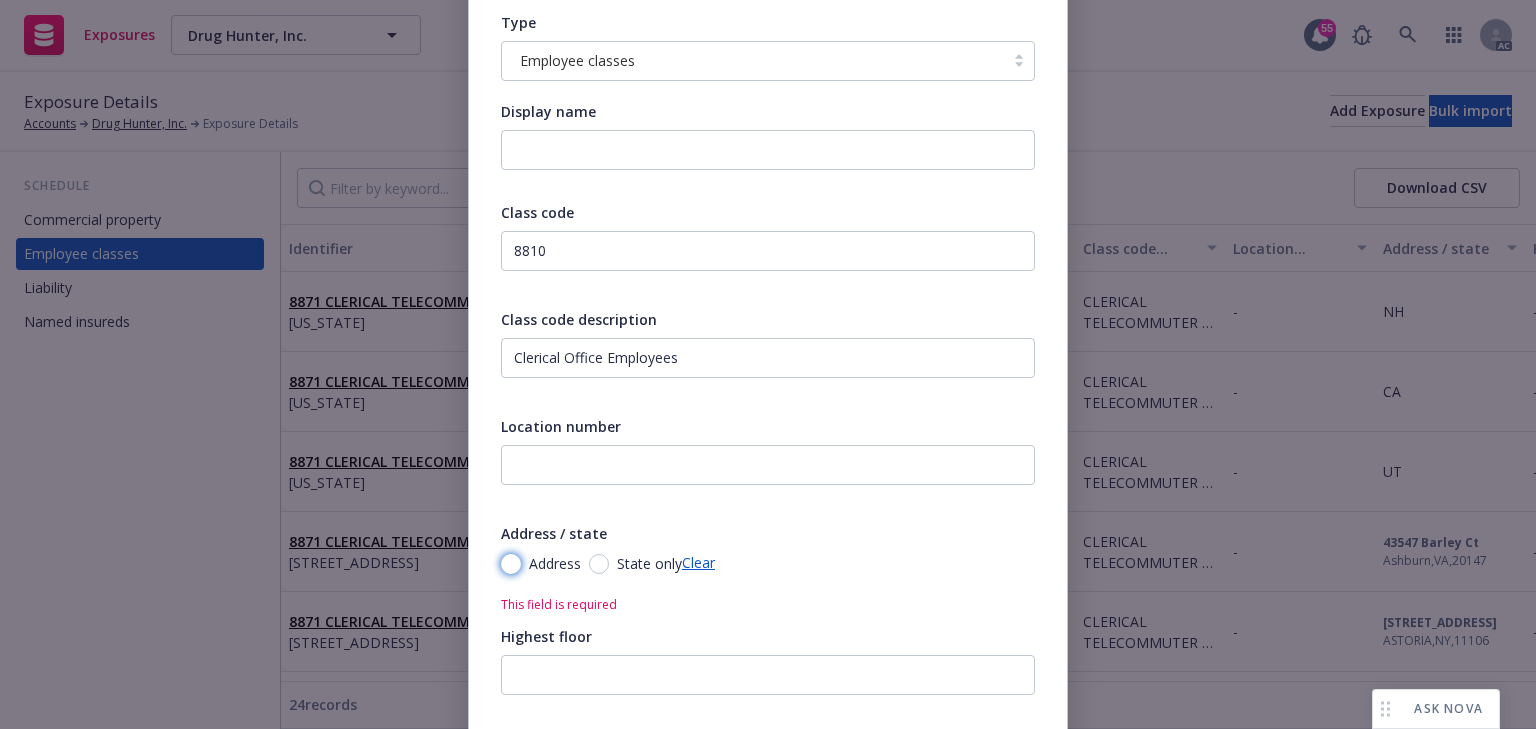 radio on "true" 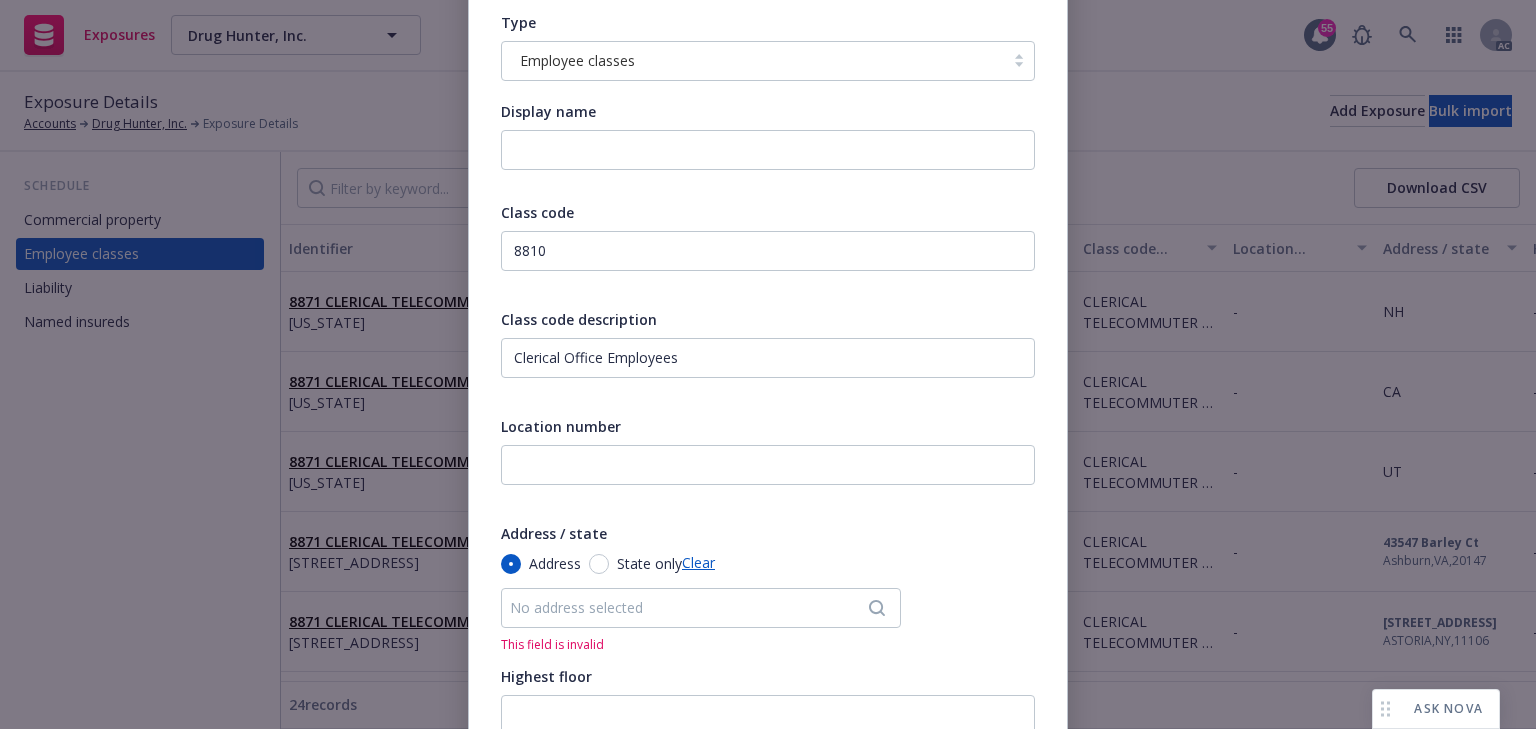 click on "No address selected" at bounding box center (691, 607) 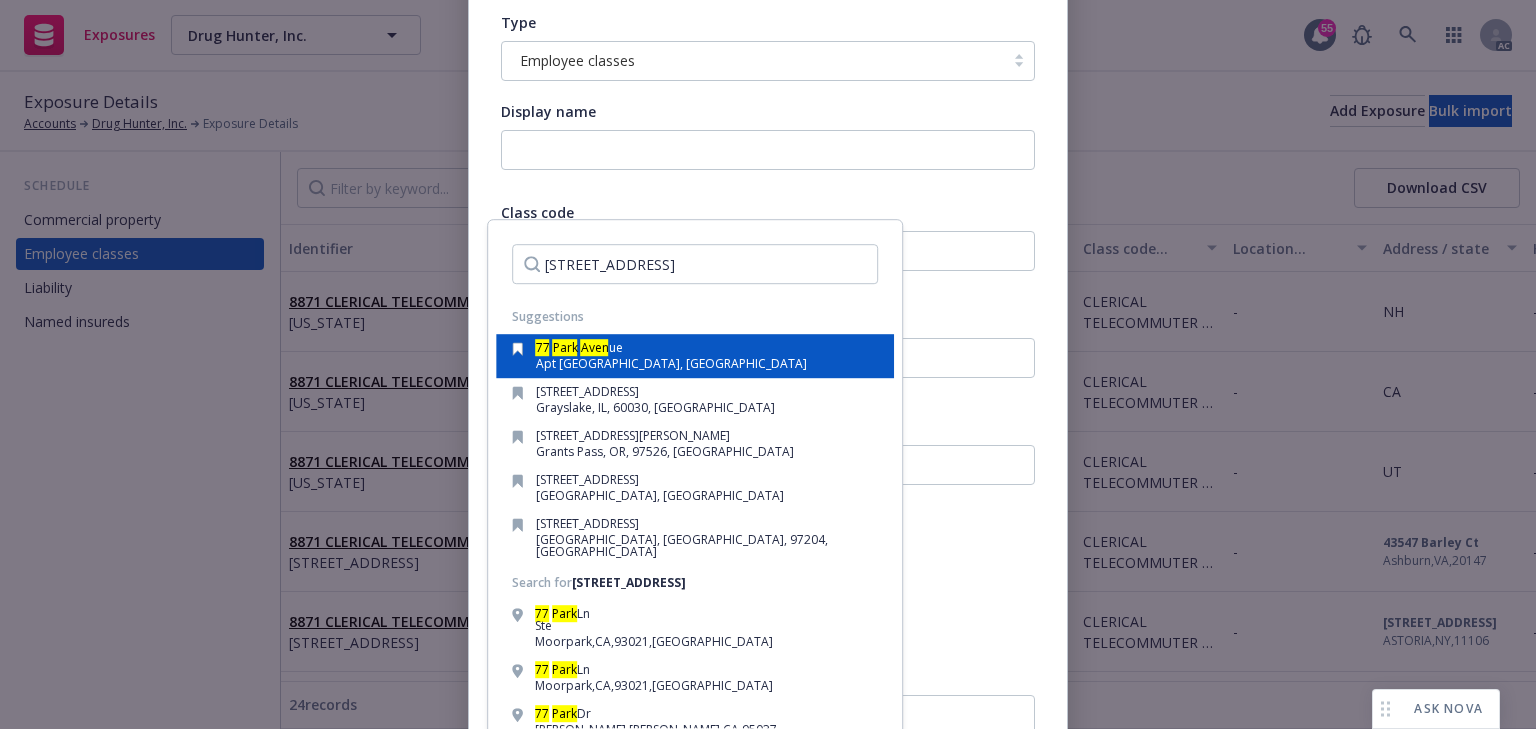 type on "[STREET_ADDRESS]" 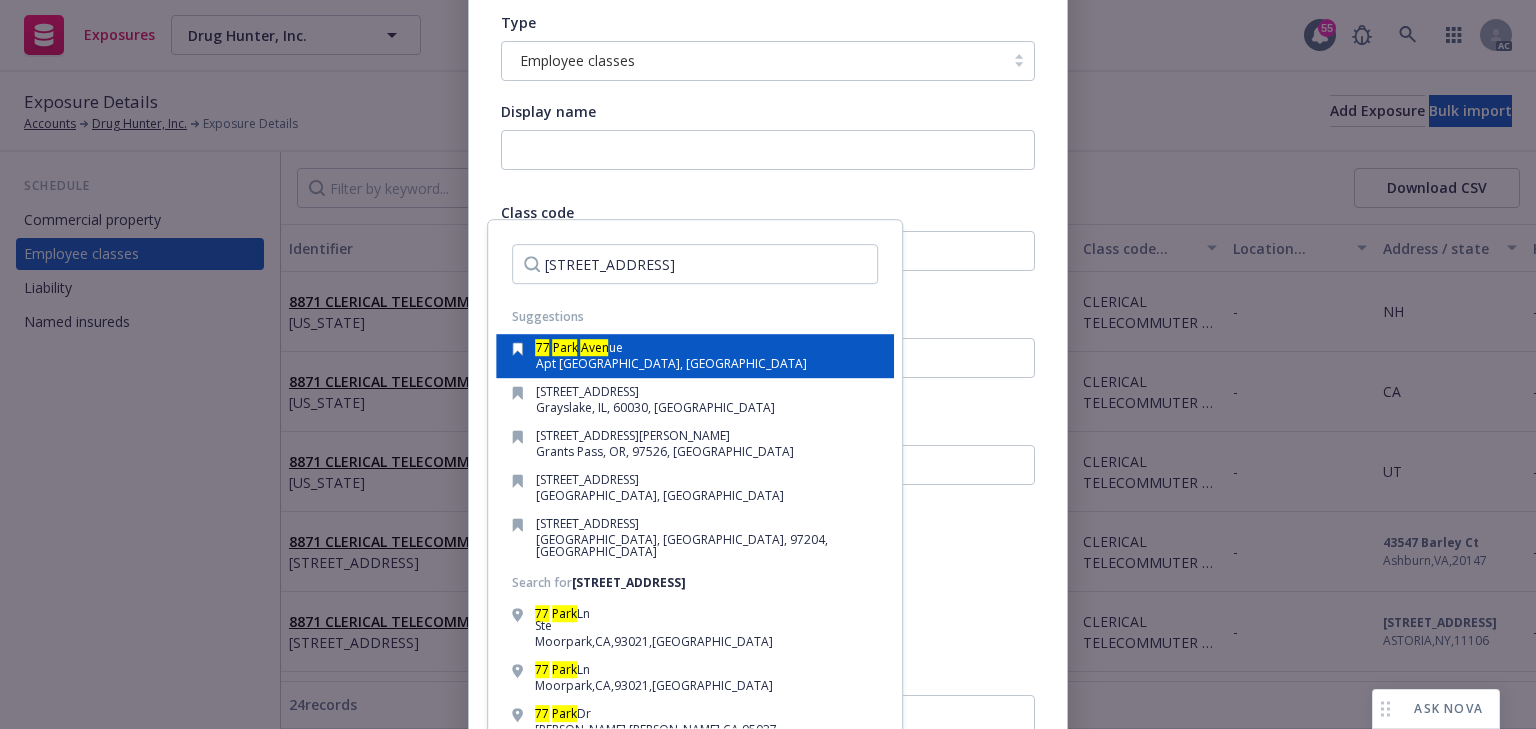 click on "Apt [GEOGRAPHIC_DATA], [GEOGRAPHIC_DATA]" at bounding box center (671, 363) 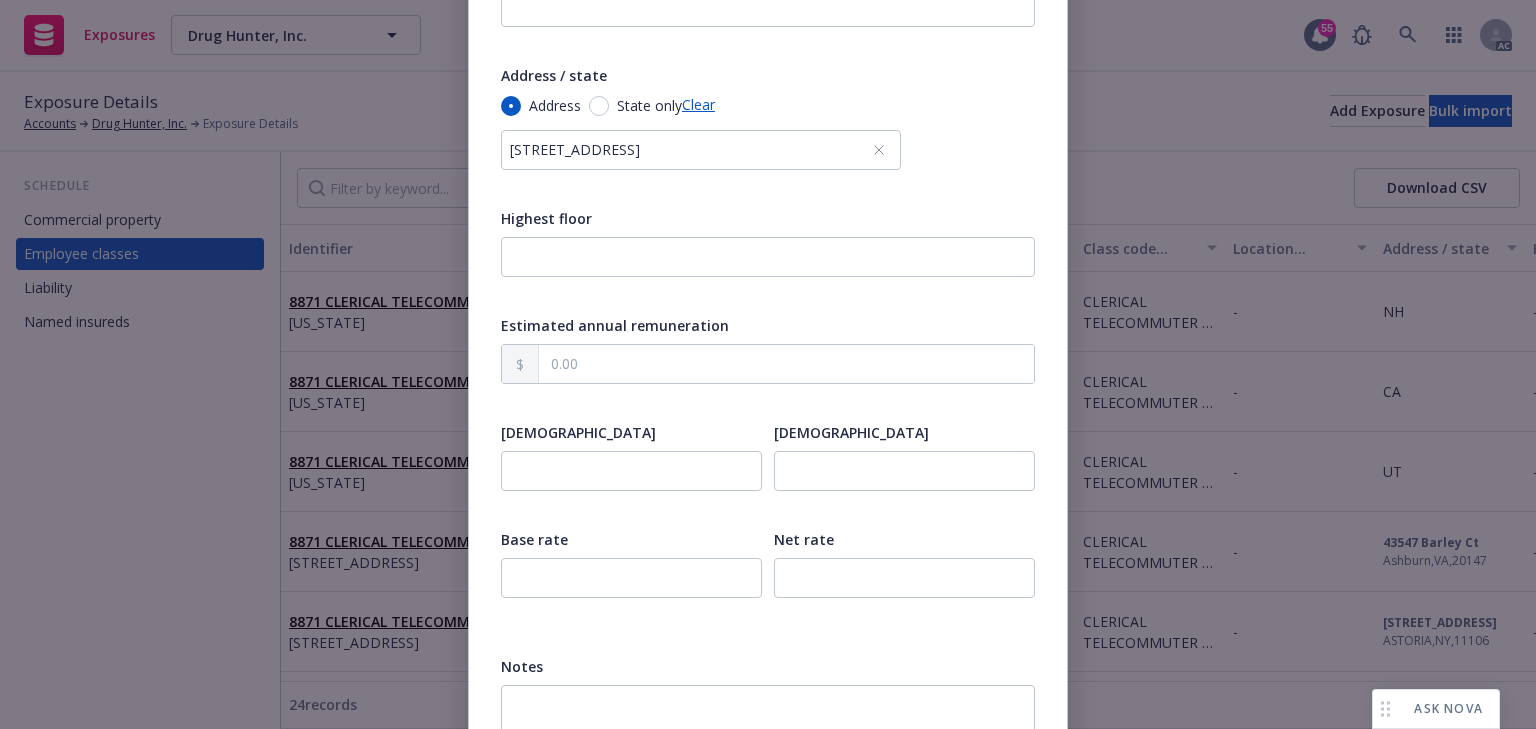 scroll, scrollTop: 640, scrollLeft: 0, axis: vertical 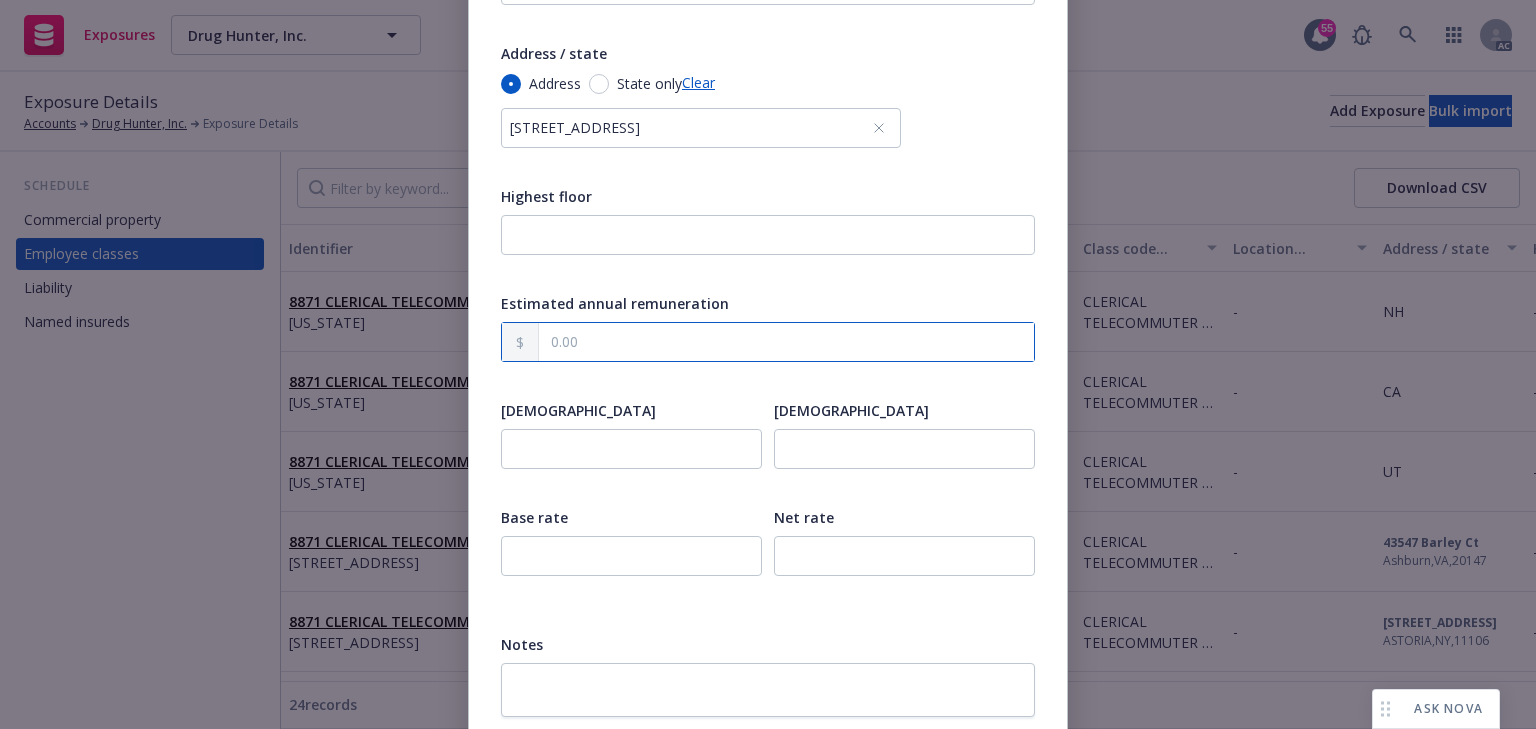 click at bounding box center [786, 342] 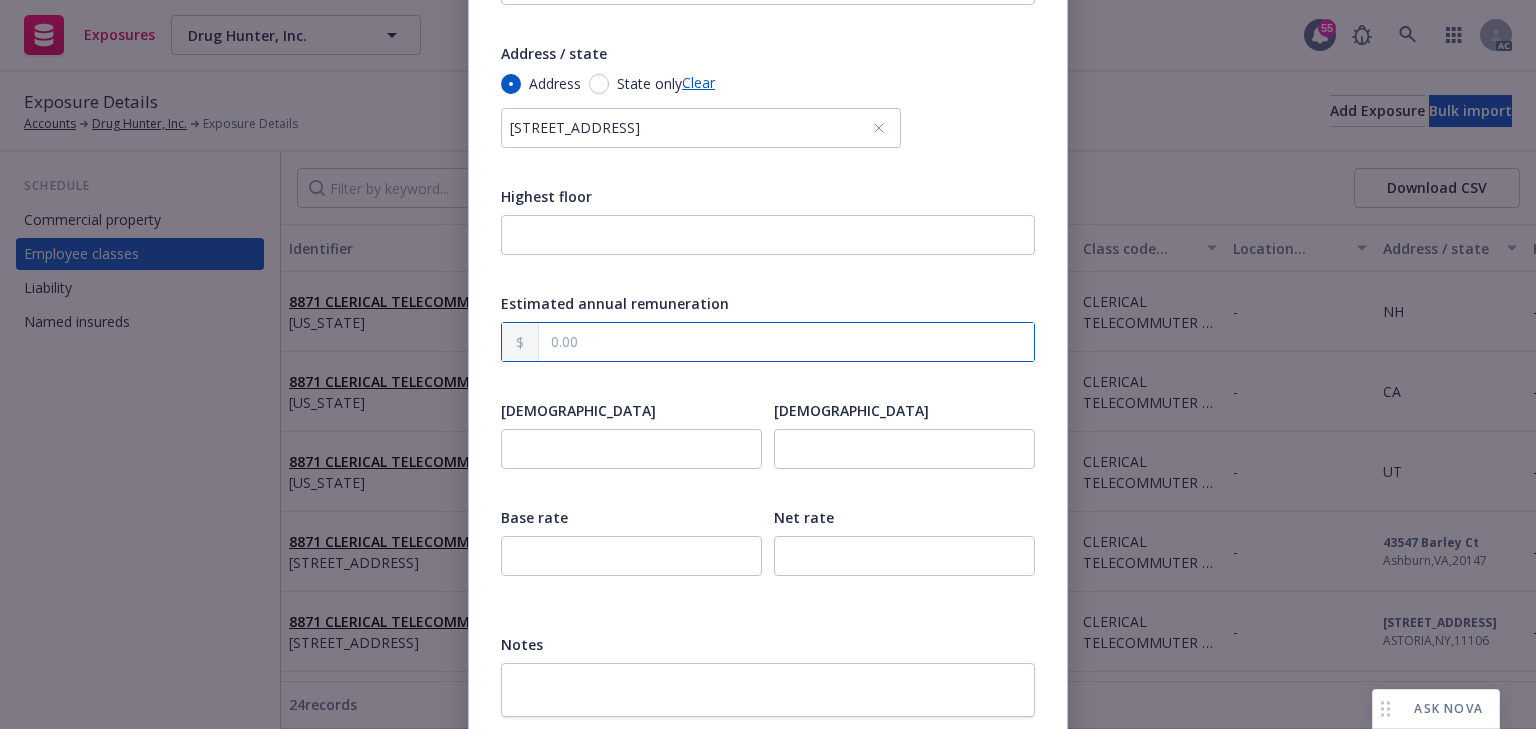 paste on "115,000.00" 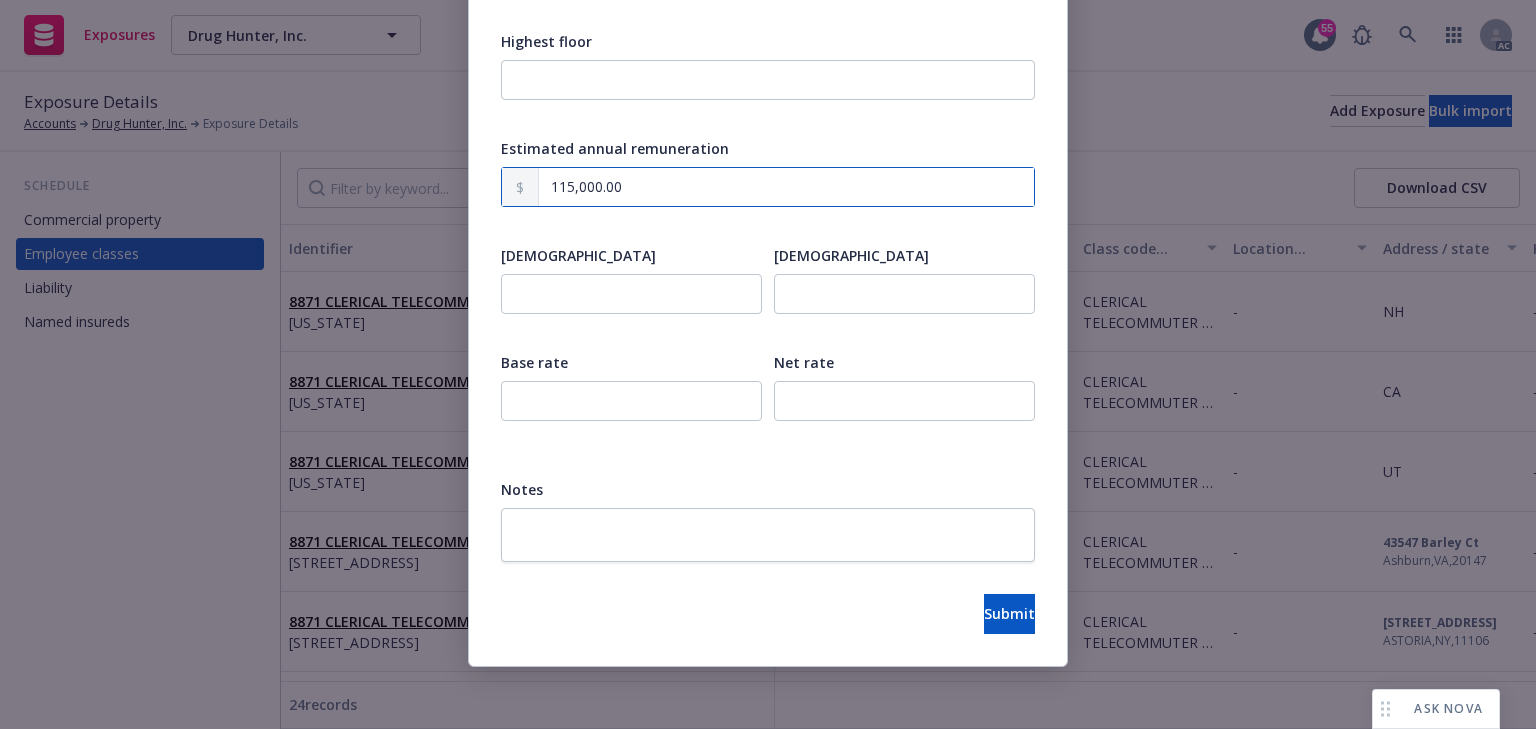 scroll, scrollTop: 796, scrollLeft: 0, axis: vertical 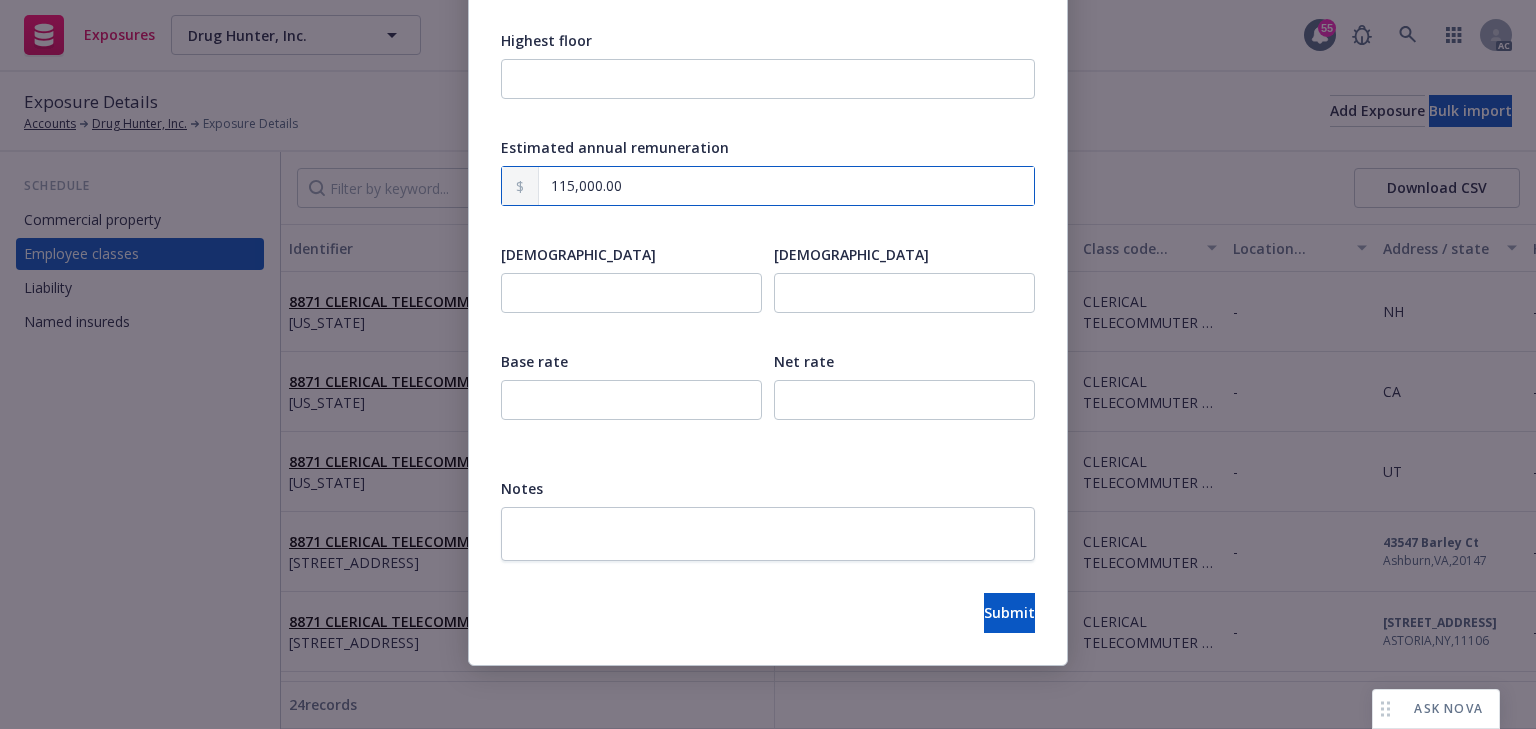 type on "115,000.00" 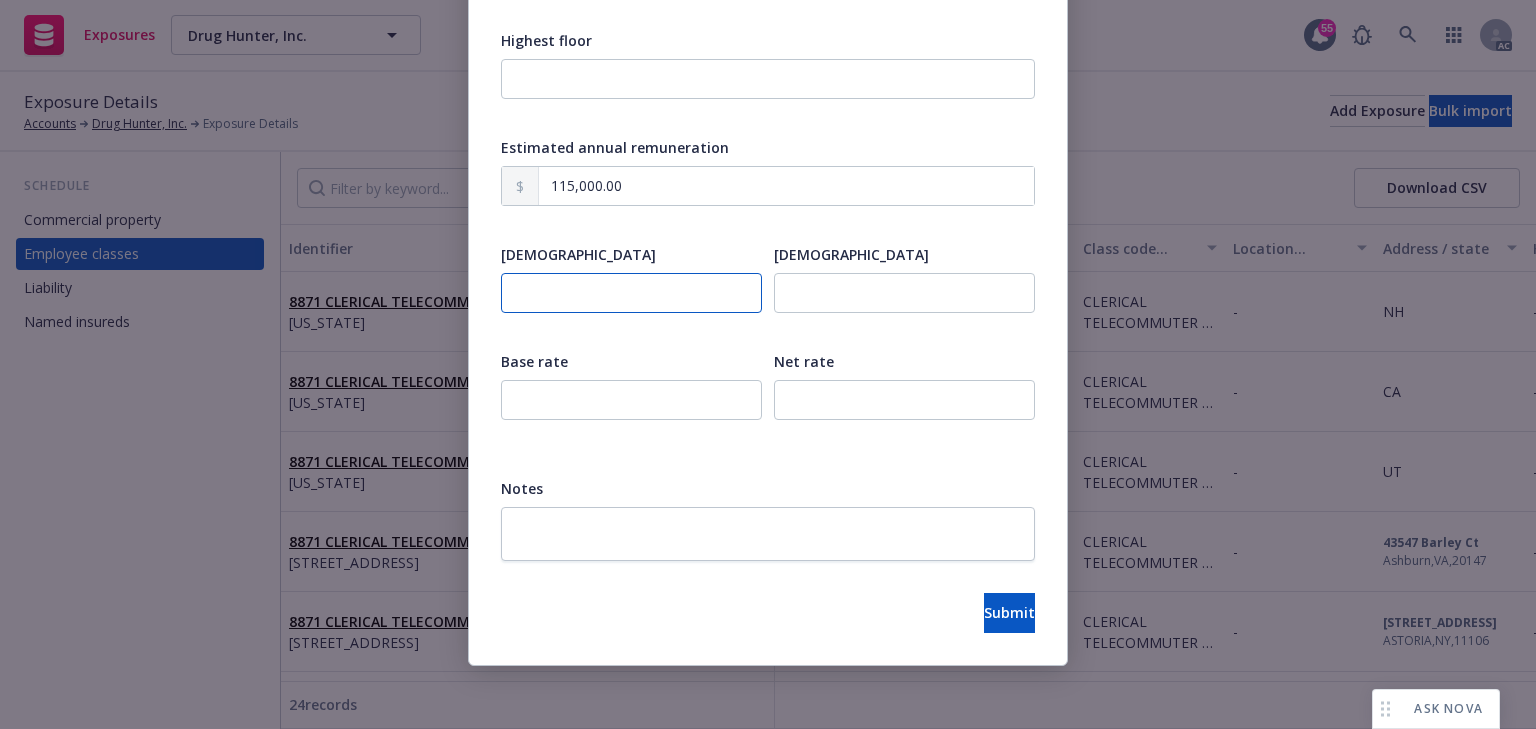 click at bounding box center [631, 293] 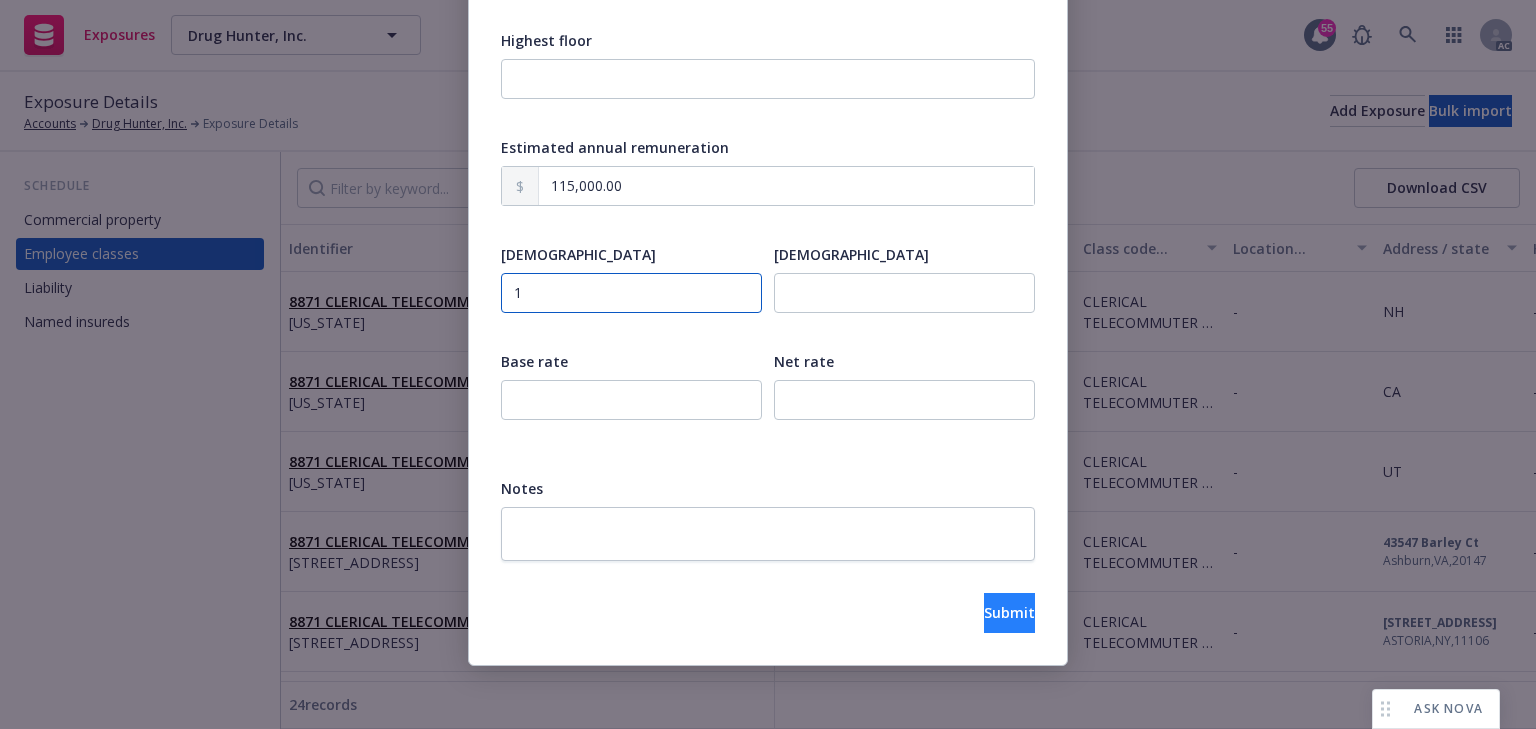 type on "1" 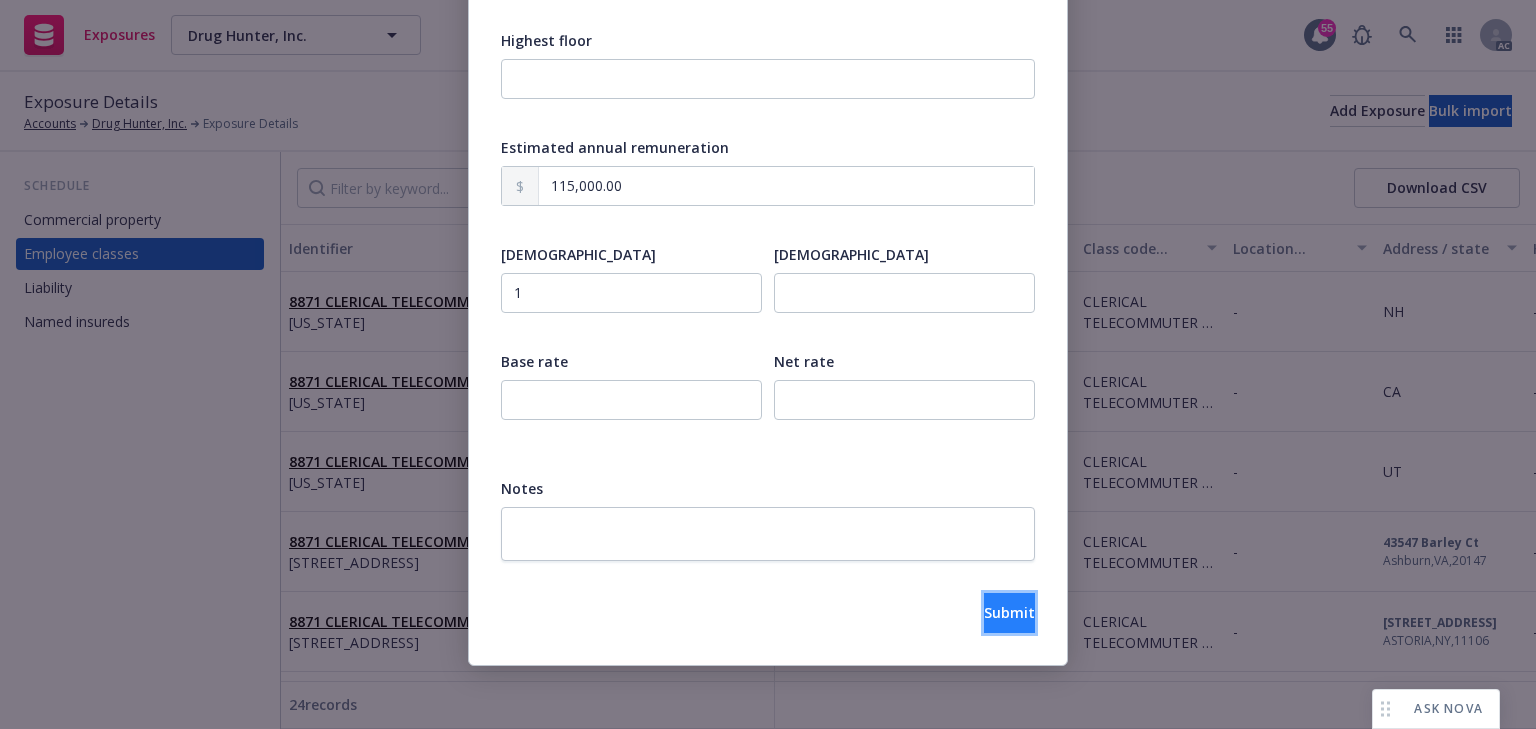 click on "Submit" at bounding box center [1009, 613] 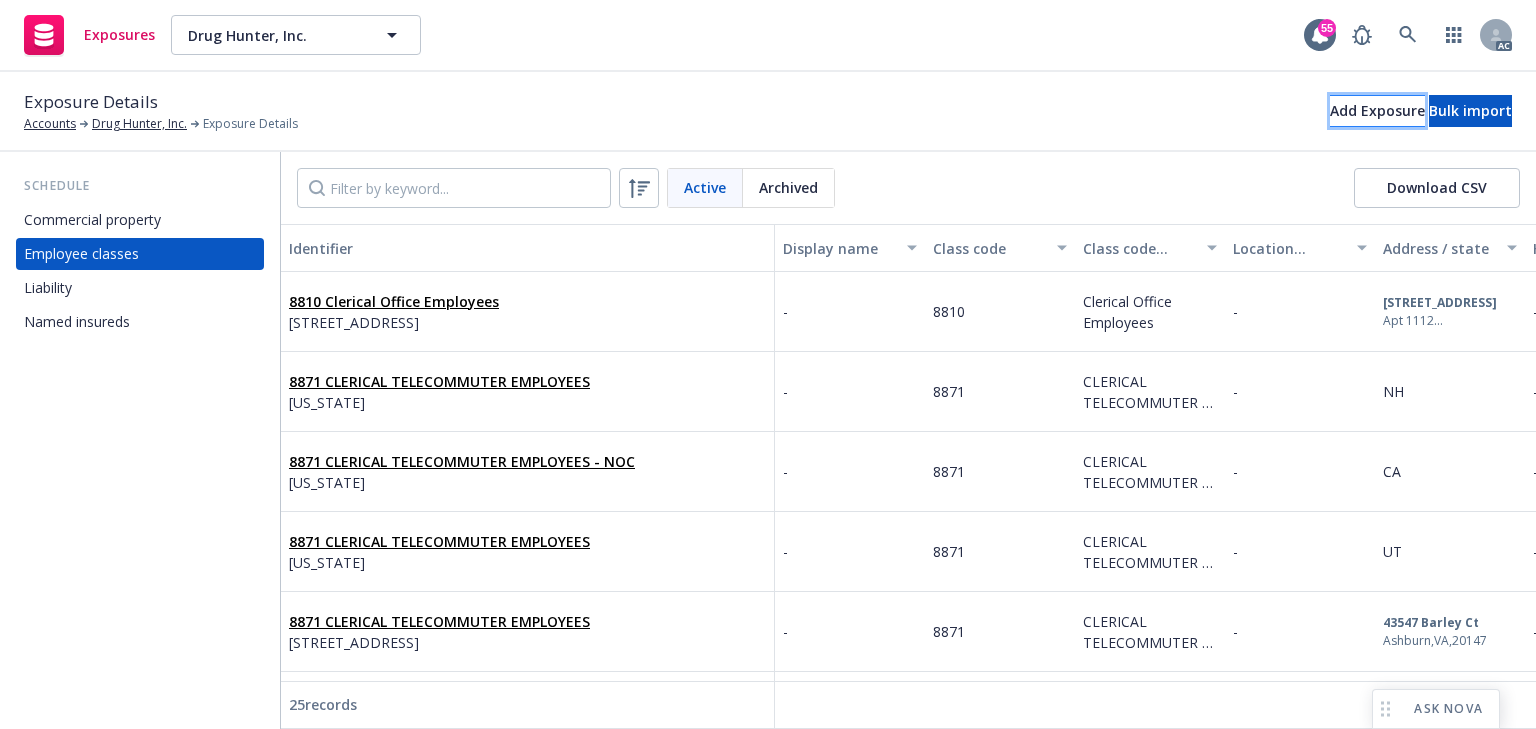 click on "Add Exposure" at bounding box center [1377, 111] 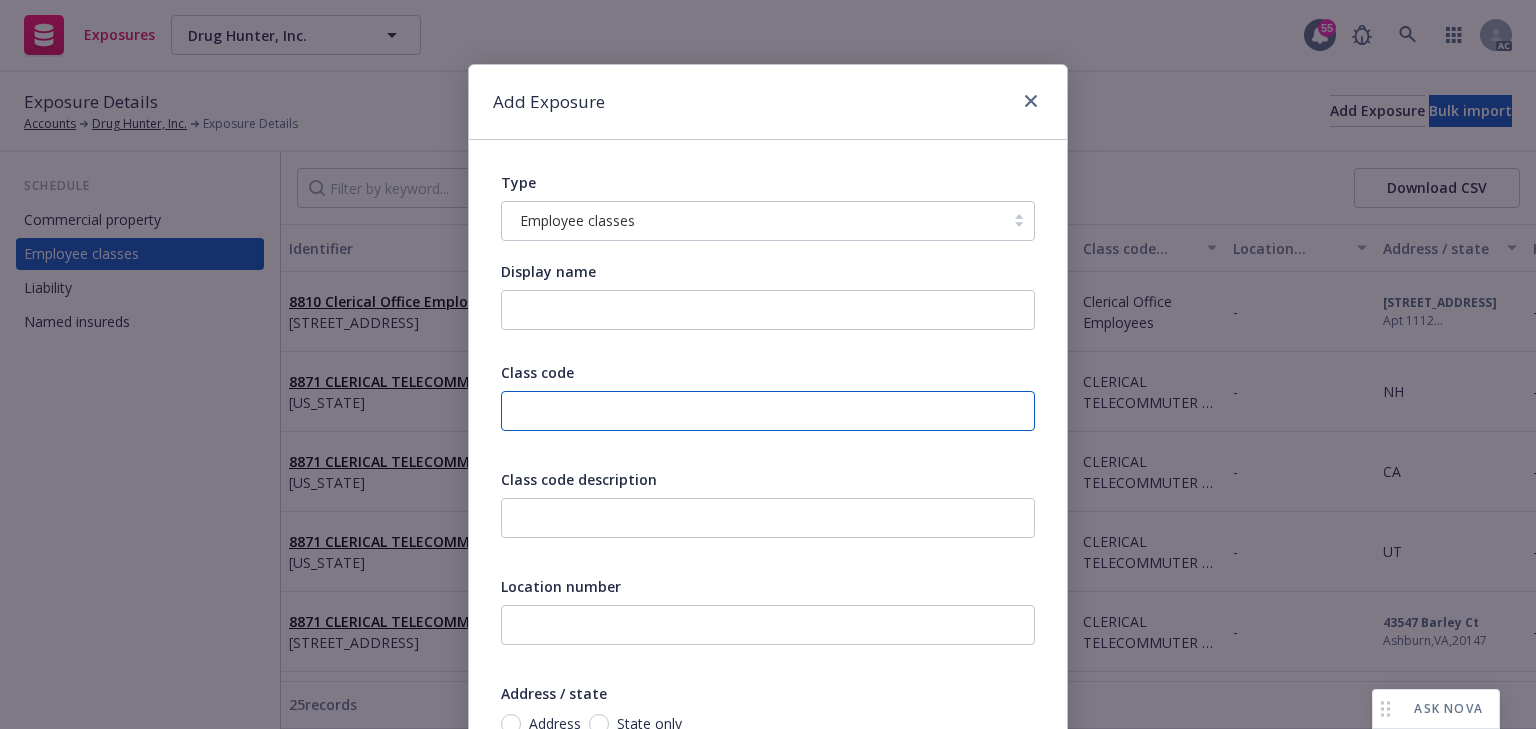 click at bounding box center (768, 411) 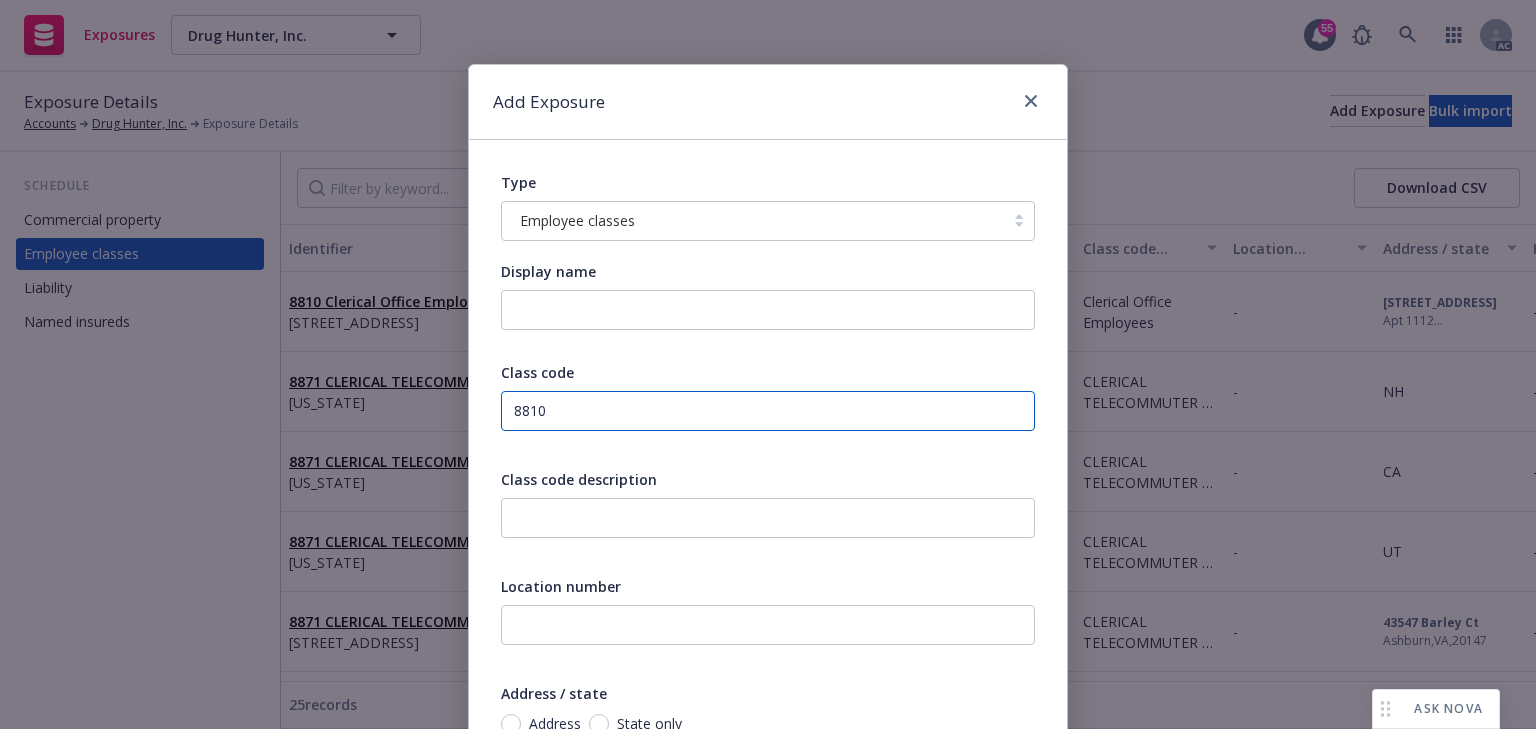 type on "8810" 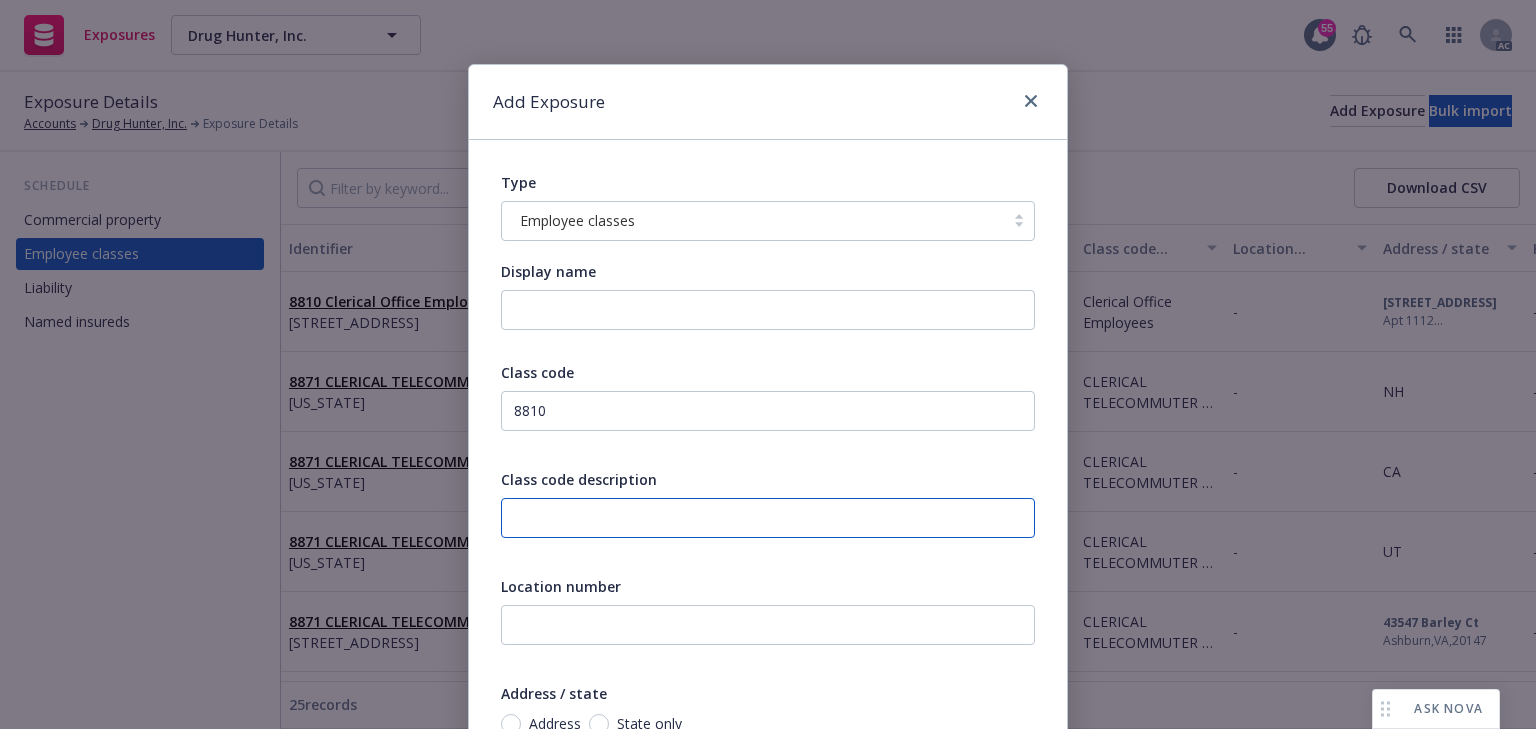 click at bounding box center (768, 518) 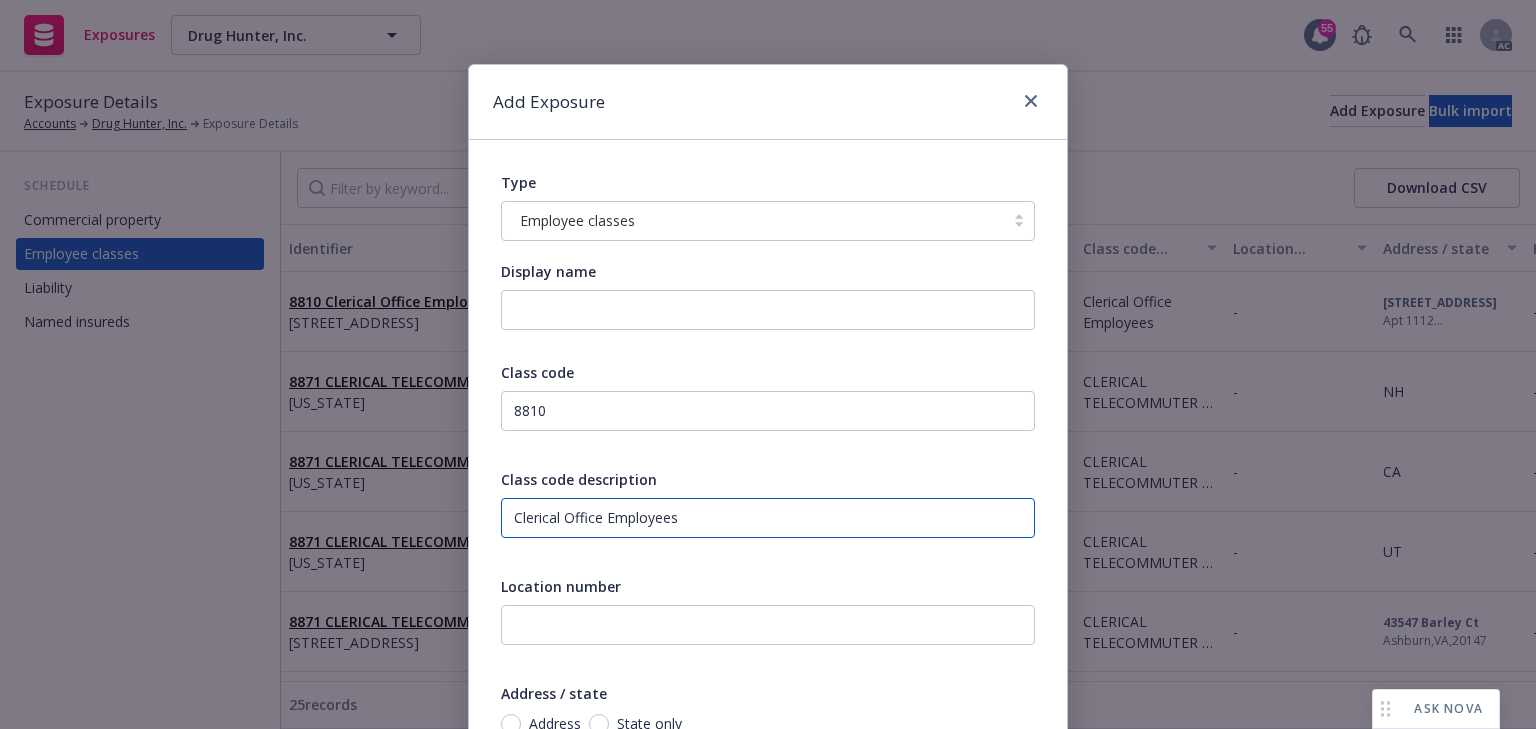 type on "Clerical Office Employees" 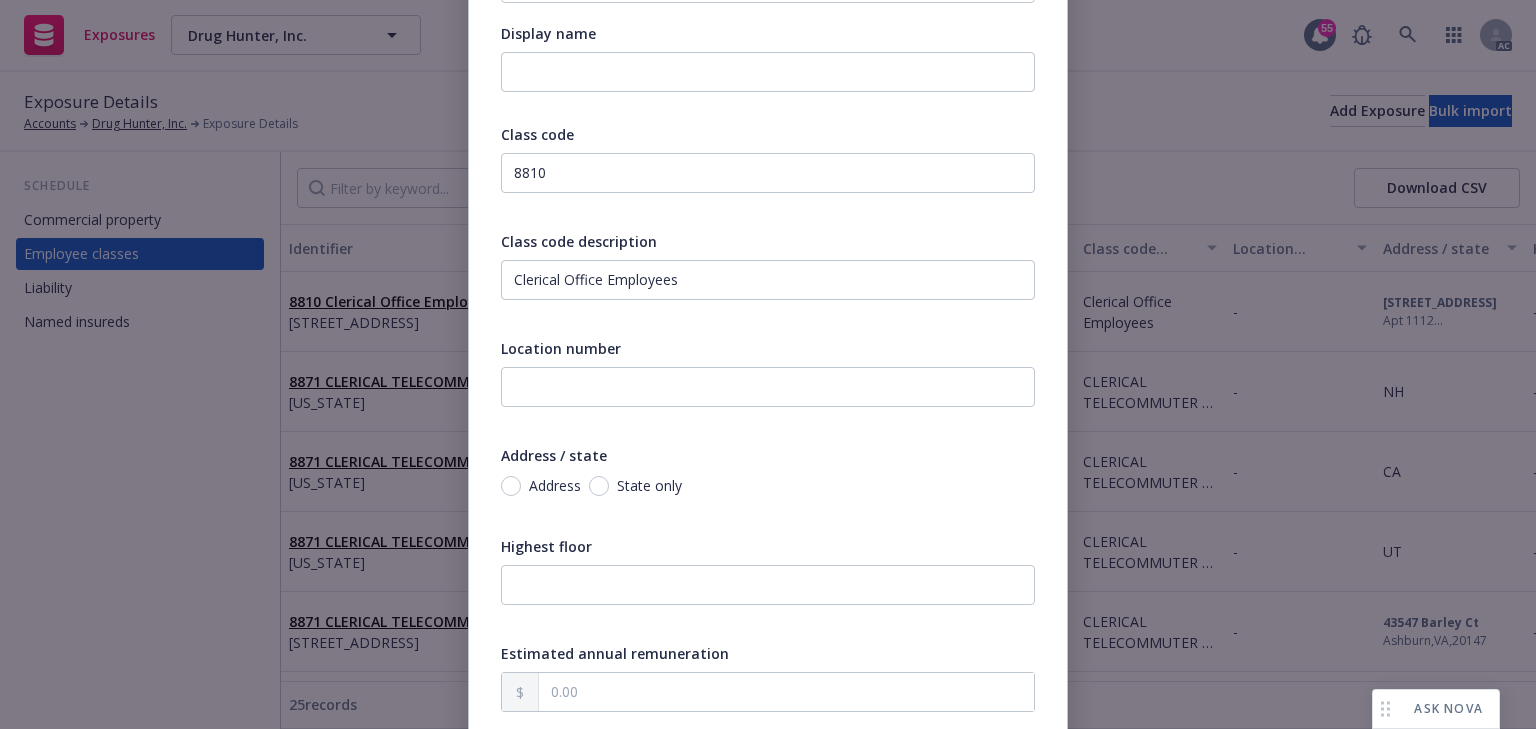 scroll, scrollTop: 240, scrollLeft: 0, axis: vertical 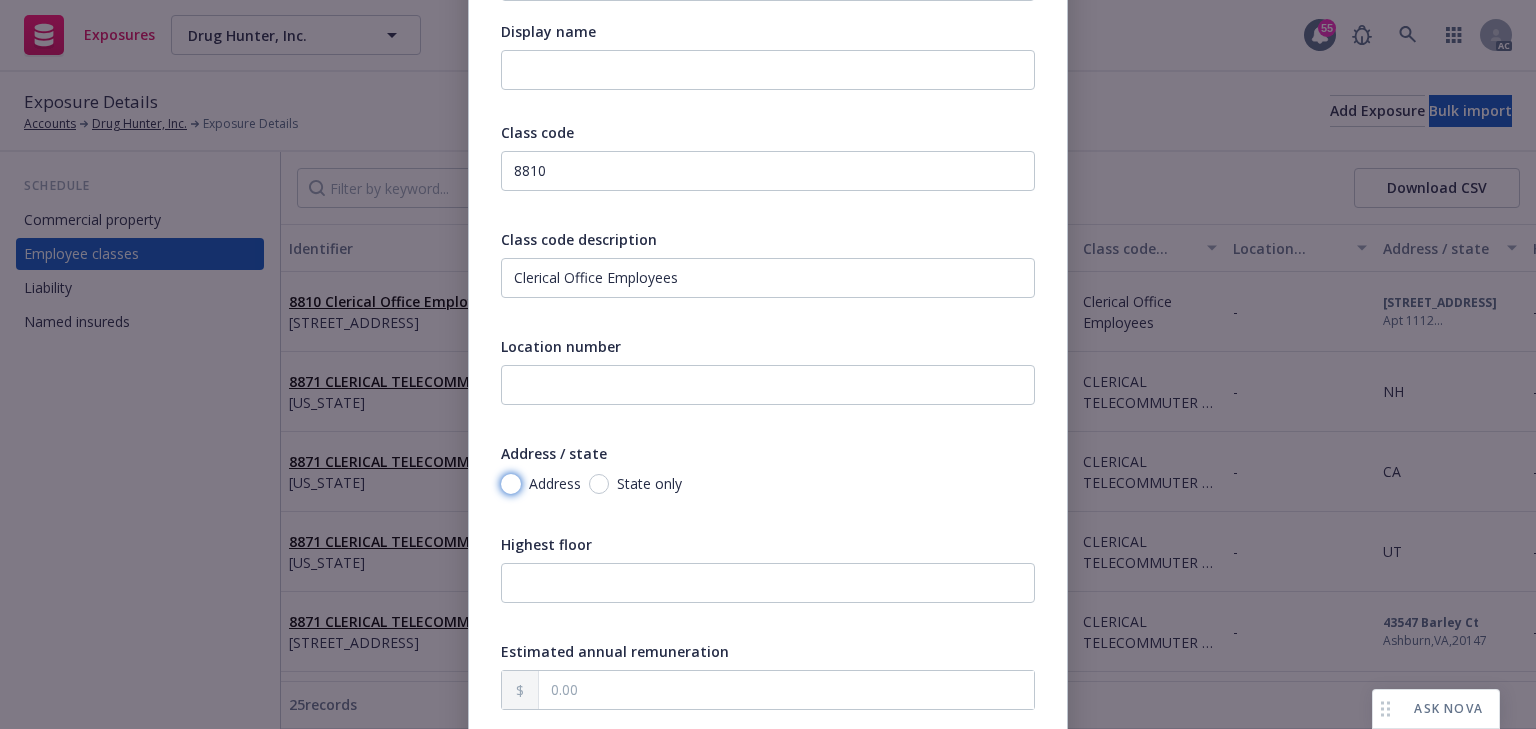 click on "Address" at bounding box center [511, 484] 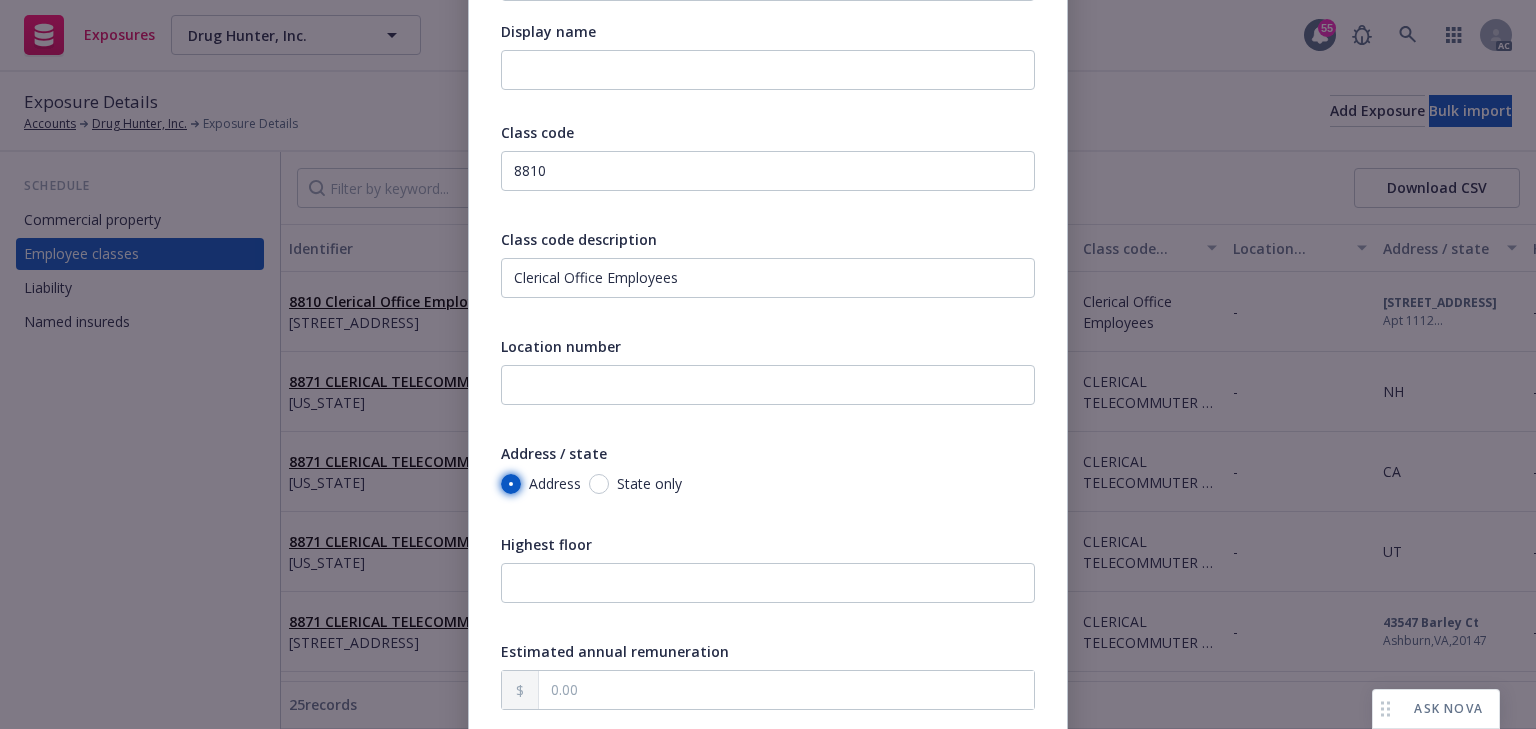 radio on "true" 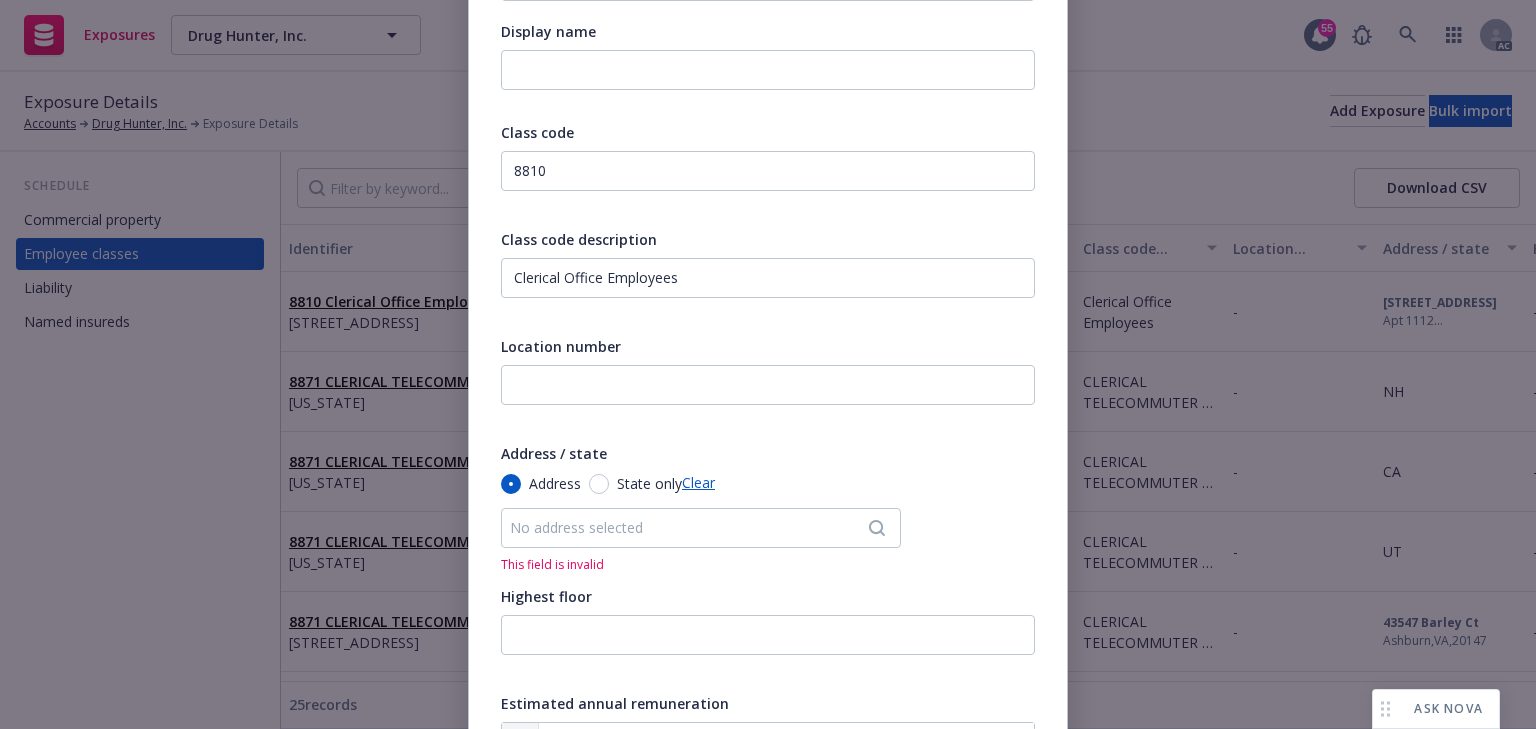 click on "No address selected" at bounding box center (691, 527) 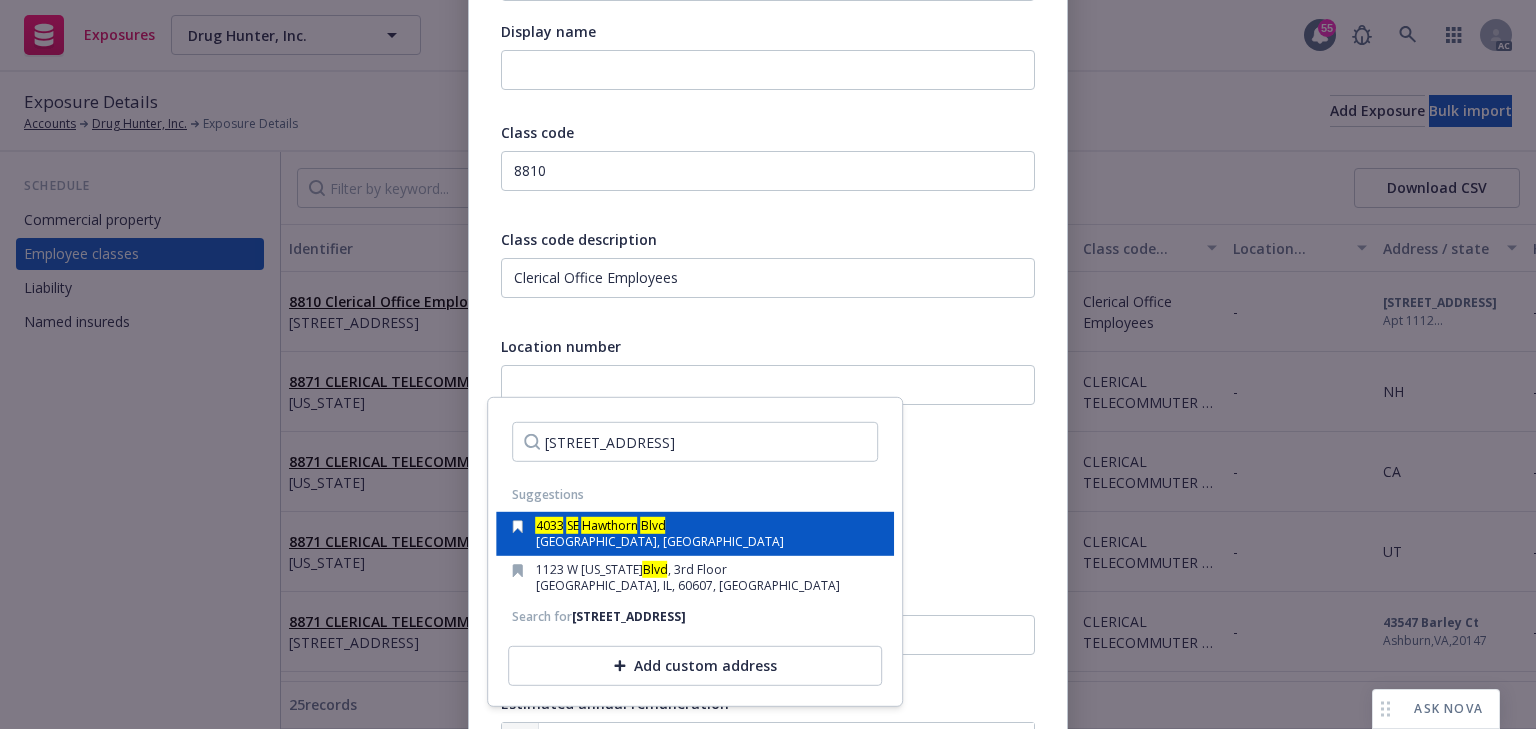 type on "[STREET_ADDRESS]" 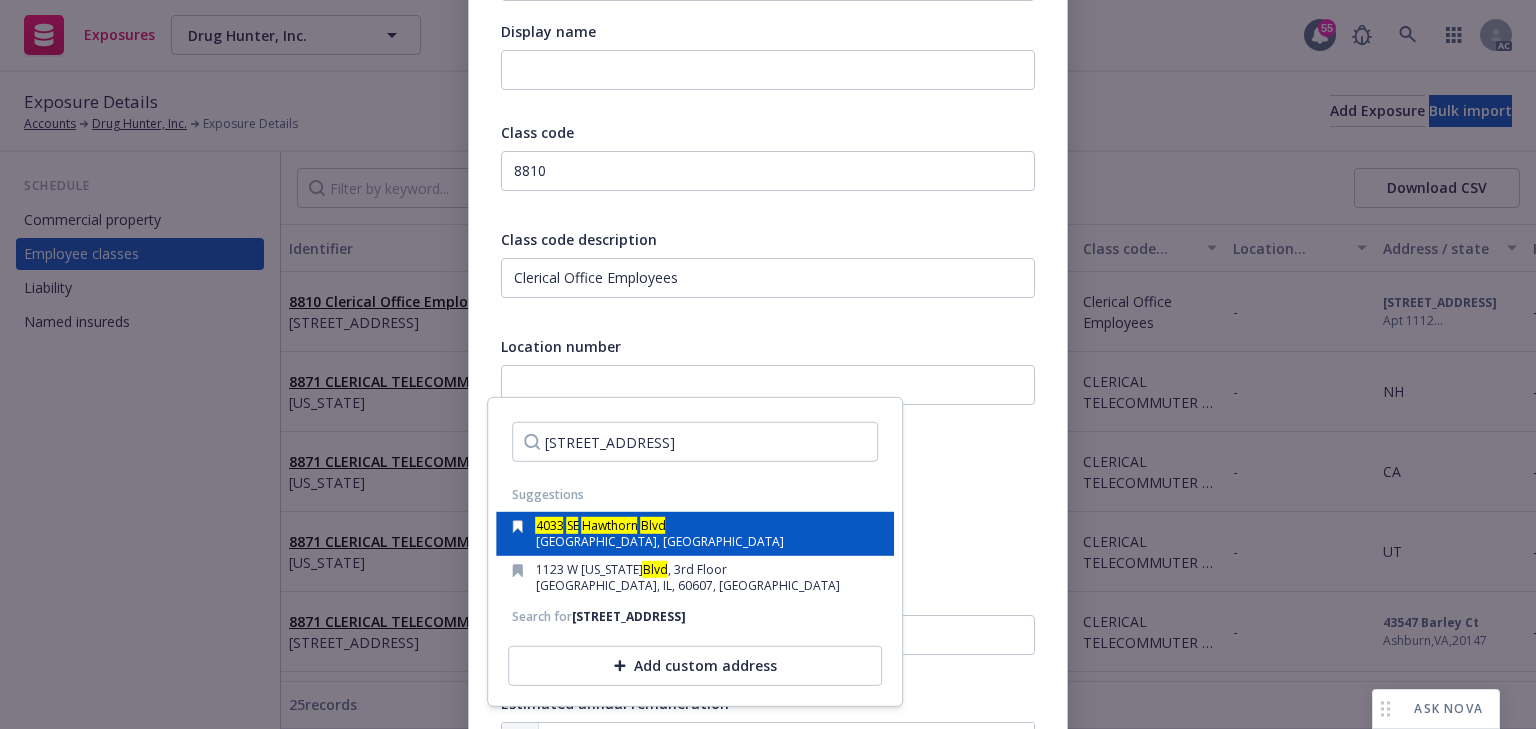 click on "[GEOGRAPHIC_DATA], [GEOGRAPHIC_DATA]" at bounding box center [660, 541] 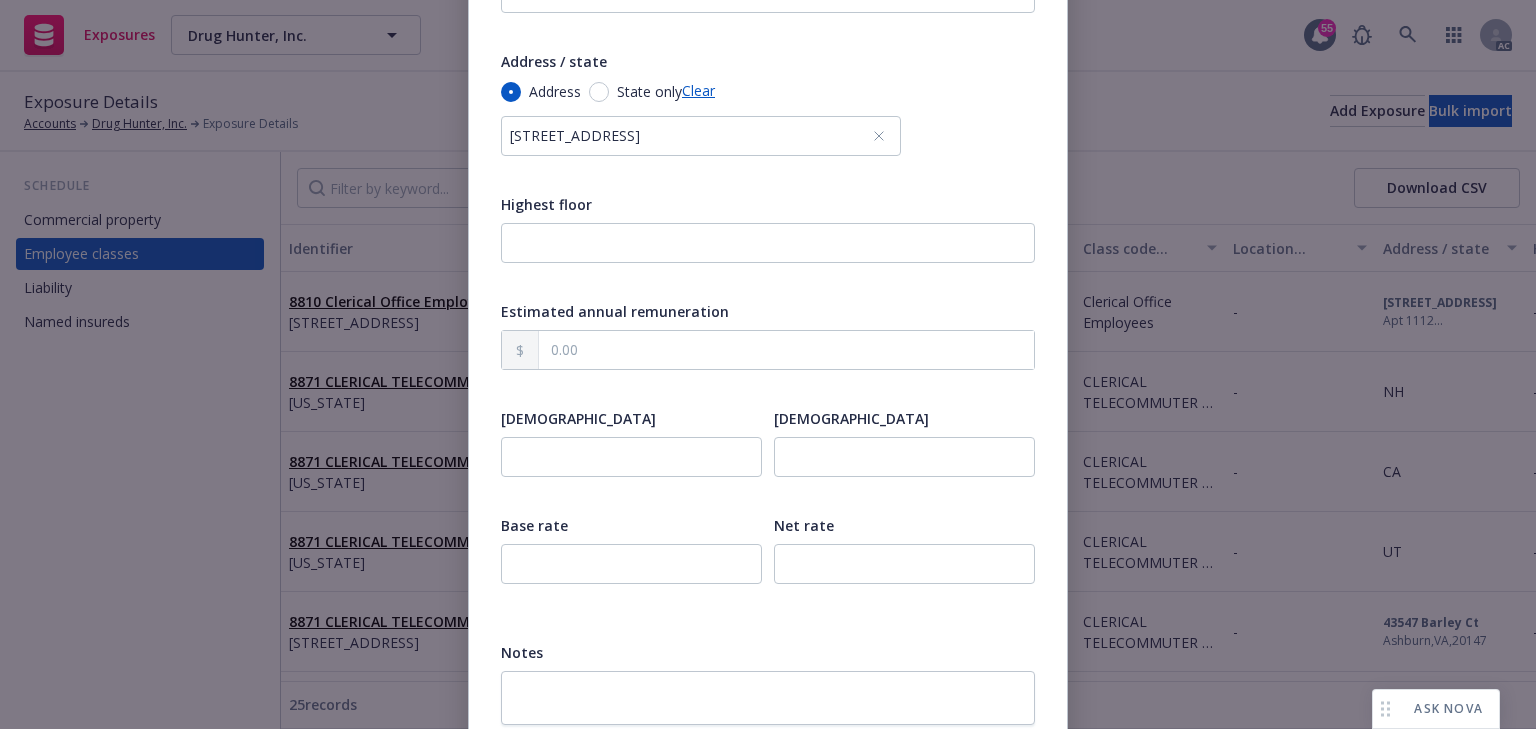 scroll, scrollTop: 640, scrollLeft: 0, axis: vertical 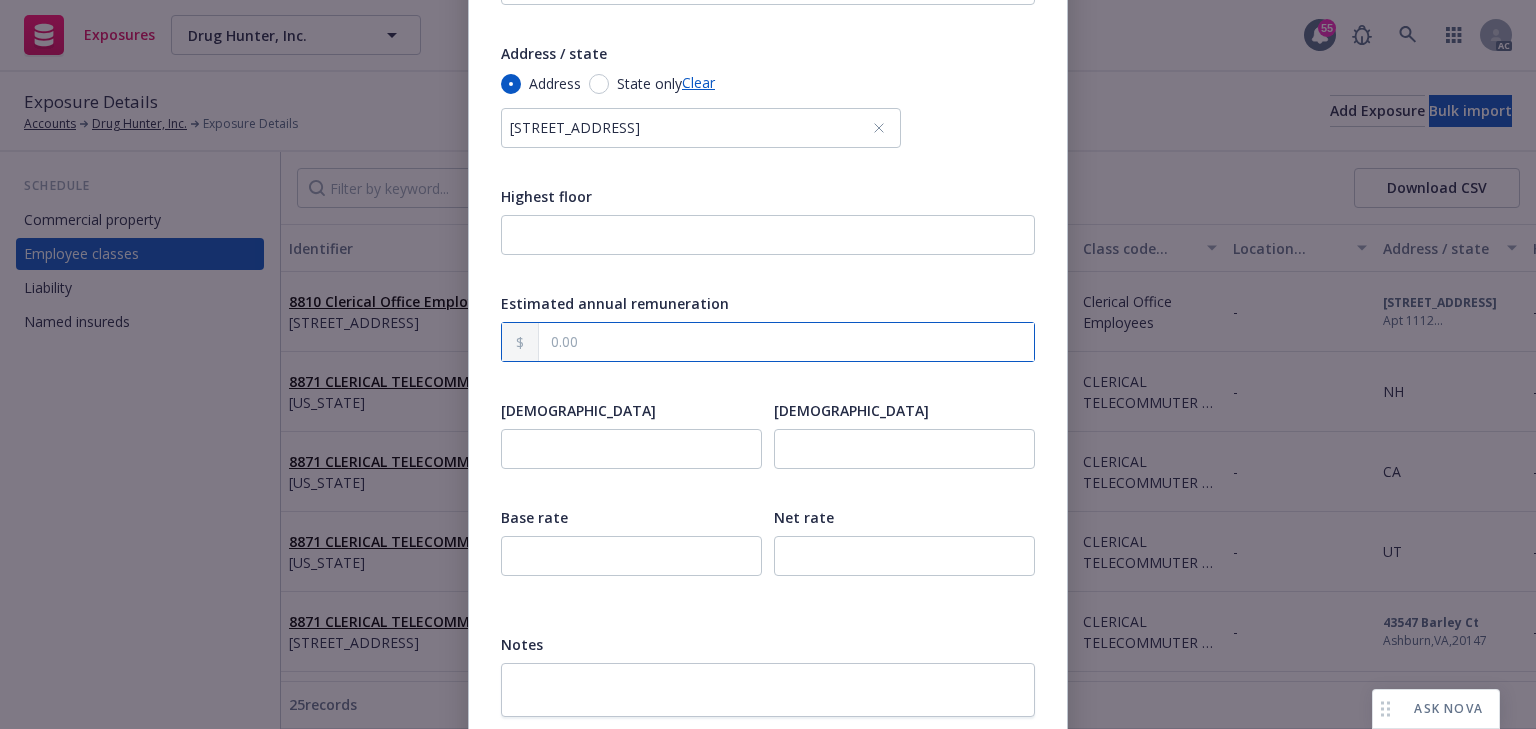 click at bounding box center (786, 342) 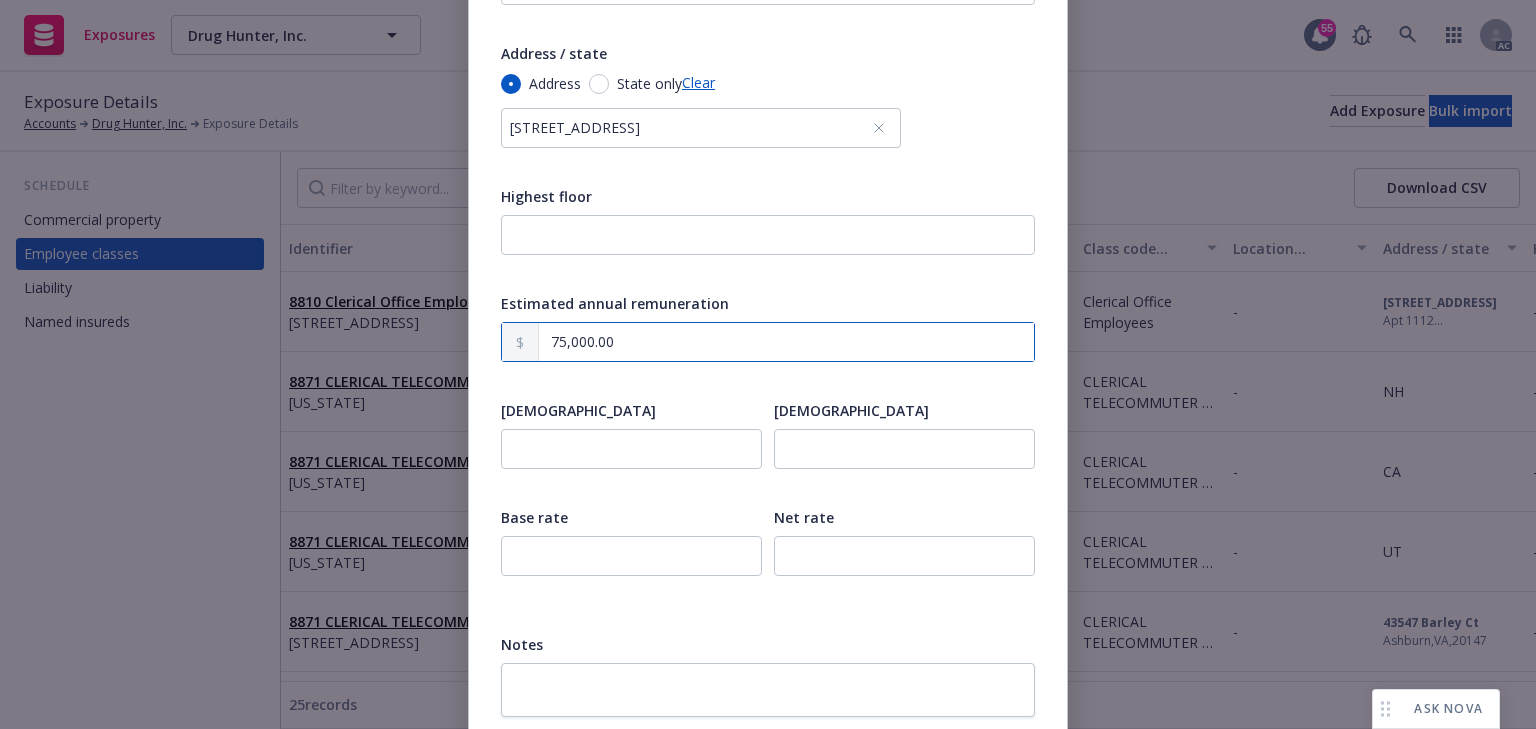 type on "75,000.00" 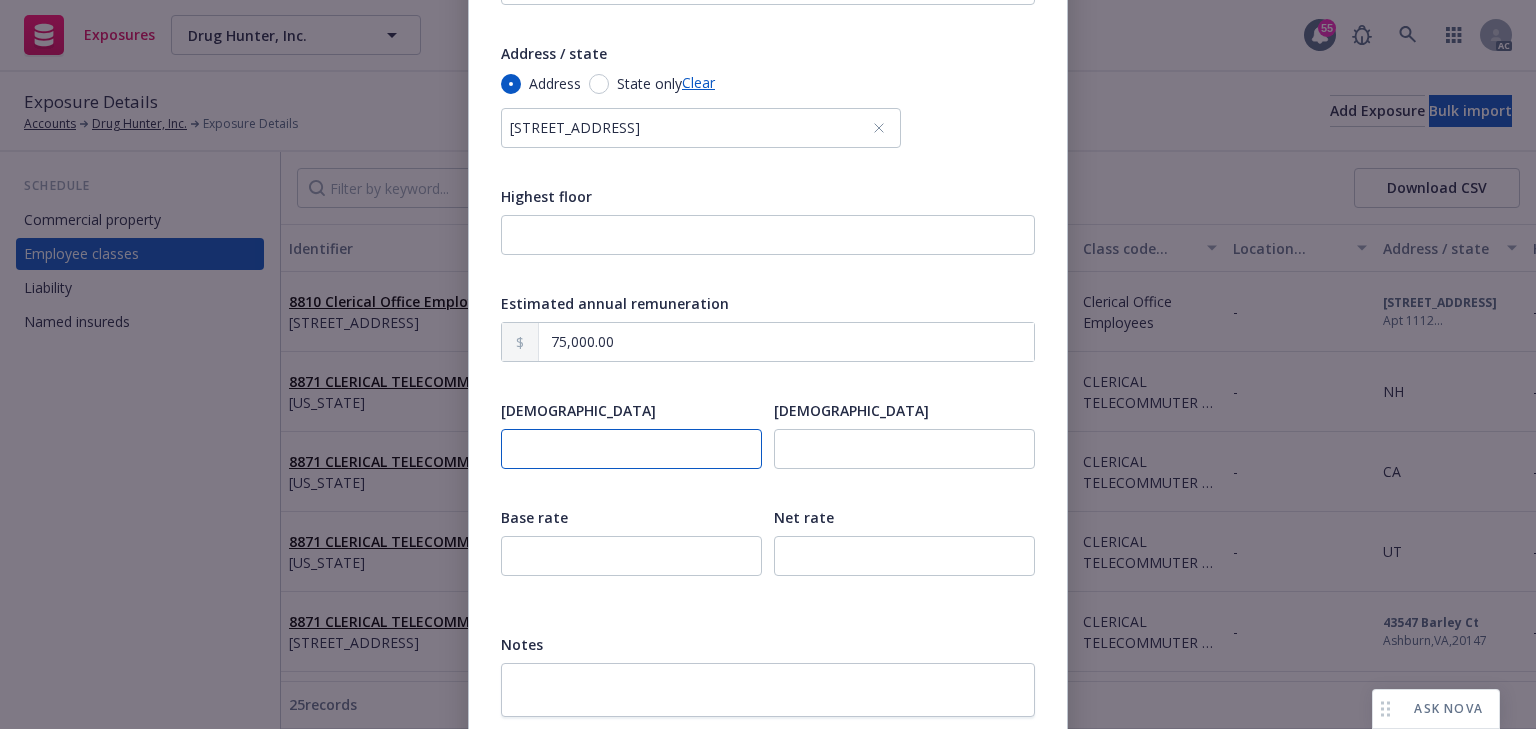 click at bounding box center (631, 449) 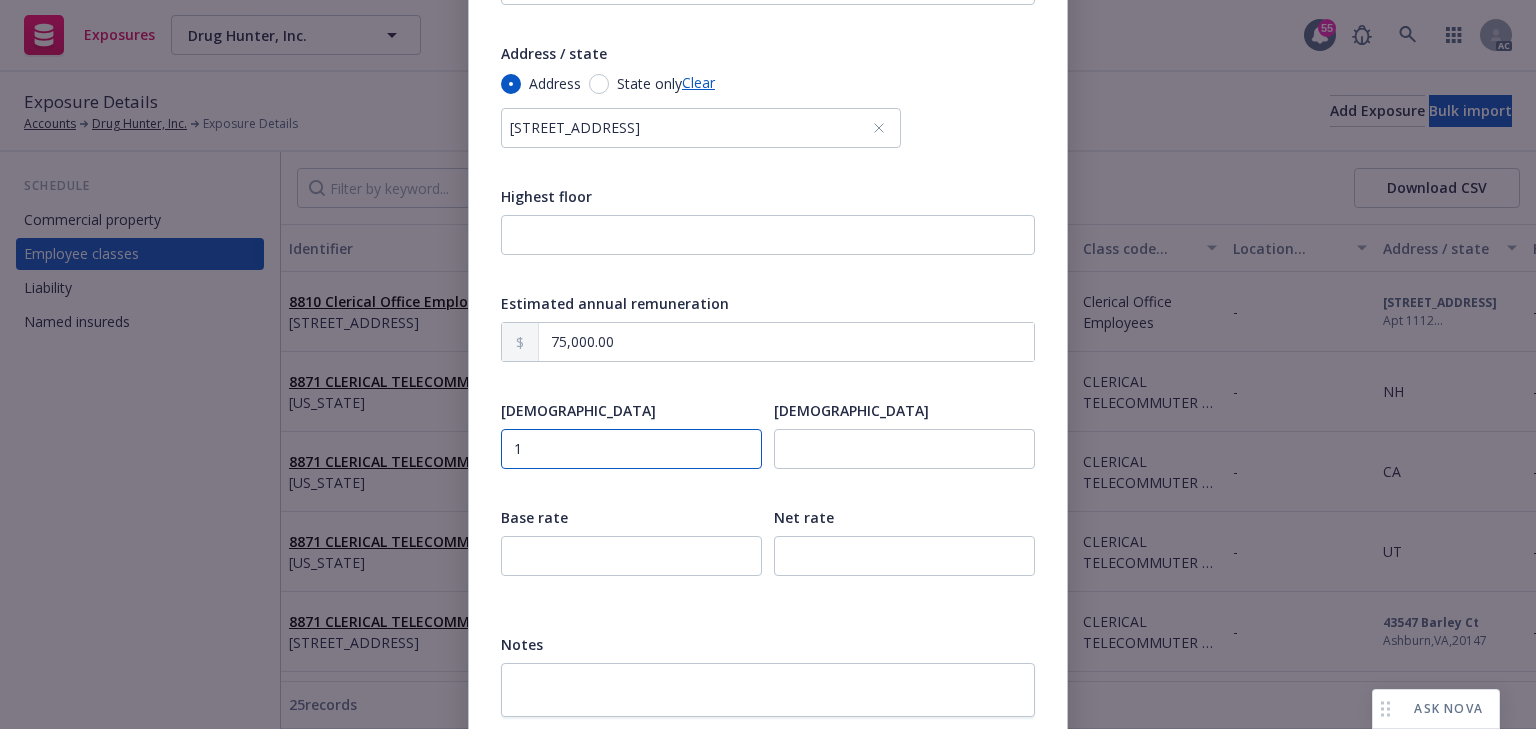 type on "1" 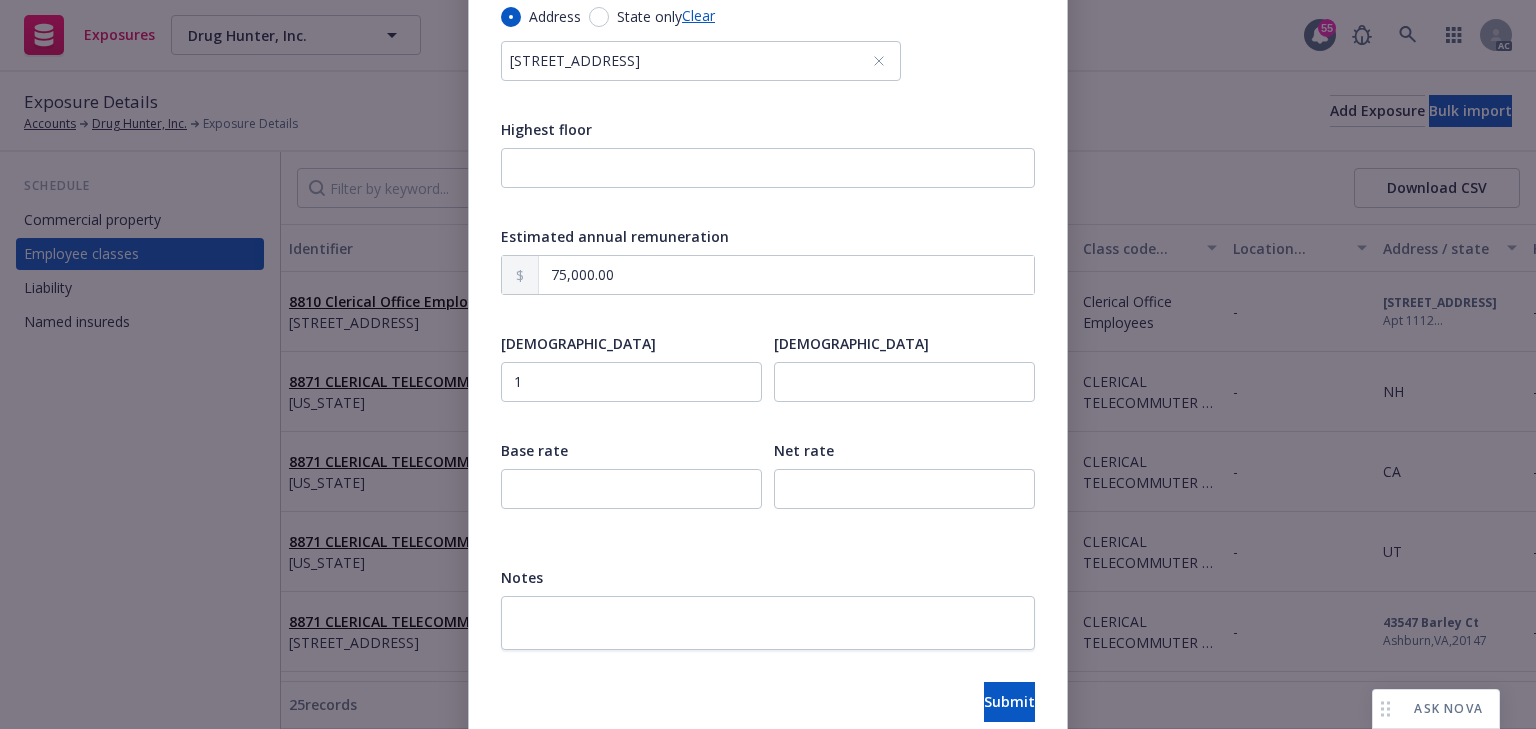 scroll, scrollTop: 796, scrollLeft: 0, axis: vertical 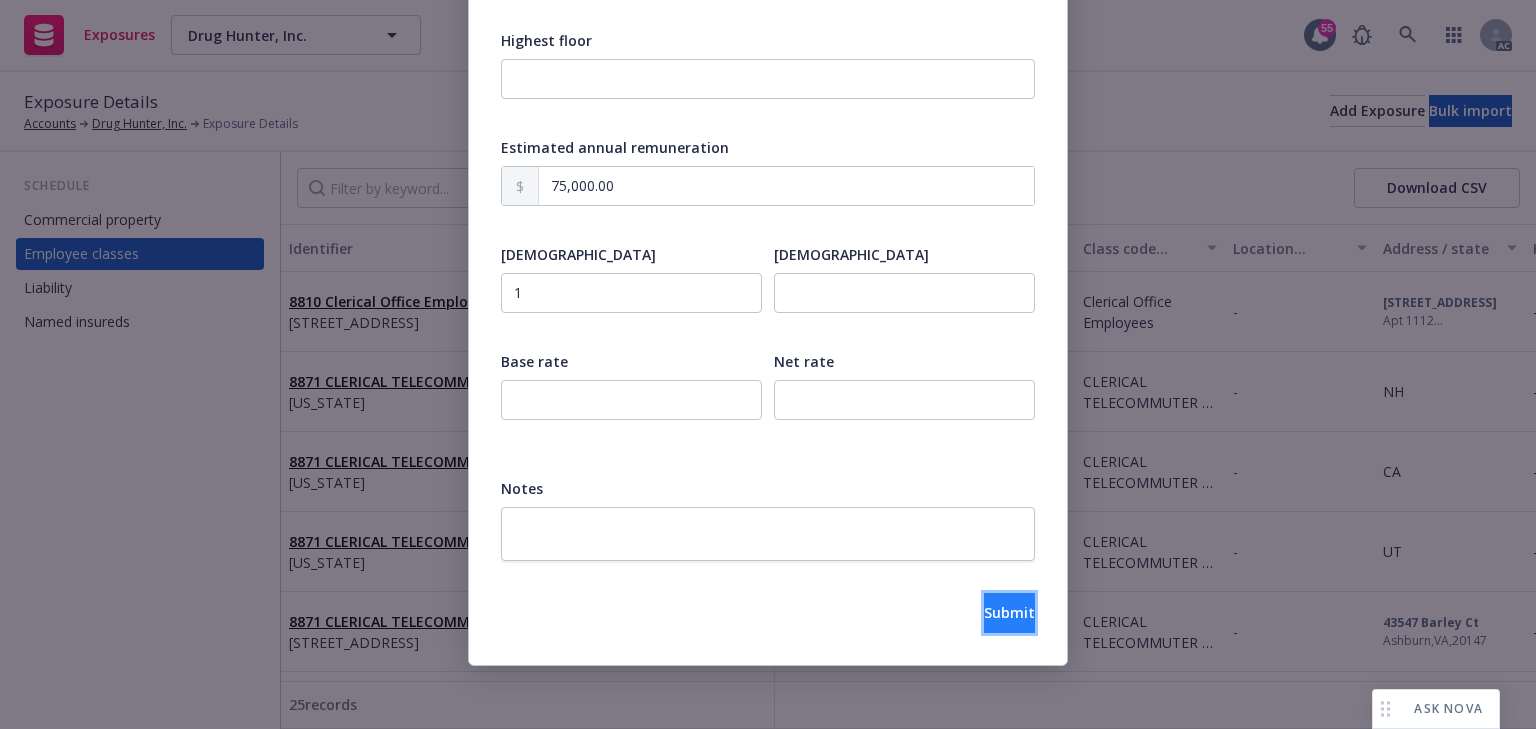 click on "Submit" at bounding box center (1009, 613) 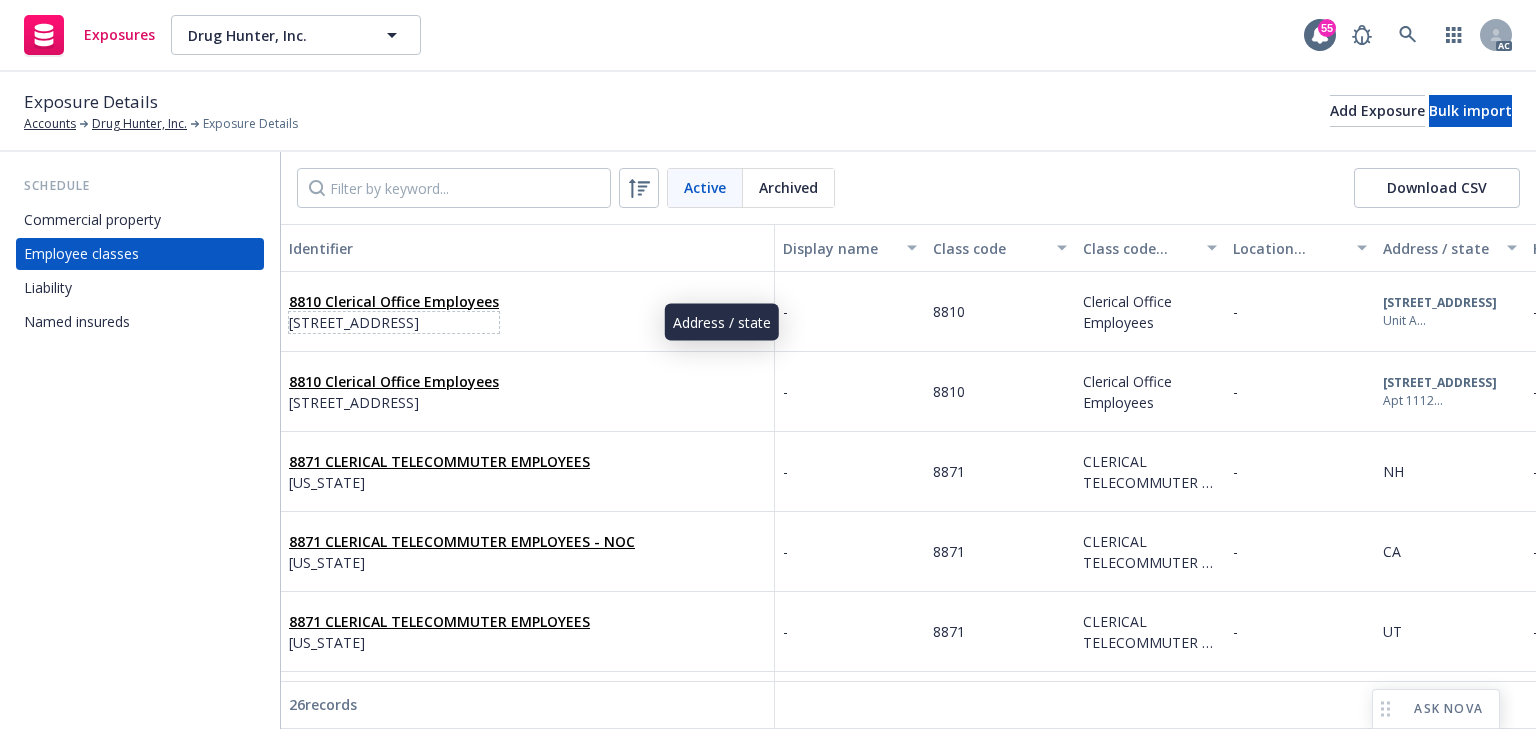 click on "[STREET_ADDRESS]" at bounding box center (394, 322) 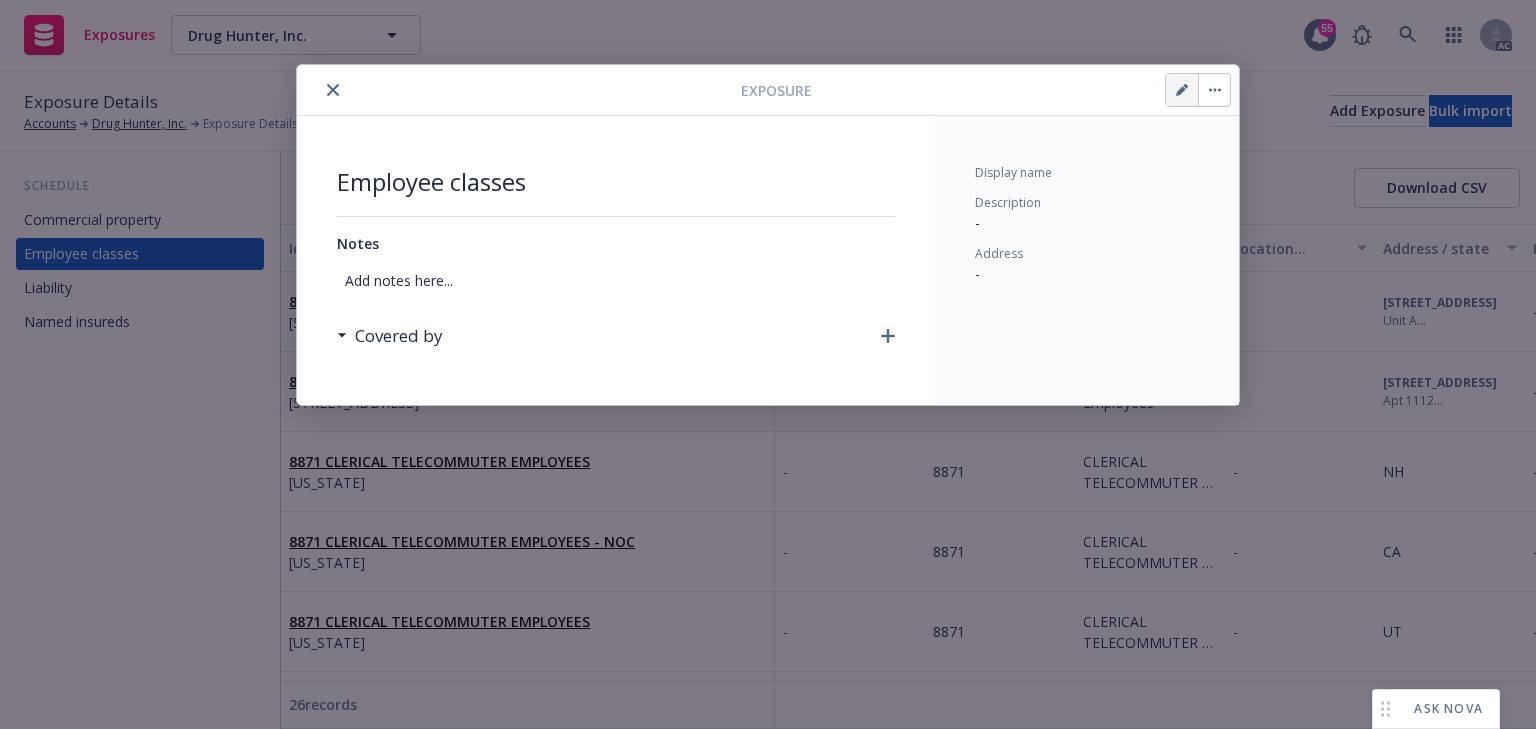 click 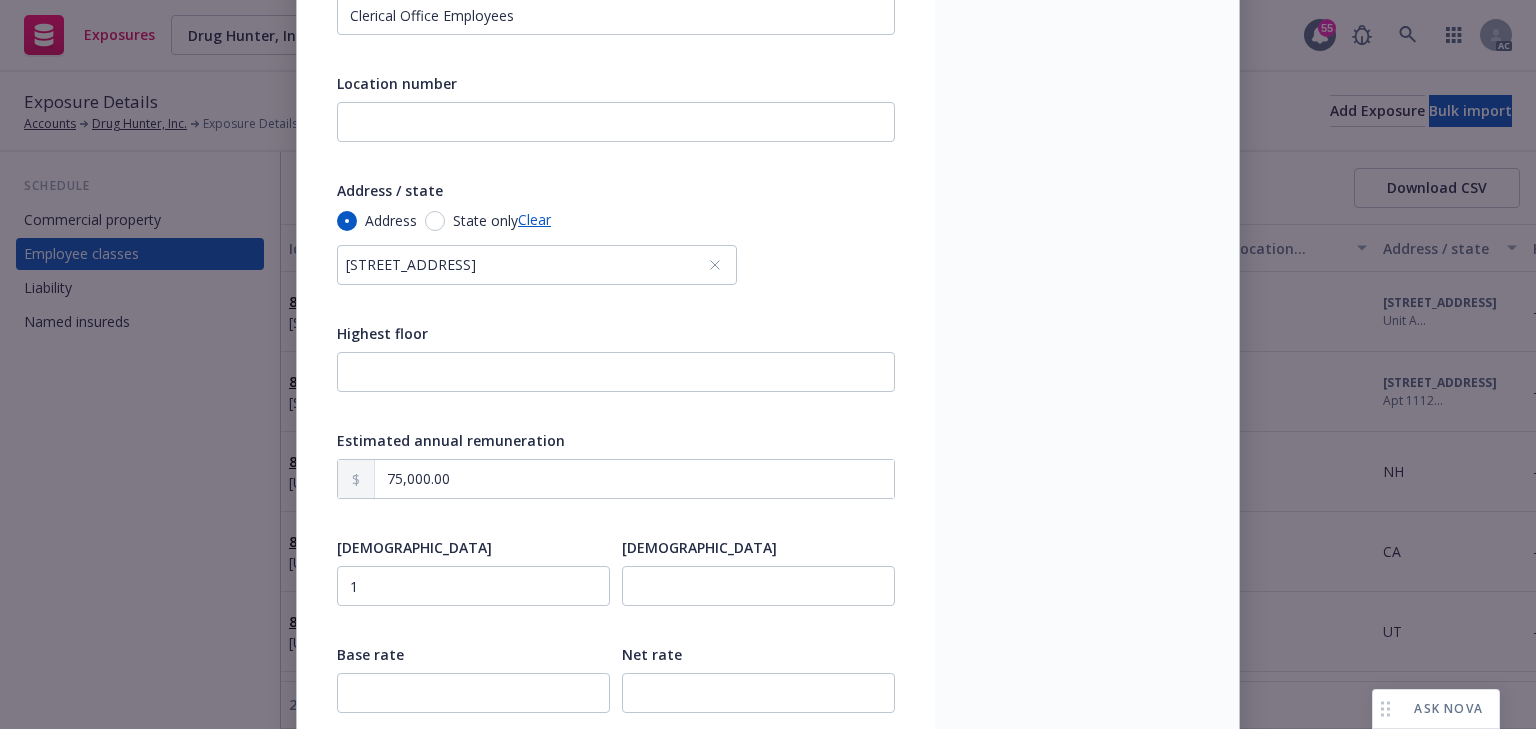 scroll, scrollTop: 560, scrollLeft: 0, axis: vertical 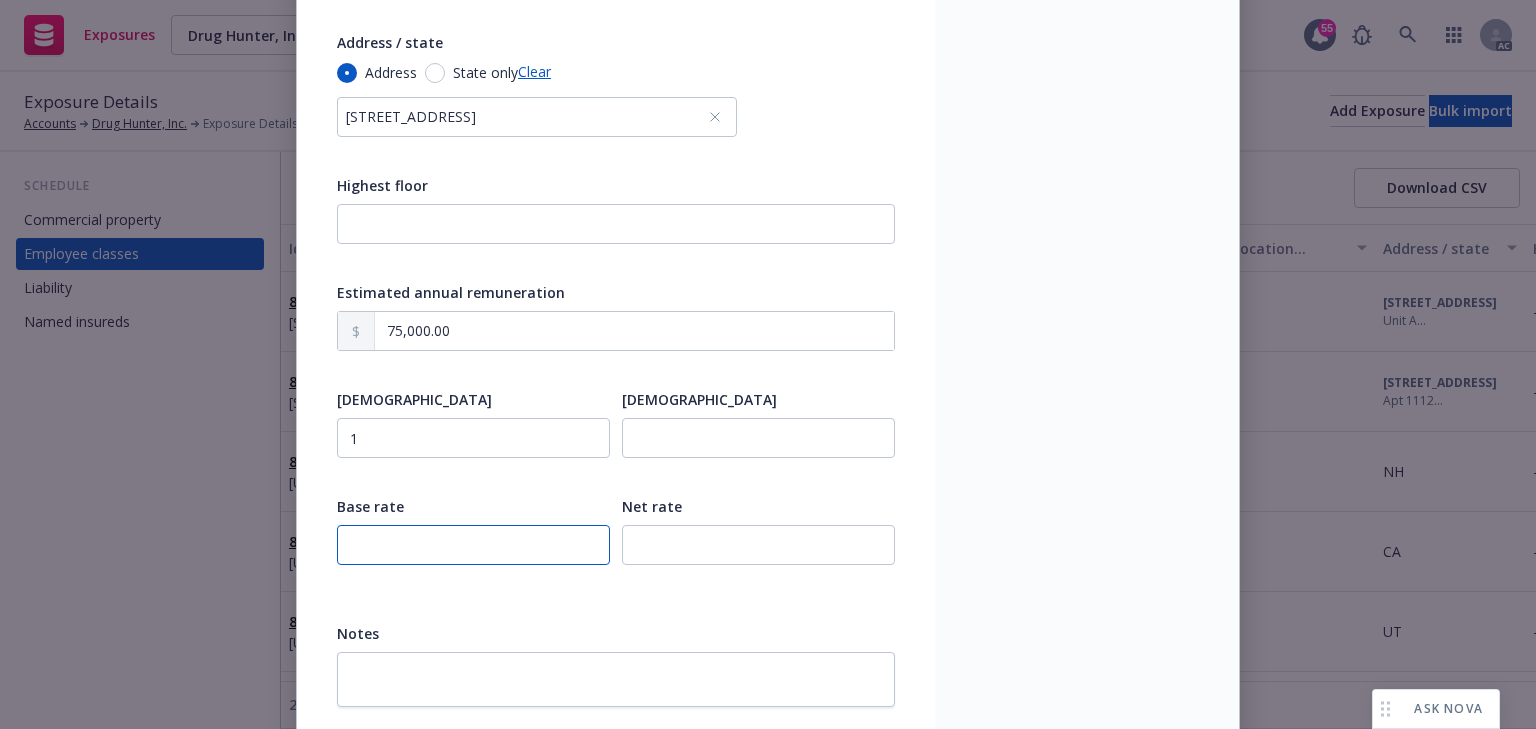 click at bounding box center (473, 545) 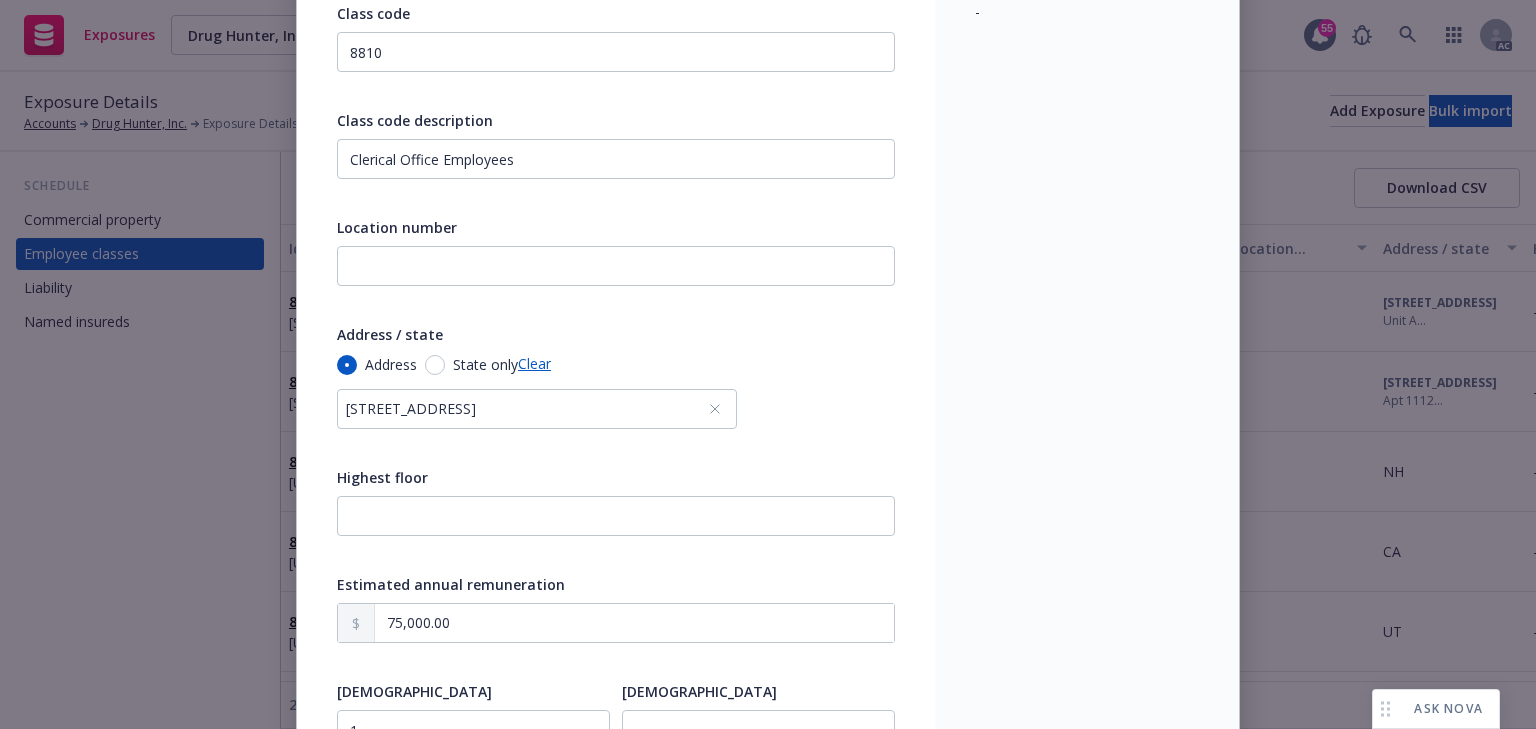 scroll, scrollTop: 25, scrollLeft: 0, axis: vertical 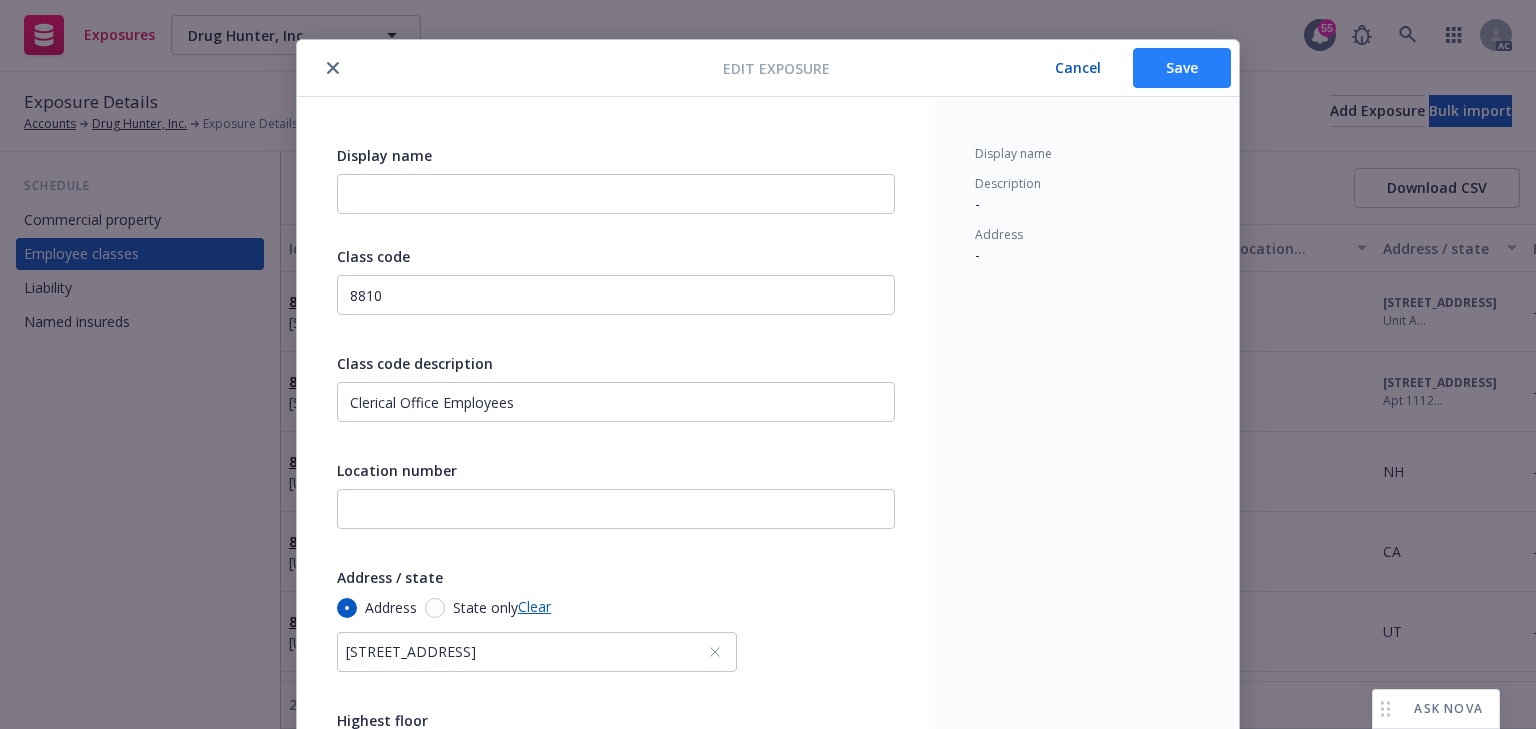 type on "0.06" 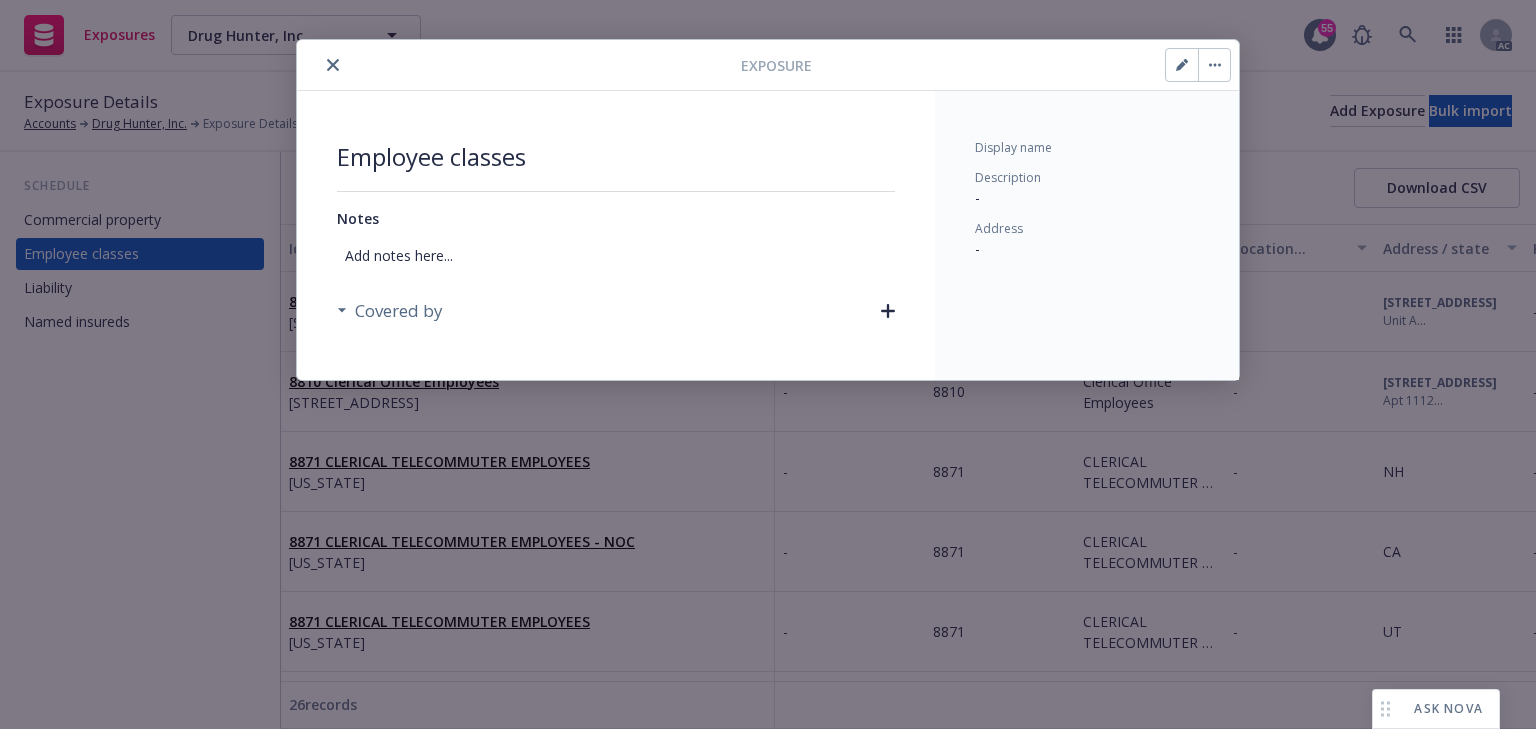 click 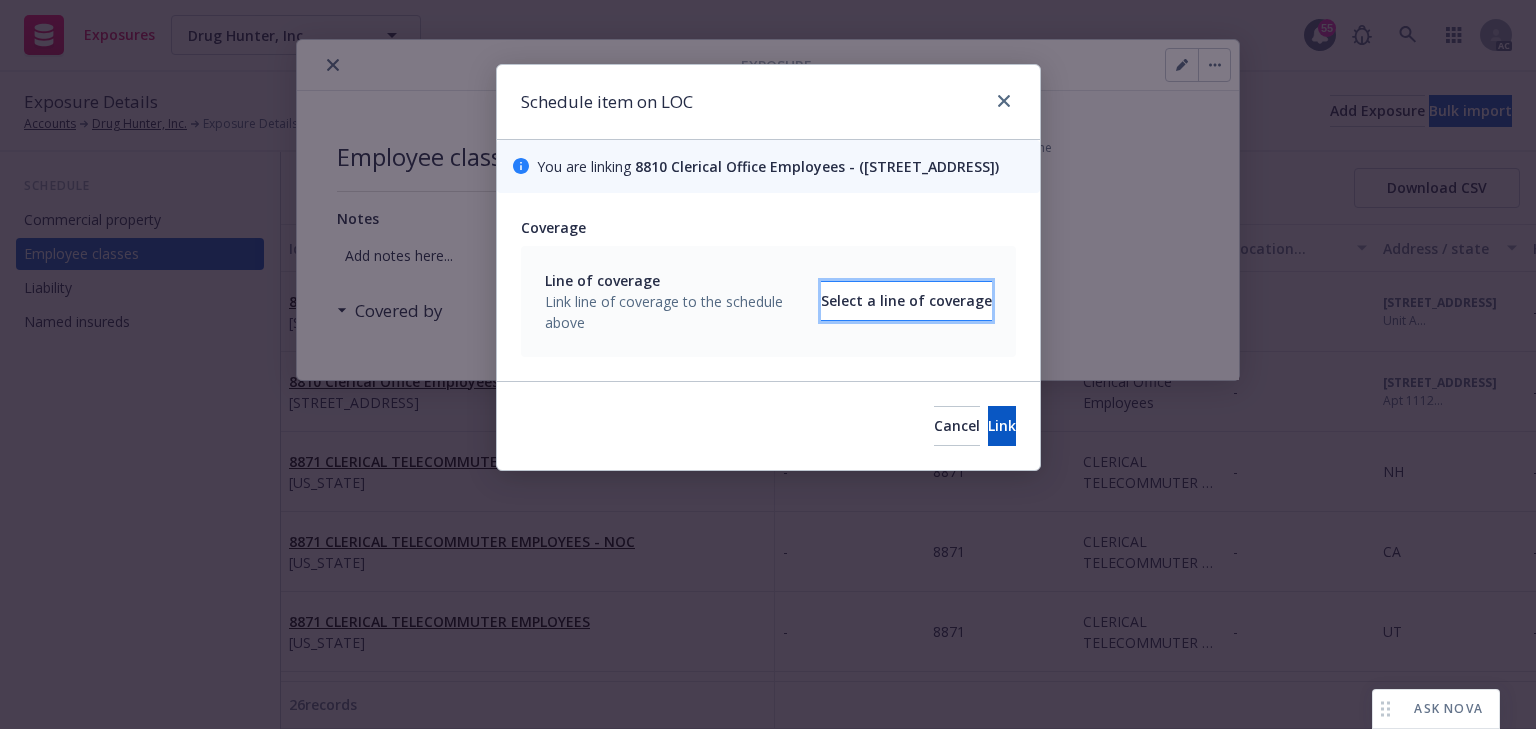 click on "Select a line of coverage" at bounding box center [906, 301] 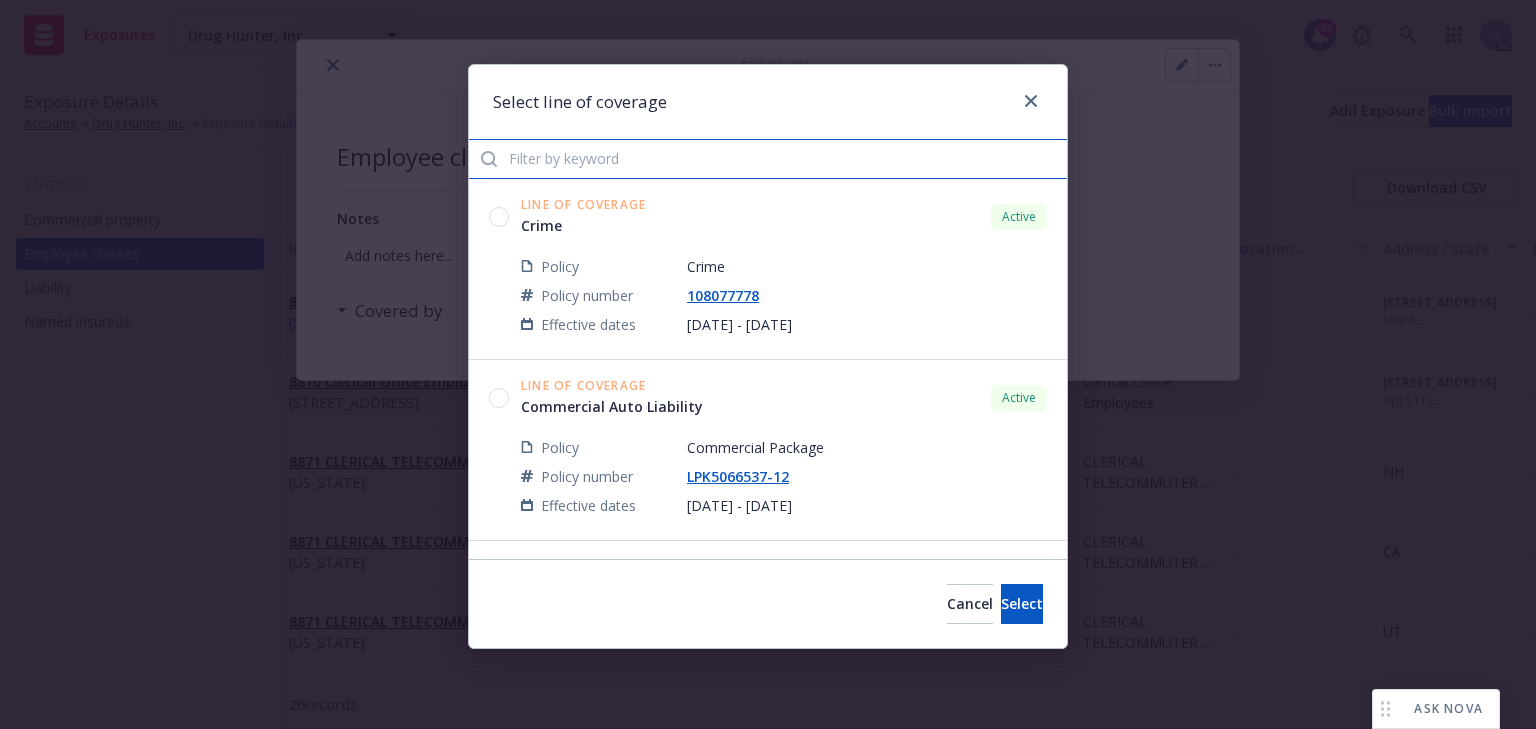 click at bounding box center [768, 159] 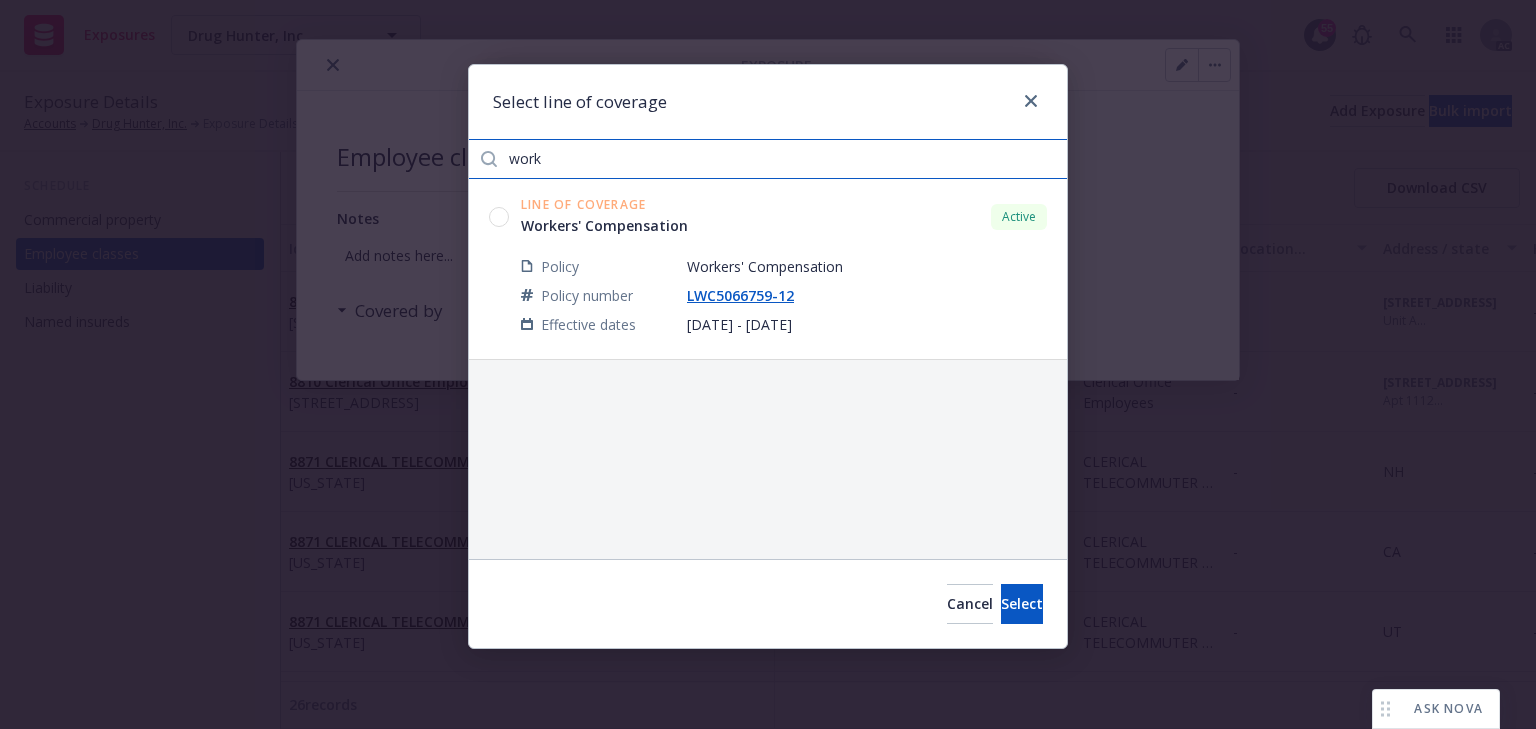type on "work" 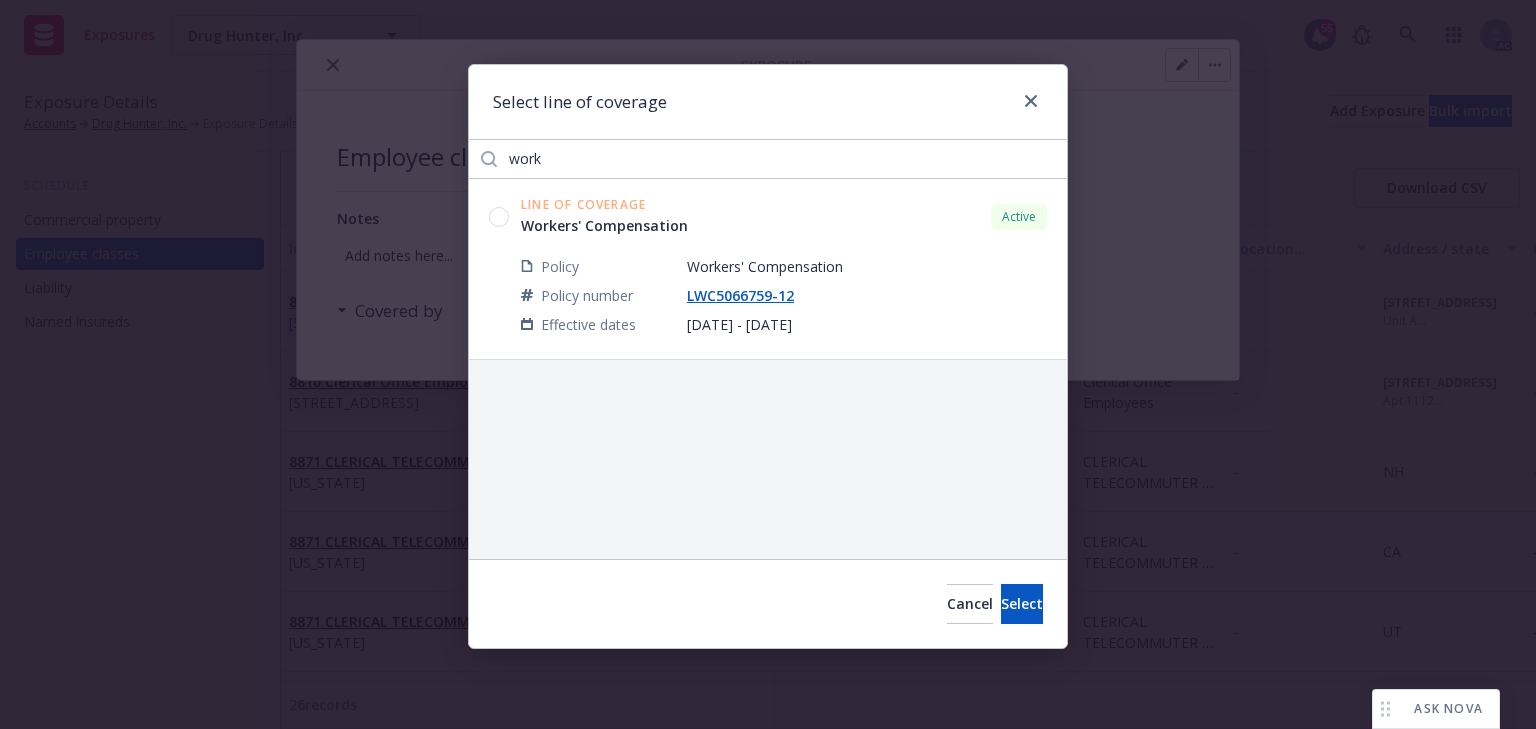 click 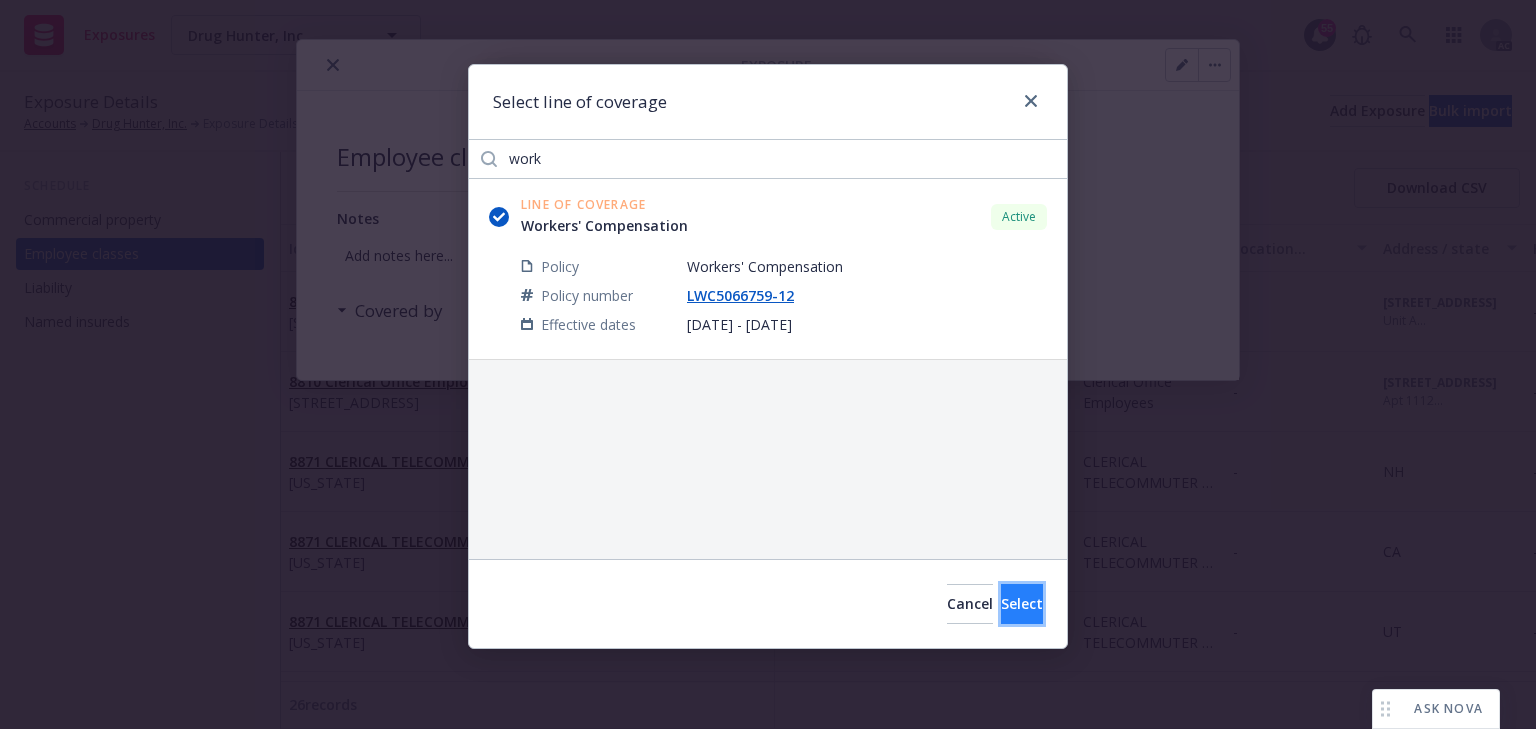 click on "Select" at bounding box center [1022, 603] 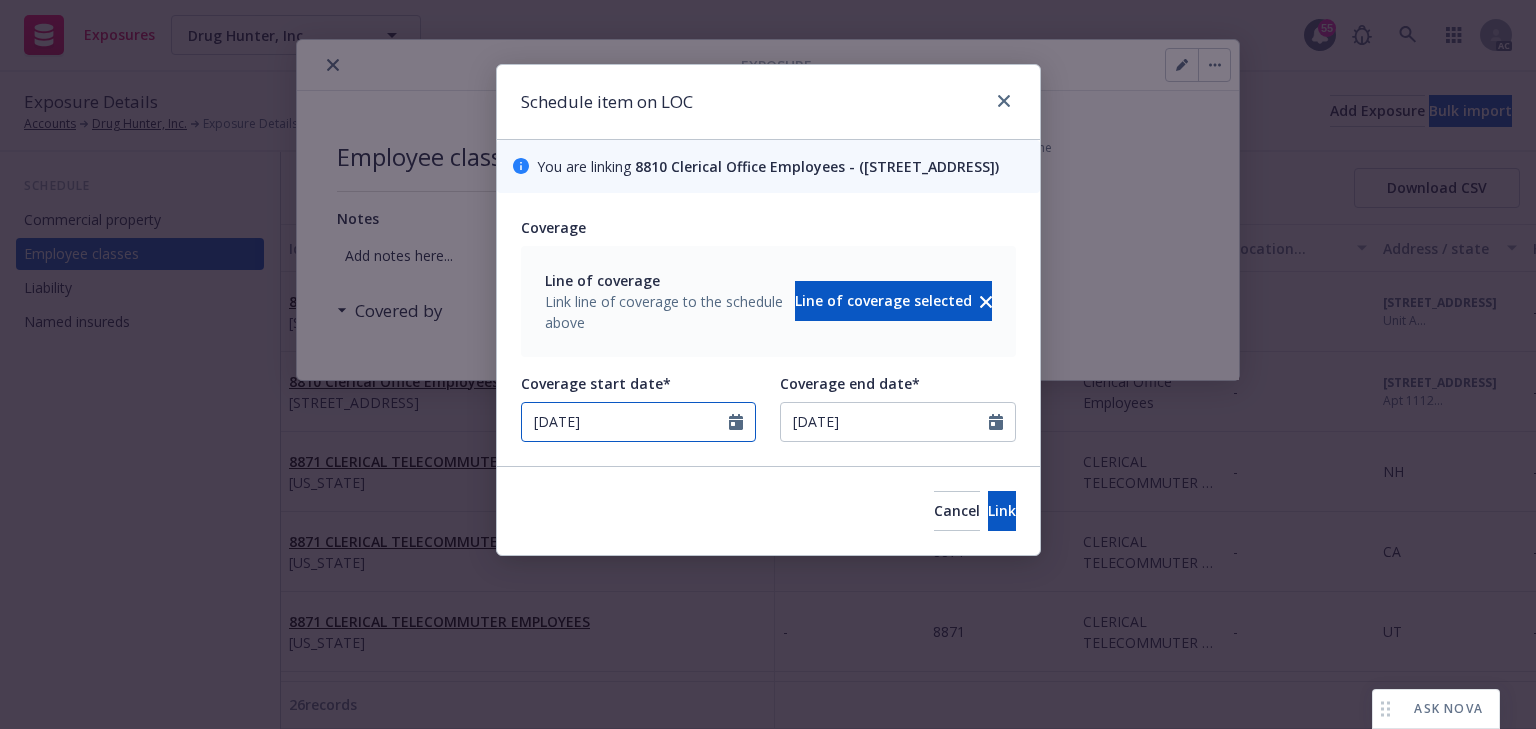 select on "9" 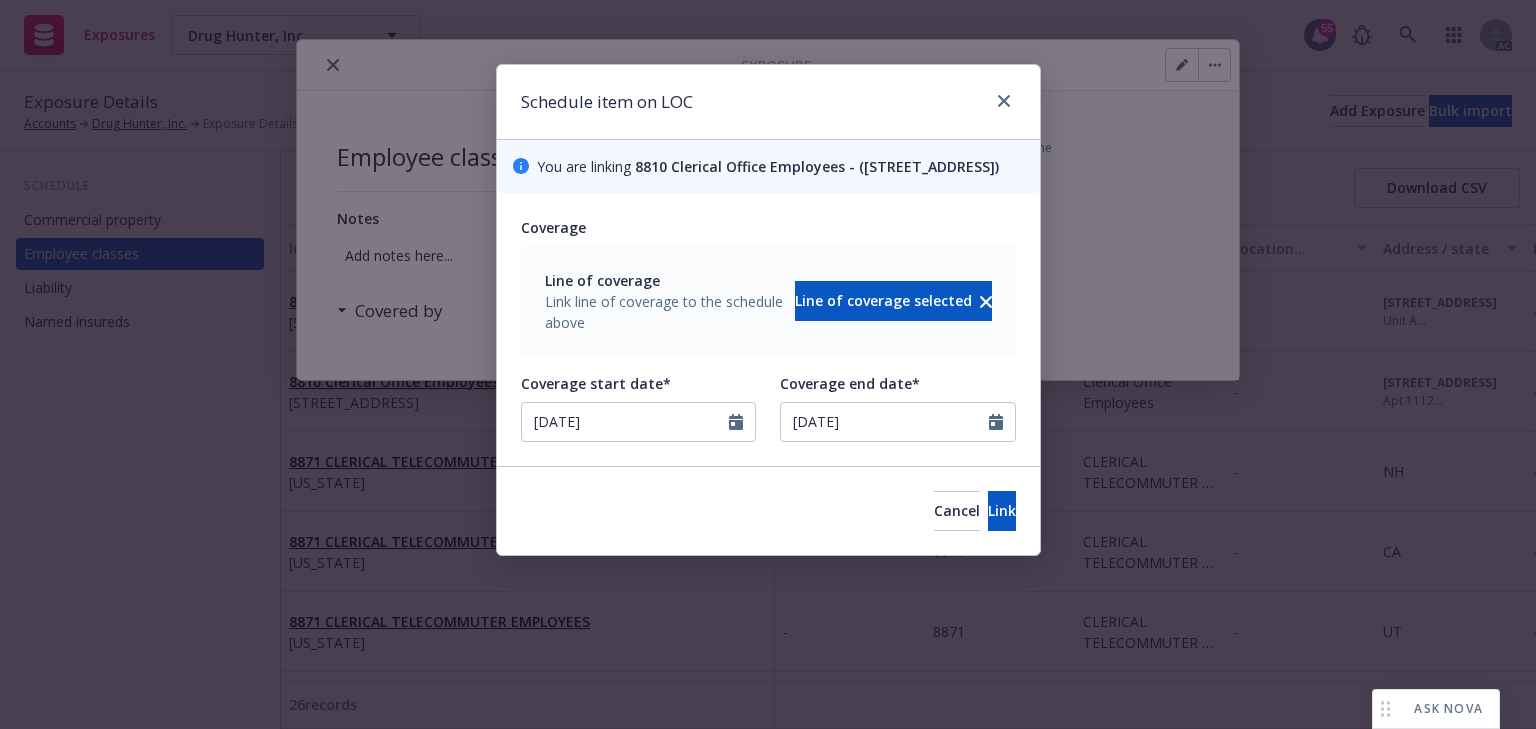 type on "[DATE]" 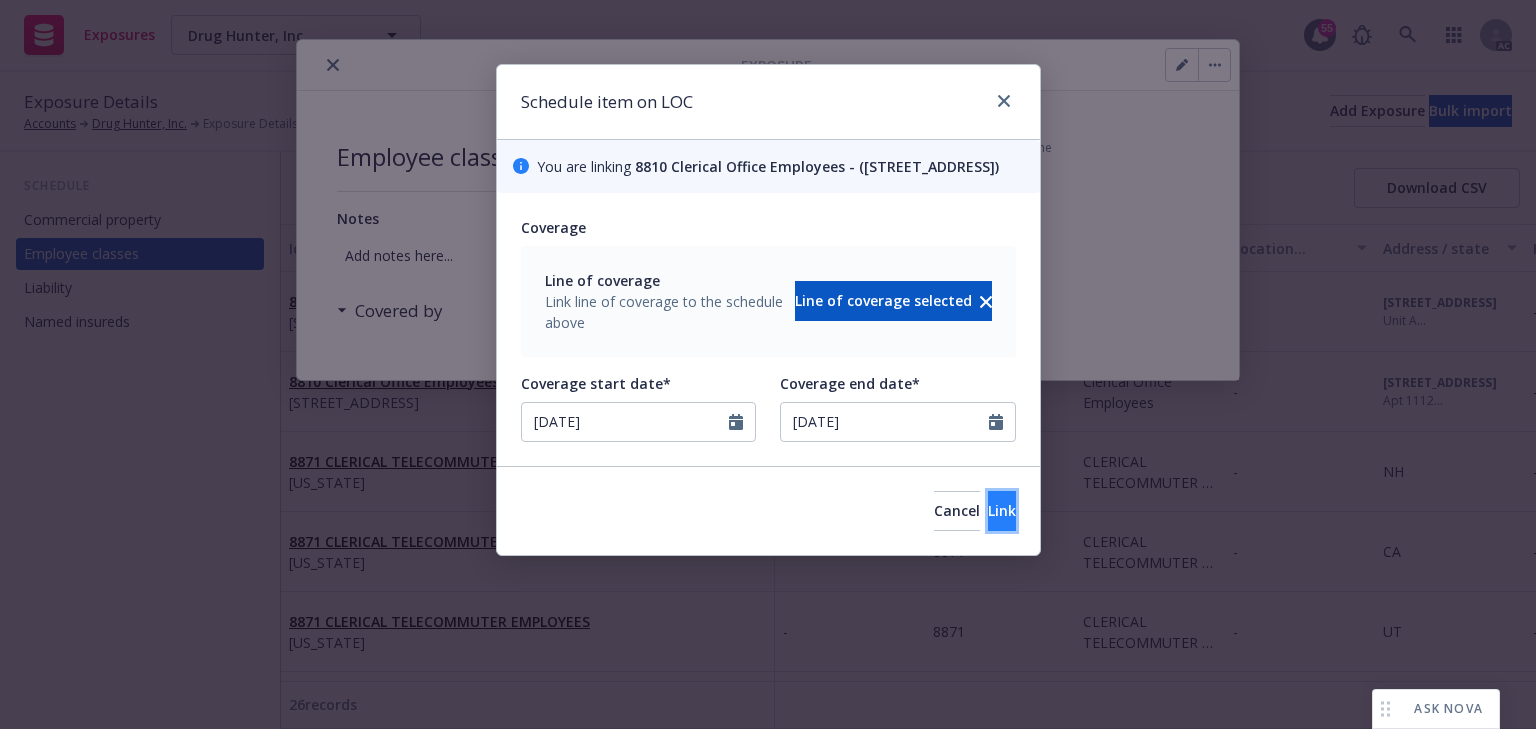 click on "Link" at bounding box center [1002, 511] 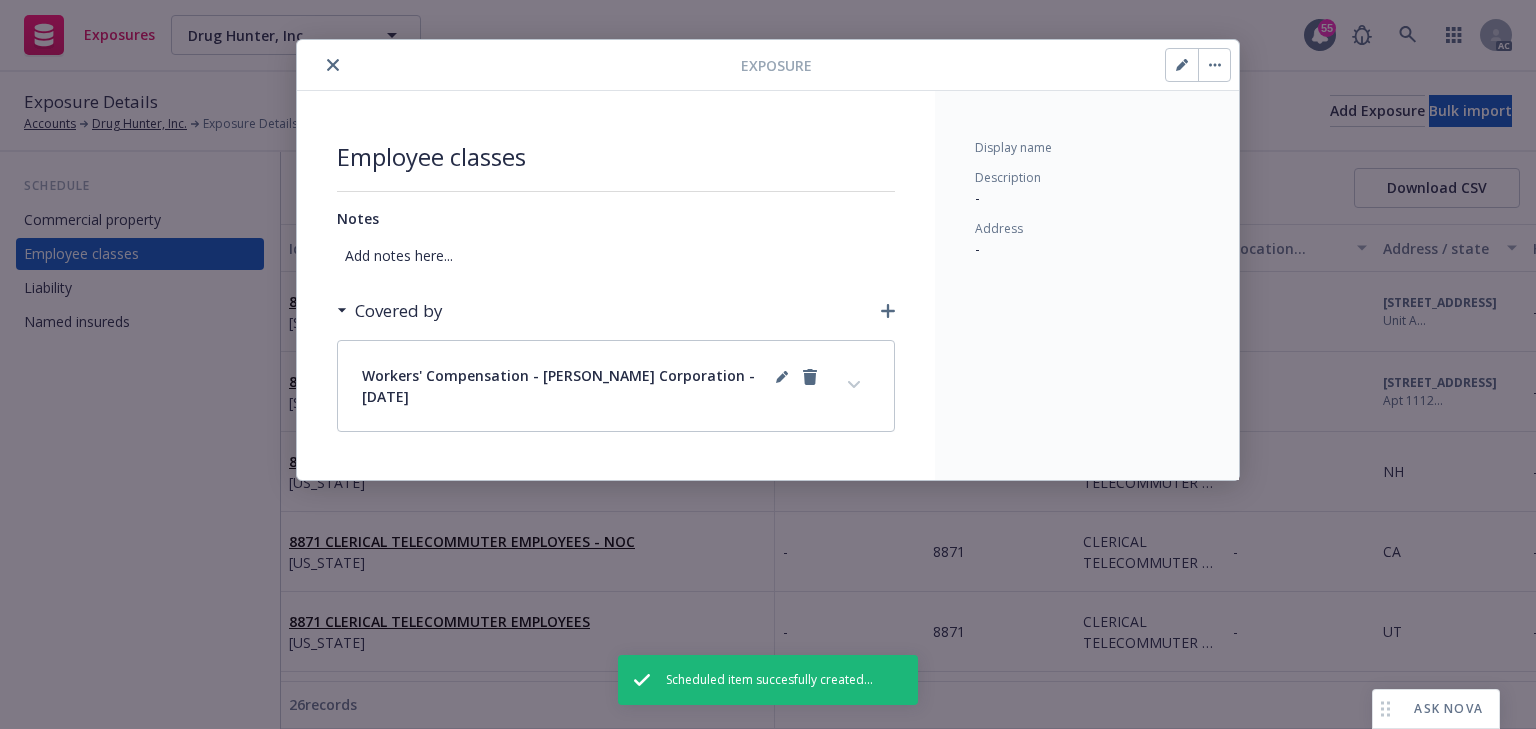 click on "Workers' Compensation - [PERSON_NAME] Corporation - [DATE]" at bounding box center [616, 386] 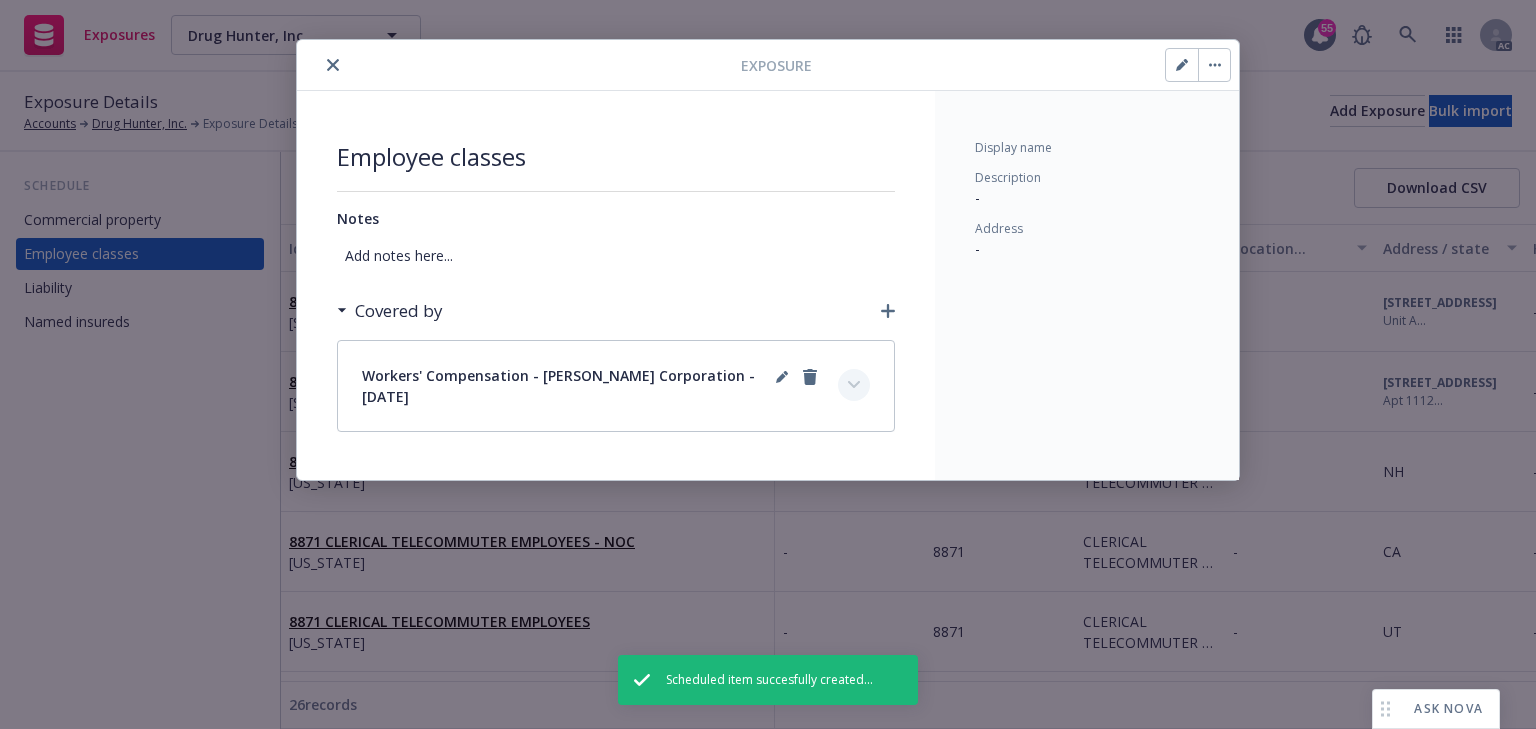 click at bounding box center (854, 385) 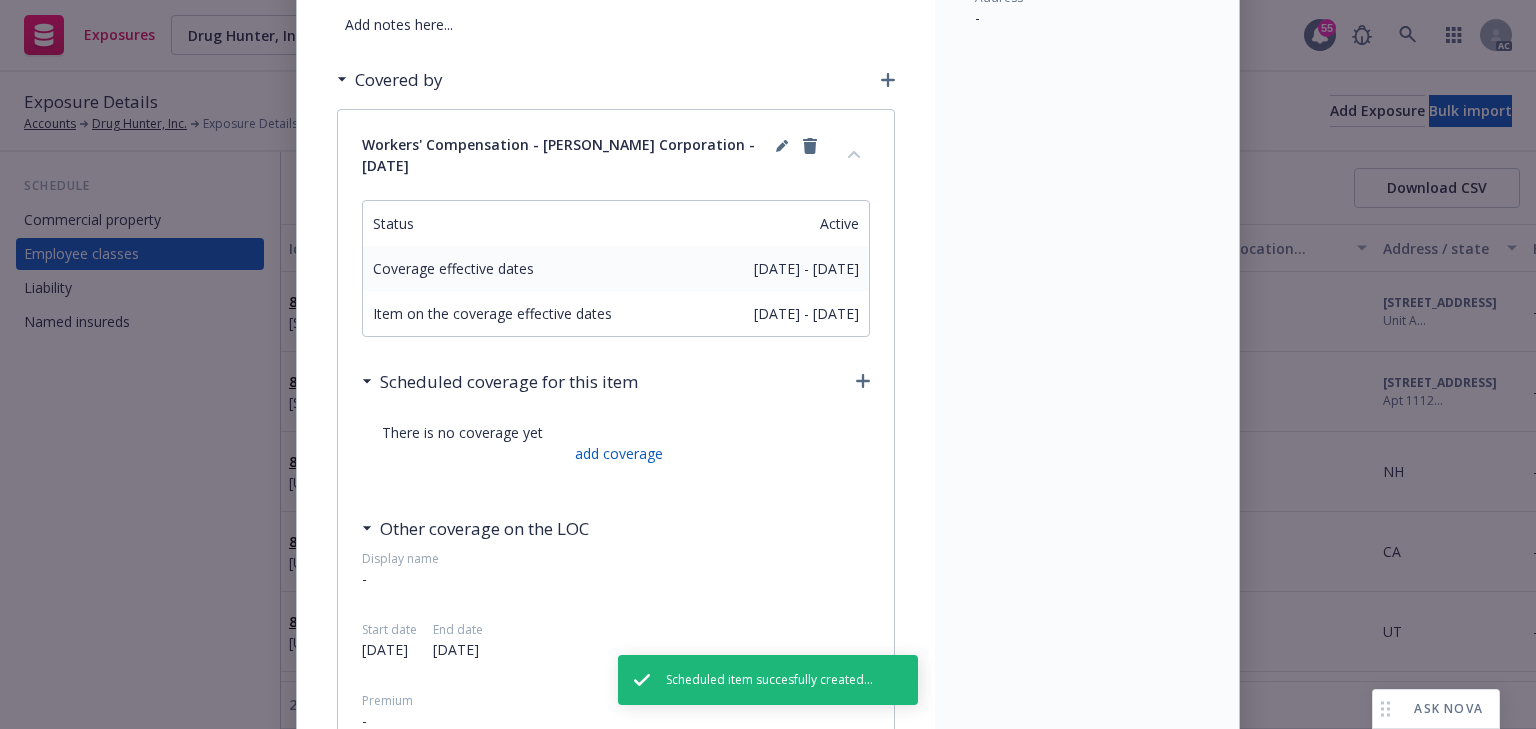 scroll, scrollTop: 265, scrollLeft: 0, axis: vertical 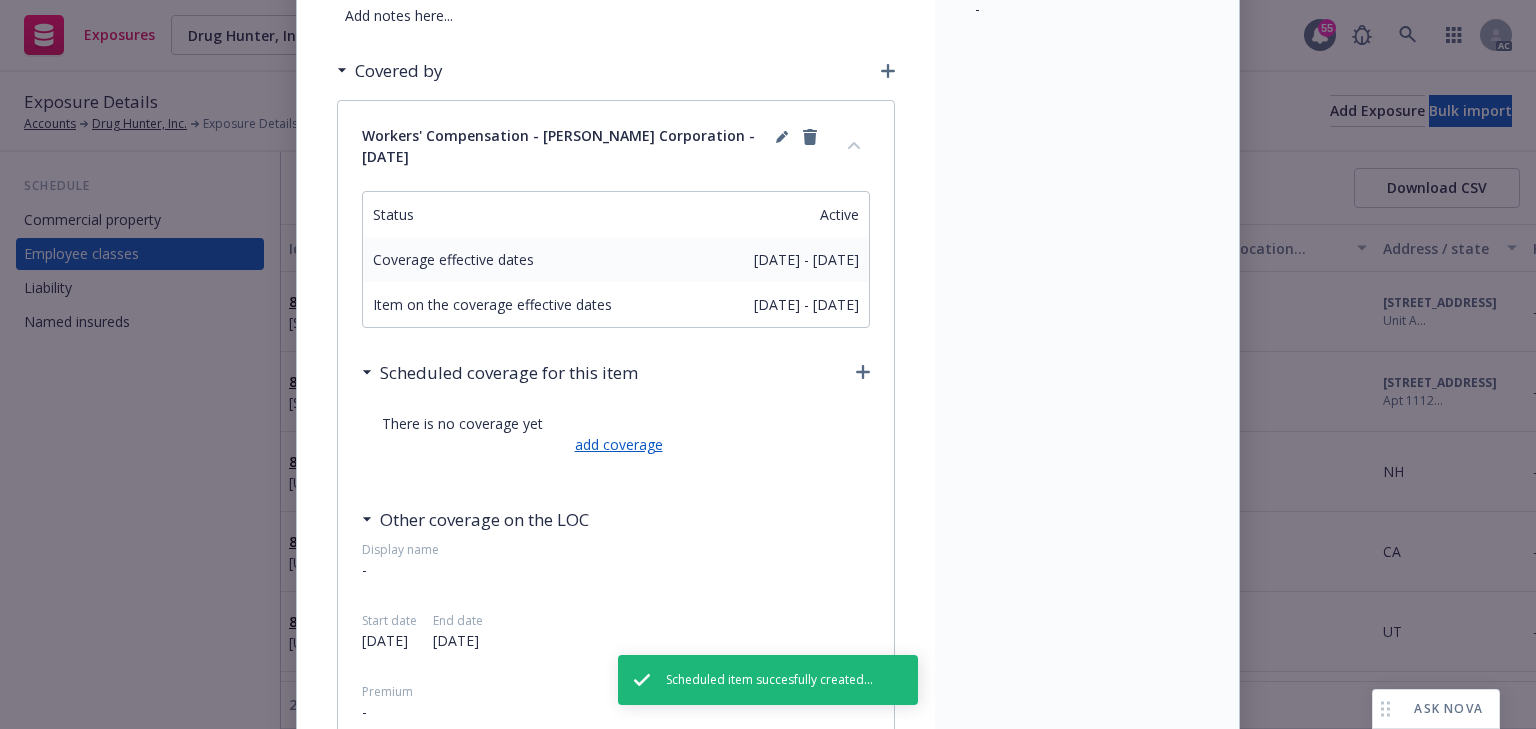 click on "add coverage" at bounding box center (616, 444) 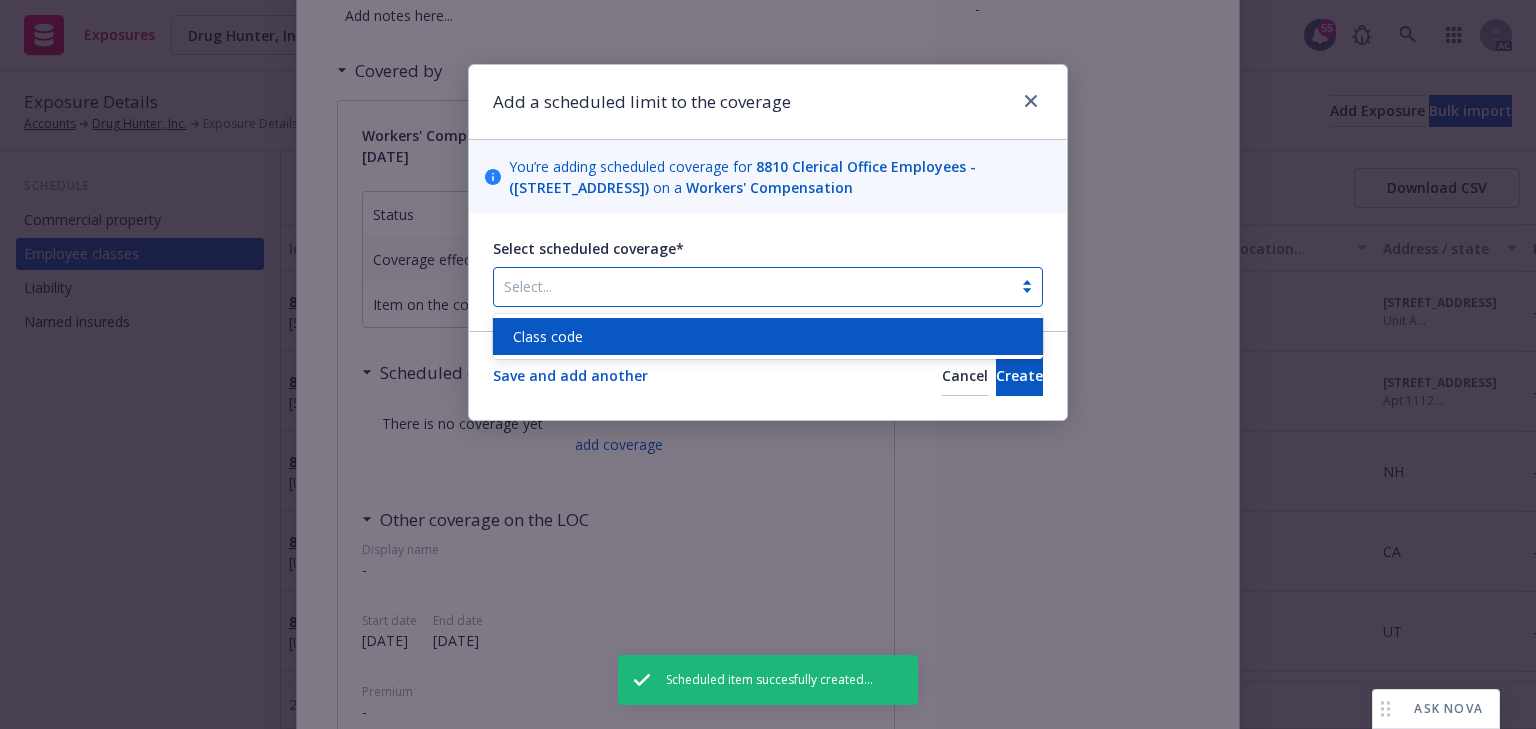 click on "Select..." at bounding box center [768, 287] 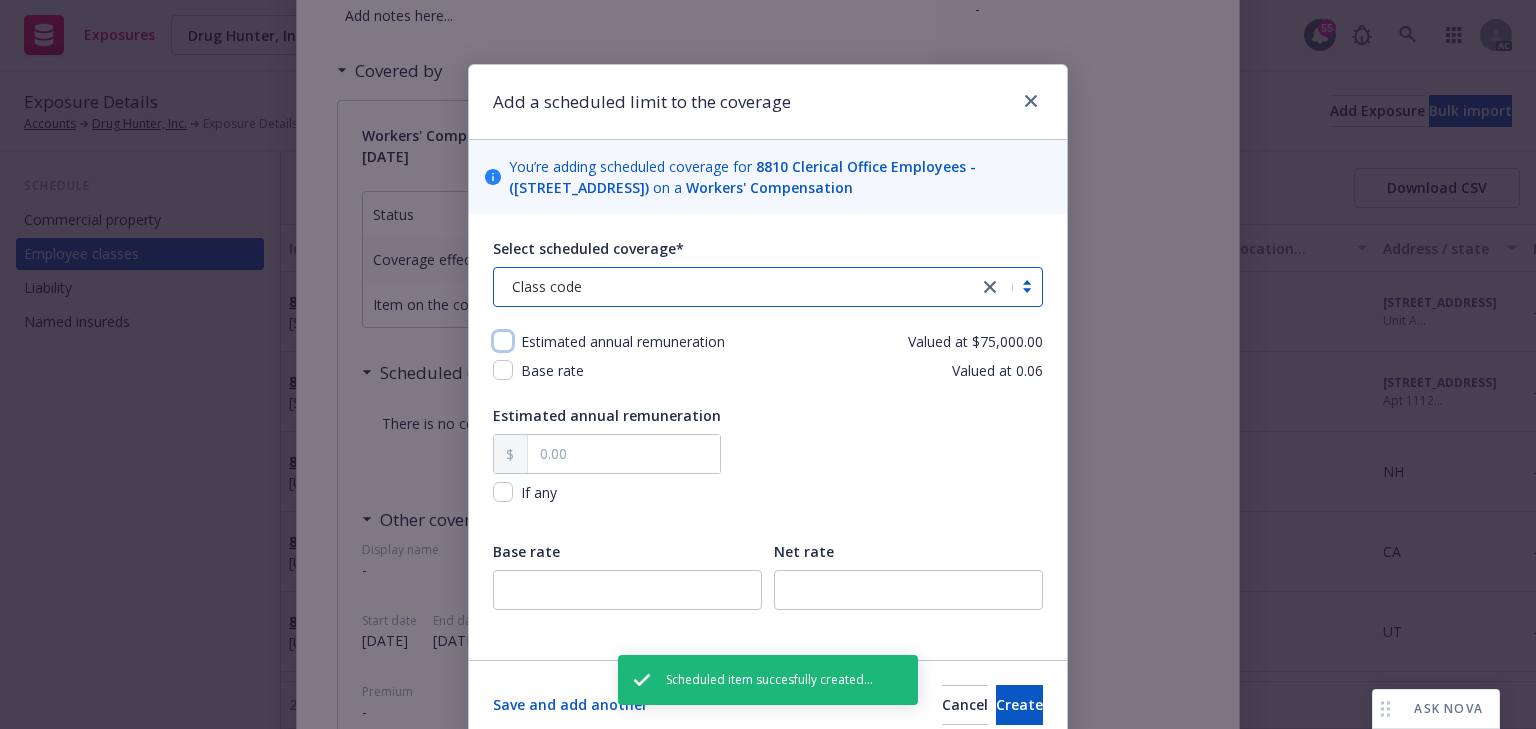 click at bounding box center [503, 341] 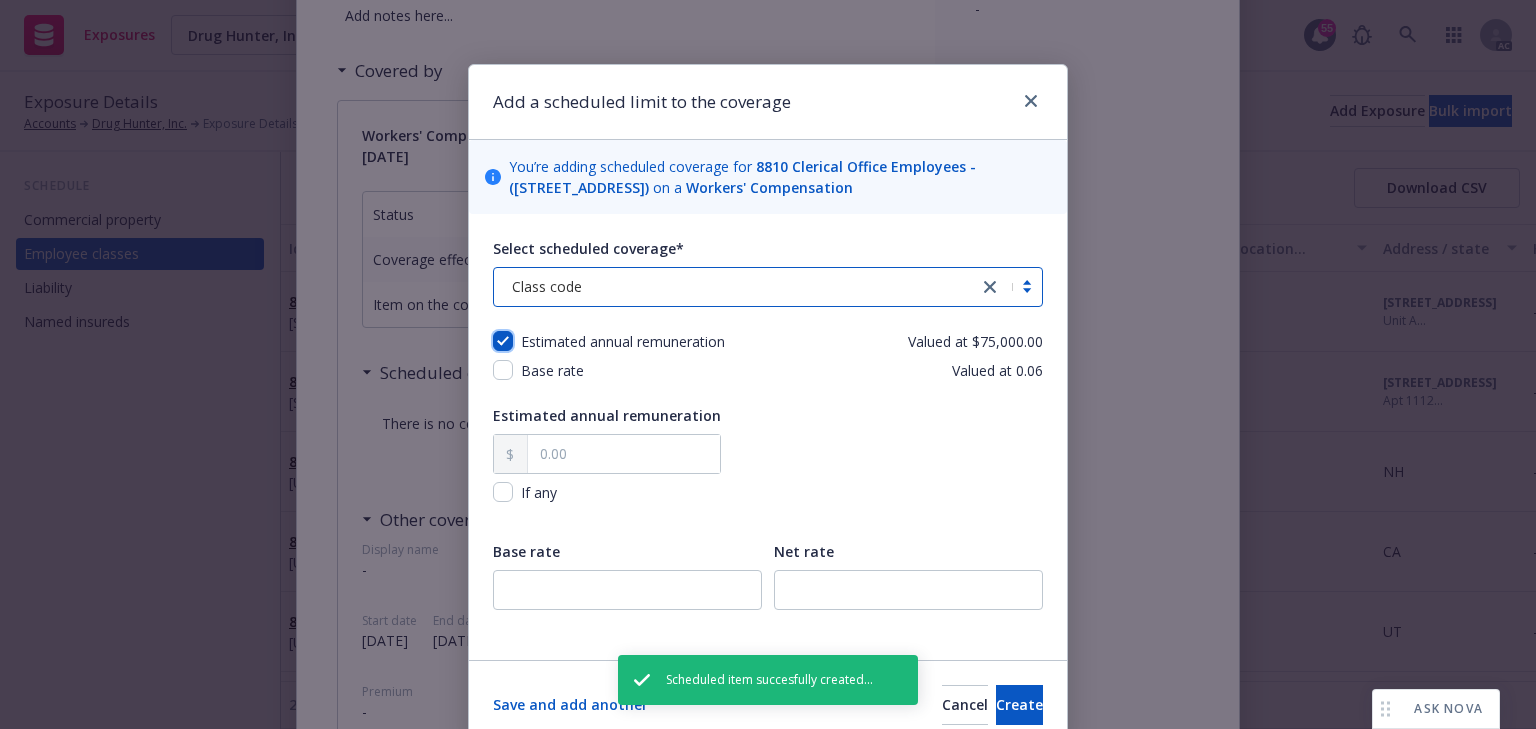 checkbox on "true" 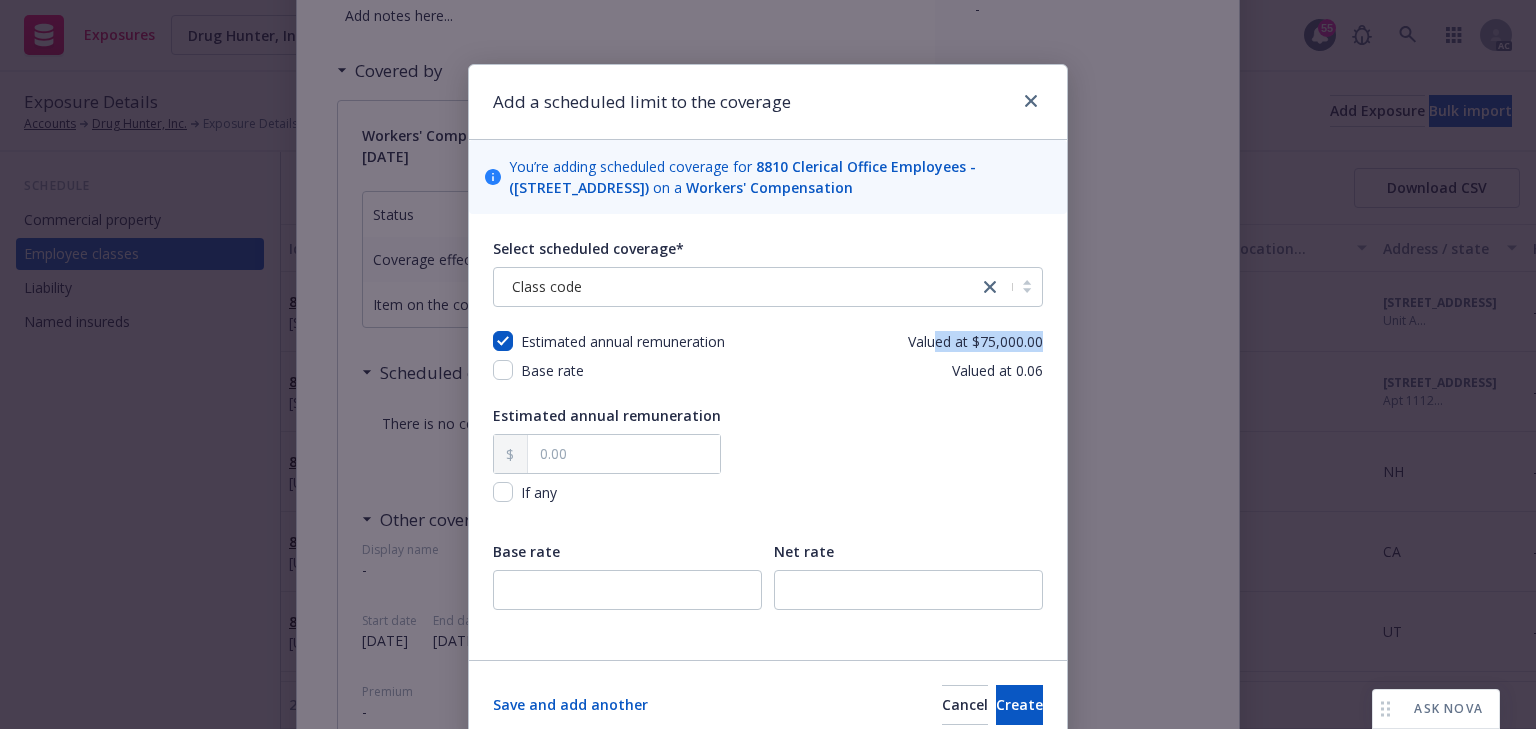 drag, startPoint x: 1044, startPoint y: 343, endPoint x: 1060, endPoint y: 344, distance: 16.03122 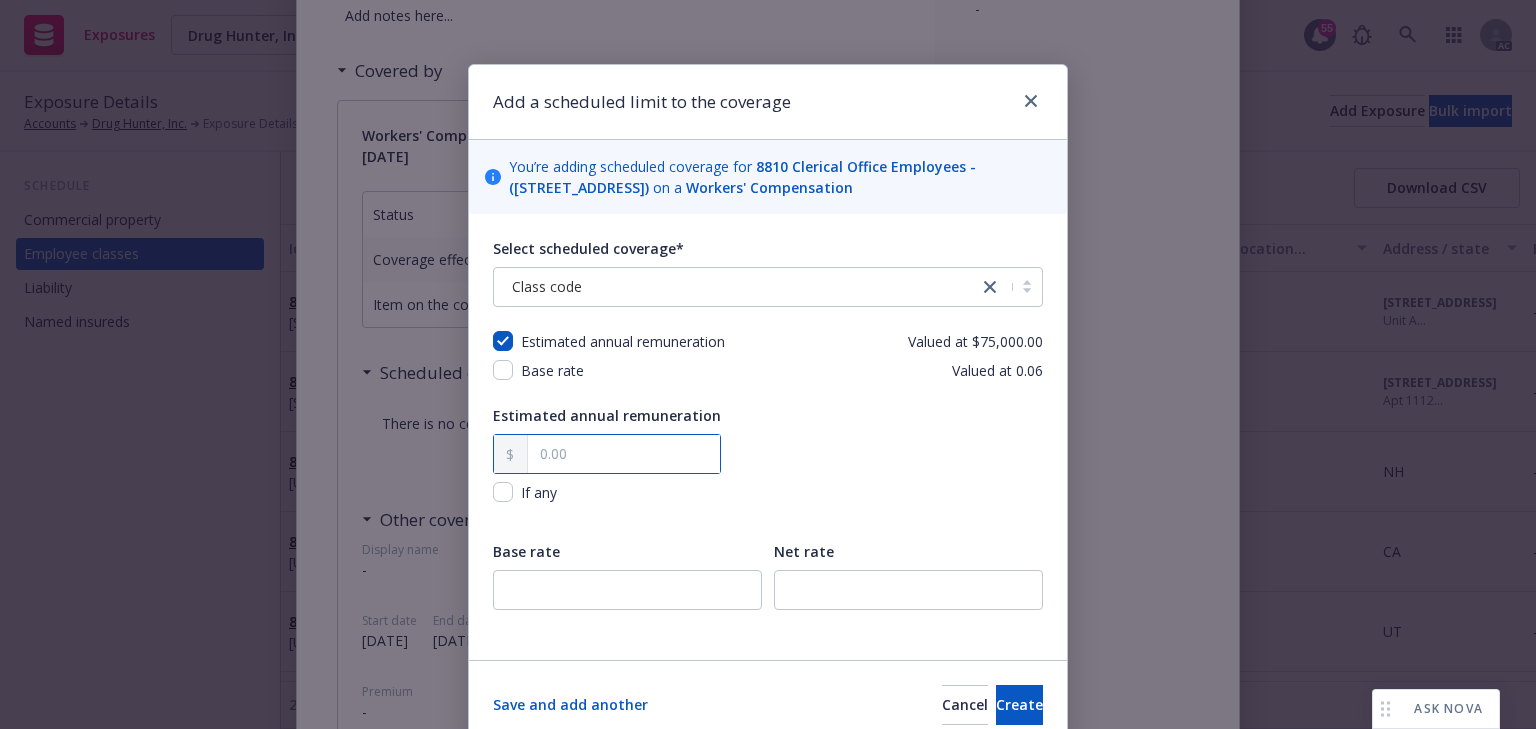 click at bounding box center [624, 454] 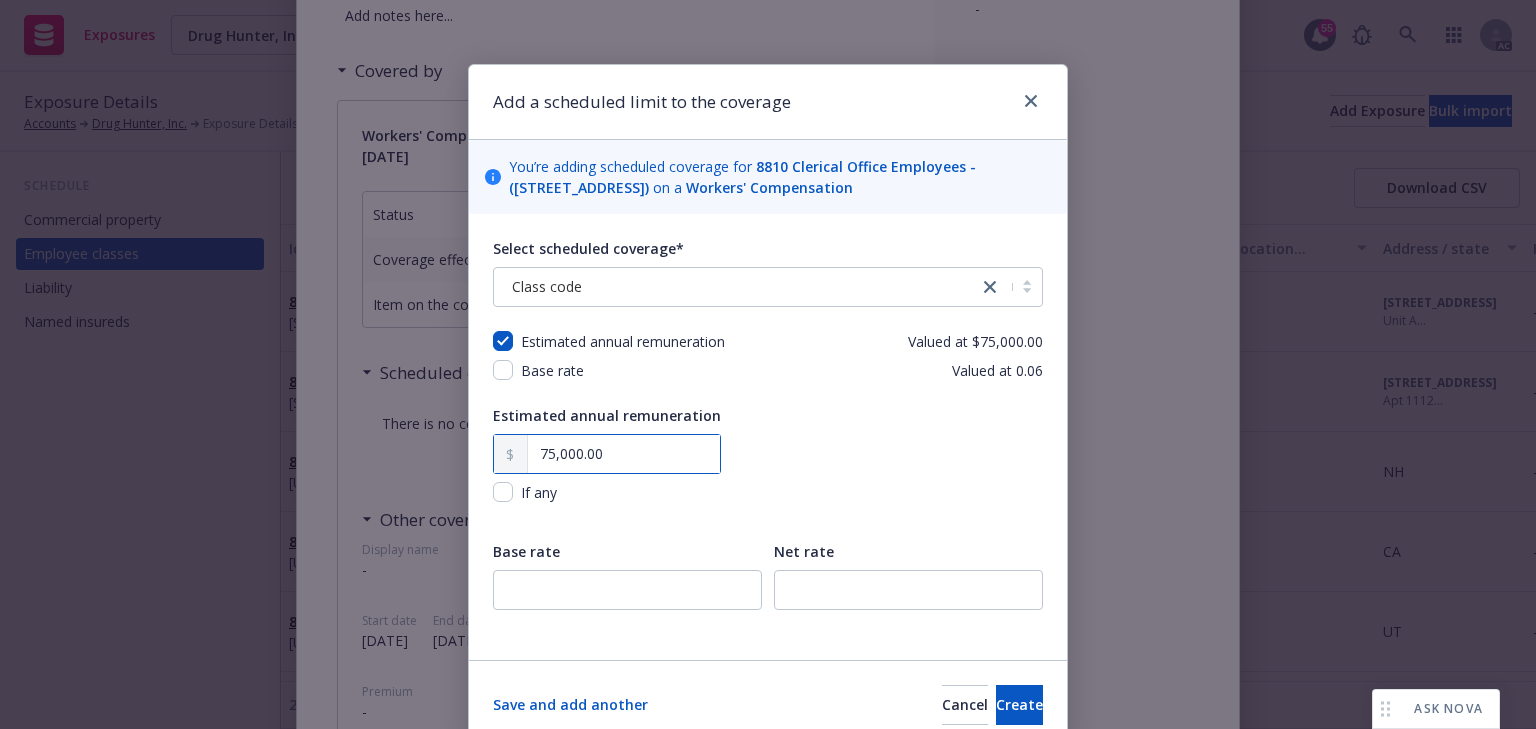 type on "75,000.00" 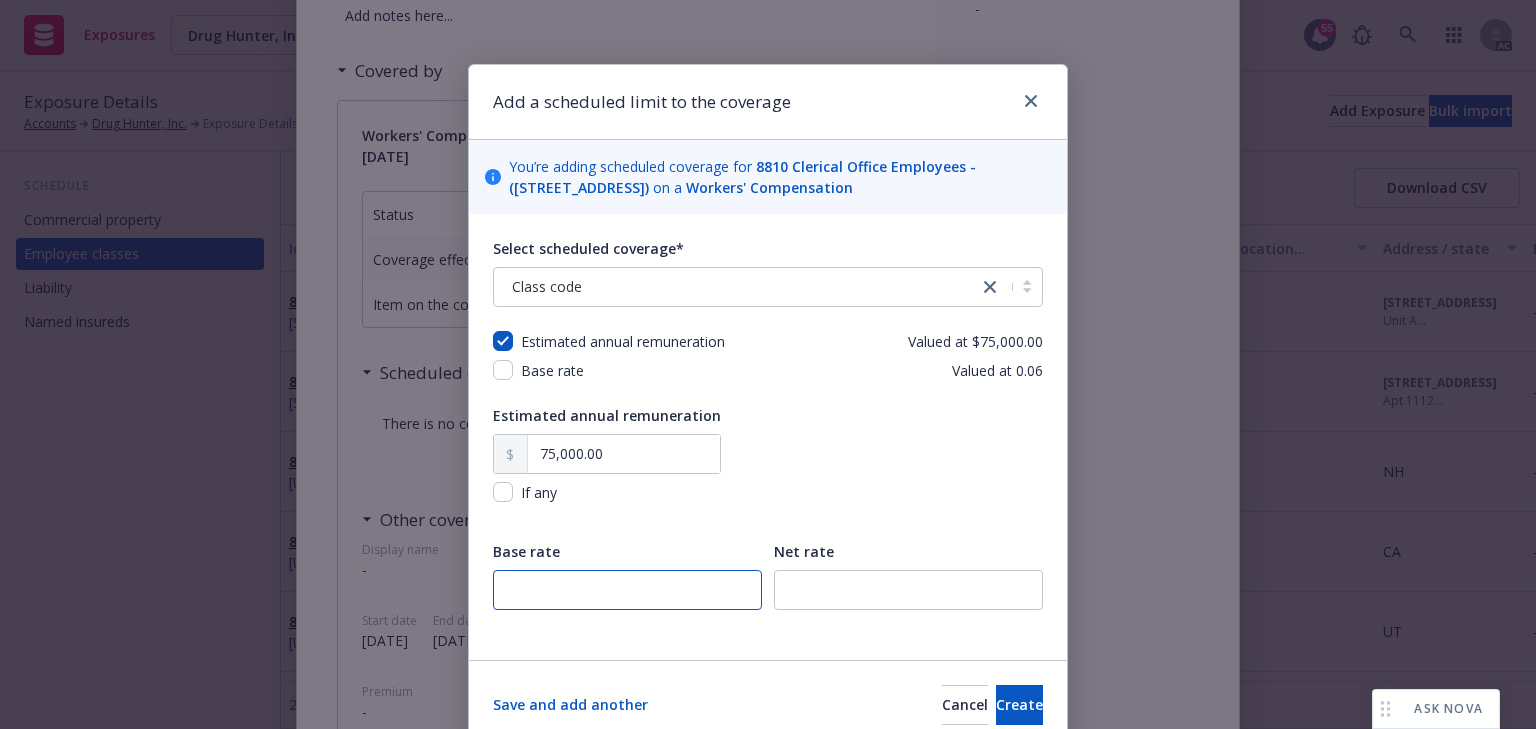 click at bounding box center [627, 590] 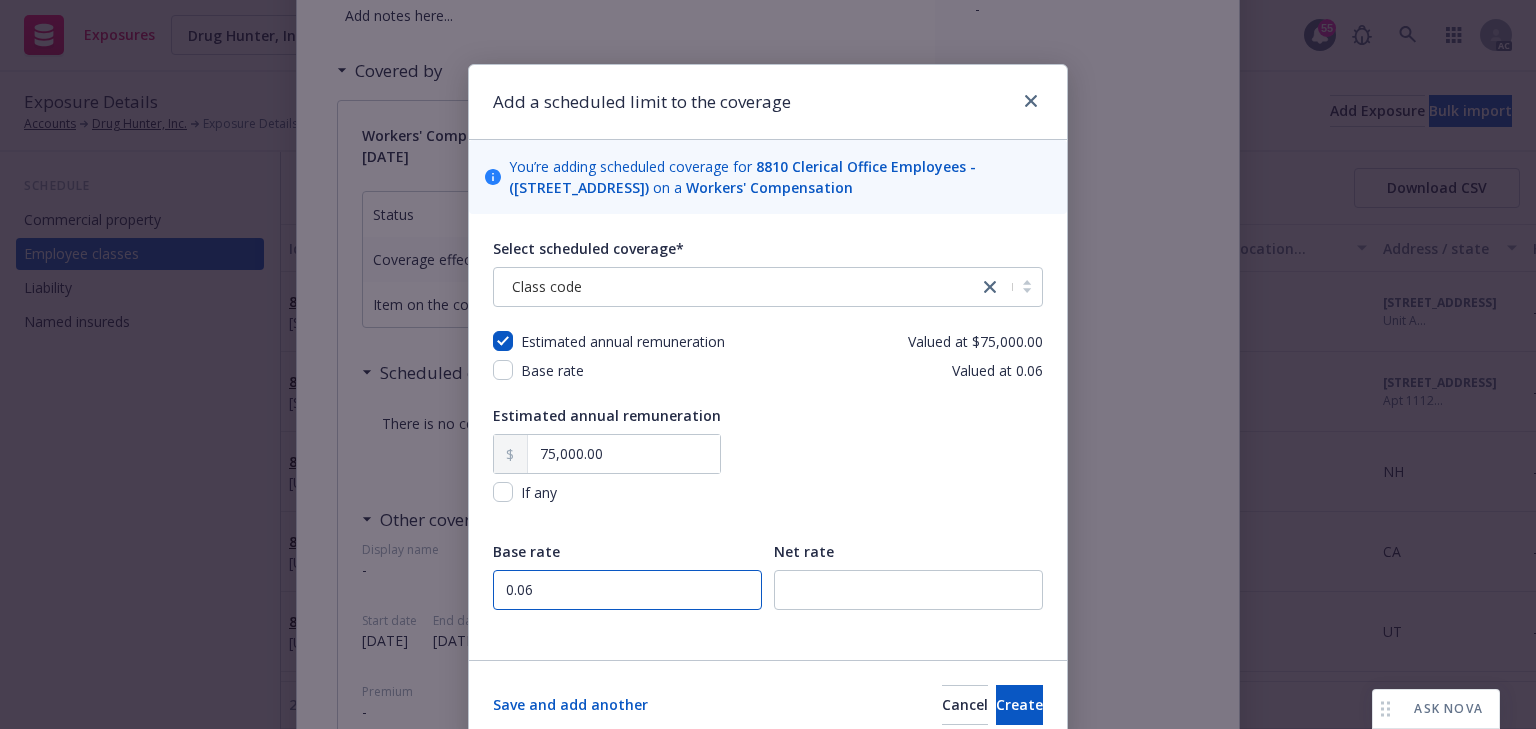 type on "0.06" 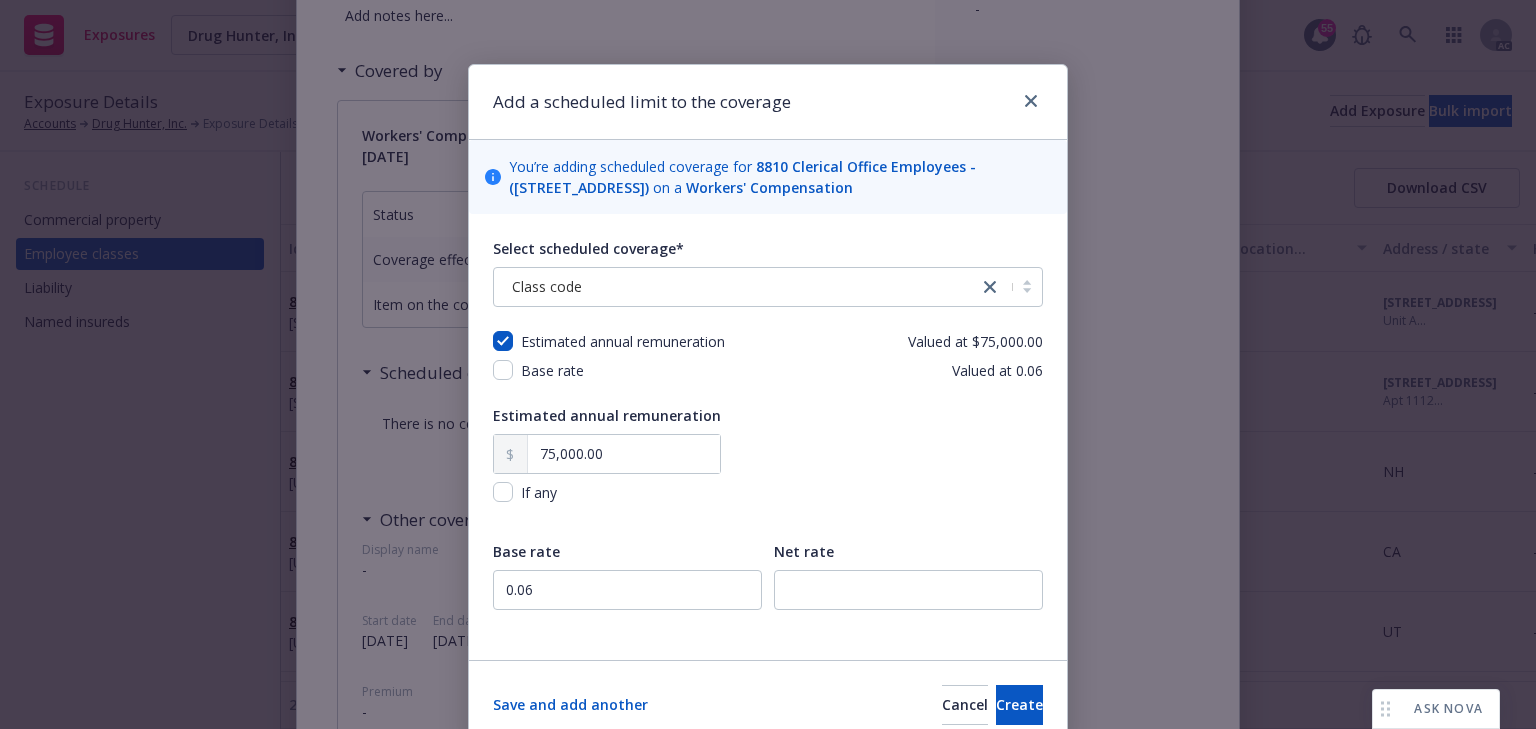 click on "Net rate" at bounding box center (804, 551) 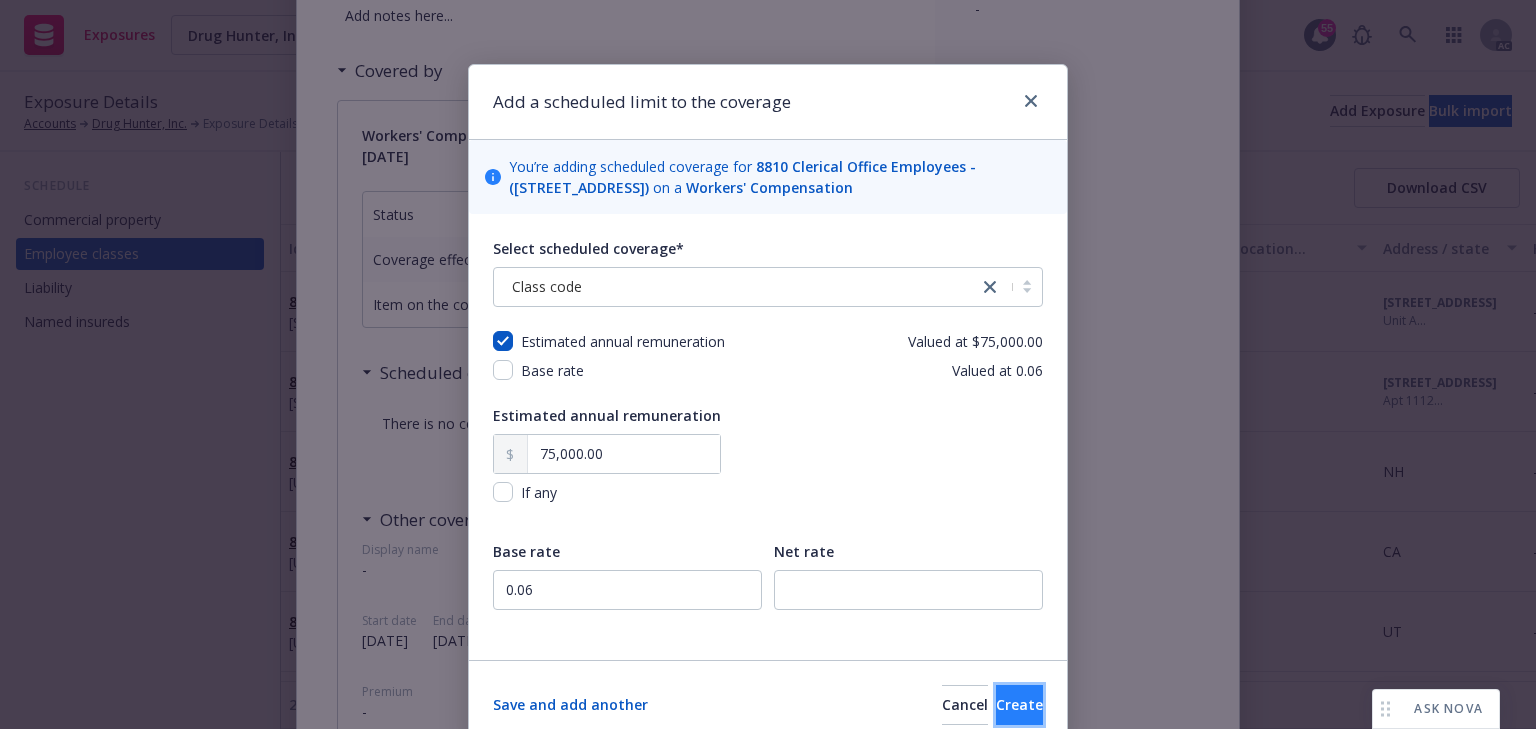 click on "Create" at bounding box center (1019, 704) 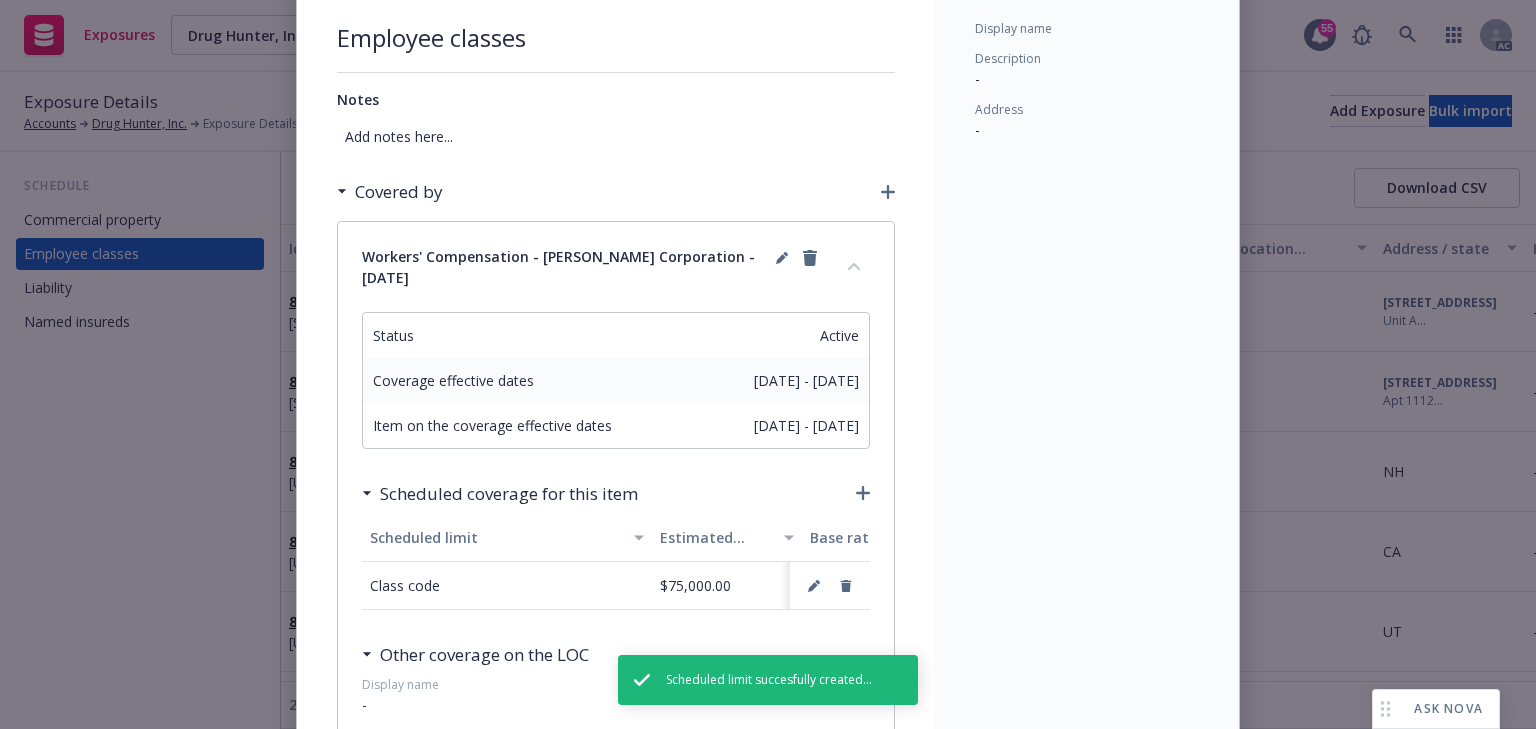 scroll, scrollTop: 0, scrollLeft: 0, axis: both 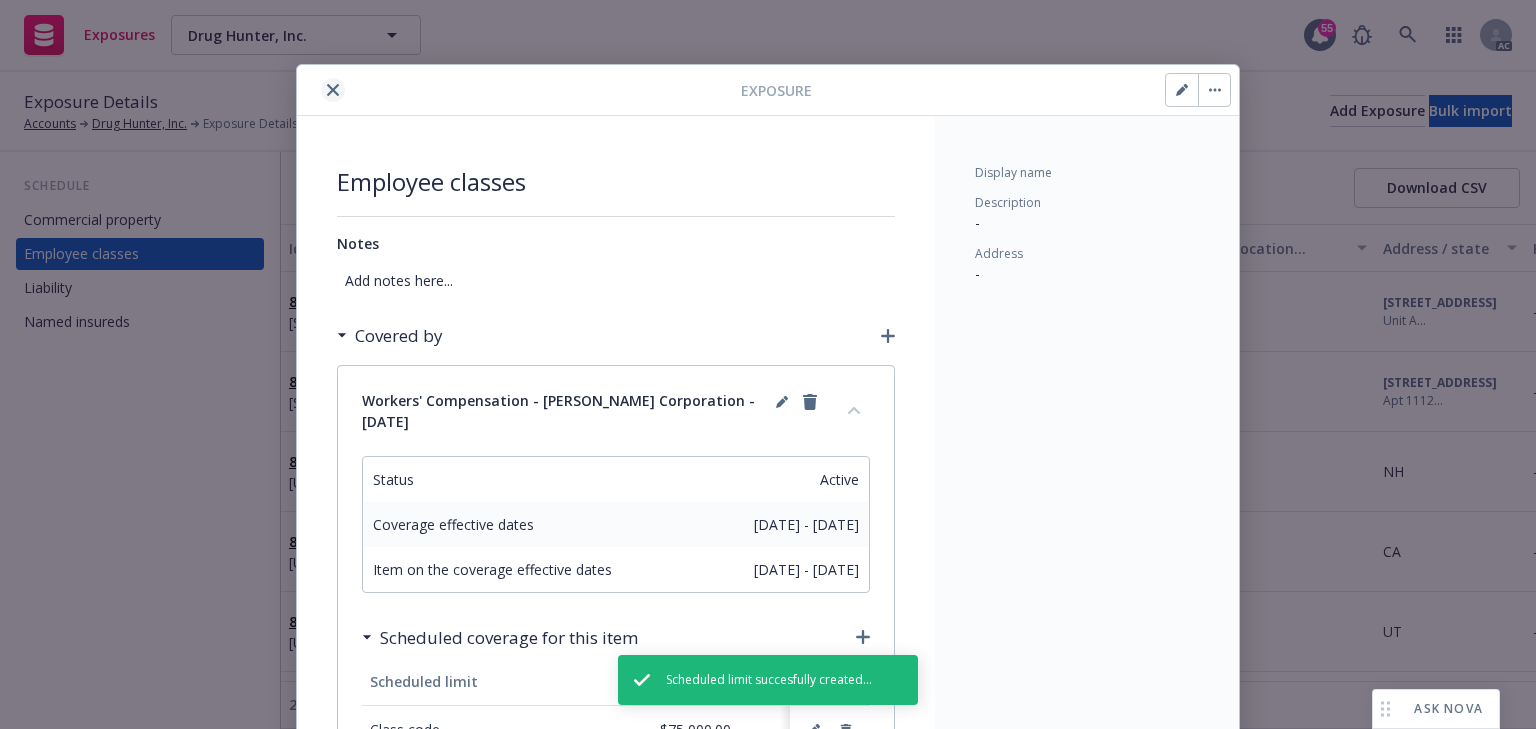 click 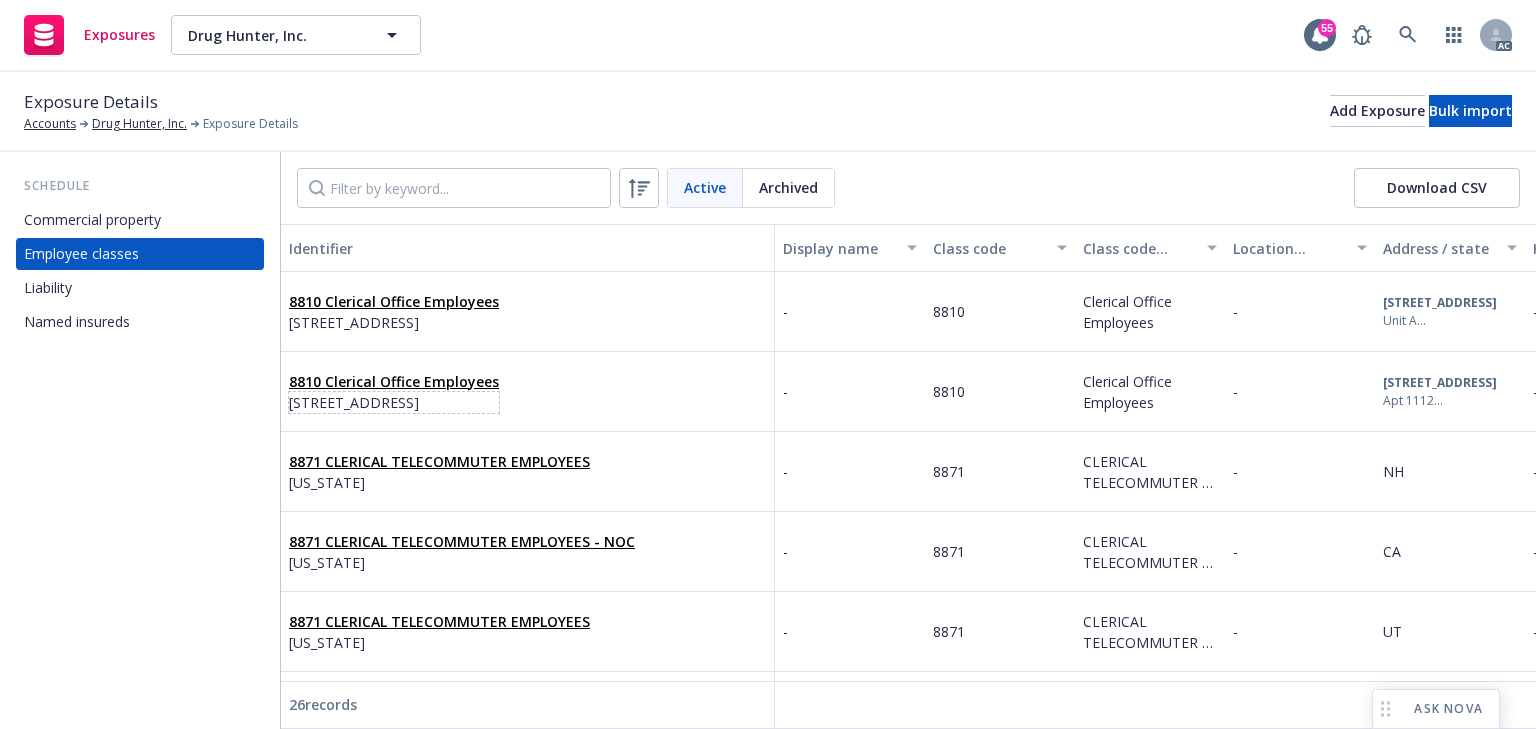 click on "[STREET_ADDRESS]" at bounding box center (394, 402) 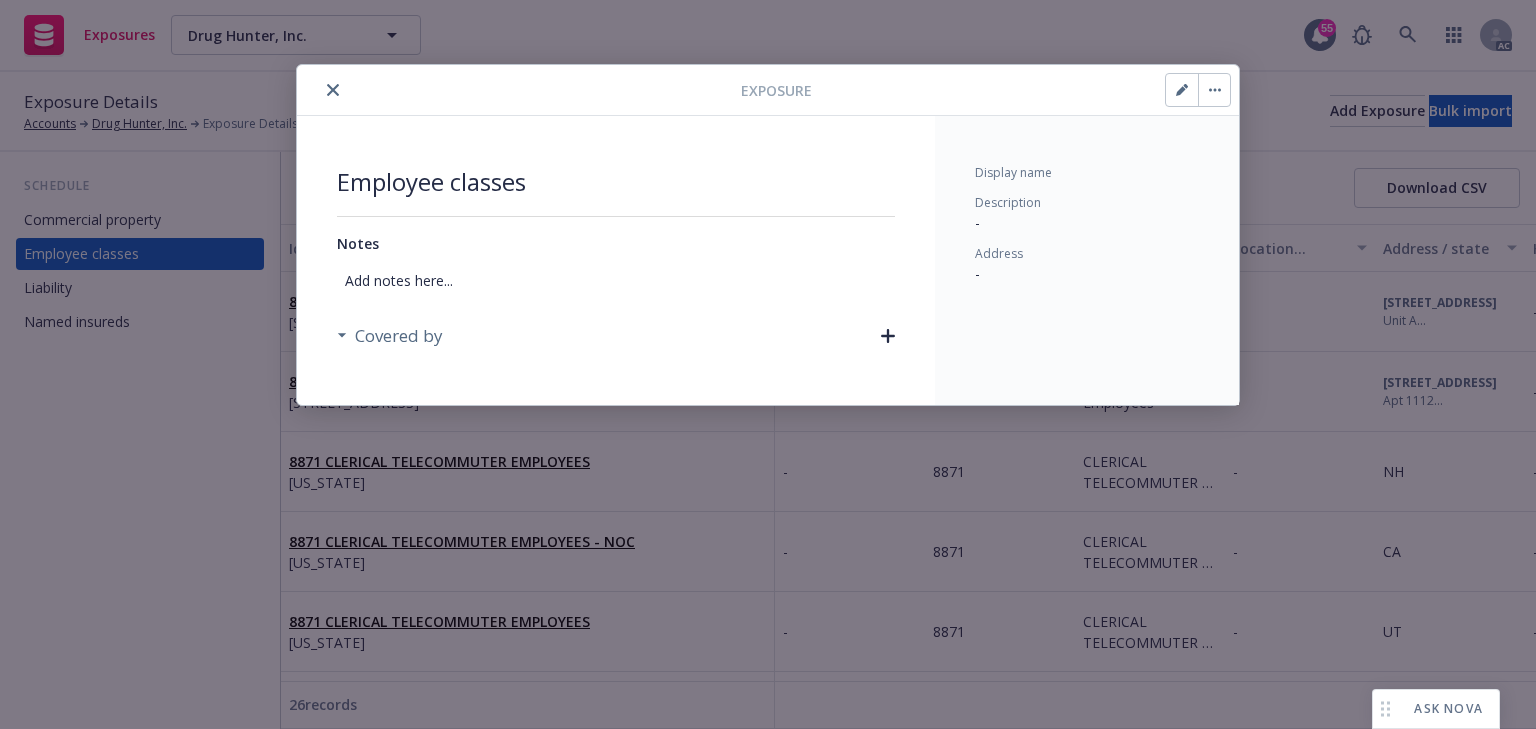 click 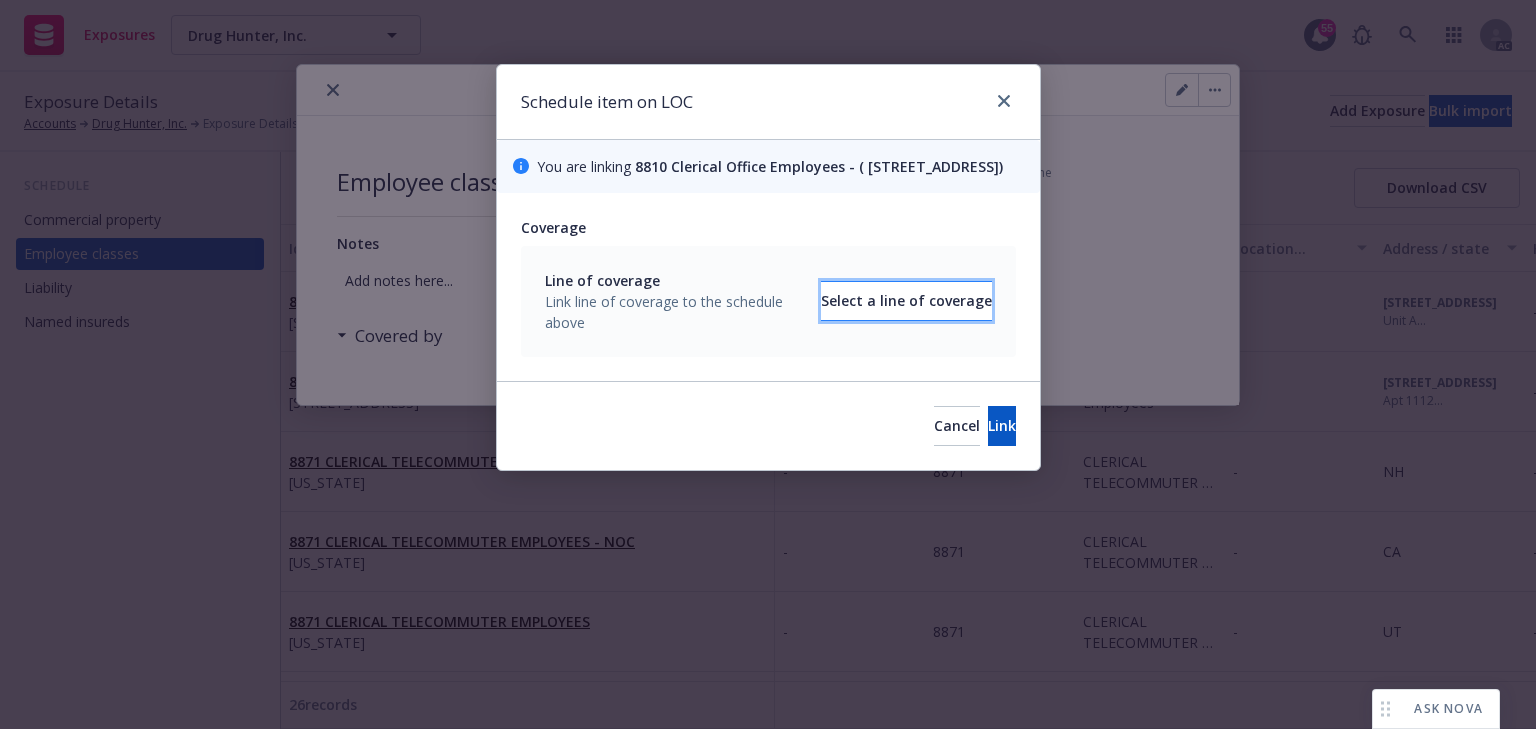 click on "Select a line of coverage" at bounding box center (906, 301) 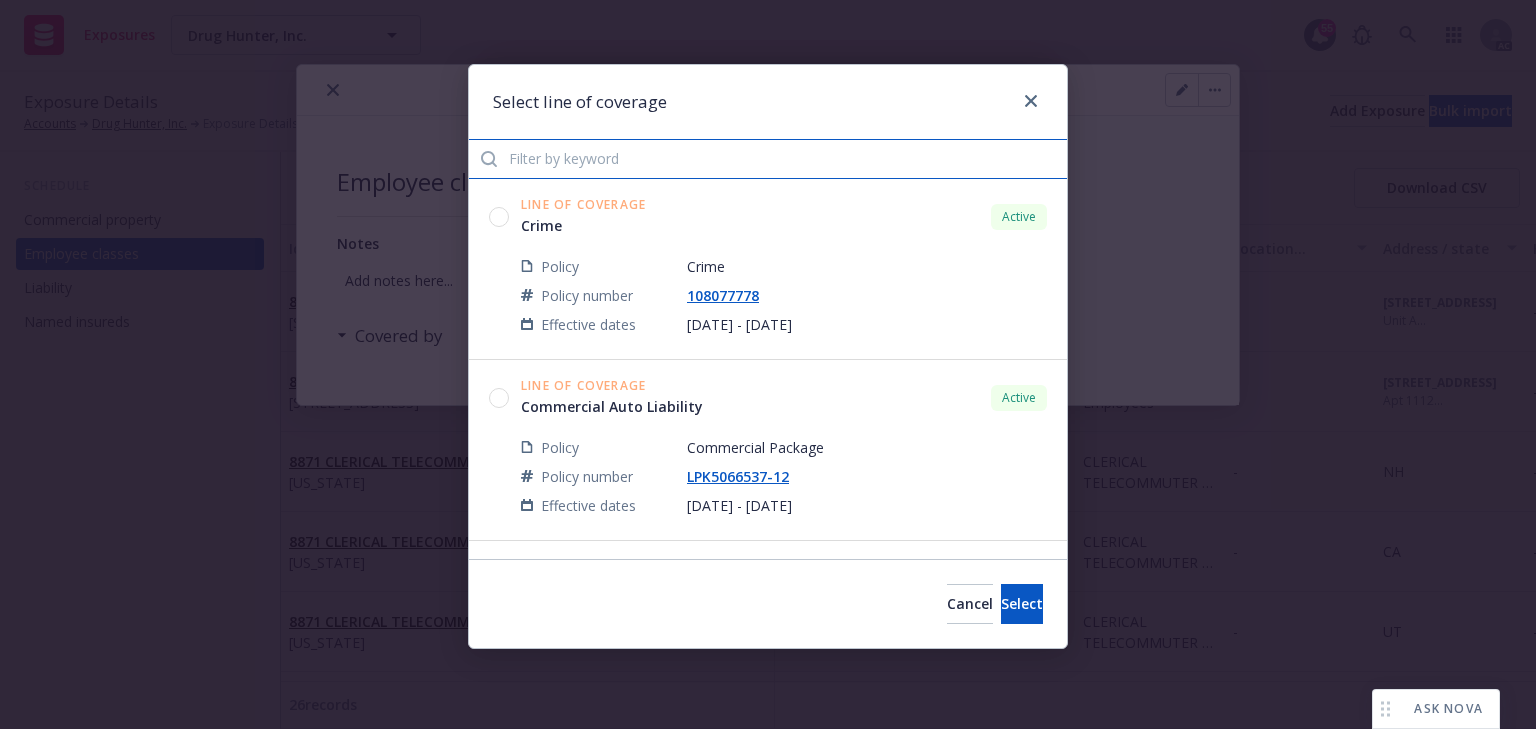 click at bounding box center (768, 159) 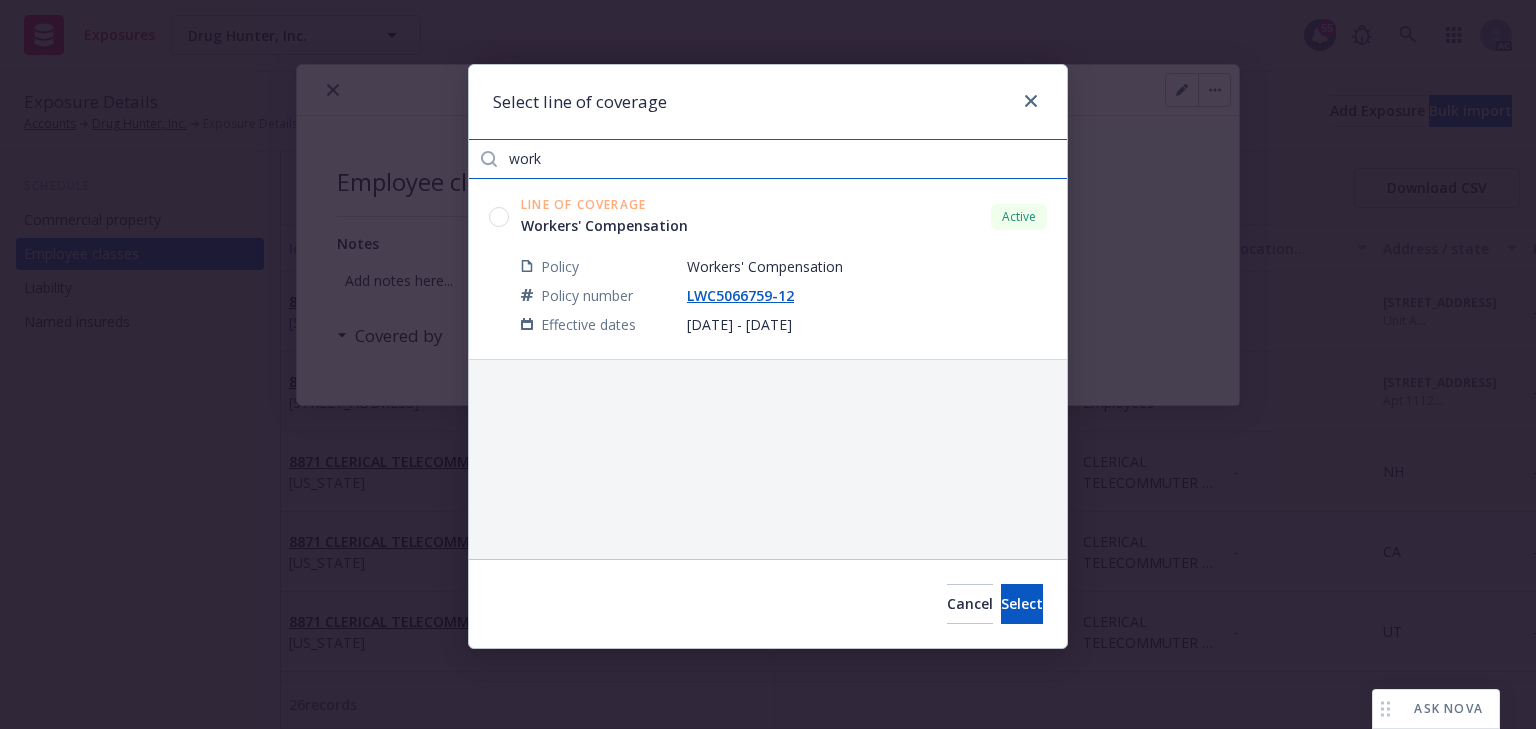 type on "work" 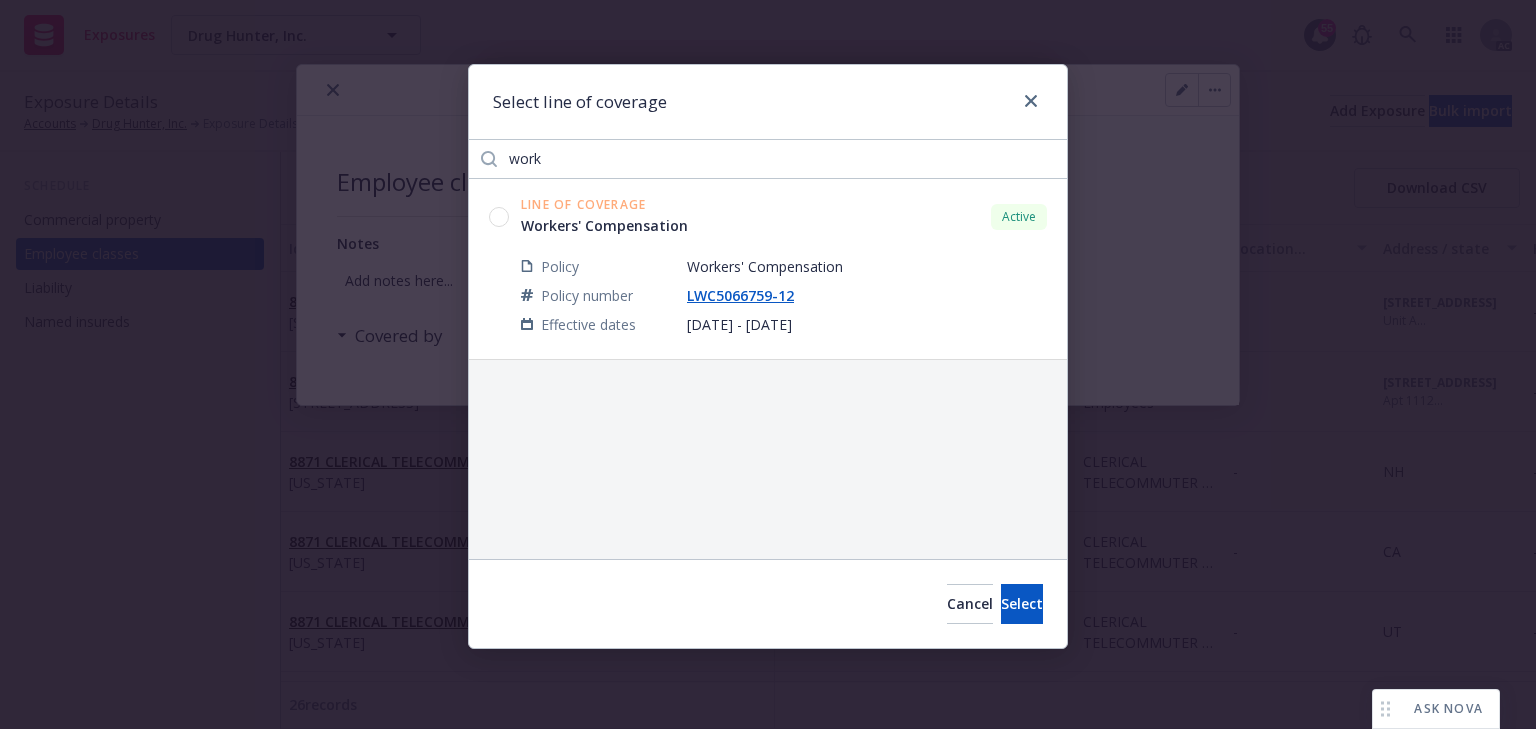 click 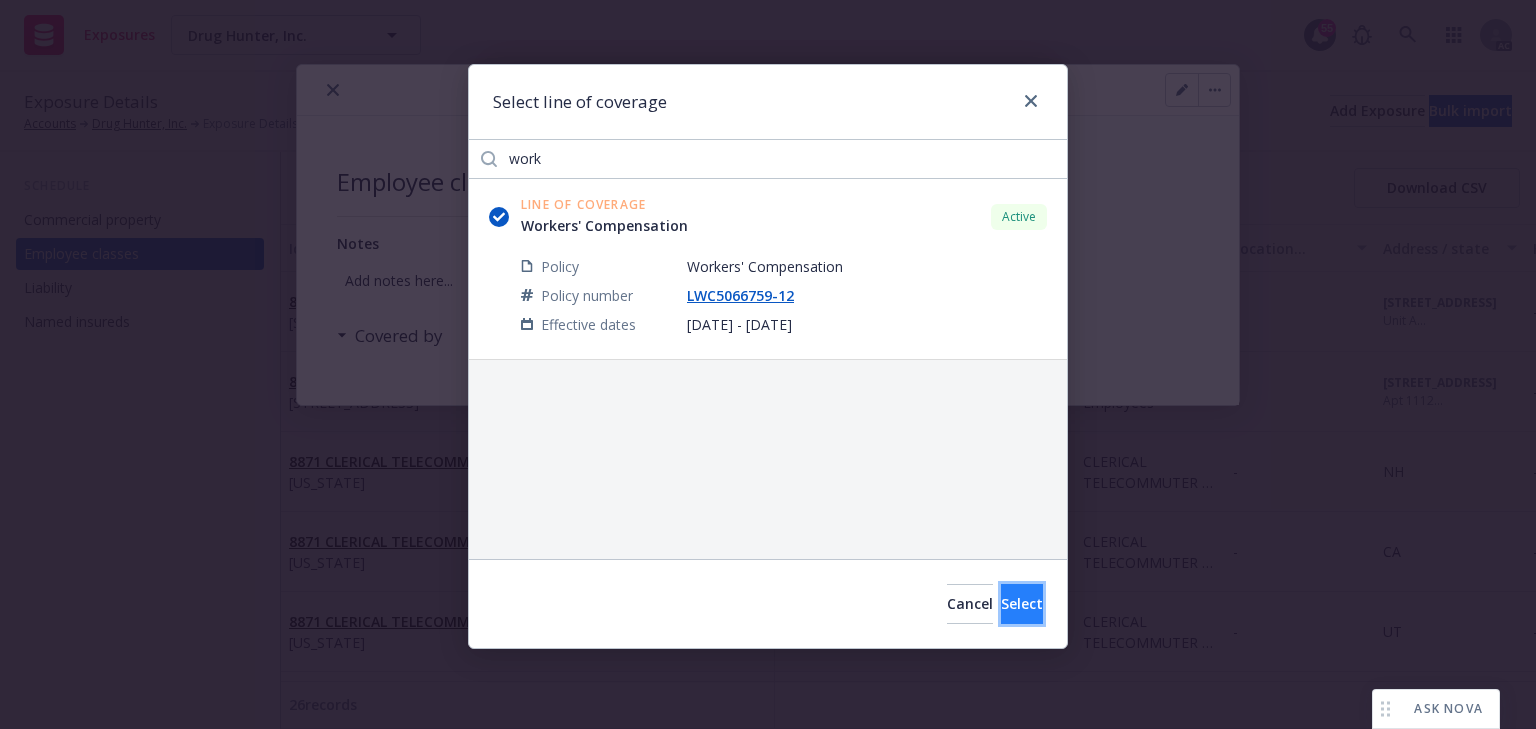 click on "Select" at bounding box center [1022, 604] 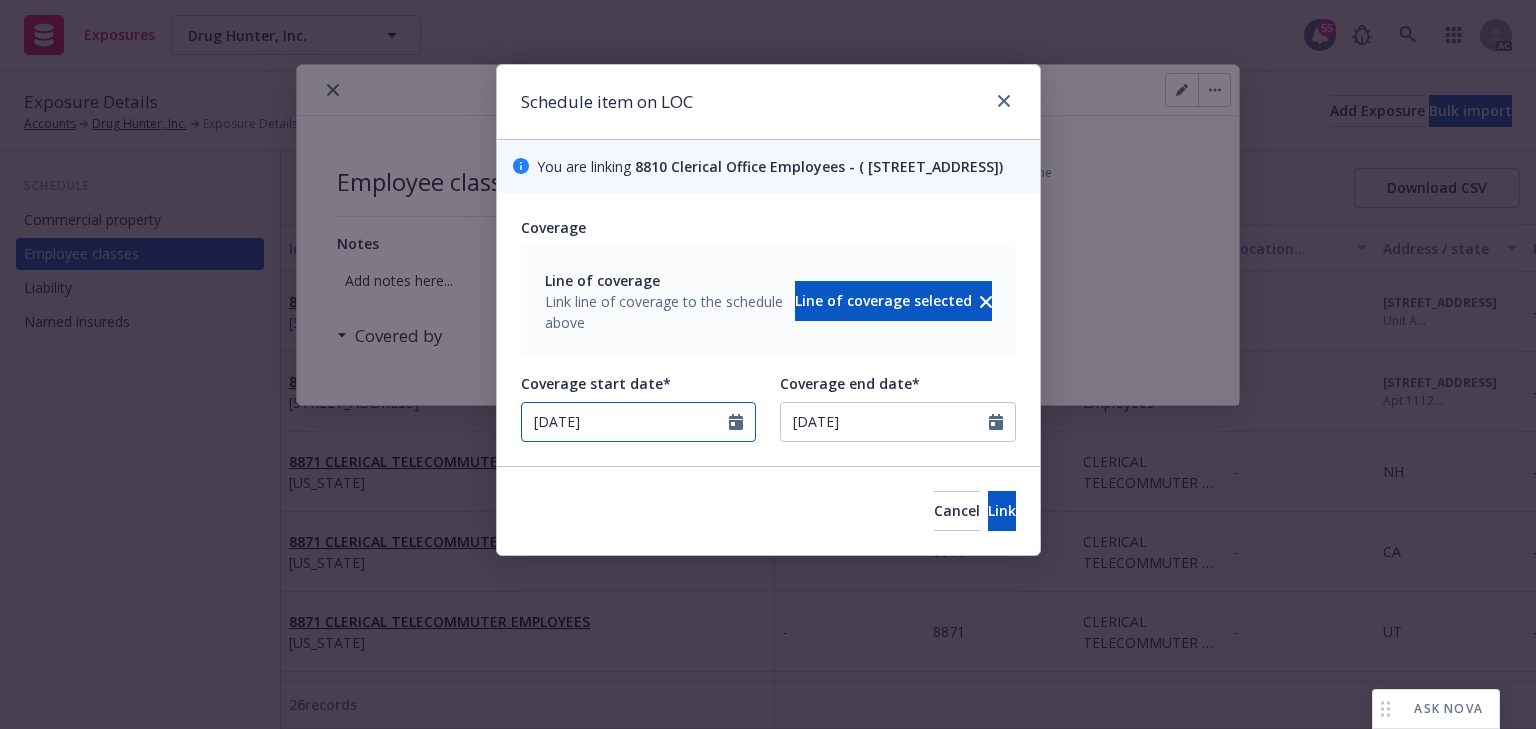select on "9" 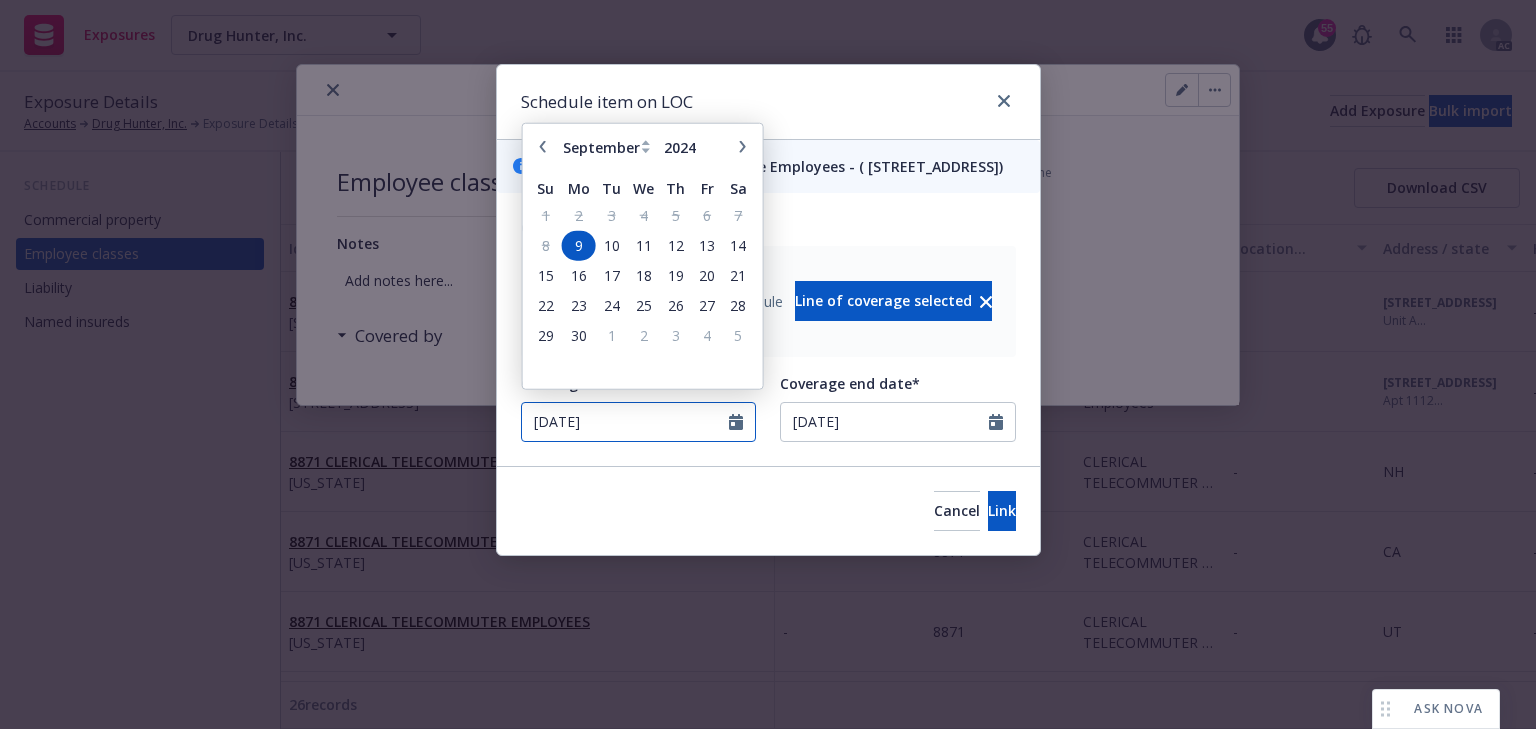 drag, startPoint x: 619, startPoint y: 432, endPoint x: 191, endPoint y: 429, distance: 428.01053 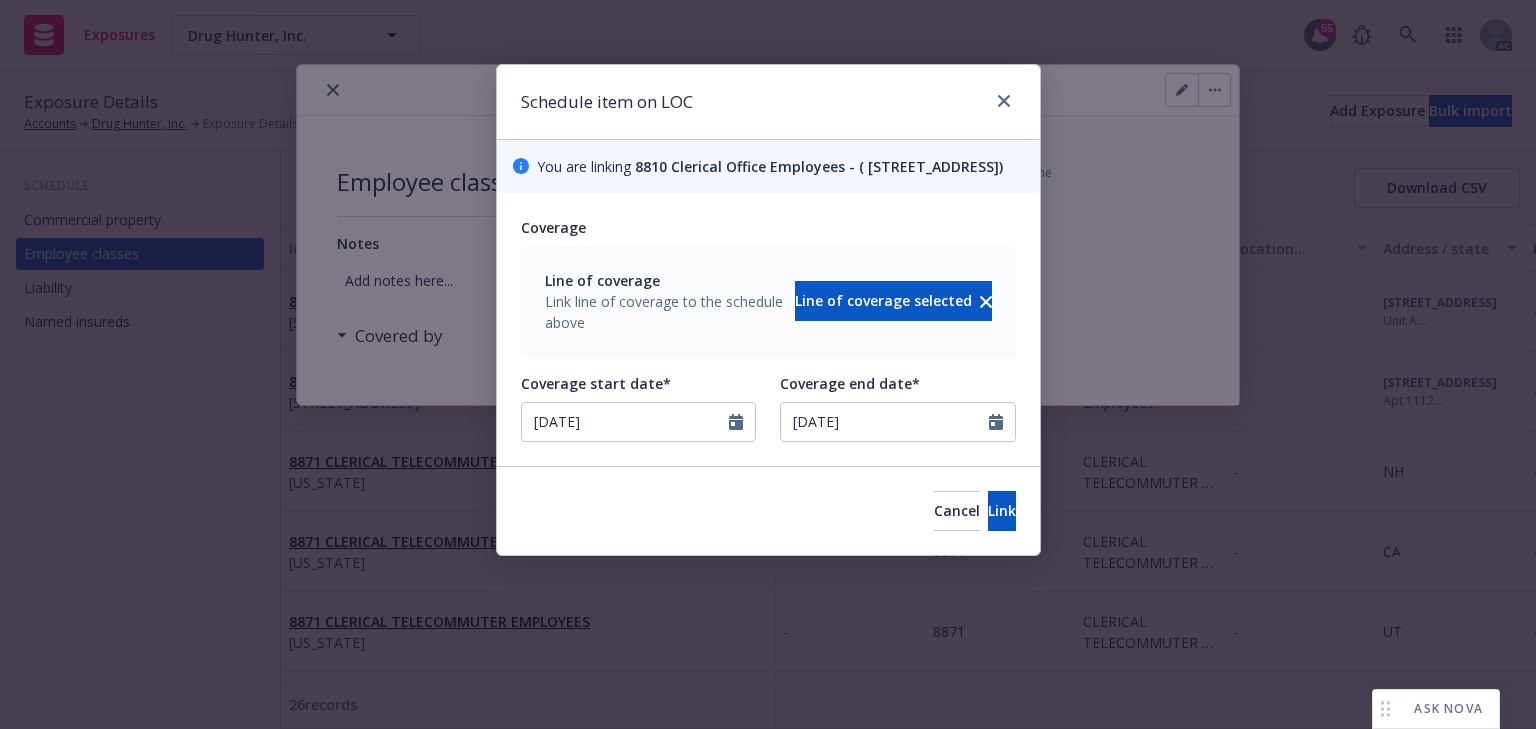 type on "[DATE]" 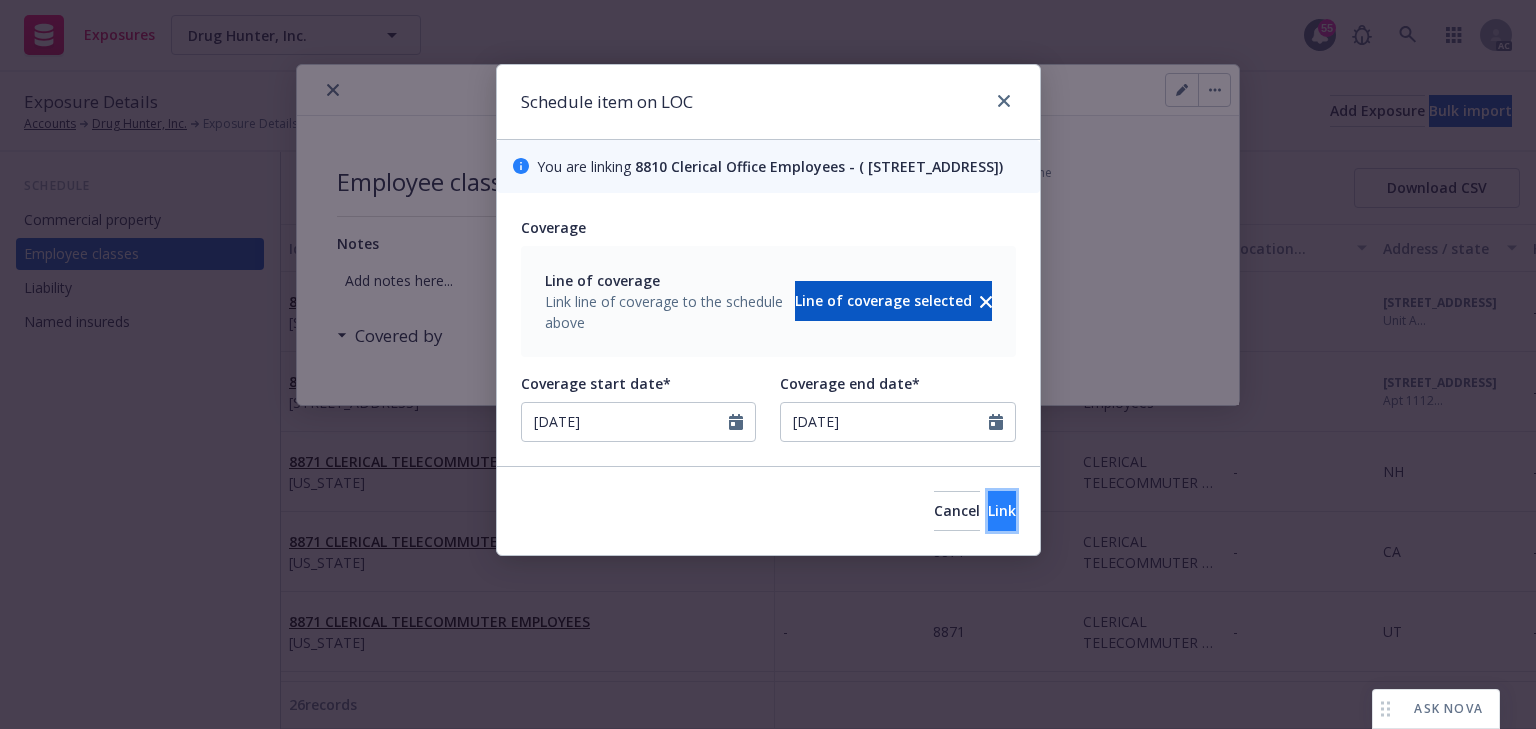 click on "Link" at bounding box center [1002, 511] 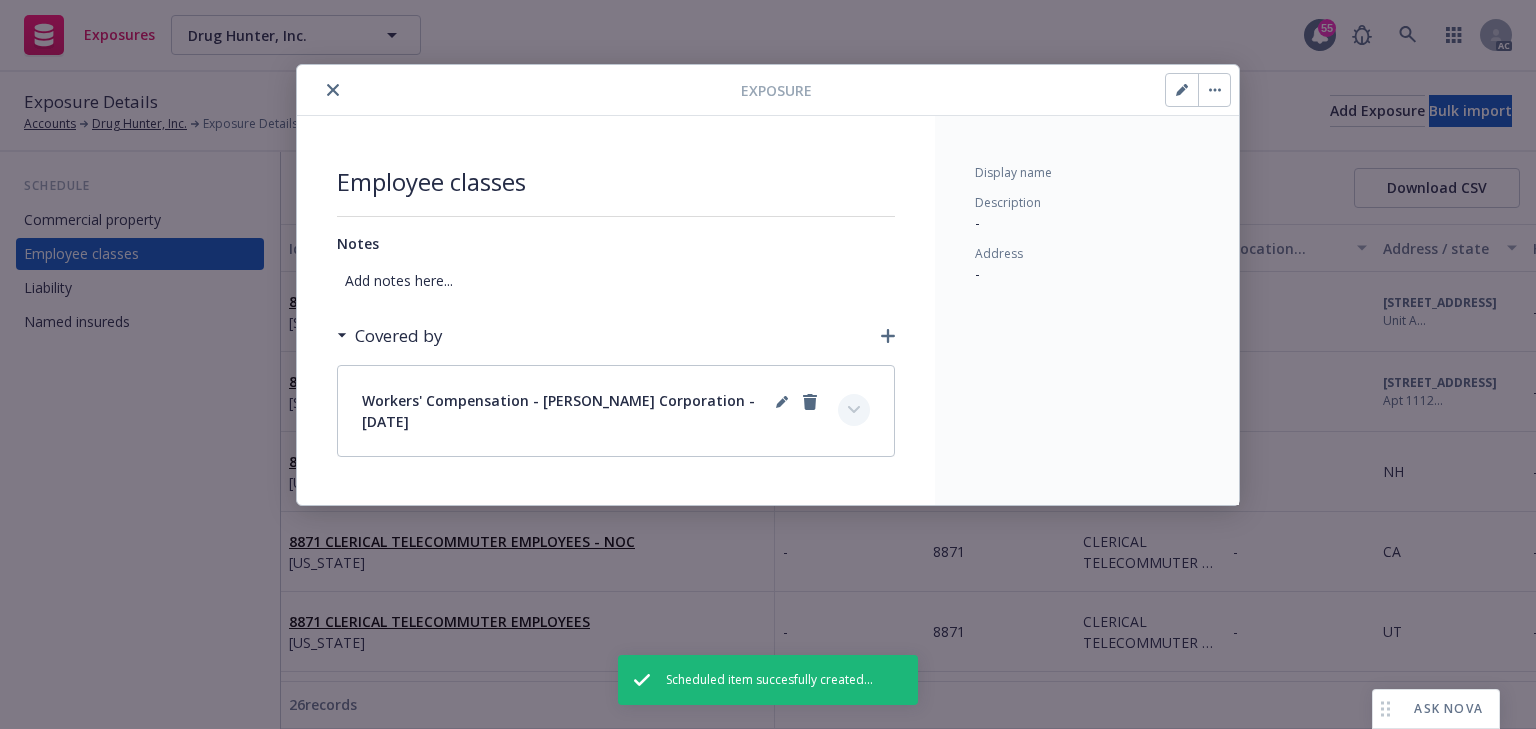 click 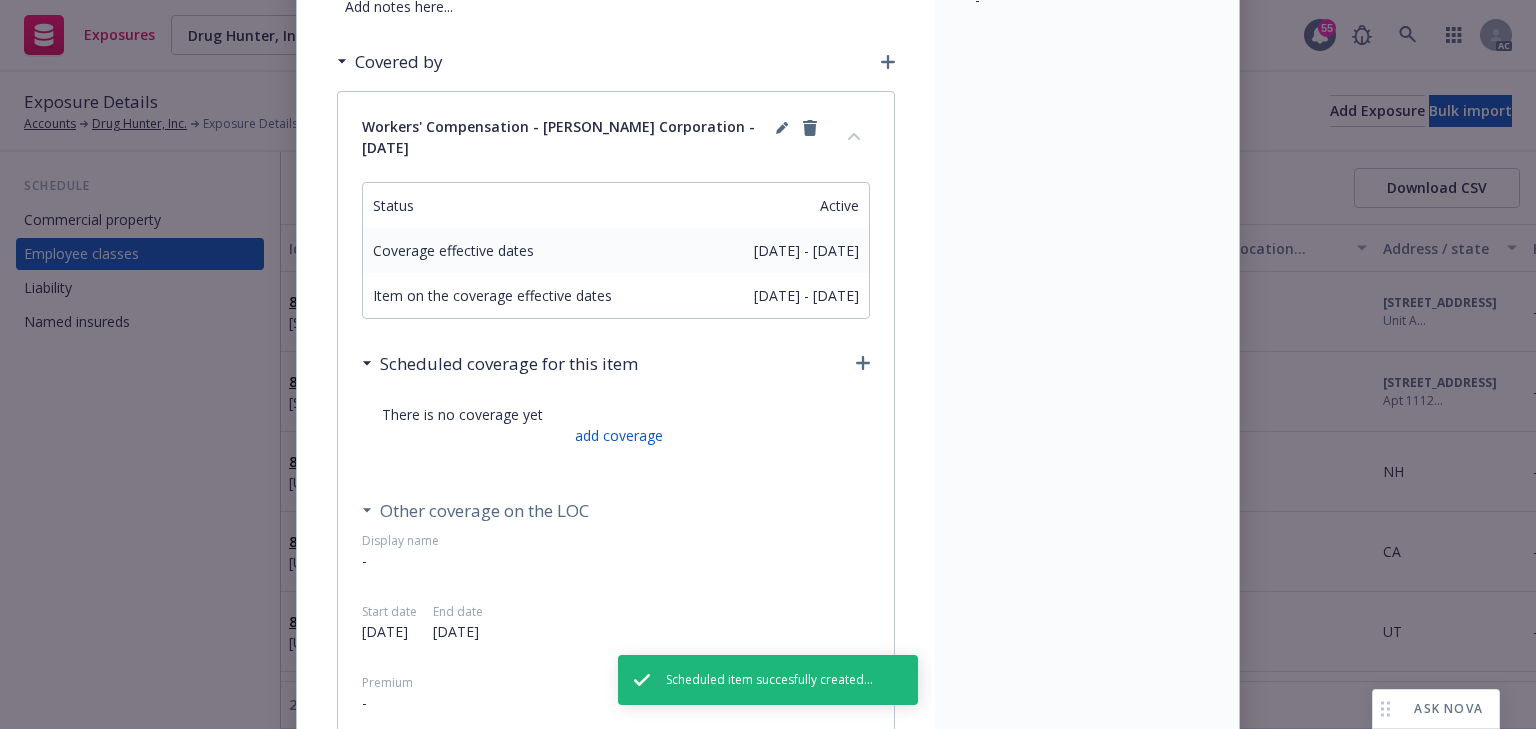 scroll, scrollTop: 320, scrollLeft: 0, axis: vertical 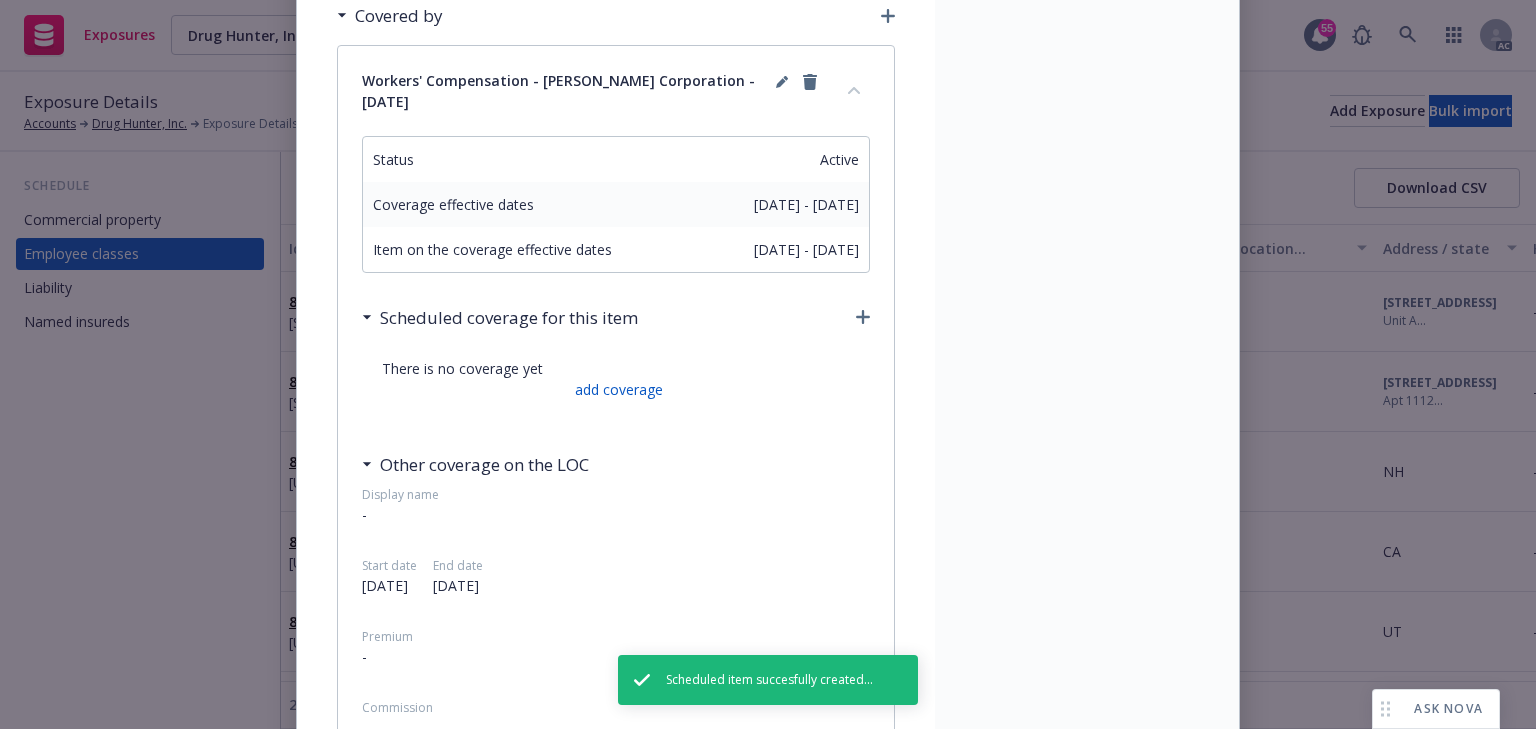 drag, startPoint x: 627, startPoint y: 389, endPoint x: 600, endPoint y: 274, distance: 118.12705 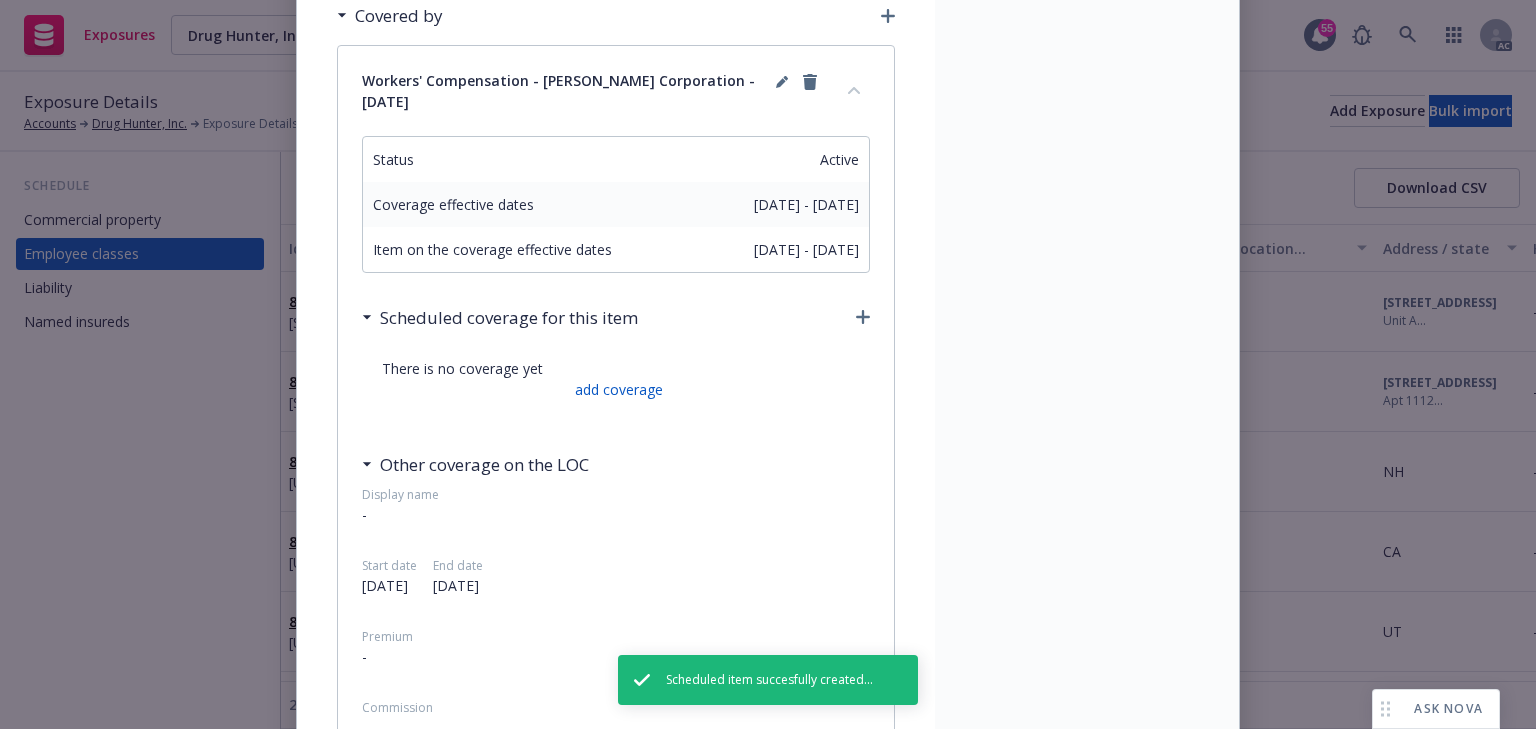 click on "There is no coverage yet add coverage" at bounding box center [616, 379] 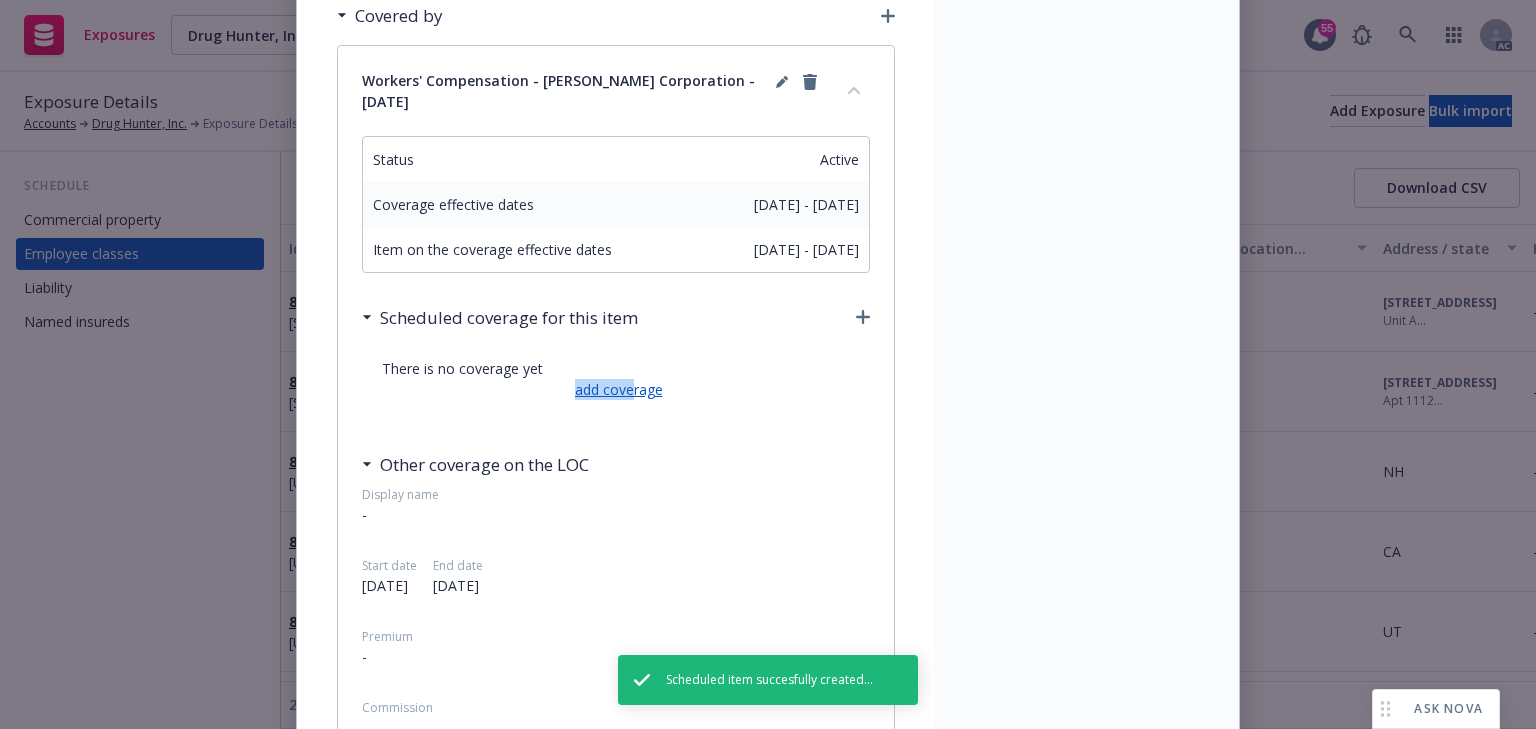 copy on "add cove" 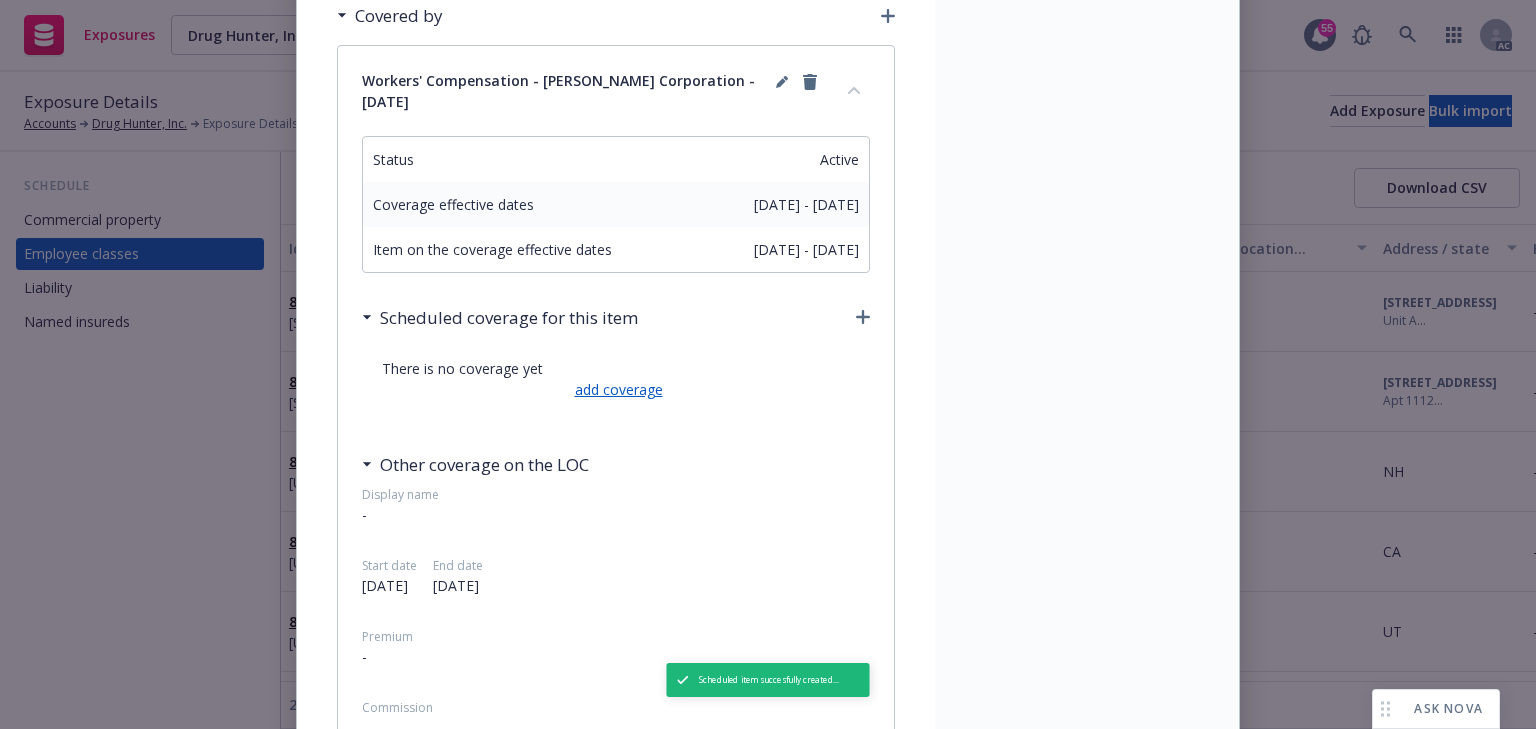 click on "add coverage" at bounding box center (616, 389) 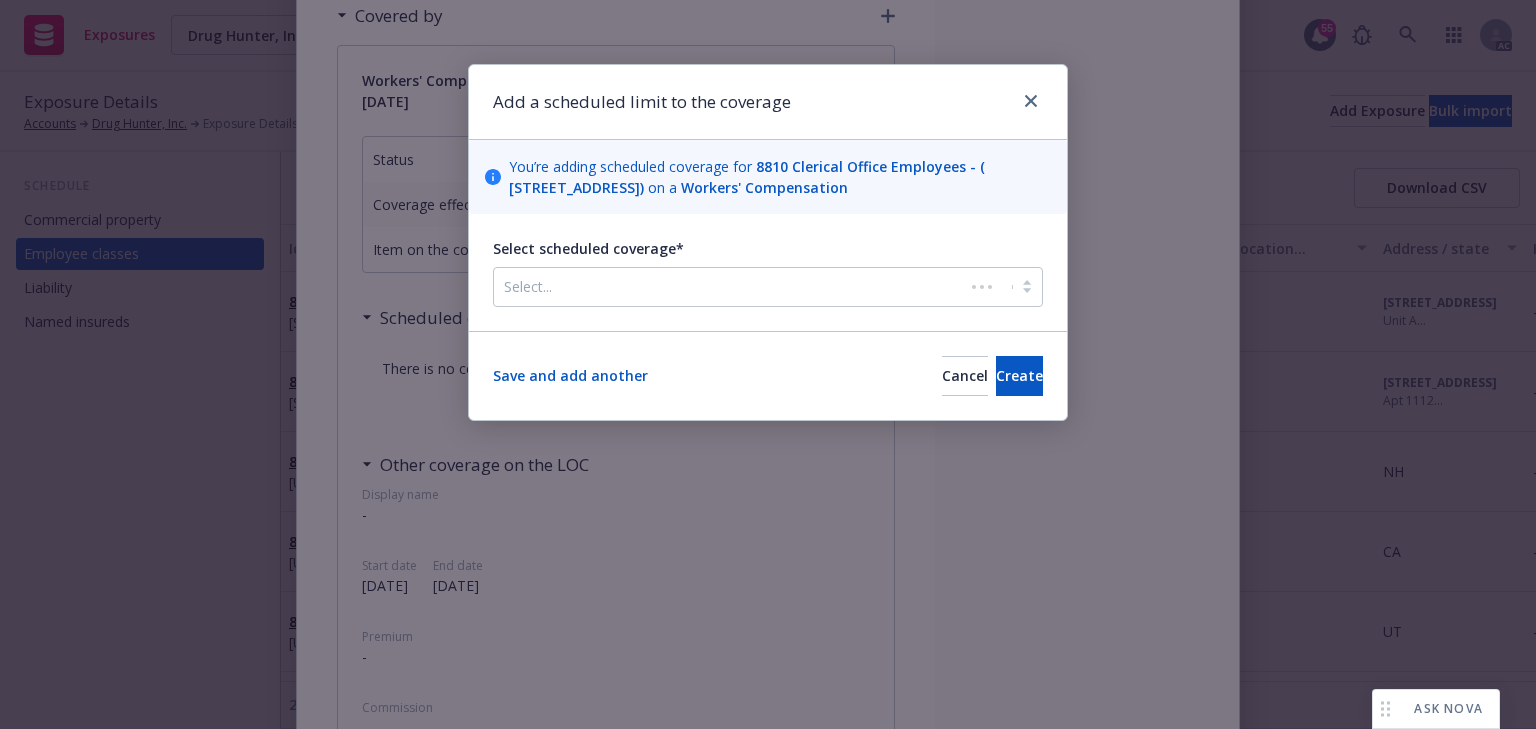 click at bounding box center [729, 287] 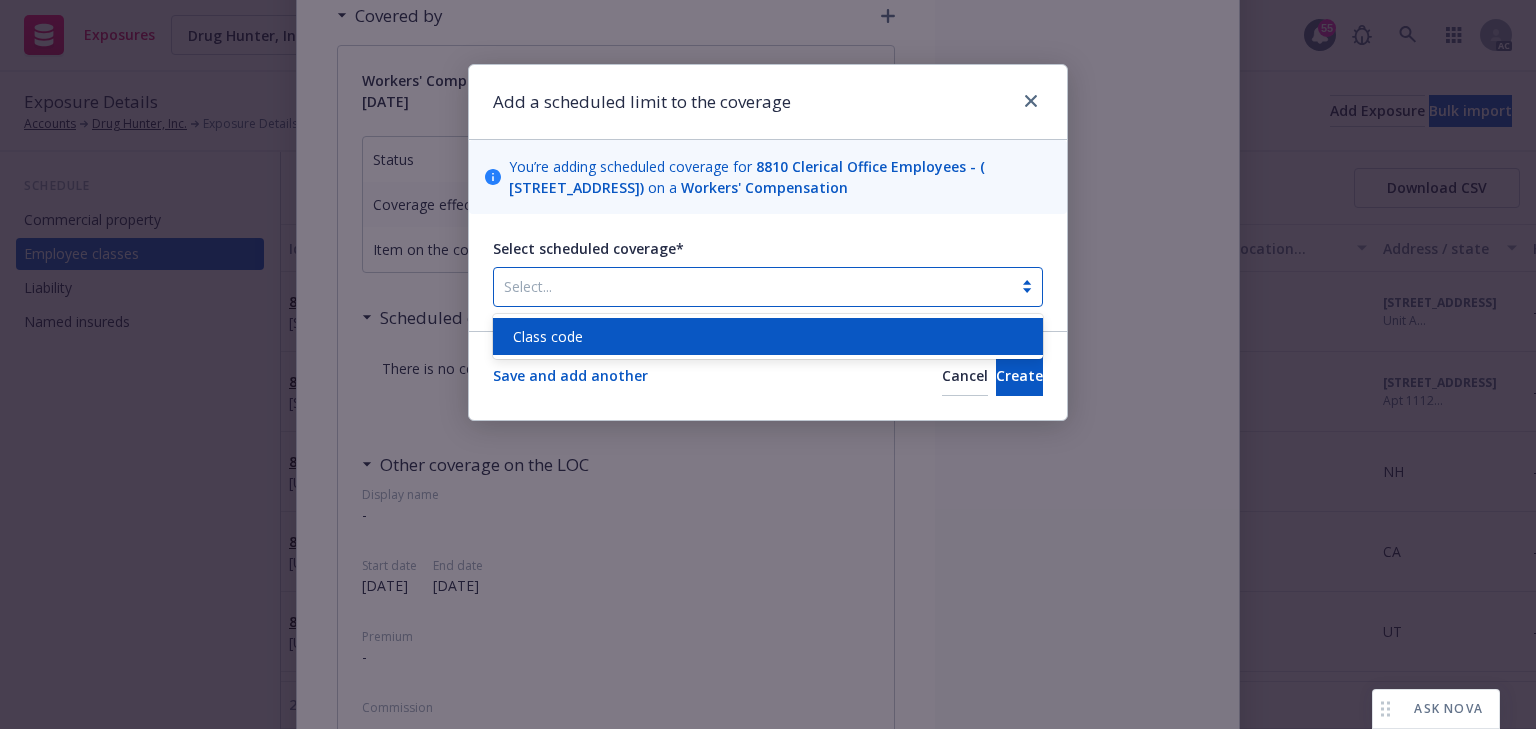 click on "Class code" at bounding box center (548, 336) 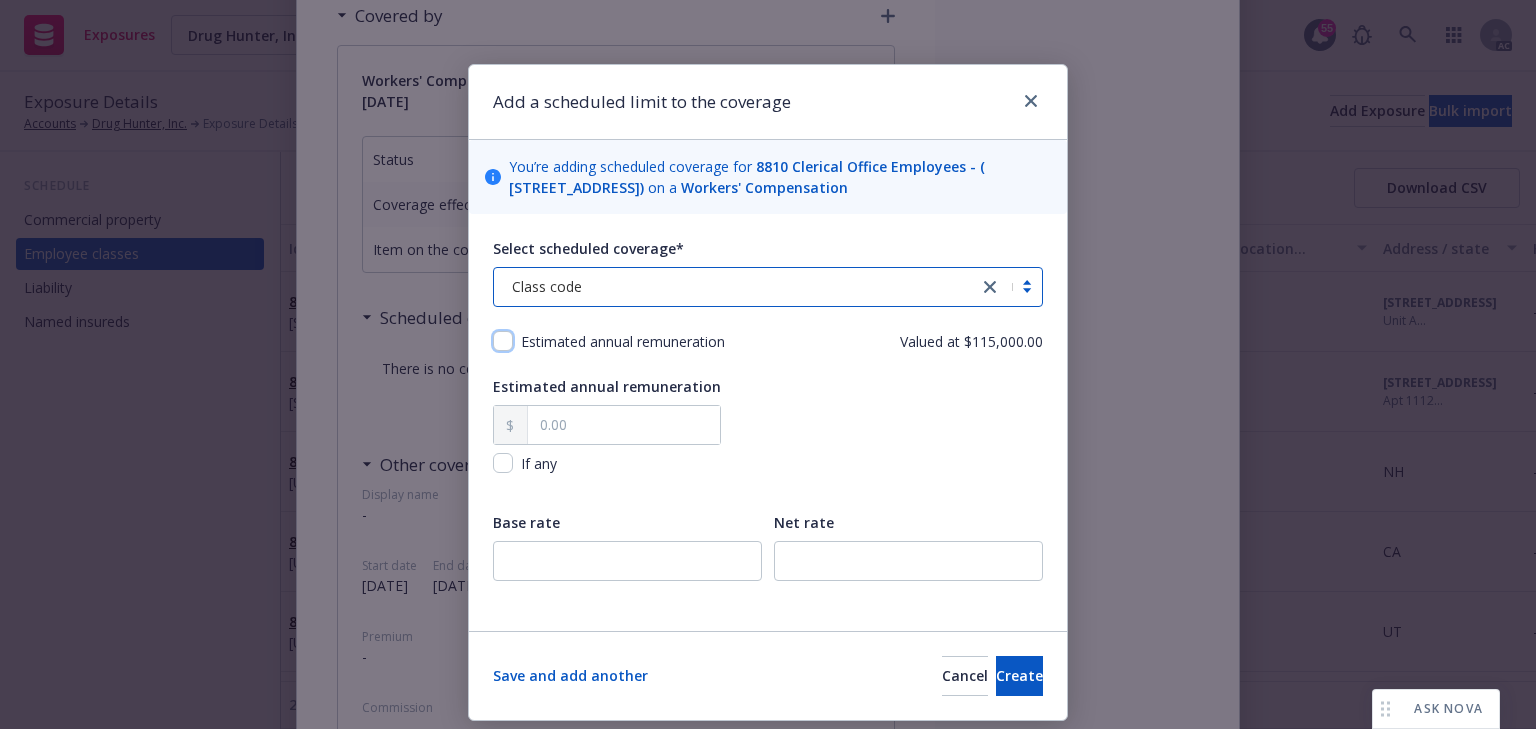 click at bounding box center (503, 341) 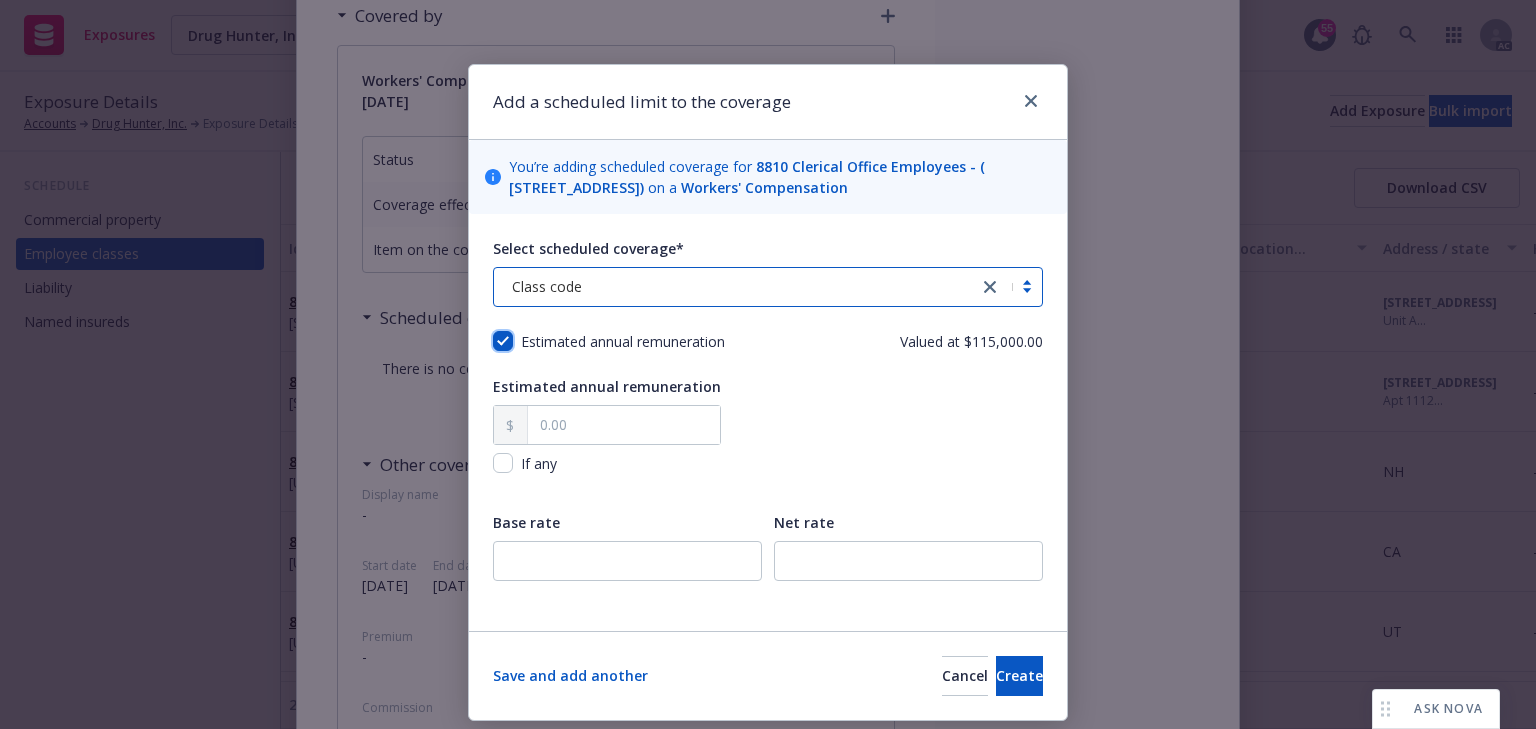 checkbox on "true" 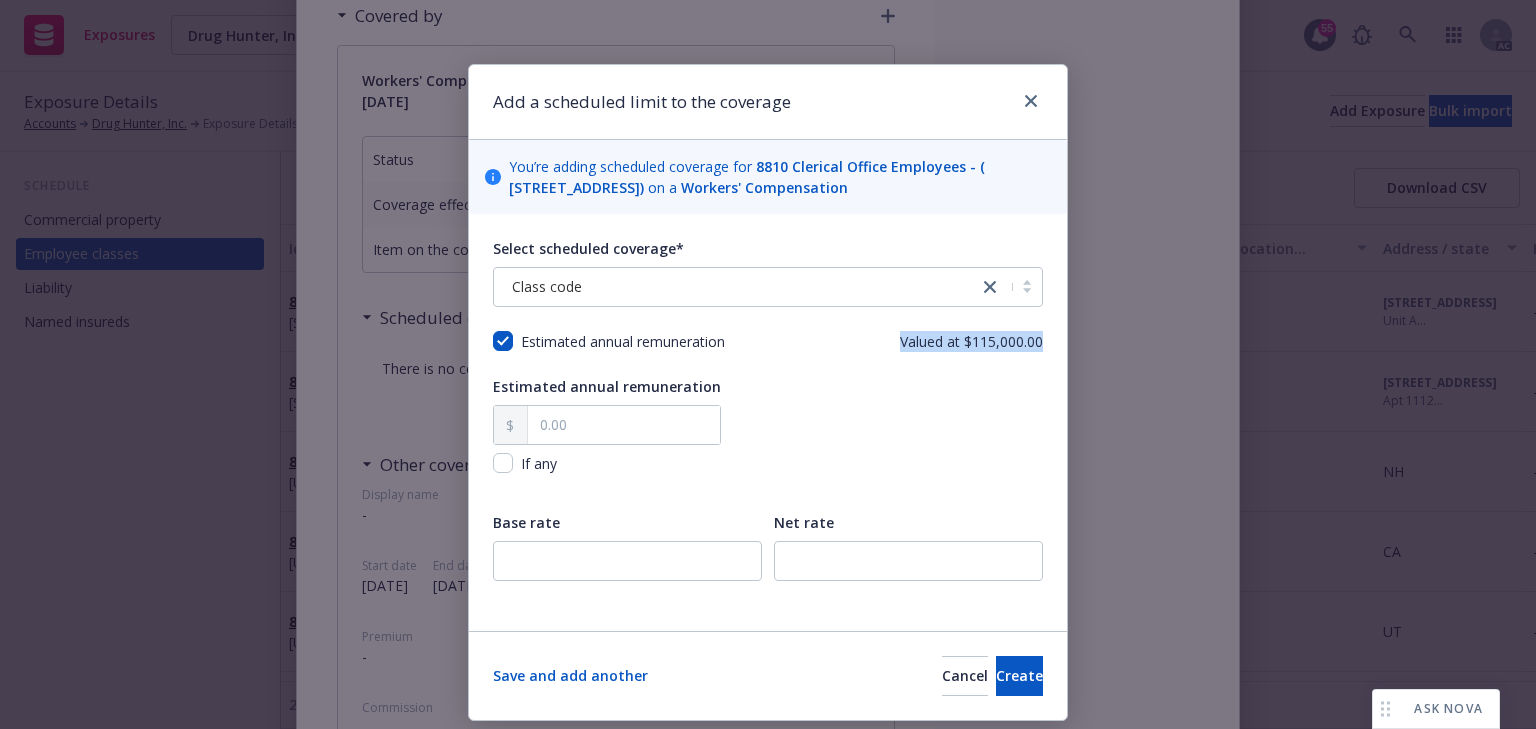 drag, startPoint x: 1000, startPoint y: 345, endPoint x: 1060, endPoint y: 347, distance: 60.033325 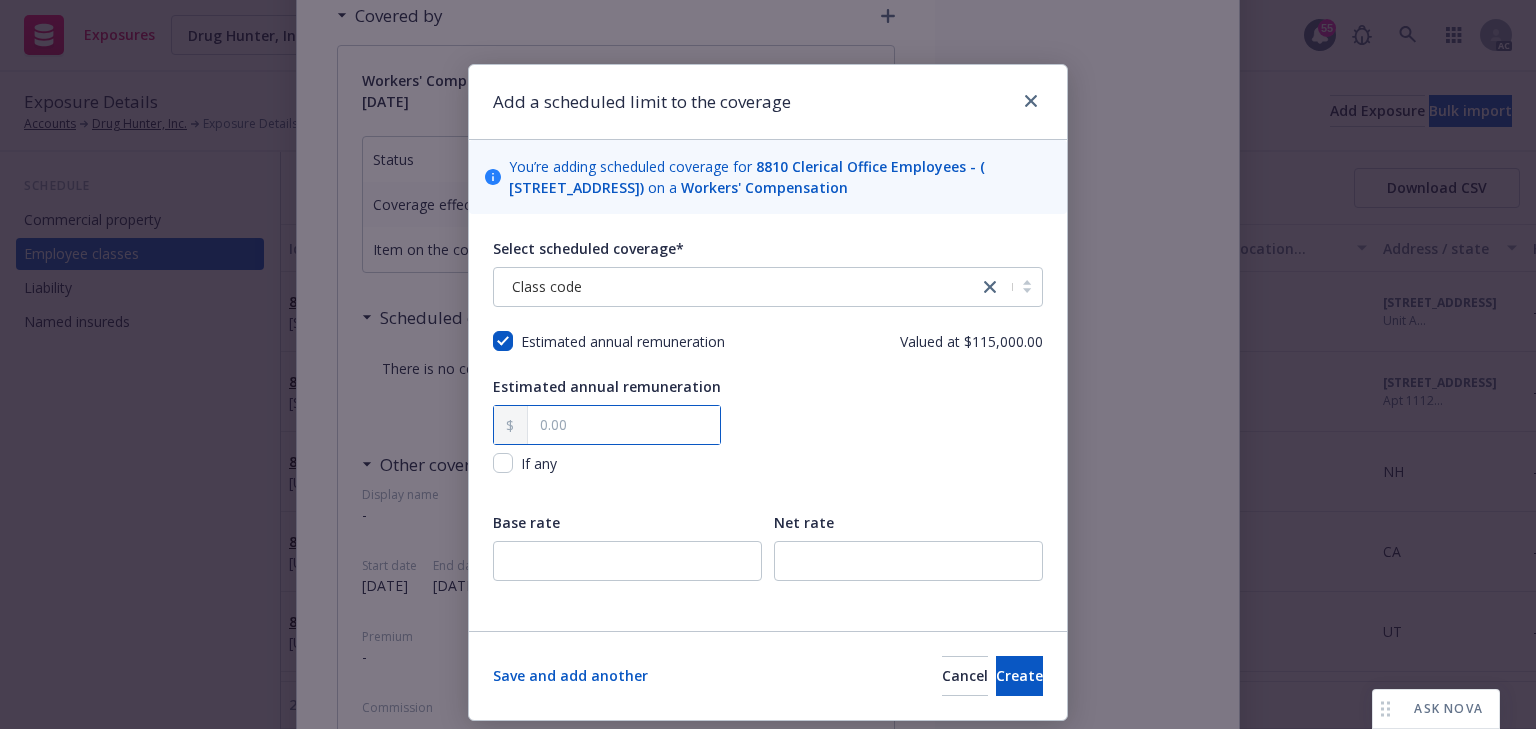 click at bounding box center [624, 425] 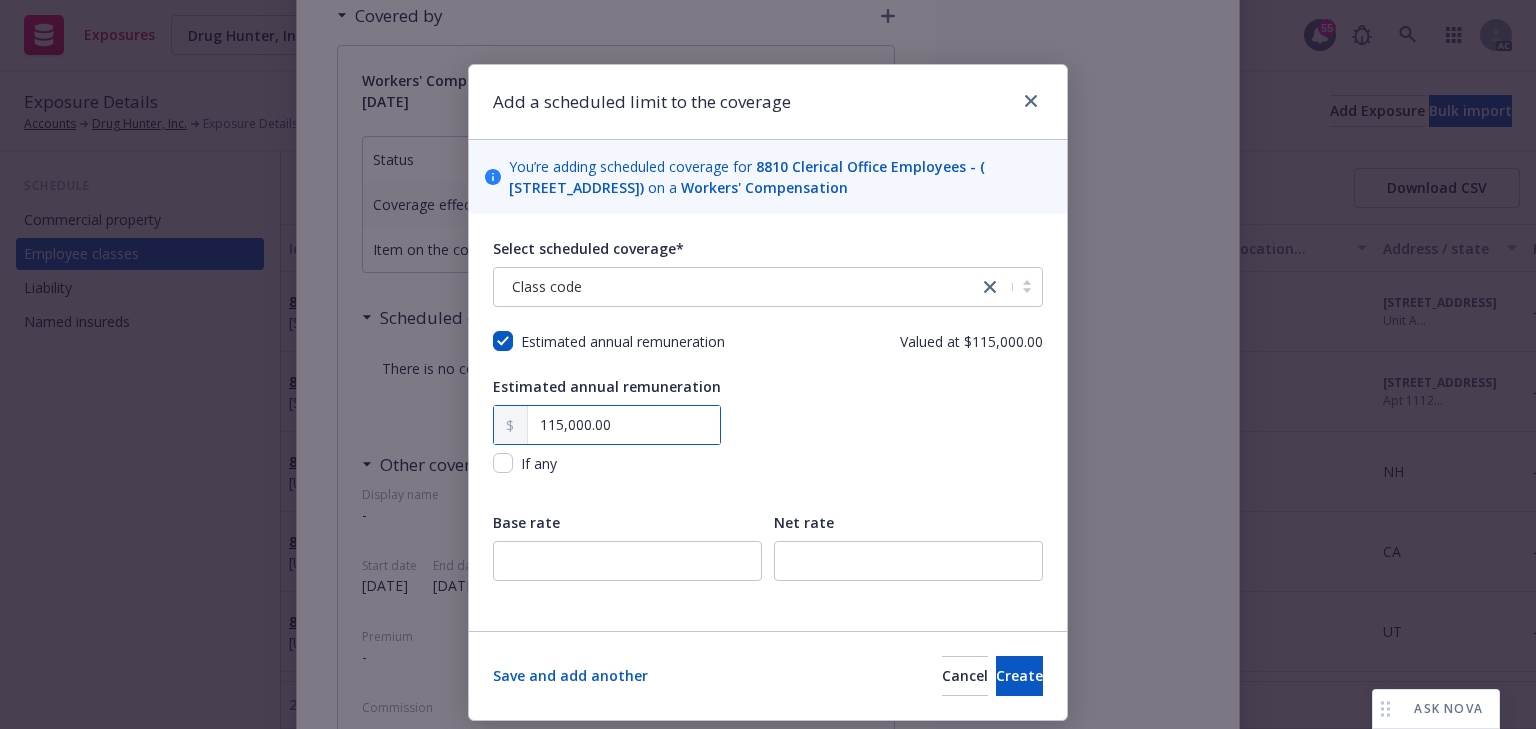 type on "115,000.00" 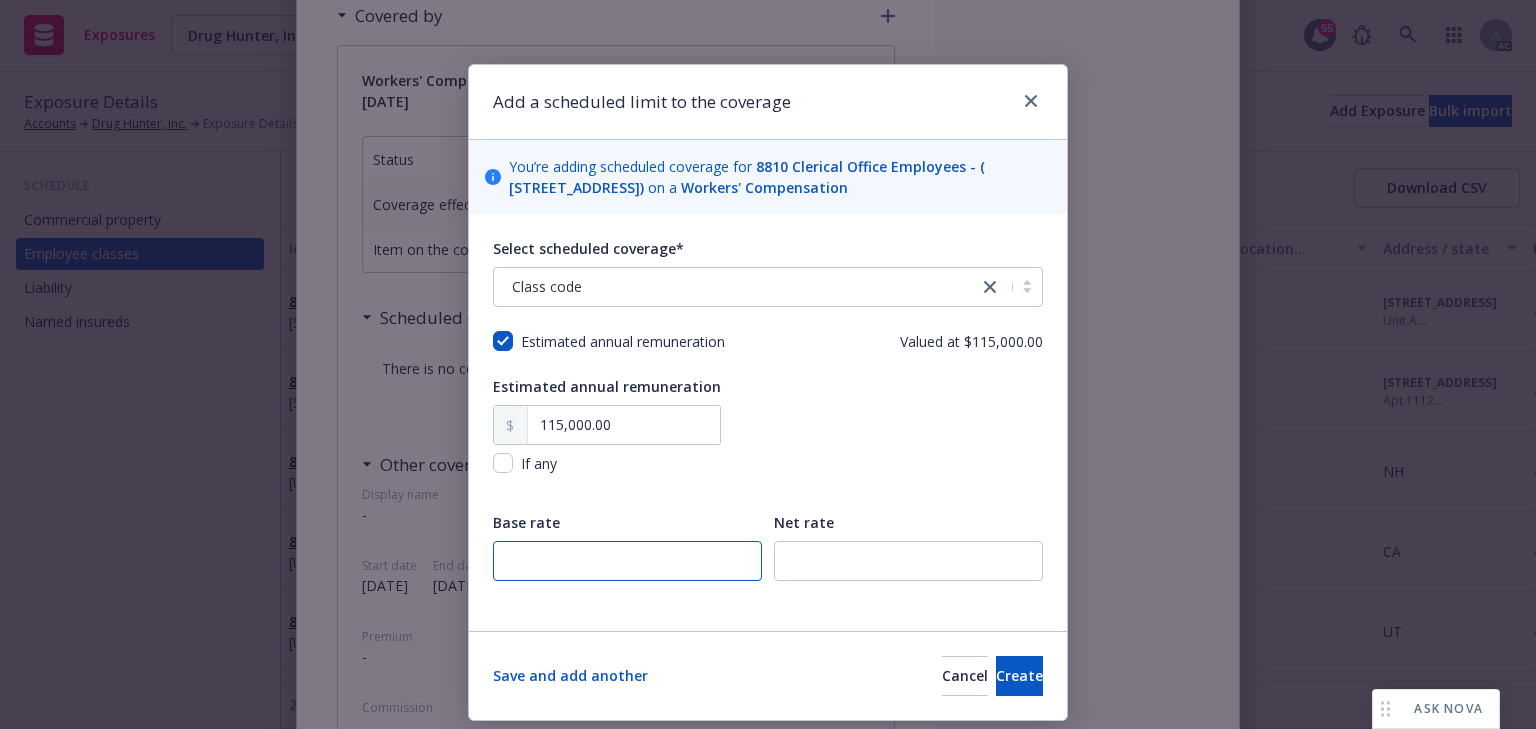 click at bounding box center [627, 561] 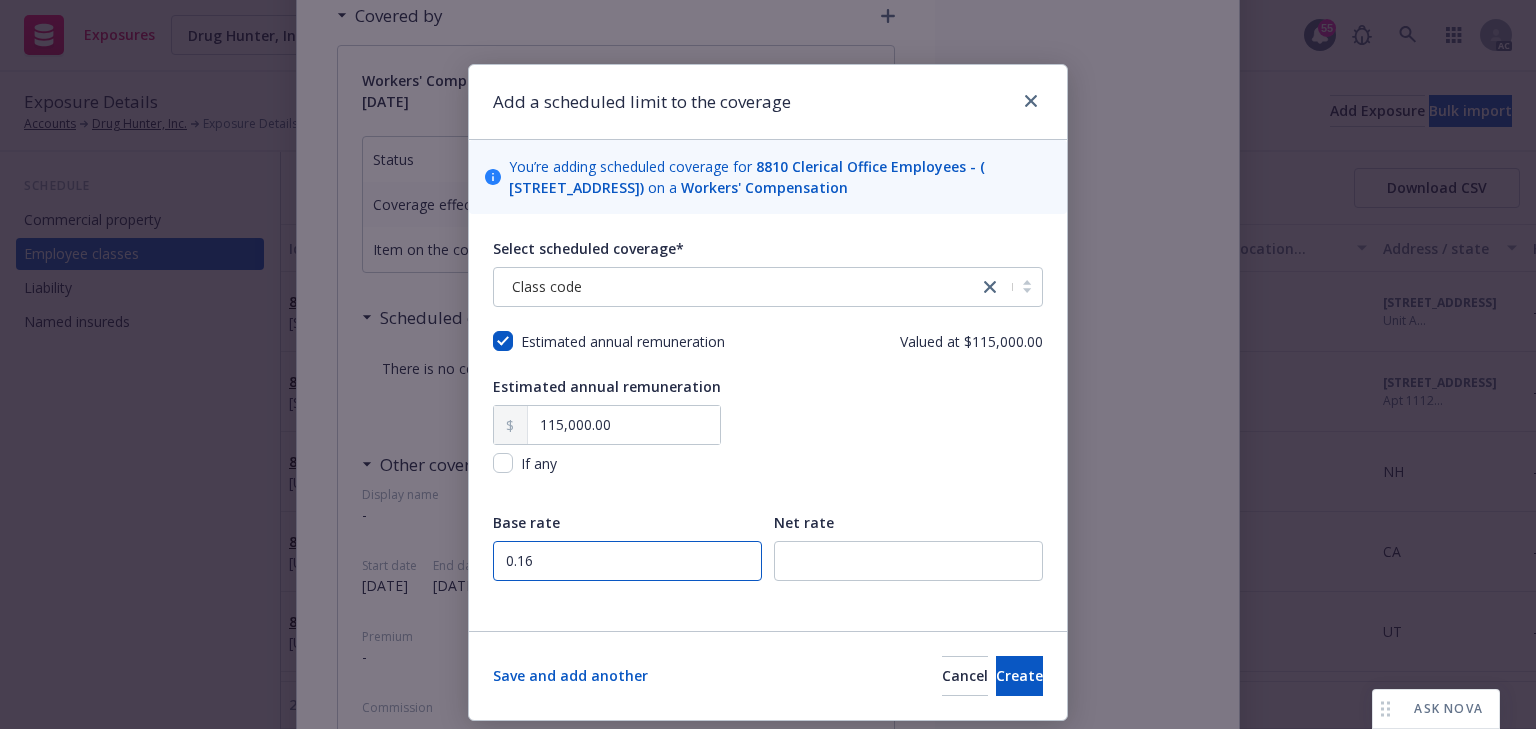type on "0.16" 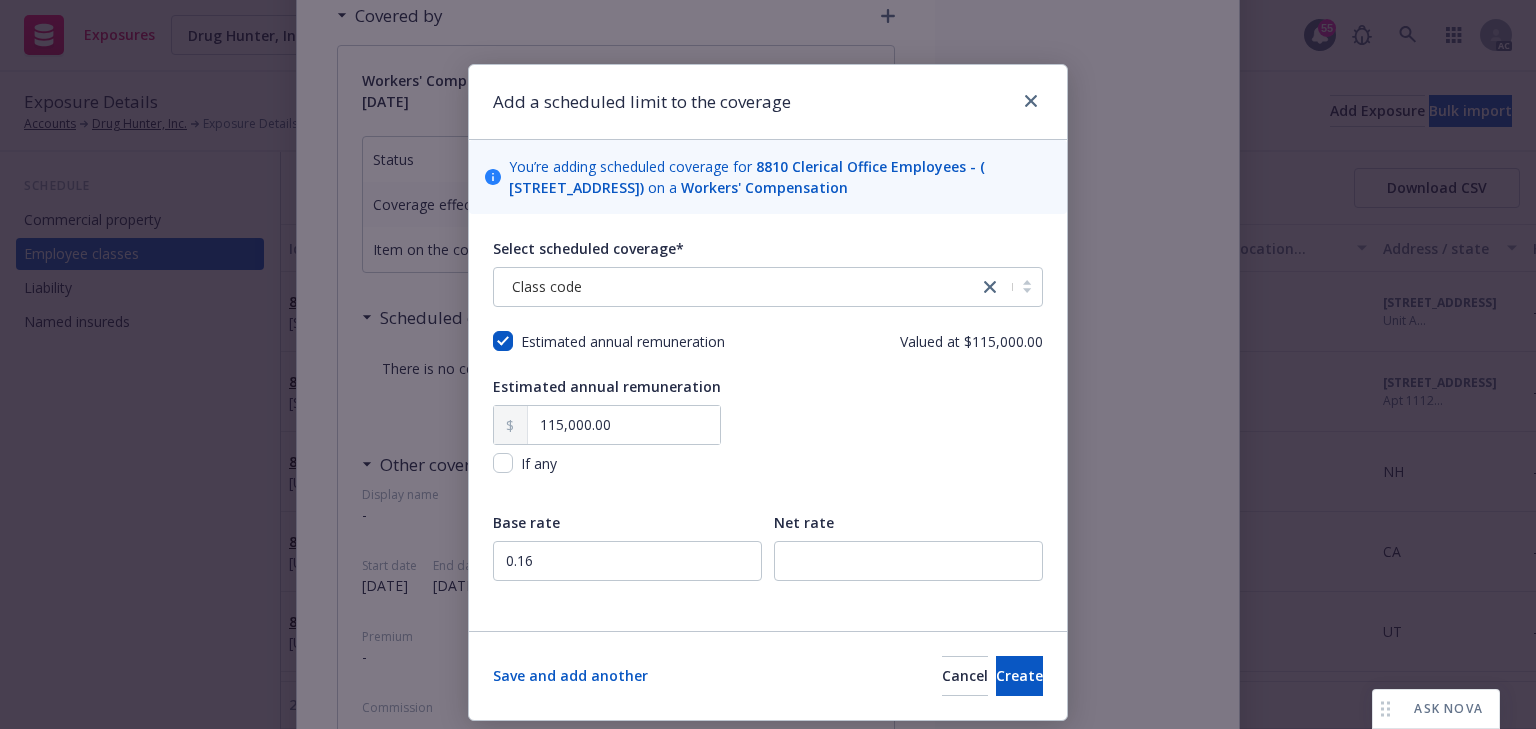 click on "Estimated annual remuneration 115,000.00 If any" at bounding box center (768, 438) 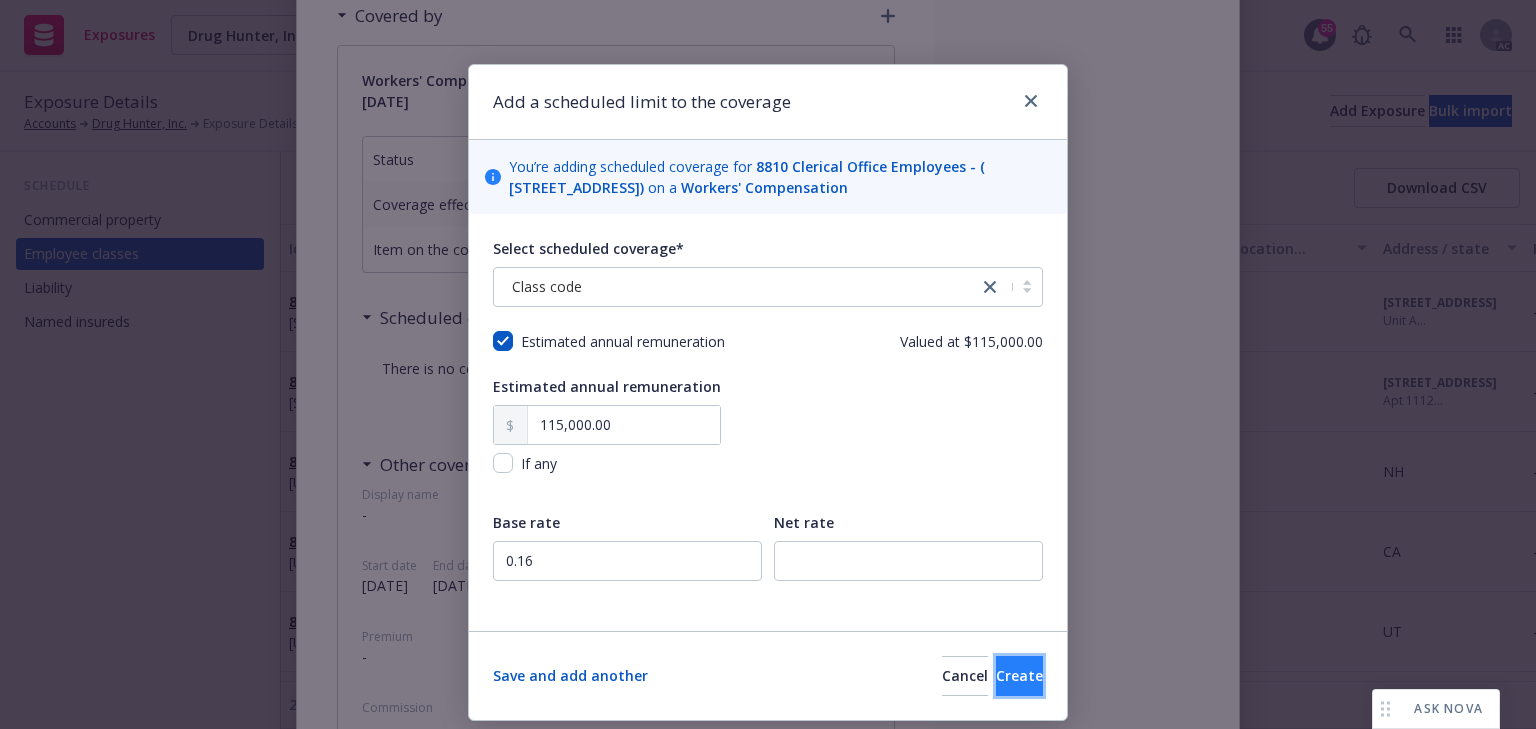 click on "Create" at bounding box center [1019, 676] 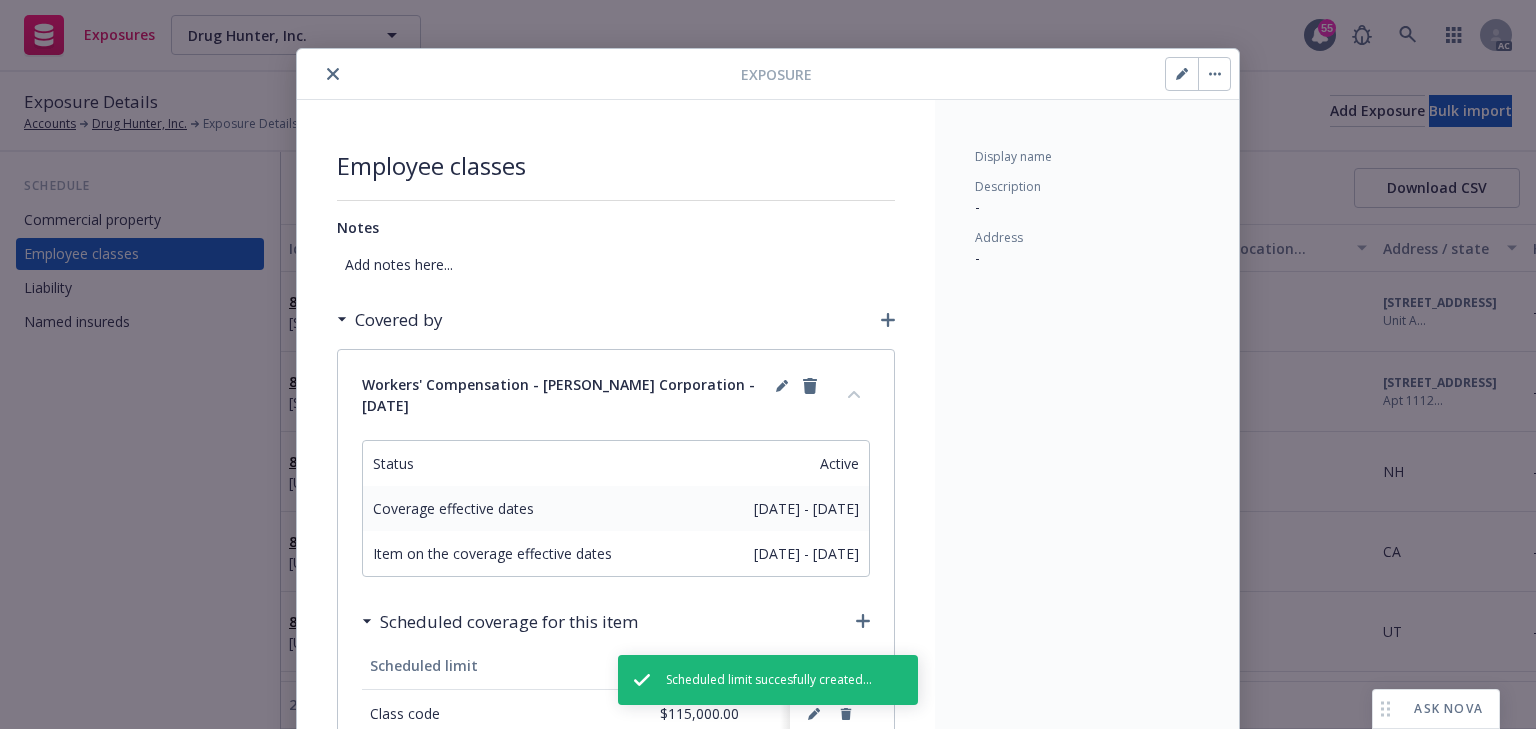 scroll, scrollTop: 0, scrollLeft: 0, axis: both 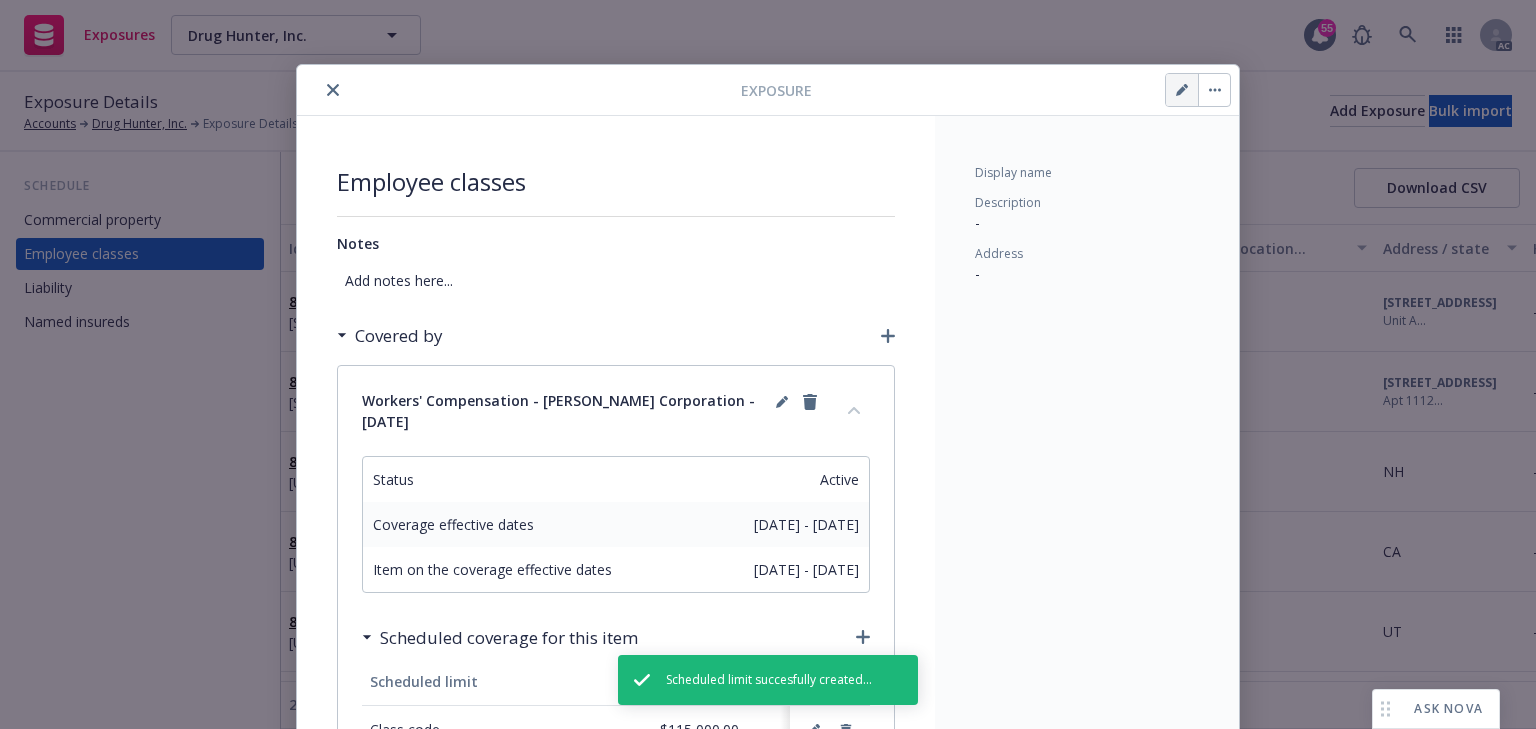click 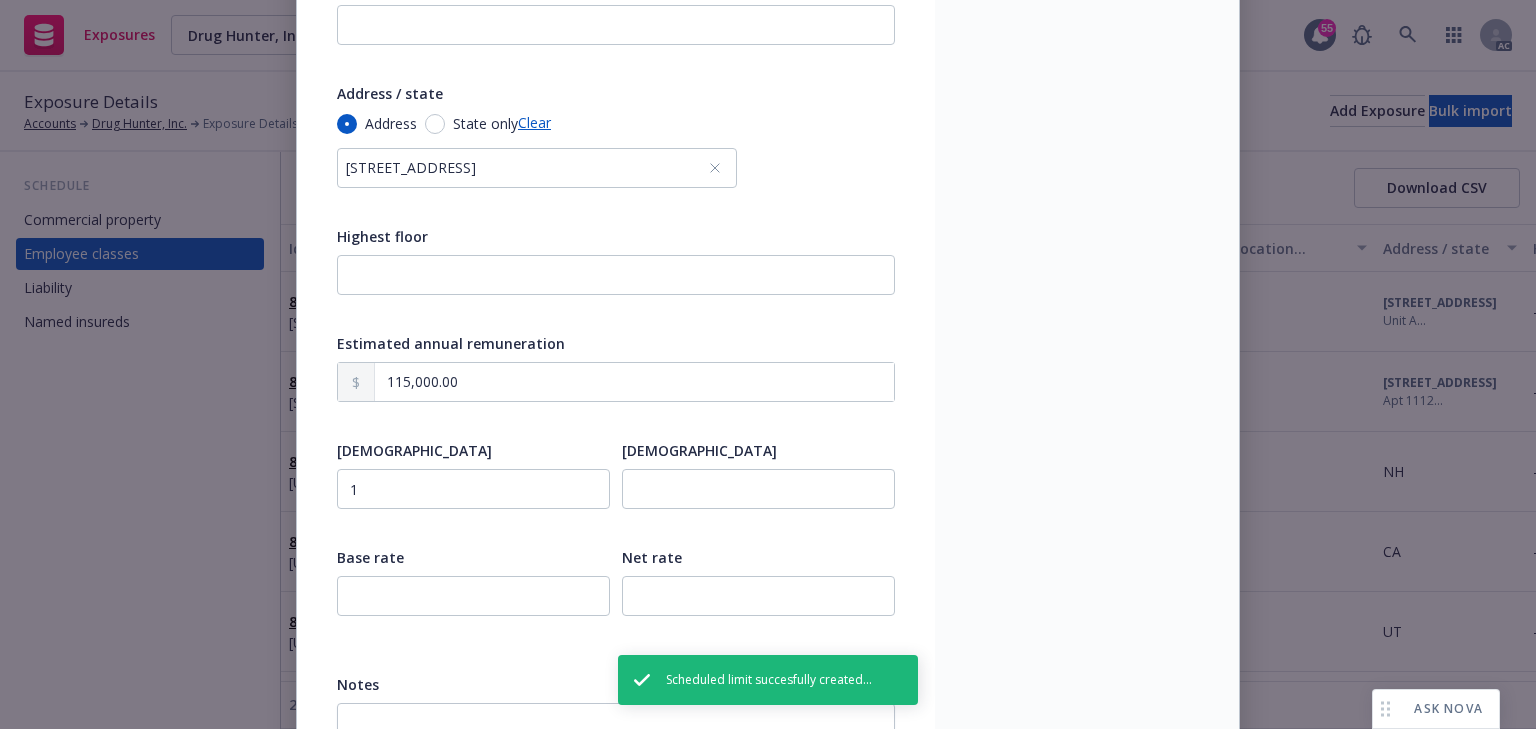 scroll, scrollTop: 585, scrollLeft: 0, axis: vertical 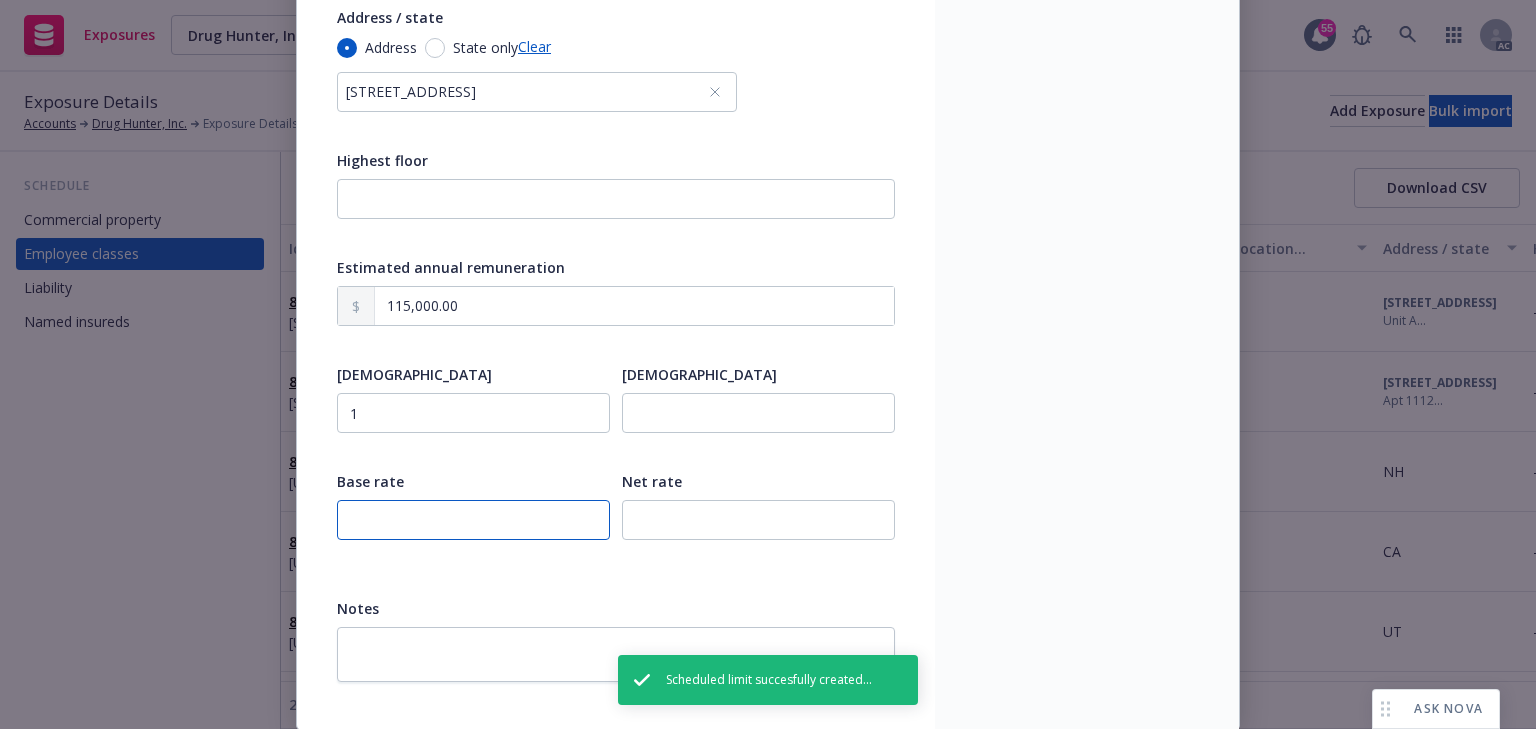 click at bounding box center [473, 520] 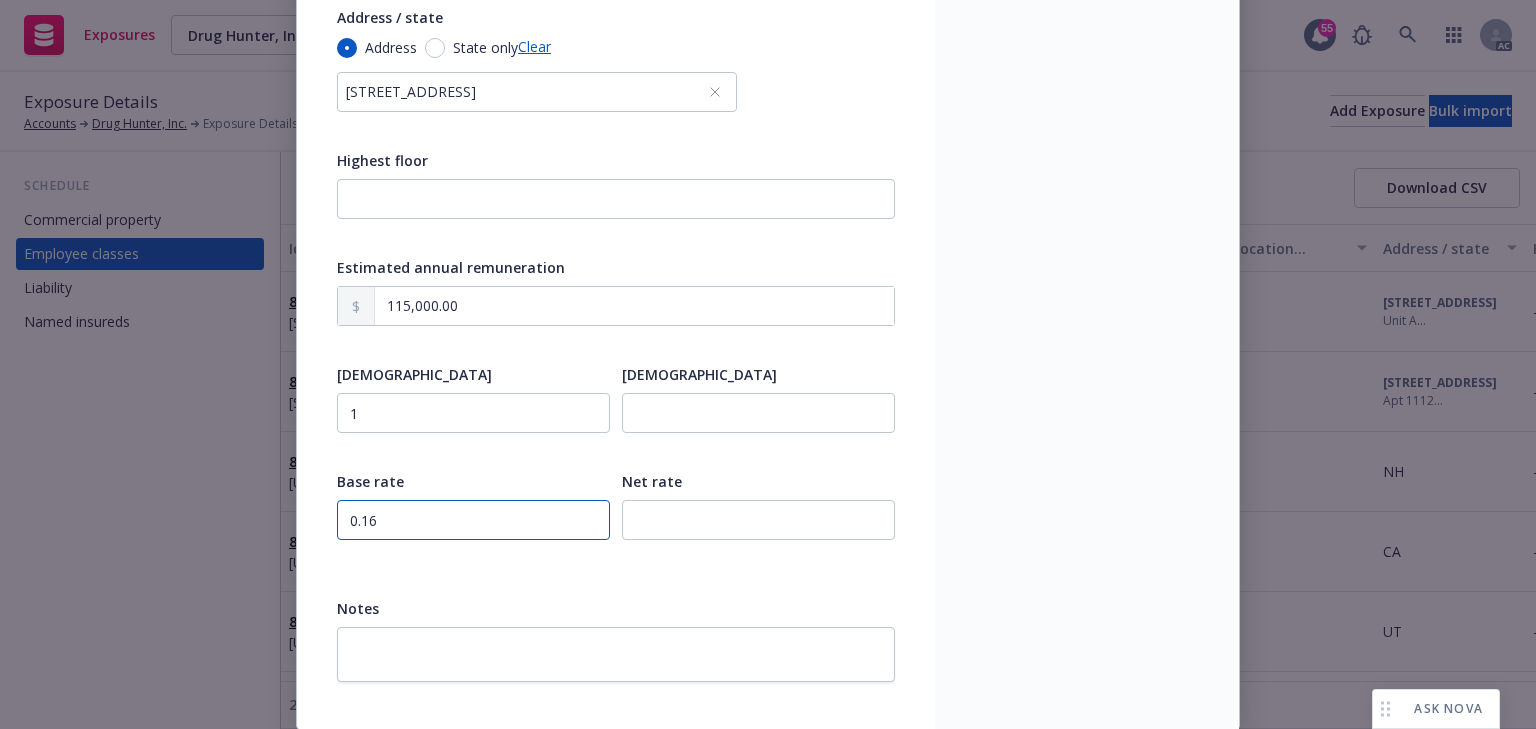 type on "0.16" 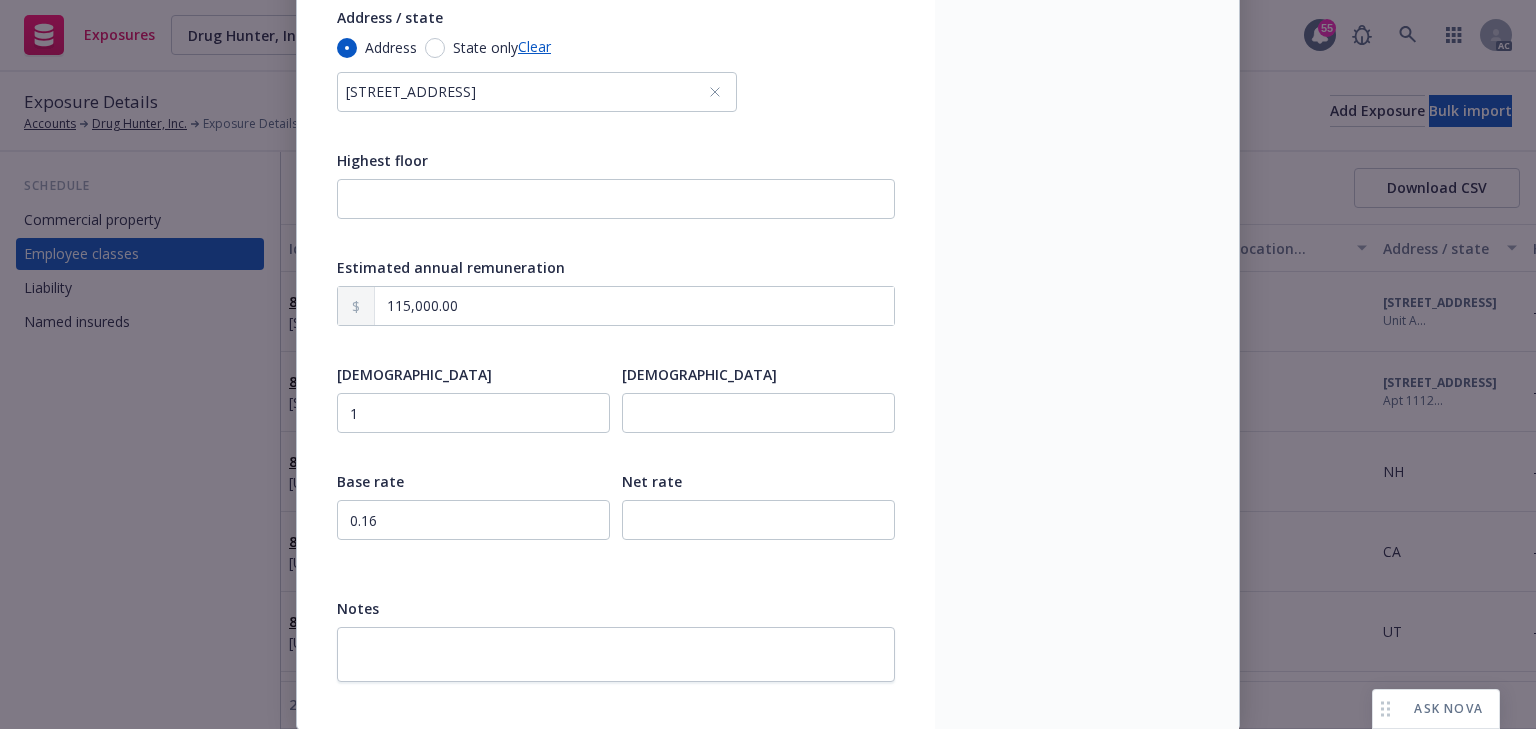 click on "Display name Description - Address -" at bounding box center [1087, 133] 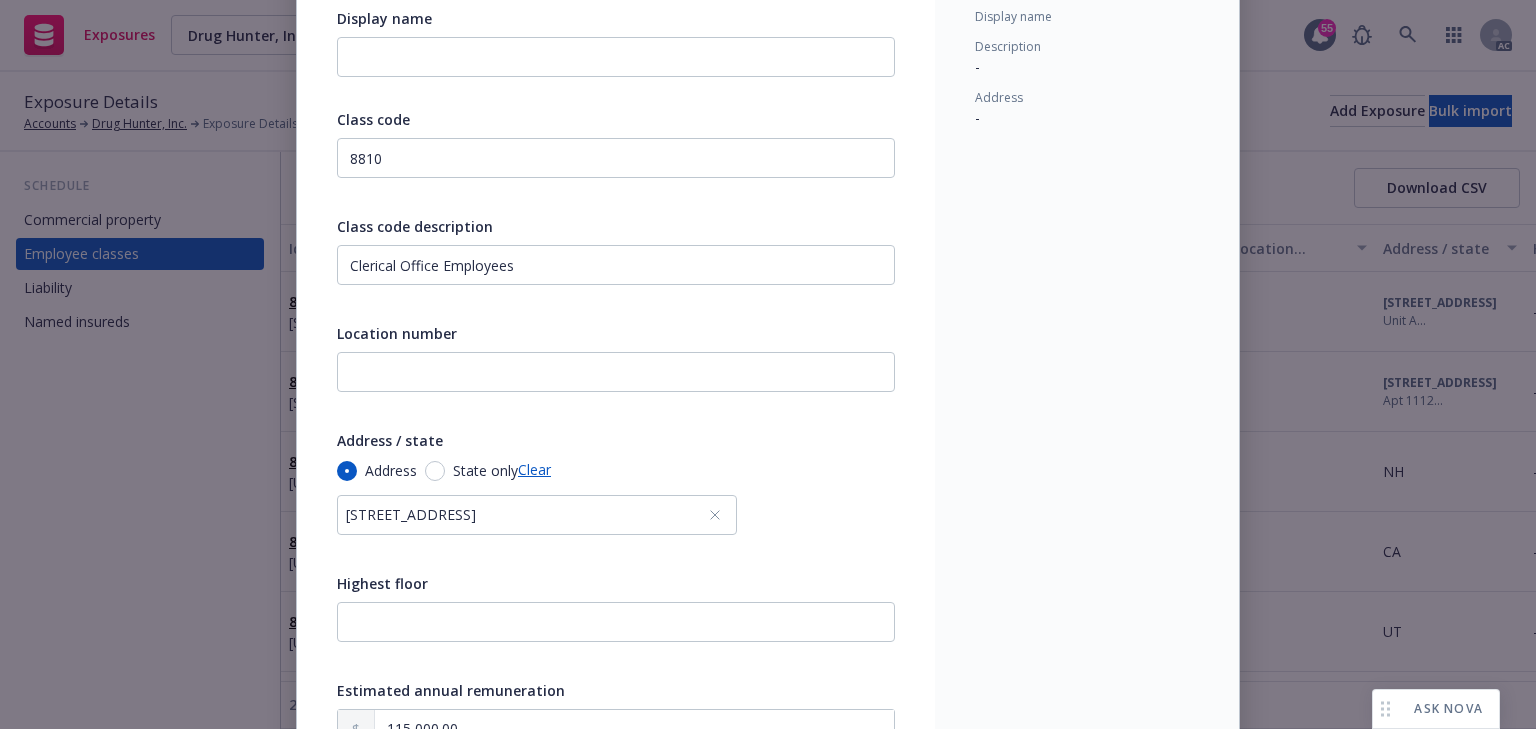 scroll, scrollTop: 0, scrollLeft: 0, axis: both 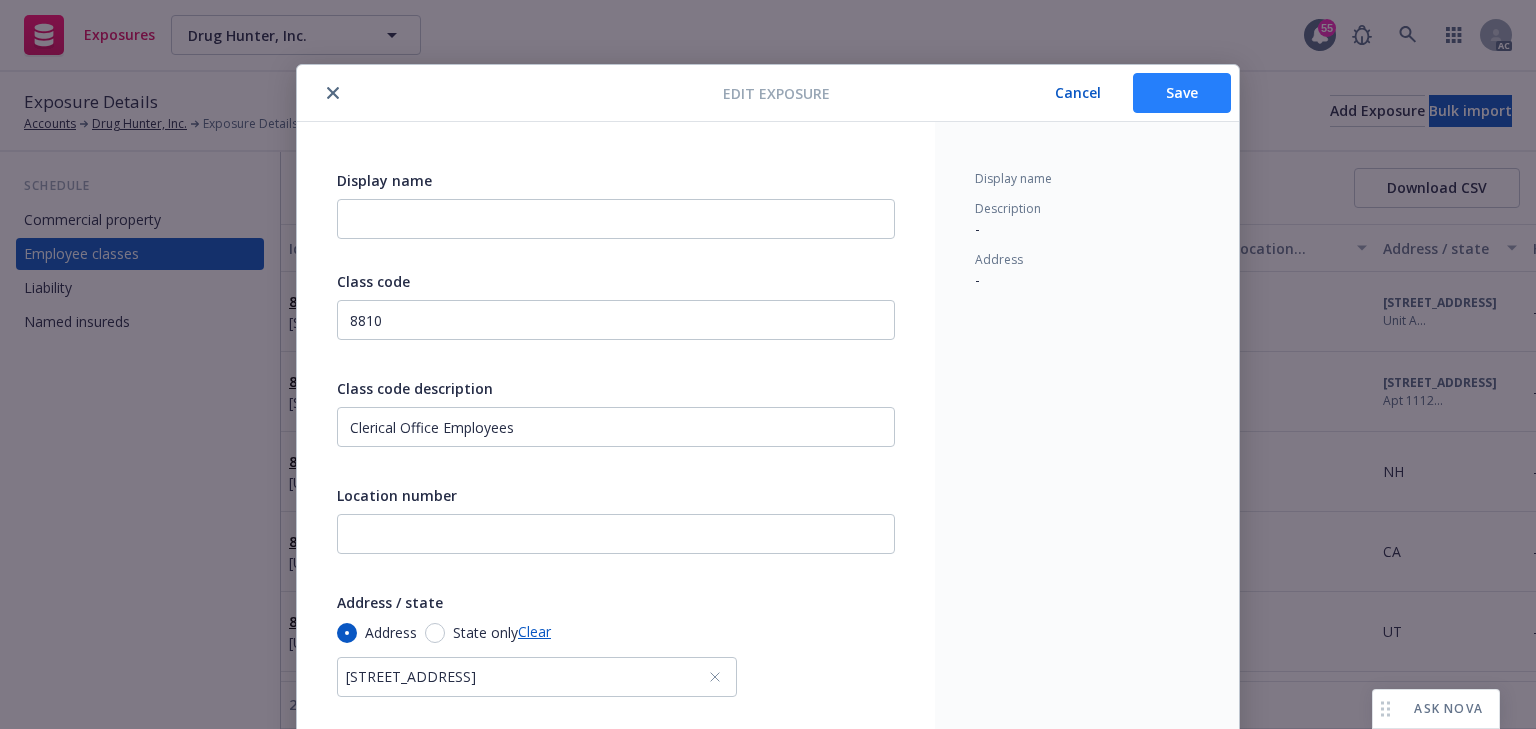 click on "Save" at bounding box center [1182, 93] 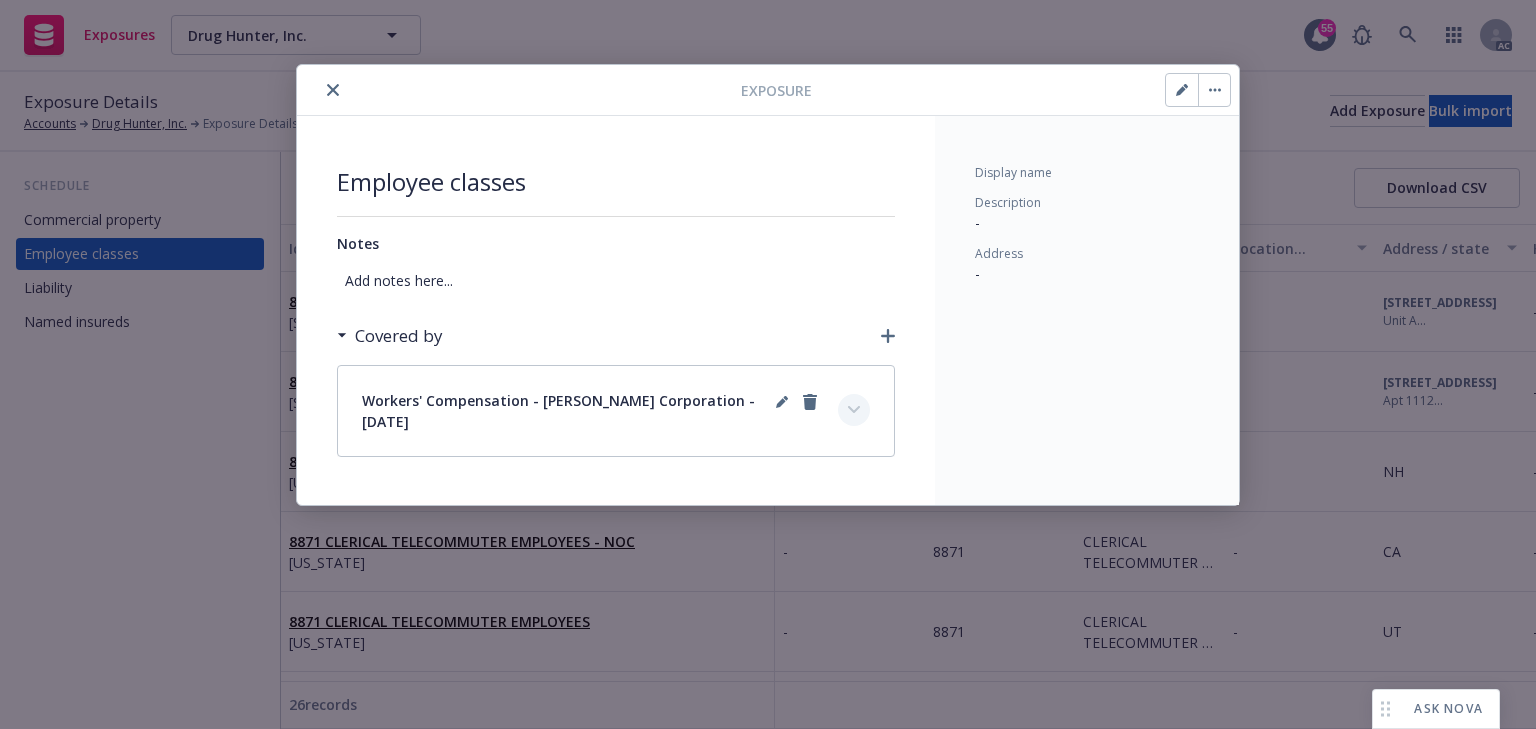 drag, startPoint x: 855, startPoint y: 415, endPoint x: 860, endPoint y: 400, distance: 15.811388 